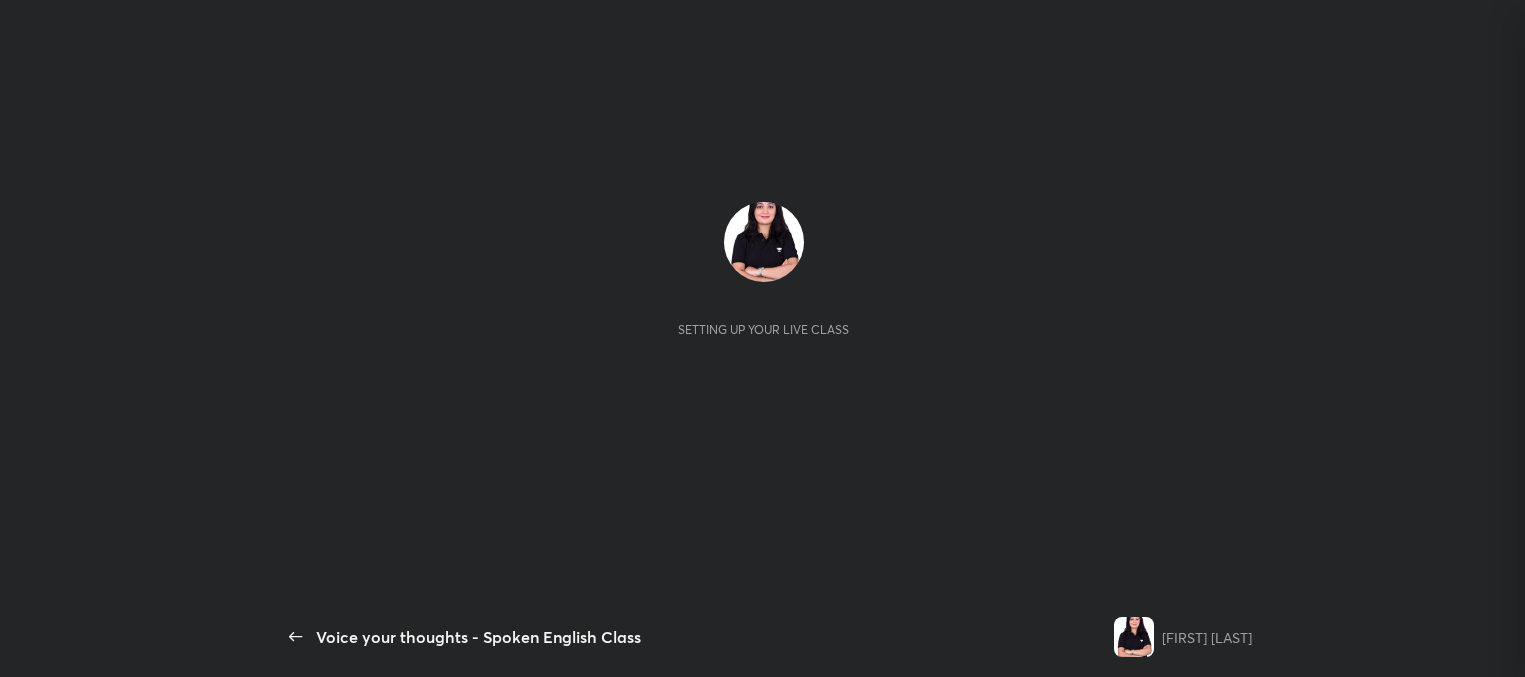 scroll, scrollTop: 0, scrollLeft: 0, axis: both 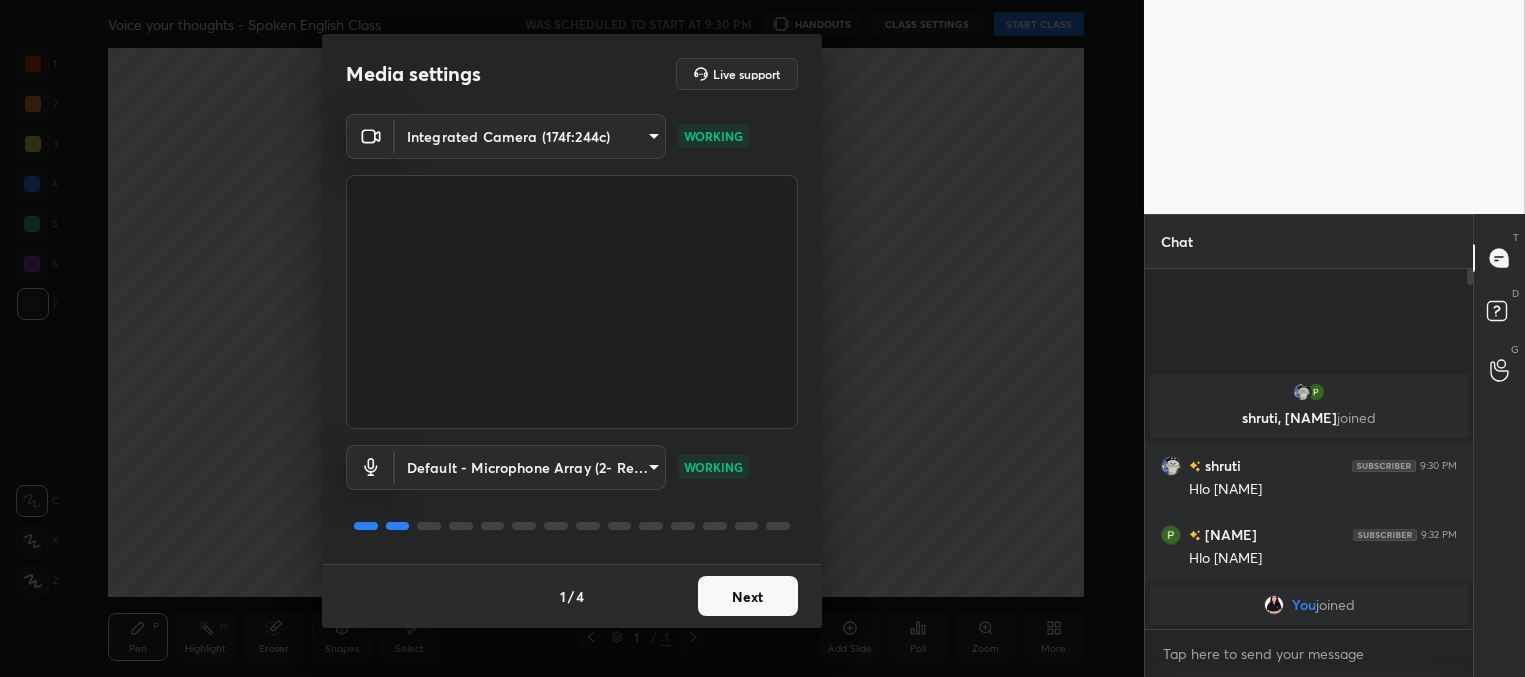 click on "Next" at bounding box center (748, 596) 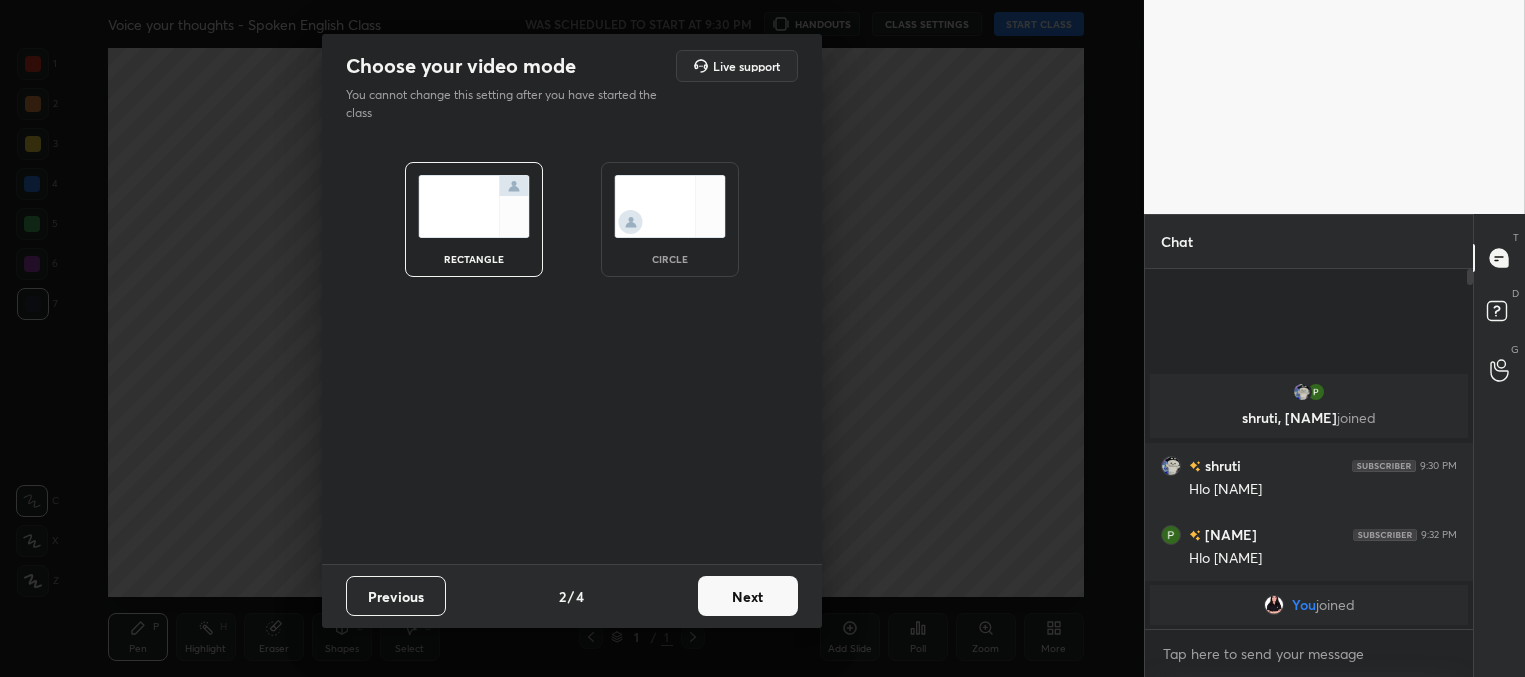 click on "Next" at bounding box center (748, 596) 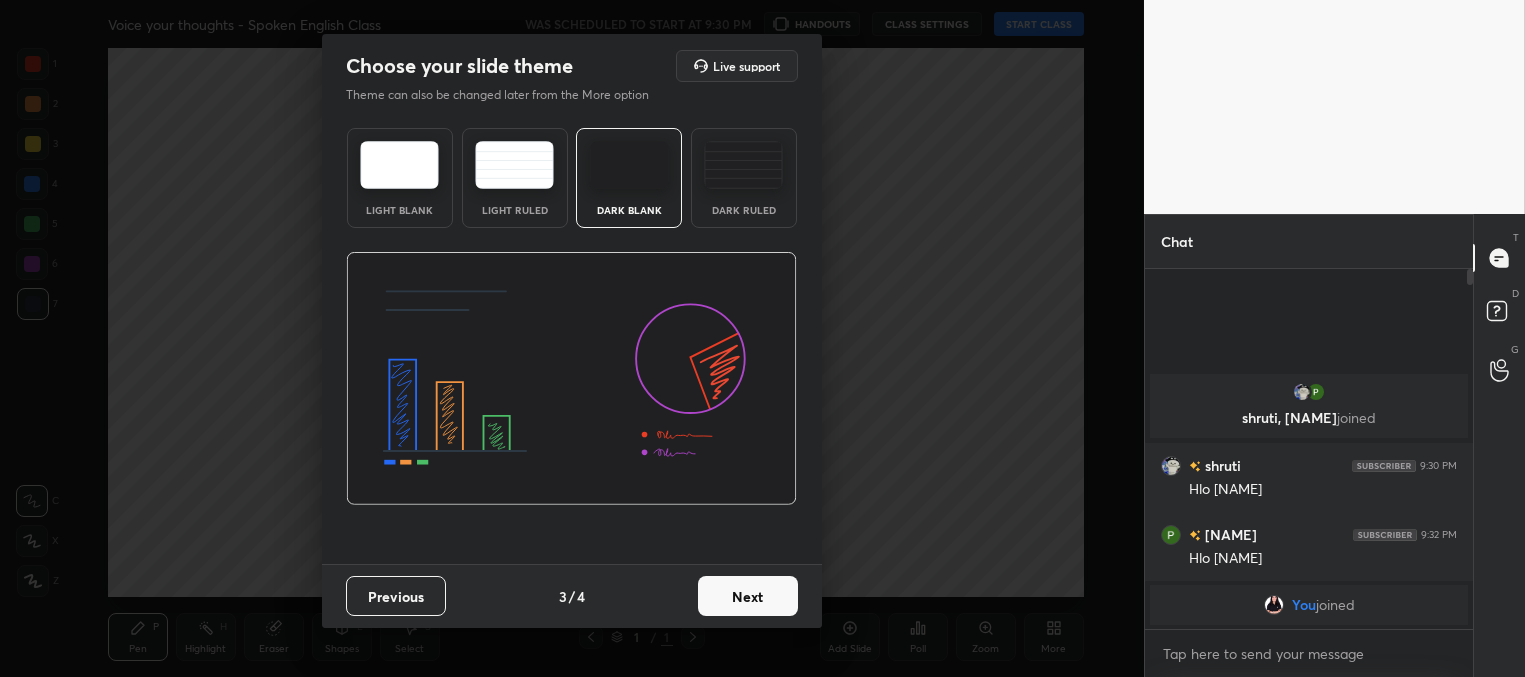 click on "Next" at bounding box center (748, 596) 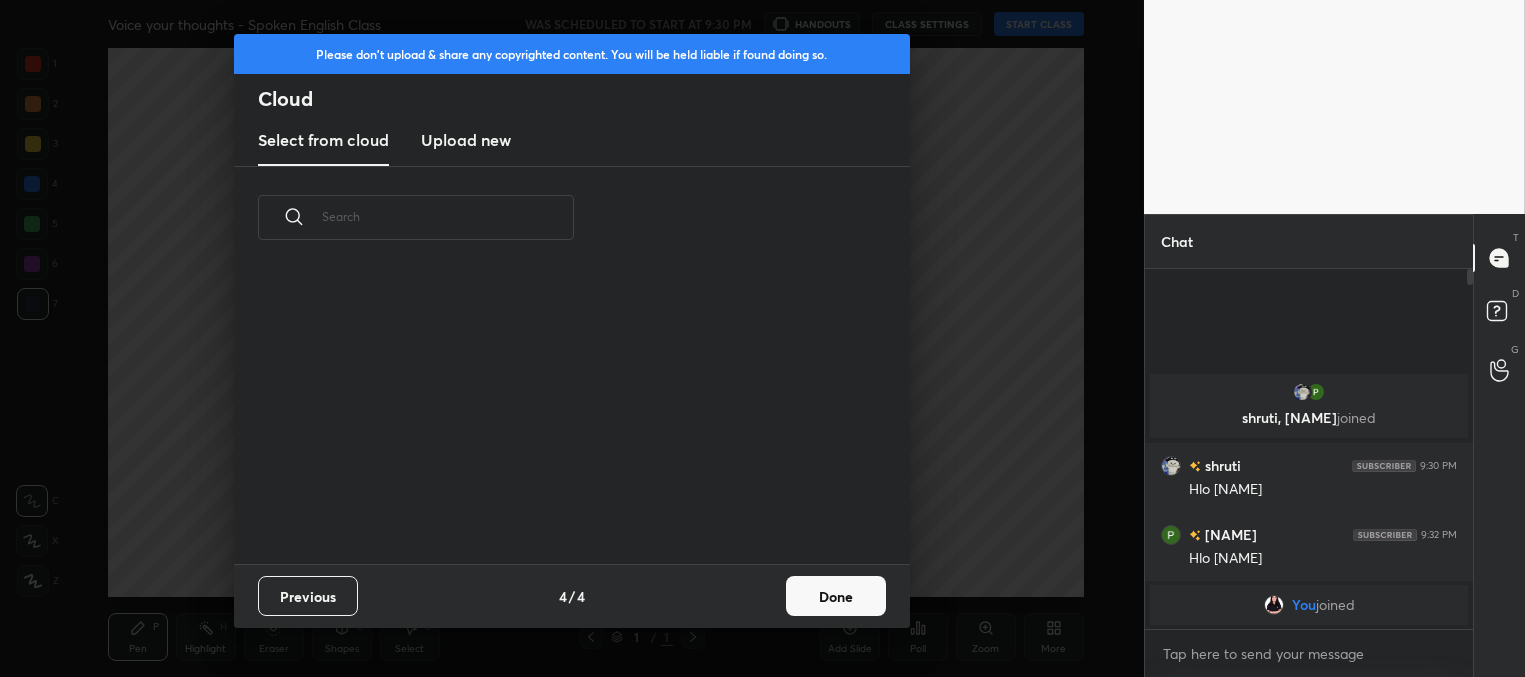 scroll, scrollTop: 6, scrollLeft: 10, axis: both 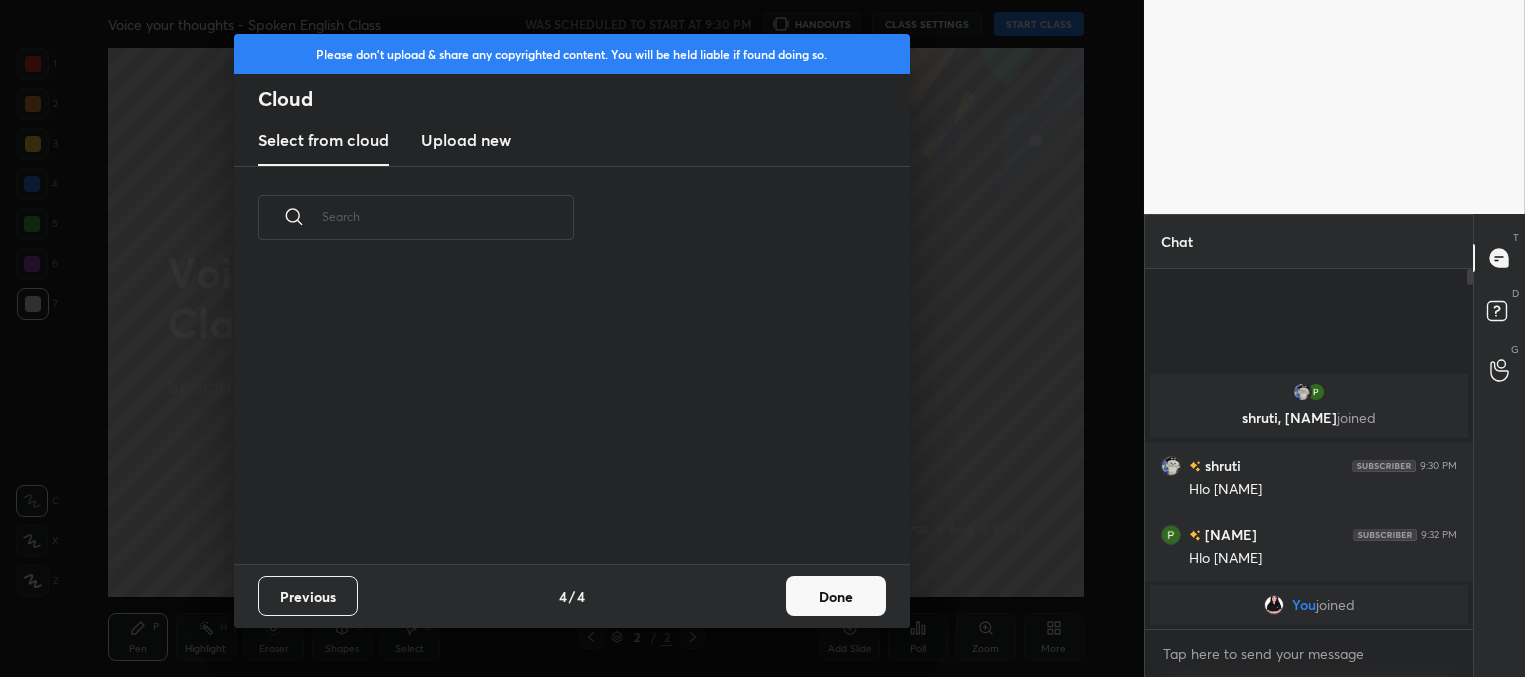 click on "Done" at bounding box center (836, 596) 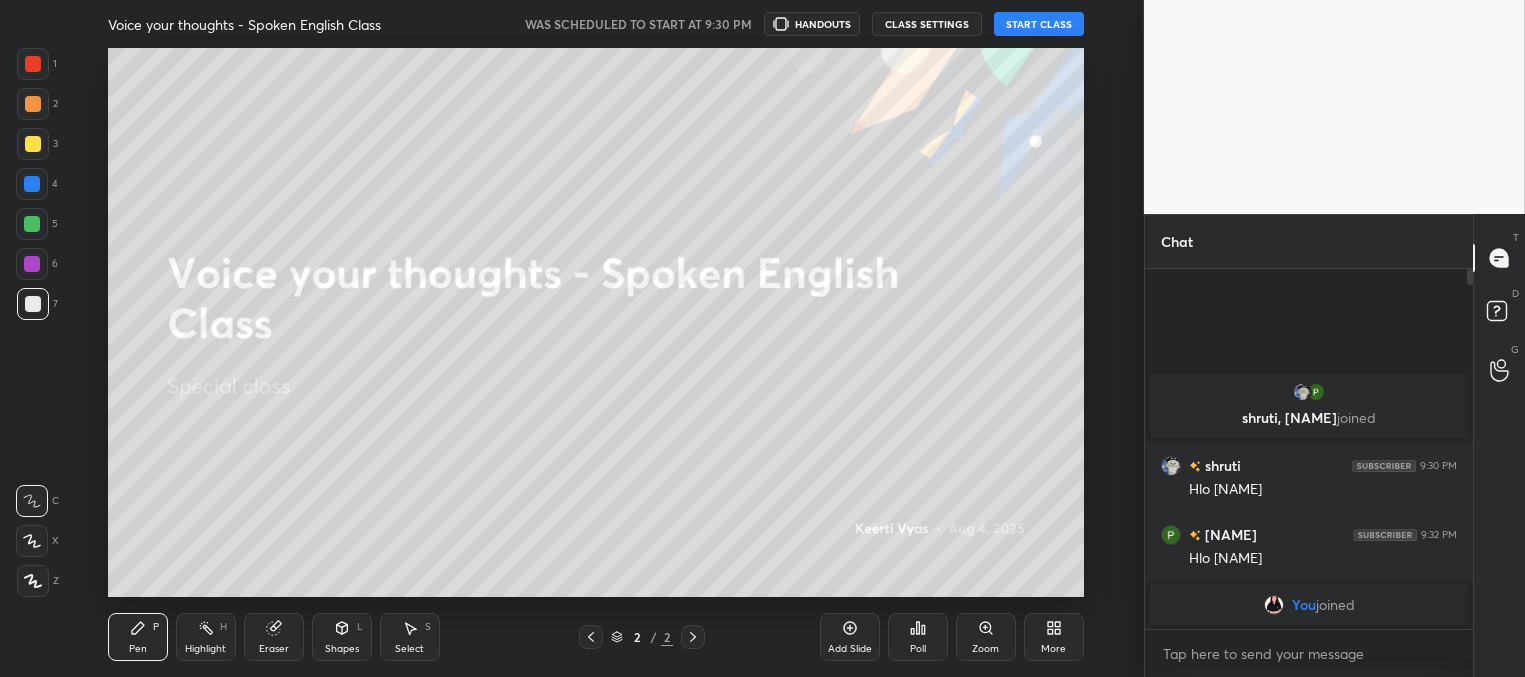 click on "START CLASS" at bounding box center (1039, 24) 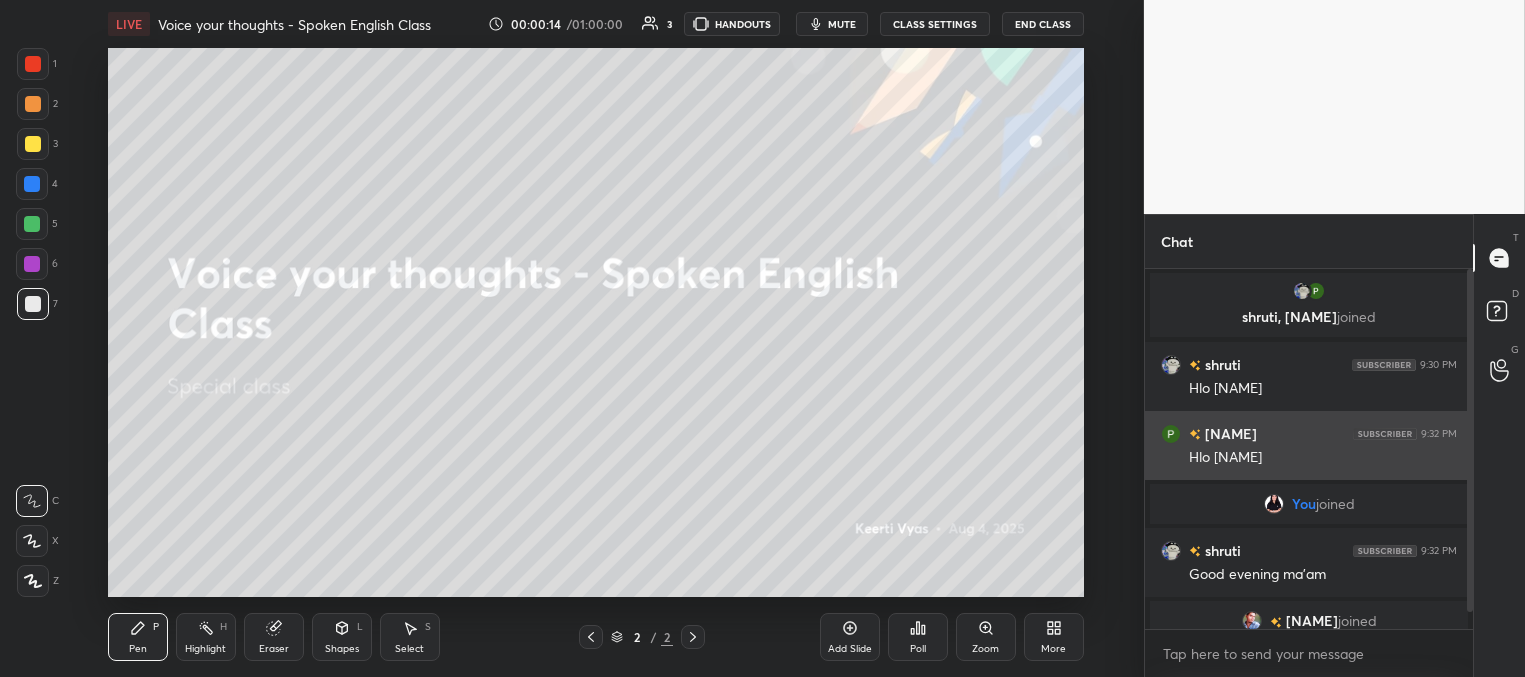 scroll, scrollTop: 15, scrollLeft: 0, axis: vertical 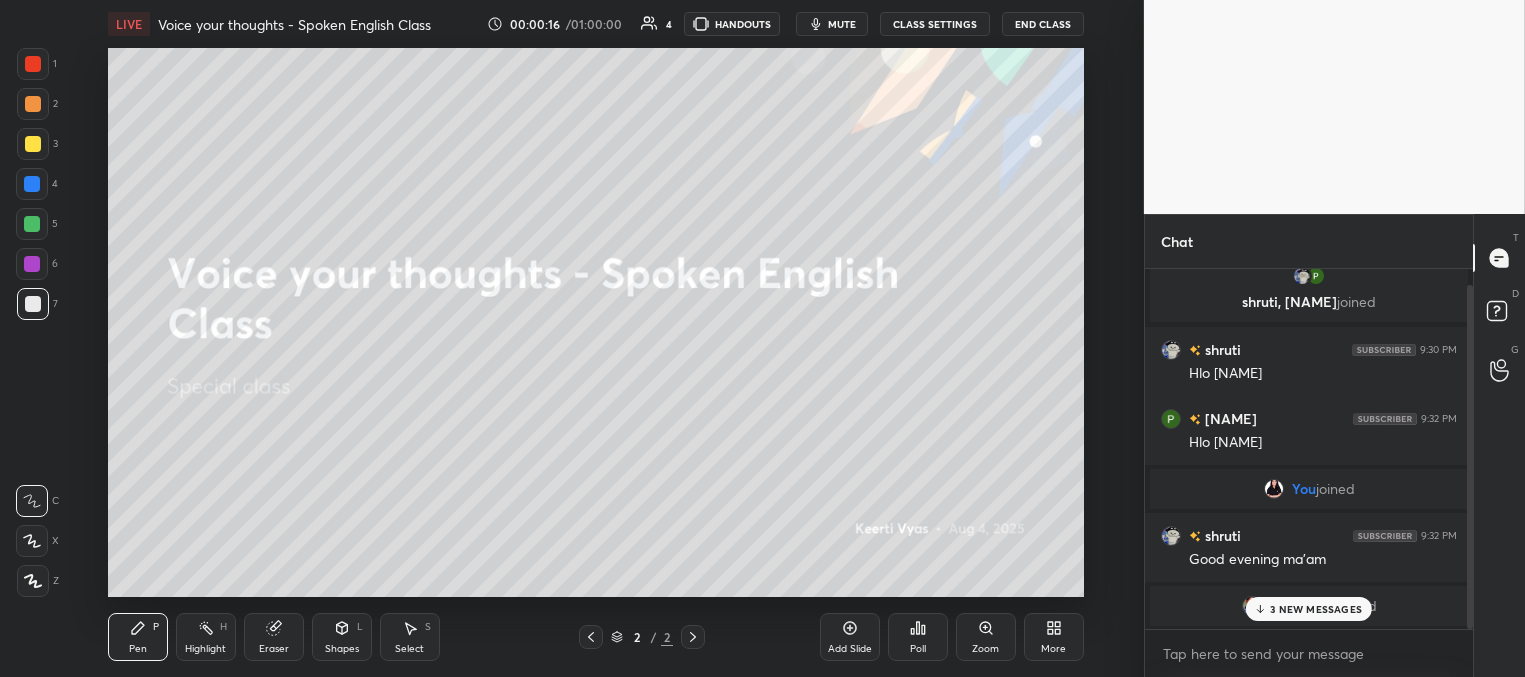click 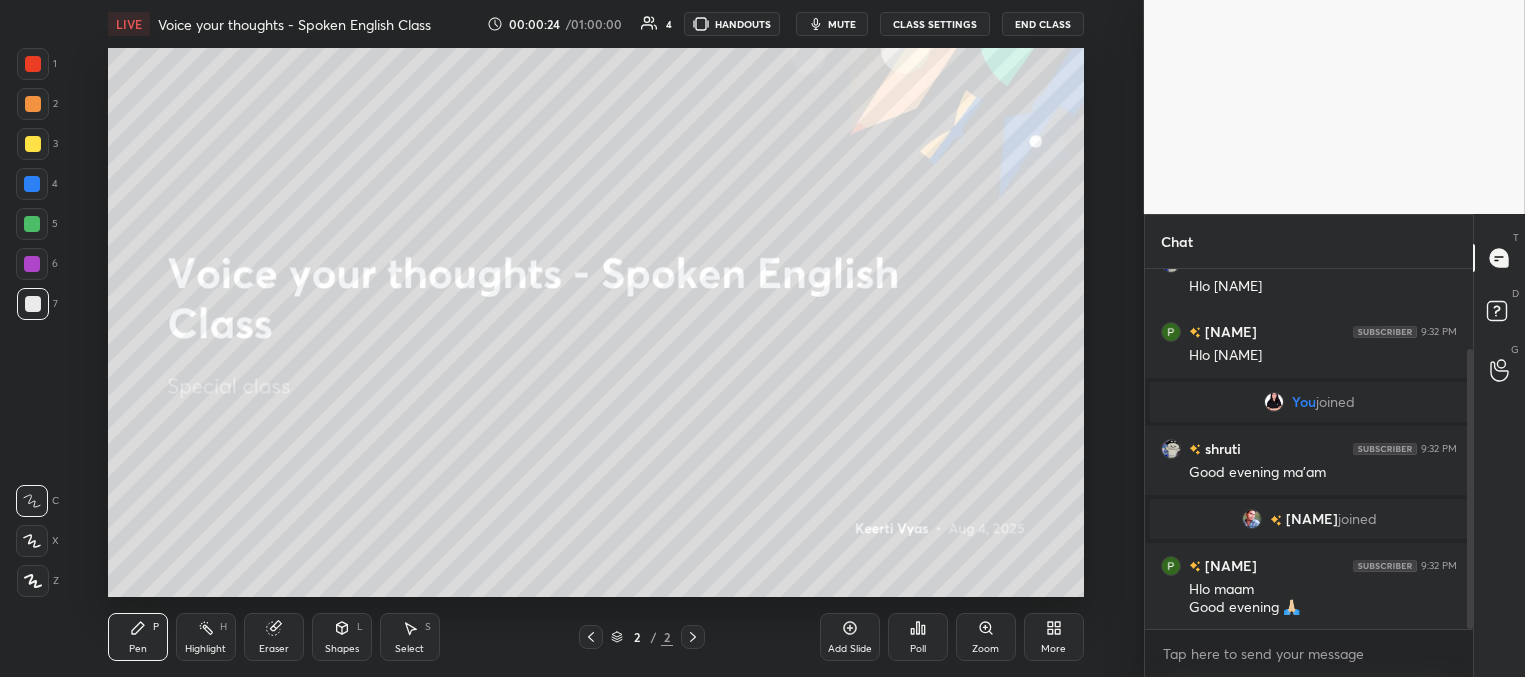click on "mute" at bounding box center (832, 24) 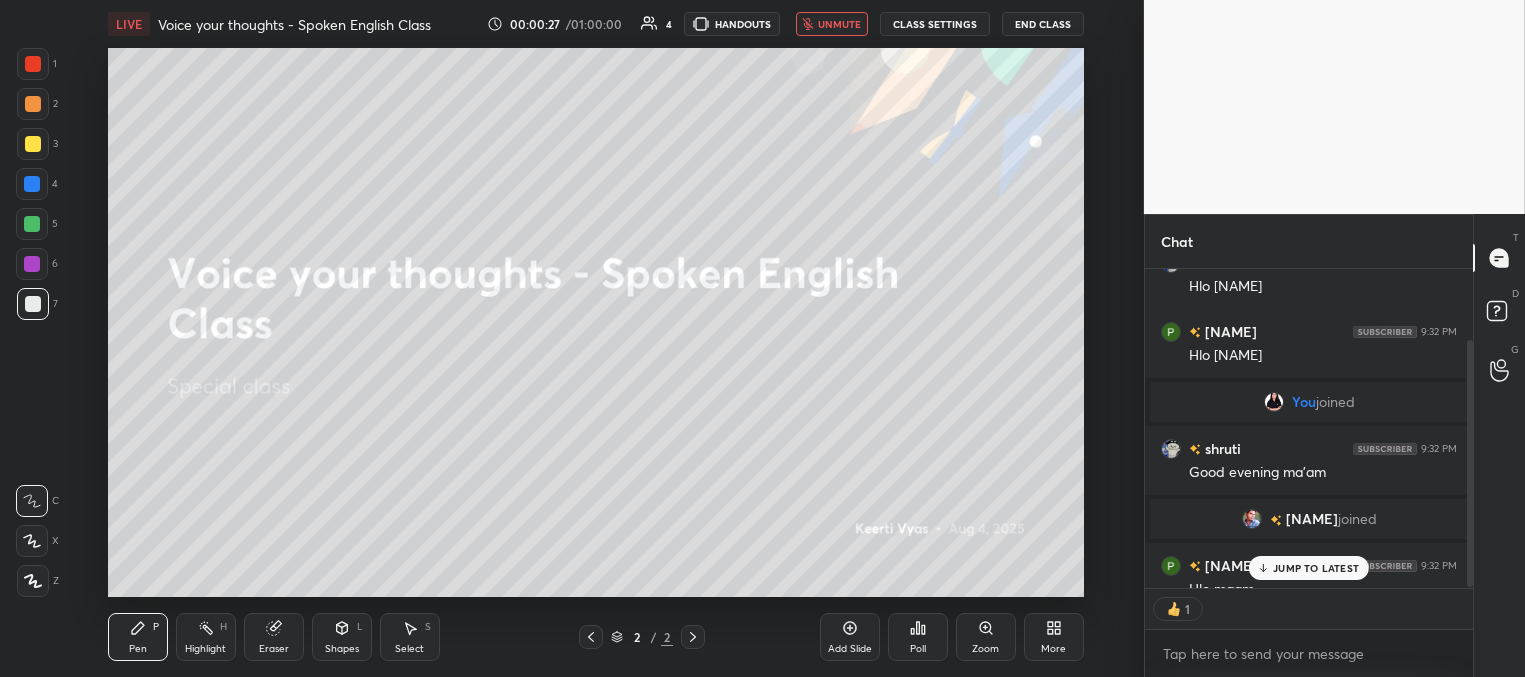 scroll, scrollTop: 312, scrollLeft: 322, axis: both 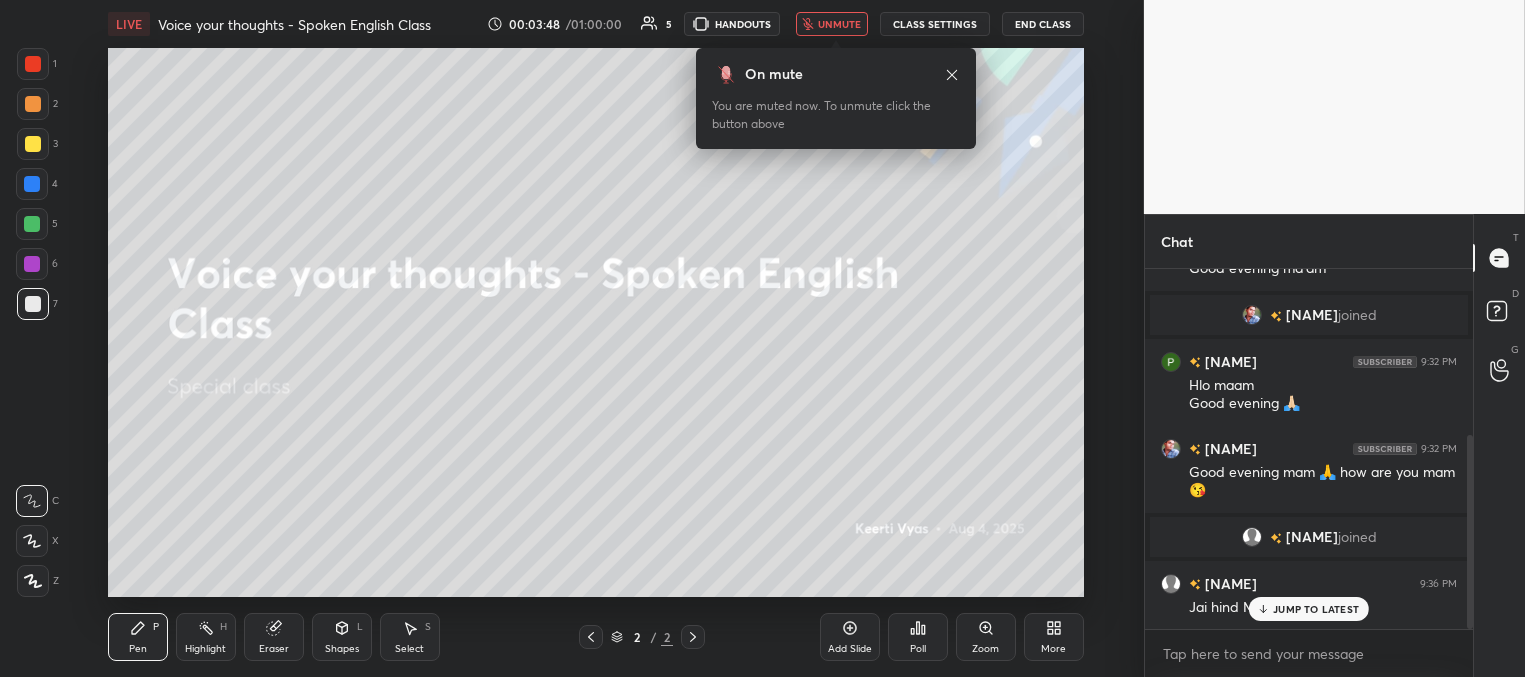 click on "unmute" at bounding box center [839, 24] 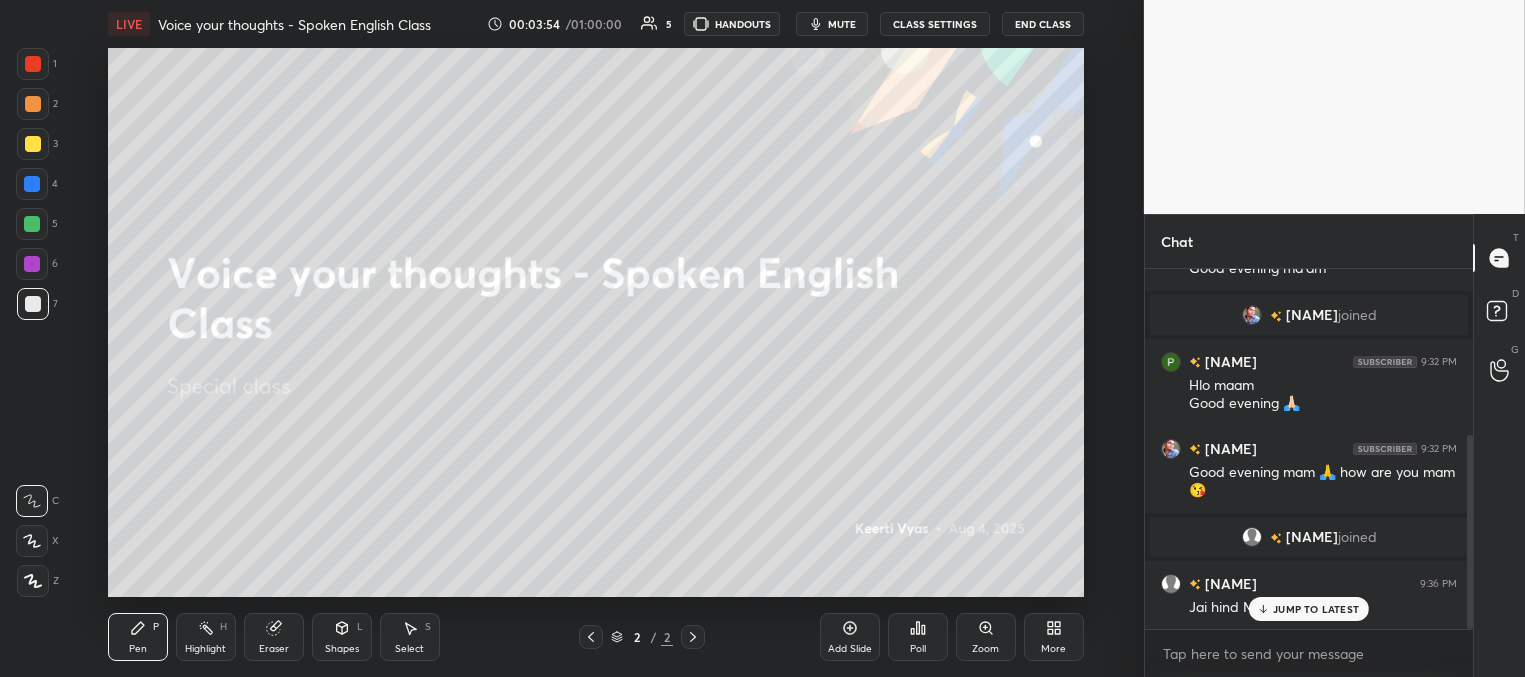 click on "JUMP TO LATEST" at bounding box center (1316, 609) 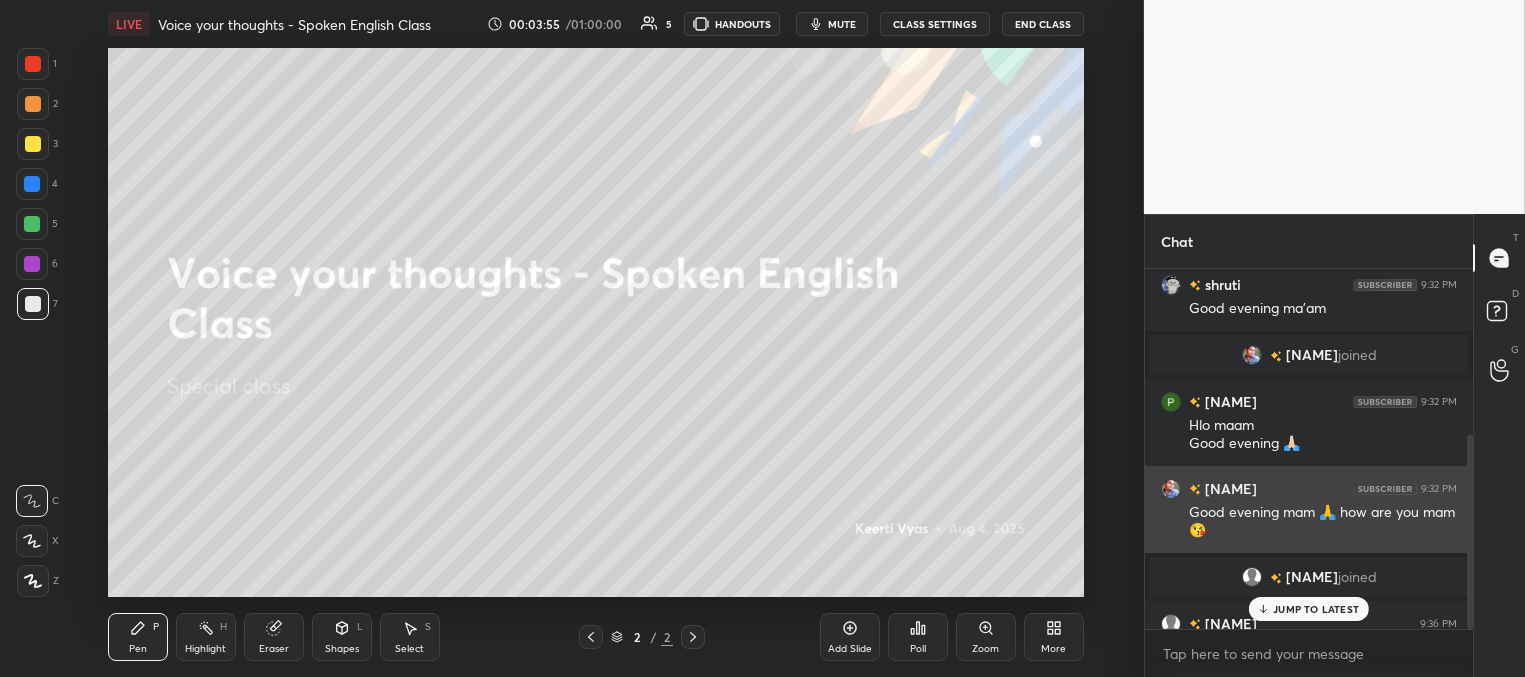 scroll, scrollTop: 306, scrollLeft: 0, axis: vertical 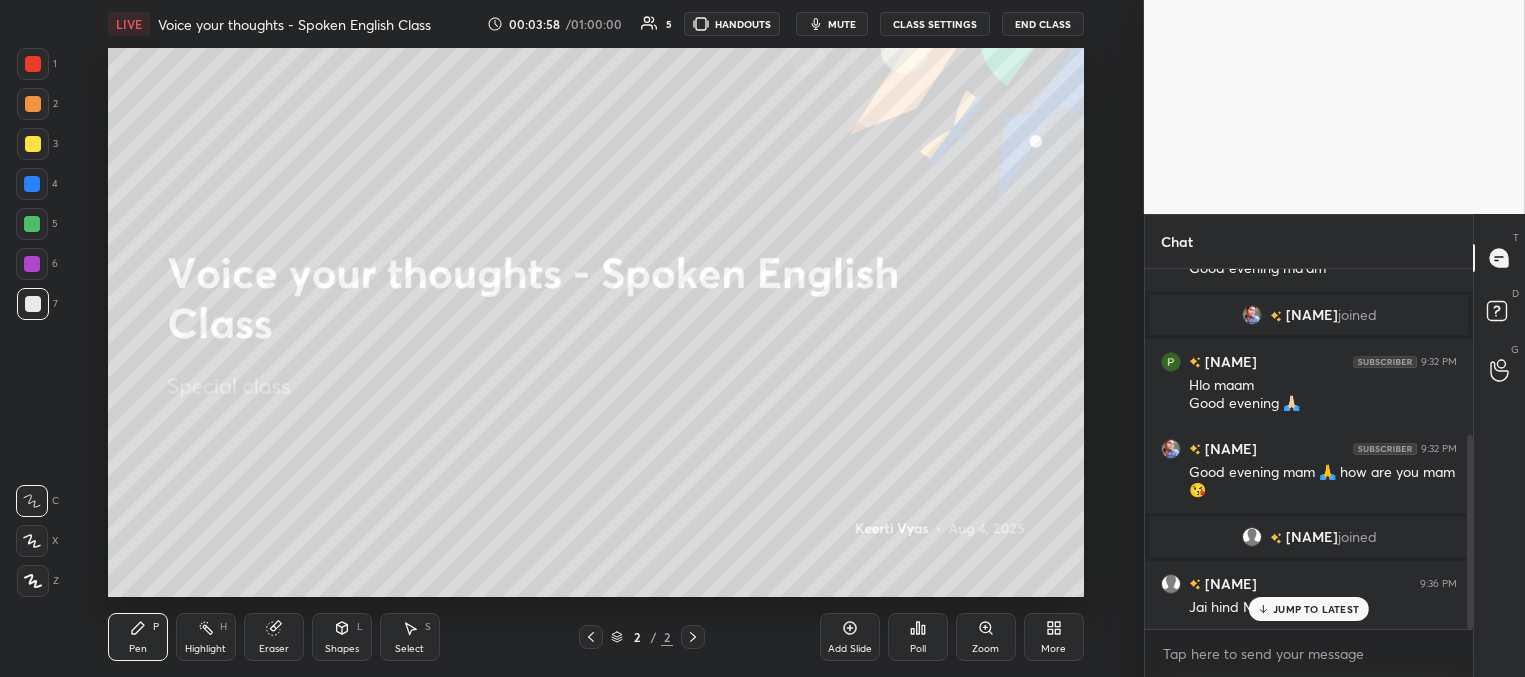 click at bounding box center (33, 144) 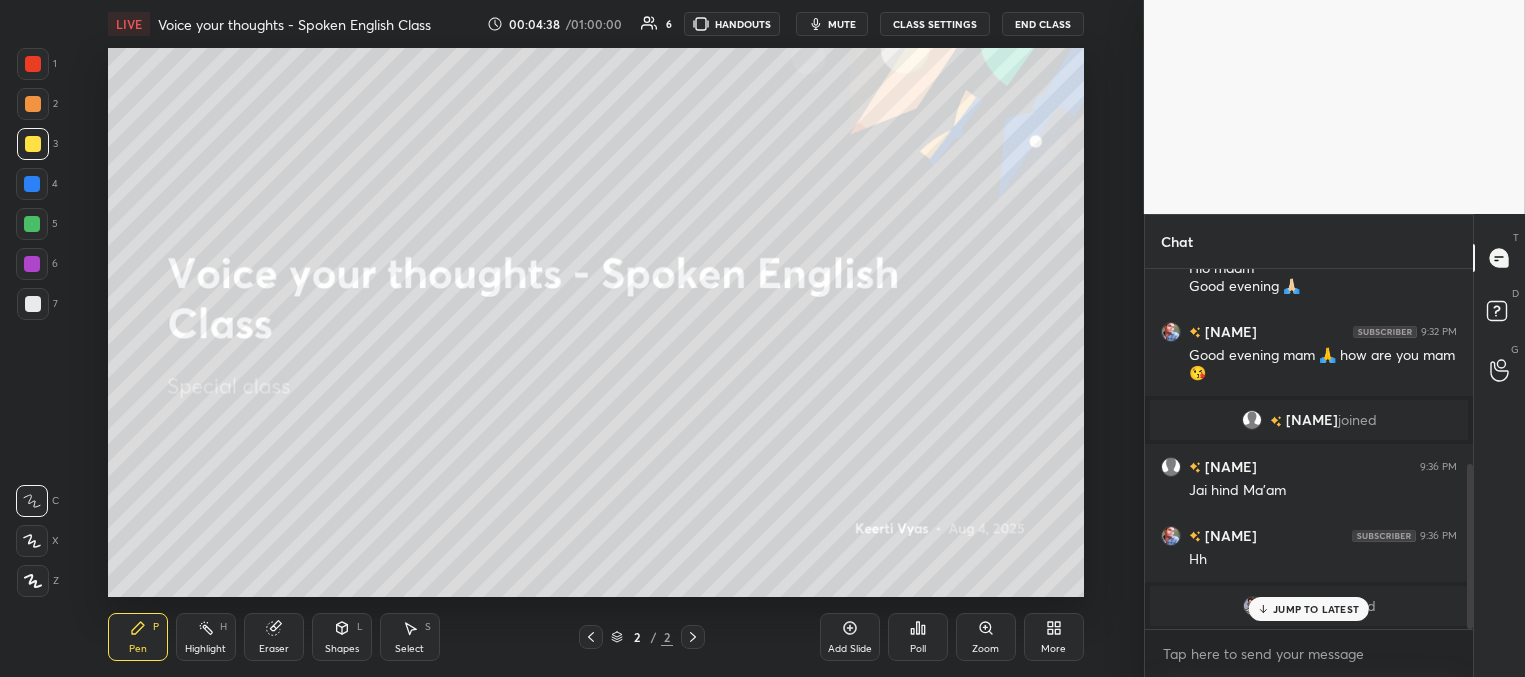 scroll, scrollTop: 492, scrollLeft: 0, axis: vertical 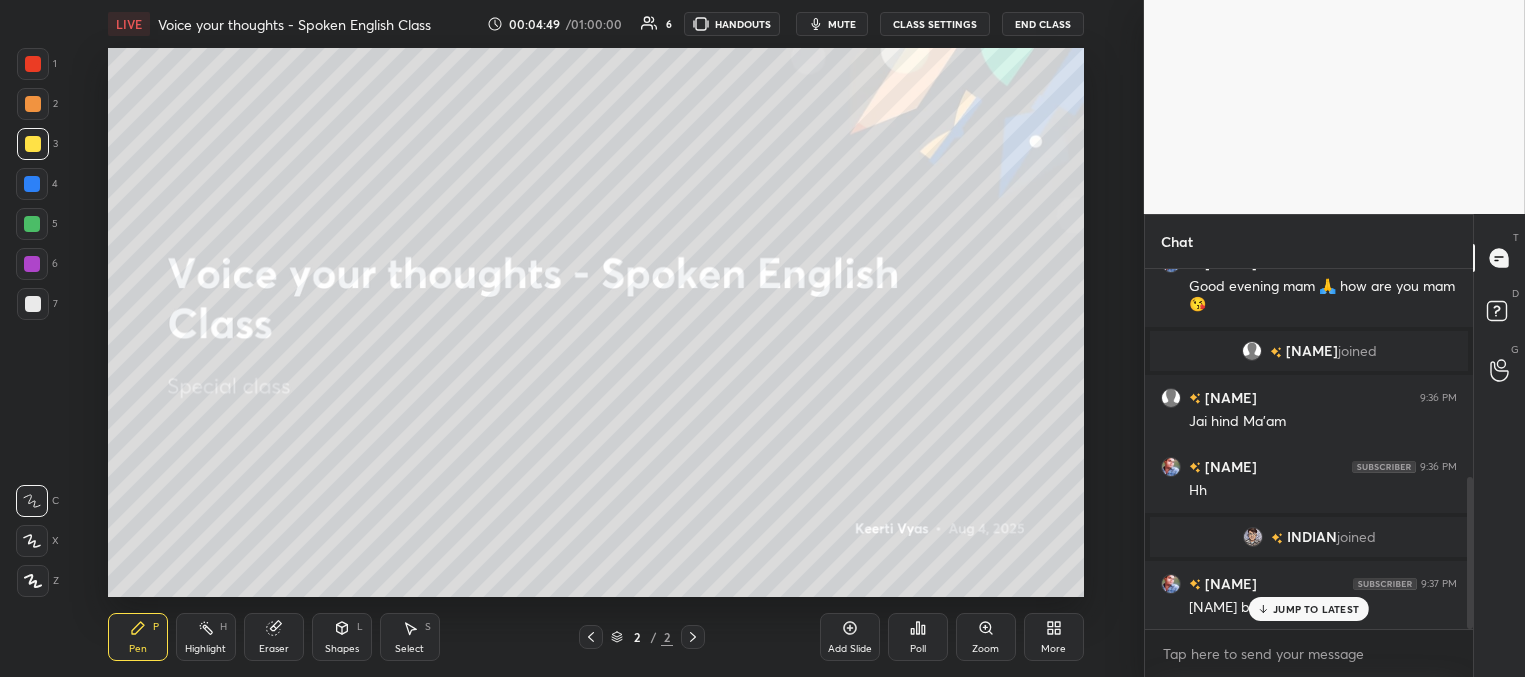 click on "JUMP TO LATEST" at bounding box center [1316, 609] 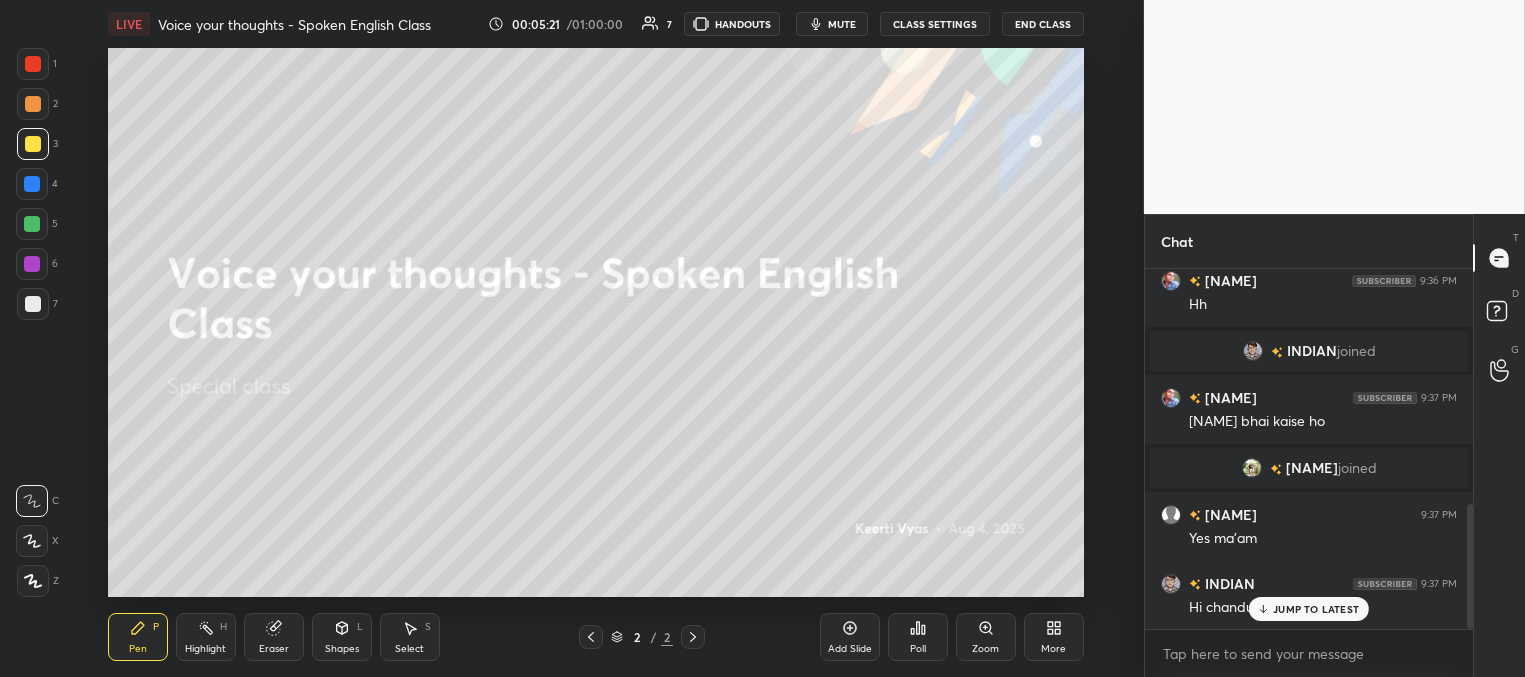 scroll, scrollTop: 747, scrollLeft: 0, axis: vertical 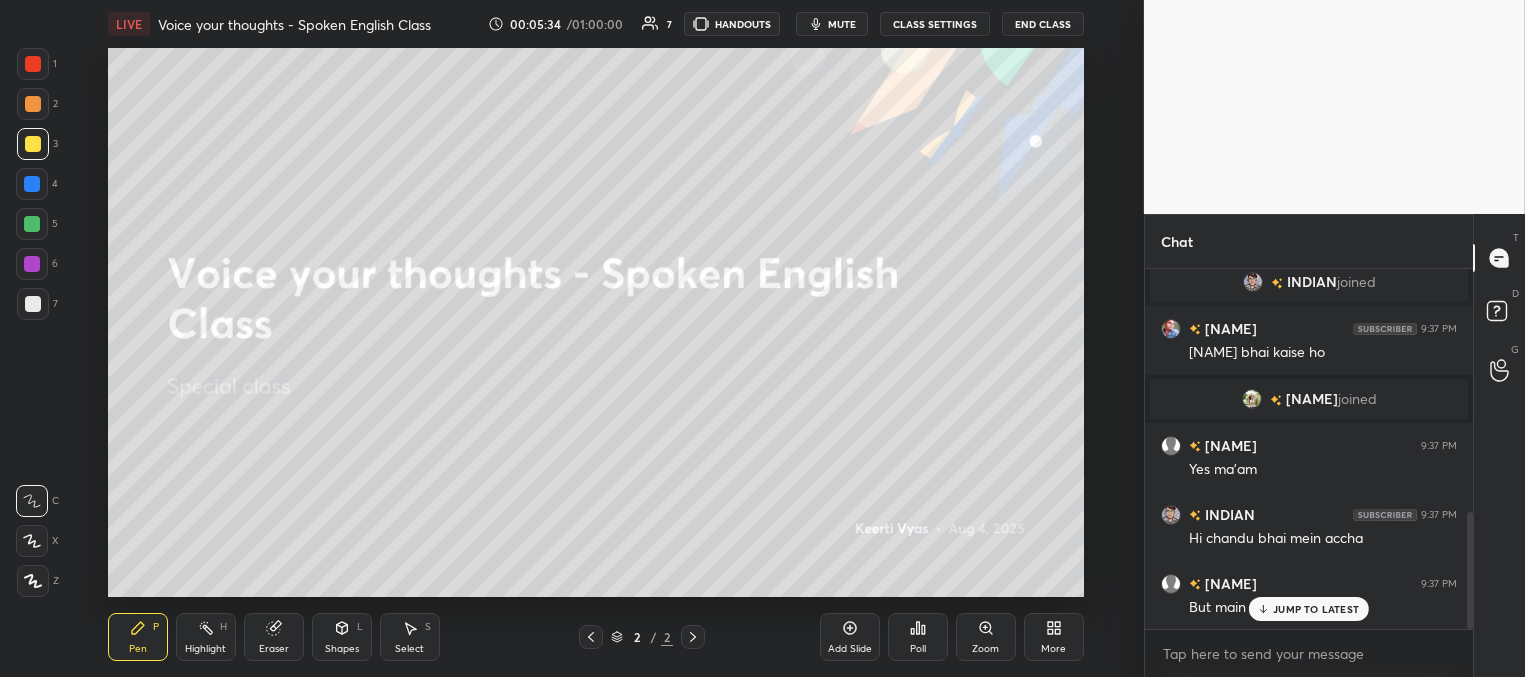 click on "JUMP TO LATEST" at bounding box center [1316, 609] 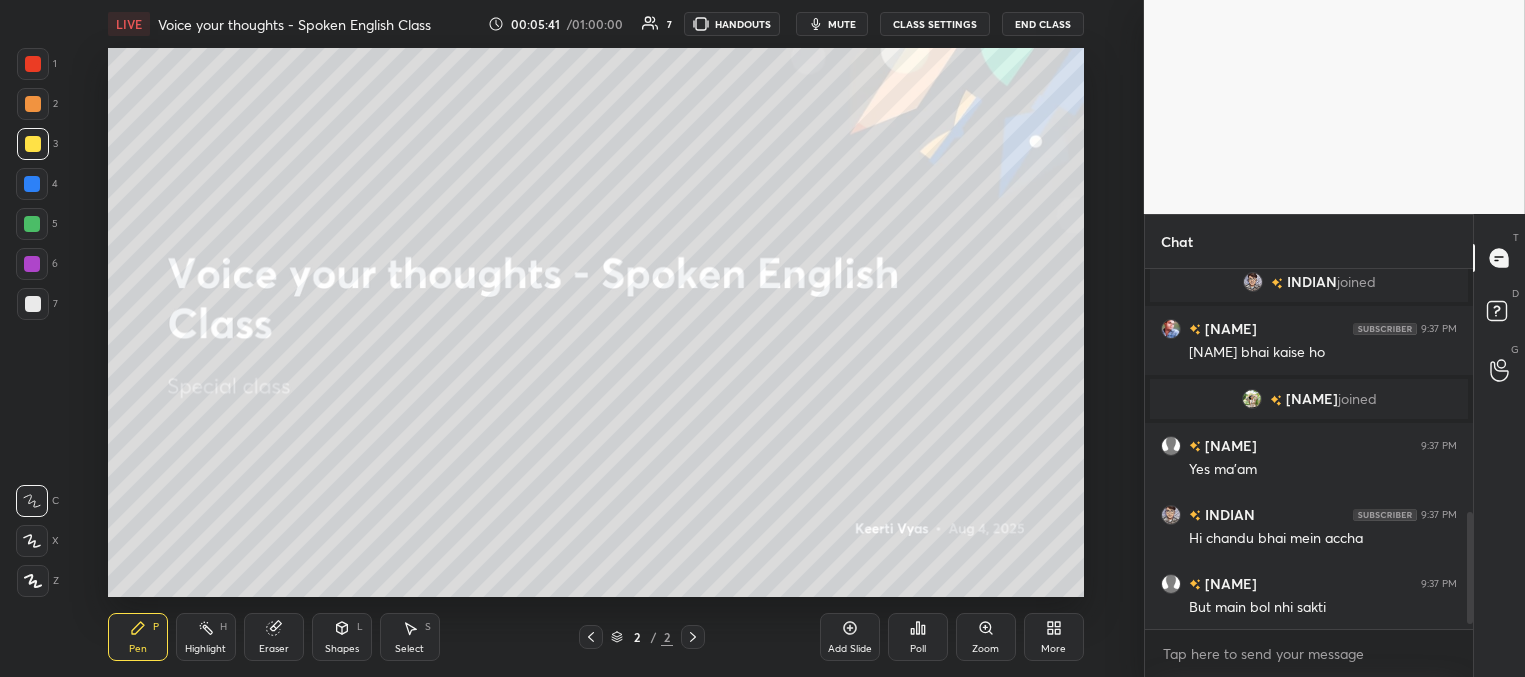 scroll, scrollTop: 816, scrollLeft: 0, axis: vertical 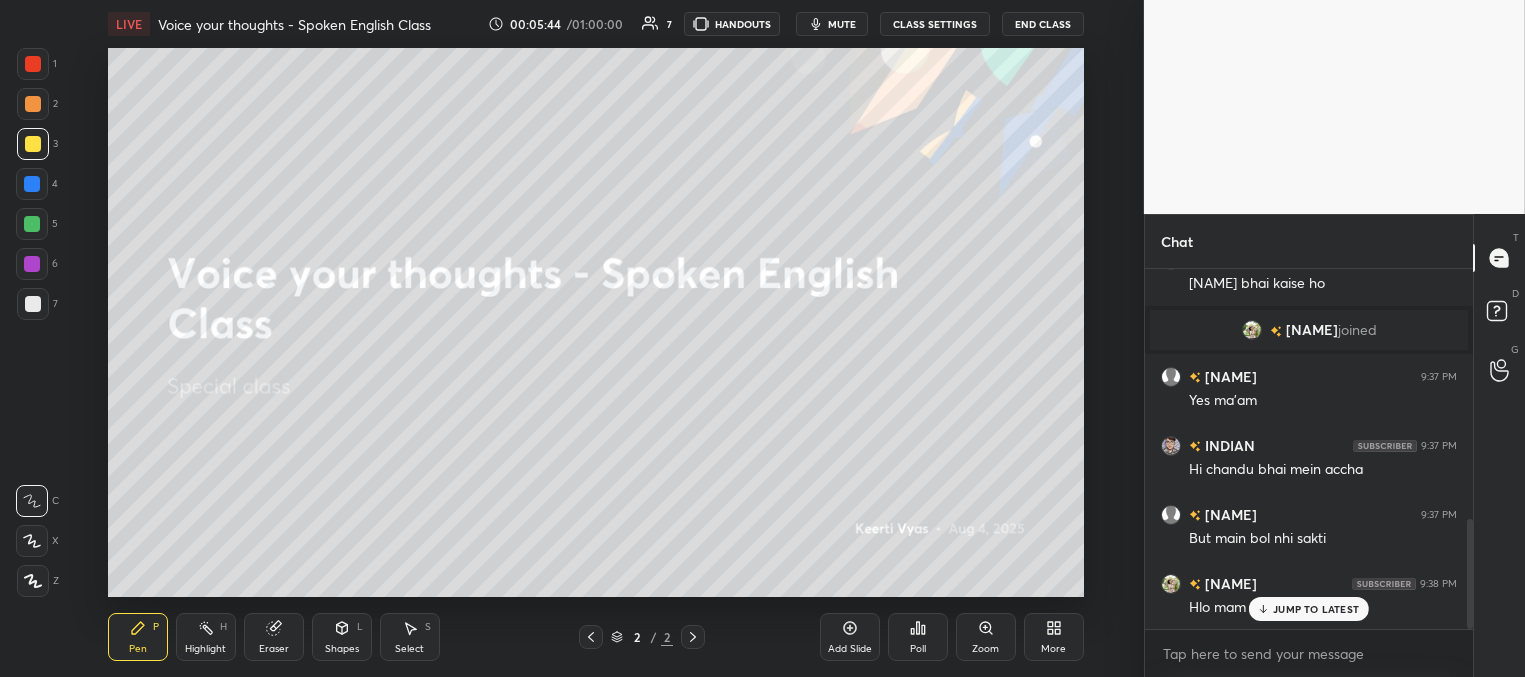 click on "JUMP TO LATEST" at bounding box center [1316, 609] 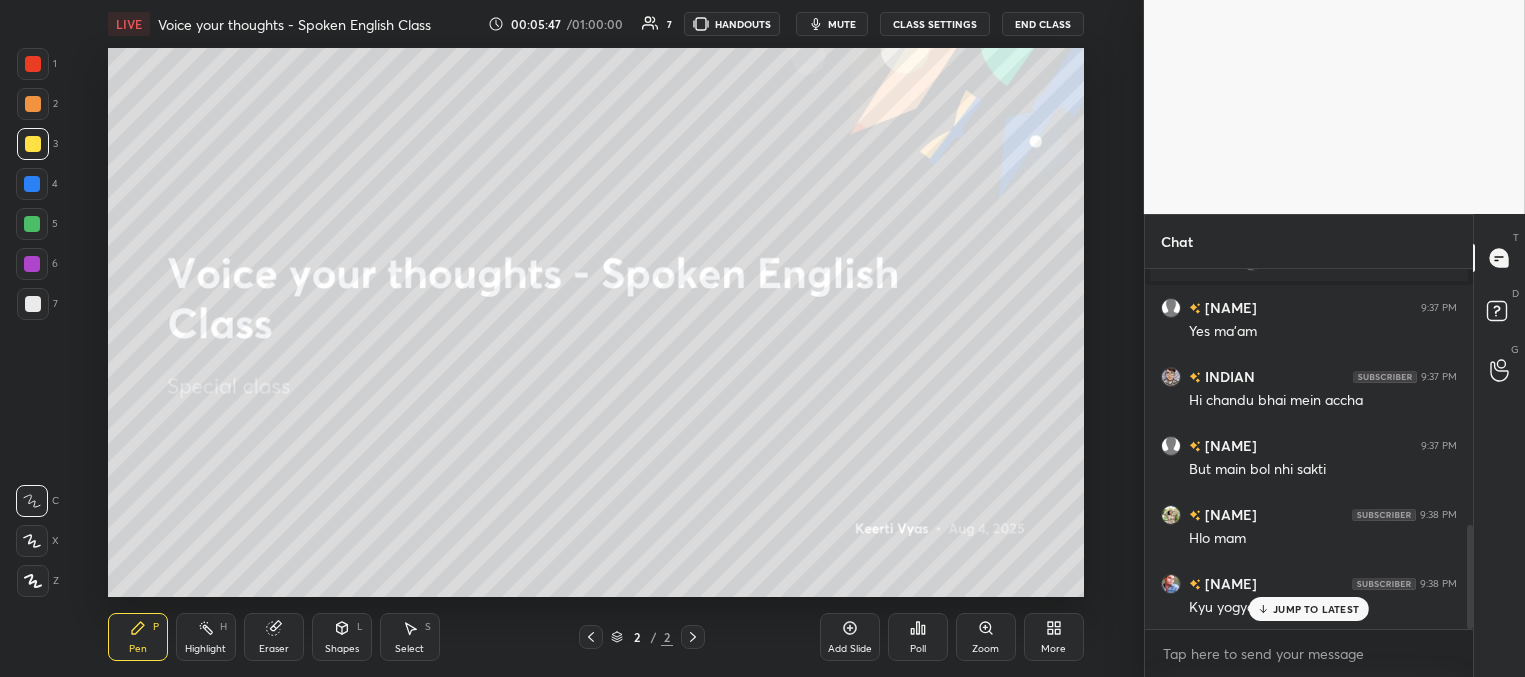 scroll, scrollTop: 954, scrollLeft: 0, axis: vertical 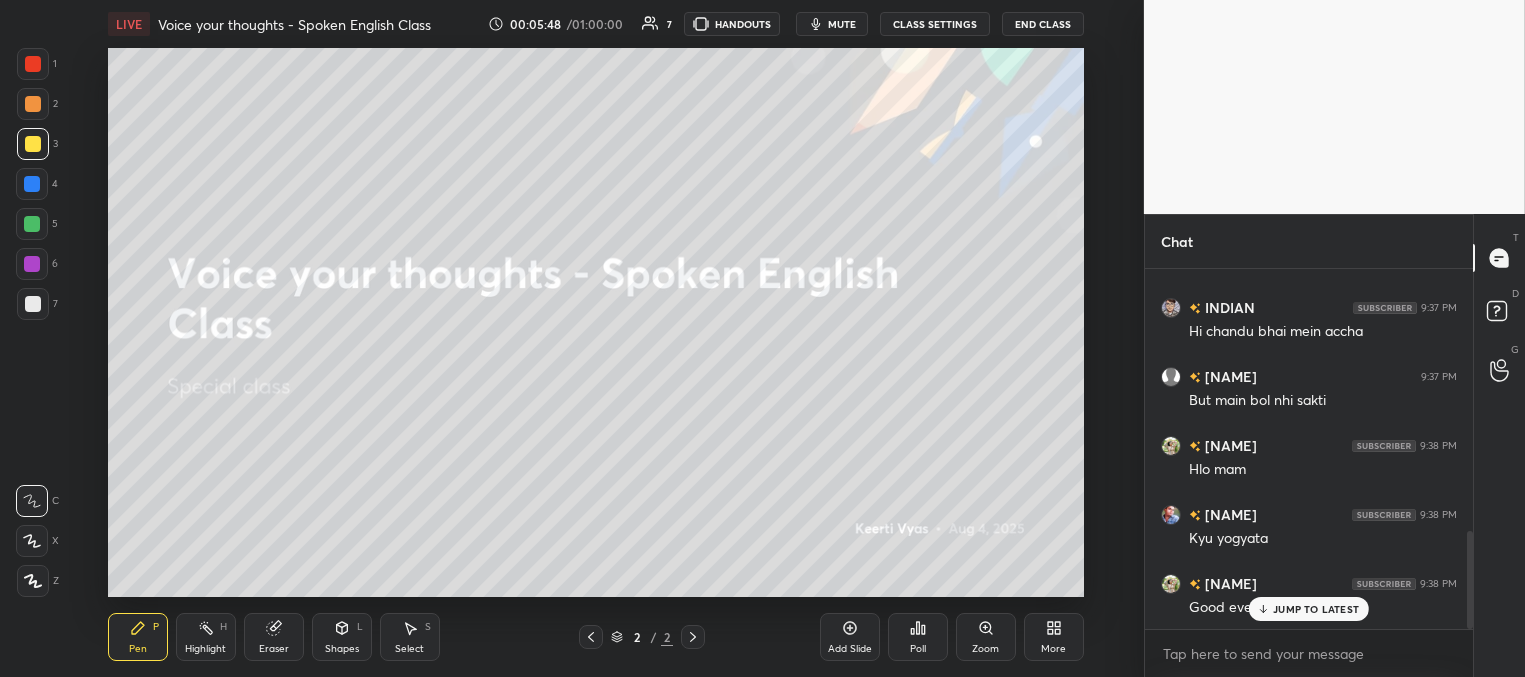 click on "JUMP TO LATEST" at bounding box center (1316, 609) 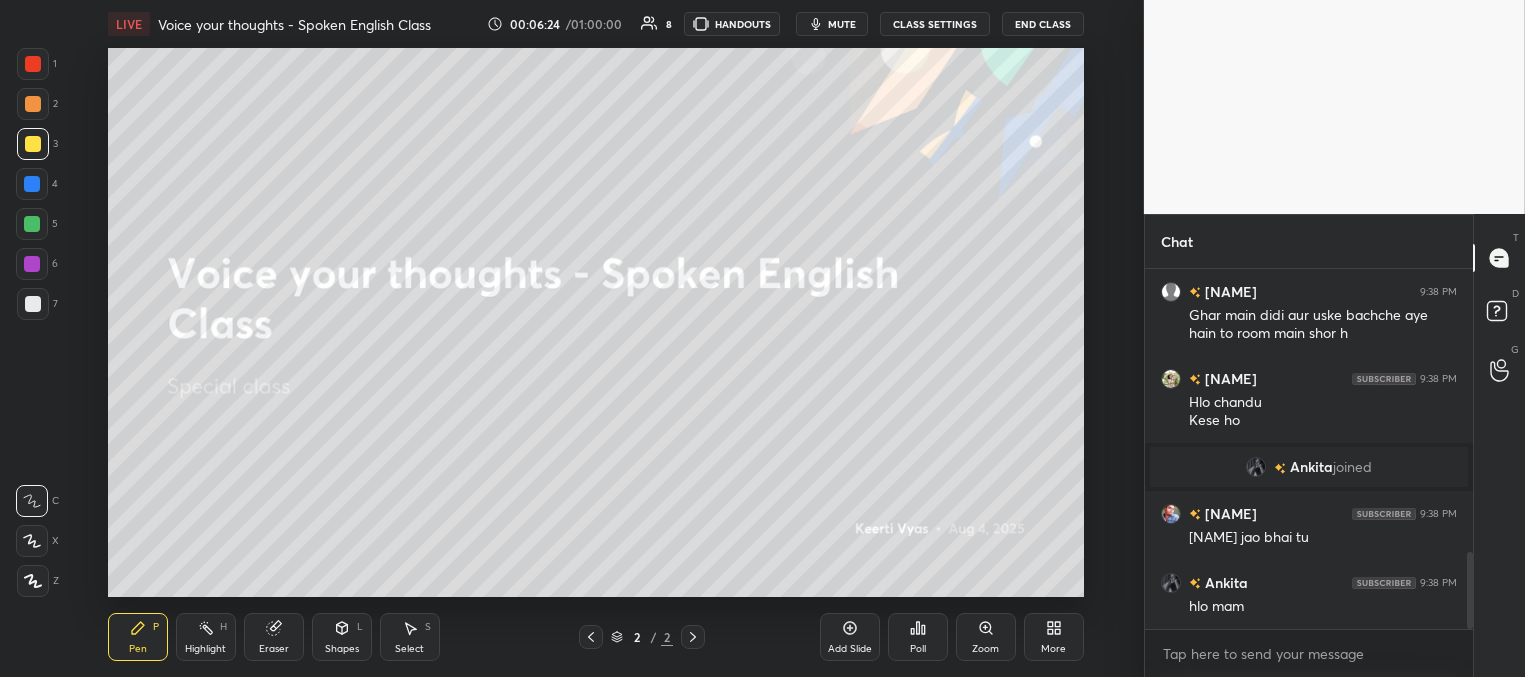scroll, scrollTop: 1334, scrollLeft: 0, axis: vertical 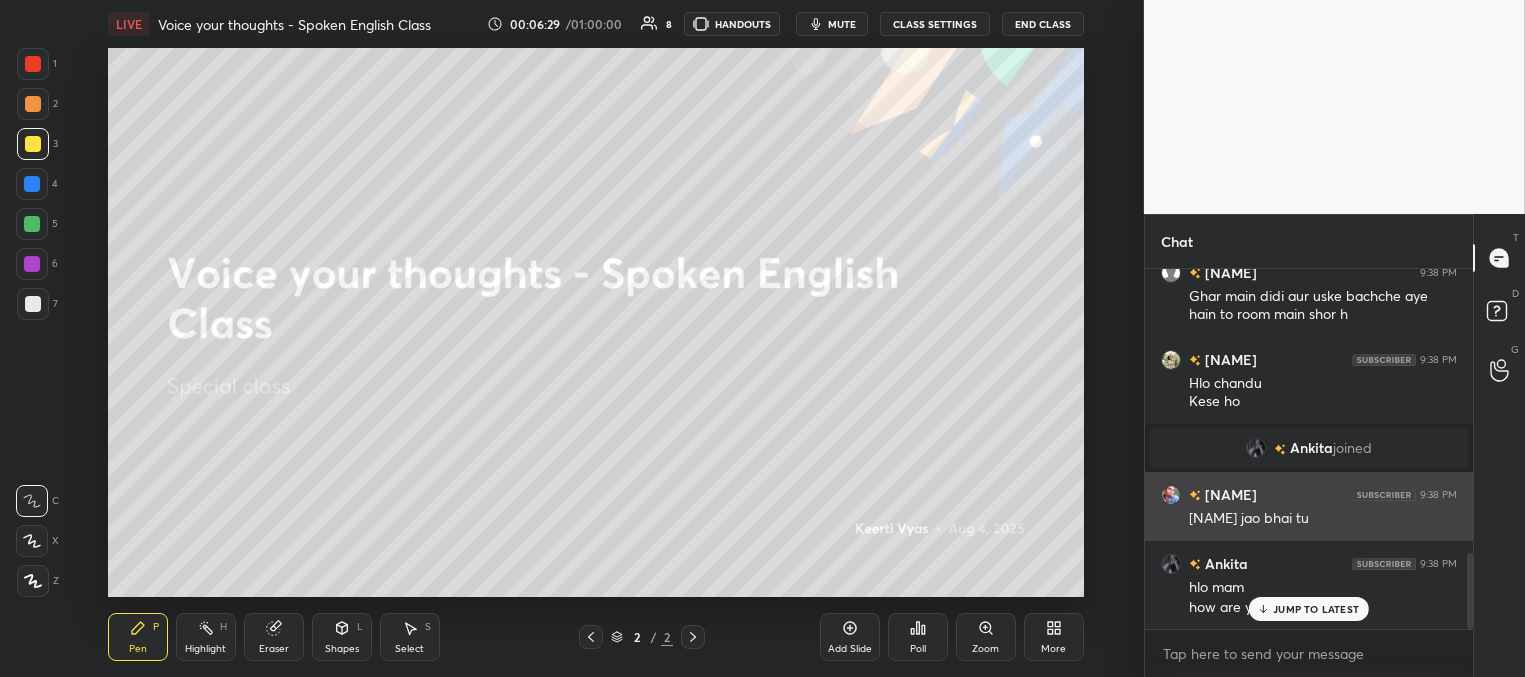 drag, startPoint x: 1287, startPoint y: 607, endPoint x: 1164, endPoint y: 522, distance: 149.51254 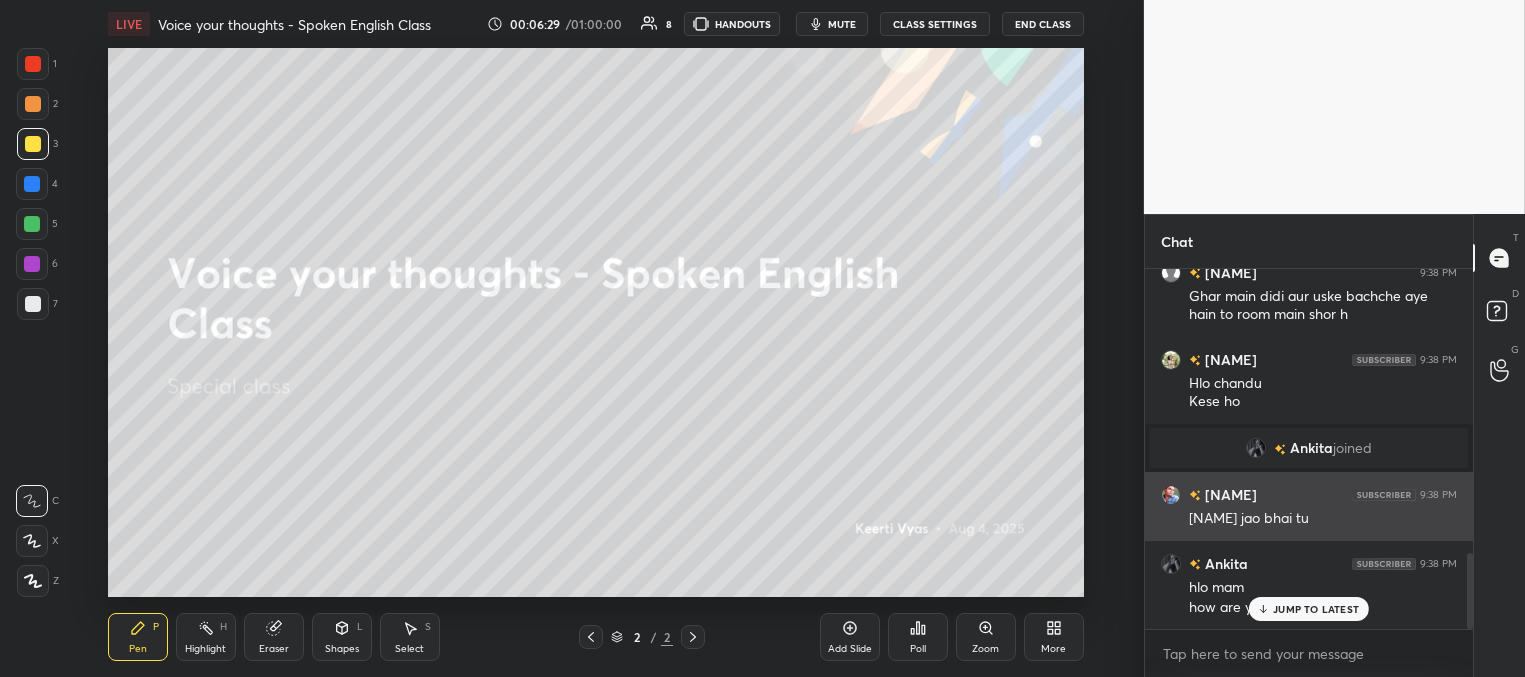 click on "JUMP TO LATEST" at bounding box center [1316, 609] 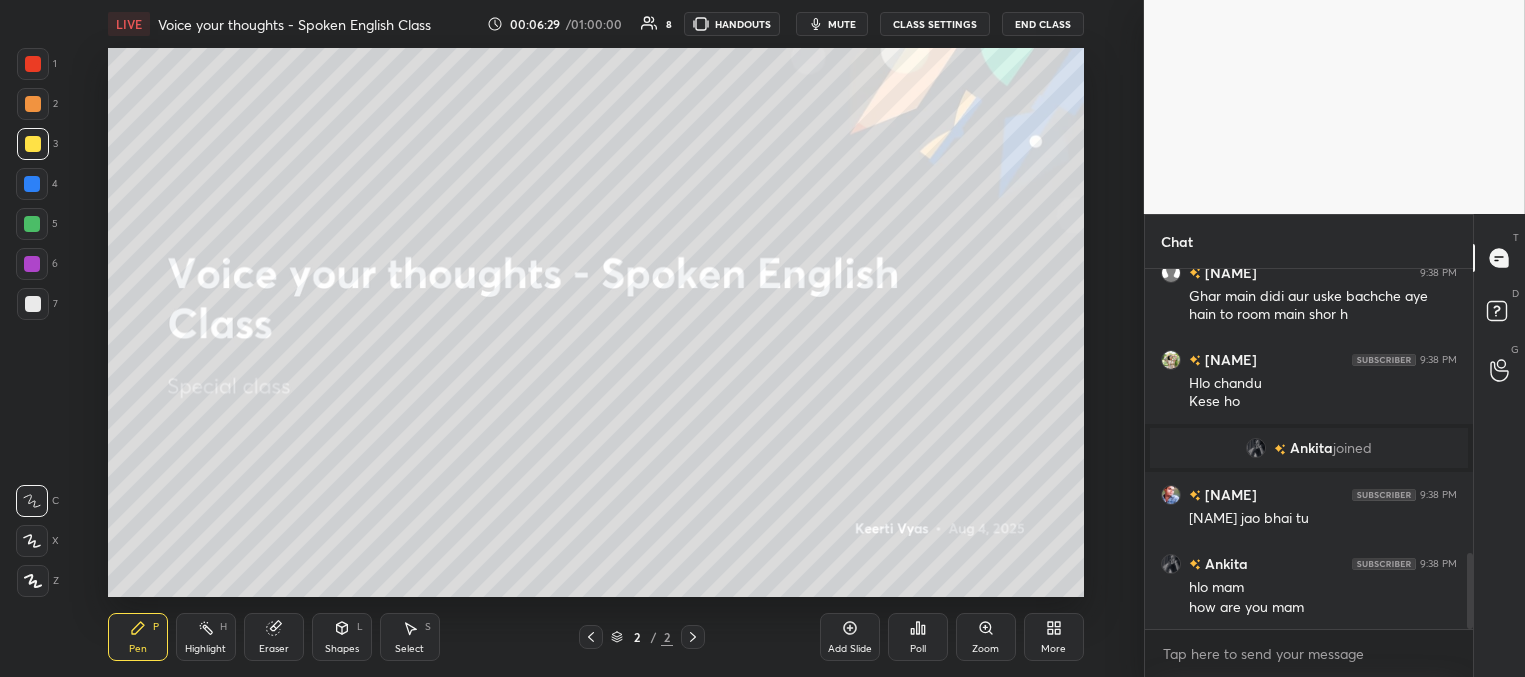 scroll, scrollTop: 1403, scrollLeft: 0, axis: vertical 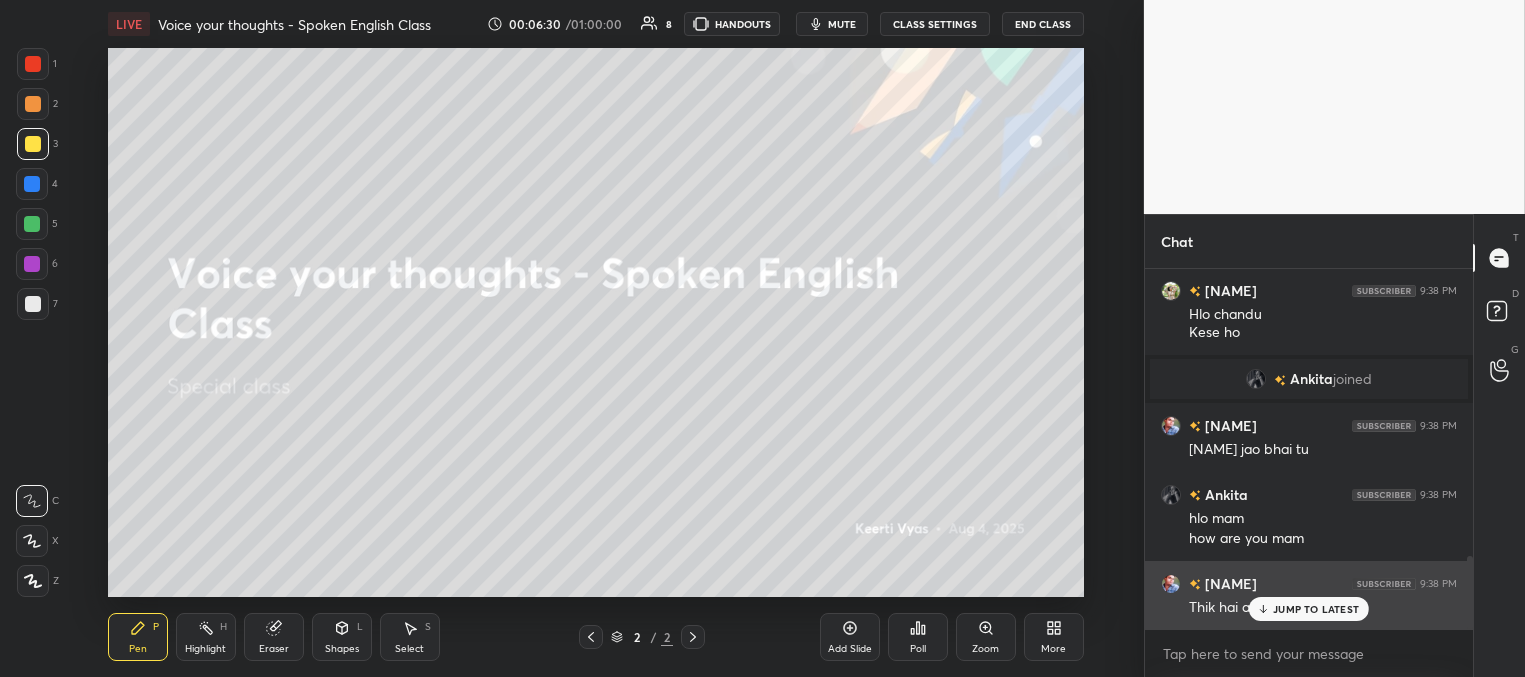 drag, startPoint x: 1276, startPoint y: 610, endPoint x: 1248, endPoint y: 594, distance: 32.24903 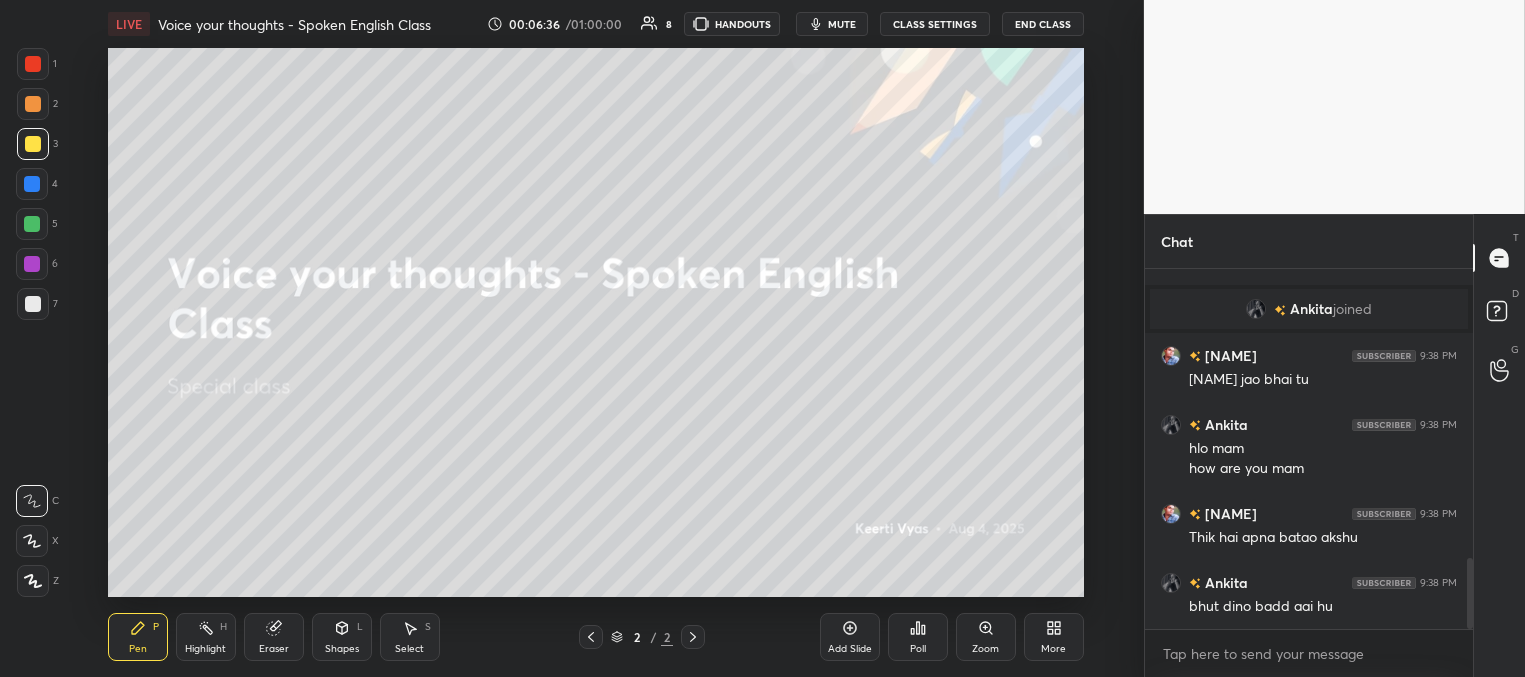 scroll, scrollTop: 1542, scrollLeft: 0, axis: vertical 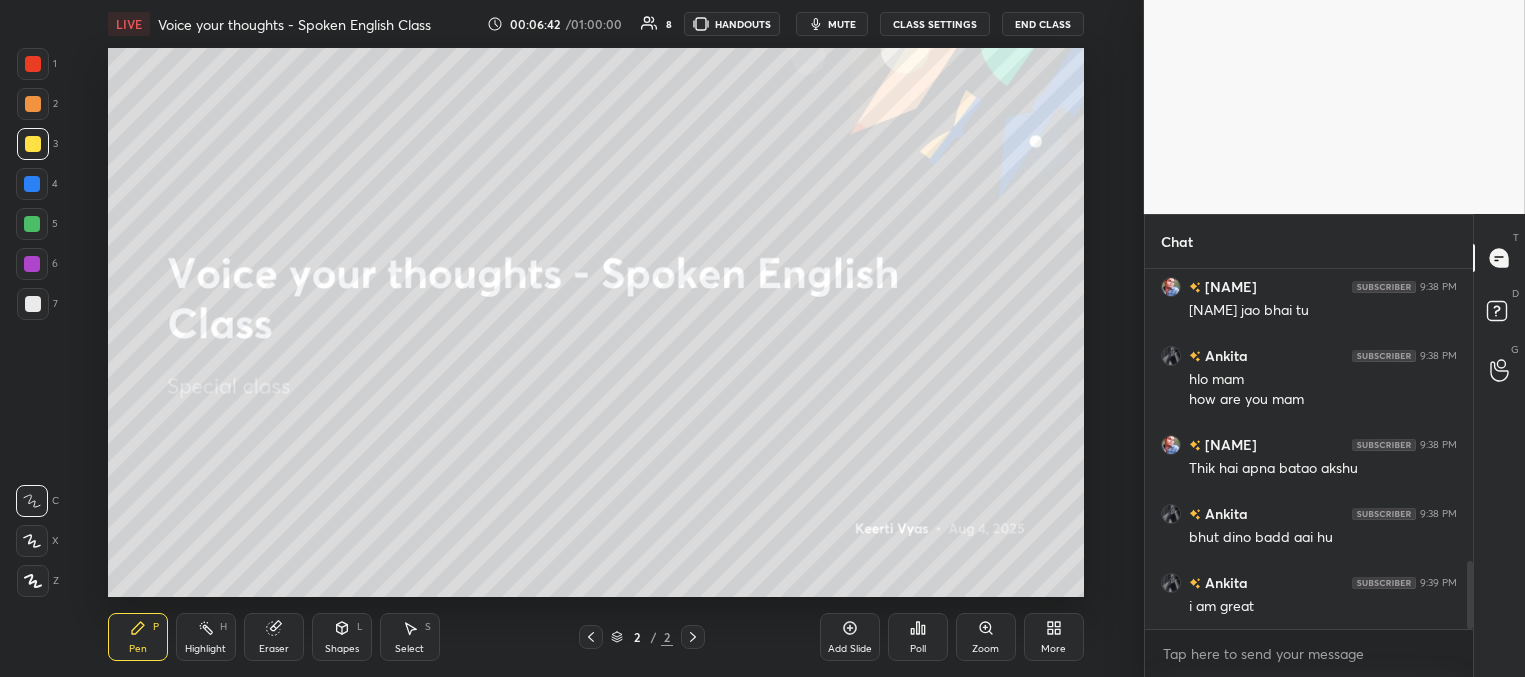 drag, startPoint x: 842, startPoint y: 644, endPoint x: 832, endPoint y: 614, distance: 31.622776 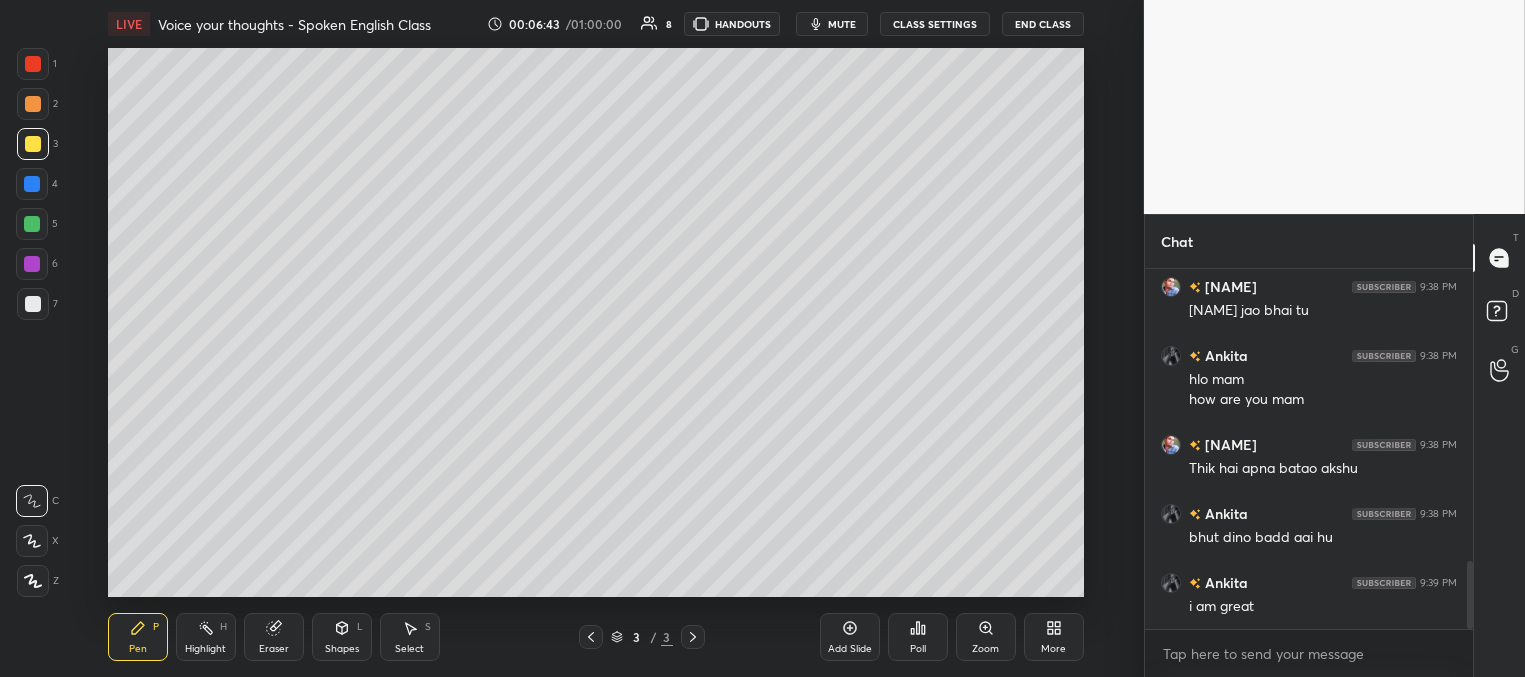 click at bounding box center (33, 144) 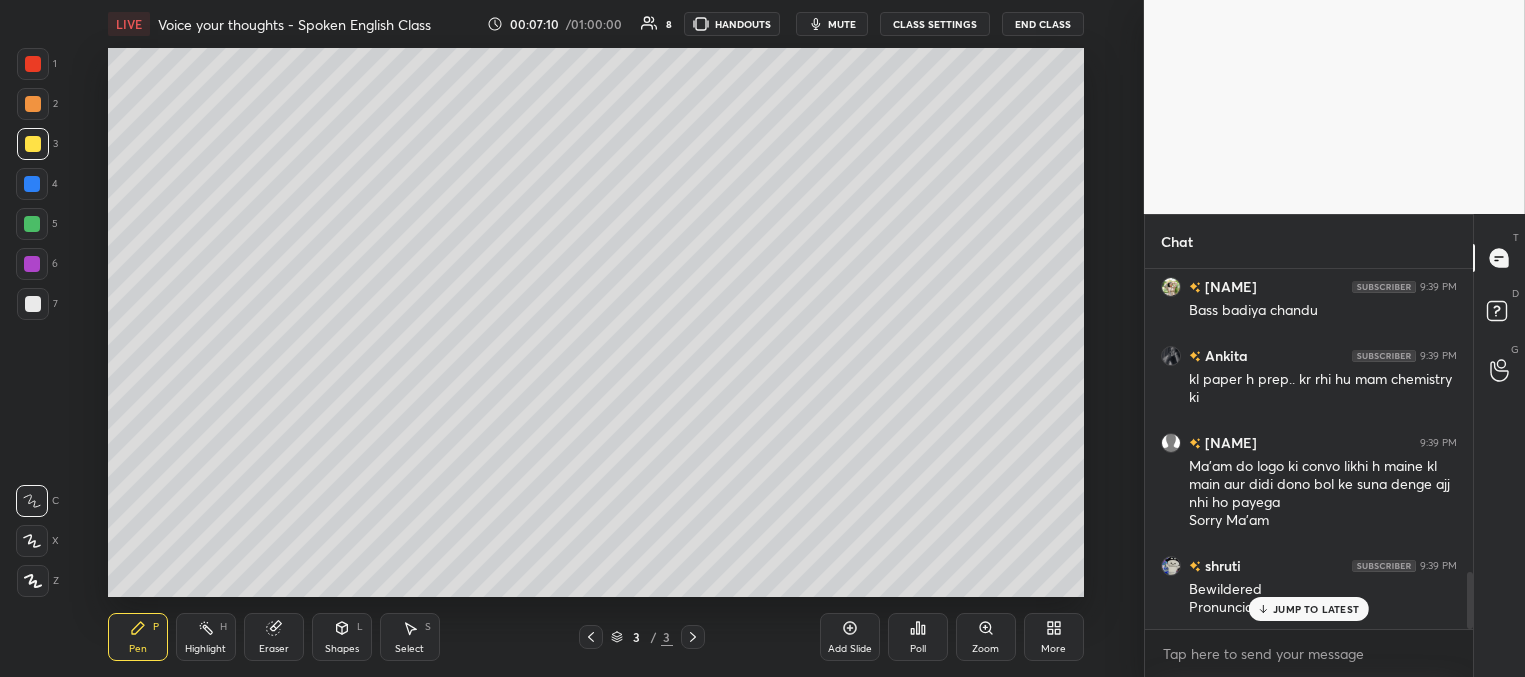 scroll, scrollTop: 1955, scrollLeft: 0, axis: vertical 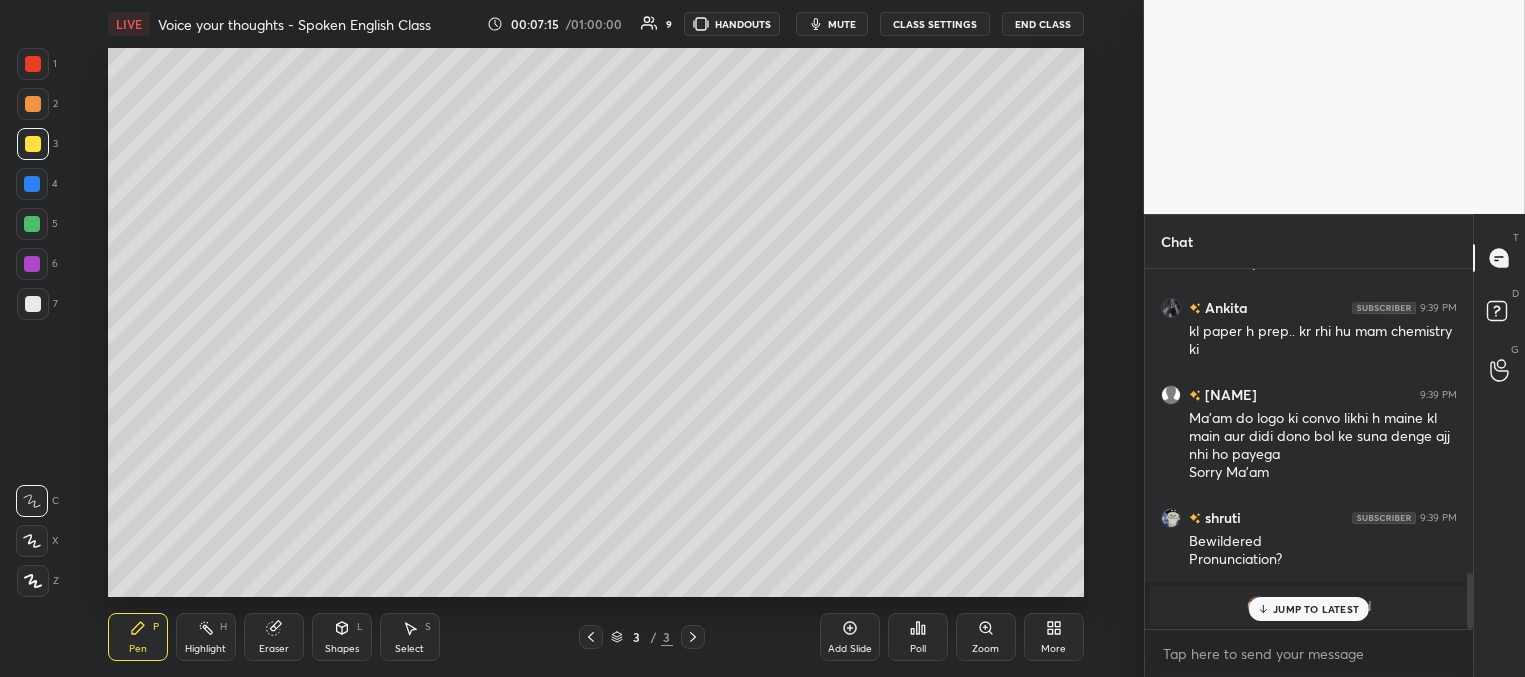 click on "JUMP TO LATEST" at bounding box center [1309, 609] 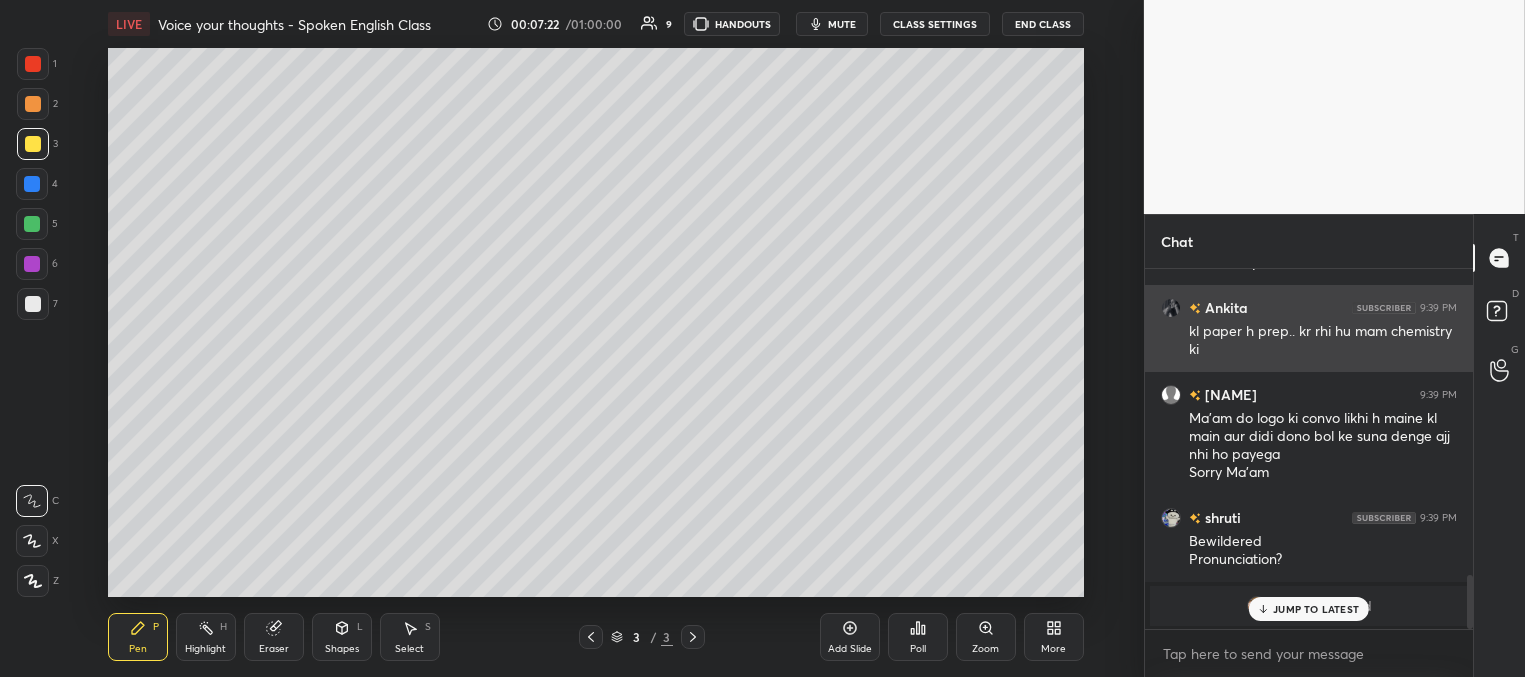 scroll, scrollTop: 2024, scrollLeft: 0, axis: vertical 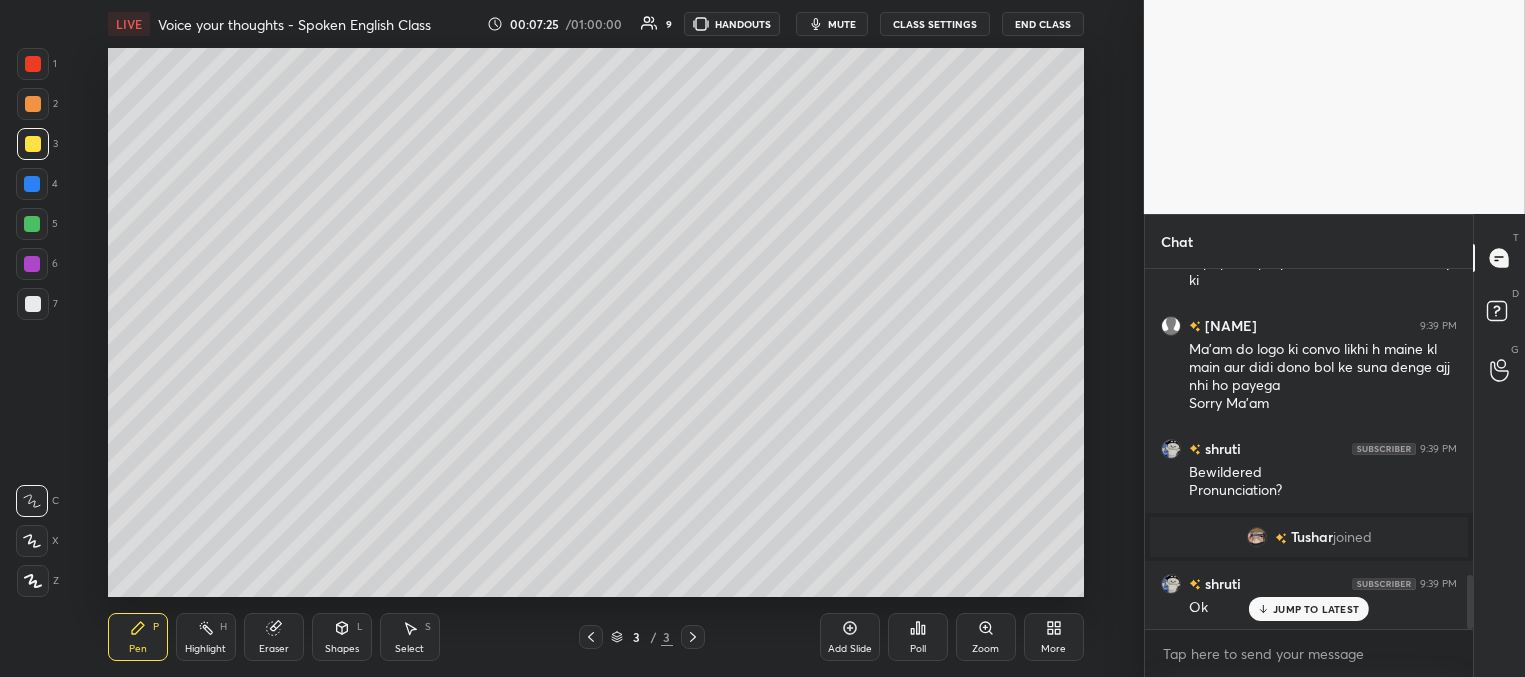 click on "mute" at bounding box center [842, 24] 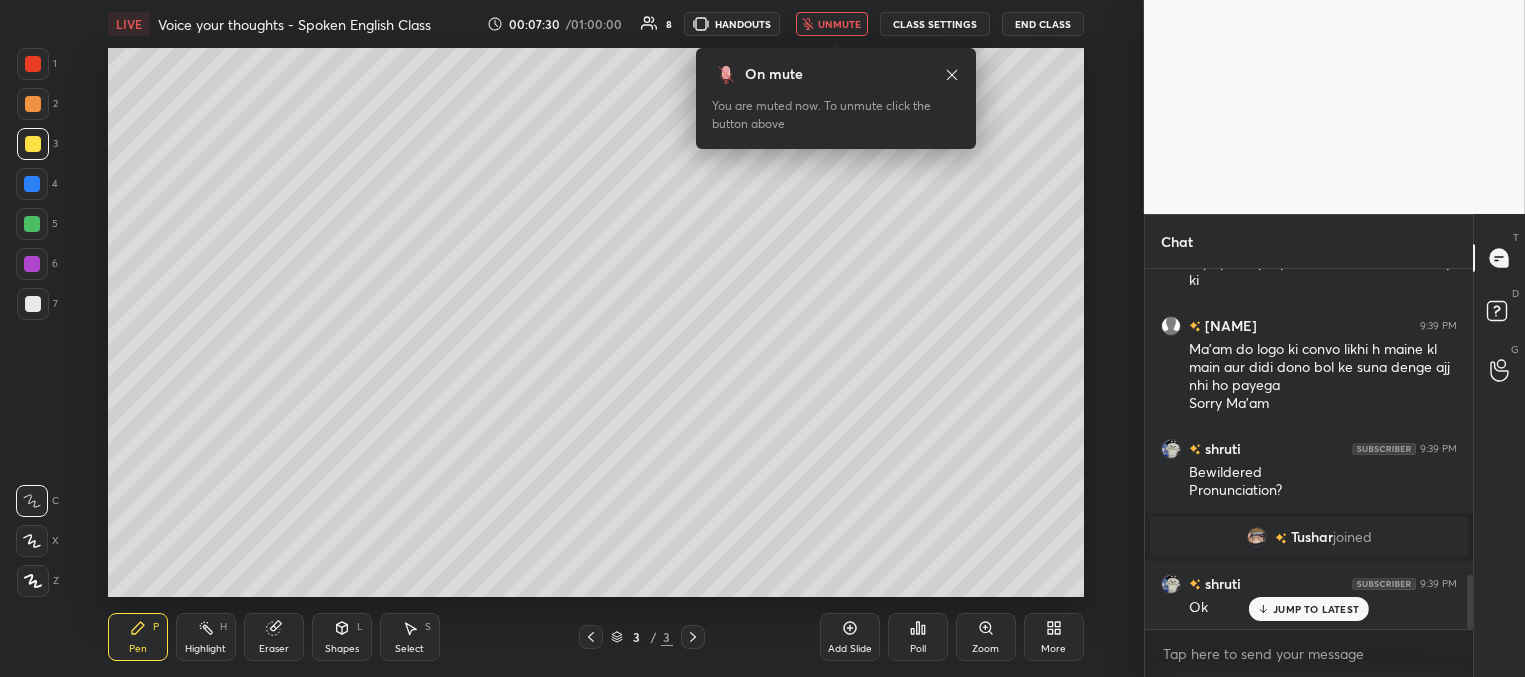 scroll, scrollTop: 2111, scrollLeft: 0, axis: vertical 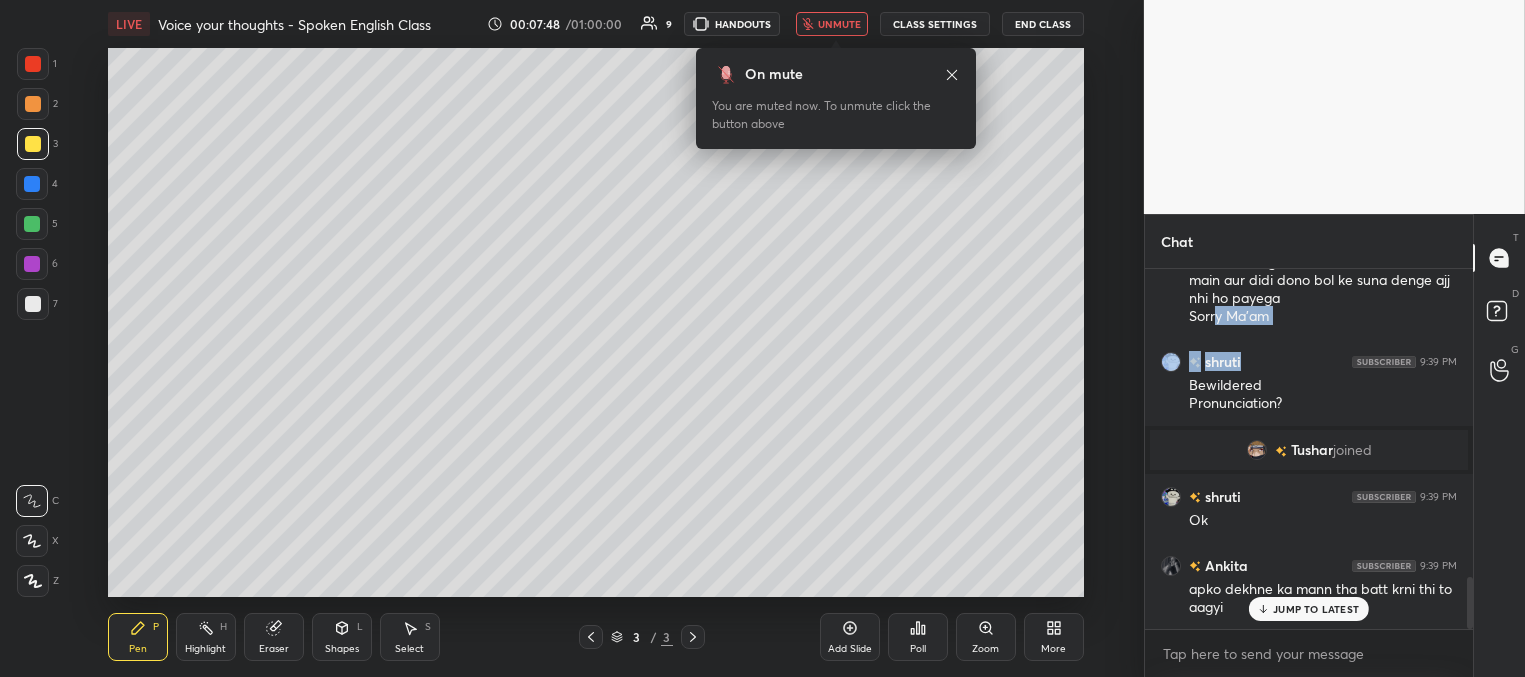 drag, startPoint x: 1251, startPoint y: 337, endPoint x: 1084, endPoint y: 213, distance: 208.00241 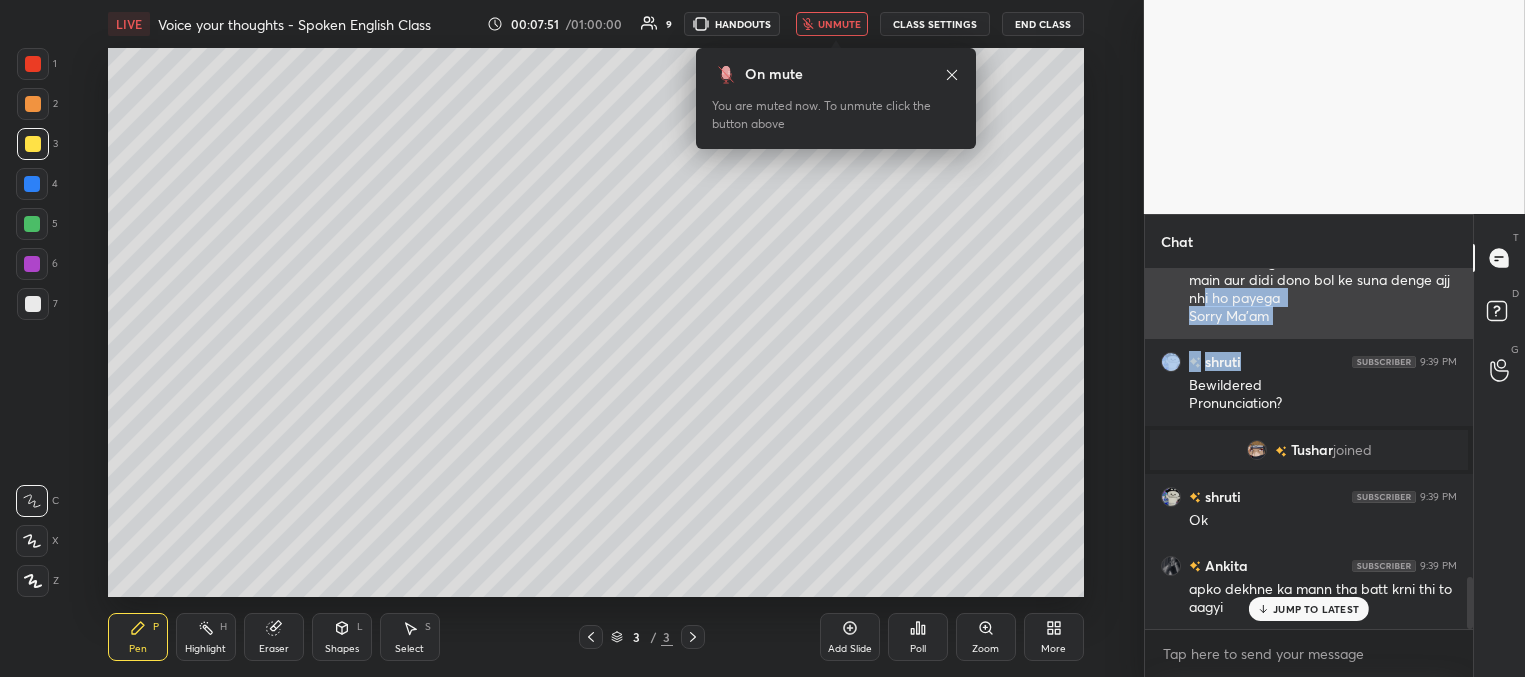 click on "Ma'am do logo ki convo likhi h maine kl main aur didi dono bol ke suna denge ajj nhi ho payega
Sorry Ma'am" at bounding box center (1323, 290) 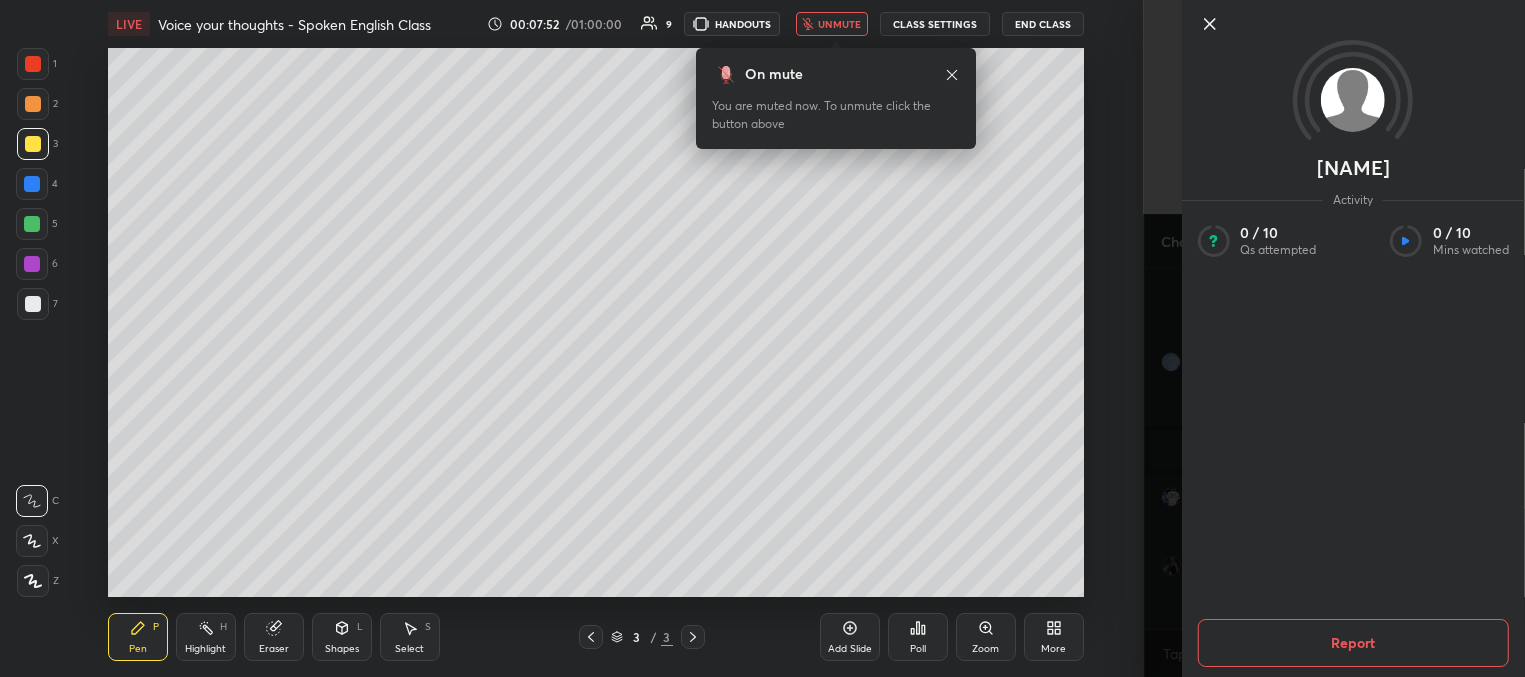click on "Setting up your live class Poll for   secs No correct answer Start poll" at bounding box center (596, 322) 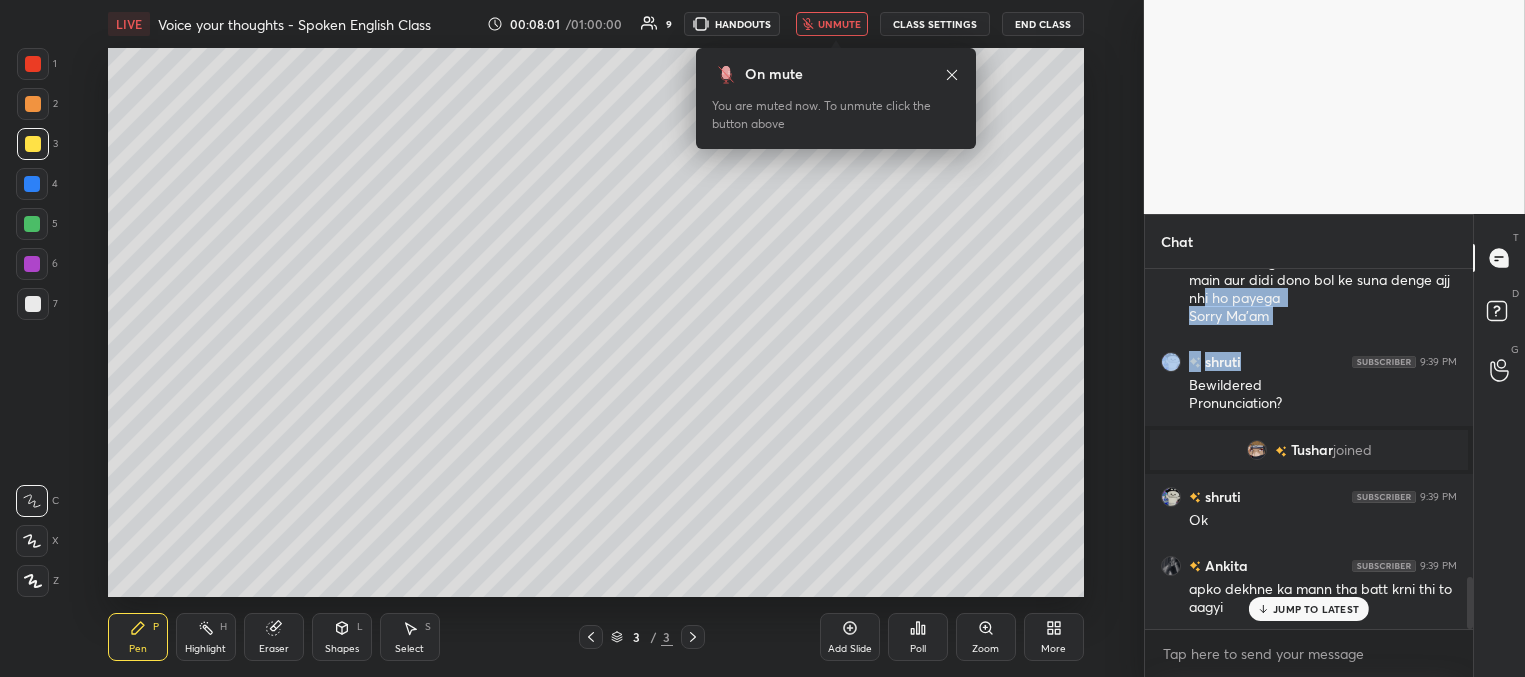 scroll, scrollTop: 2180, scrollLeft: 0, axis: vertical 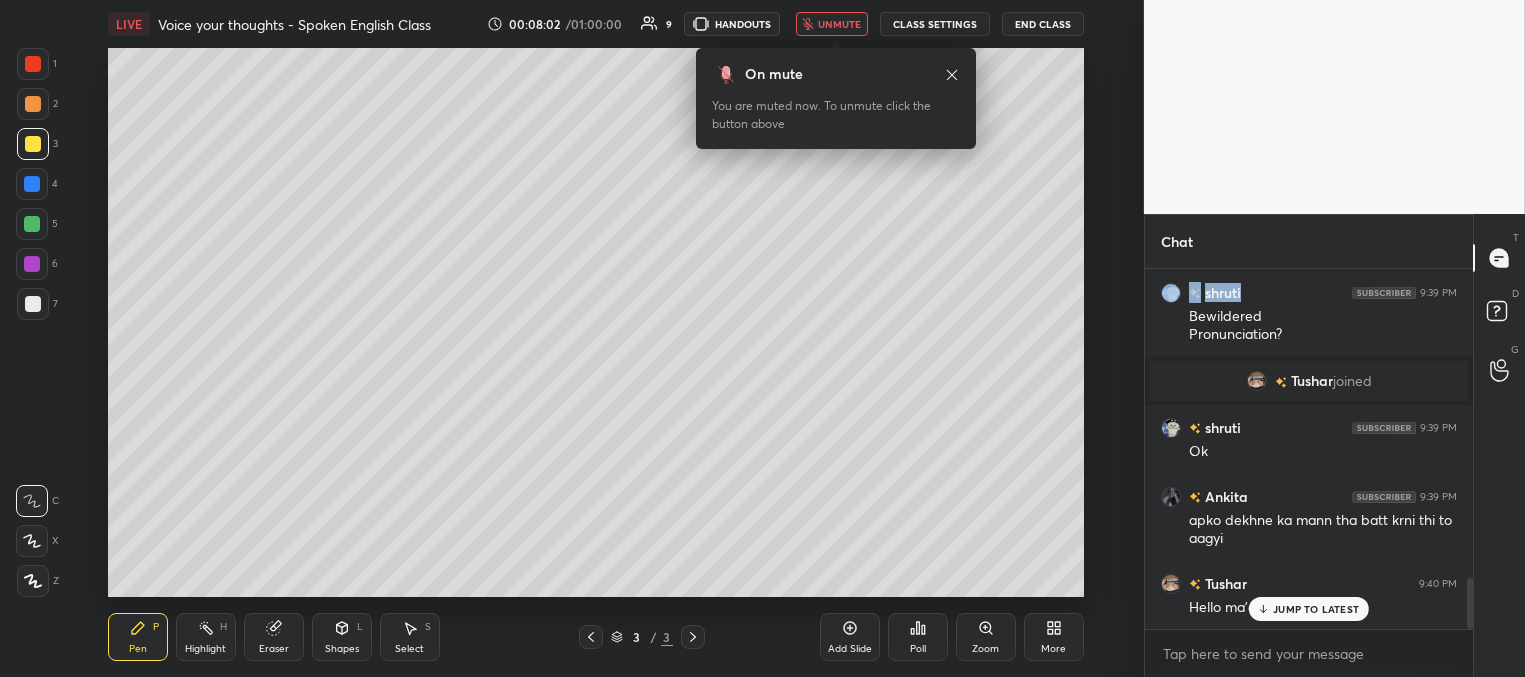 click on "unmute" at bounding box center [839, 24] 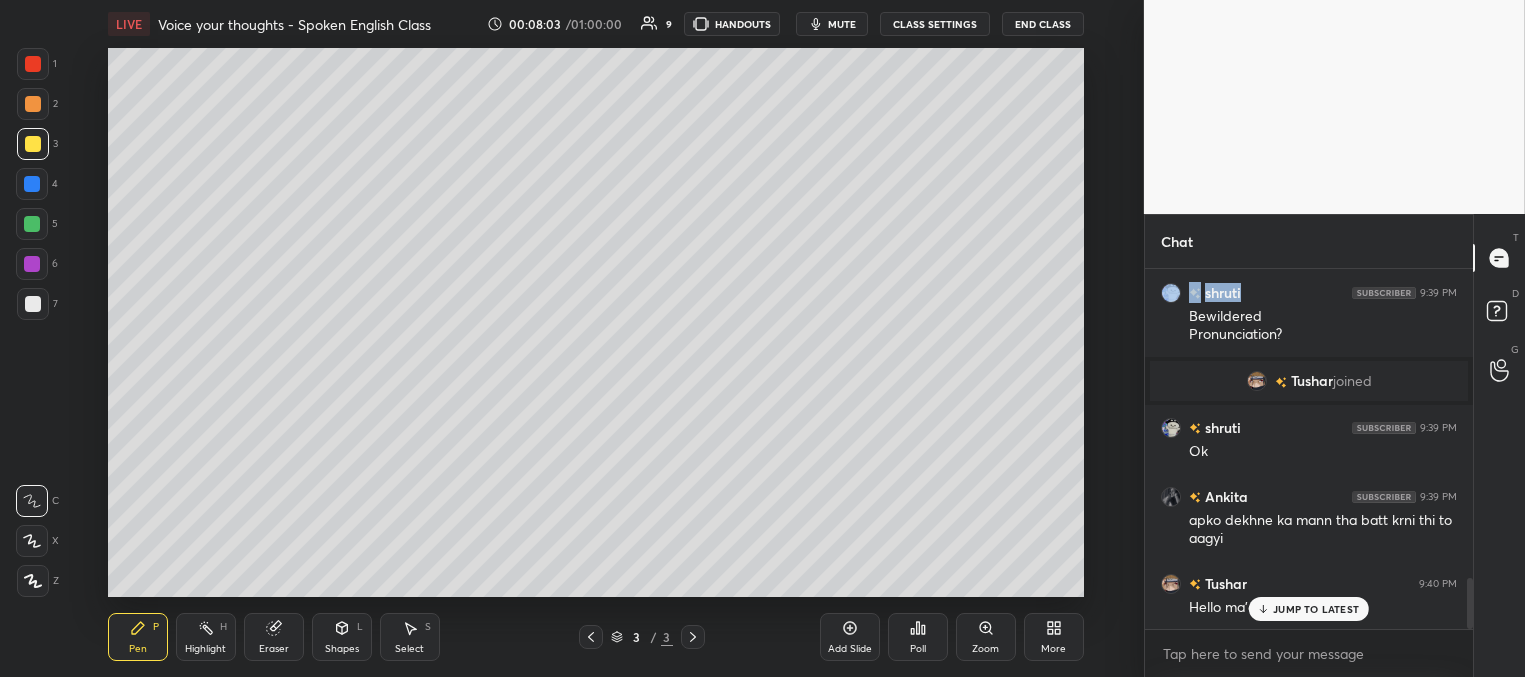 click 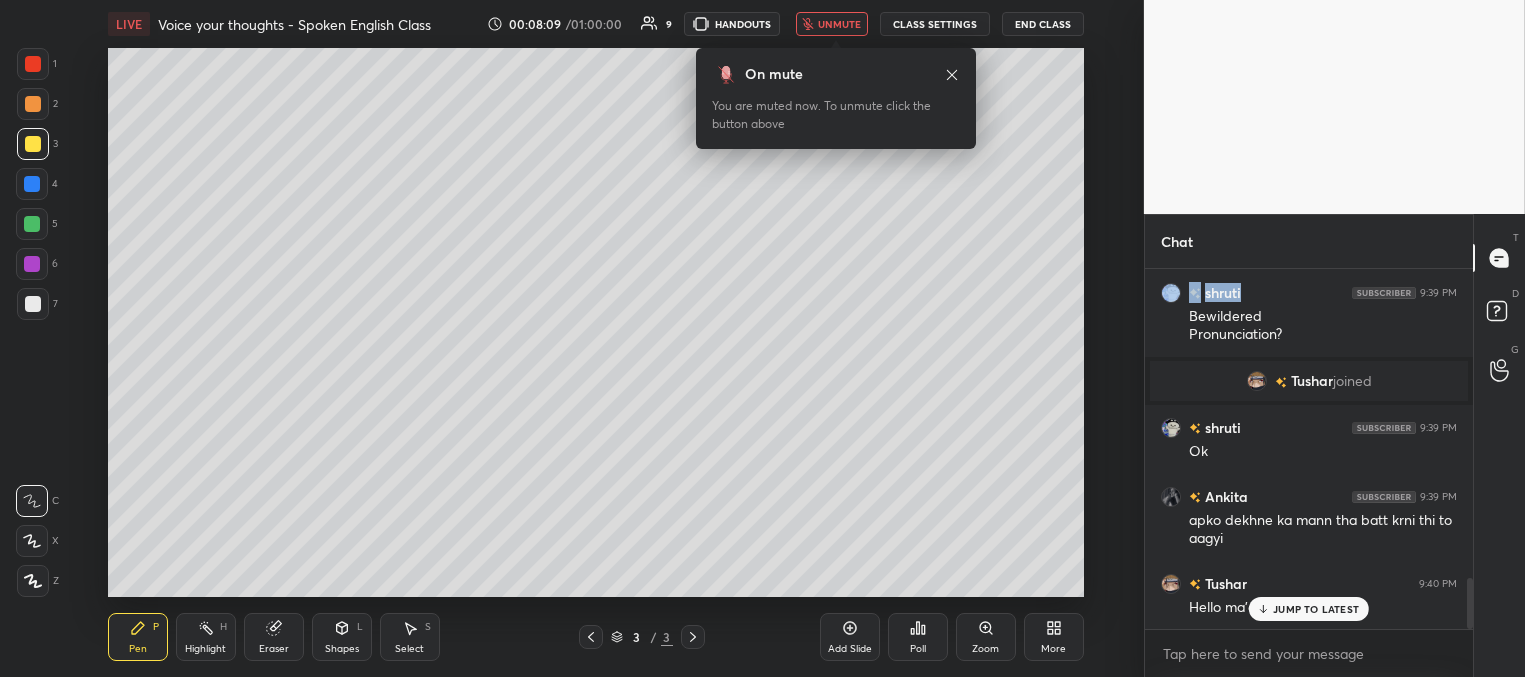 click on "unmute" at bounding box center (839, 24) 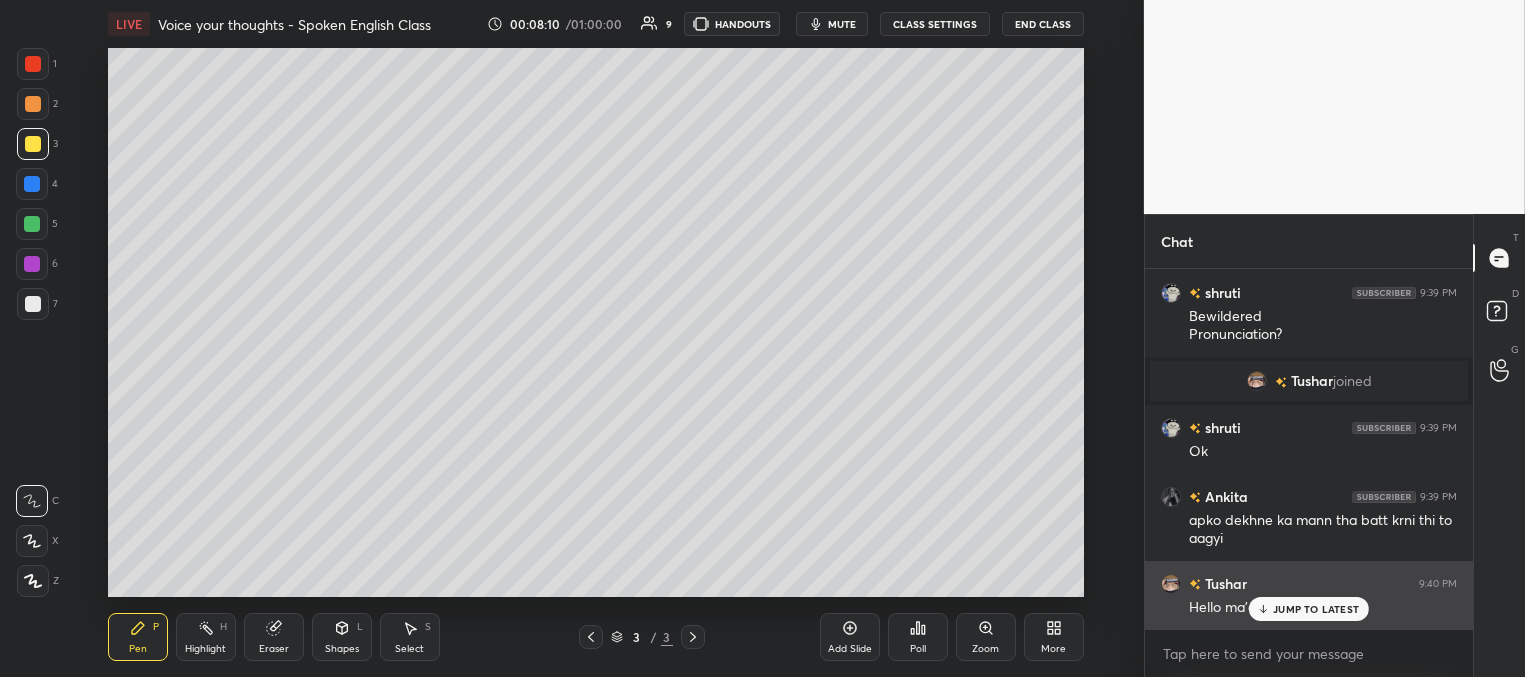 click on "JUMP TO LATEST" at bounding box center [1309, 609] 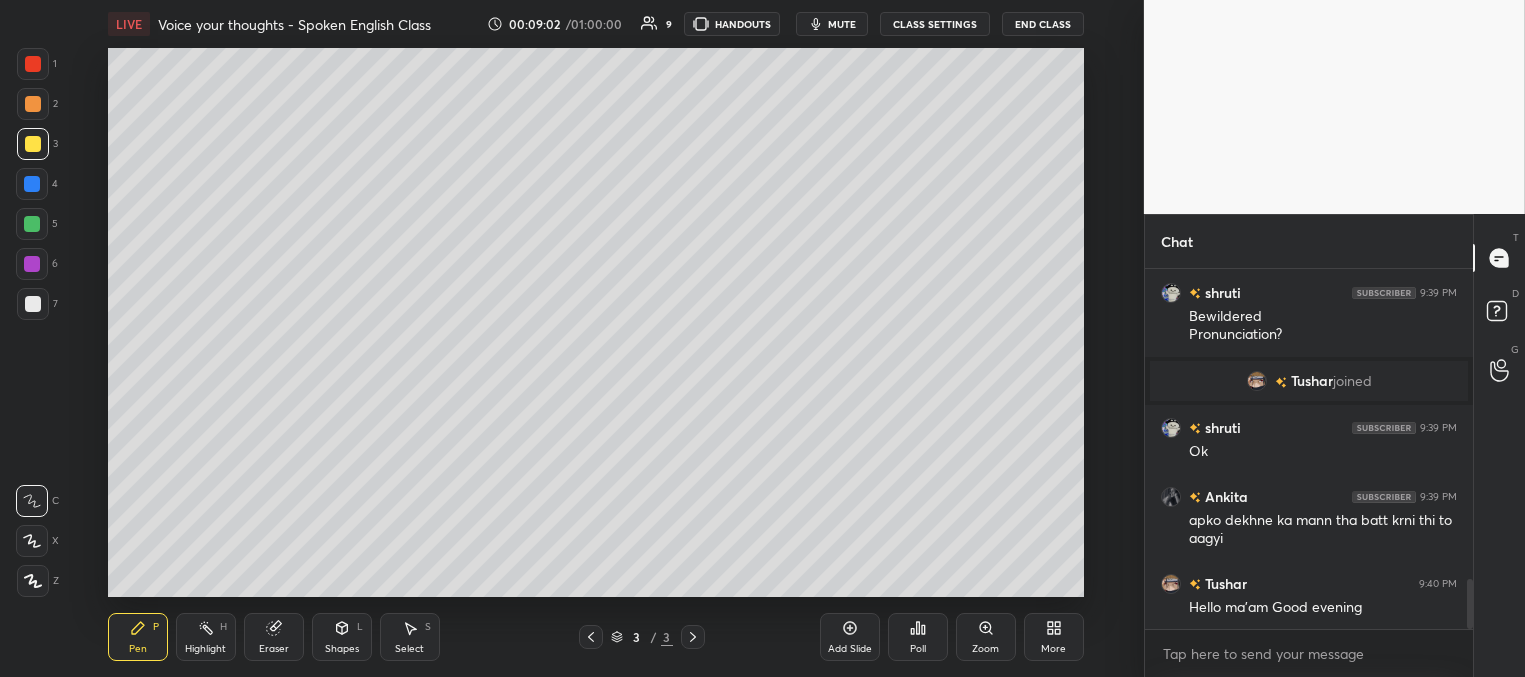 scroll, scrollTop: 2228, scrollLeft: 0, axis: vertical 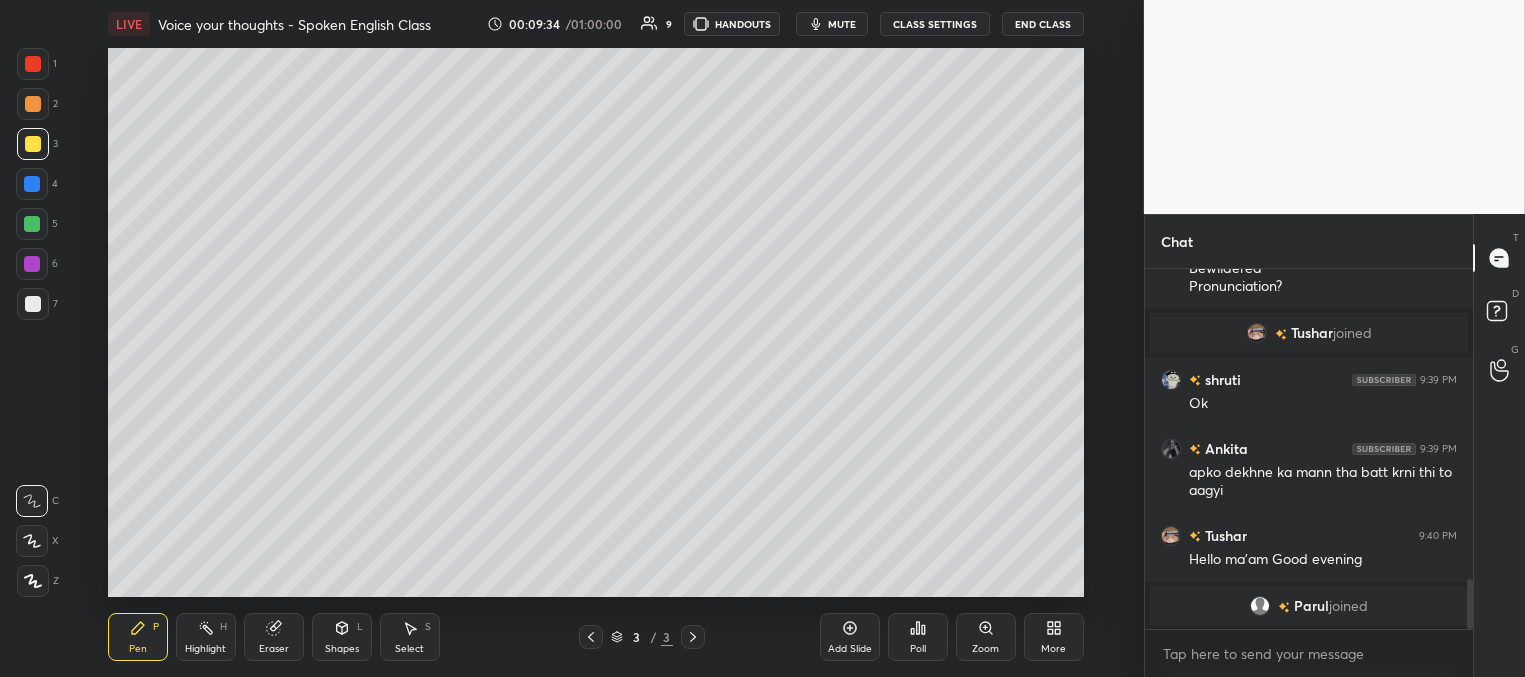 drag, startPoint x: 280, startPoint y: 642, endPoint x: 296, endPoint y: 602, distance: 43.081318 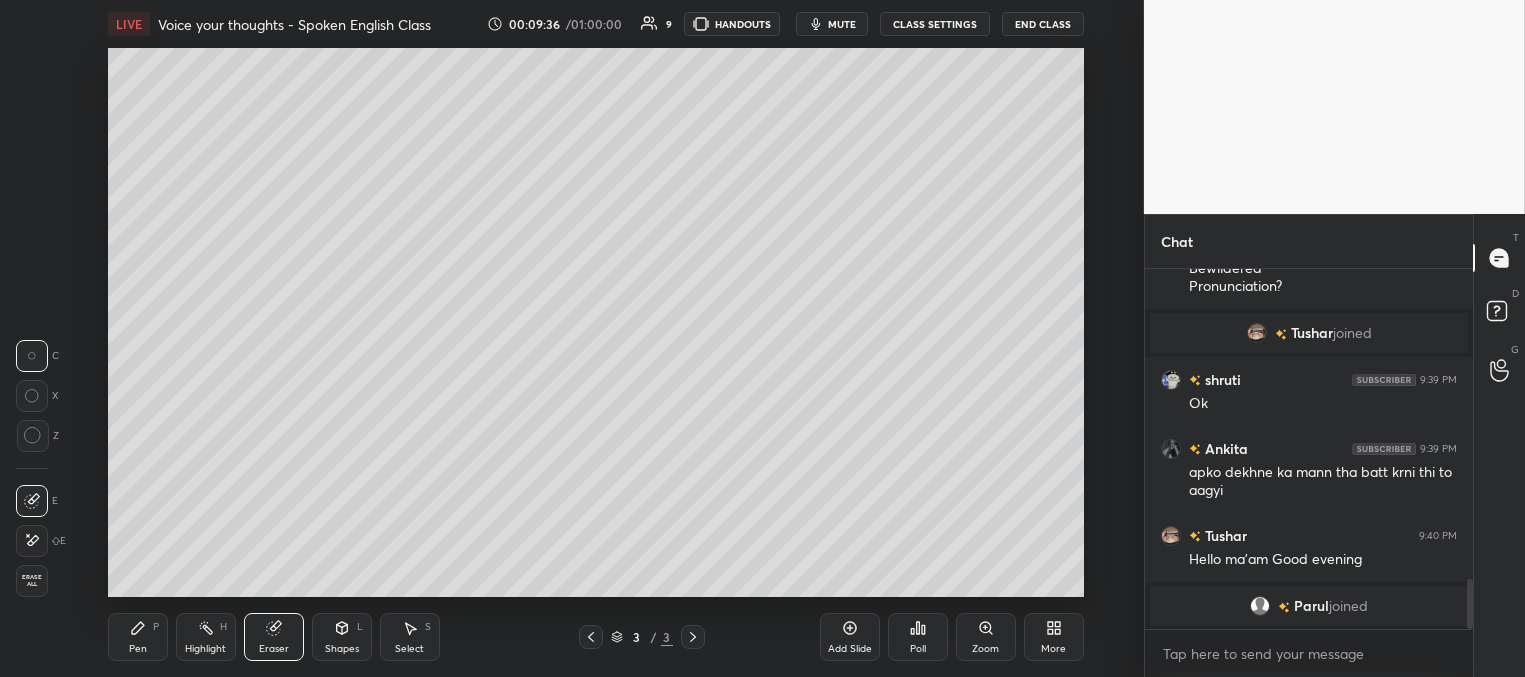 click on "Pen P" at bounding box center (138, 637) 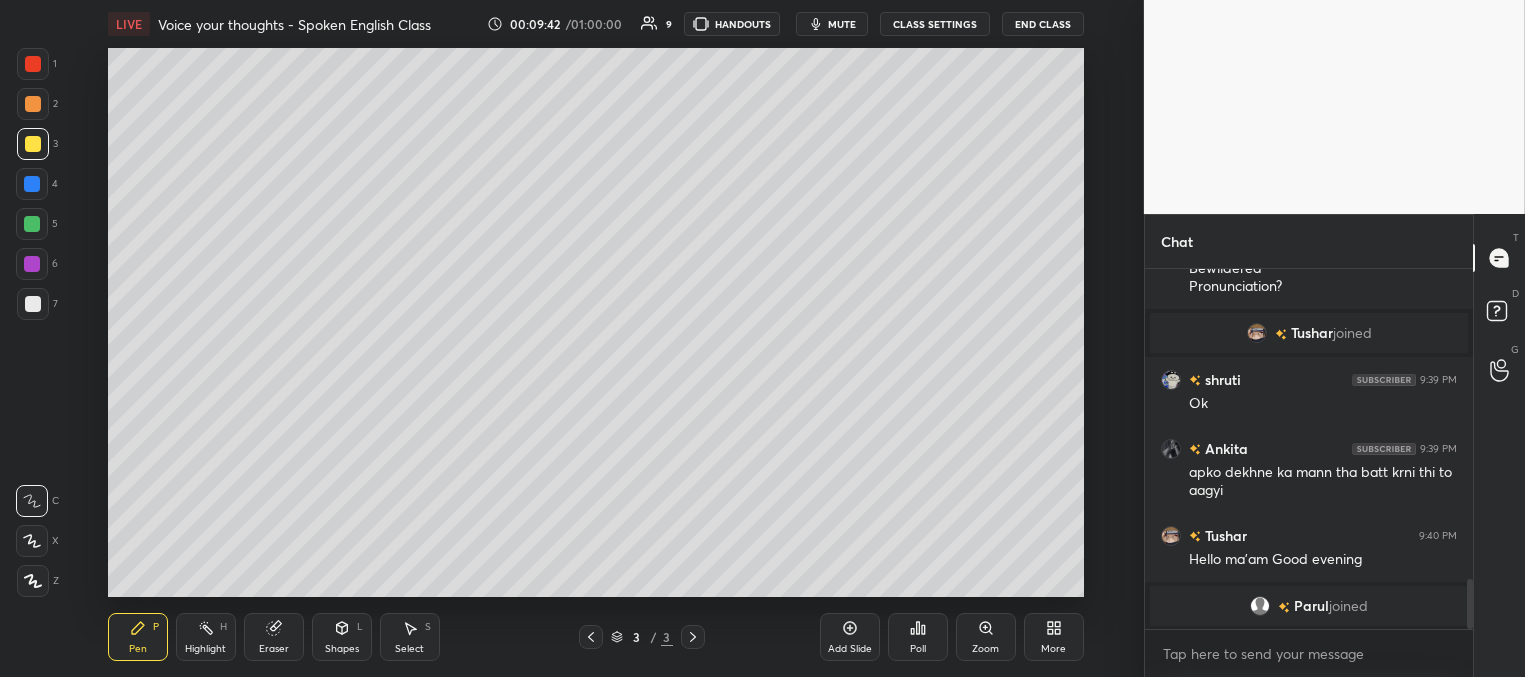 scroll, scrollTop: 312, scrollLeft: 322, axis: both 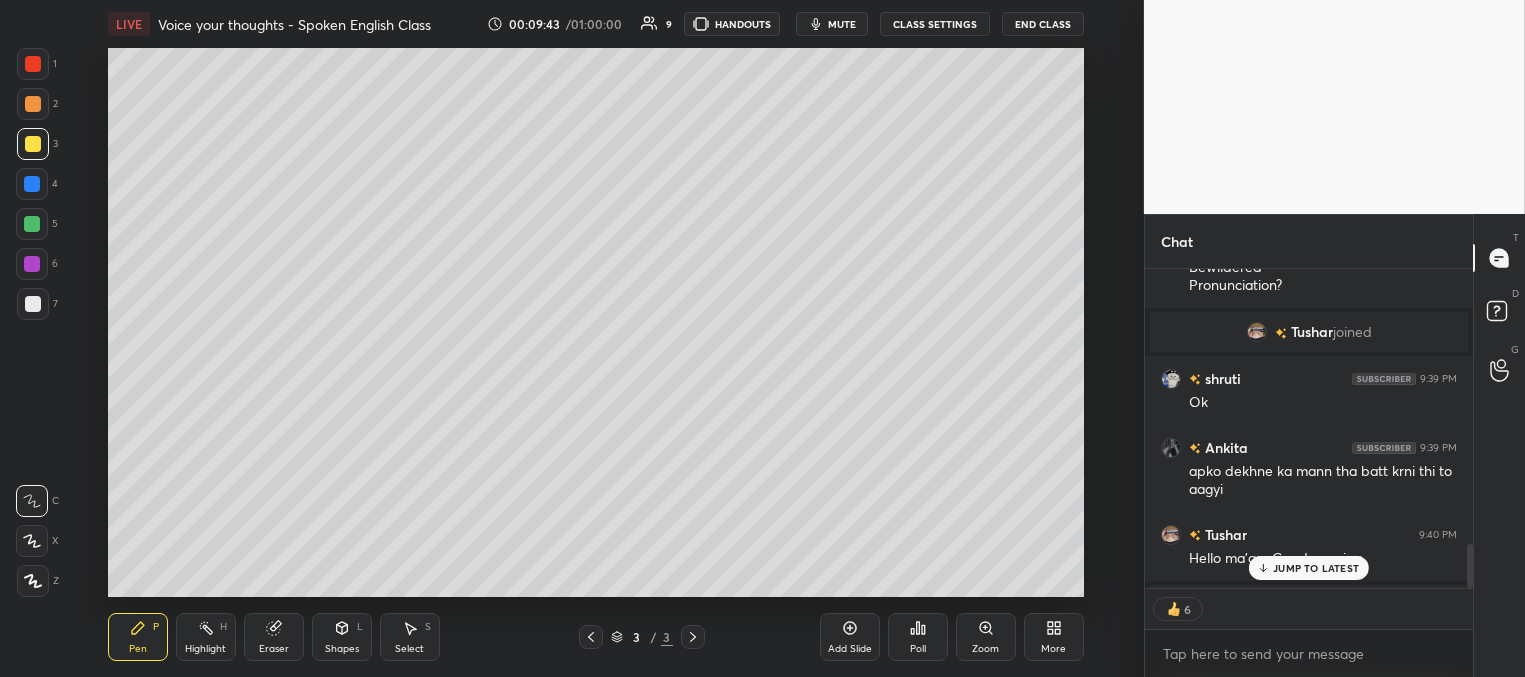 drag, startPoint x: 1269, startPoint y: 576, endPoint x: 1260, endPoint y: 568, distance: 12.0415945 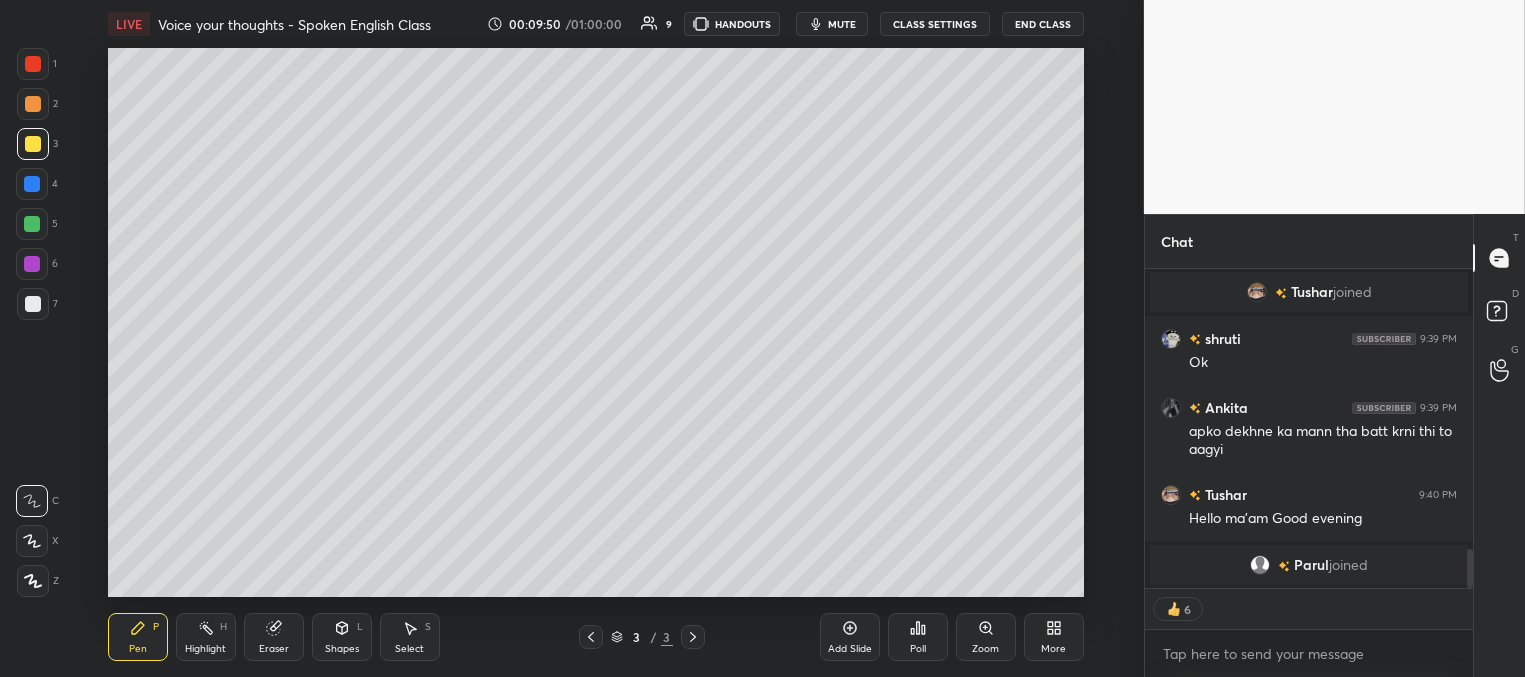 scroll, scrollTop: 1987, scrollLeft: 0, axis: vertical 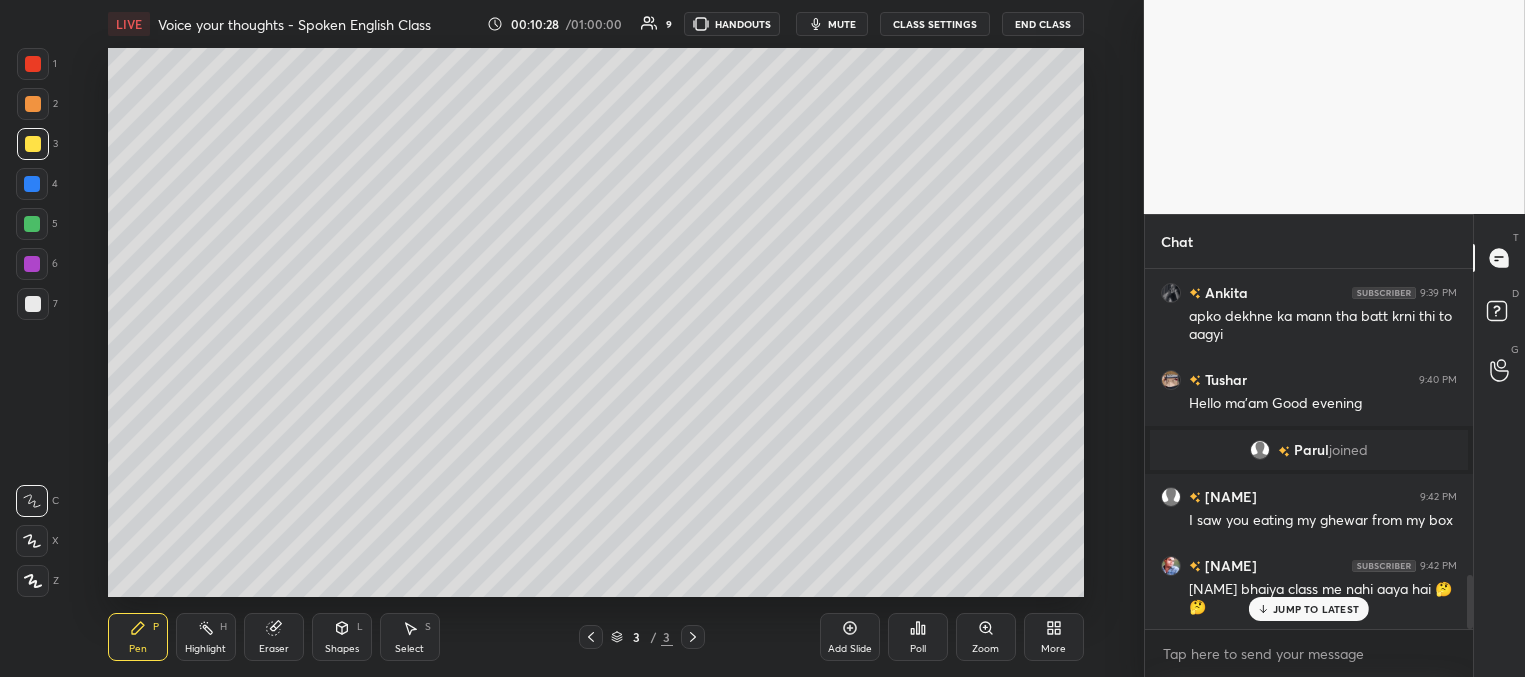 drag, startPoint x: 1294, startPoint y: 610, endPoint x: 1247, endPoint y: 568, distance: 63.03174 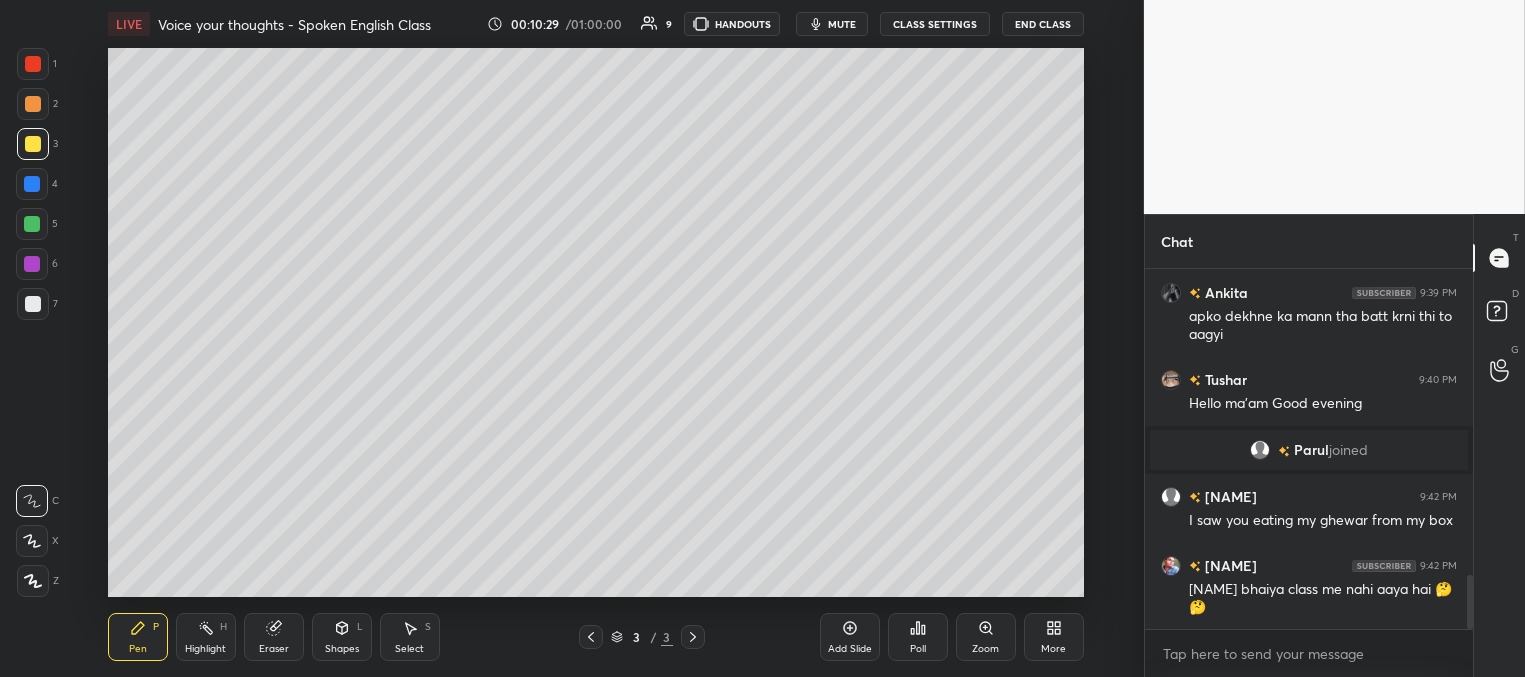 scroll, scrollTop: 2101, scrollLeft: 0, axis: vertical 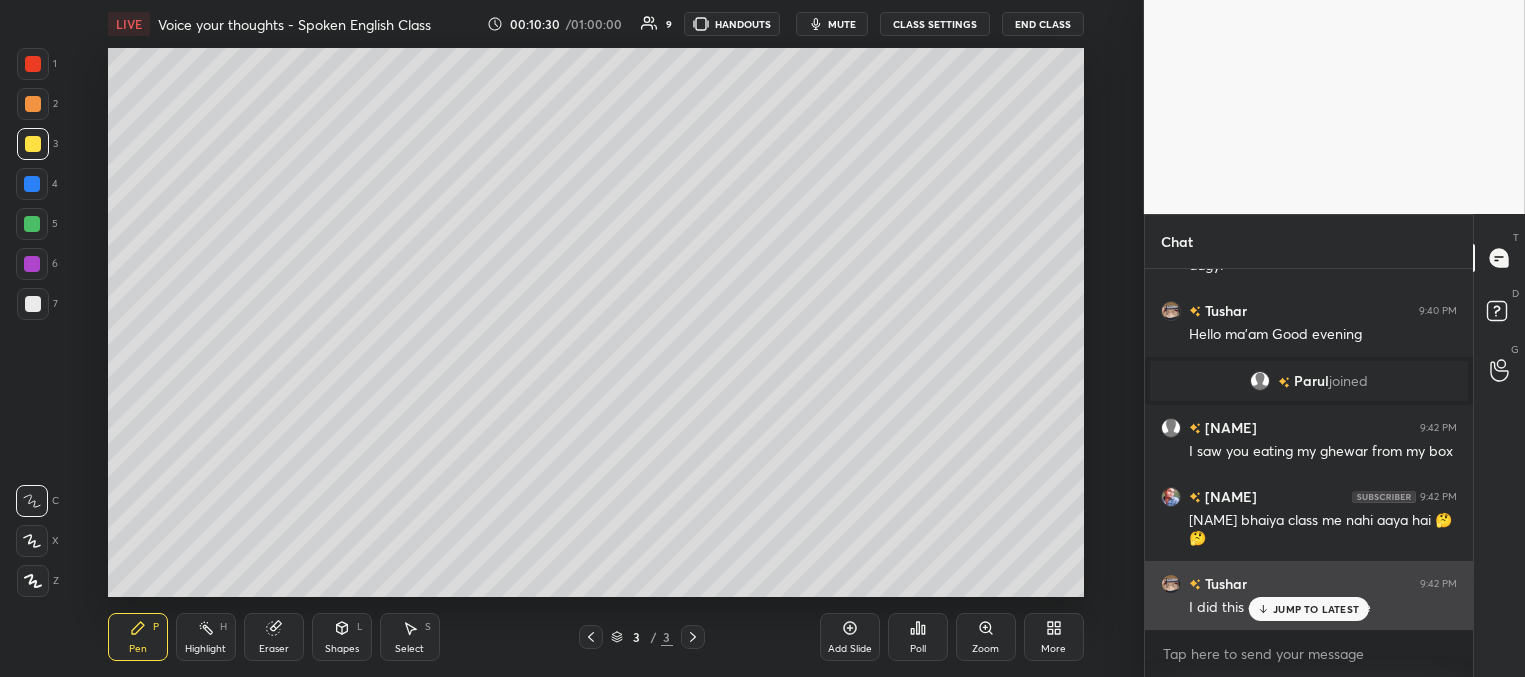 click on "JUMP TO LATEST" at bounding box center (1316, 609) 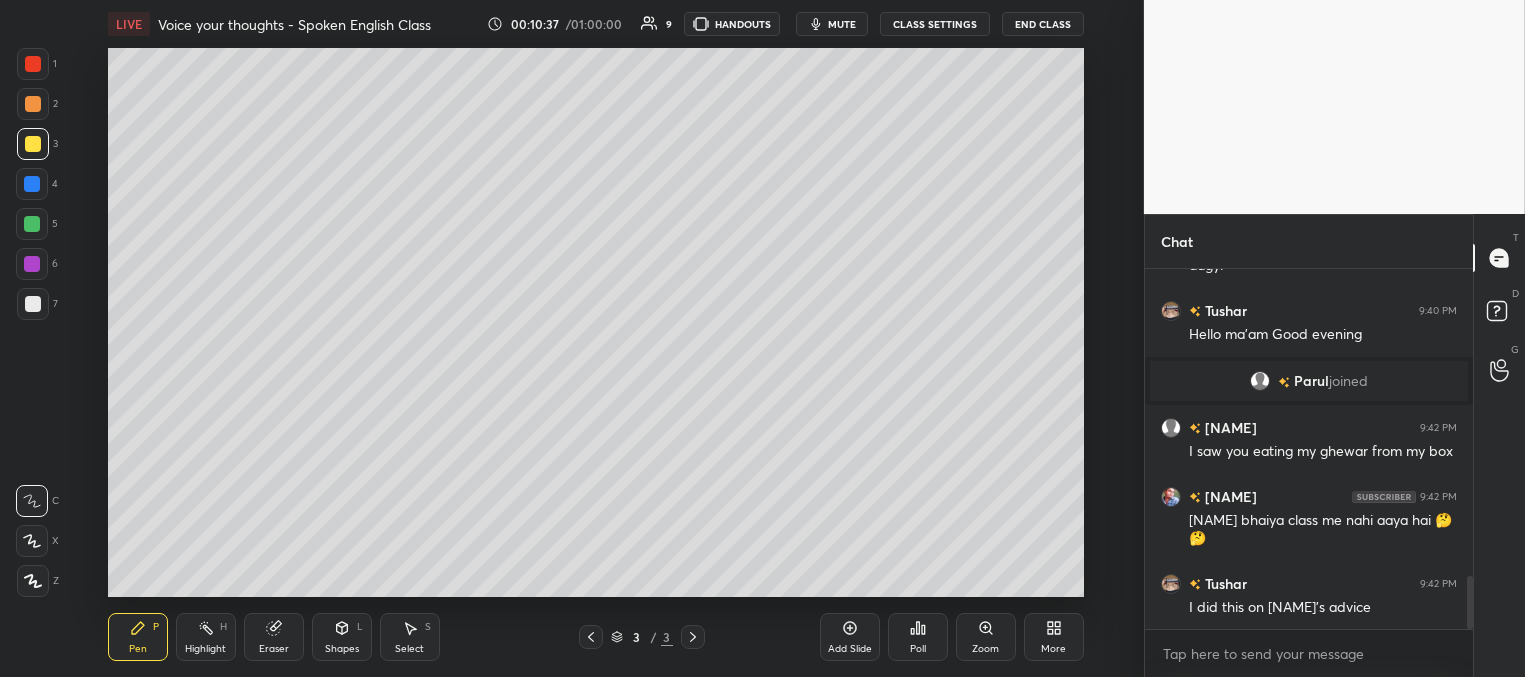 click on "mute" at bounding box center (832, 24) 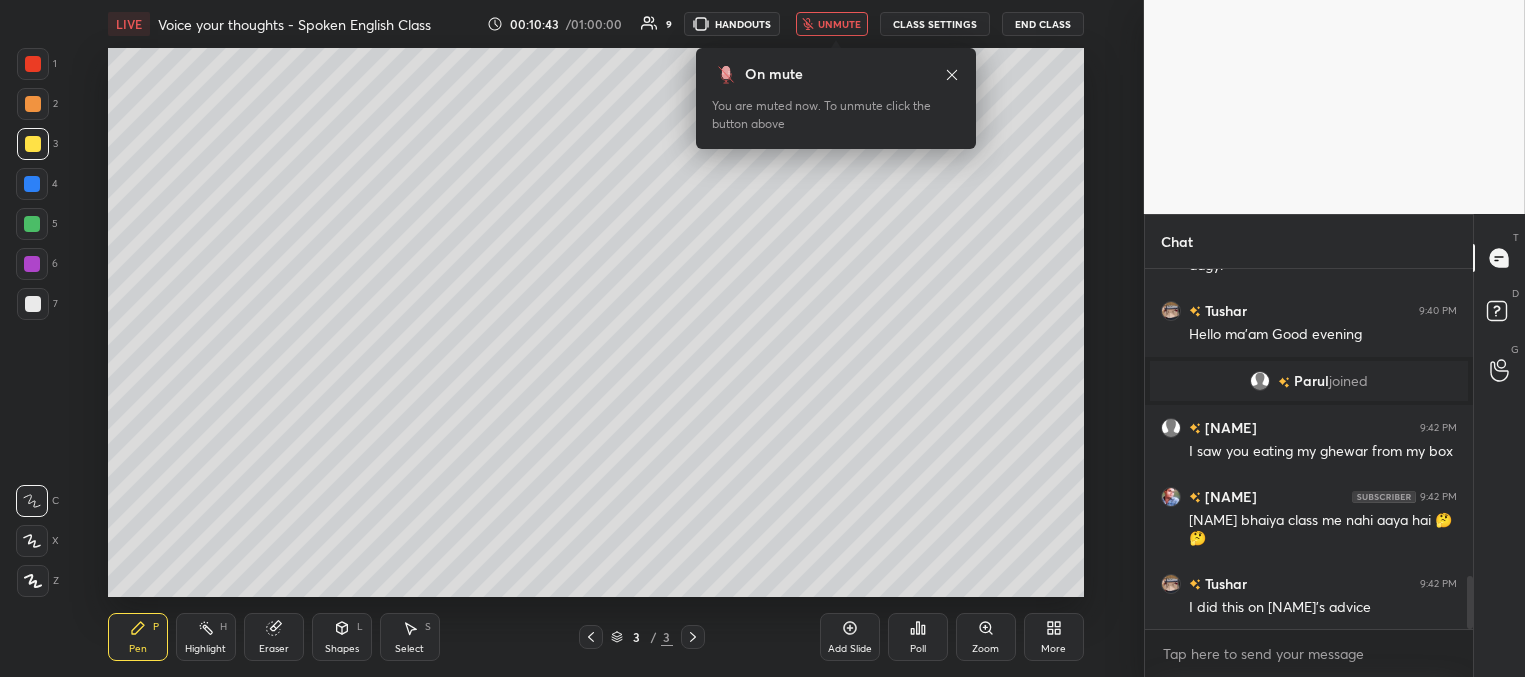 click on "unmute" at bounding box center [839, 24] 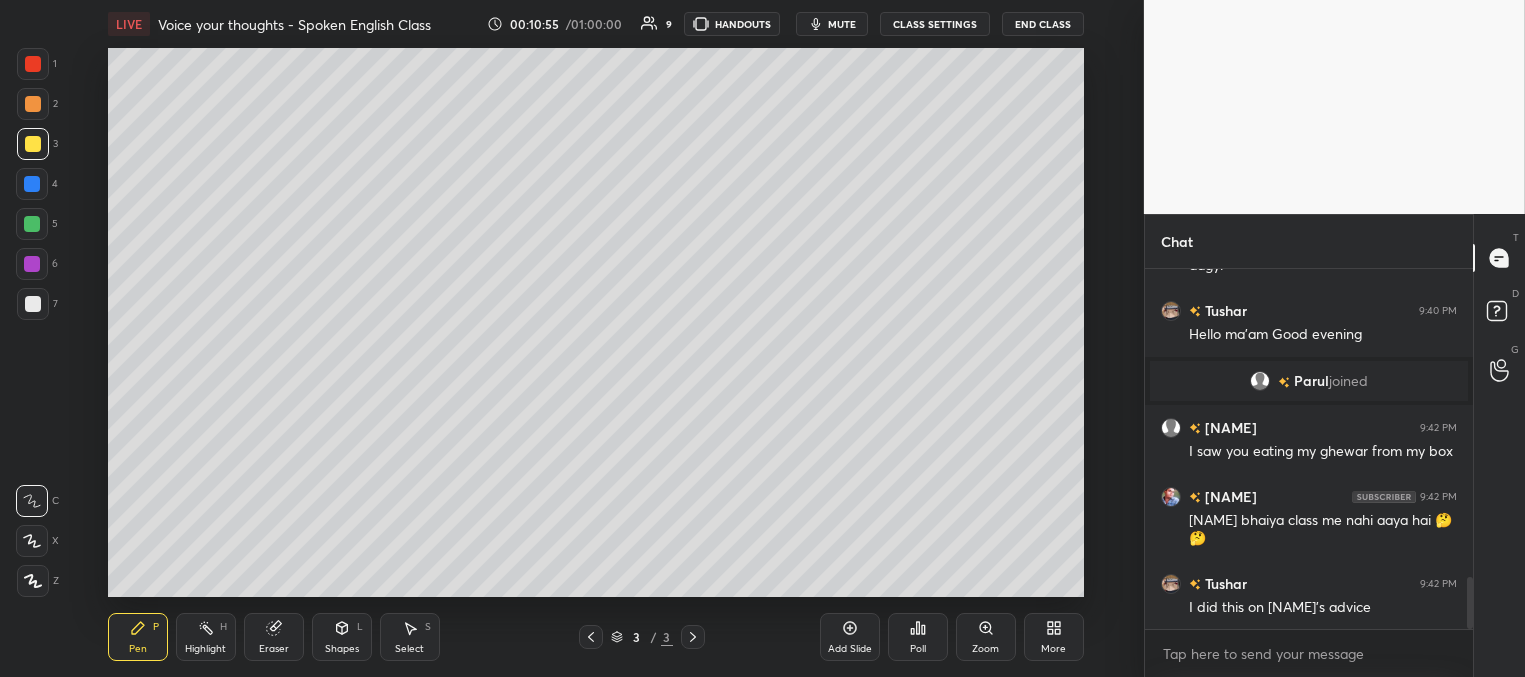 scroll, scrollTop: 2150, scrollLeft: 0, axis: vertical 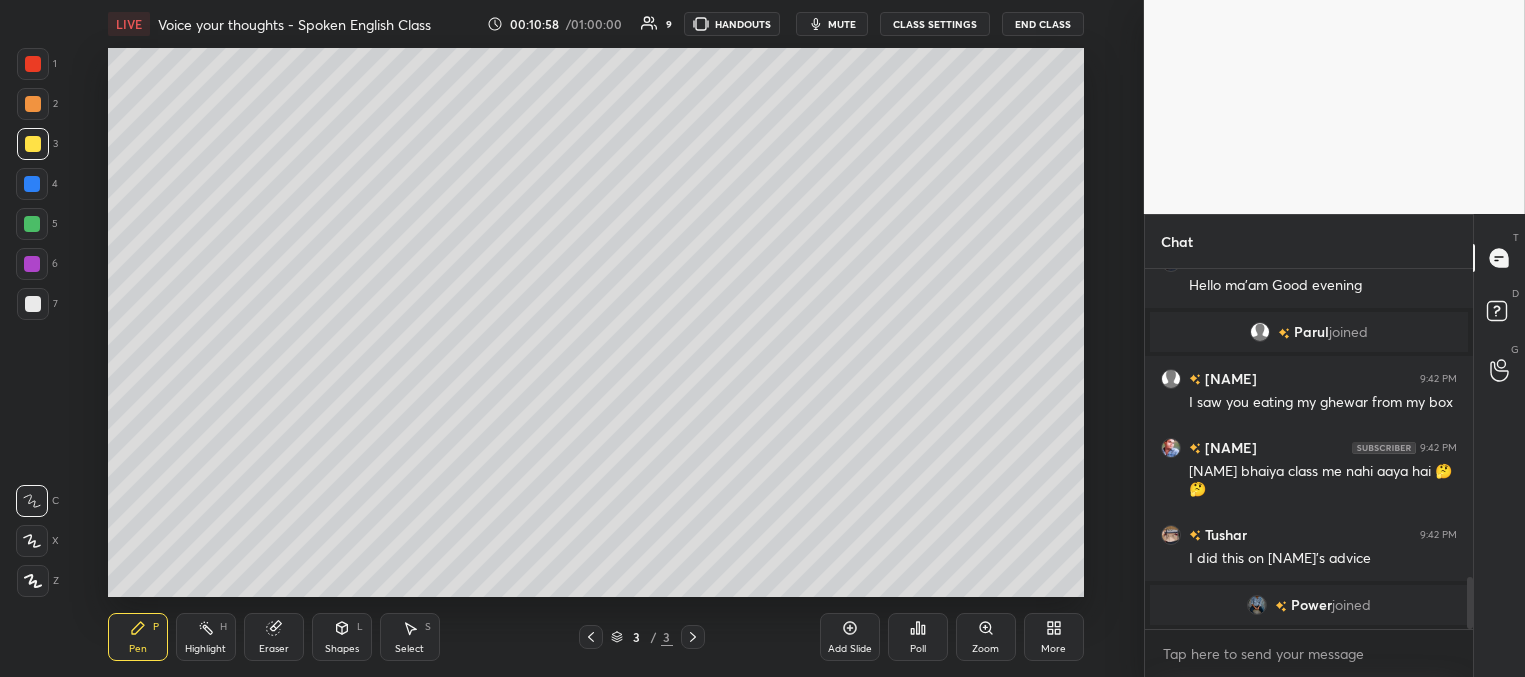 click at bounding box center [32, 184] 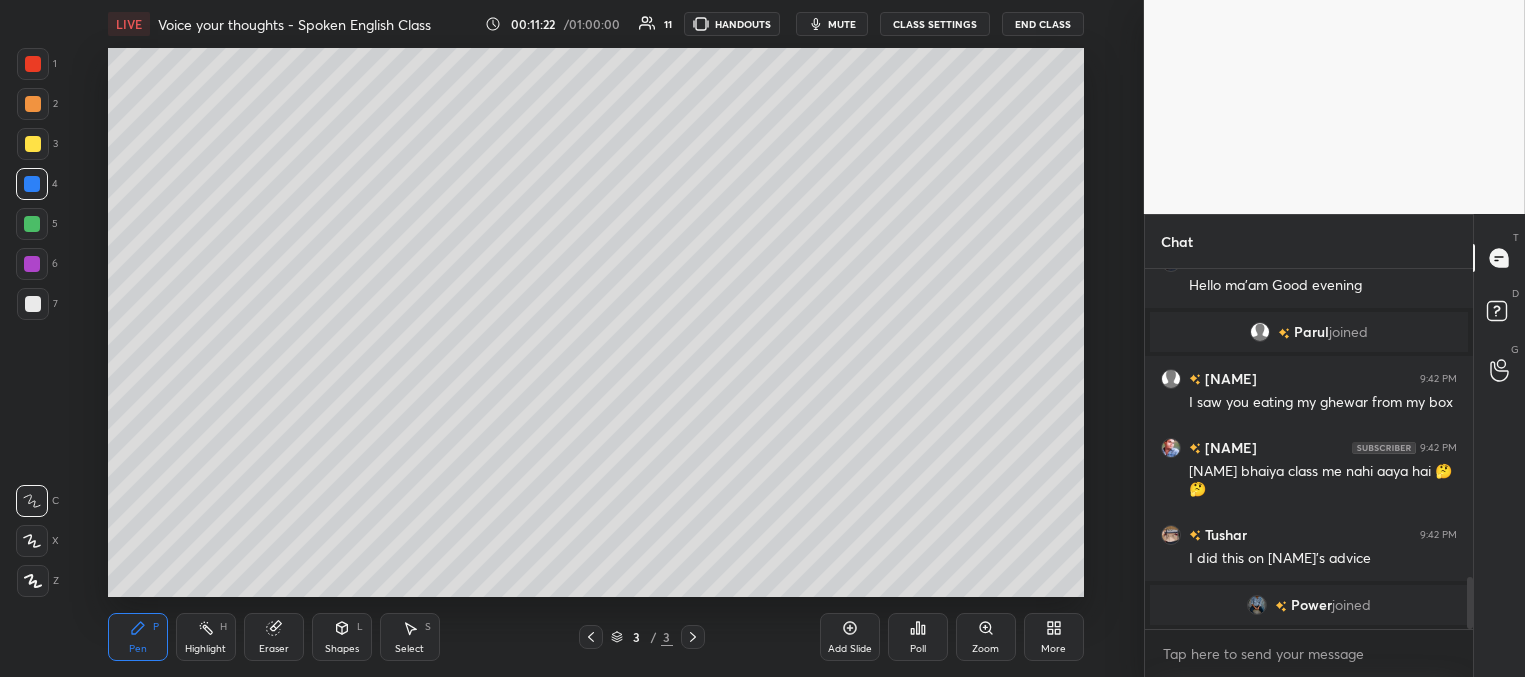 scroll, scrollTop: 2181, scrollLeft: 0, axis: vertical 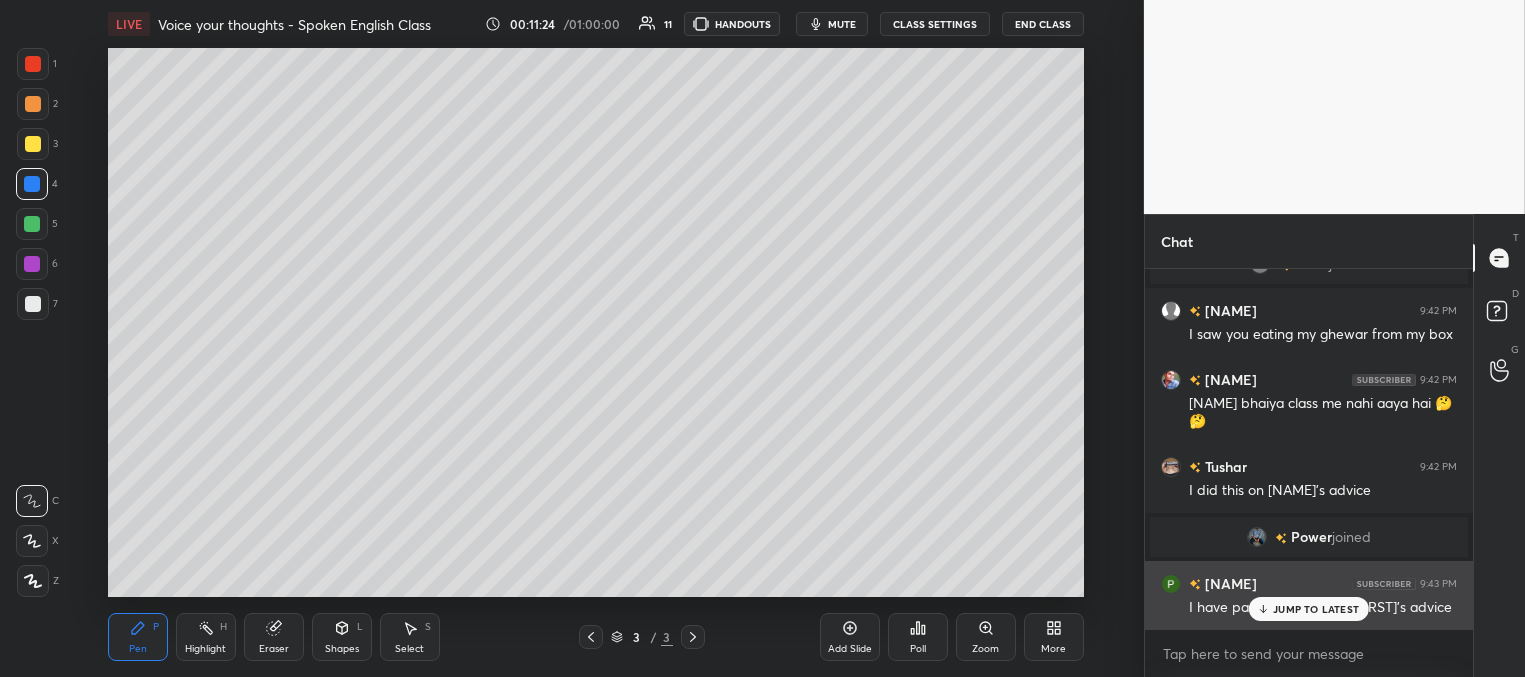 drag, startPoint x: 1271, startPoint y: 609, endPoint x: 1186, endPoint y: 568, distance: 94.371605 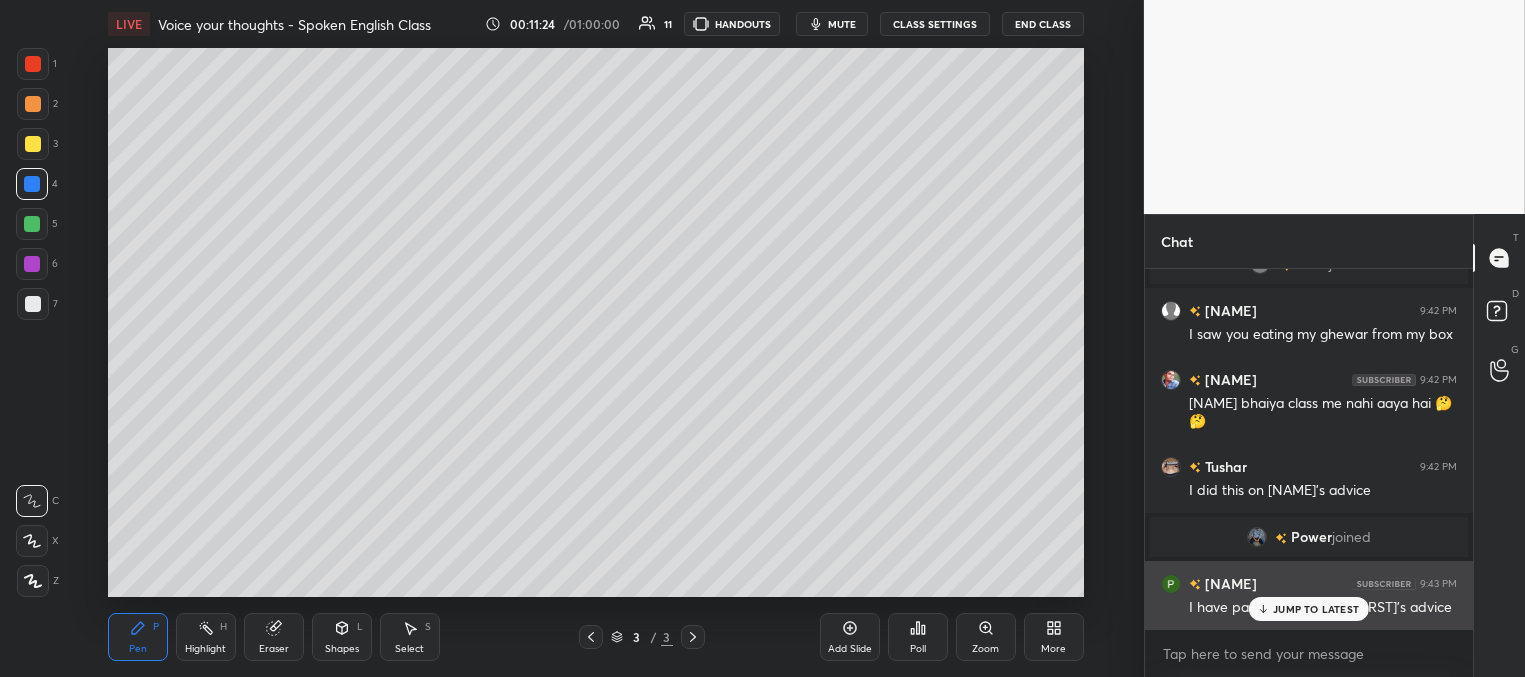 click on "JUMP TO LATEST" at bounding box center [1309, 609] 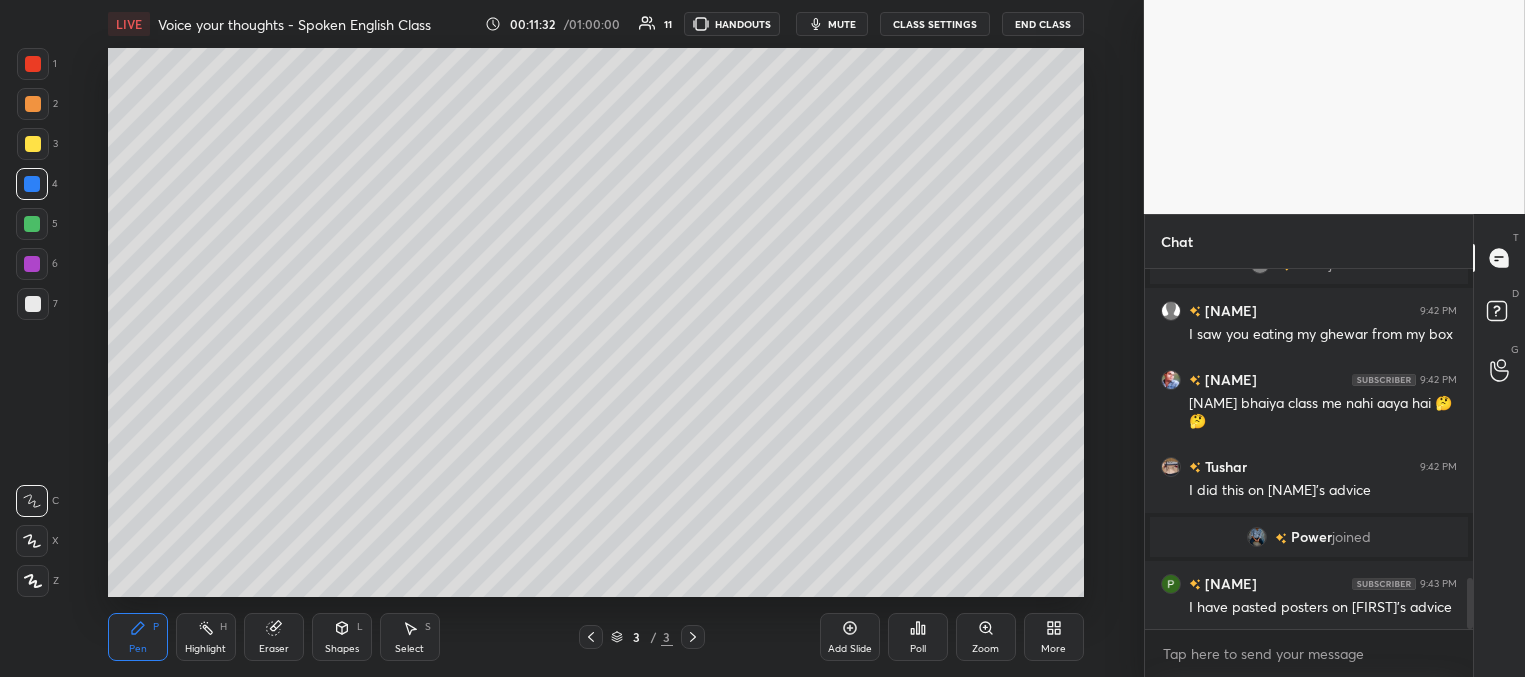 scroll, scrollTop: 2250, scrollLeft: 0, axis: vertical 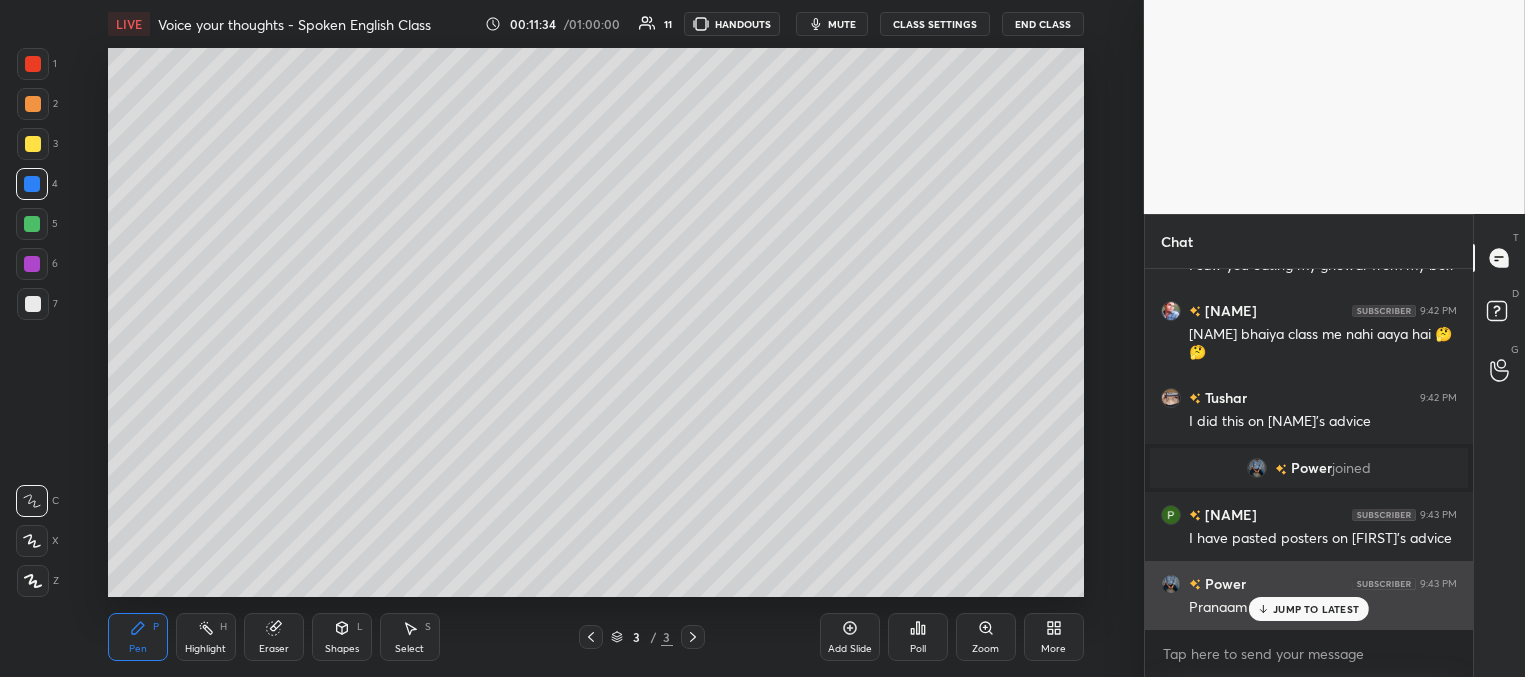 click on "JUMP TO LATEST" at bounding box center (1316, 609) 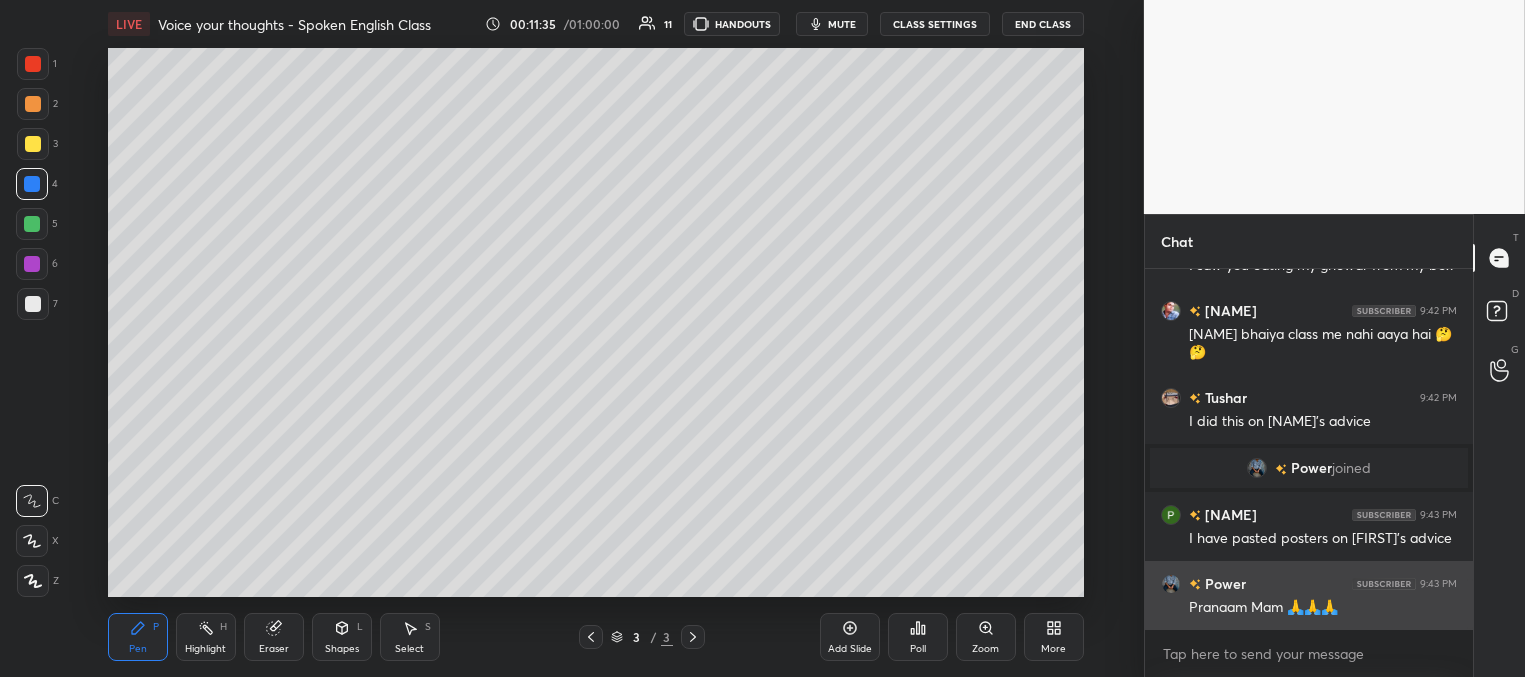 scroll, scrollTop: 2319, scrollLeft: 0, axis: vertical 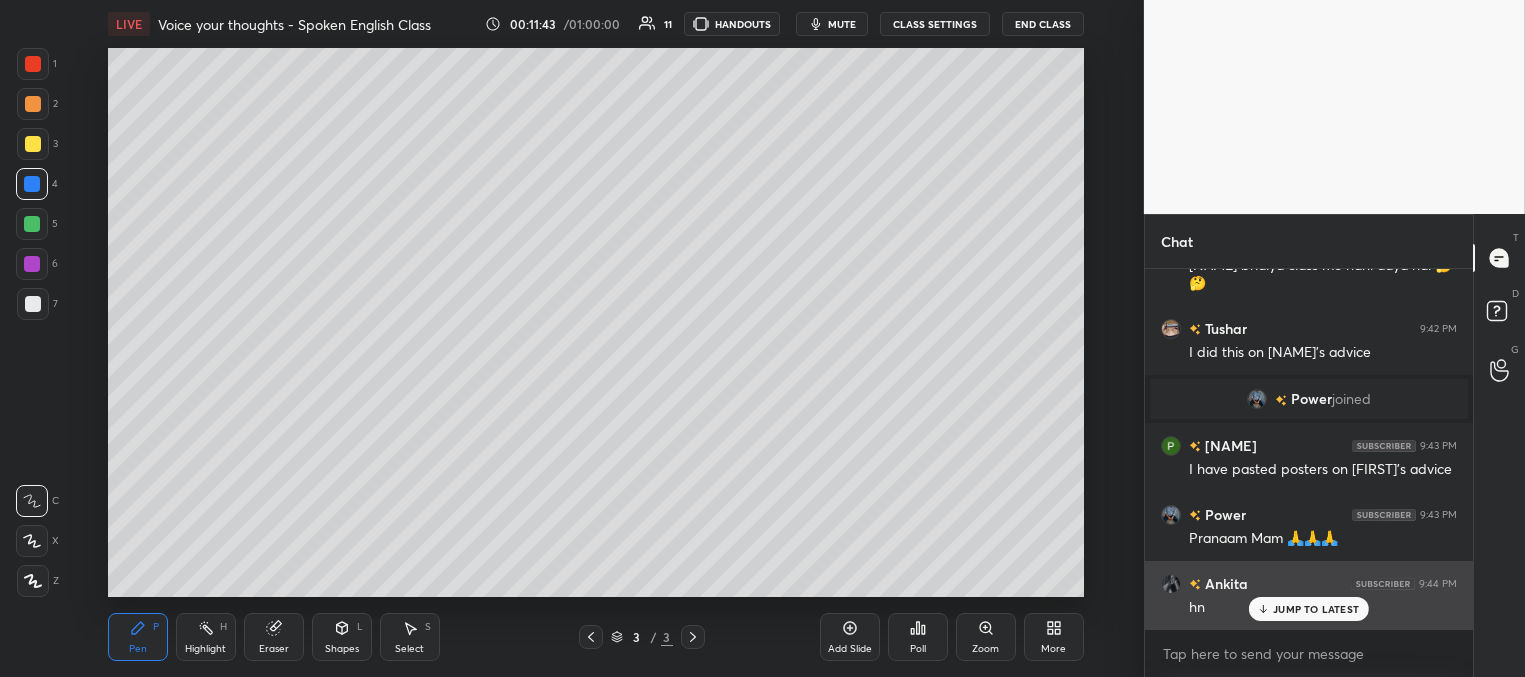 click on "JUMP TO LATEST" at bounding box center [1316, 609] 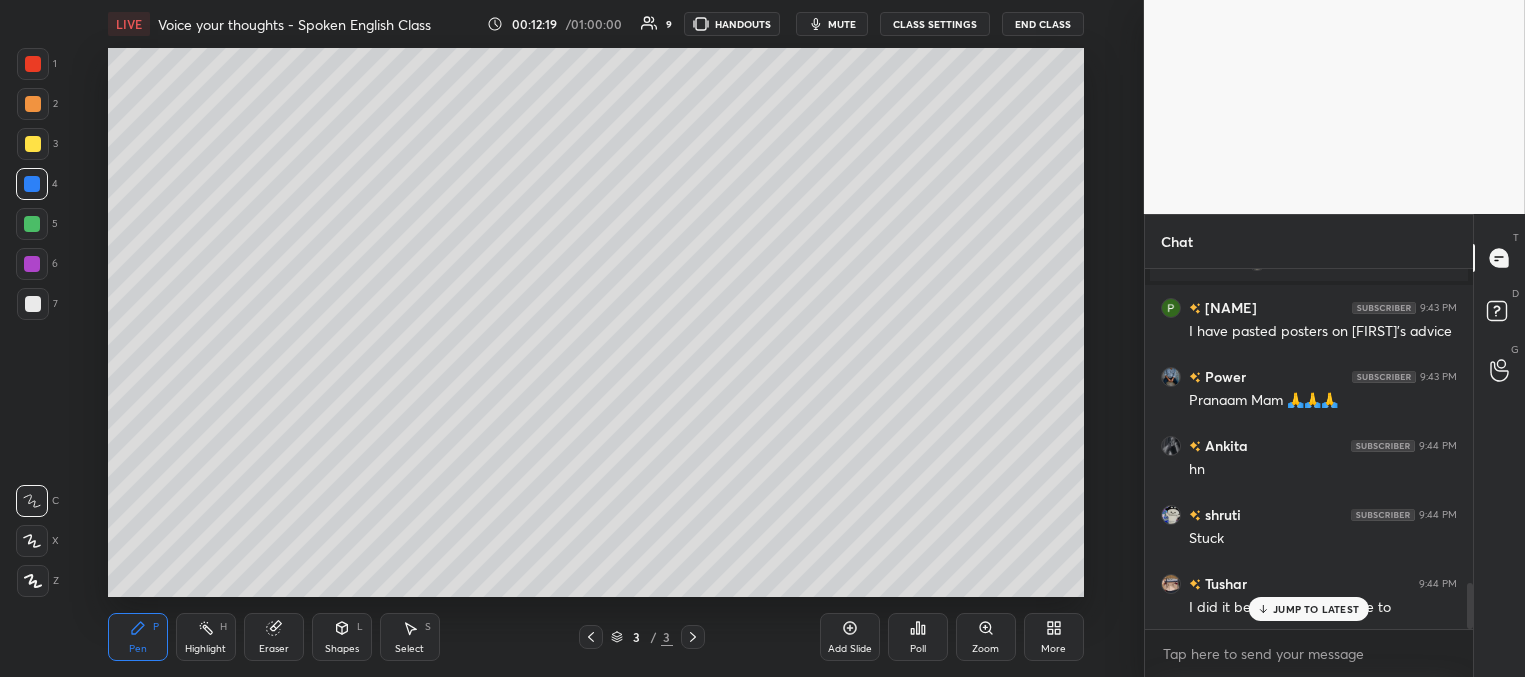 scroll, scrollTop: 2526, scrollLeft: 0, axis: vertical 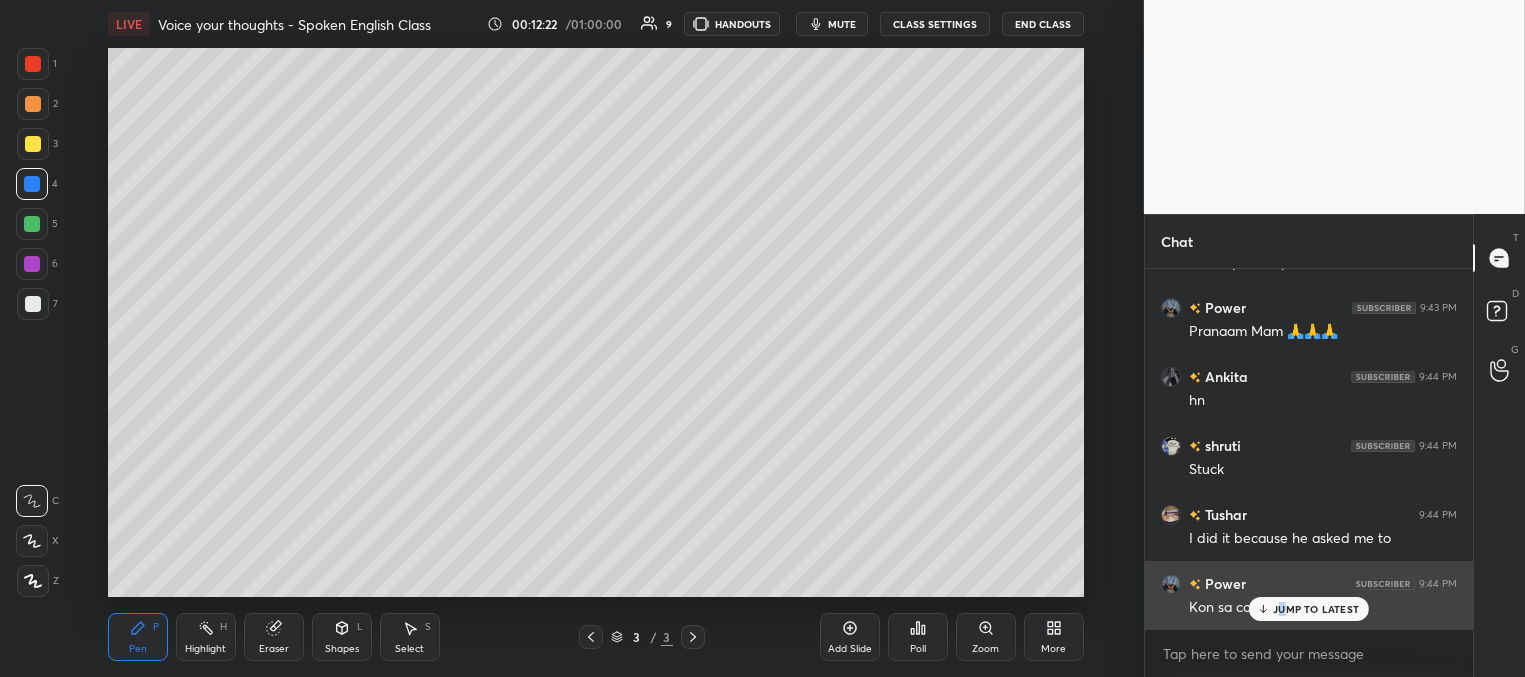 drag, startPoint x: 1284, startPoint y: 615, endPoint x: 1229, endPoint y: 597, distance: 57.870544 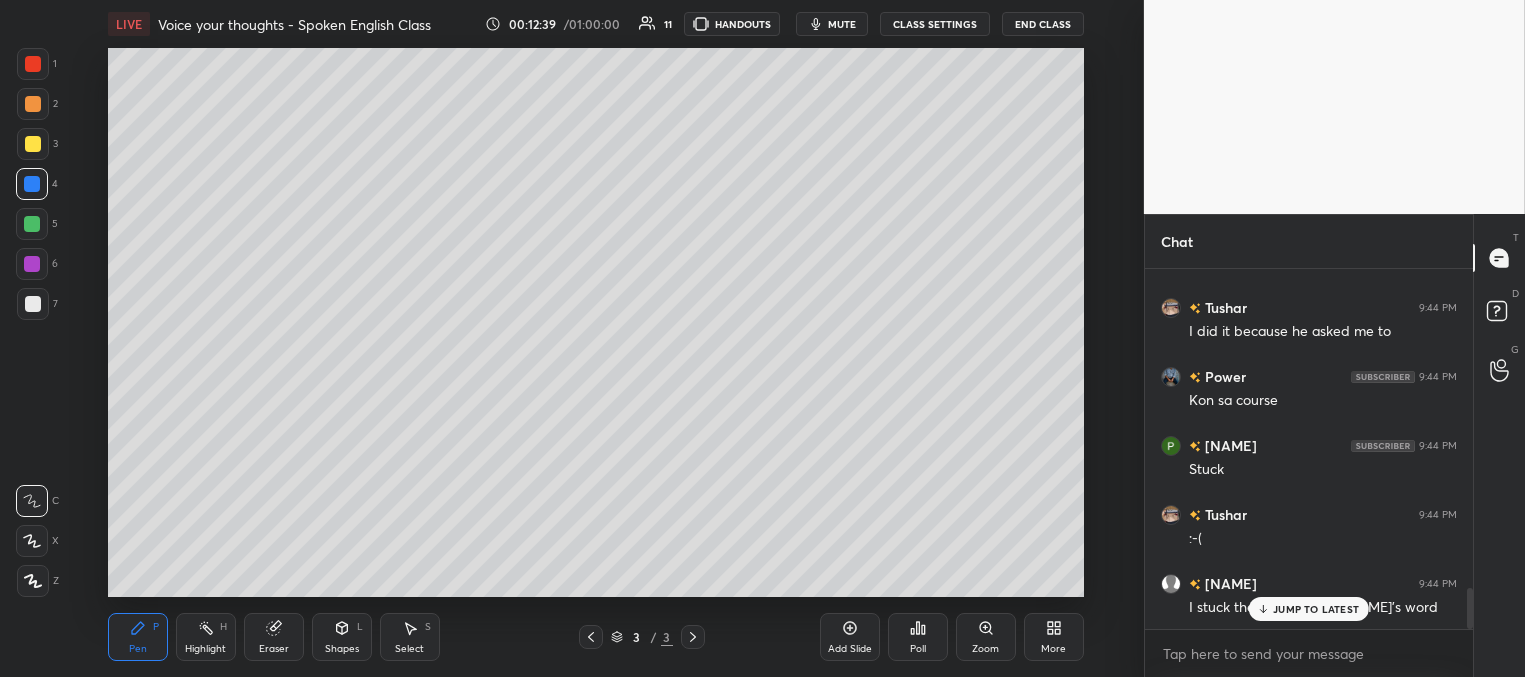 scroll, scrollTop: 2802, scrollLeft: 0, axis: vertical 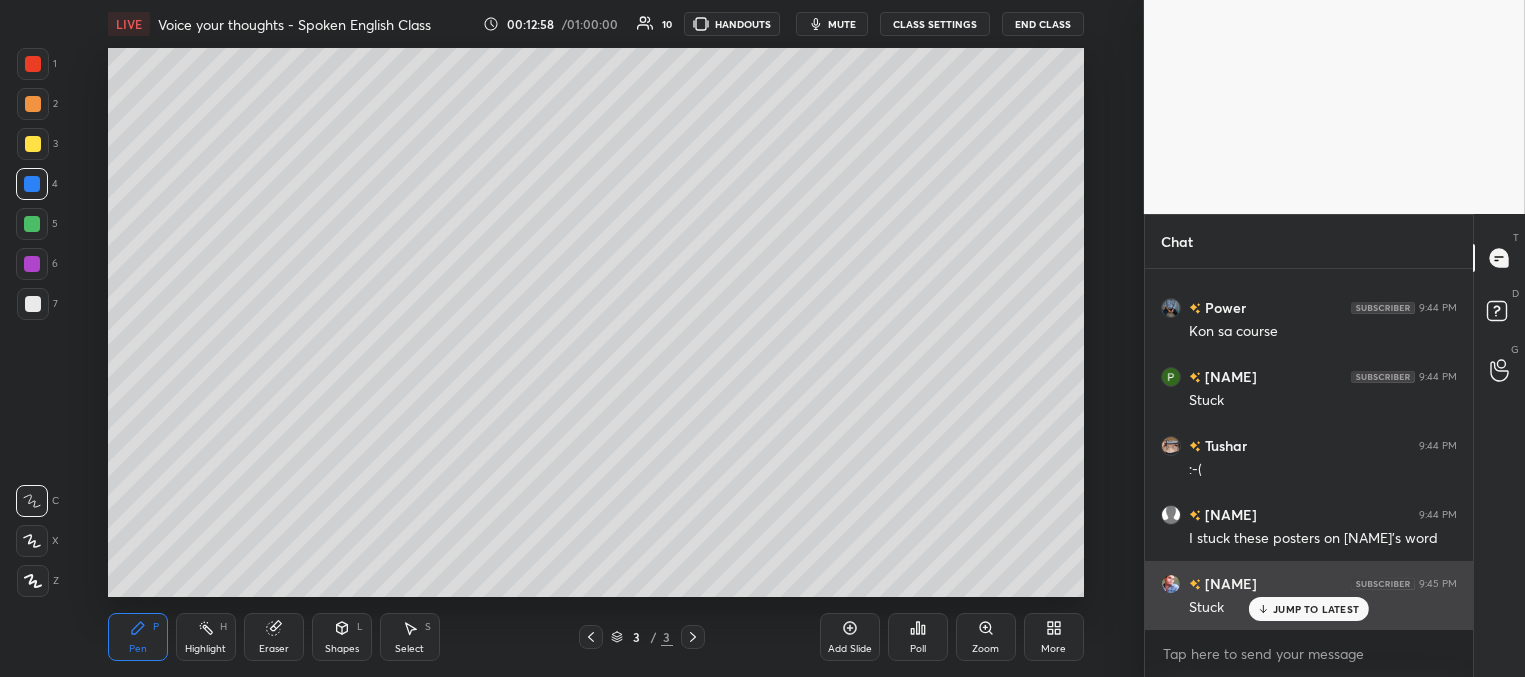 click on "JUMP TO LATEST" at bounding box center (1316, 609) 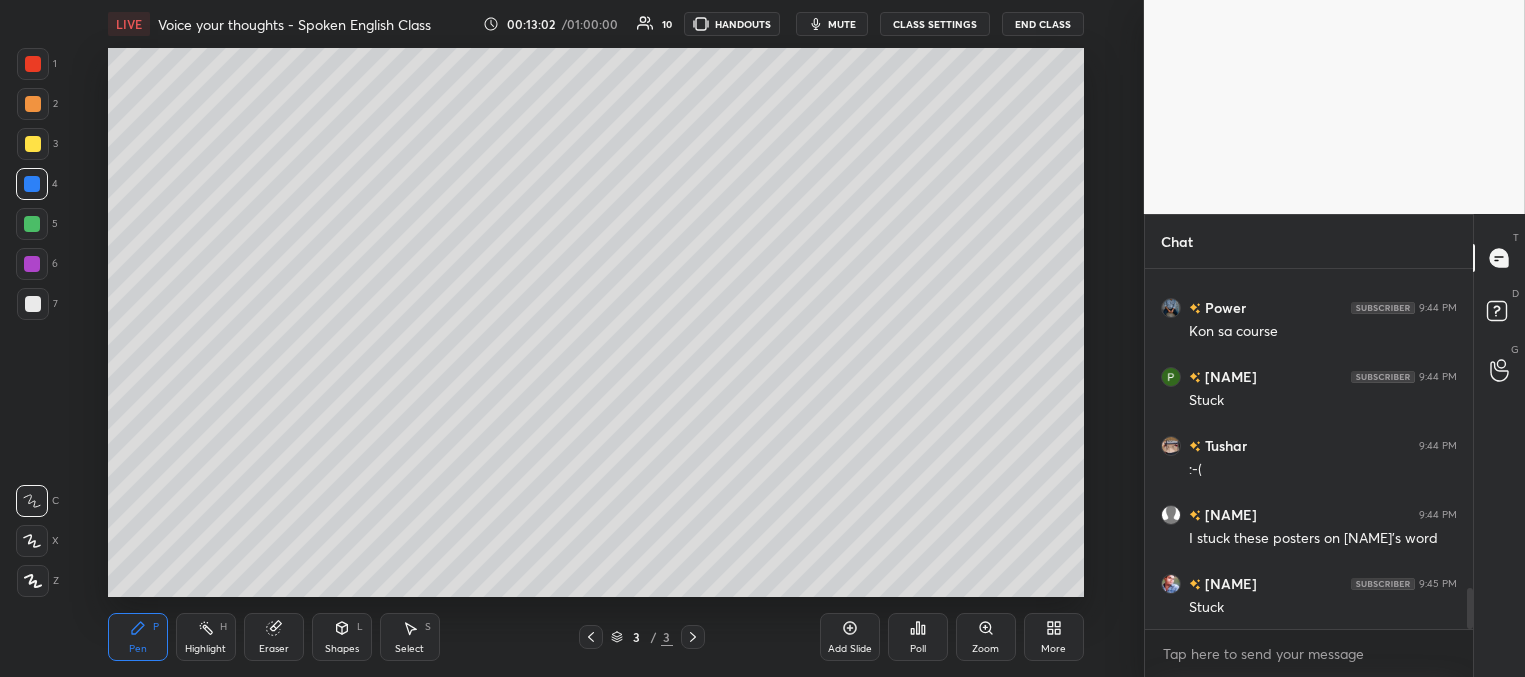 scroll, scrollTop: 312, scrollLeft: 322, axis: both 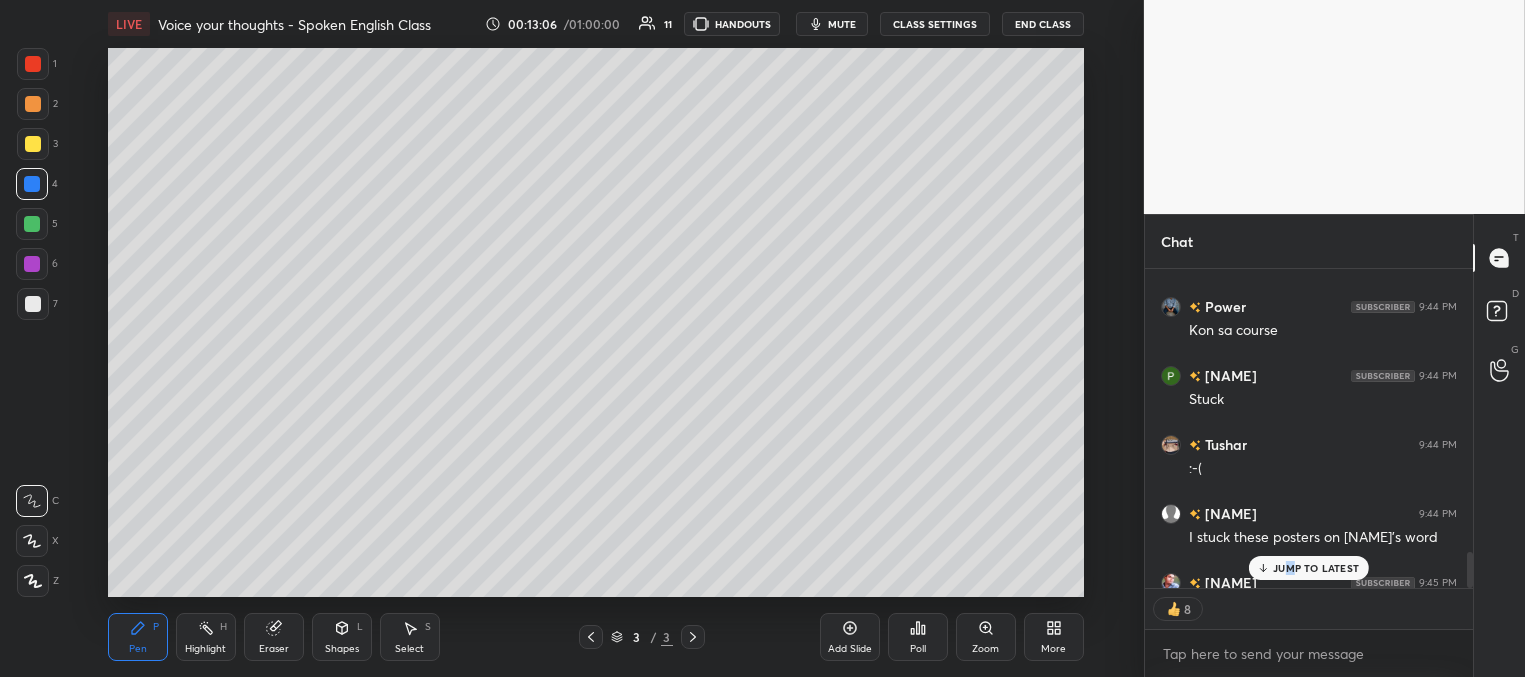 drag, startPoint x: 28, startPoint y: 226, endPoint x: 56, endPoint y: 220, distance: 28.635643 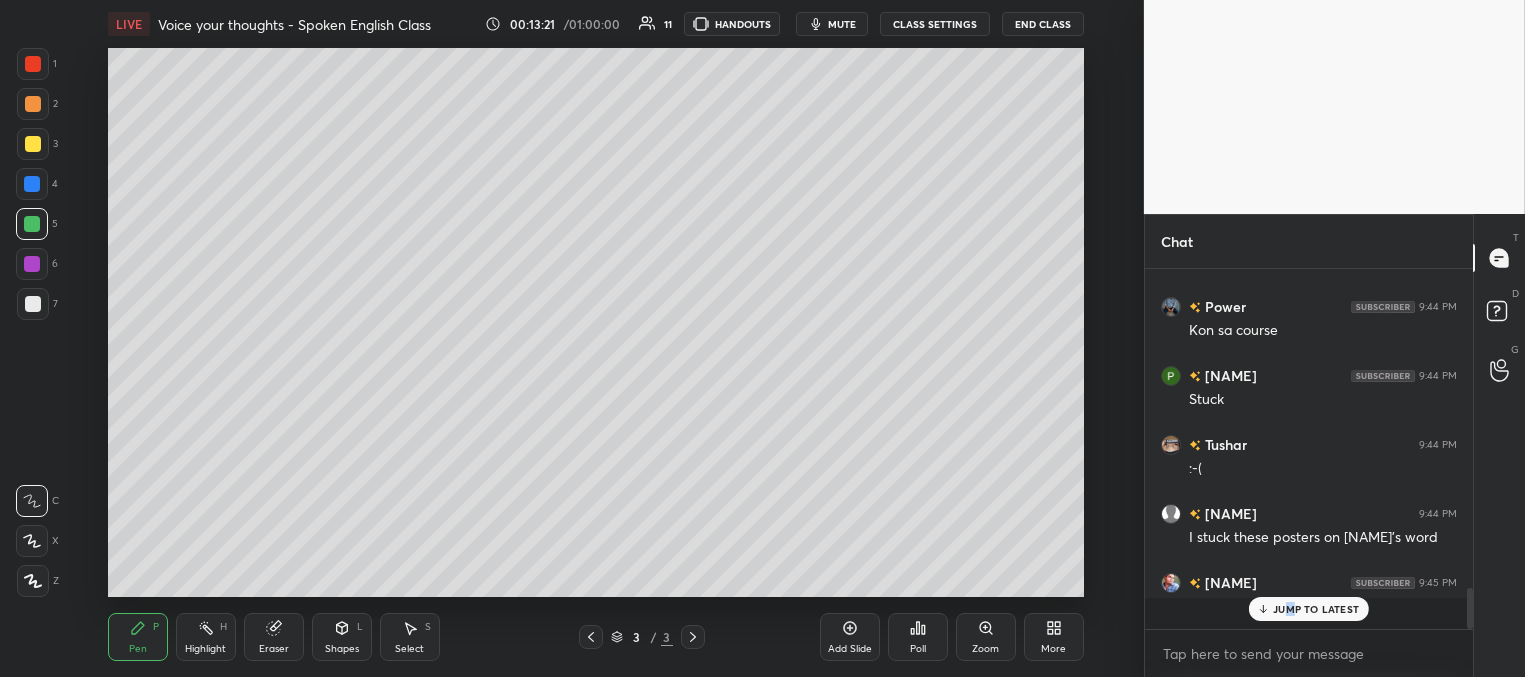 scroll, scrollTop: 7, scrollLeft: 6, axis: both 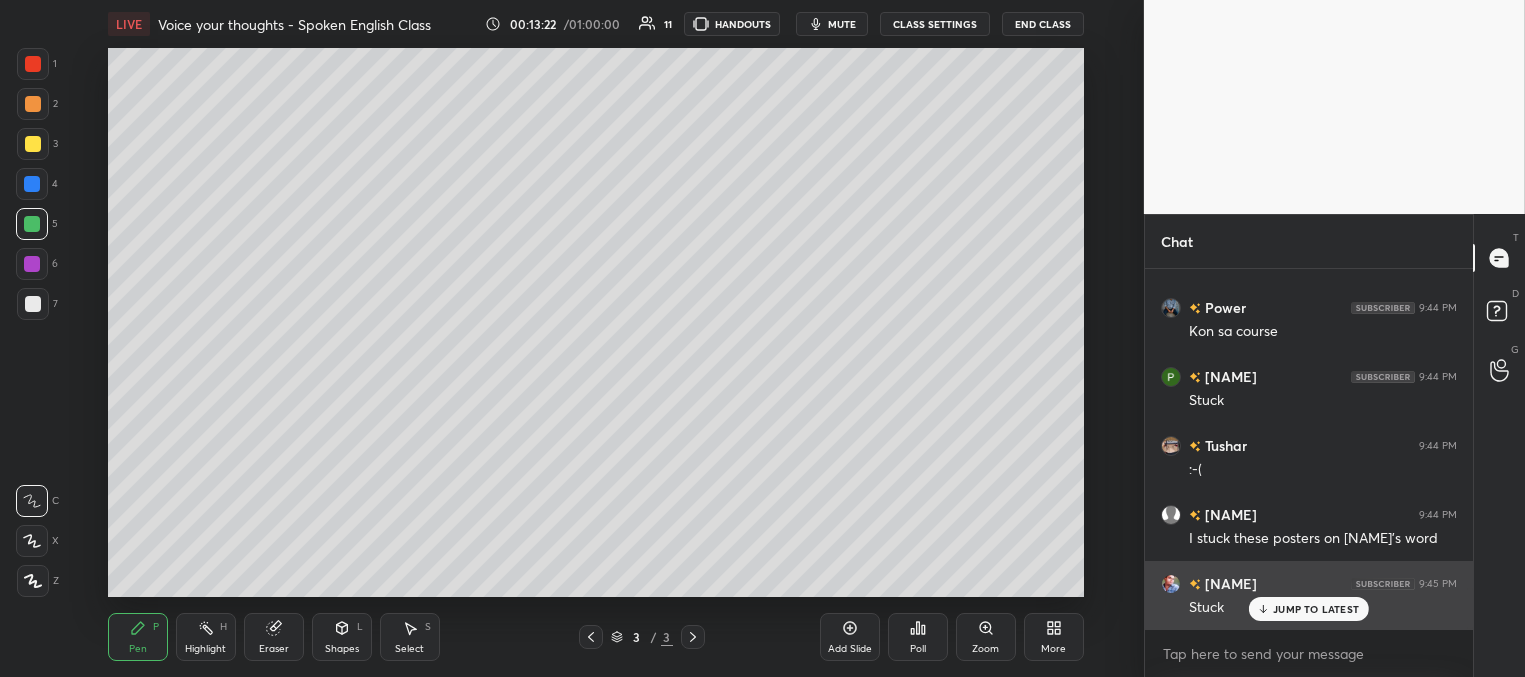 click on "JUMP TO LATEST" at bounding box center [1316, 609] 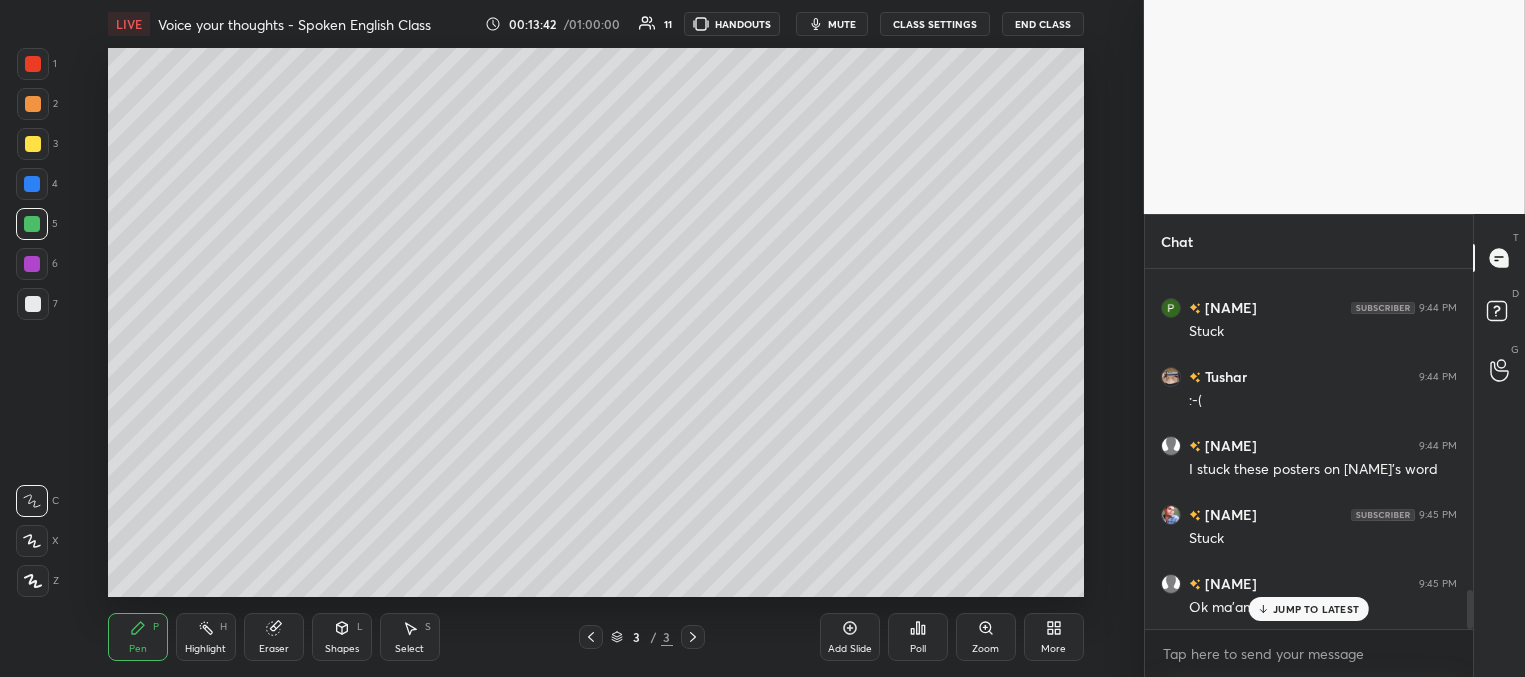 scroll, scrollTop: 2940, scrollLeft: 0, axis: vertical 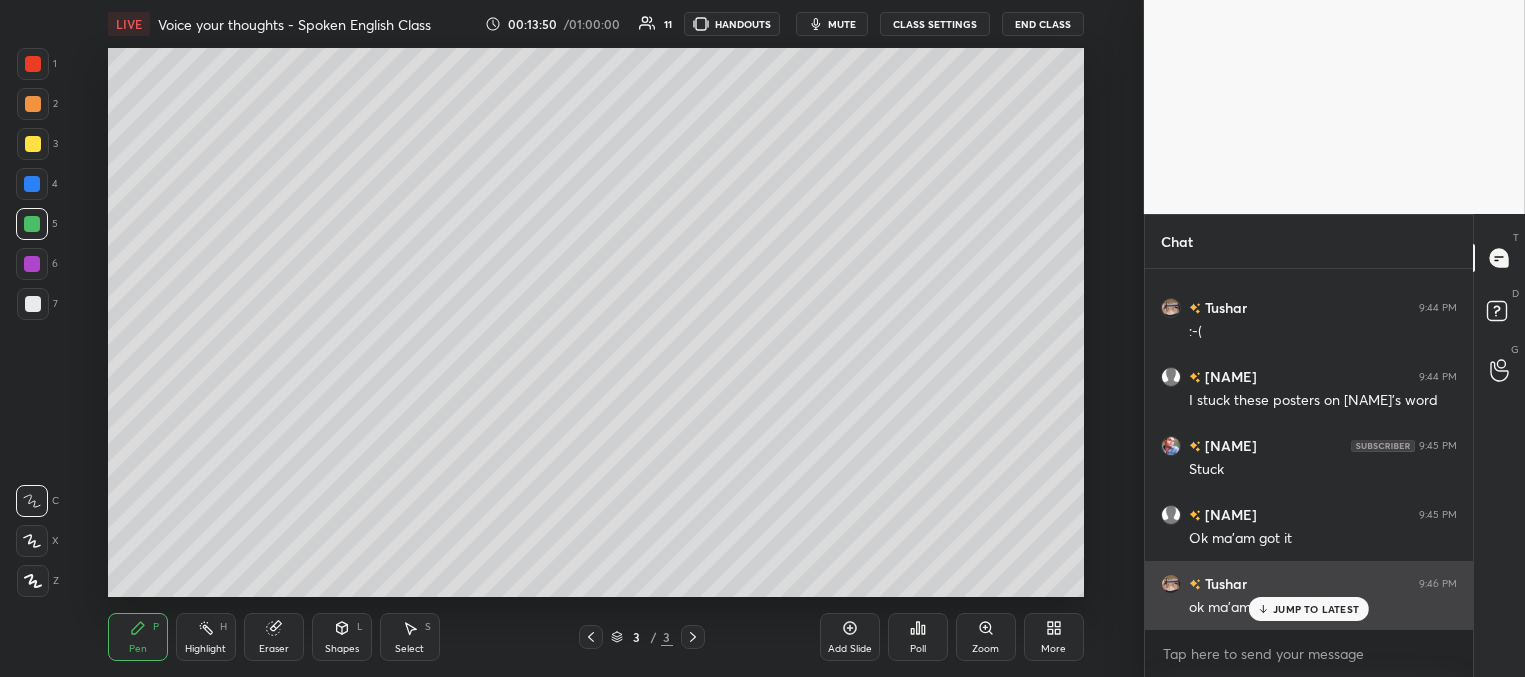 click on "JUMP TO LATEST" at bounding box center (1309, 609) 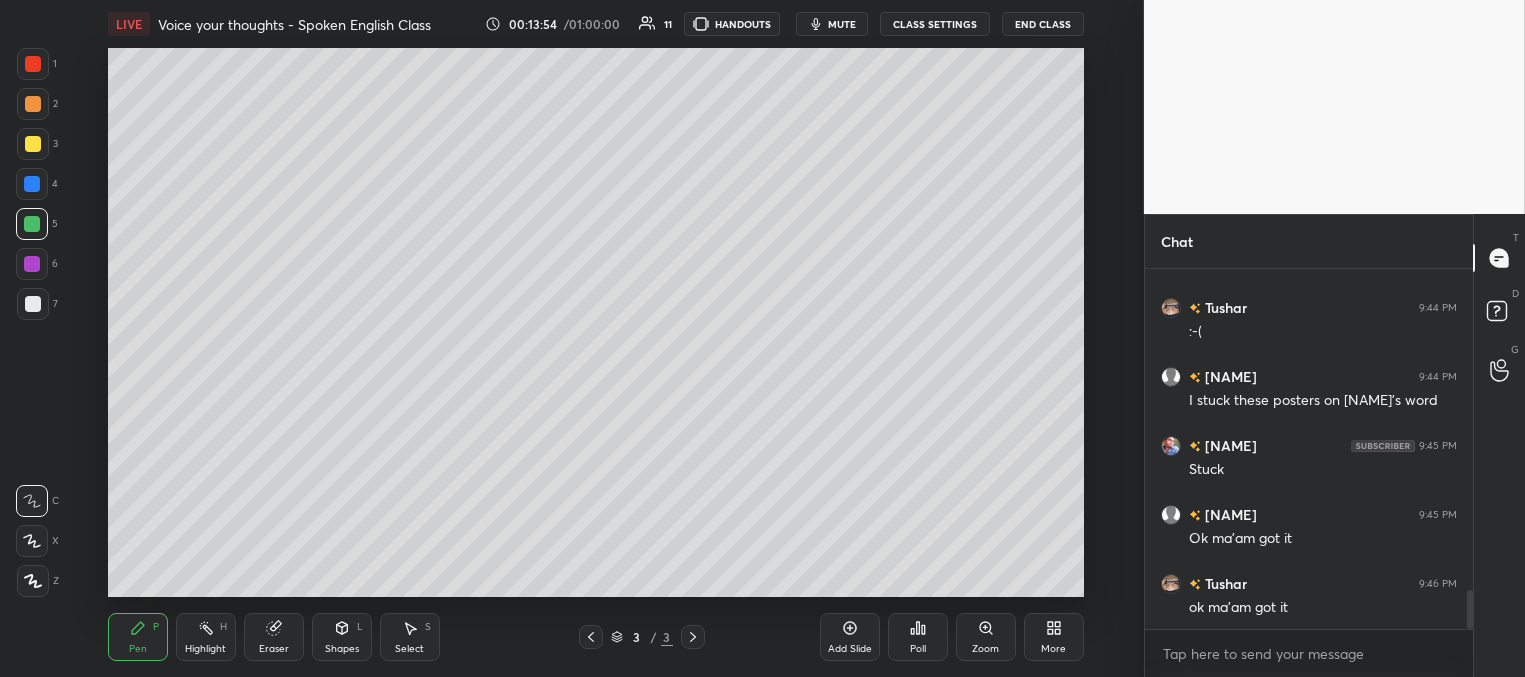 click at bounding box center (32, 184) 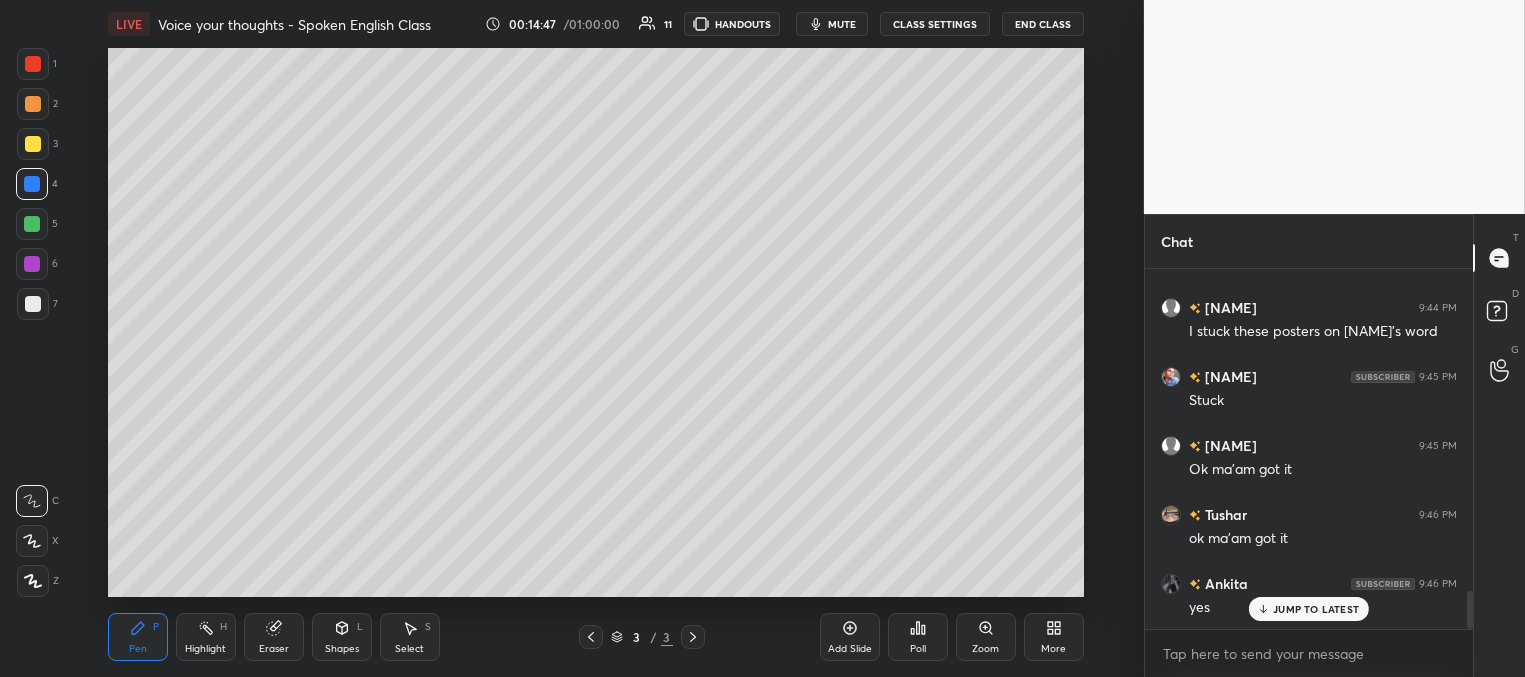 scroll, scrollTop: 3057, scrollLeft: 0, axis: vertical 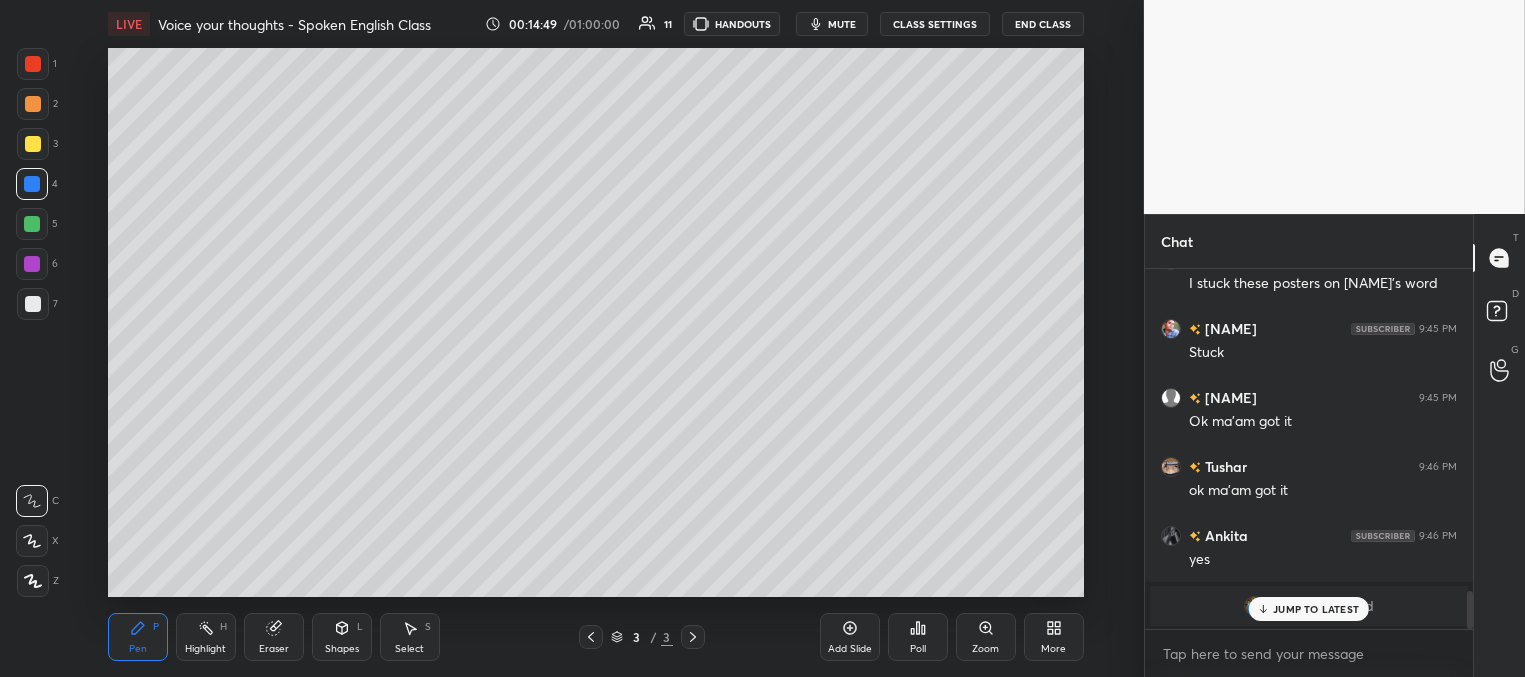 click on "JUMP TO LATEST" at bounding box center (1316, 609) 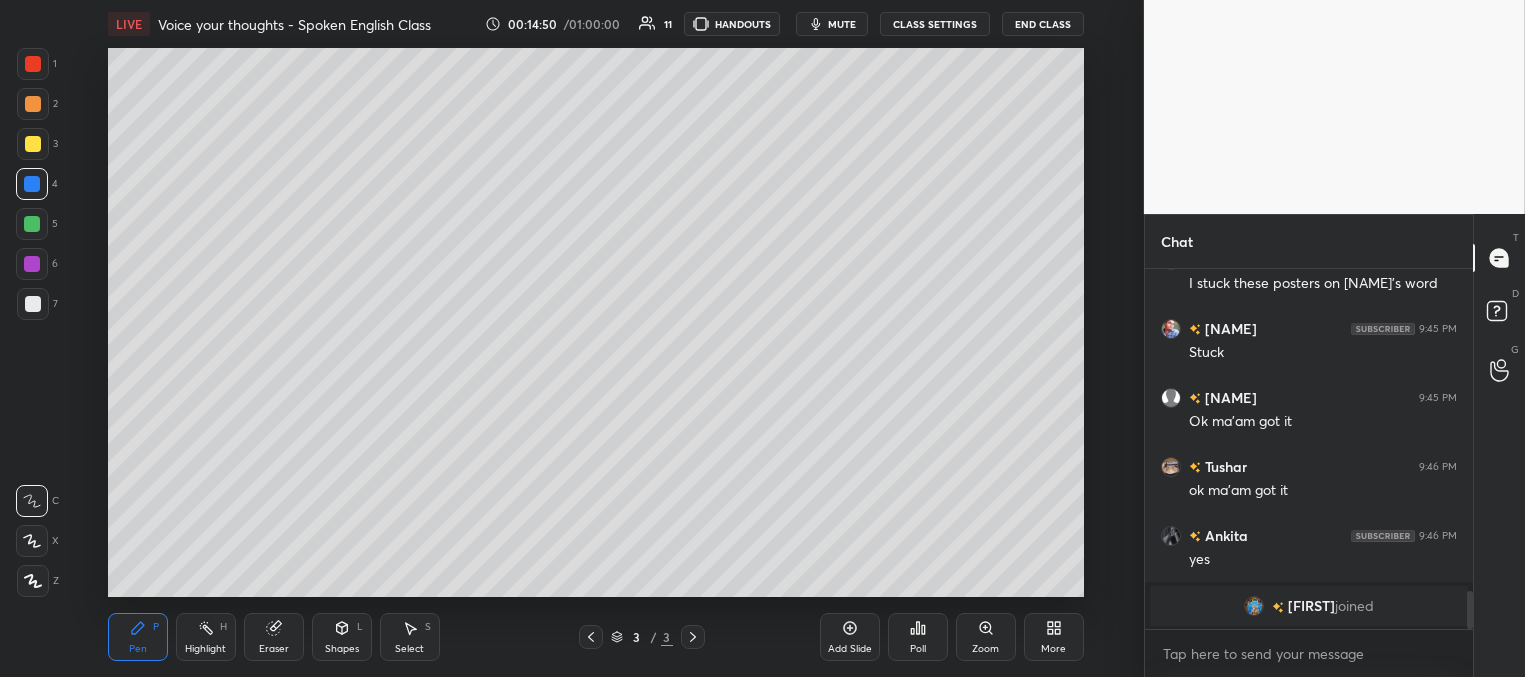 scroll, scrollTop: 3126, scrollLeft: 0, axis: vertical 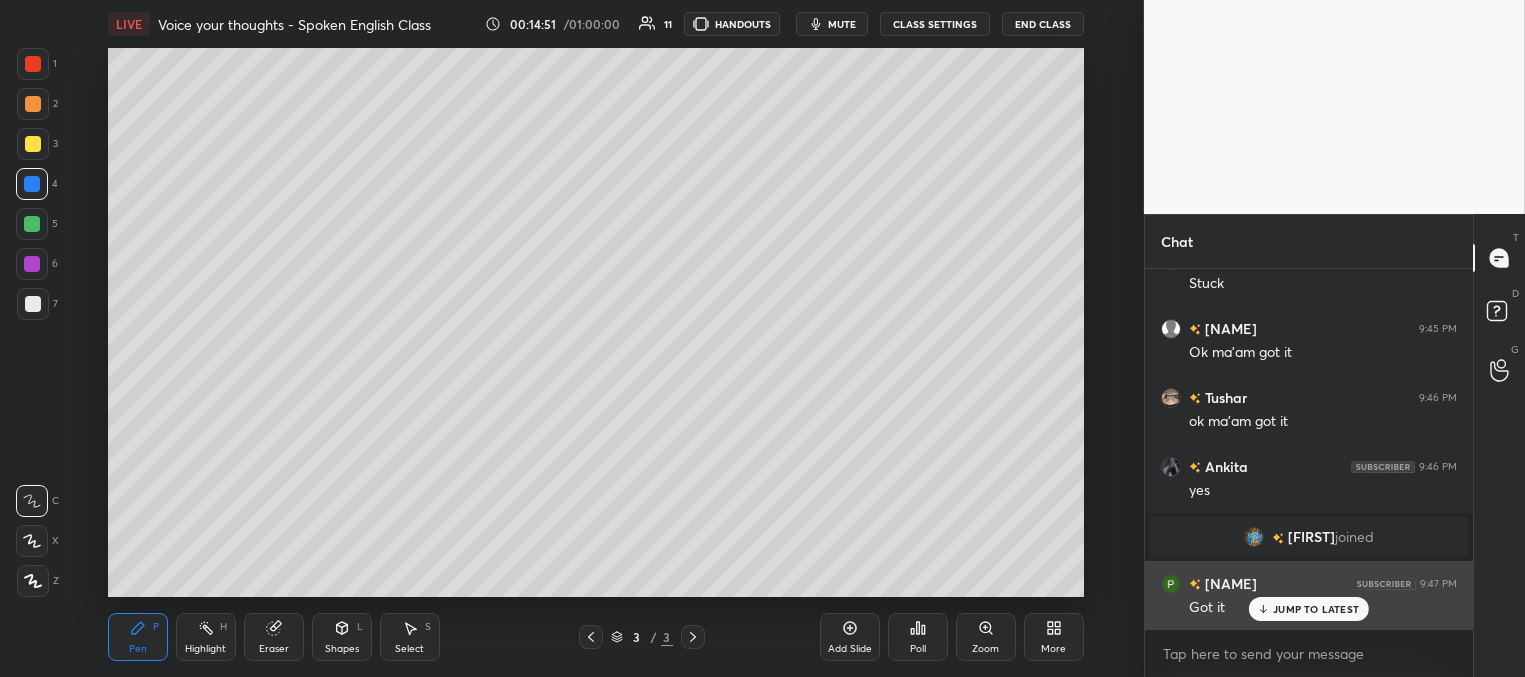click on "JUMP TO LATEST" at bounding box center (1316, 609) 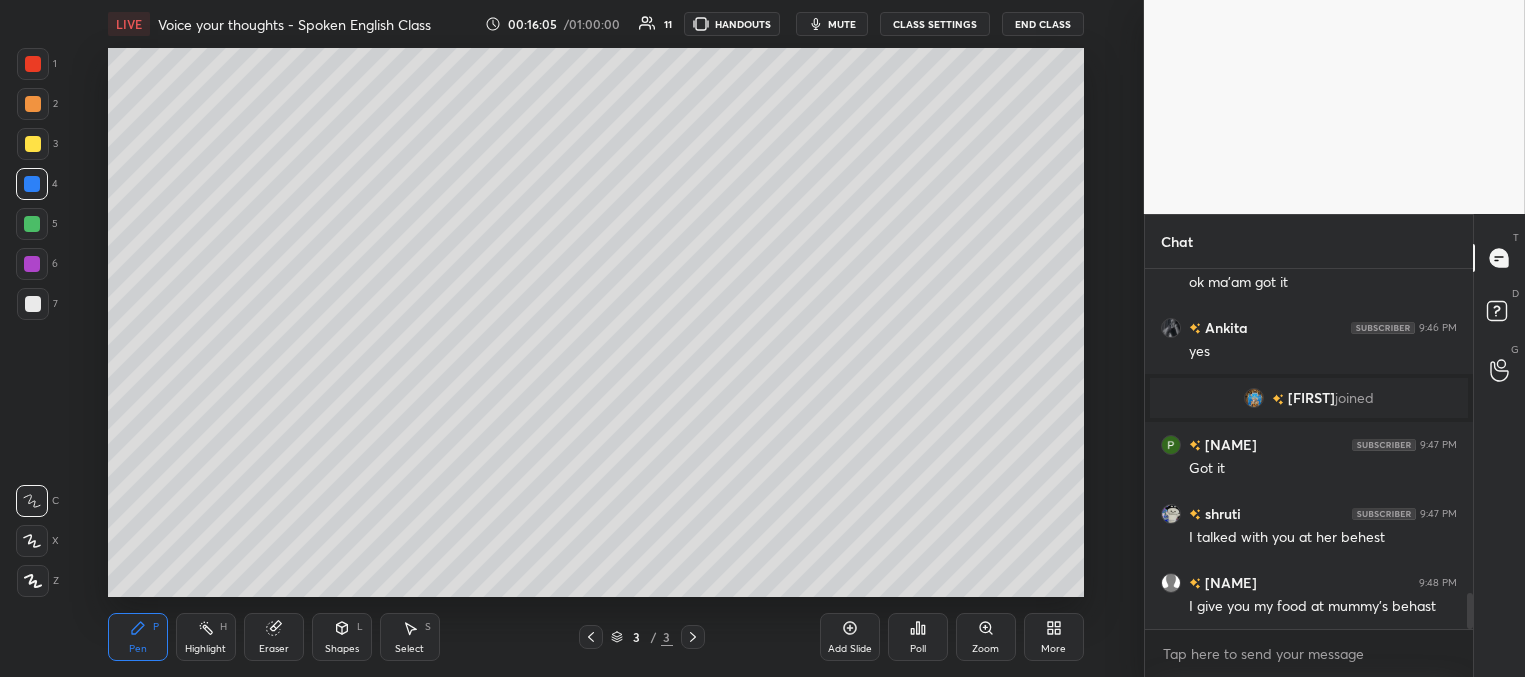 scroll, scrollTop: 3333, scrollLeft: 0, axis: vertical 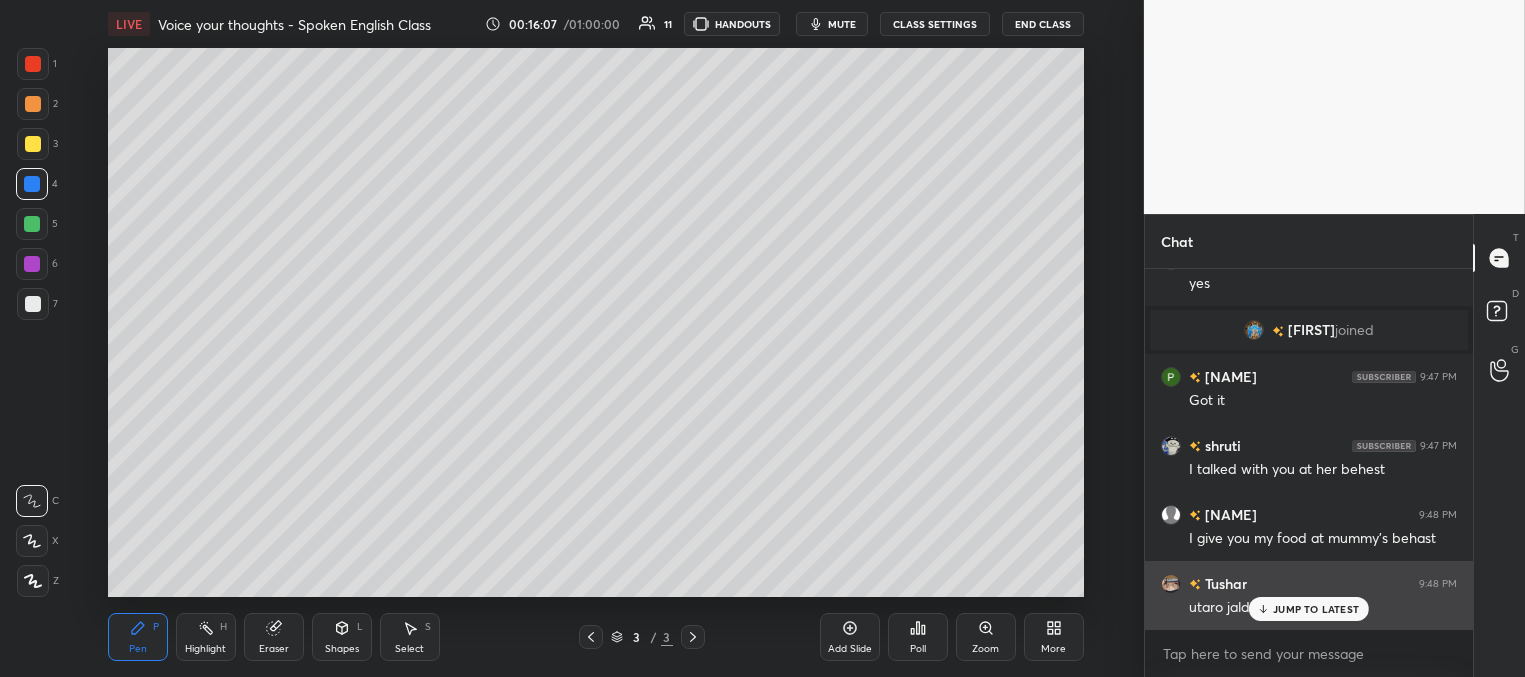 click 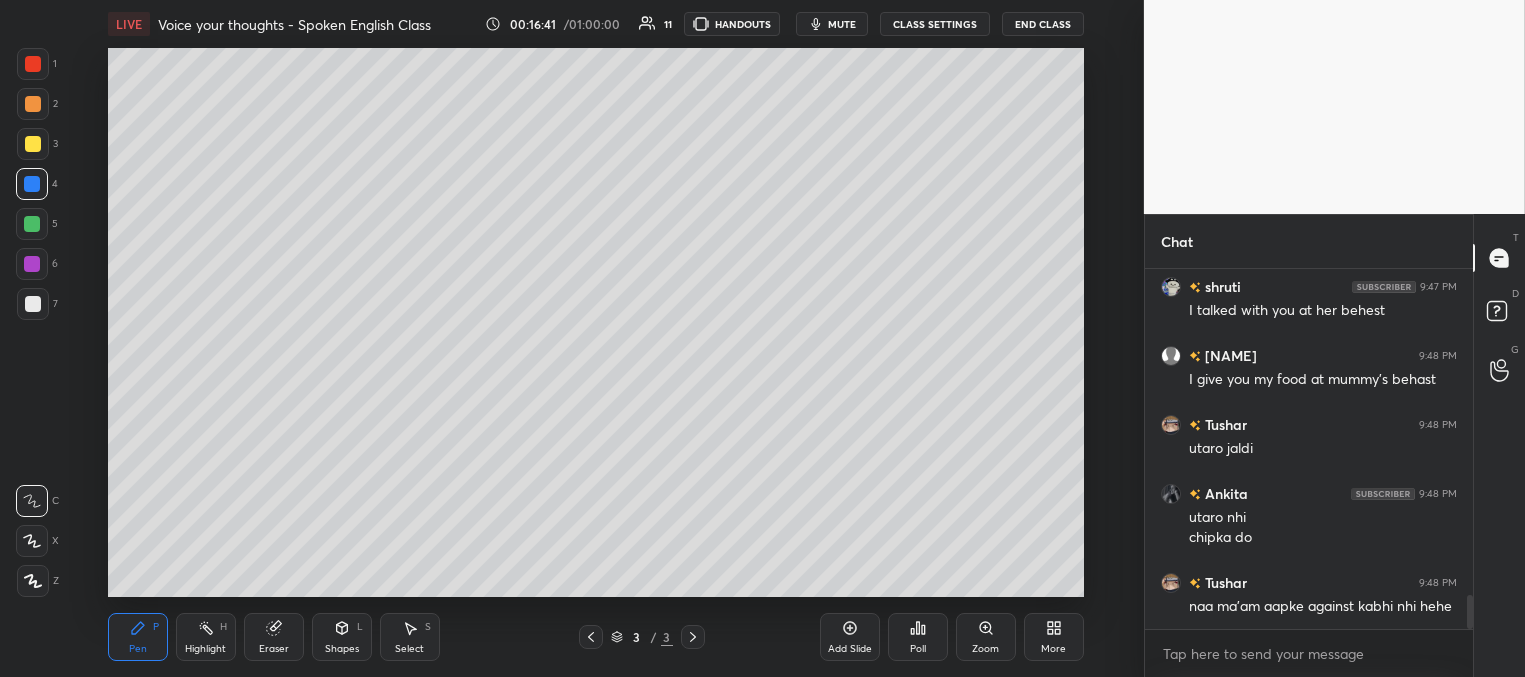 scroll, scrollTop: 3560, scrollLeft: 0, axis: vertical 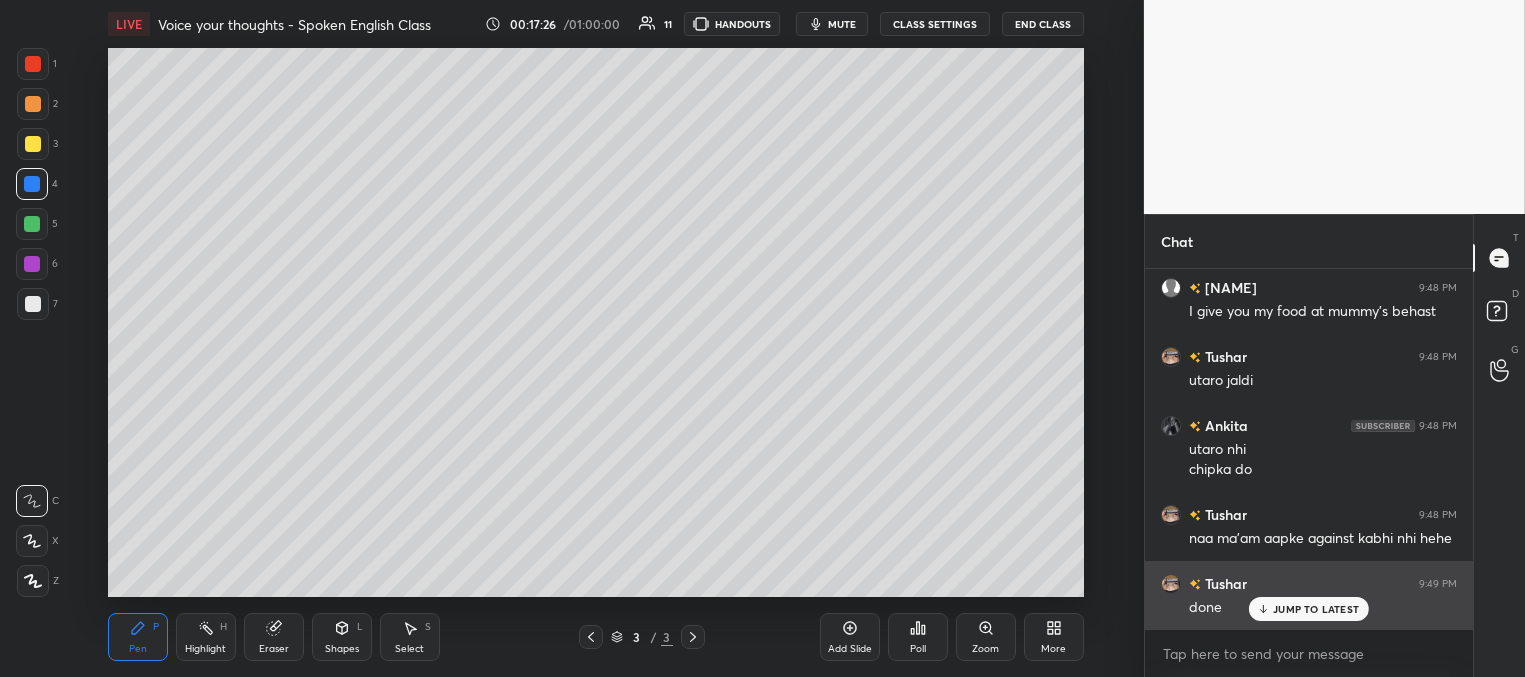click on "JUMP TO LATEST" at bounding box center (1316, 609) 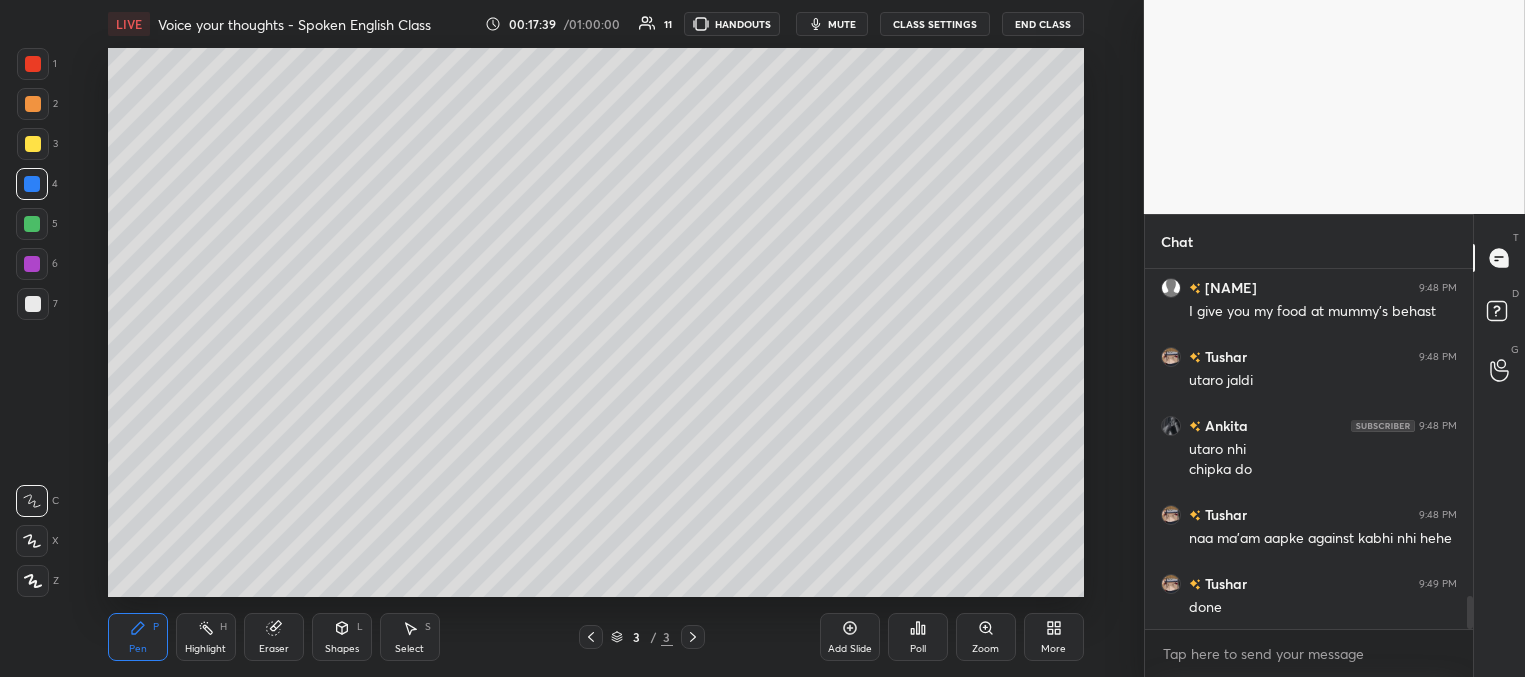 scroll, scrollTop: 3629, scrollLeft: 0, axis: vertical 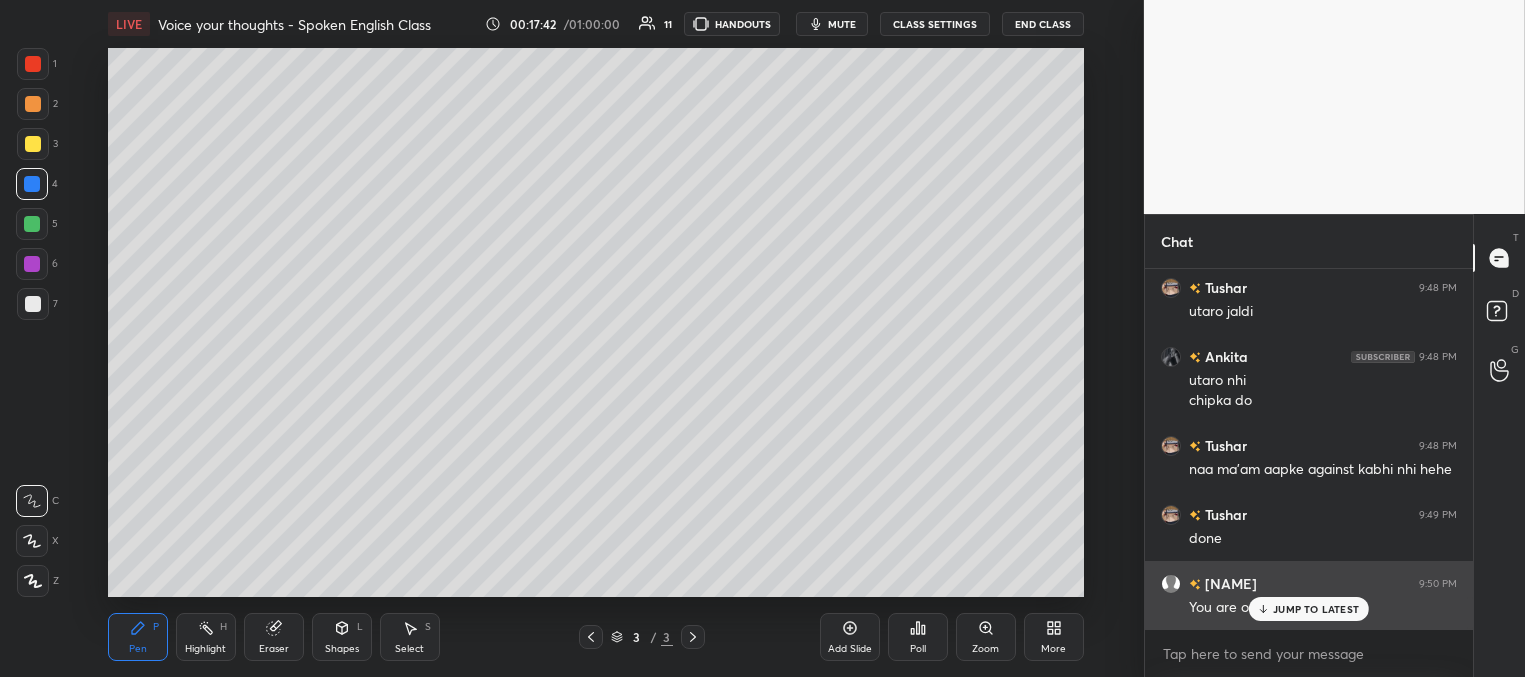 click on "JUMP TO LATEST" at bounding box center (1316, 609) 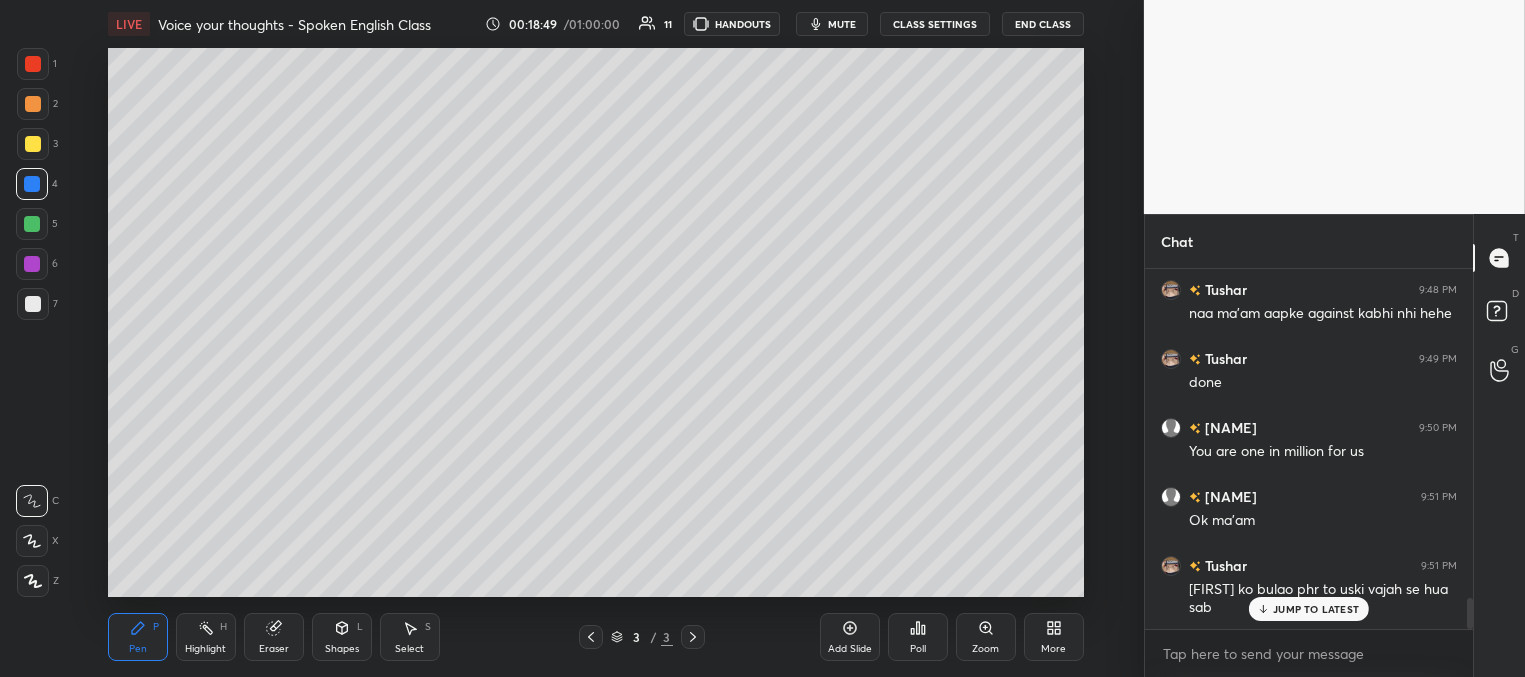 scroll, scrollTop: 3854, scrollLeft: 0, axis: vertical 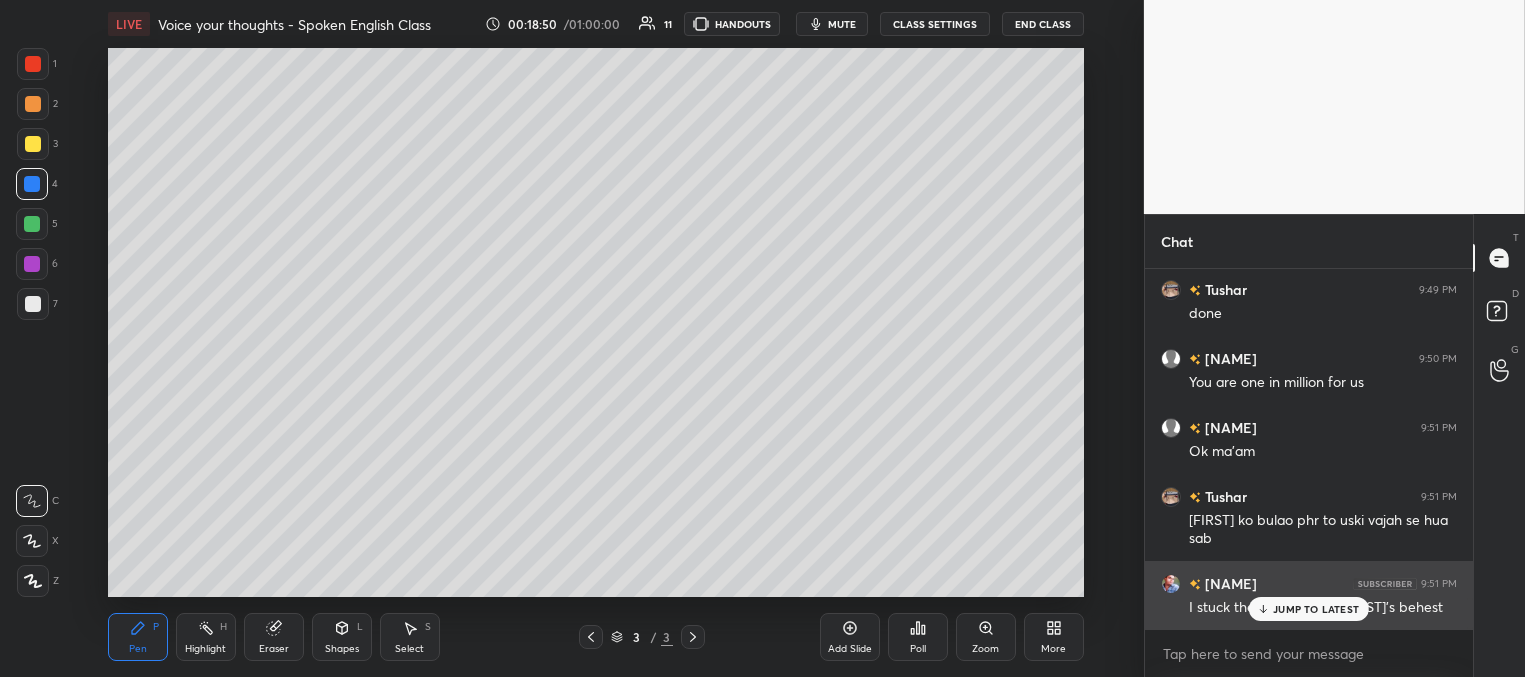 click on "JUMP TO LATEST" at bounding box center (1309, 609) 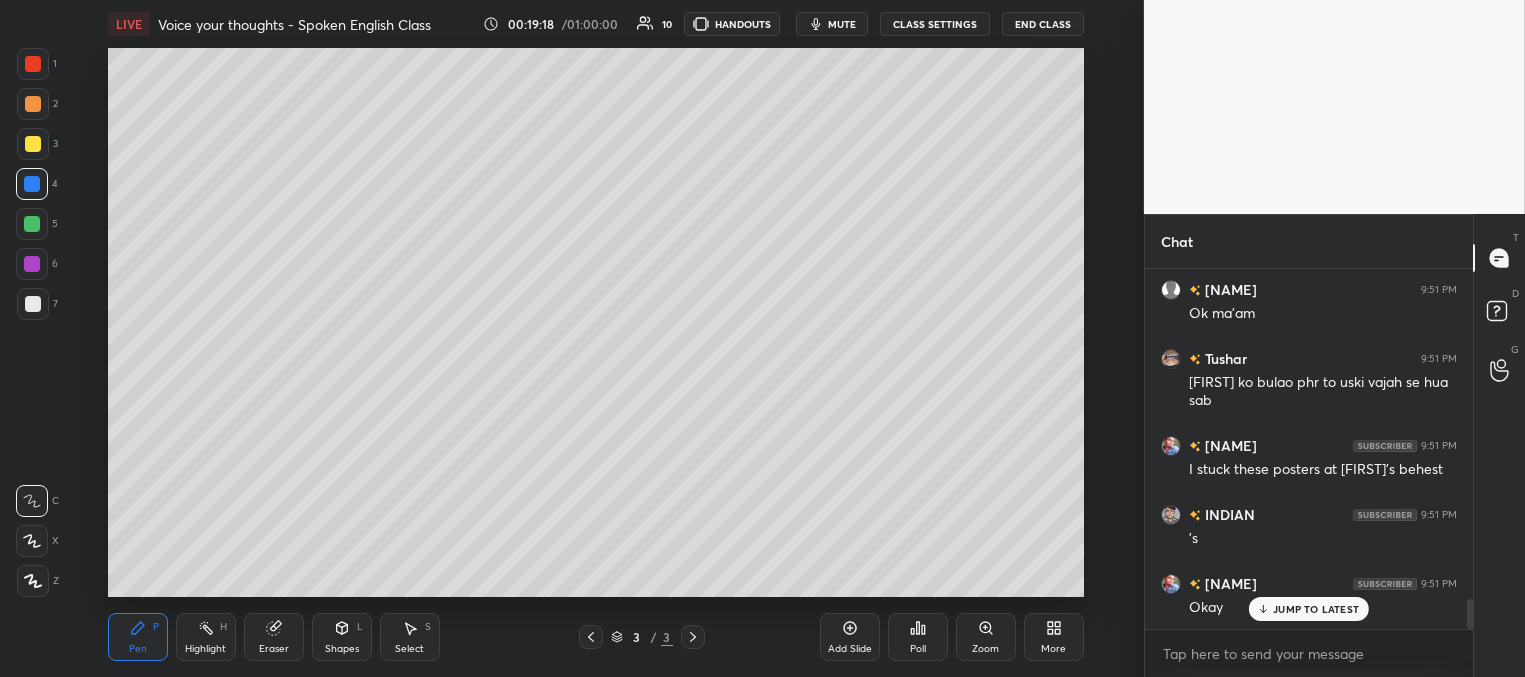 scroll, scrollTop: 4061, scrollLeft: 0, axis: vertical 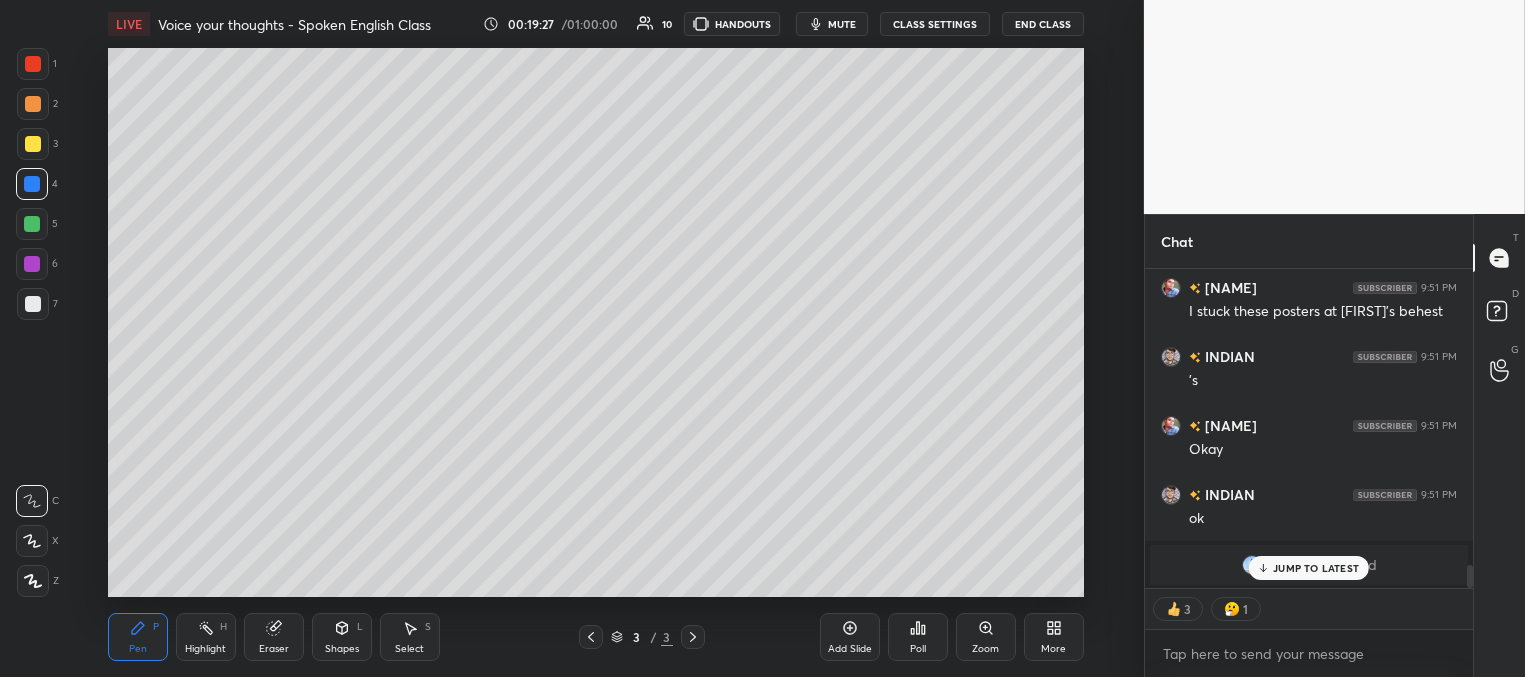 click on "JUMP TO LATEST" at bounding box center (1316, 568) 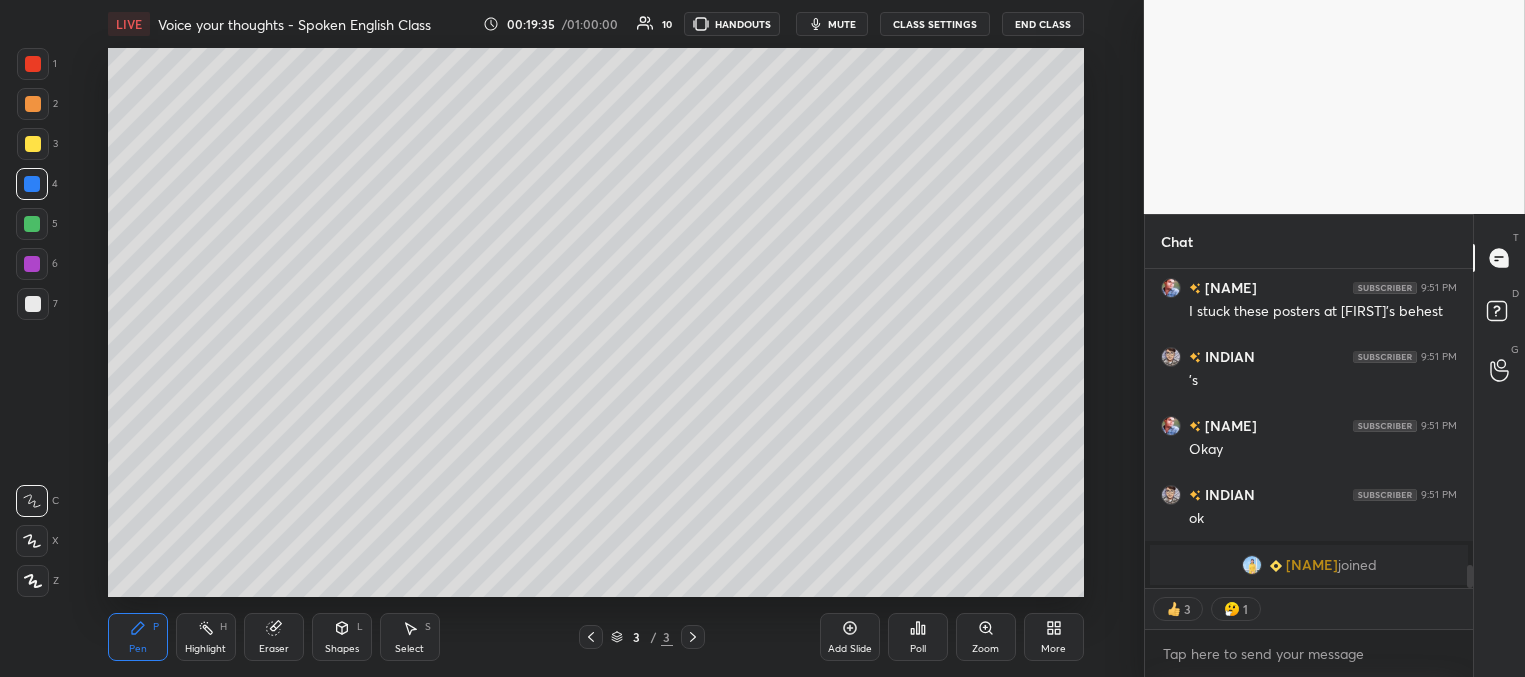 scroll, scrollTop: 7, scrollLeft: 6, axis: both 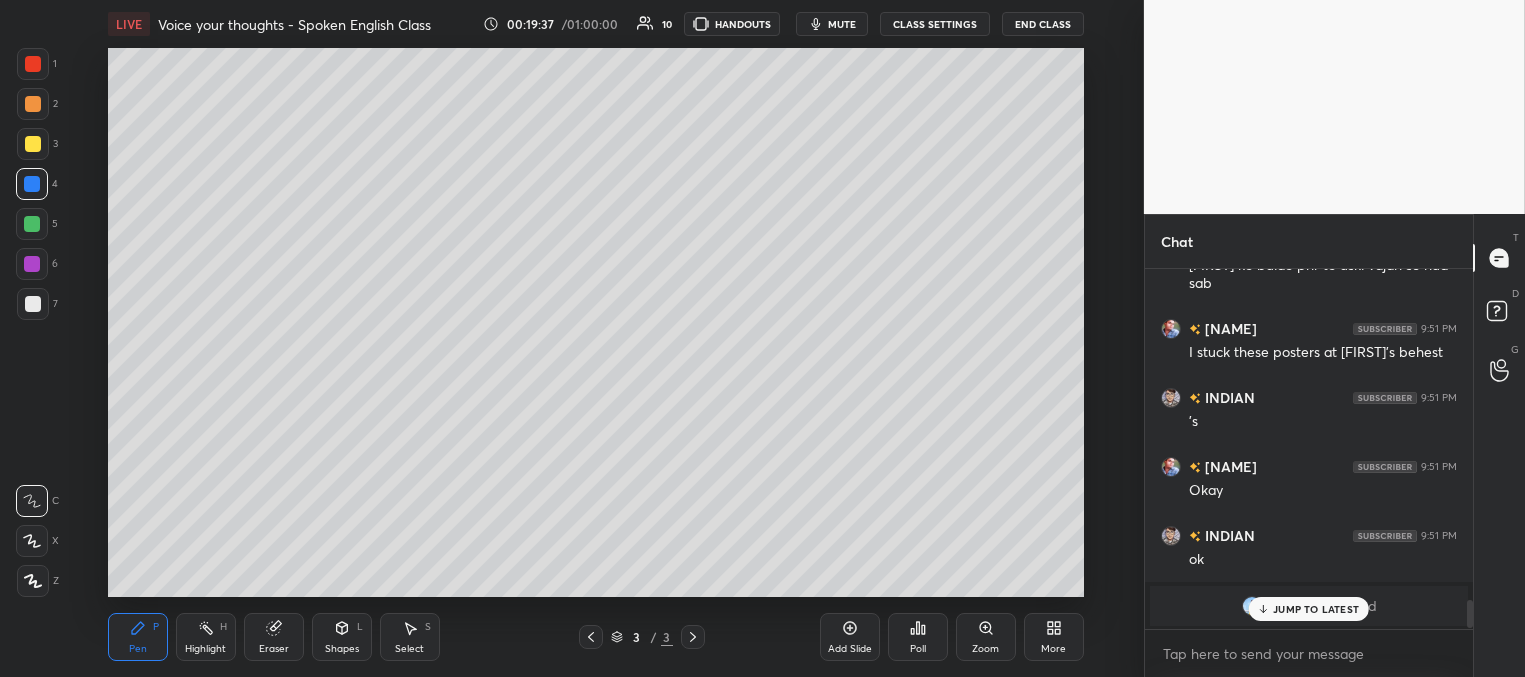 drag, startPoint x: 1293, startPoint y: 613, endPoint x: 1274, endPoint y: 602, distance: 21.954498 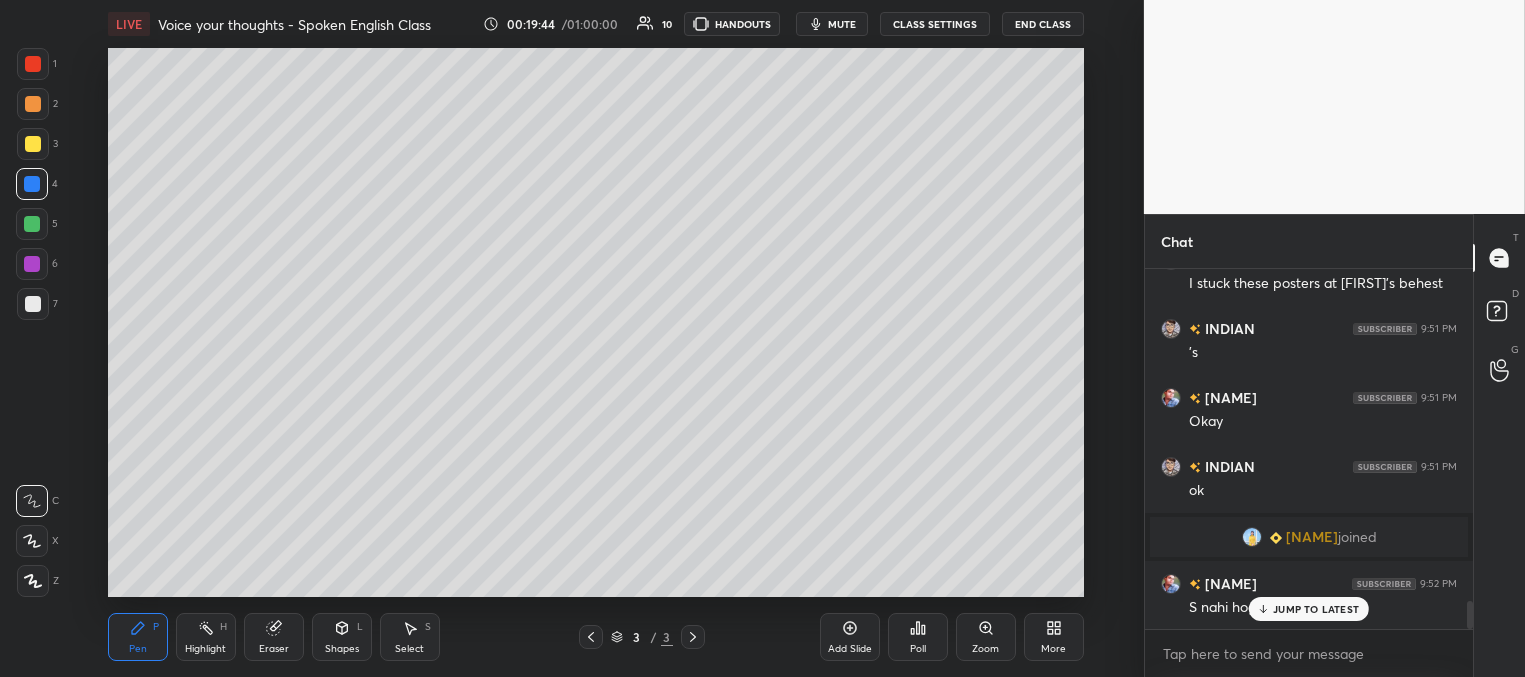 scroll, scrollTop: 4247, scrollLeft: 0, axis: vertical 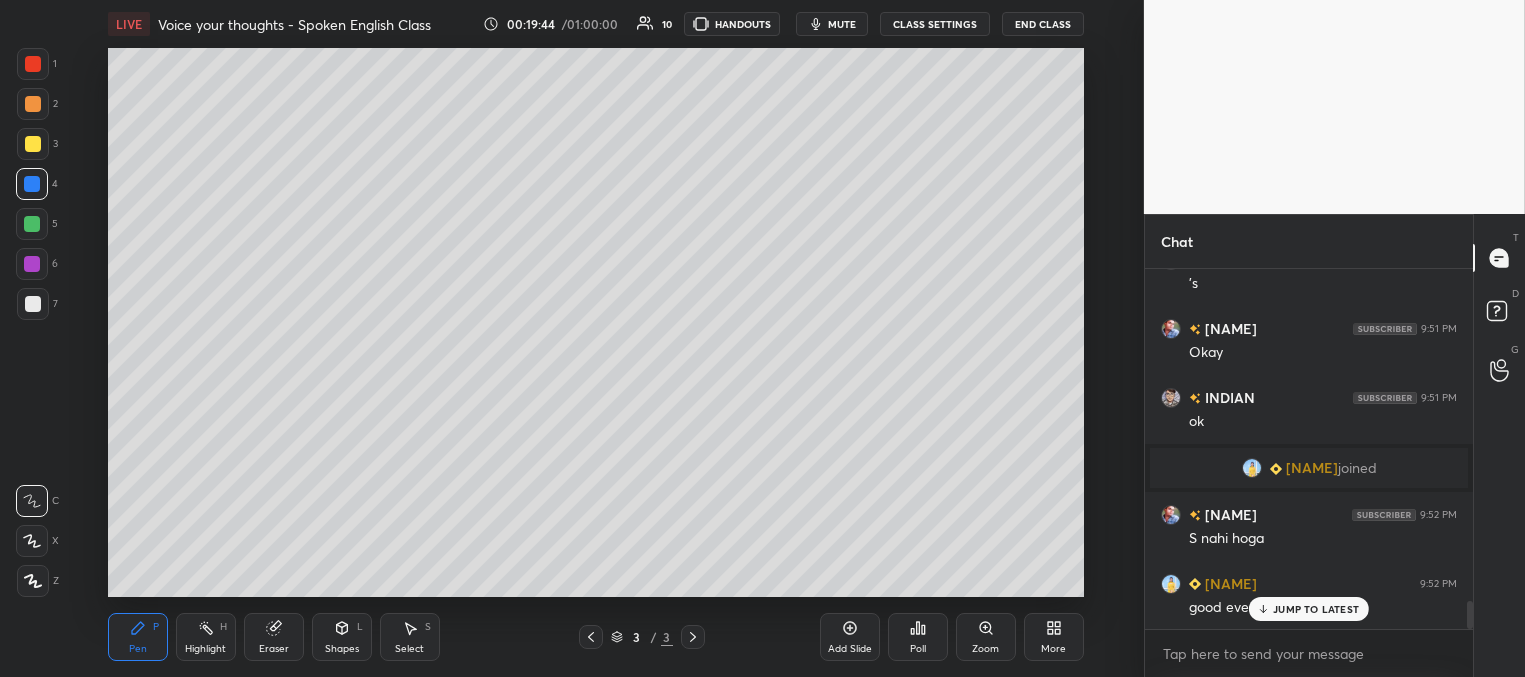 click on "JUMP TO LATEST" at bounding box center (1309, 609) 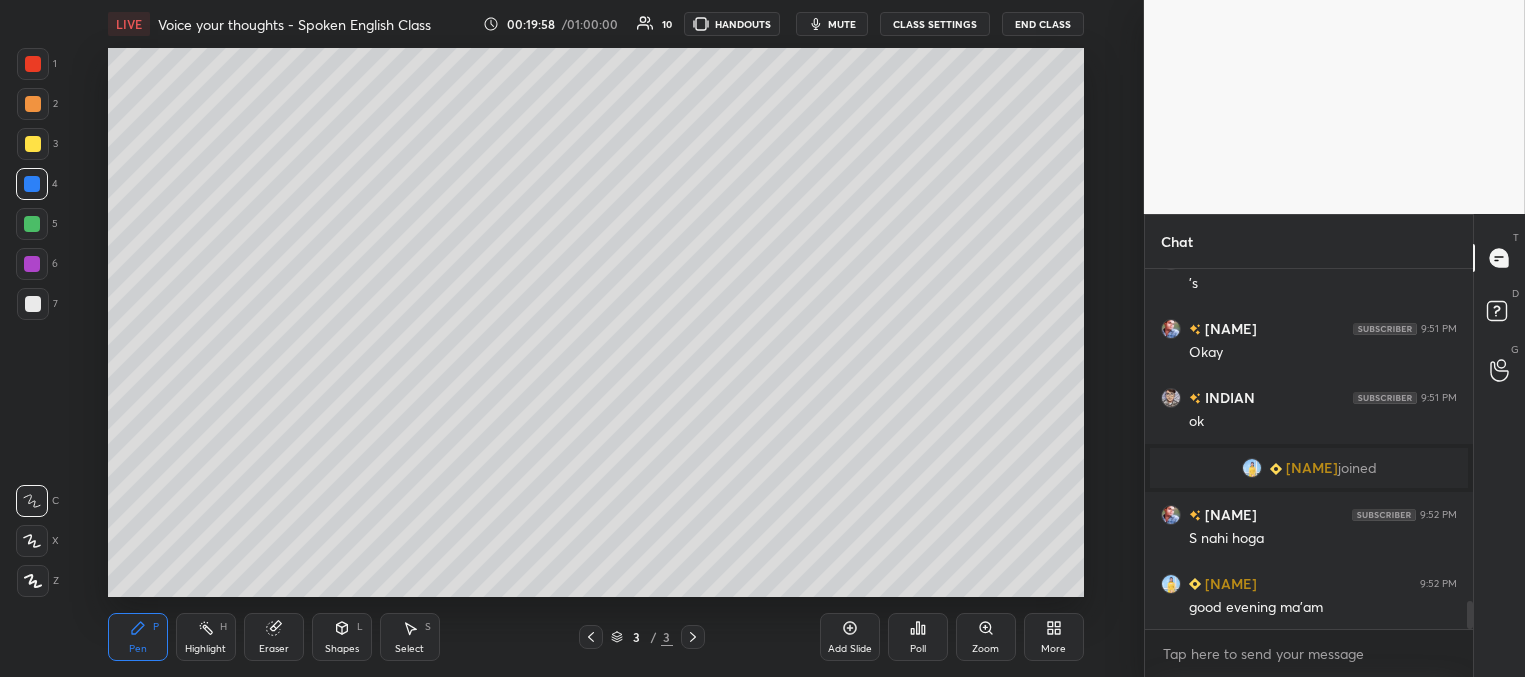 scroll, scrollTop: 4316, scrollLeft: 0, axis: vertical 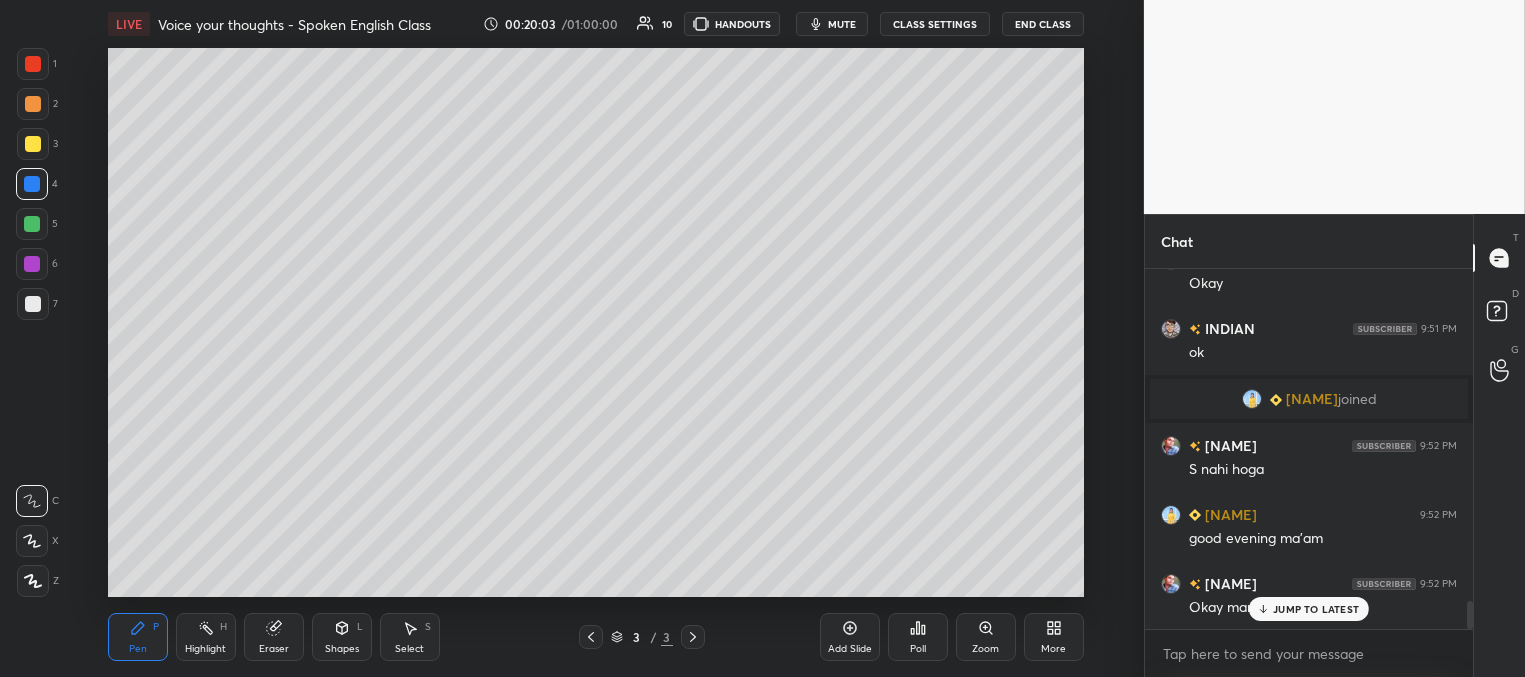 click on "JUMP TO LATEST" at bounding box center [1316, 609] 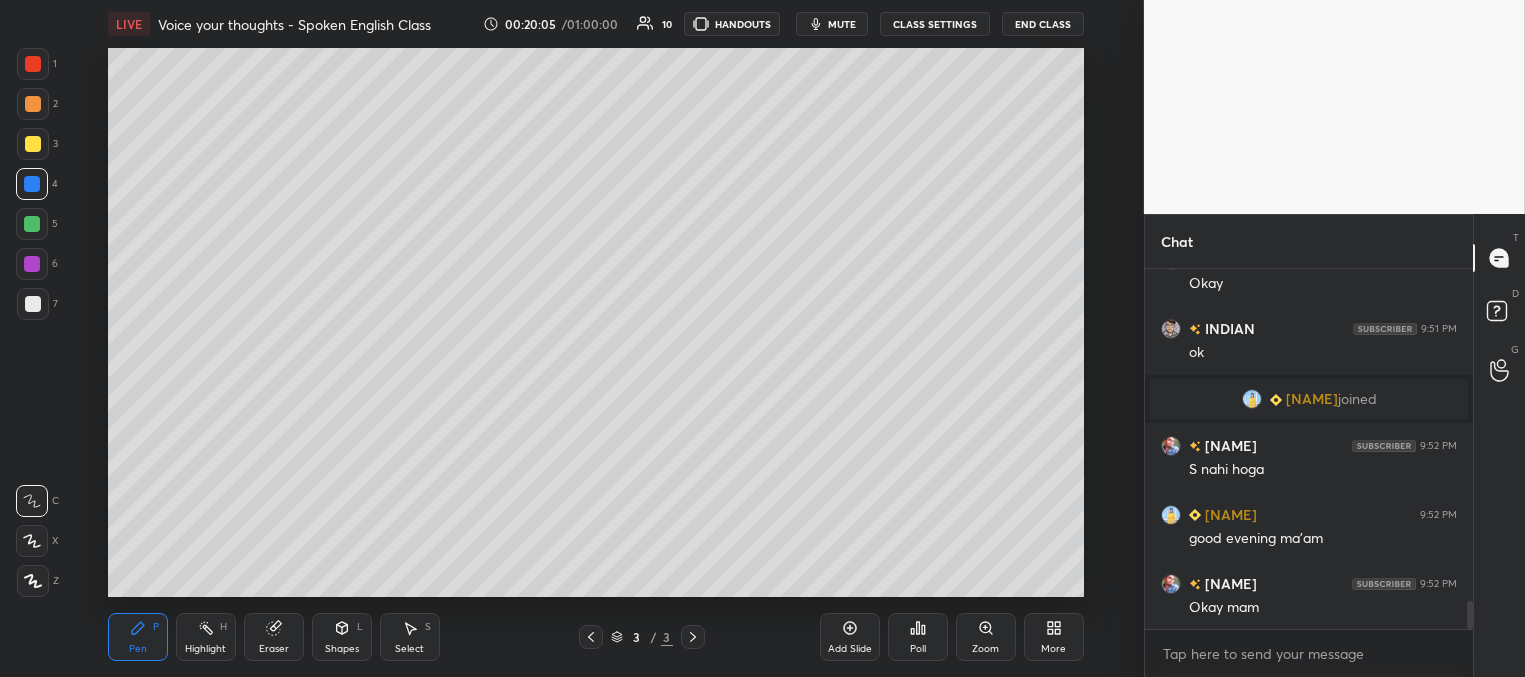 click on "mute" at bounding box center (832, 24) 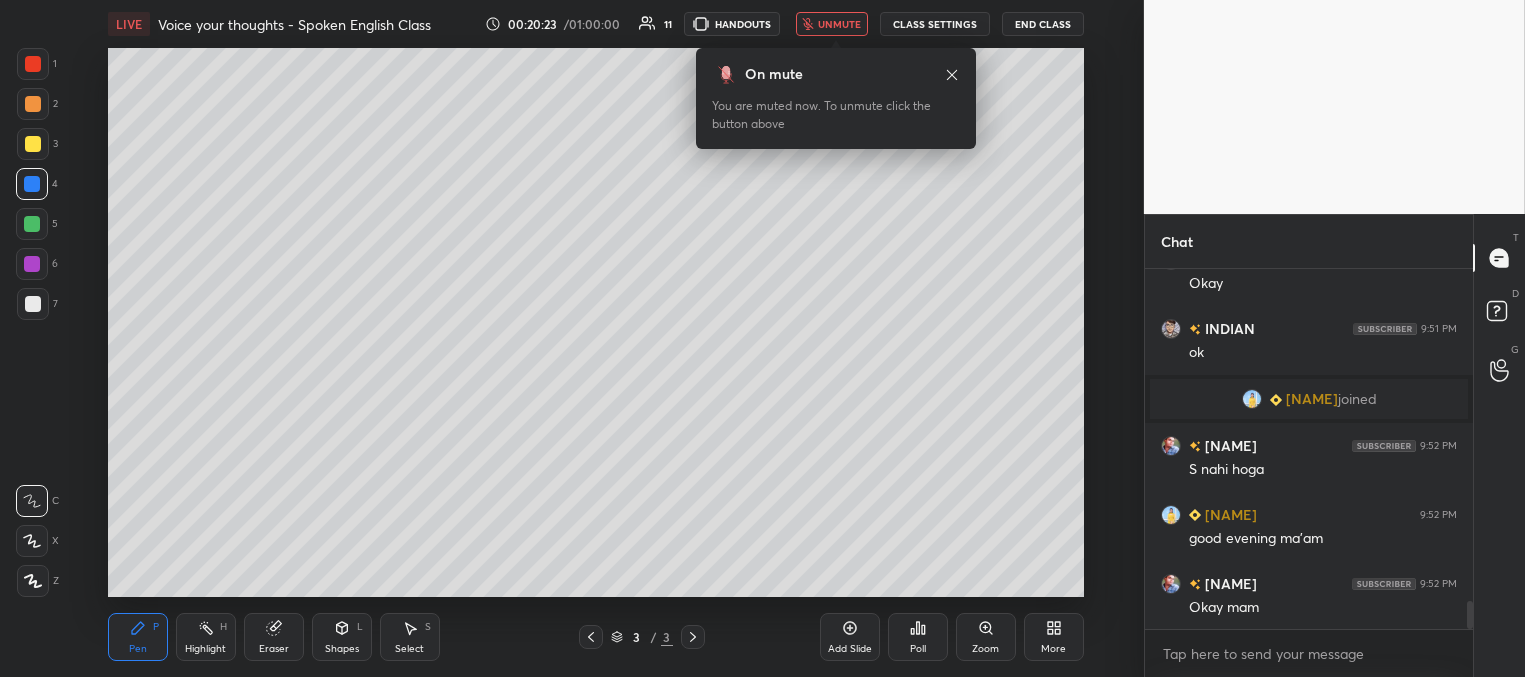 click on "unmute" at bounding box center (832, 24) 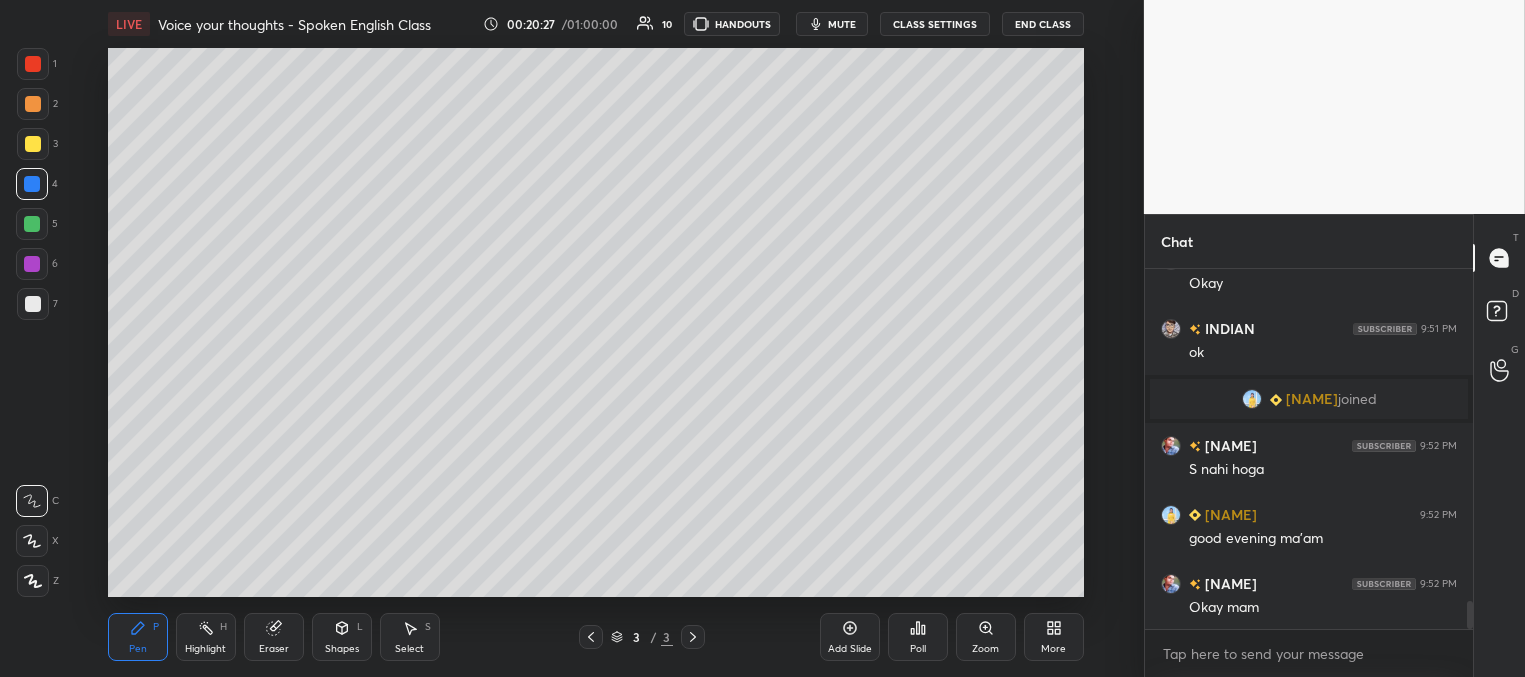 click at bounding box center (33, 144) 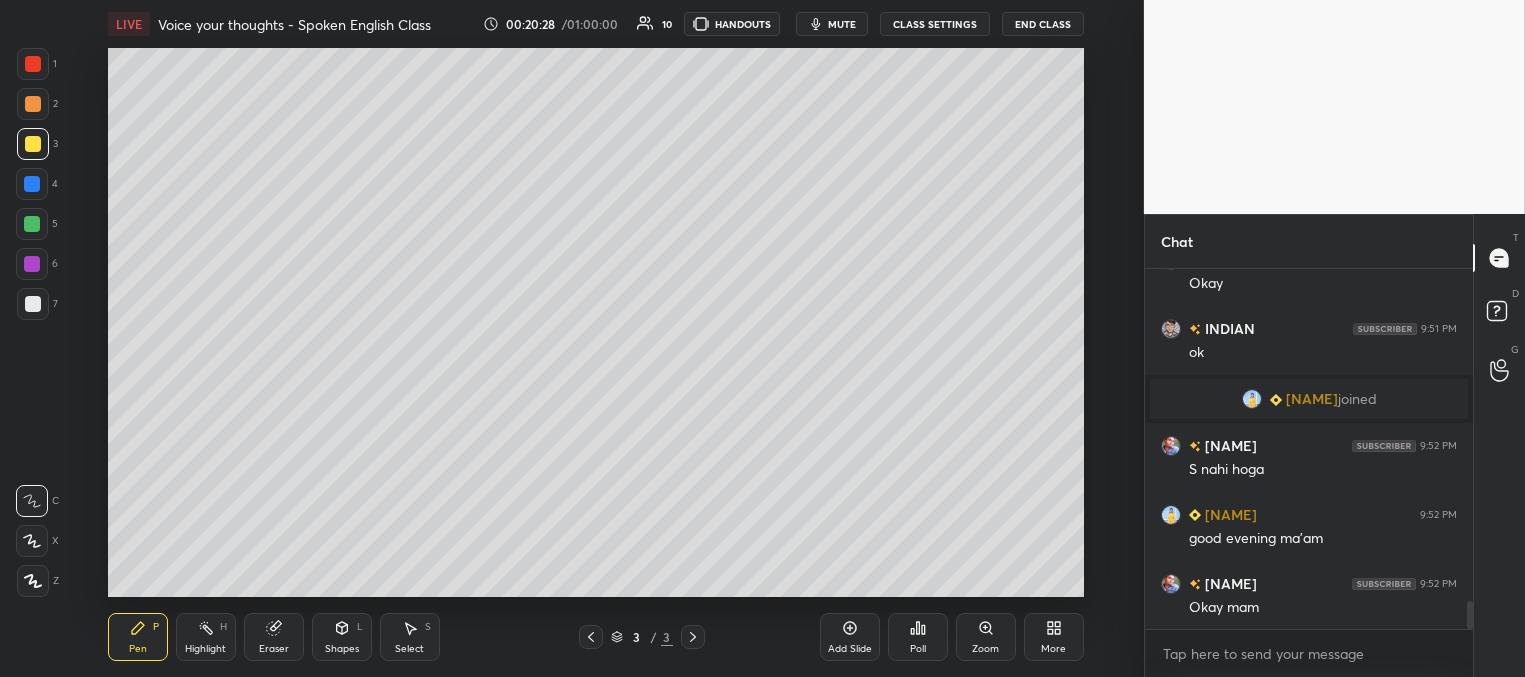 click on "Add Slide" at bounding box center (850, 637) 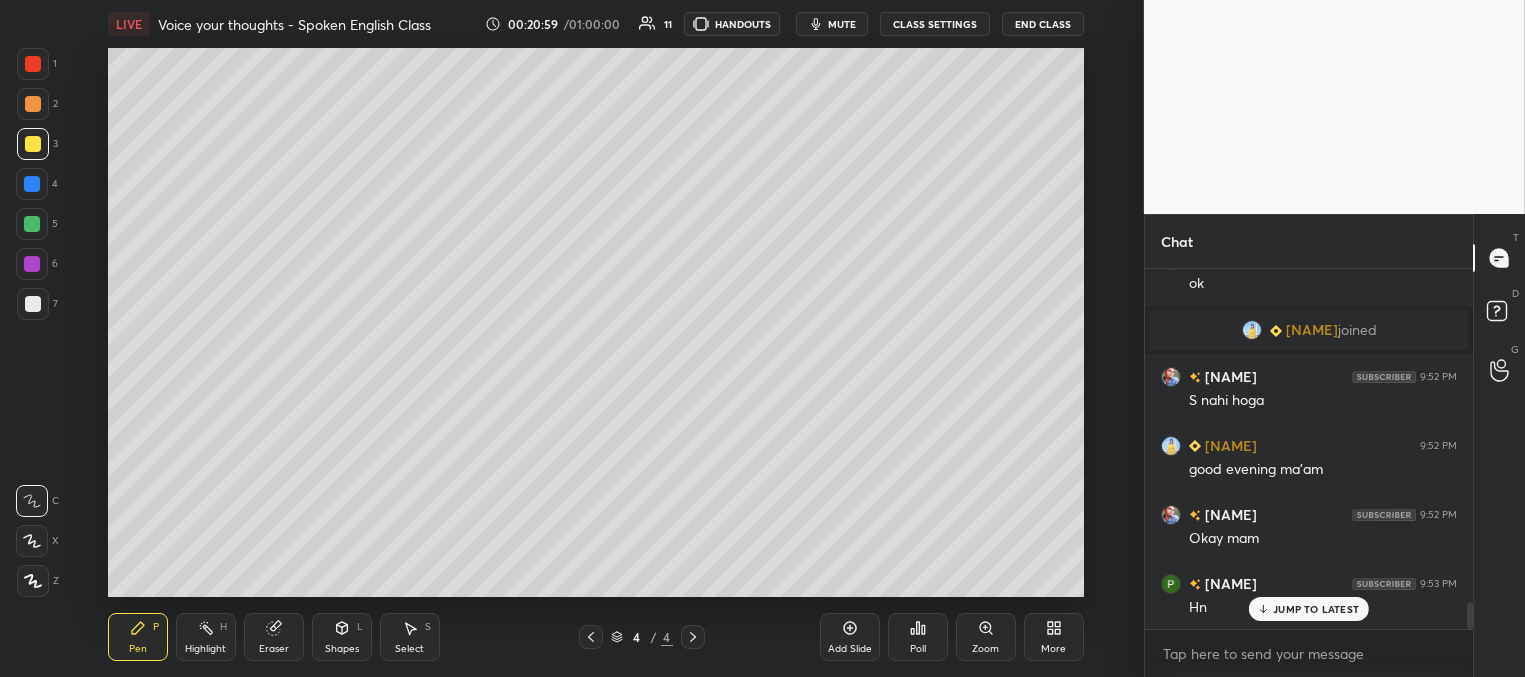 scroll, scrollTop: 4454, scrollLeft: 0, axis: vertical 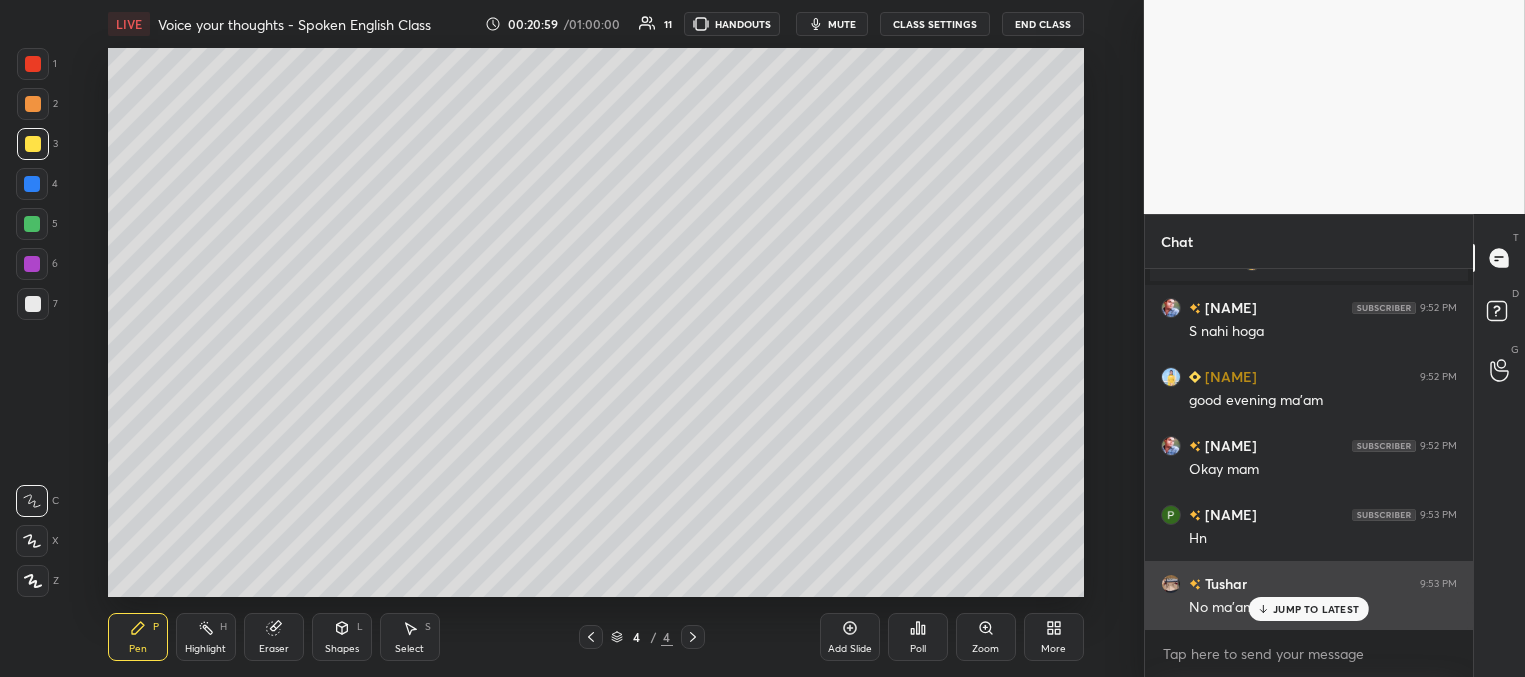 drag, startPoint x: 1281, startPoint y: 612, endPoint x: 1200, endPoint y: 615, distance: 81.055534 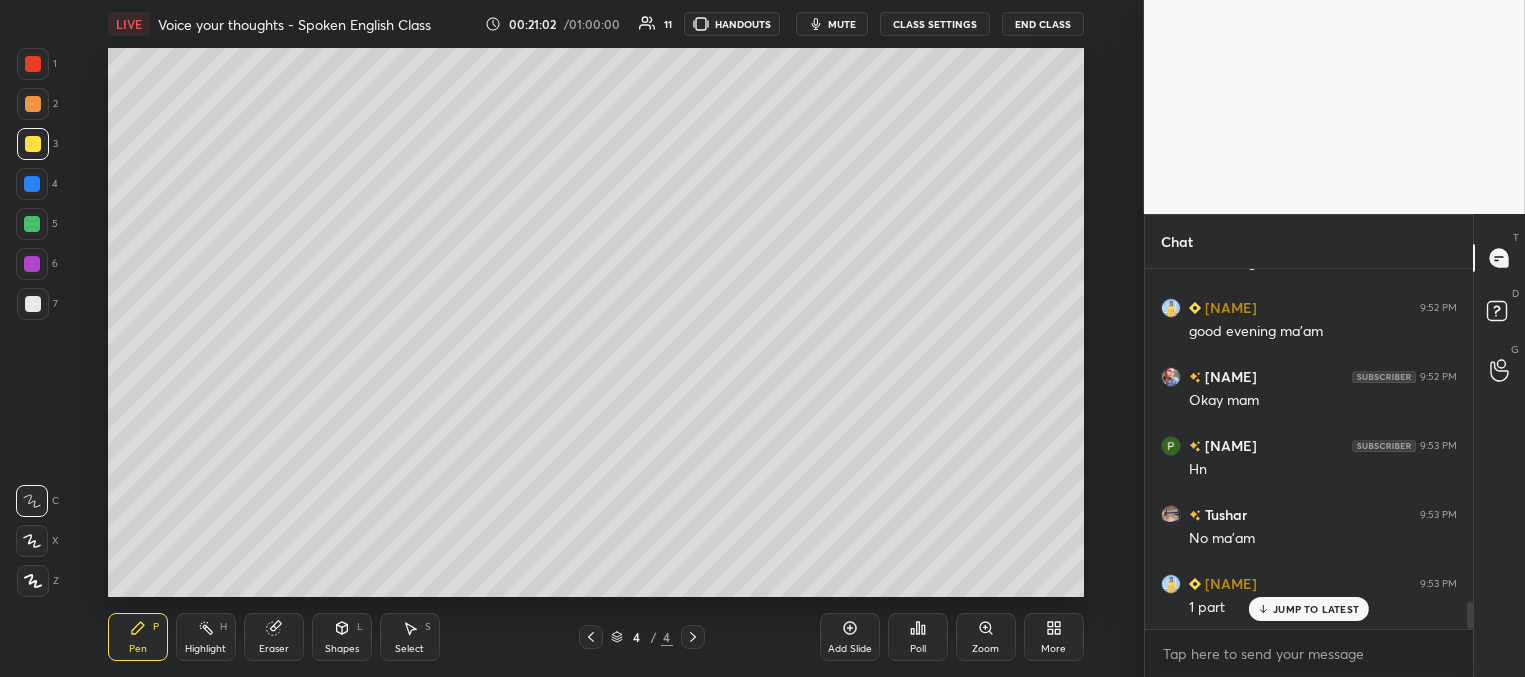 scroll, scrollTop: 4592, scrollLeft: 0, axis: vertical 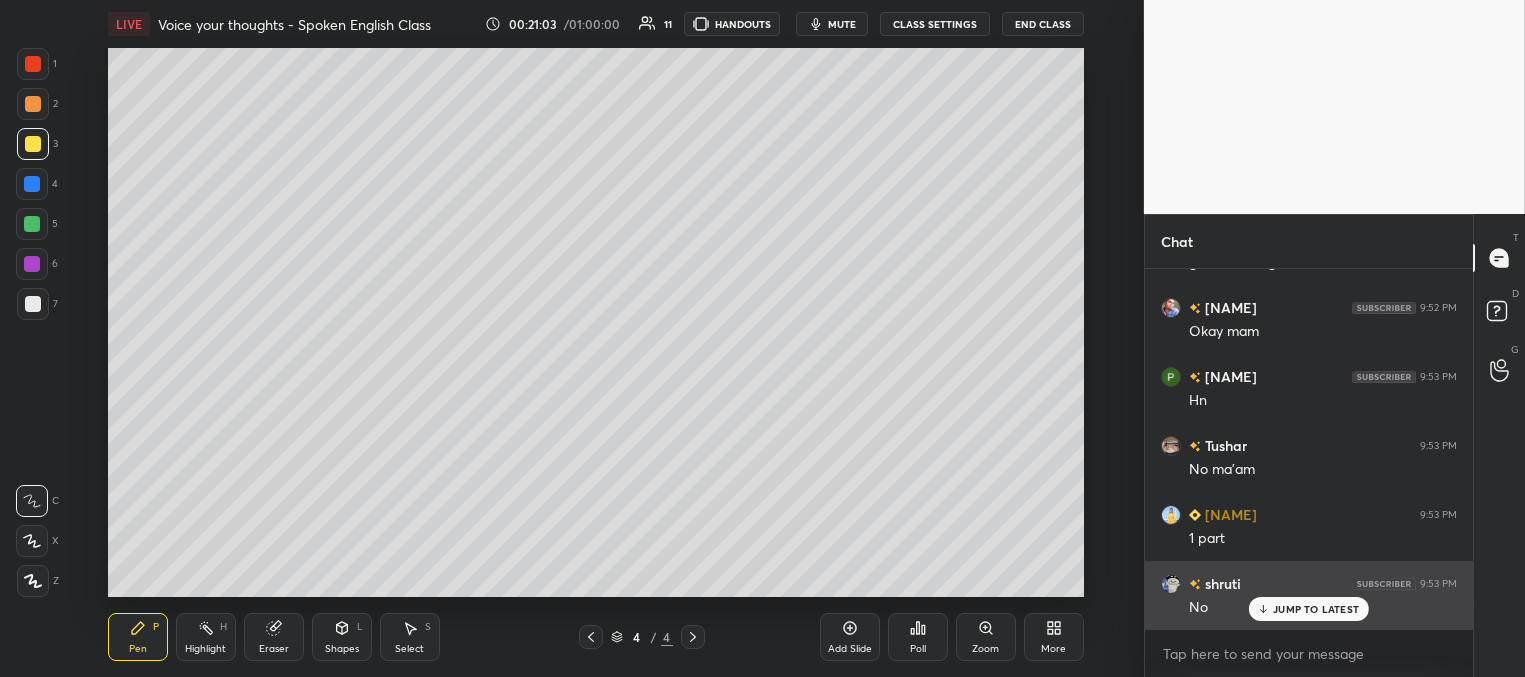 click on "JUMP TO LATEST" at bounding box center (1316, 609) 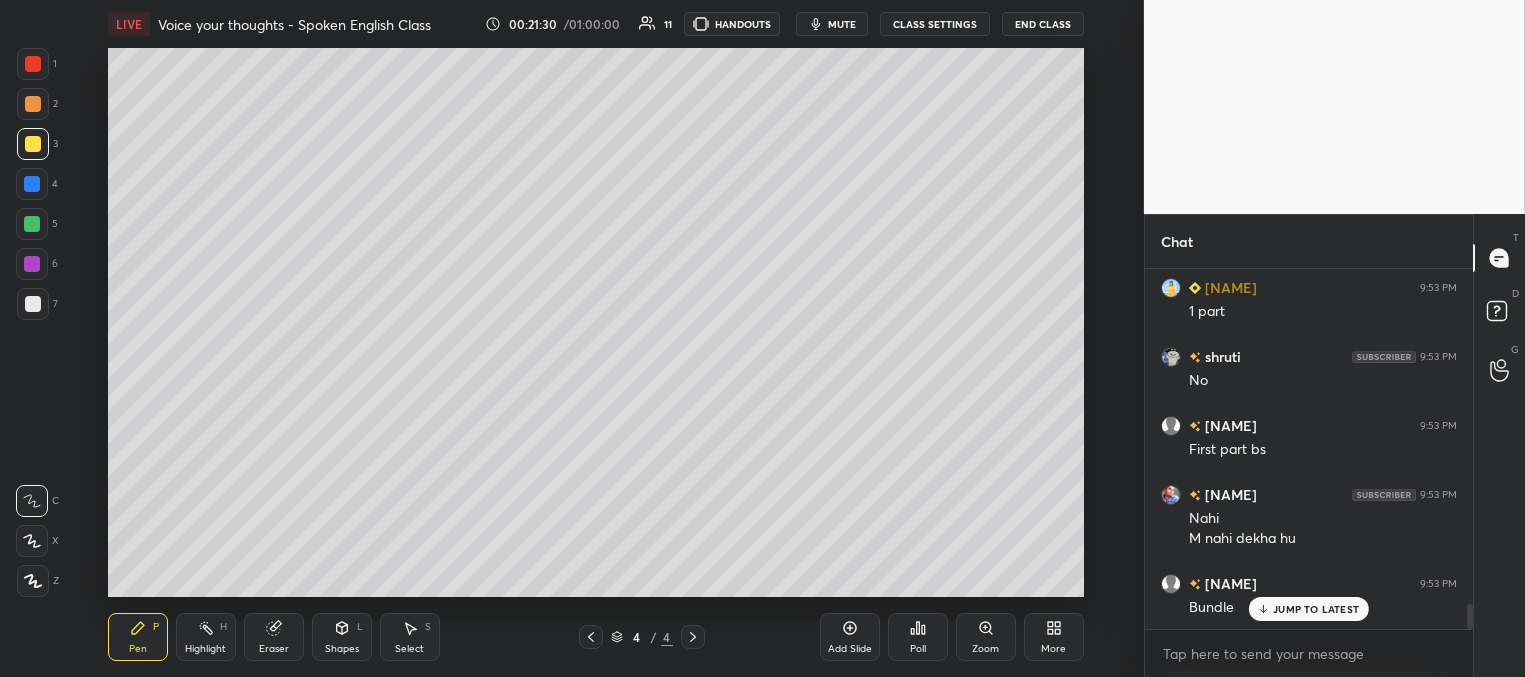 scroll, scrollTop: 4888, scrollLeft: 0, axis: vertical 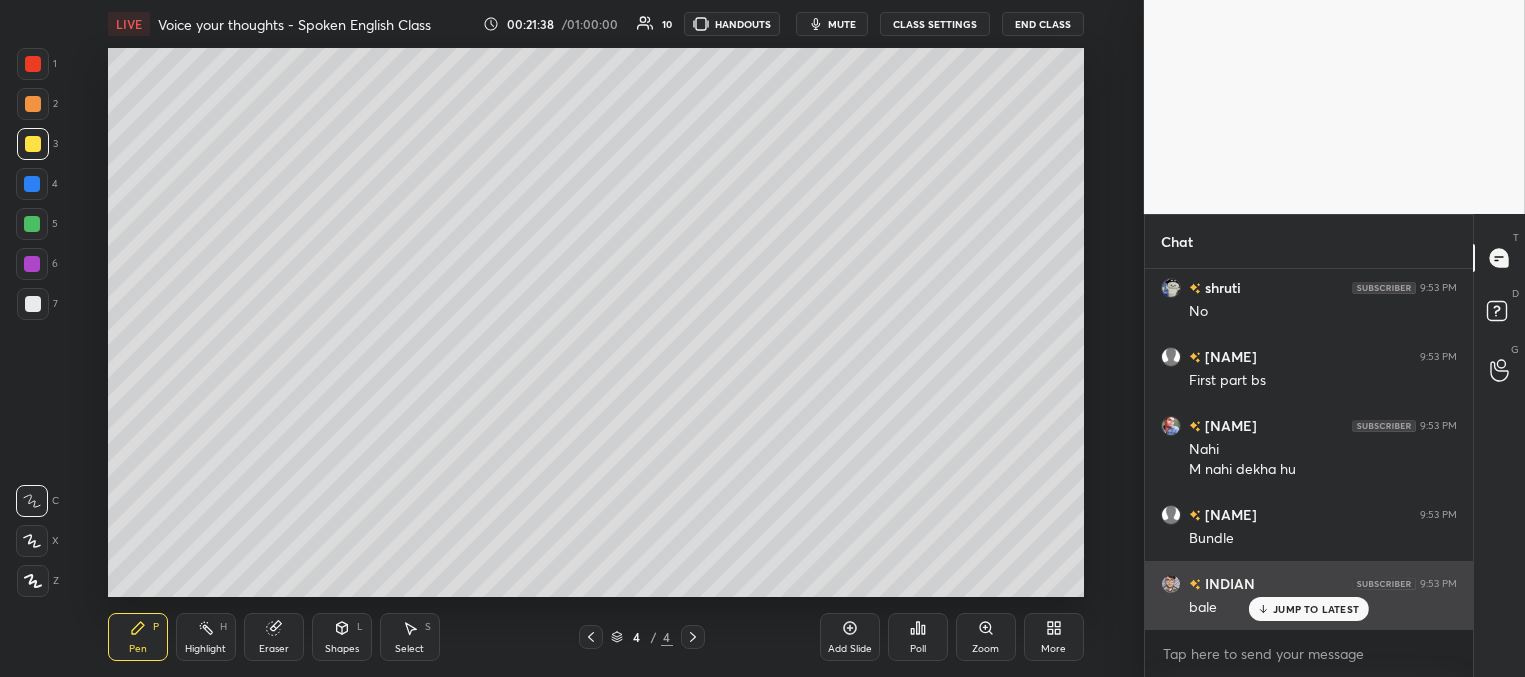 drag, startPoint x: 1284, startPoint y: 608, endPoint x: 1243, endPoint y: 591, distance: 44.38468 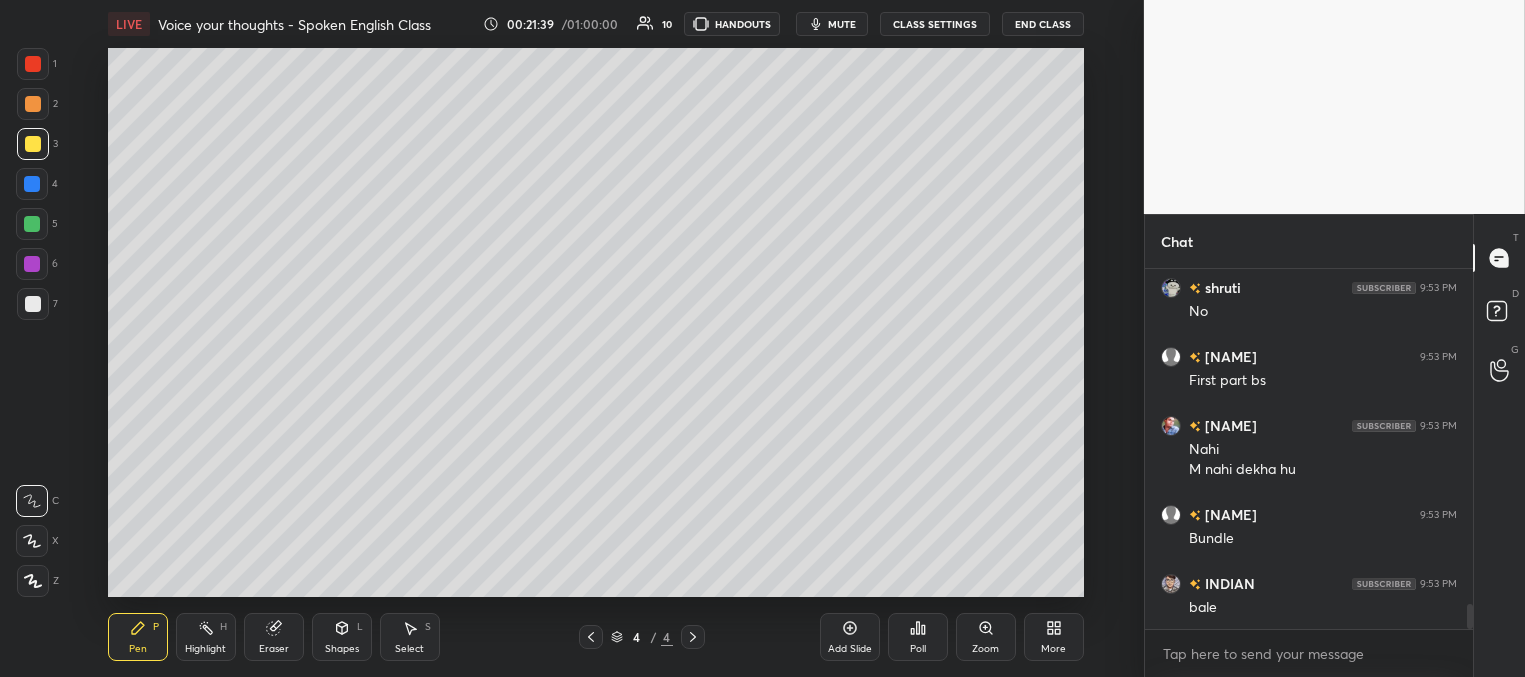 scroll, scrollTop: 4957, scrollLeft: 0, axis: vertical 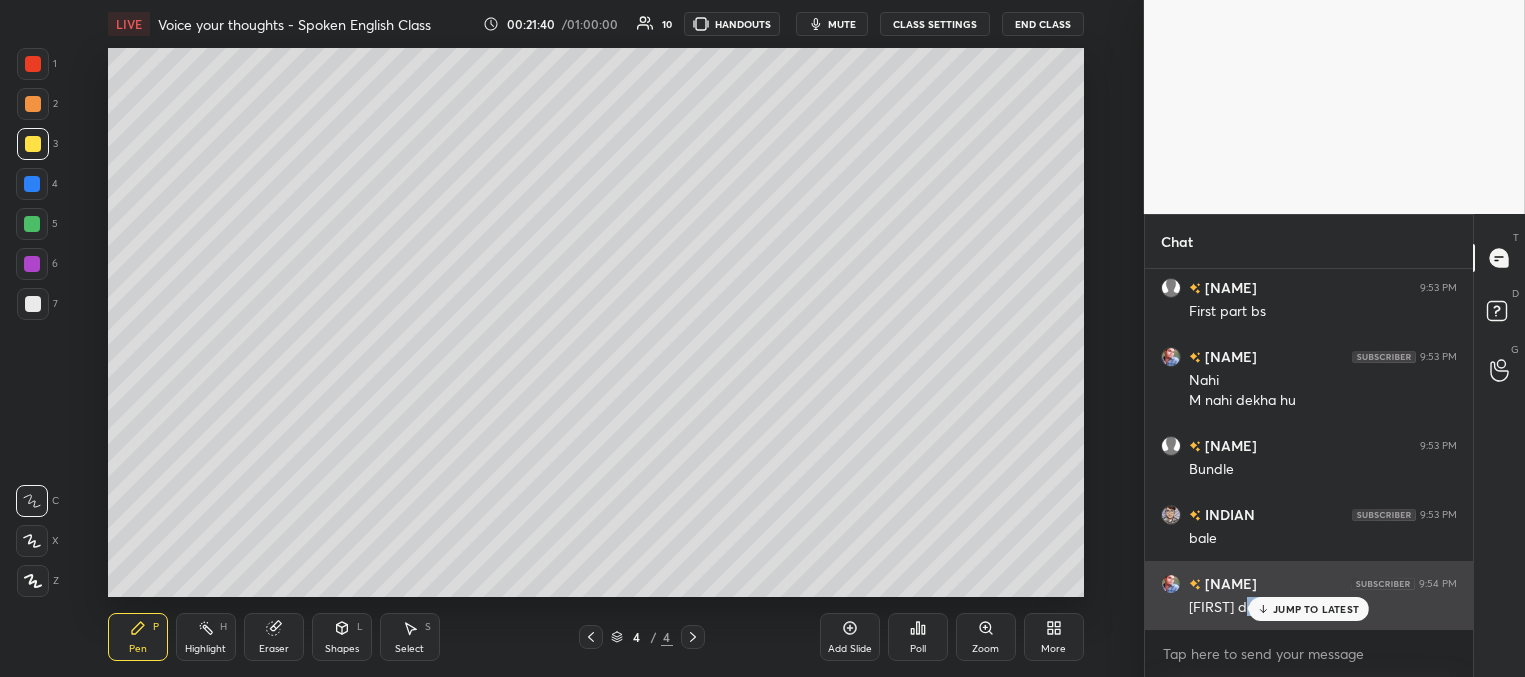 drag, startPoint x: 1246, startPoint y: 606, endPoint x: 1233, endPoint y: 595, distance: 17.029387 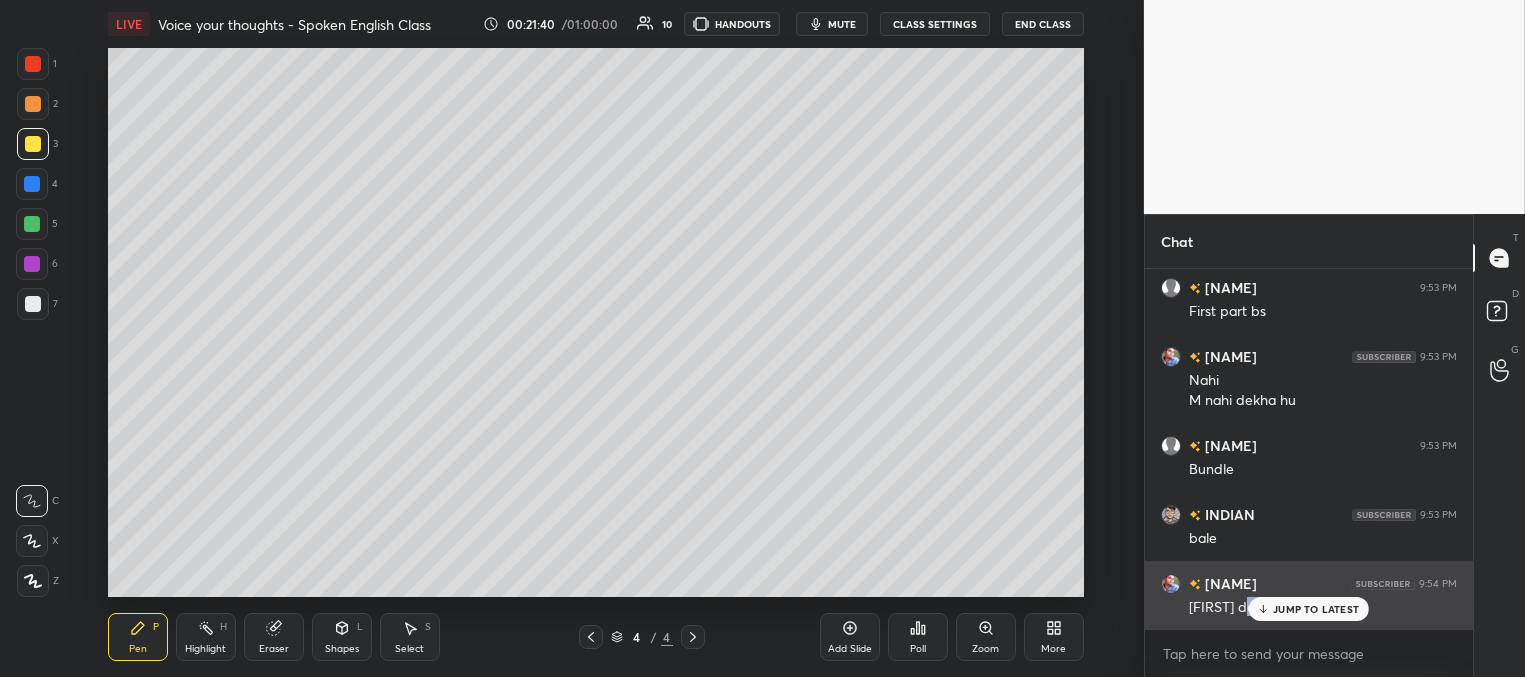 click on "chandan 9:51 PM Okay INDIAN 9:51 PM ok annu  joined chandan 9:52 PM S nahi hoga annu 9:52 PM good evening ma'am chandan 9:52 PM Okay mam PARI 9:53 PM Hn Tushar 9:53 PM No ma'am annu 9:53 PM 1 part shruti 9:53 PM No Yogyata 9:53 PM First part bs chandan 9:53 PM Nahi M nahi dekha hu Yogyata 9:53 PM Bundle INDIAN 9:53 PM bale chandan 9:54 PM [FIRST] dekha hai tu JUMP TO LATEST" at bounding box center [1309, 449] 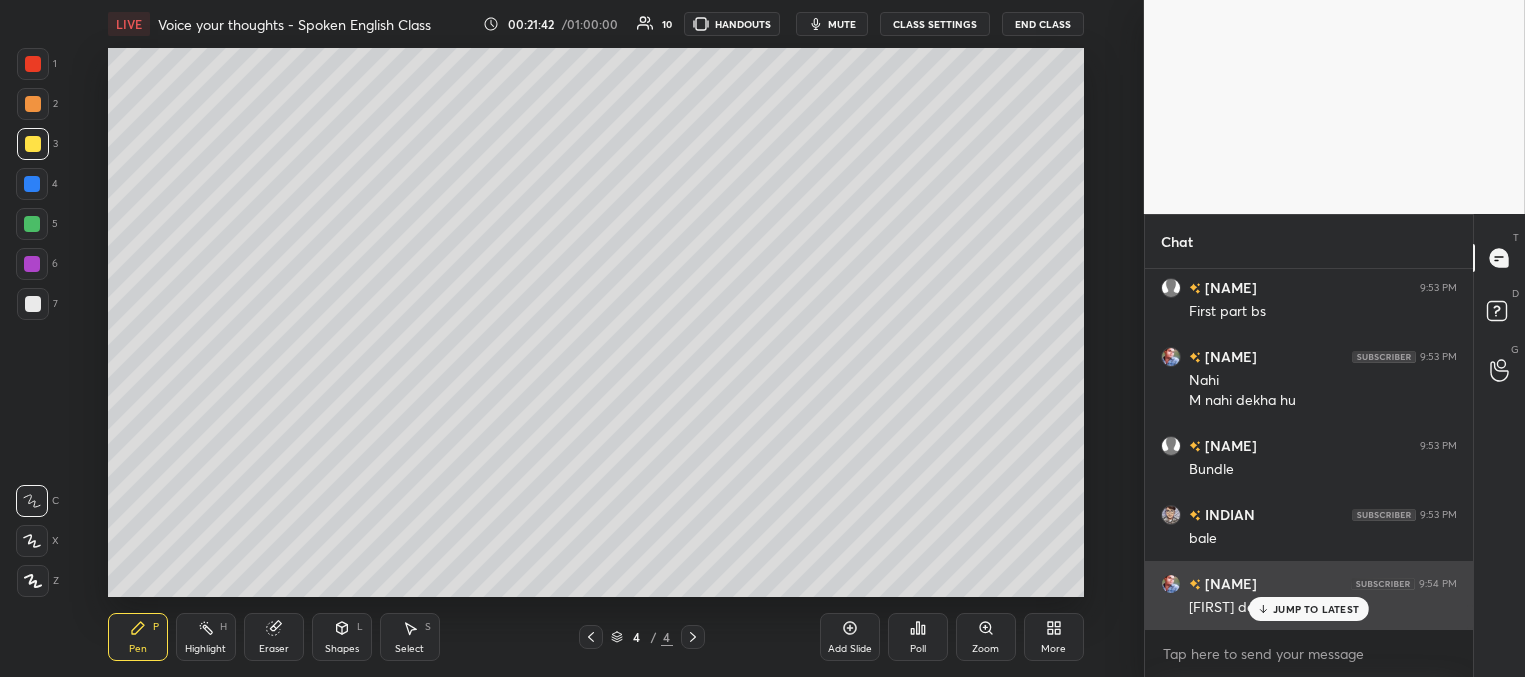 drag, startPoint x: 1281, startPoint y: 613, endPoint x: 1238, endPoint y: 596, distance: 46.238514 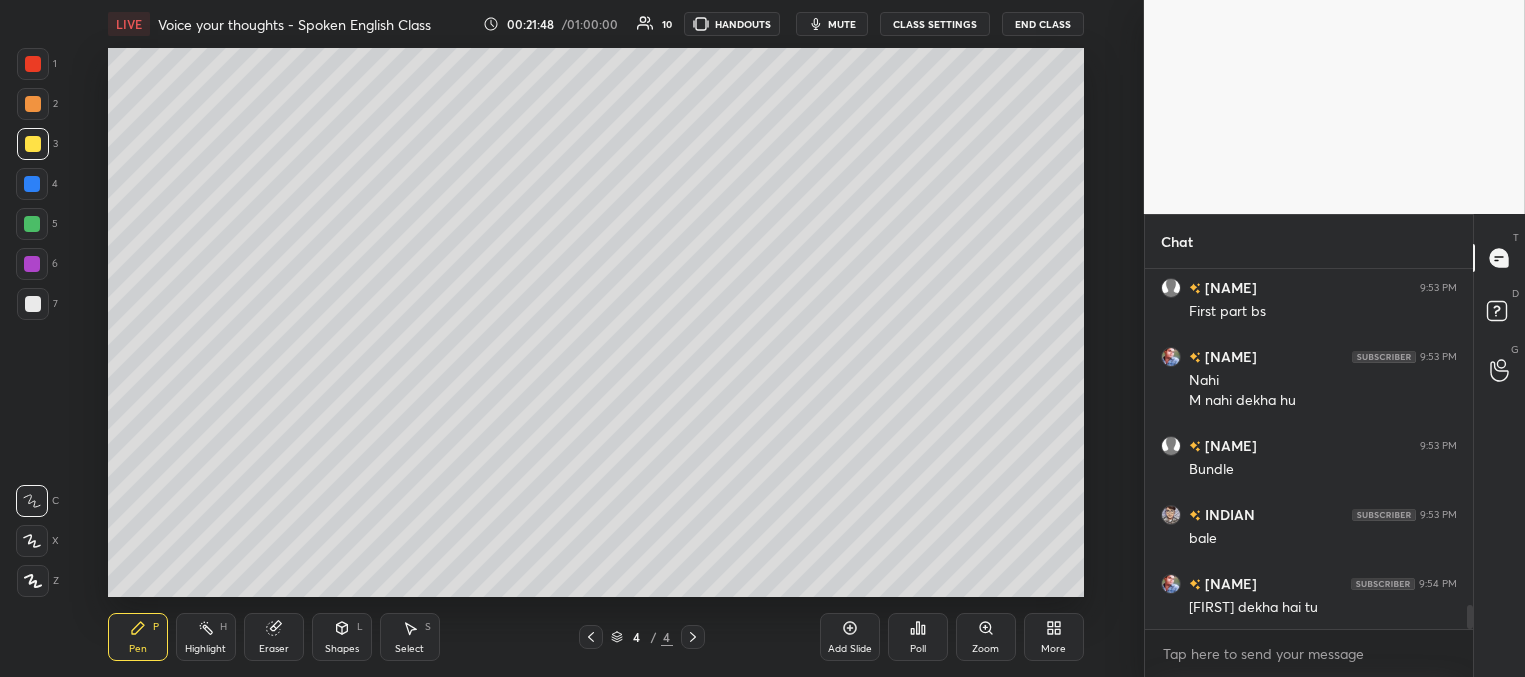 scroll, scrollTop: 5026, scrollLeft: 0, axis: vertical 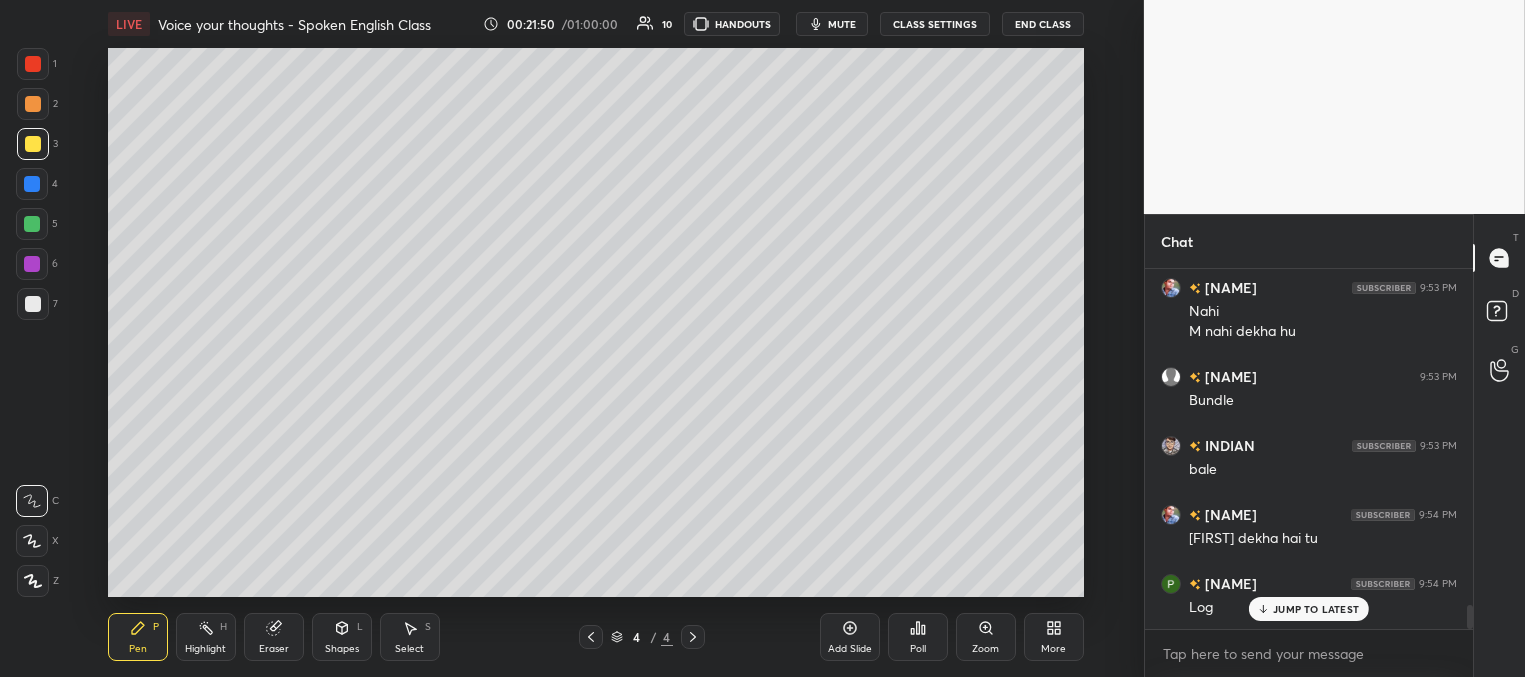click at bounding box center (32, 184) 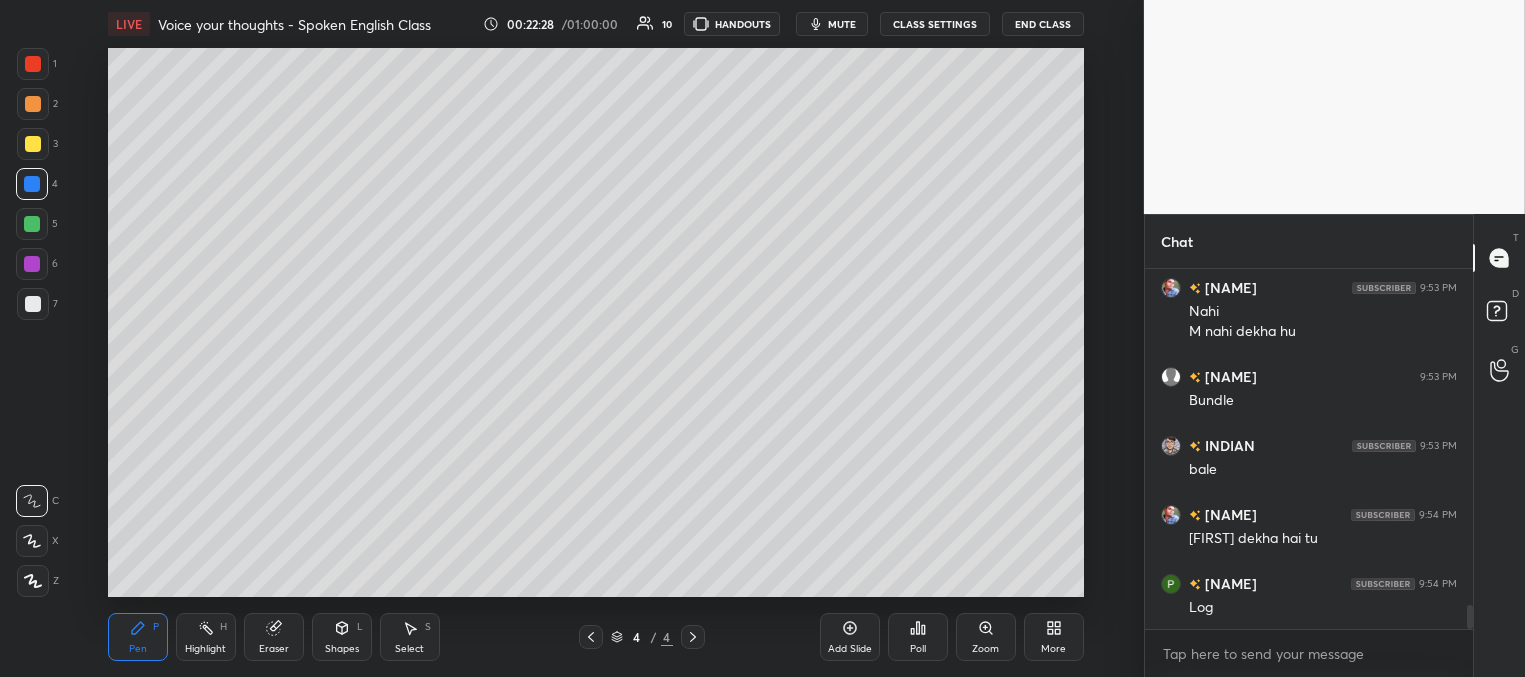 scroll, scrollTop: 5096, scrollLeft: 0, axis: vertical 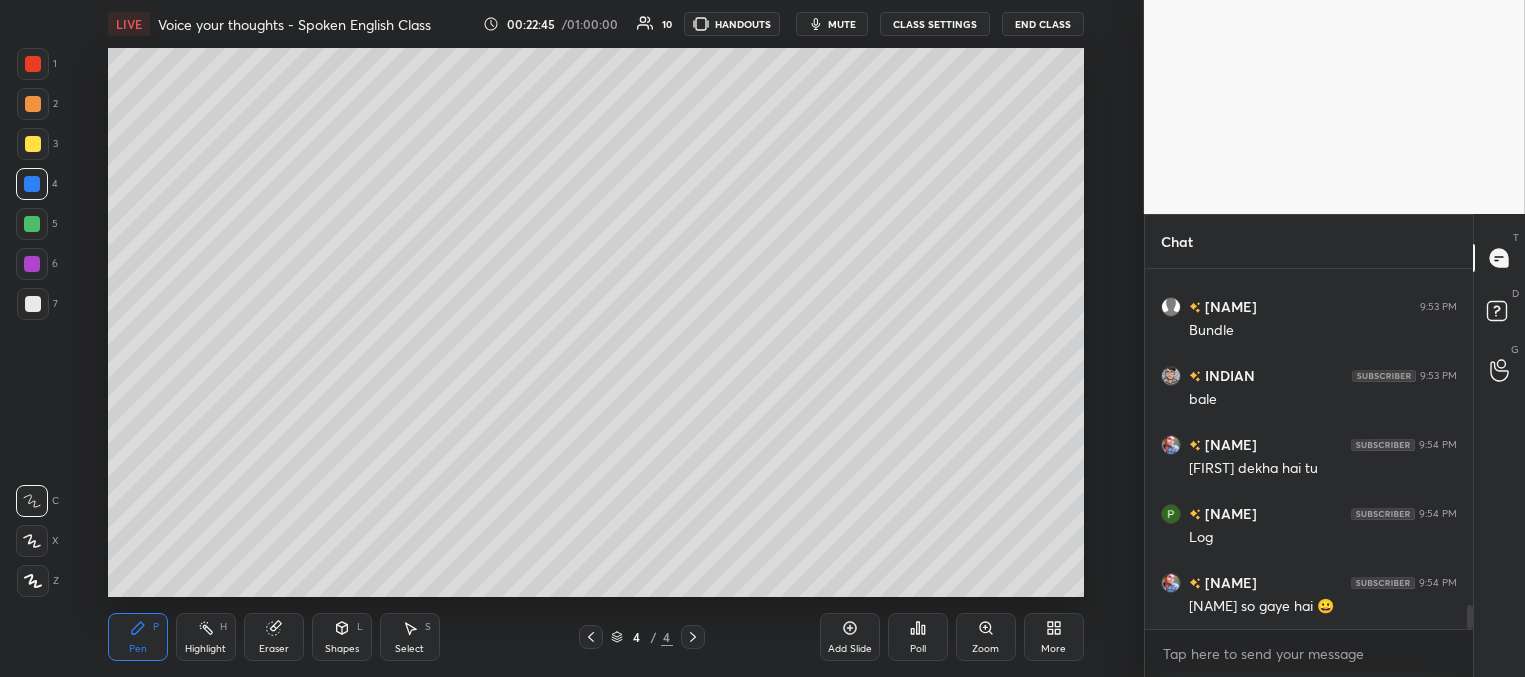 click at bounding box center [33, 144] 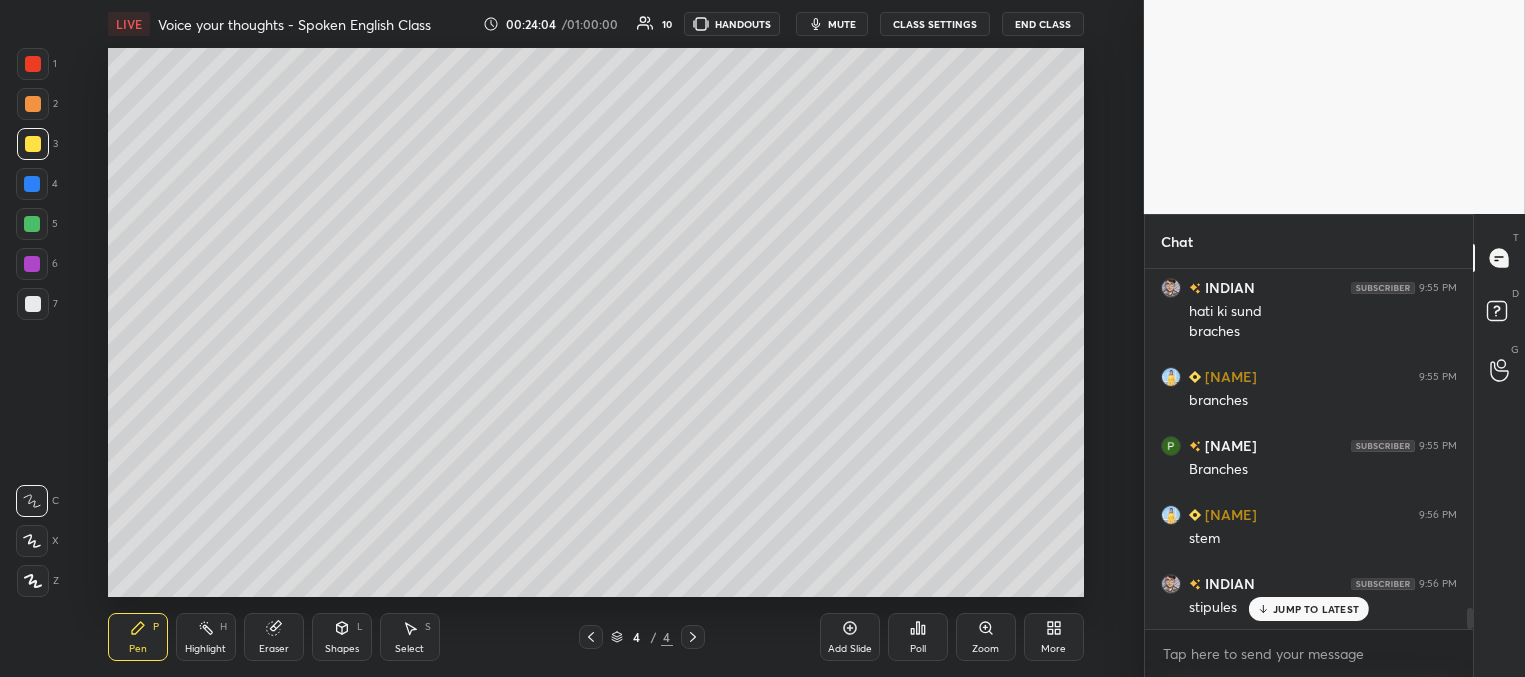 scroll, scrollTop: 5756, scrollLeft: 0, axis: vertical 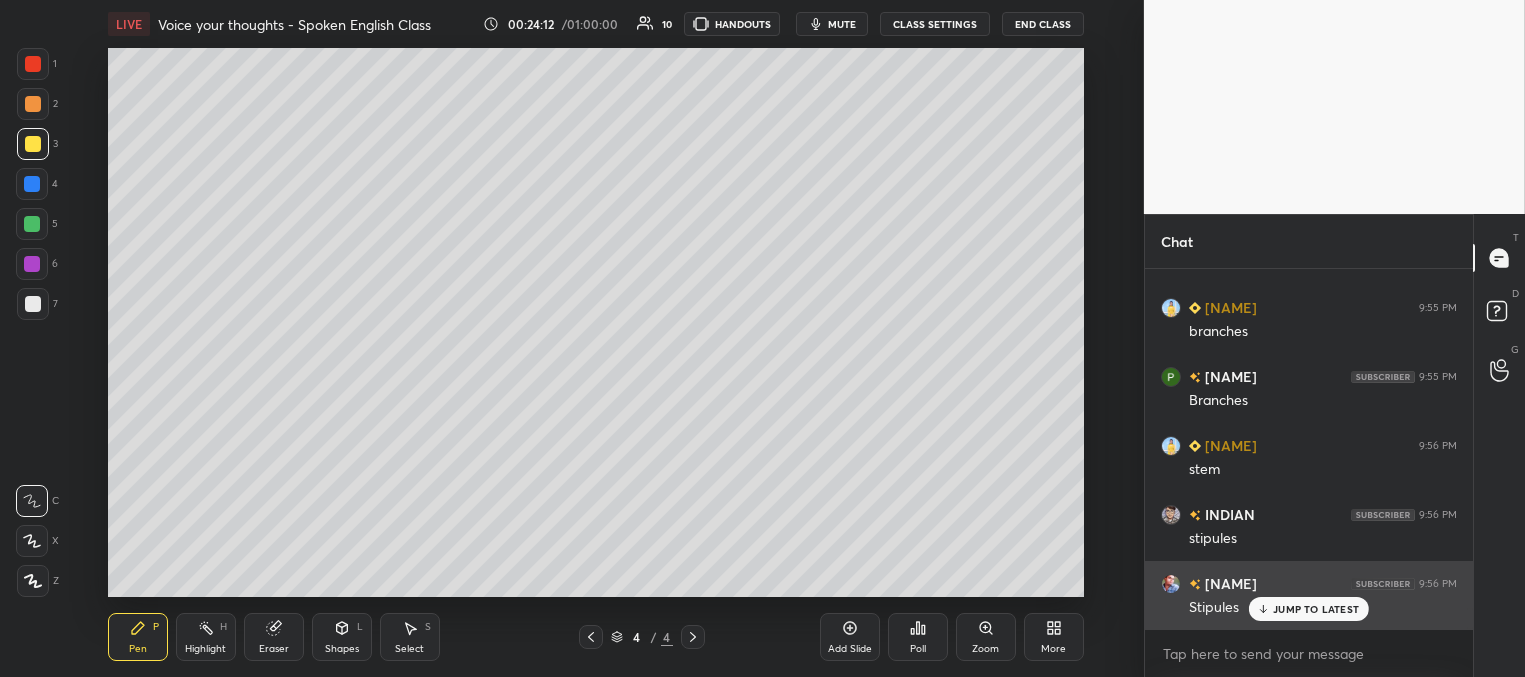 click on "JUMP TO LATEST" at bounding box center [1316, 609] 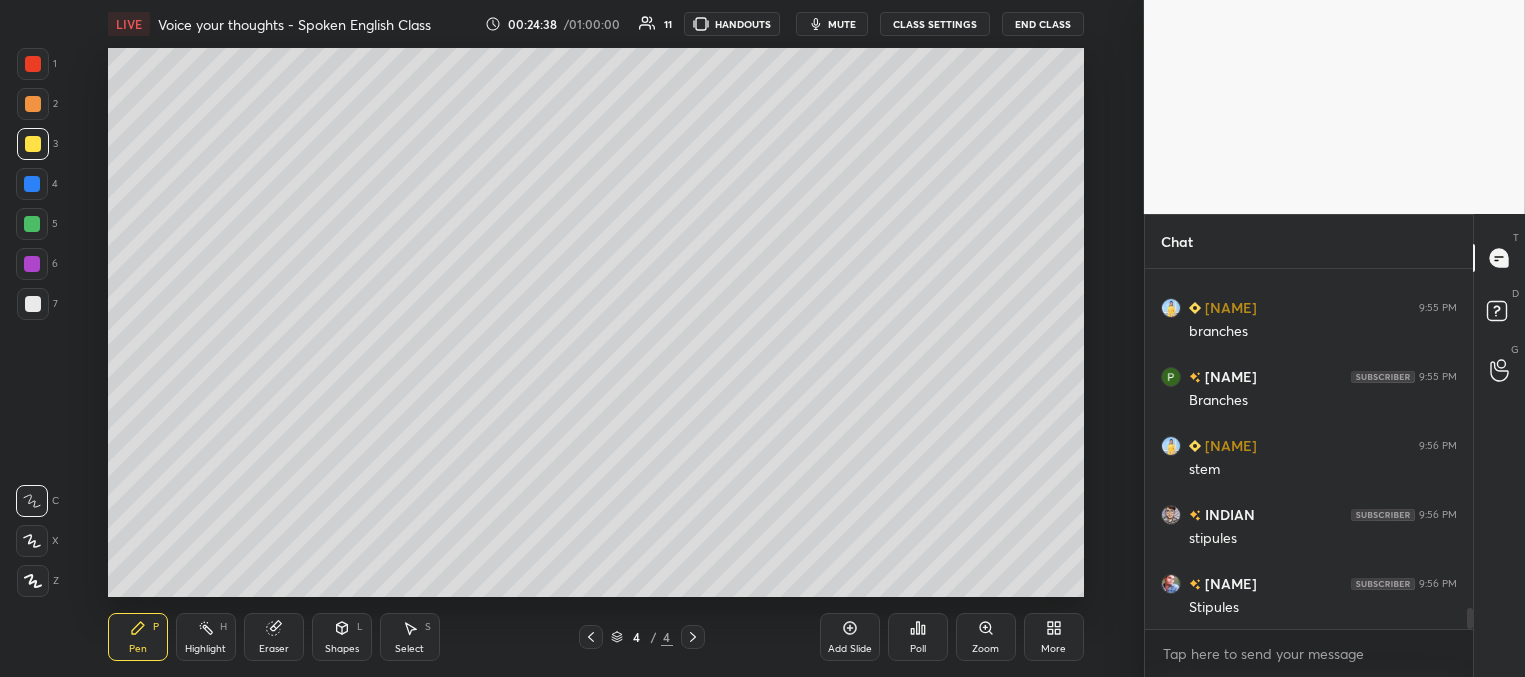 scroll, scrollTop: 5825, scrollLeft: 0, axis: vertical 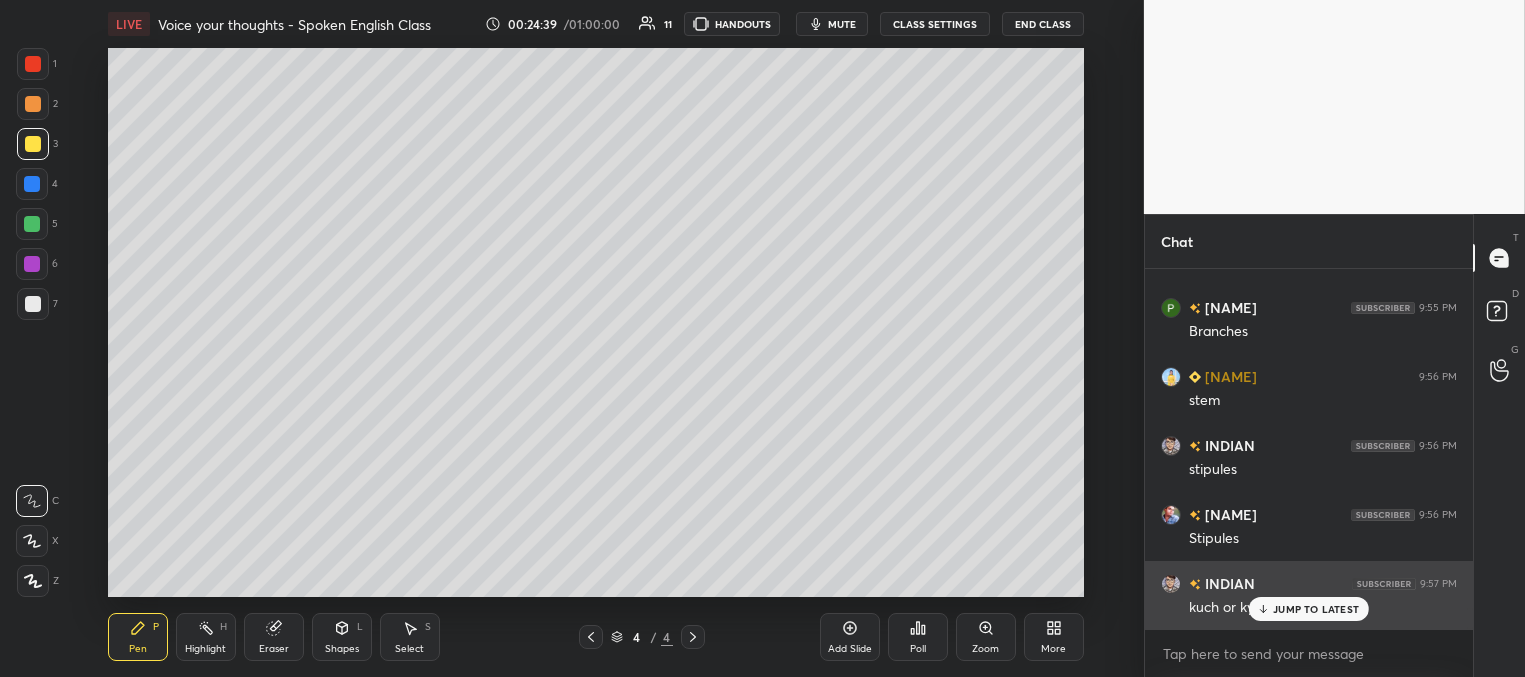 drag, startPoint x: 1290, startPoint y: 610, endPoint x: 1192, endPoint y: 592, distance: 99.63935 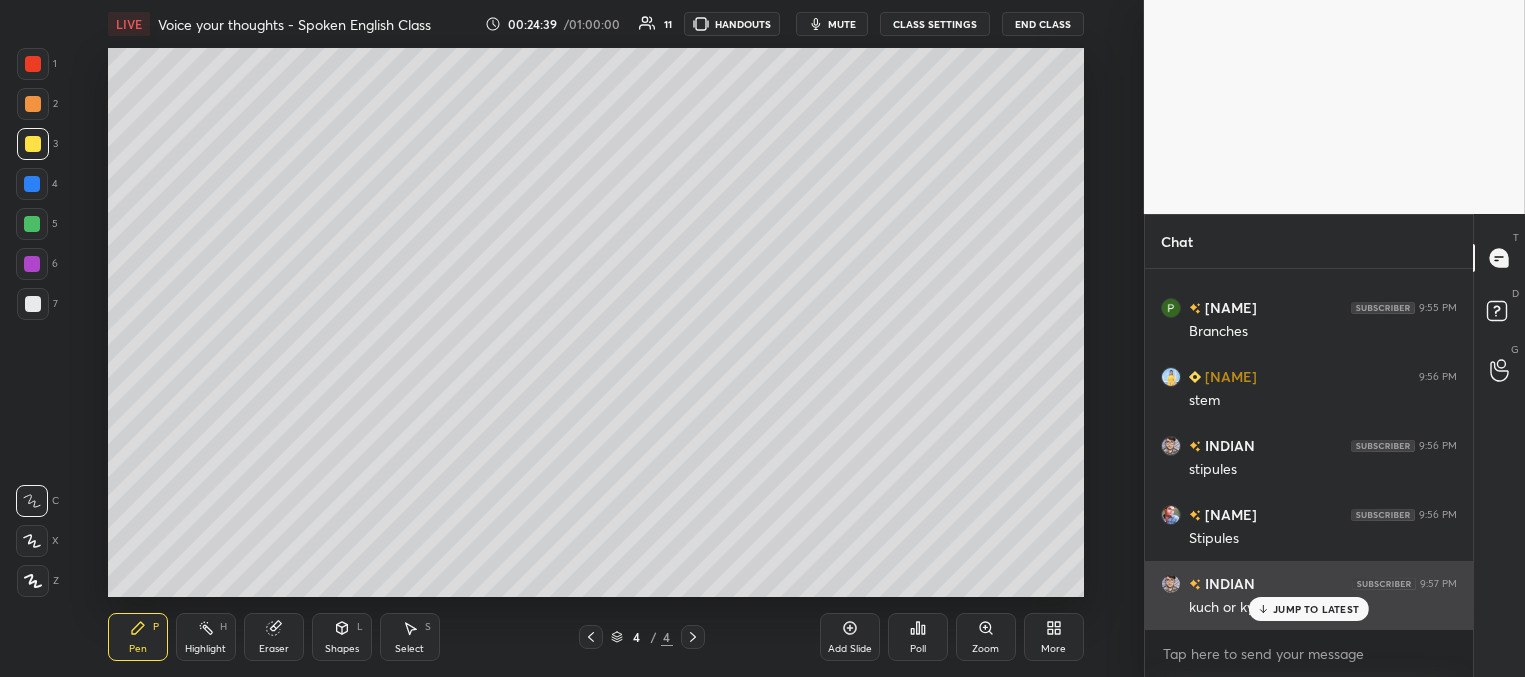 click on "JUMP TO LATEST" at bounding box center [1316, 609] 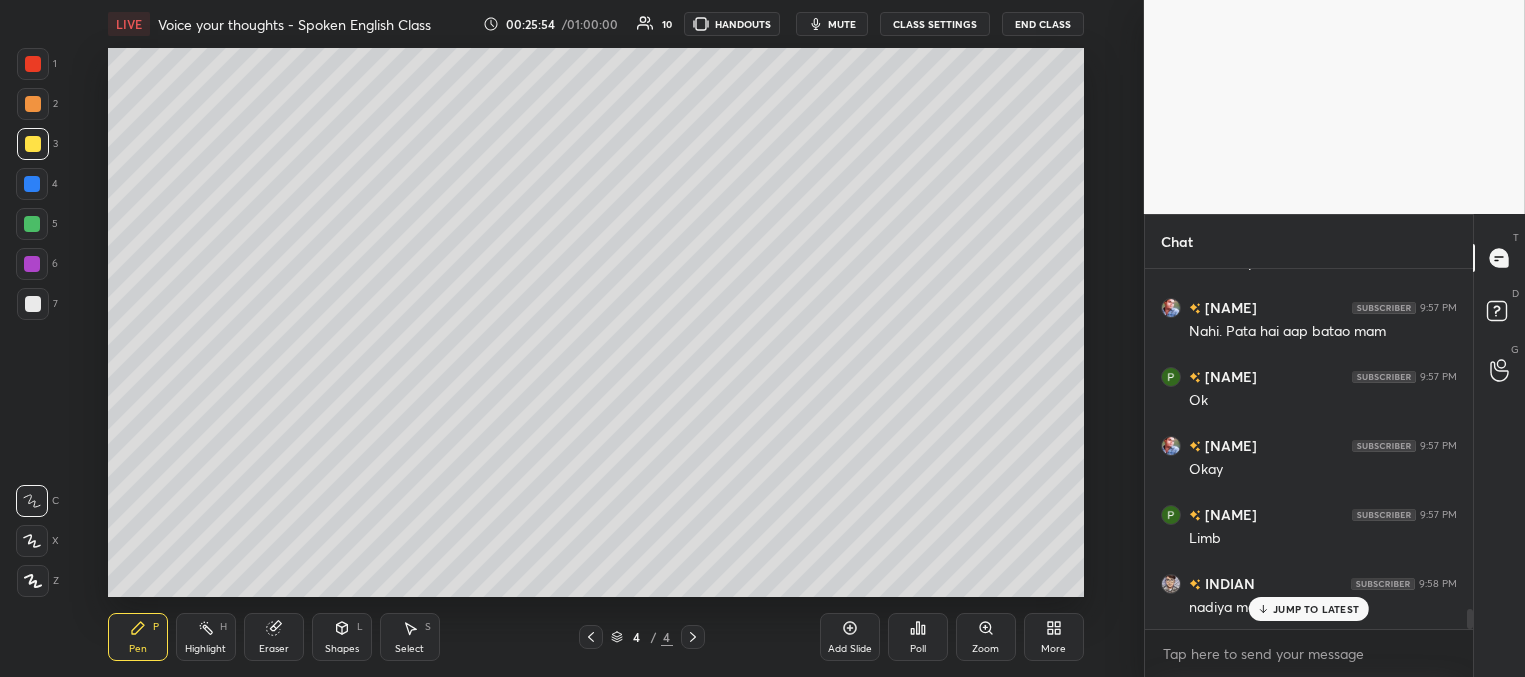 scroll, scrollTop: 6239, scrollLeft: 0, axis: vertical 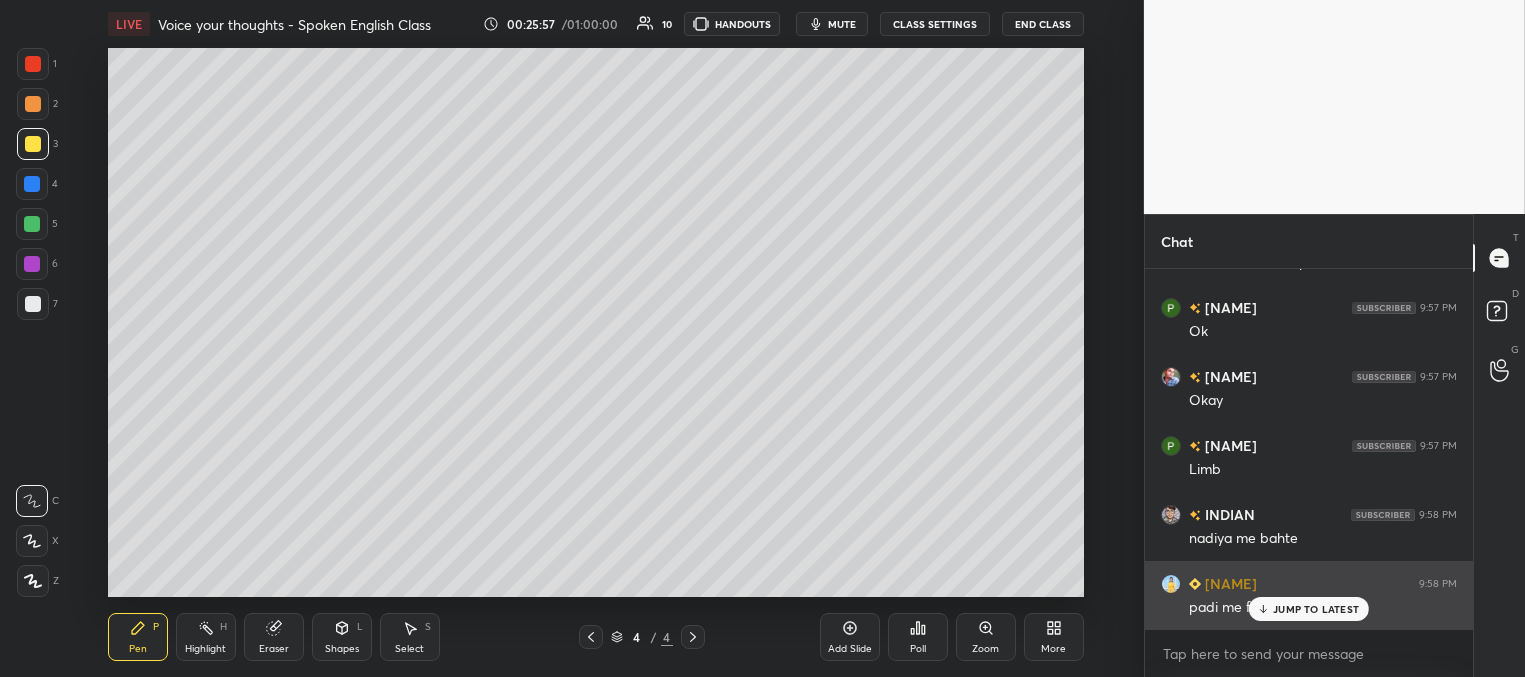 click on "JUMP TO LATEST" at bounding box center (1316, 609) 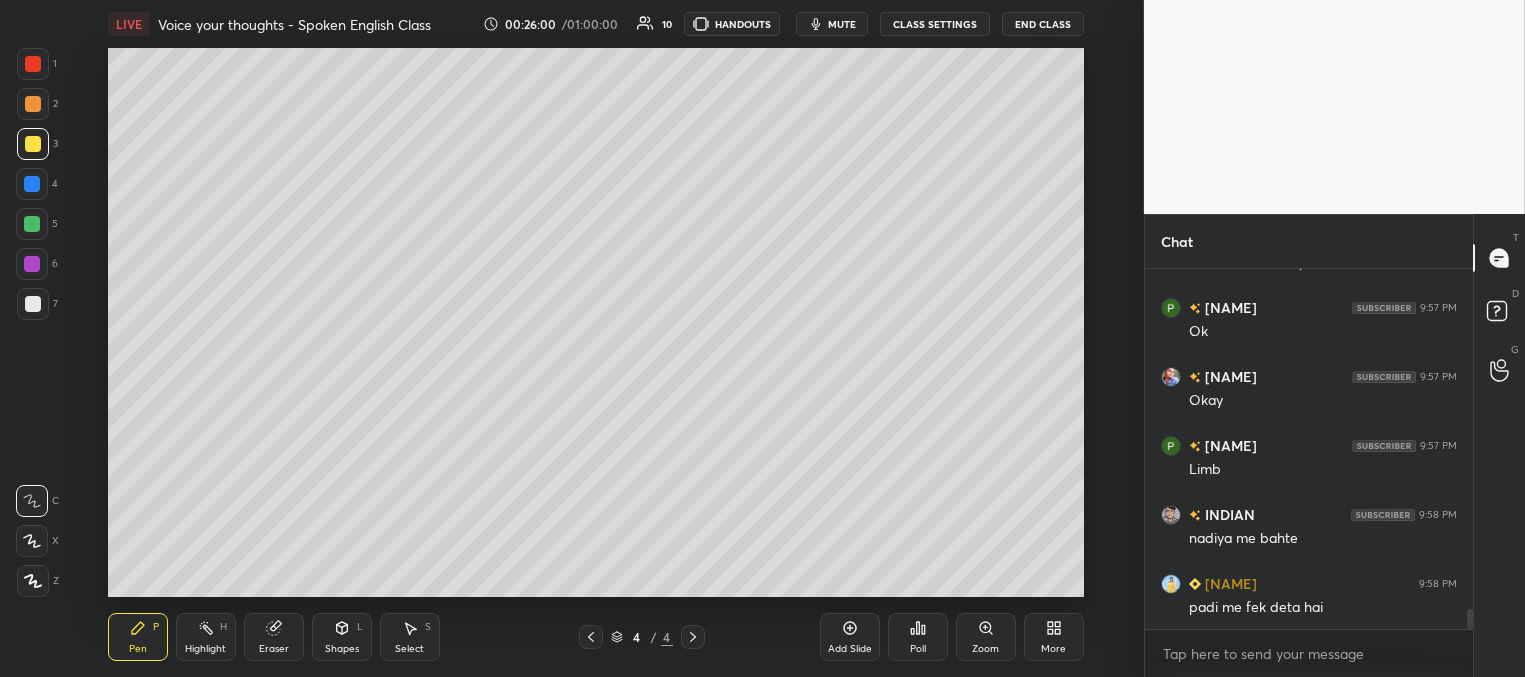 scroll, scrollTop: 6308, scrollLeft: 0, axis: vertical 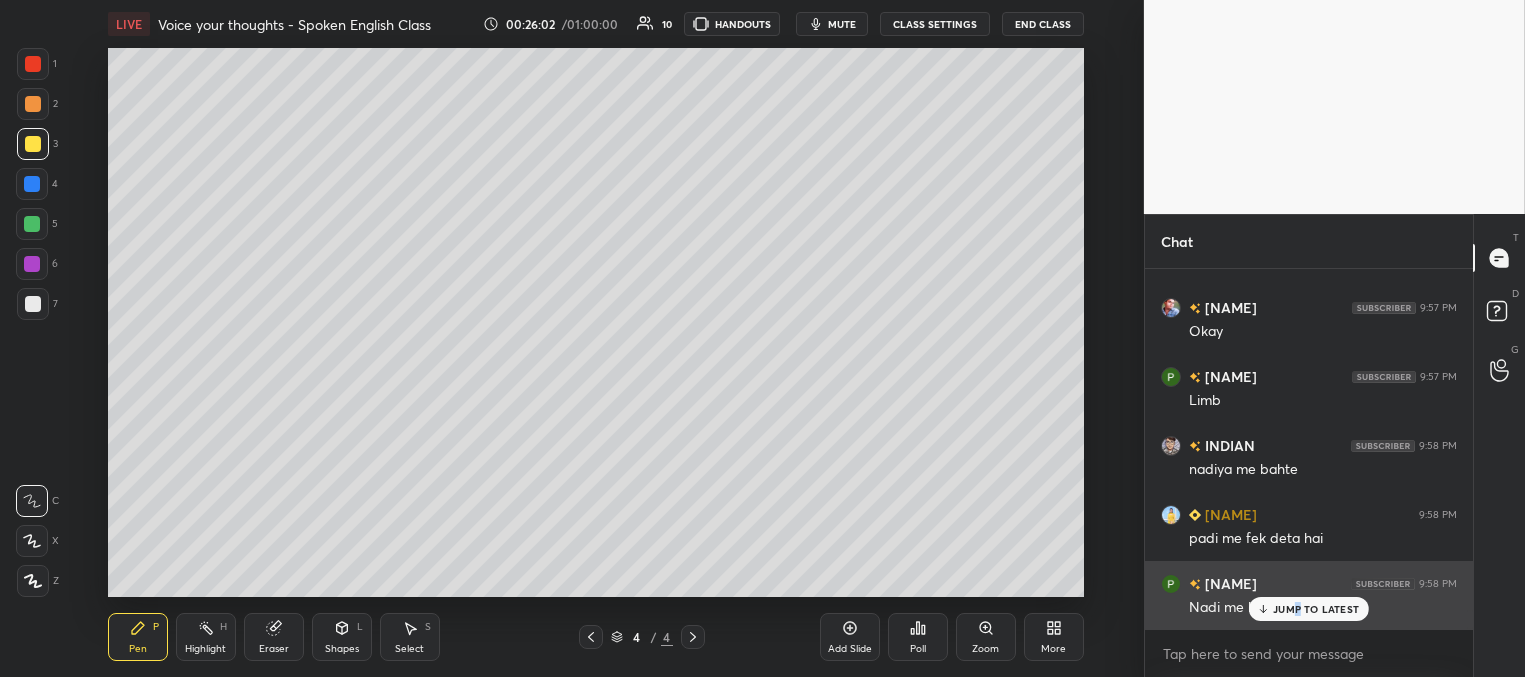 click on "JUMP TO LATEST" at bounding box center [1316, 609] 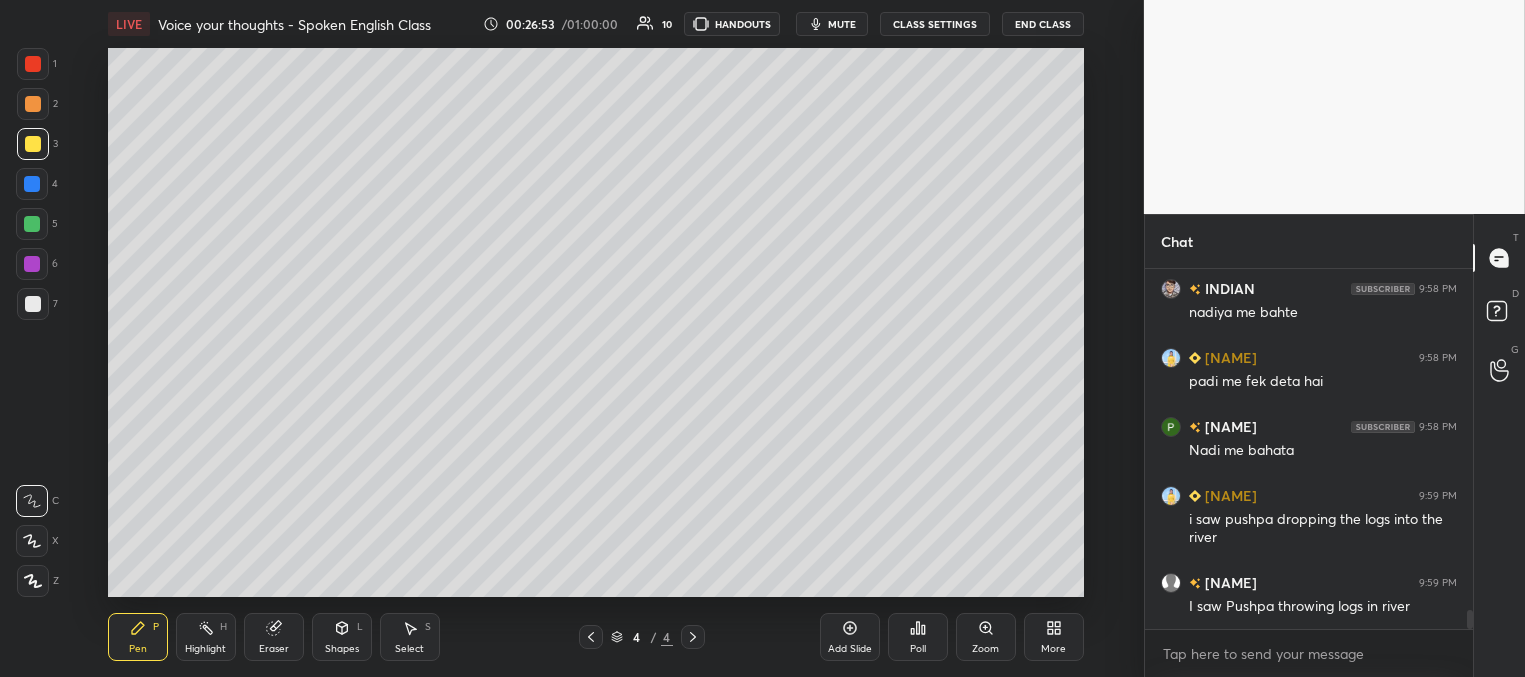 scroll, scrollTop: 6533, scrollLeft: 0, axis: vertical 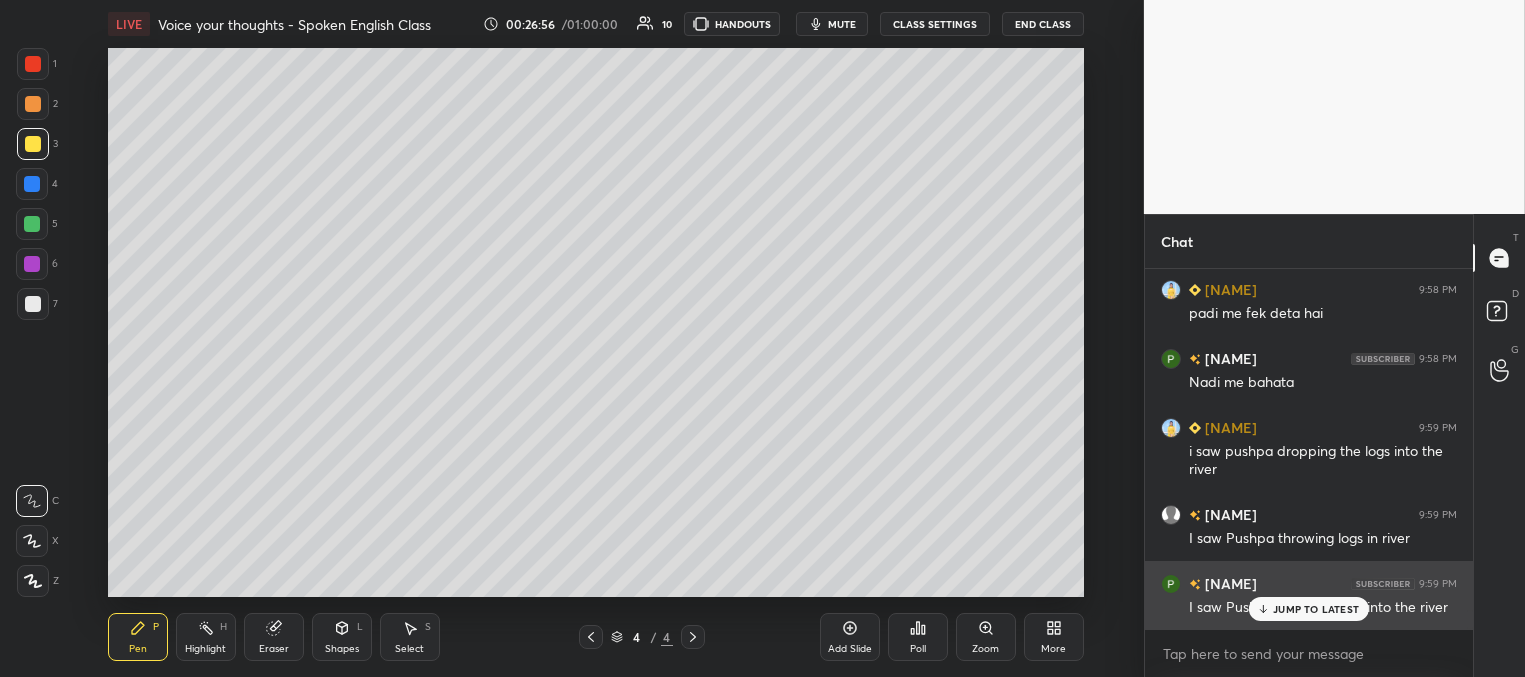 click on "JUMP TO LATEST" at bounding box center (1316, 609) 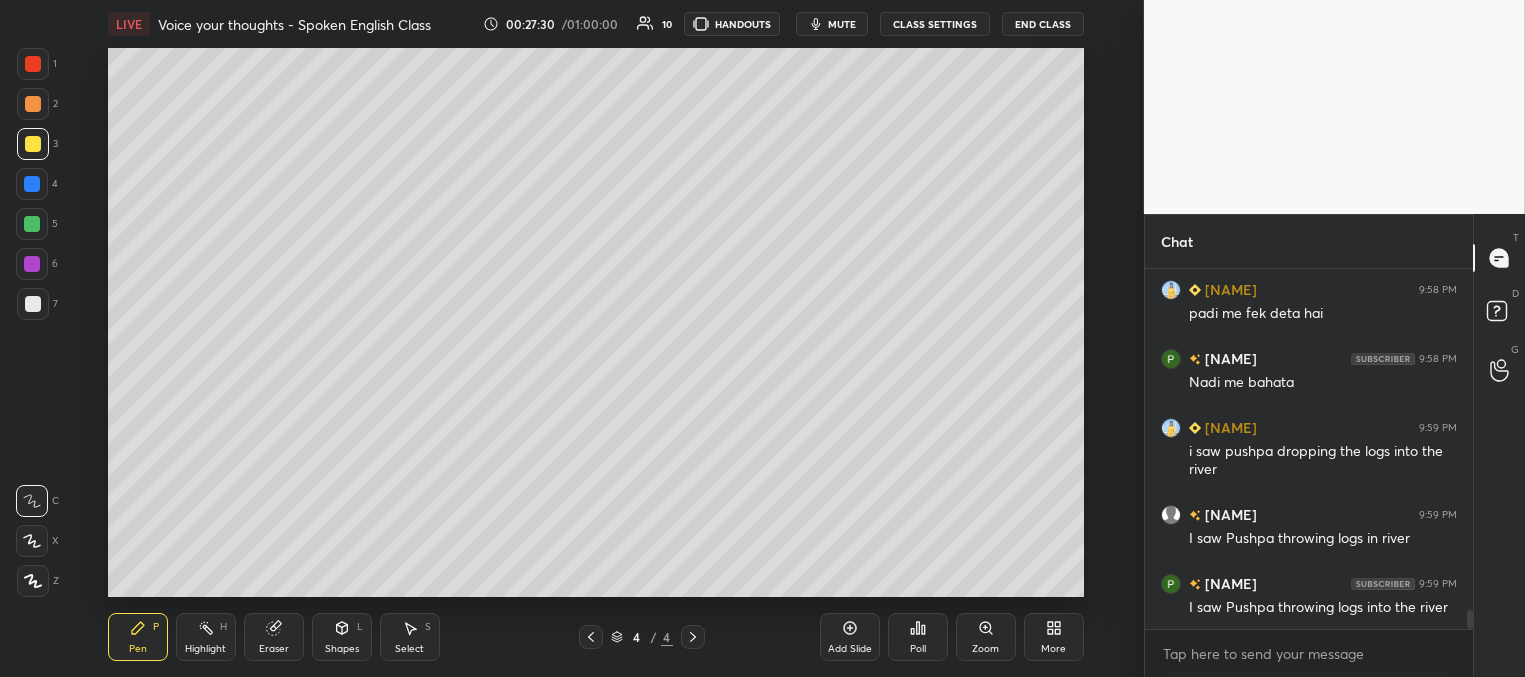 scroll, scrollTop: 6602, scrollLeft: 0, axis: vertical 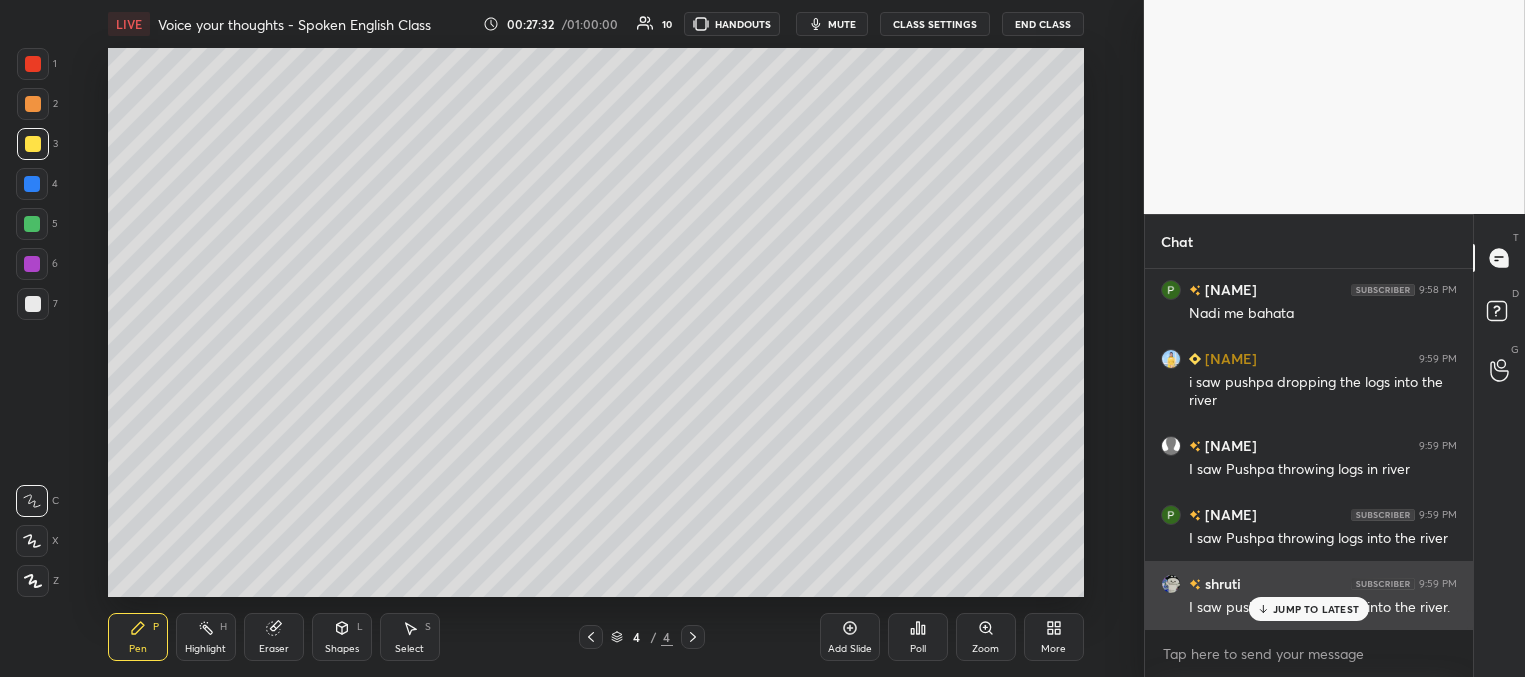 click on "JUMP TO LATEST" at bounding box center (1316, 609) 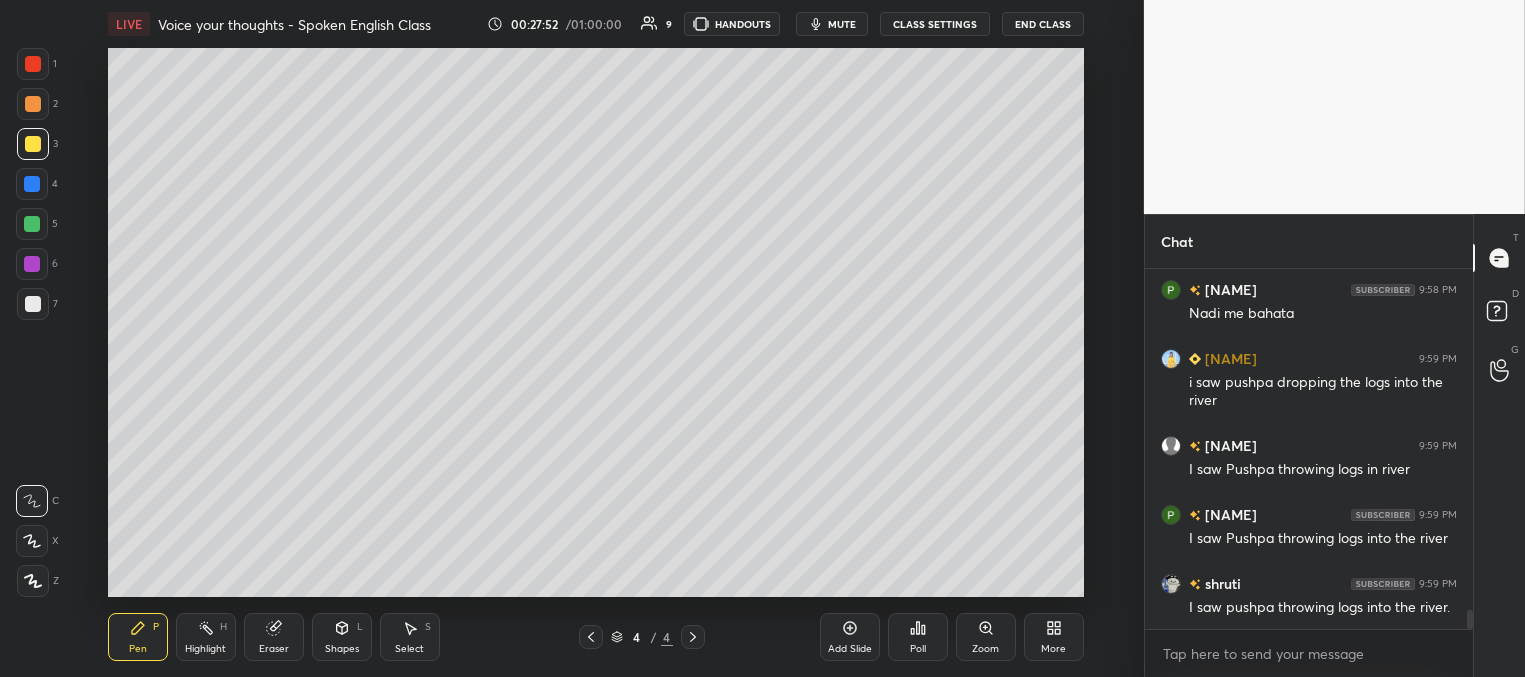 scroll, scrollTop: 6671, scrollLeft: 0, axis: vertical 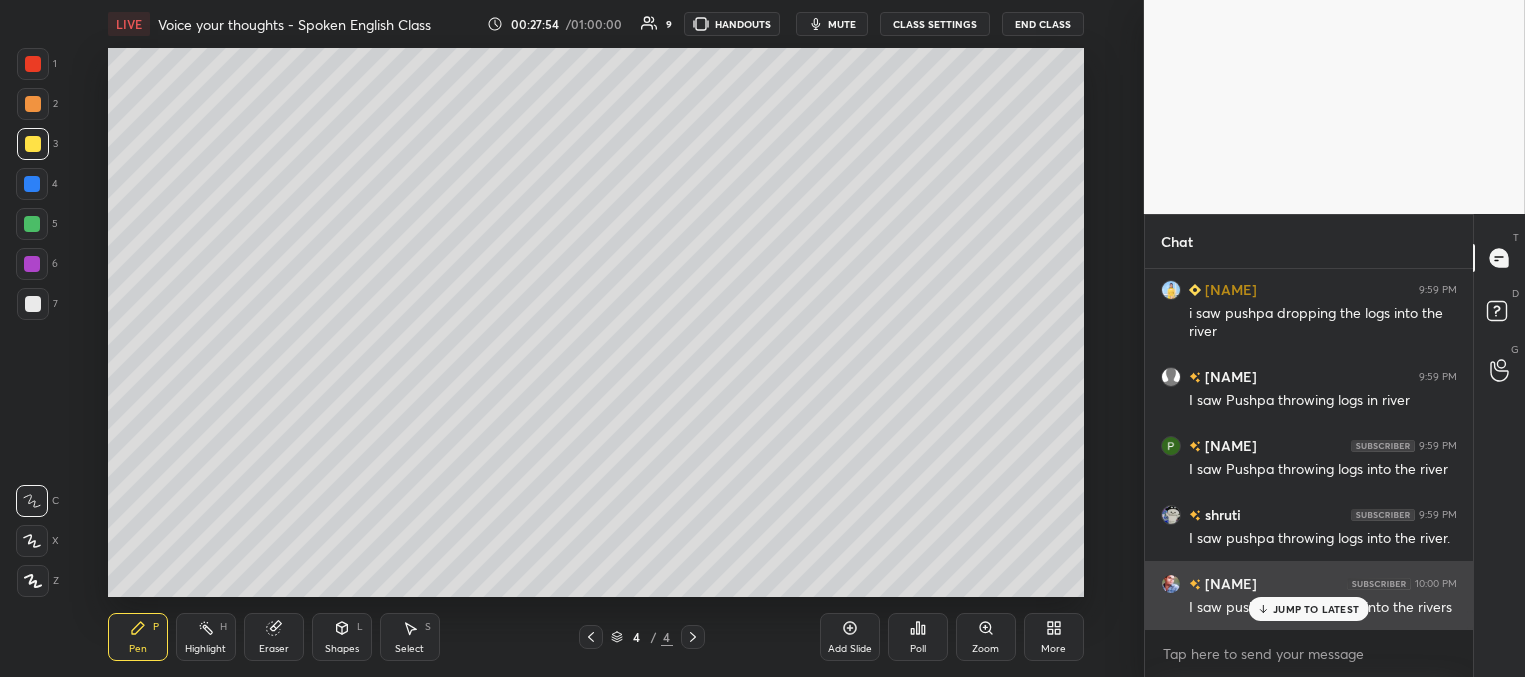 drag, startPoint x: 1284, startPoint y: 608, endPoint x: 1266, endPoint y: 604, distance: 18.439089 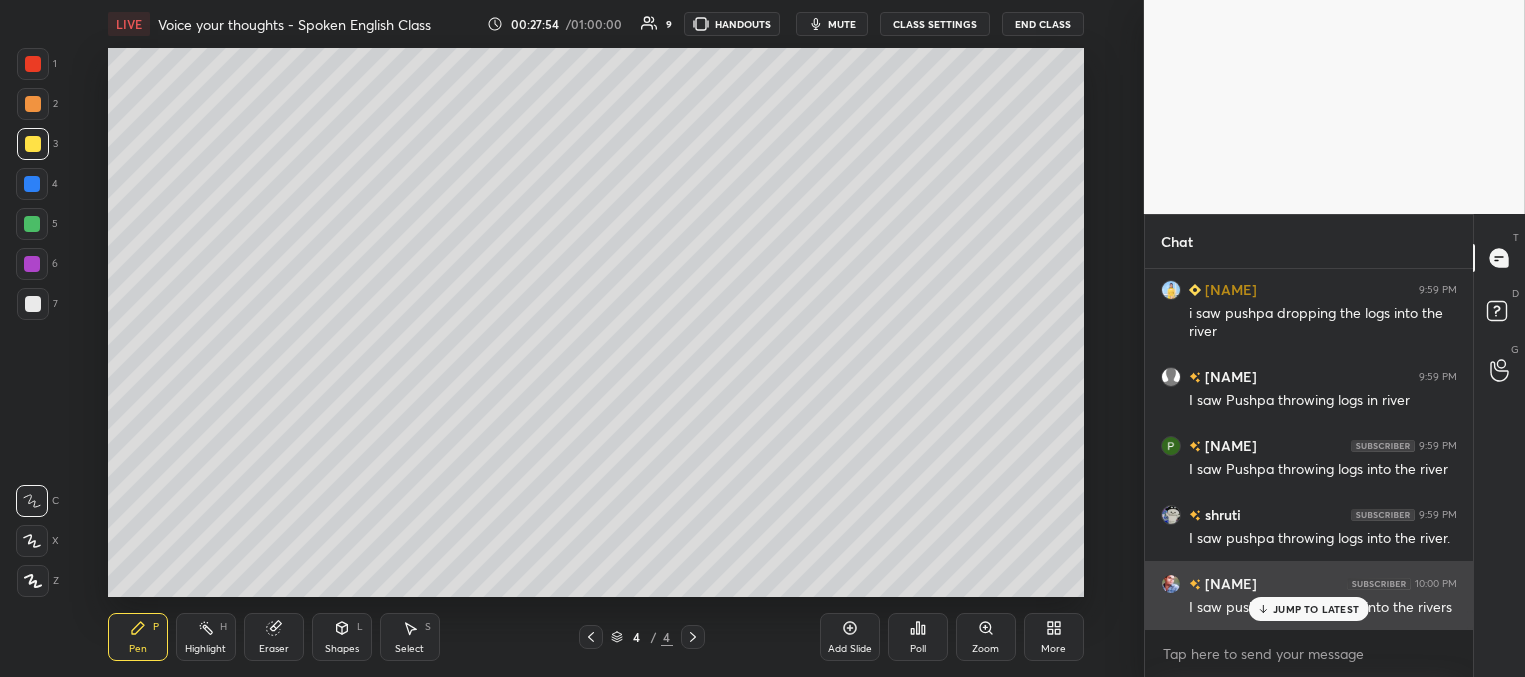 click on "JUMP TO LATEST" at bounding box center (1316, 609) 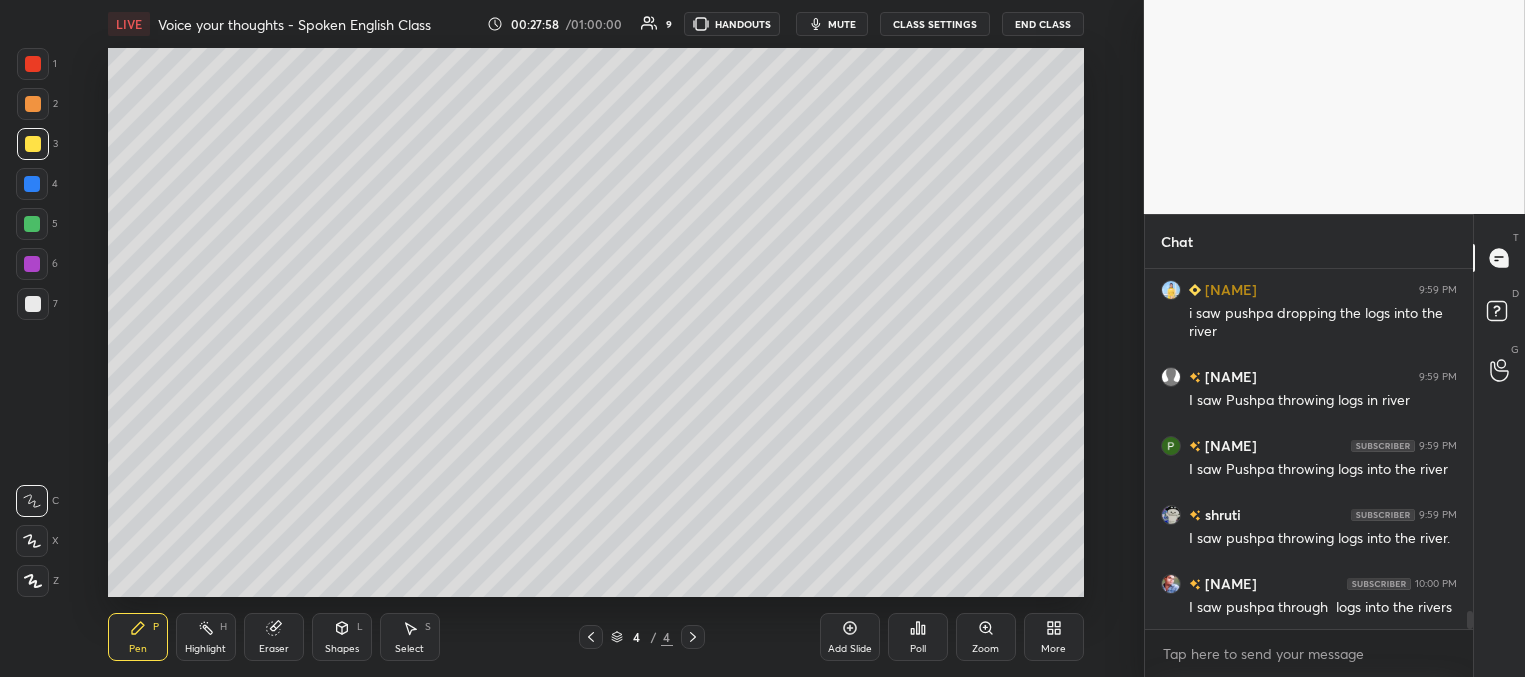 scroll, scrollTop: 6740, scrollLeft: 0, axis: vertical 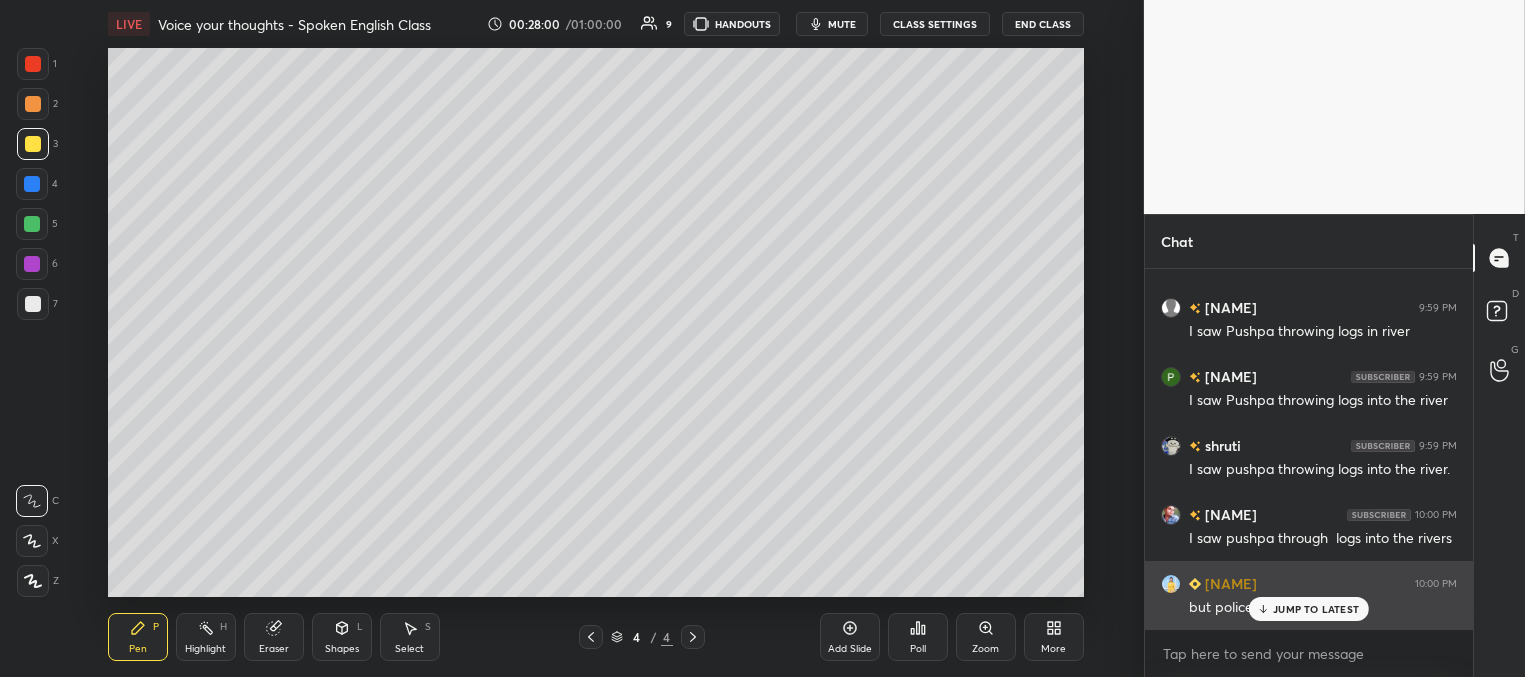 click on "JUMP TO LATEST" at bounding box center [1316, 609] 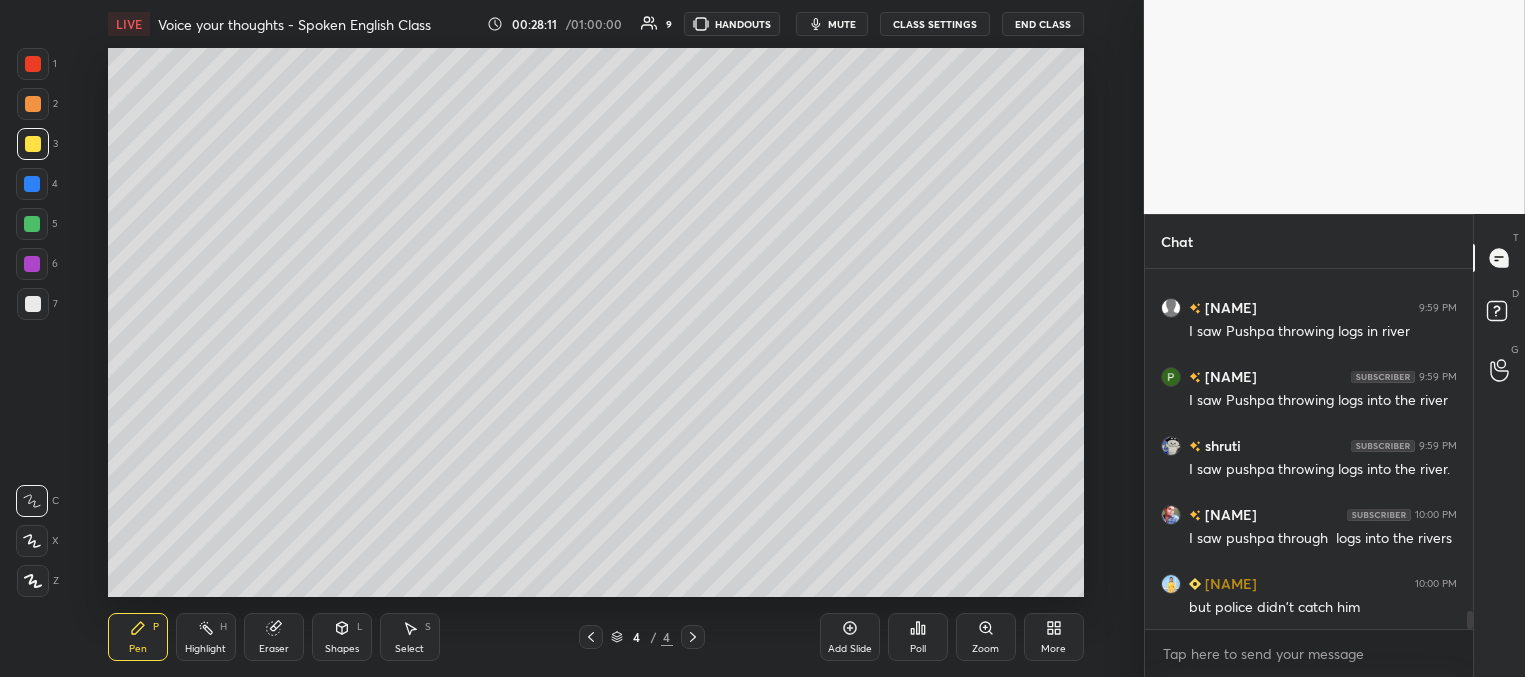 scroll, scrollTop: 6809, scrollLeft: 0, axis: vertical 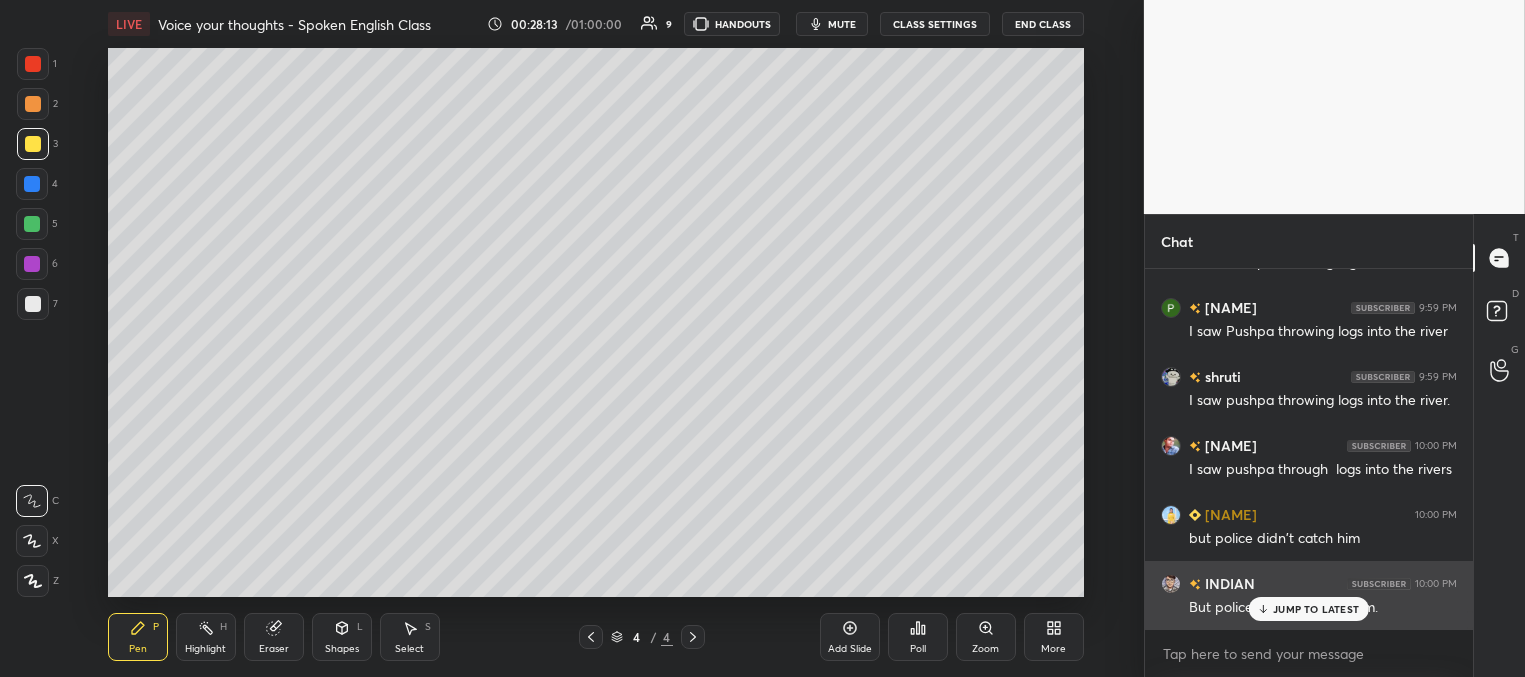 drag, startPoint x: 1263, startPoint y: 606, endPoint x: 1177, endPoint y: 575, distance: 91.416626 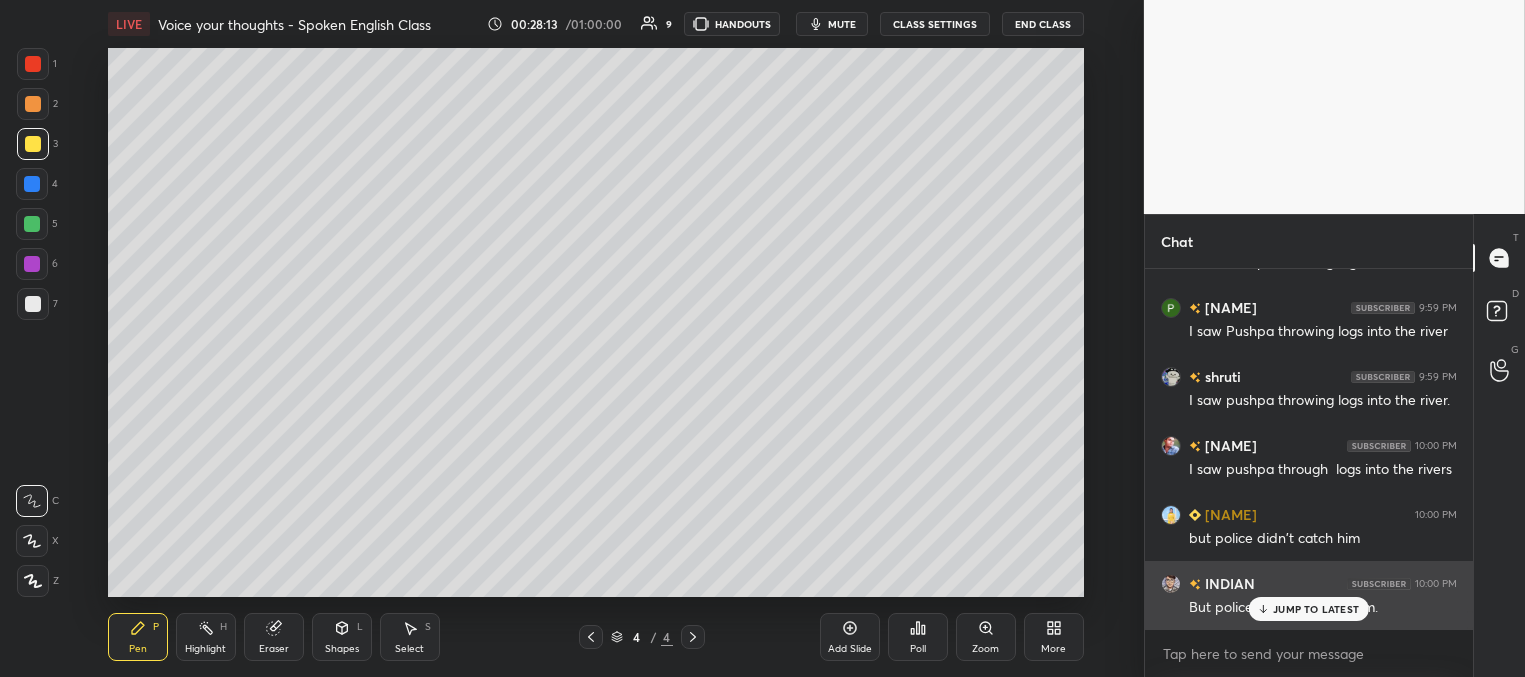 click 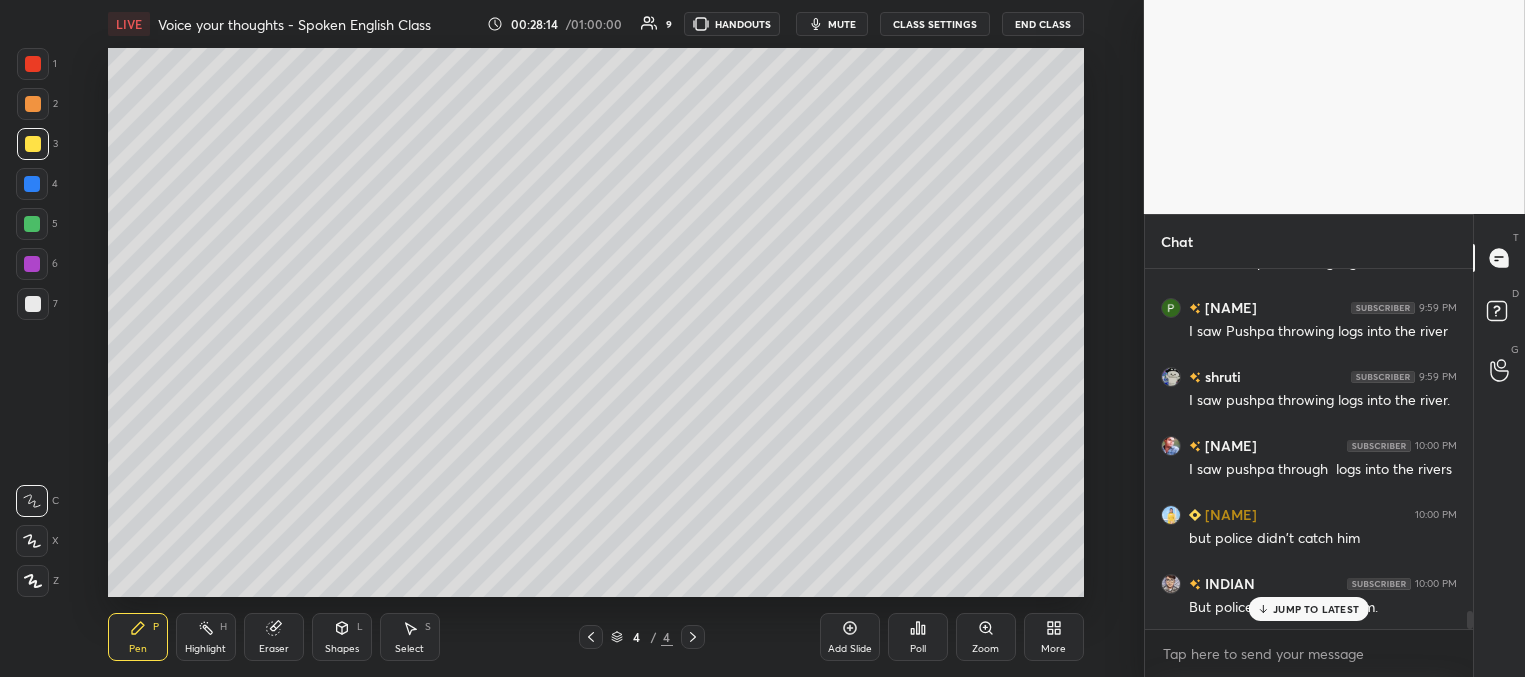 scroll, scrollTop: 6878, scrollLeft: 0, axis: vertical 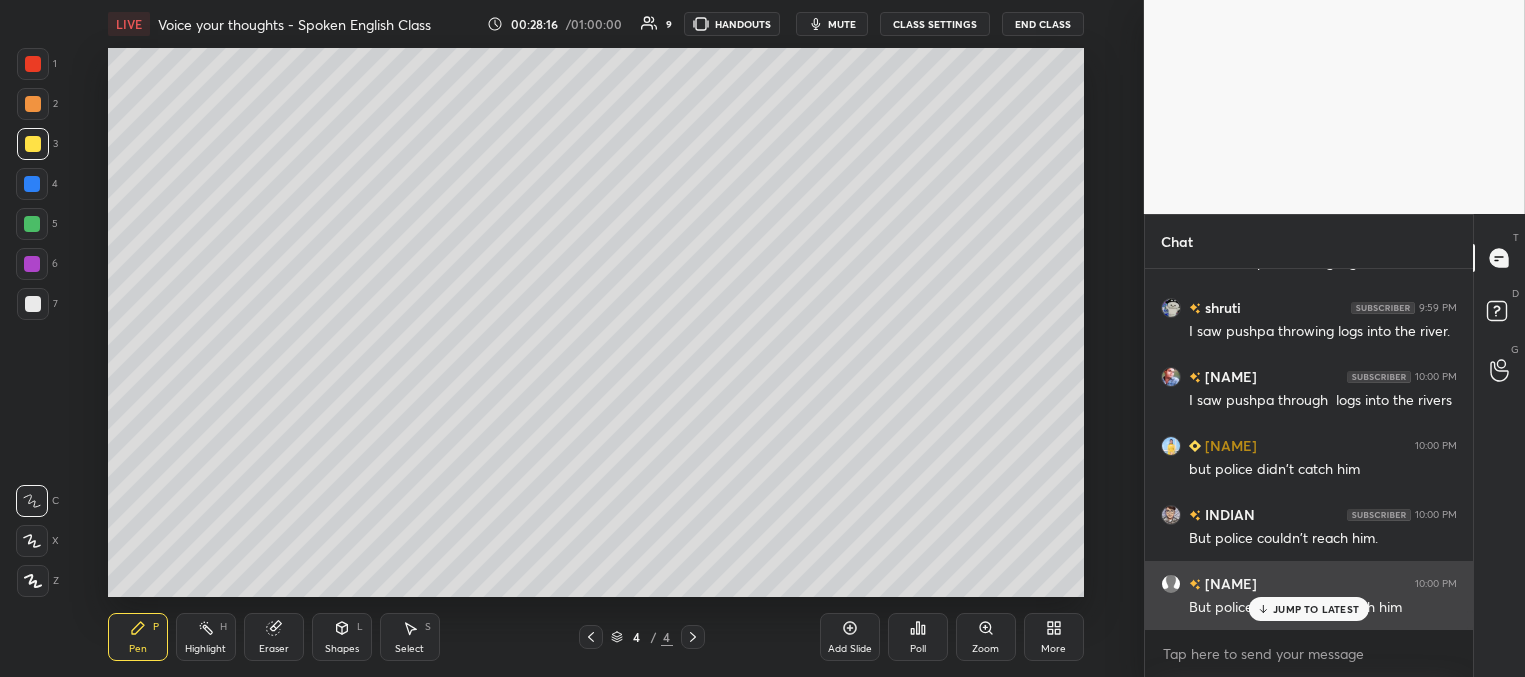 click on "JUMP TO LATEST" at bounding box center [1316, 609] 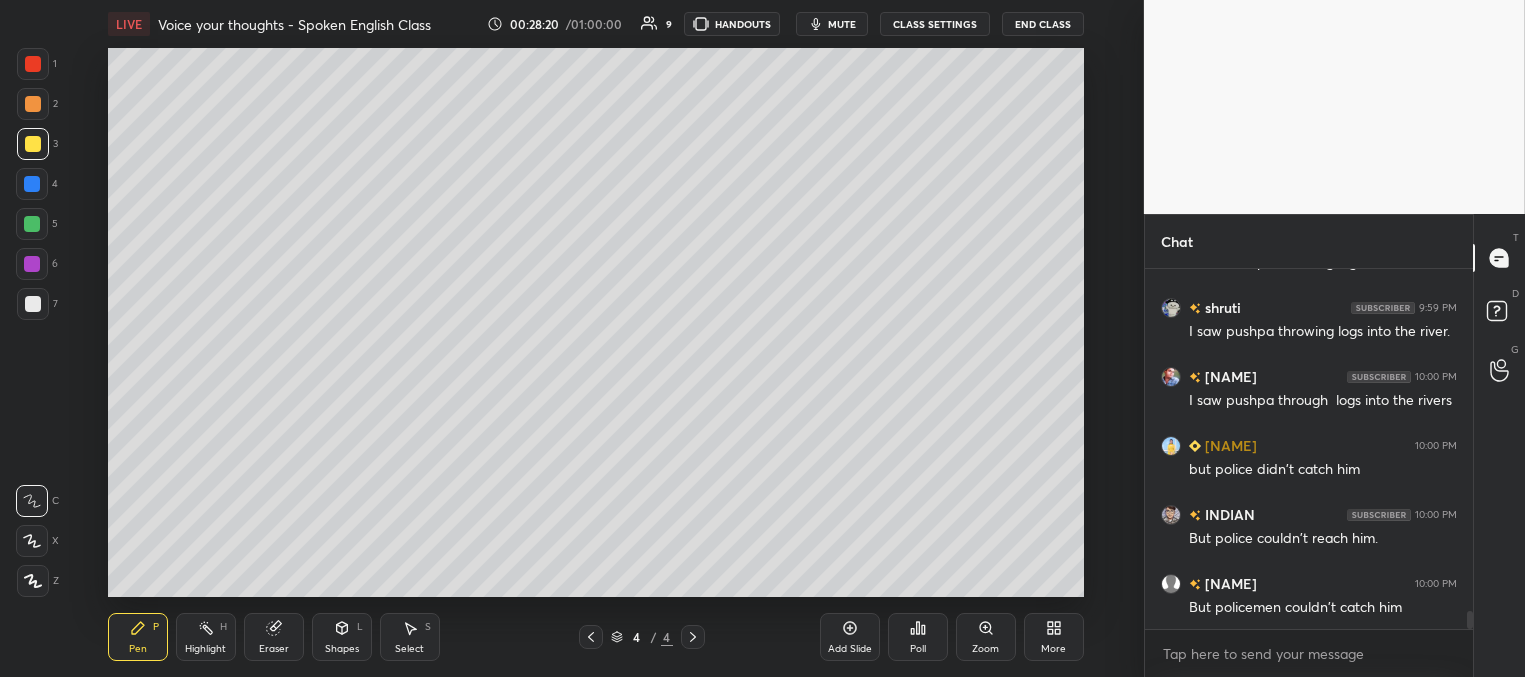 scroll, scrollTop: 6947, scrollLeft: 0, axis: vertical 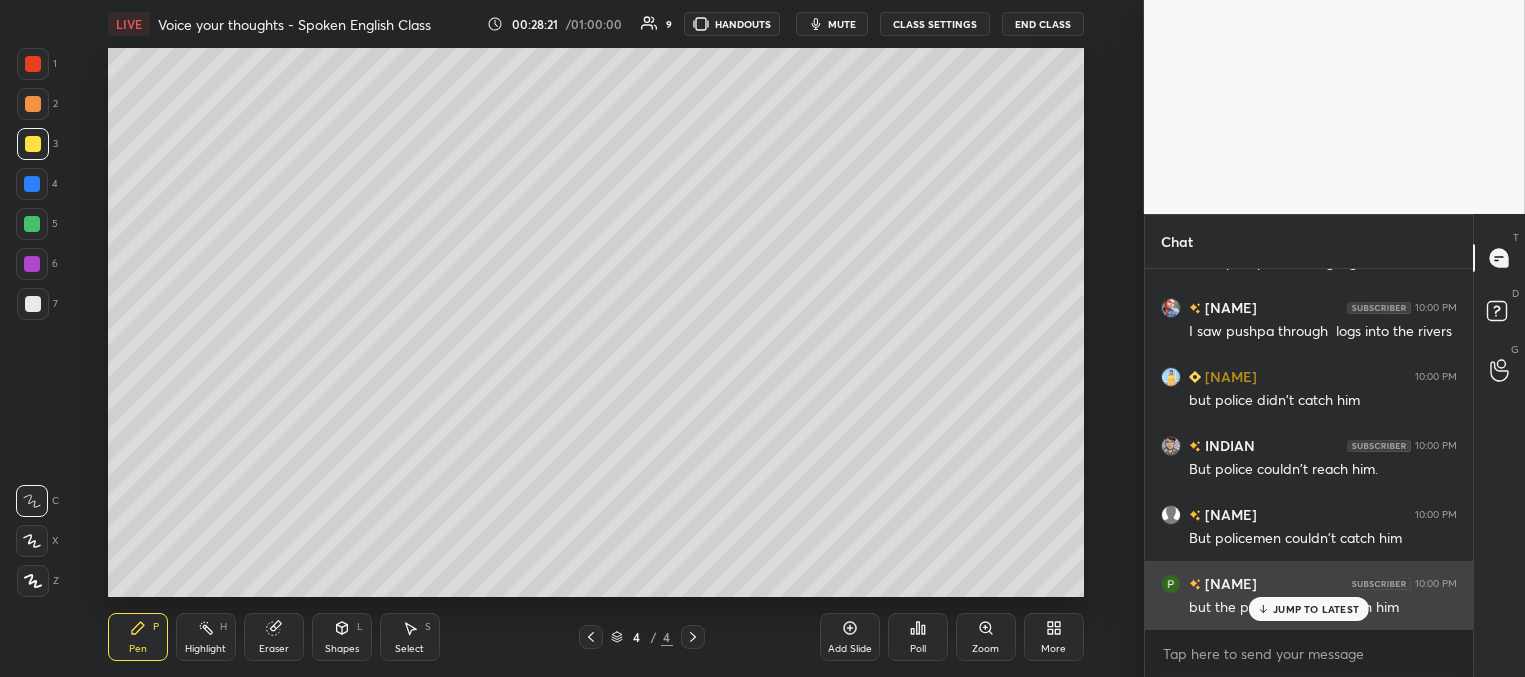 click on "JUMP TO LATEST" at bounding box center (1316, 609) 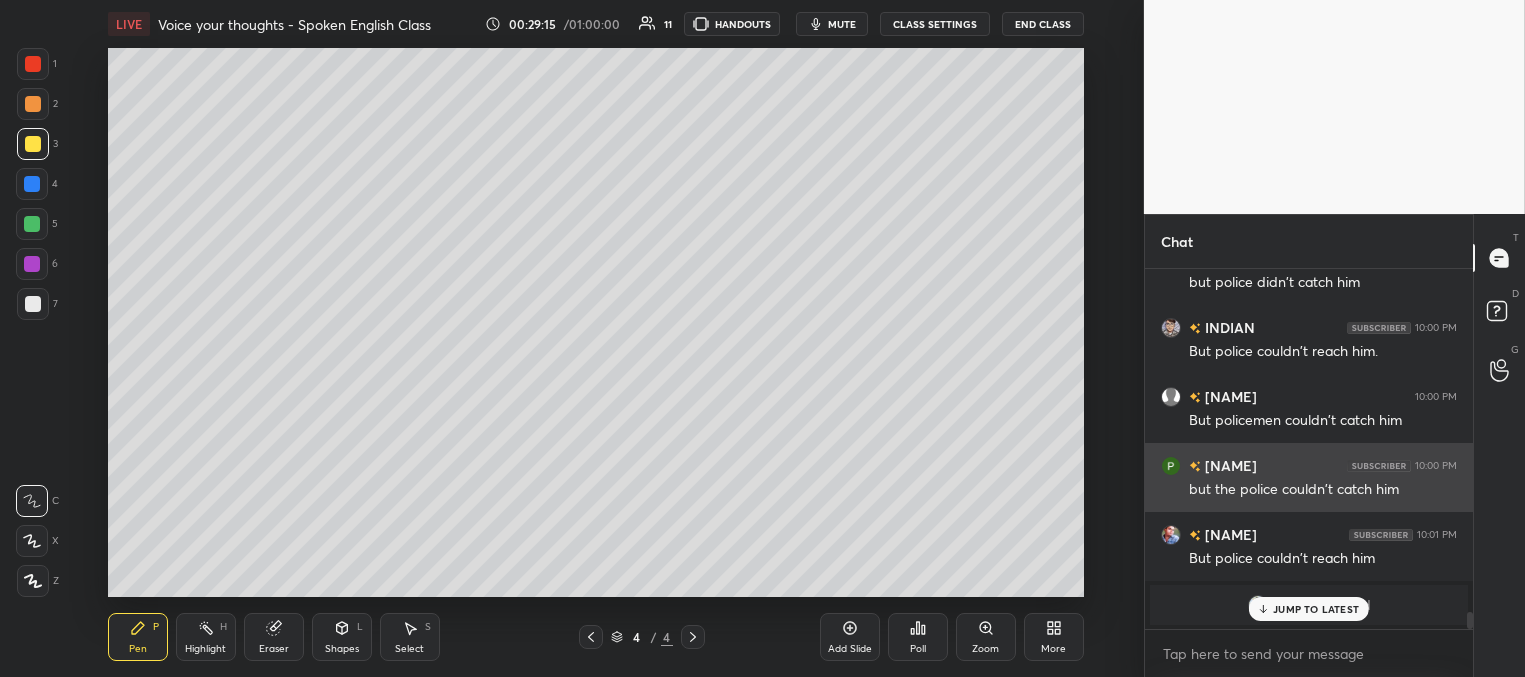 scroll, scrollTop: 7133, scrollLeft: 0, axis: vertical 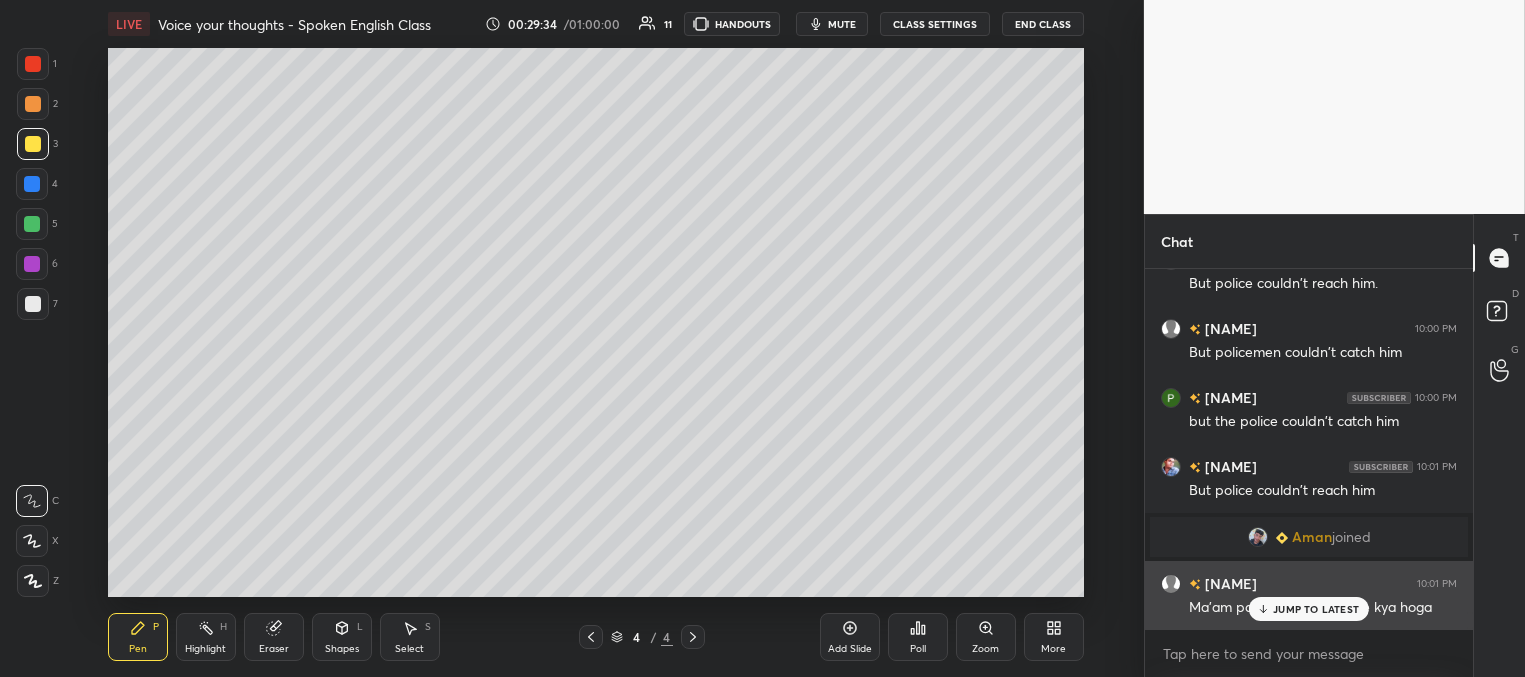 drag, startPoint x: 1277, startPoint y: 604, endPoint x: 1166, endPoint y: 575, distance: 114.72576 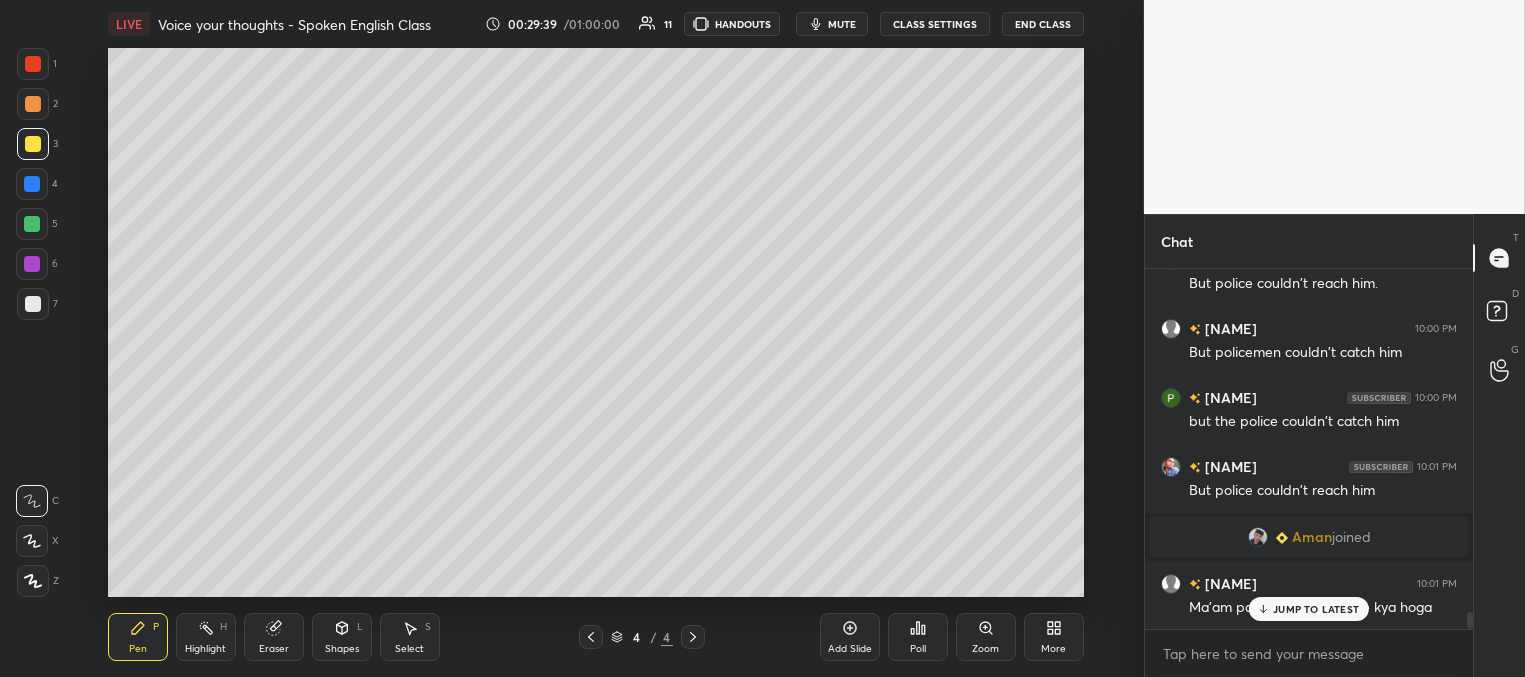 scroll, scrollTop: 7202, scrollLeft: 0, axis: vertical 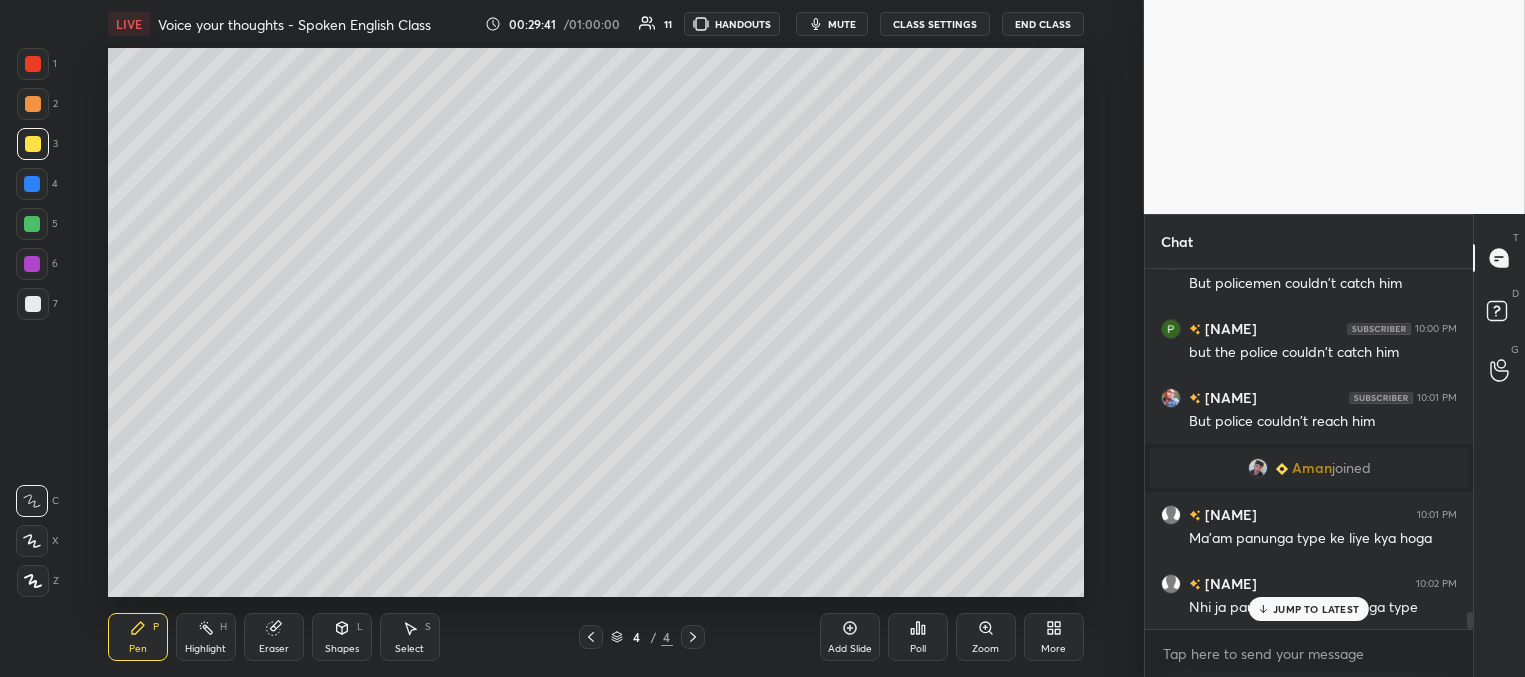 click on "JUMP TO LATEST" at bounding box center [1316, 609] 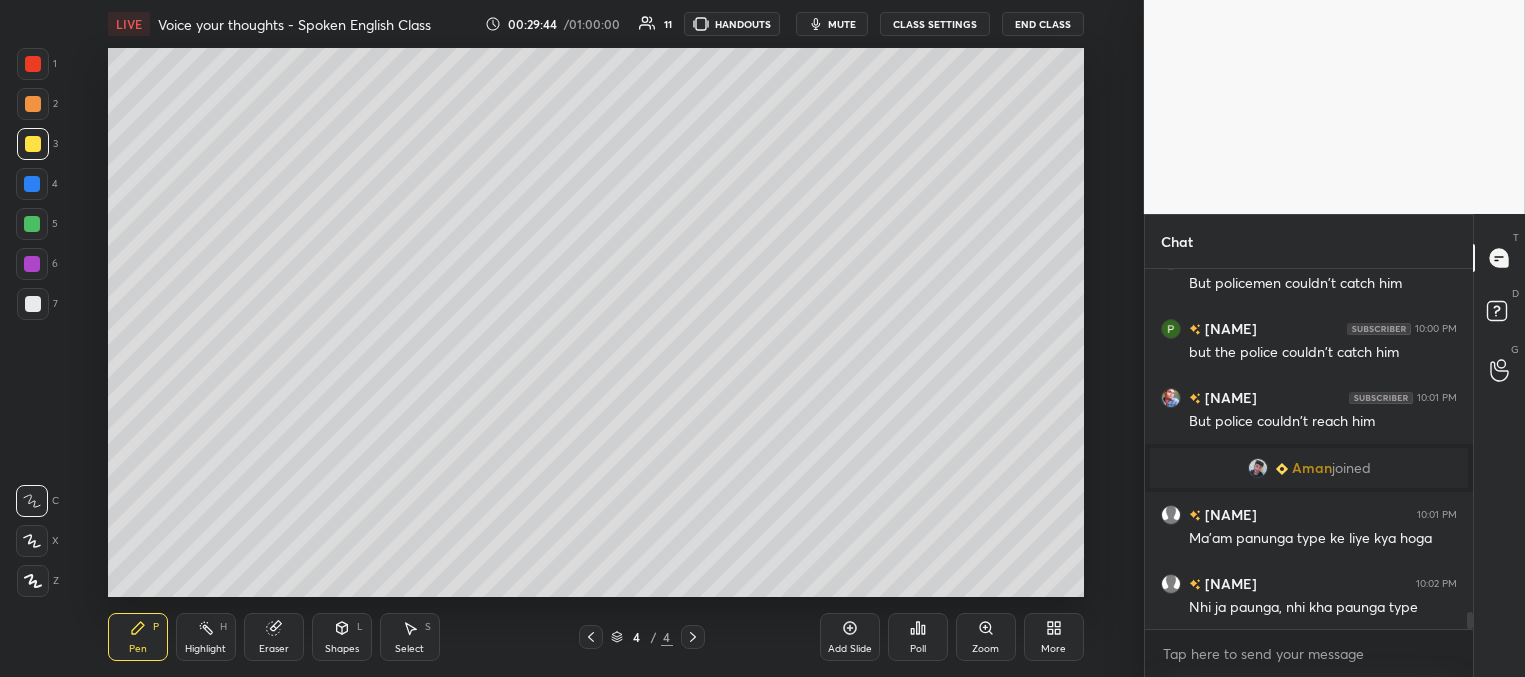 click on "mute" at bounding box center (842, 24) 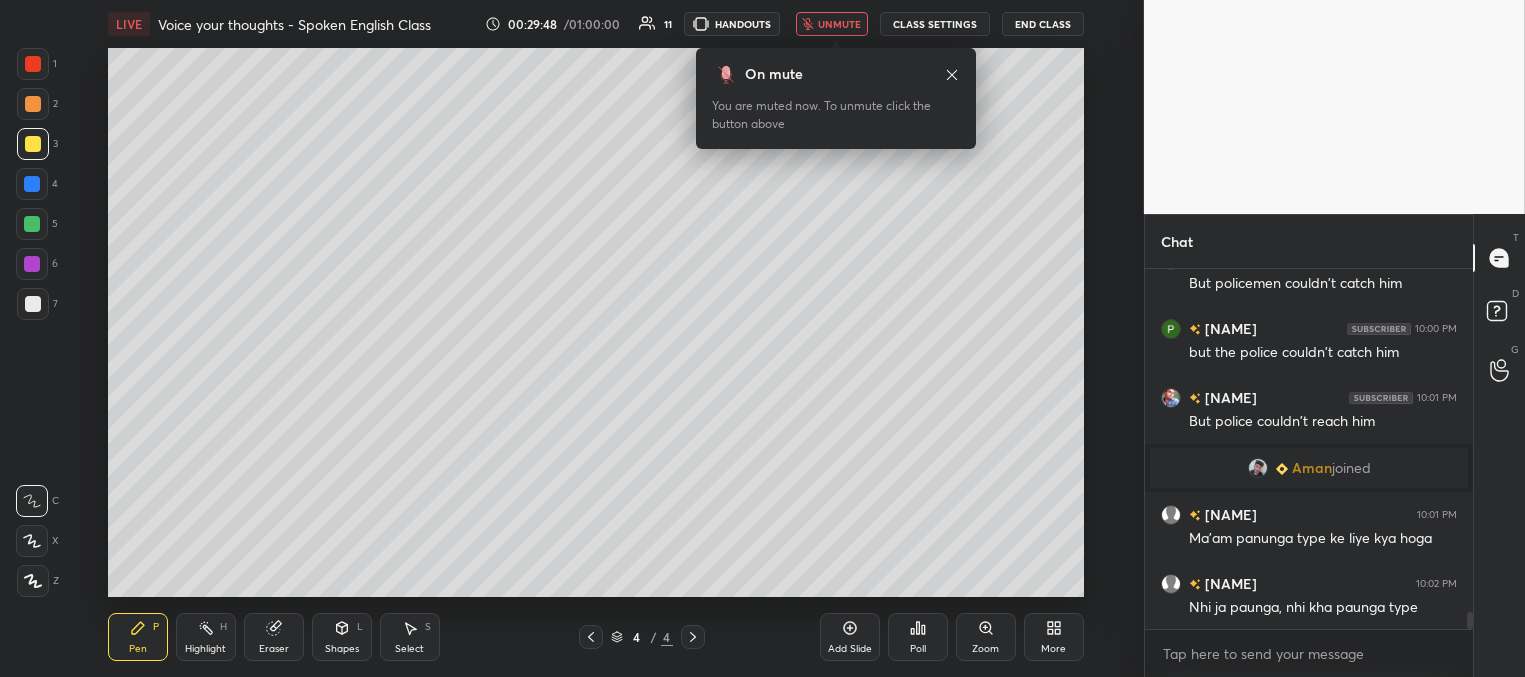 scroll, scrollTop: 7289, scrollLeft: 0, axis: vertical 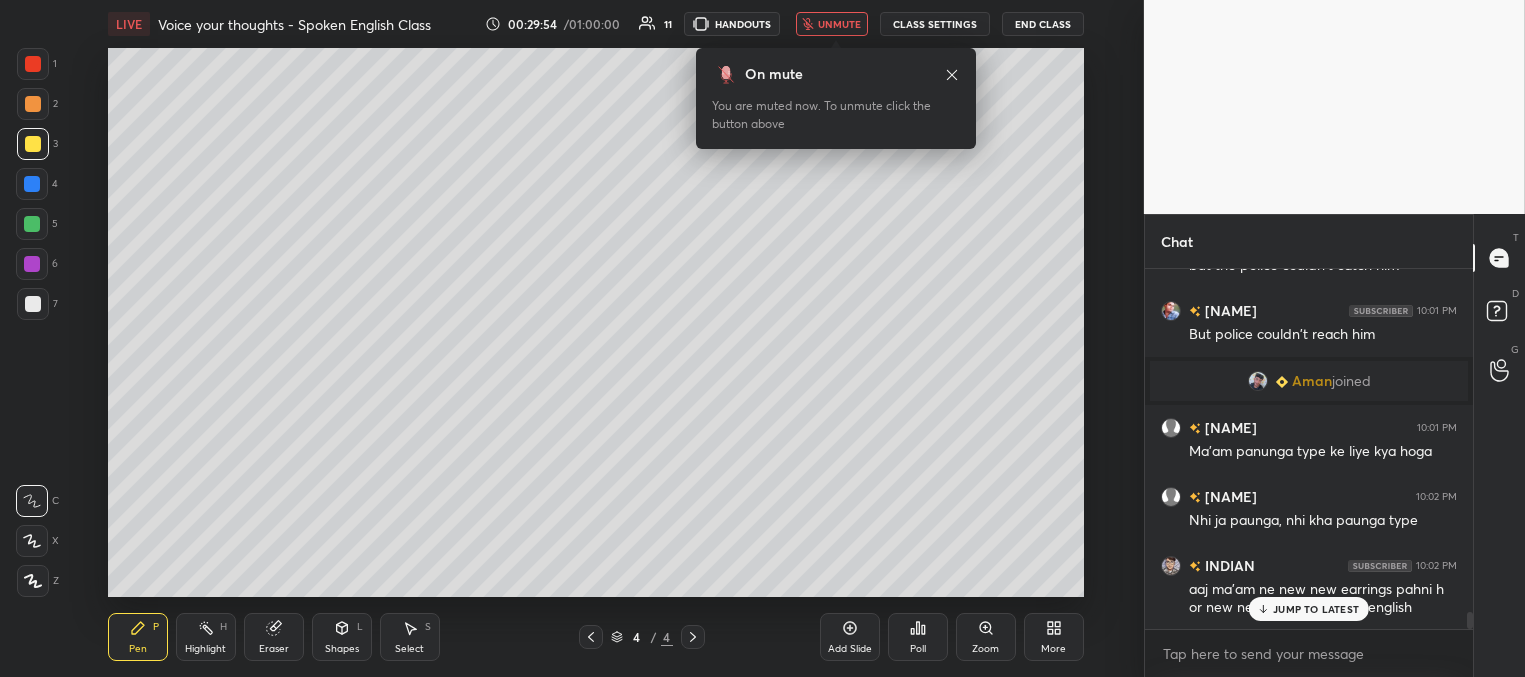 drag, startPoint x: 850, startPoint y: 25, endPoint x: 869, endPoint y: 25, distance: 19 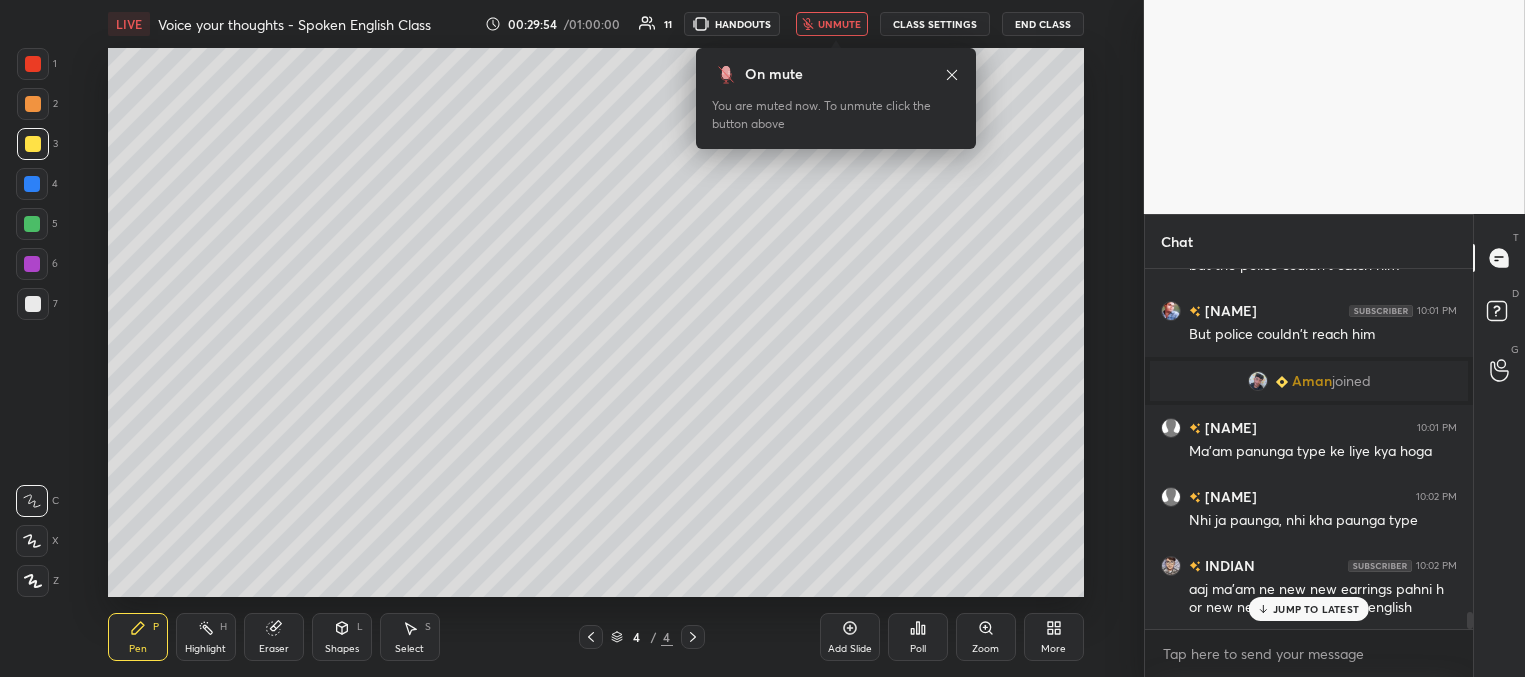click on "unmute" at bounding box center [839, 24] 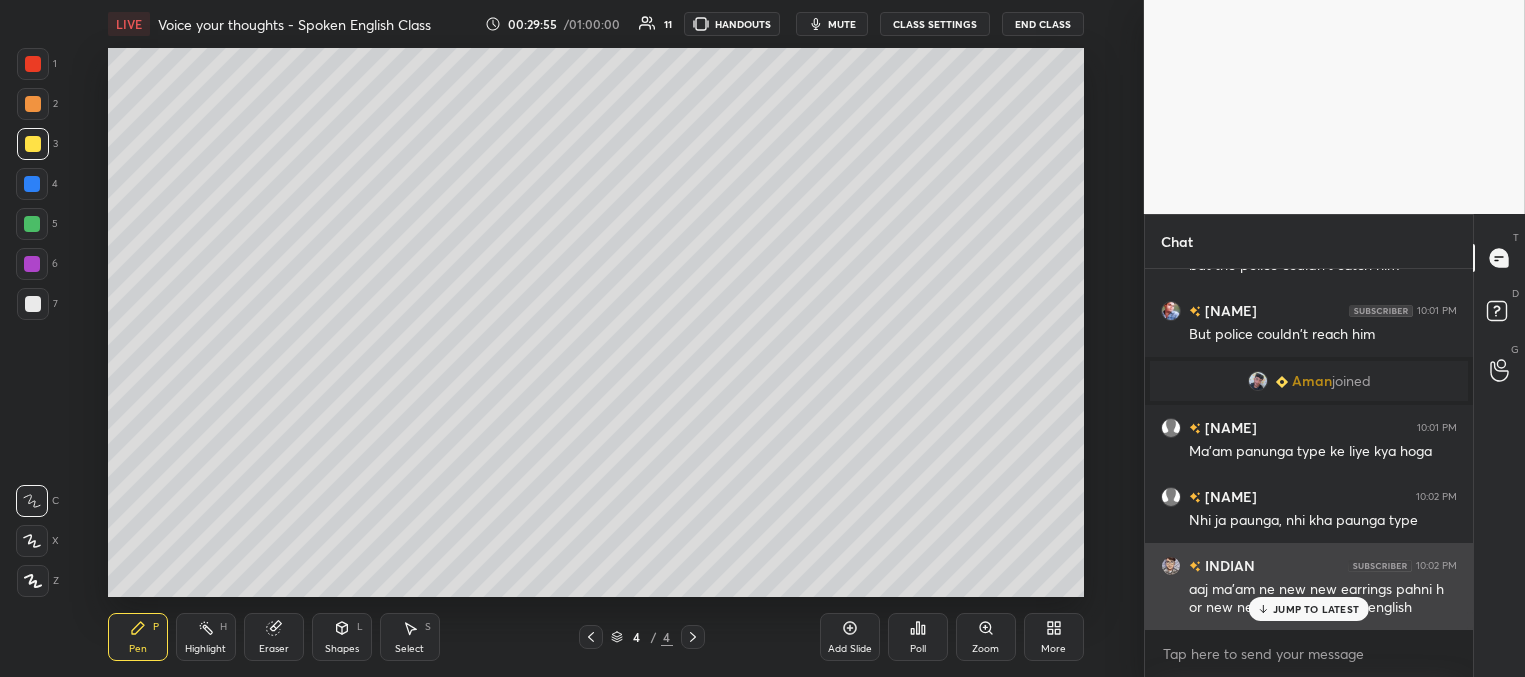 drag, startPoint x: 1279, startPoint y: 612, endPoint x: 1238, endPoint y: 593, distance: 45.188496 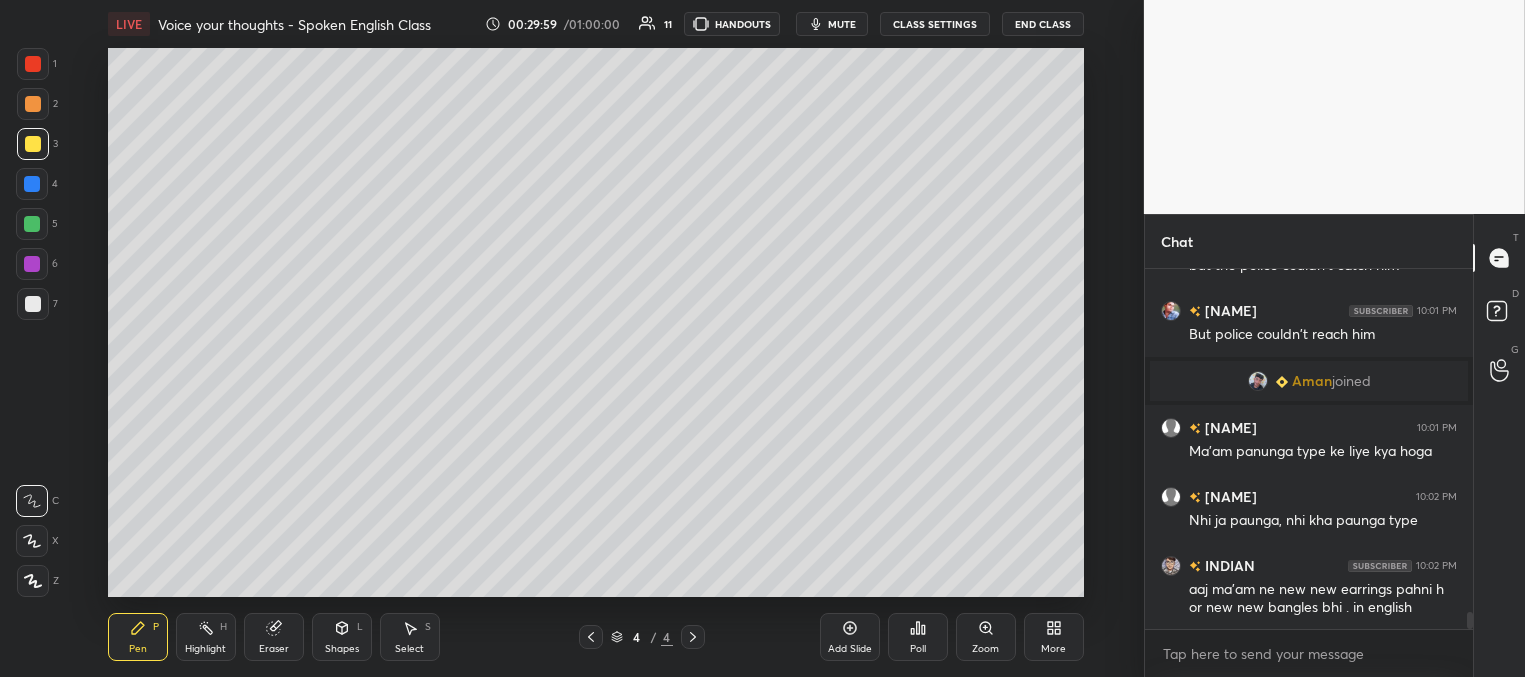 scroll, scrollTop: 7376, scrollLeft: 0, axis: vertical 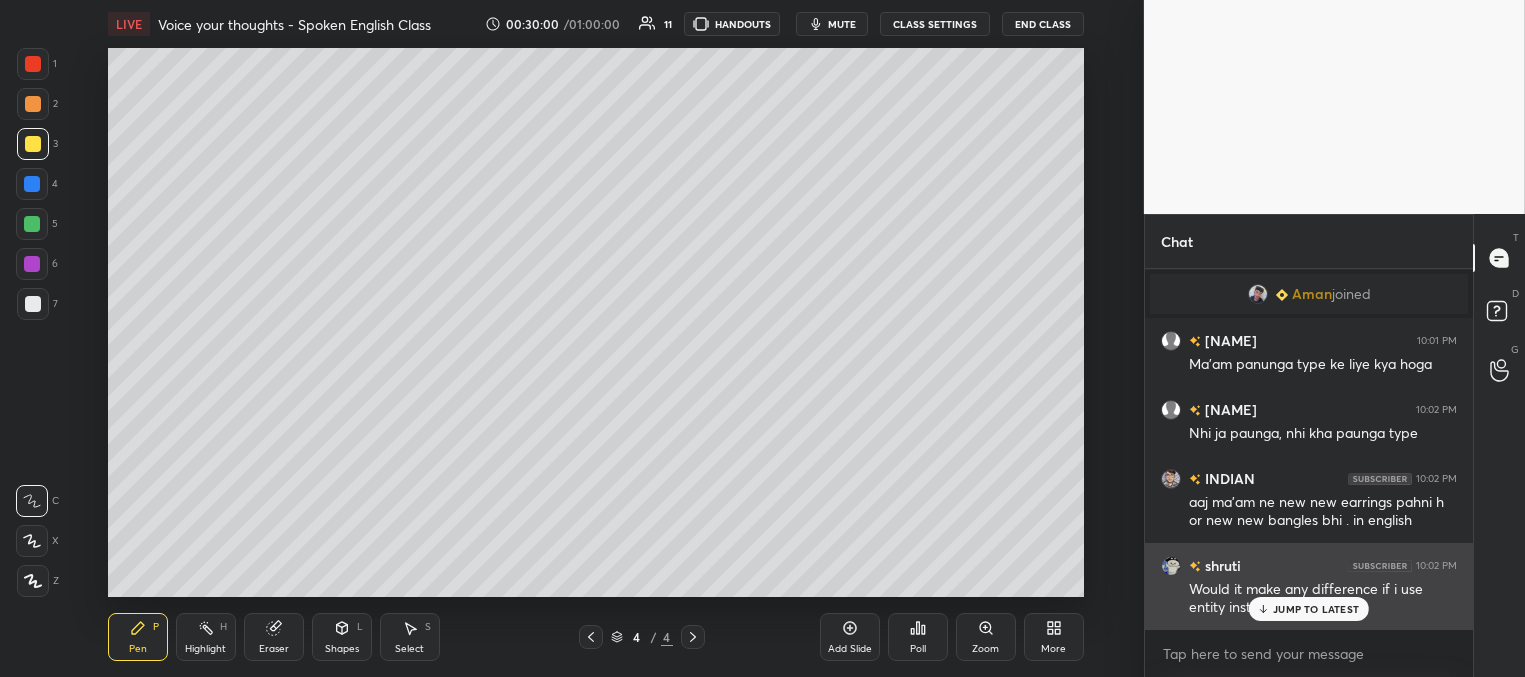 drag, startPoint x: 1282, startPoint y: 609, endPoint x: 1268, endPoint y: 604, distance: 14.866069 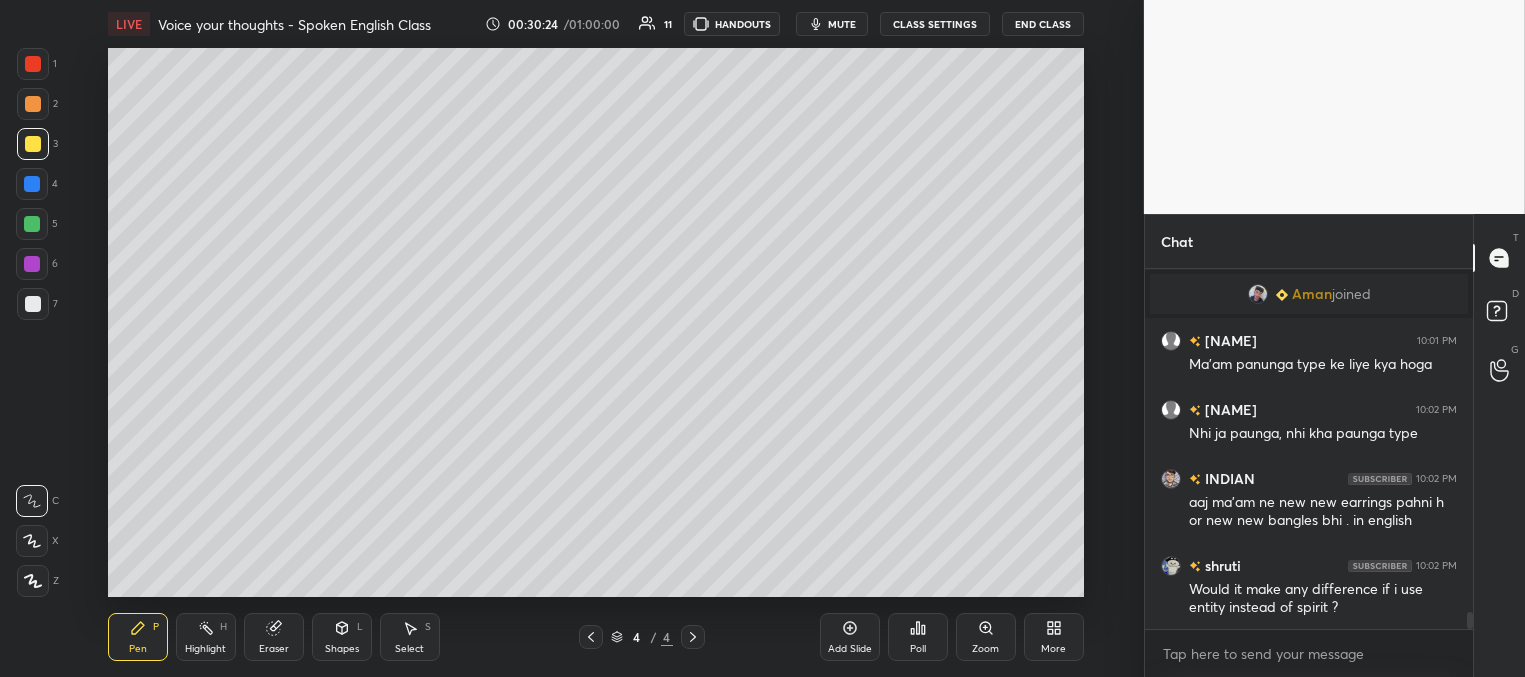 scroll, scrollTop: 7396, scrollLeft: 0, axis: vertical 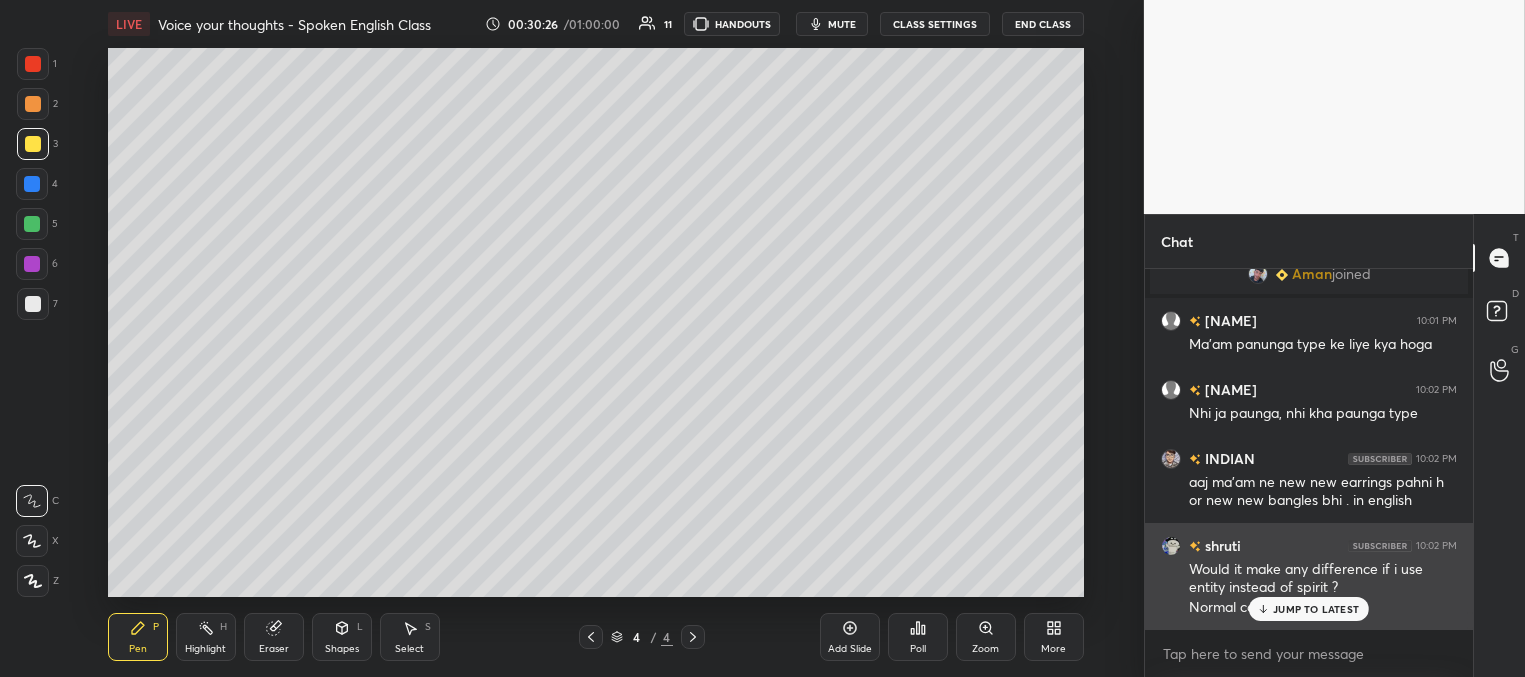 click on "JUMP TO LATEST" at bounding box center [1316, 609] 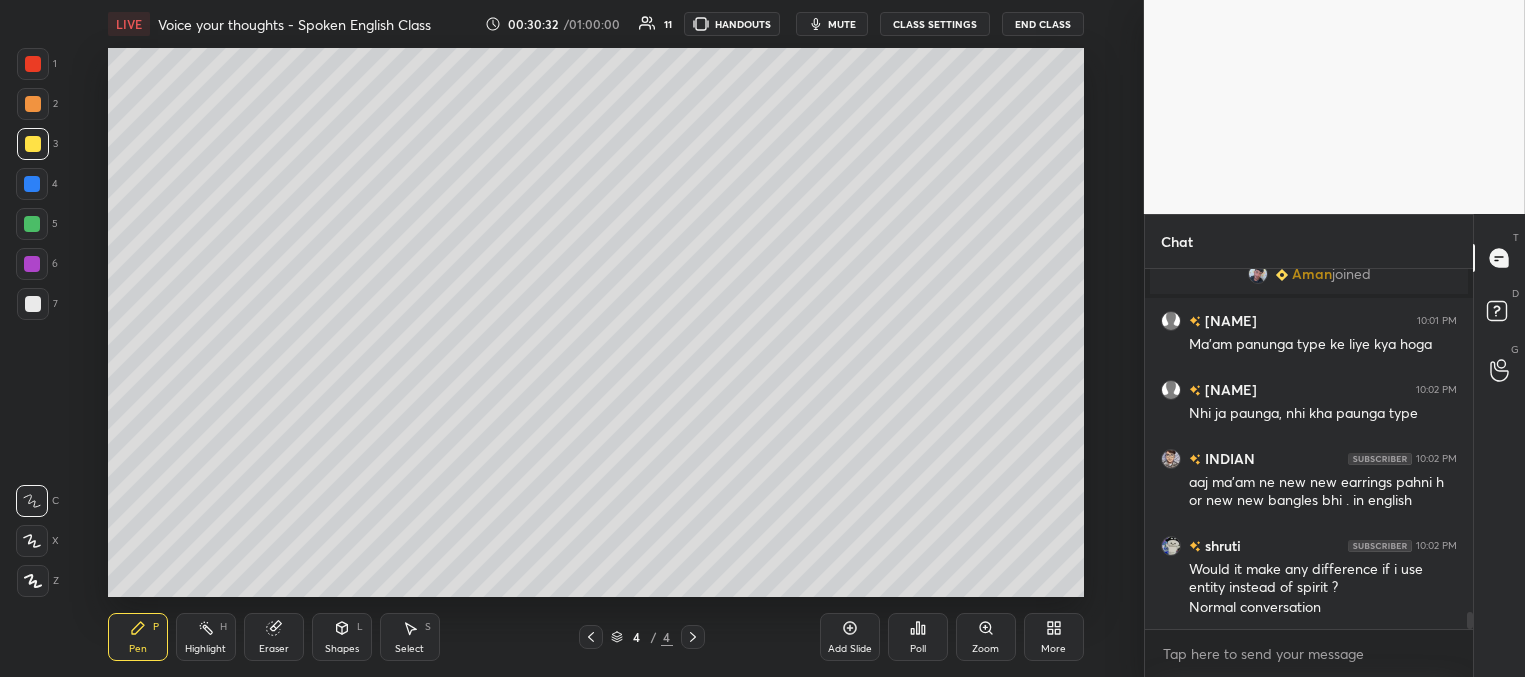 scroll, scrollTop: 312, scrollLeft: 322, axis: both 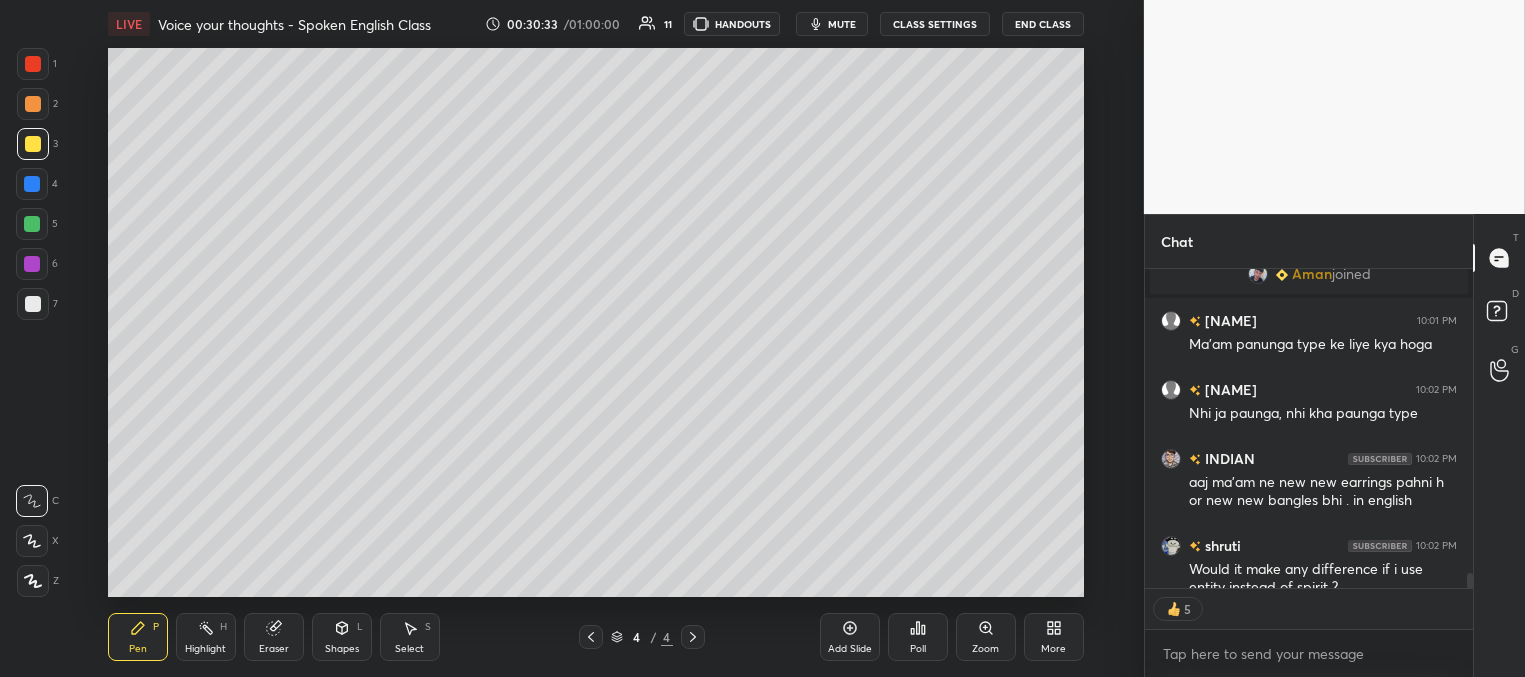 click on "Add Slide" at bounding box center (850, 649) 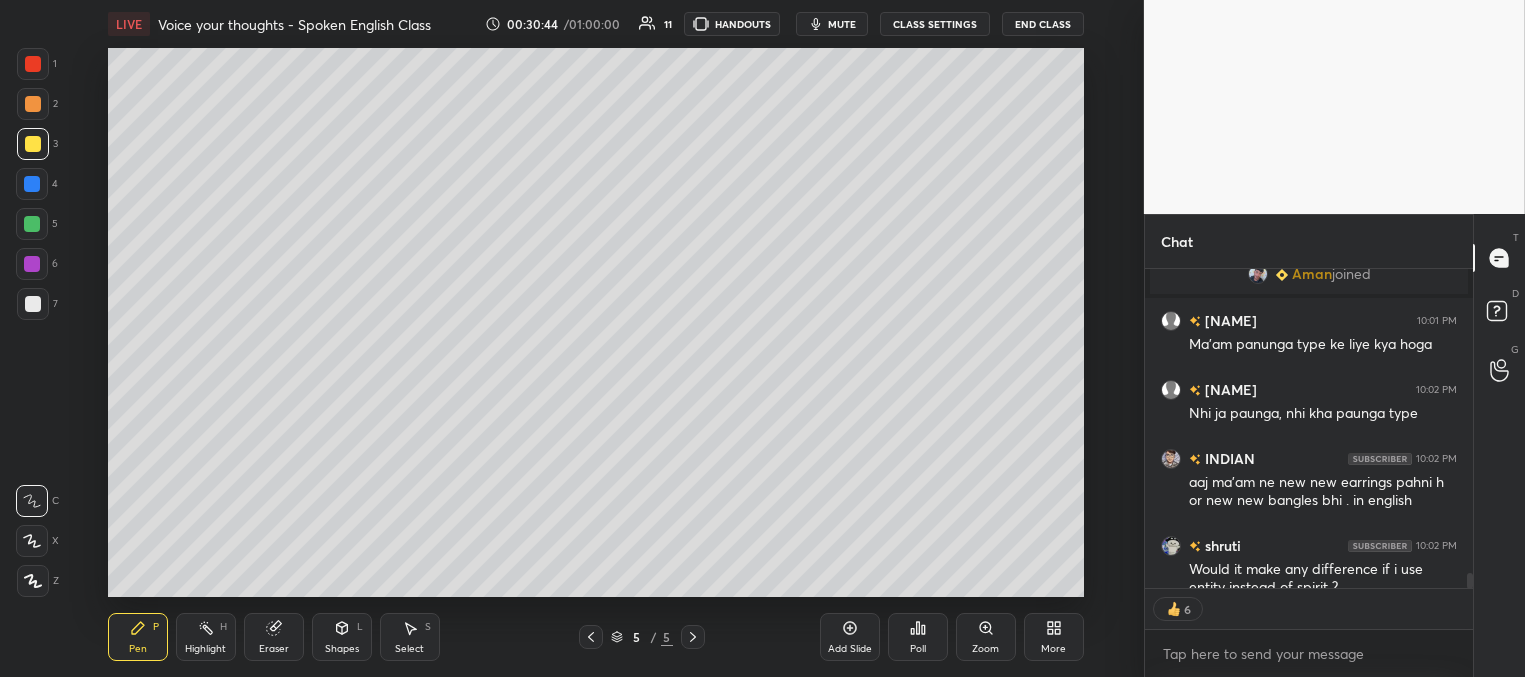scroll, scrollTop: 7, scrollLeft: 6, axis: both 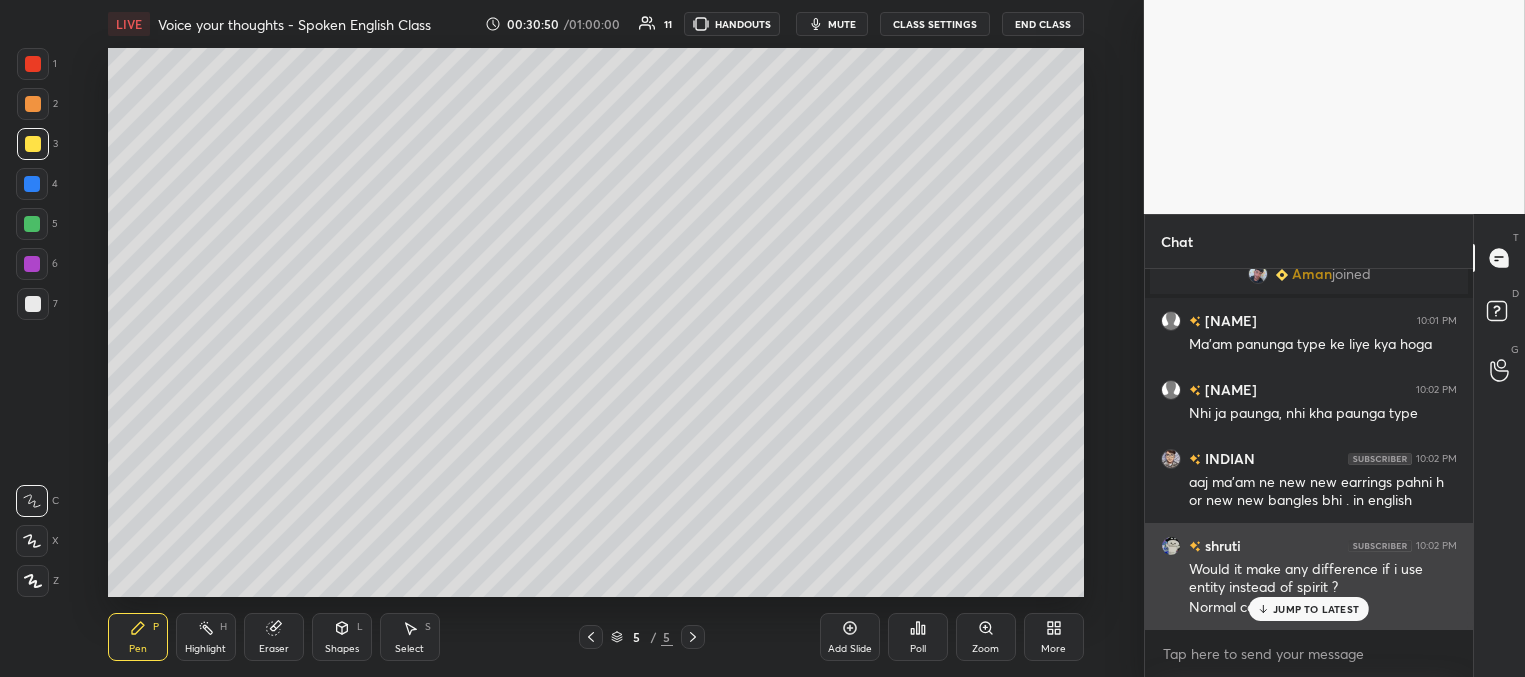 drag, startPoint x: 1267, startPoint y: 610, endPoint x: 1238, endPoint y: 592, distance: 34.132095 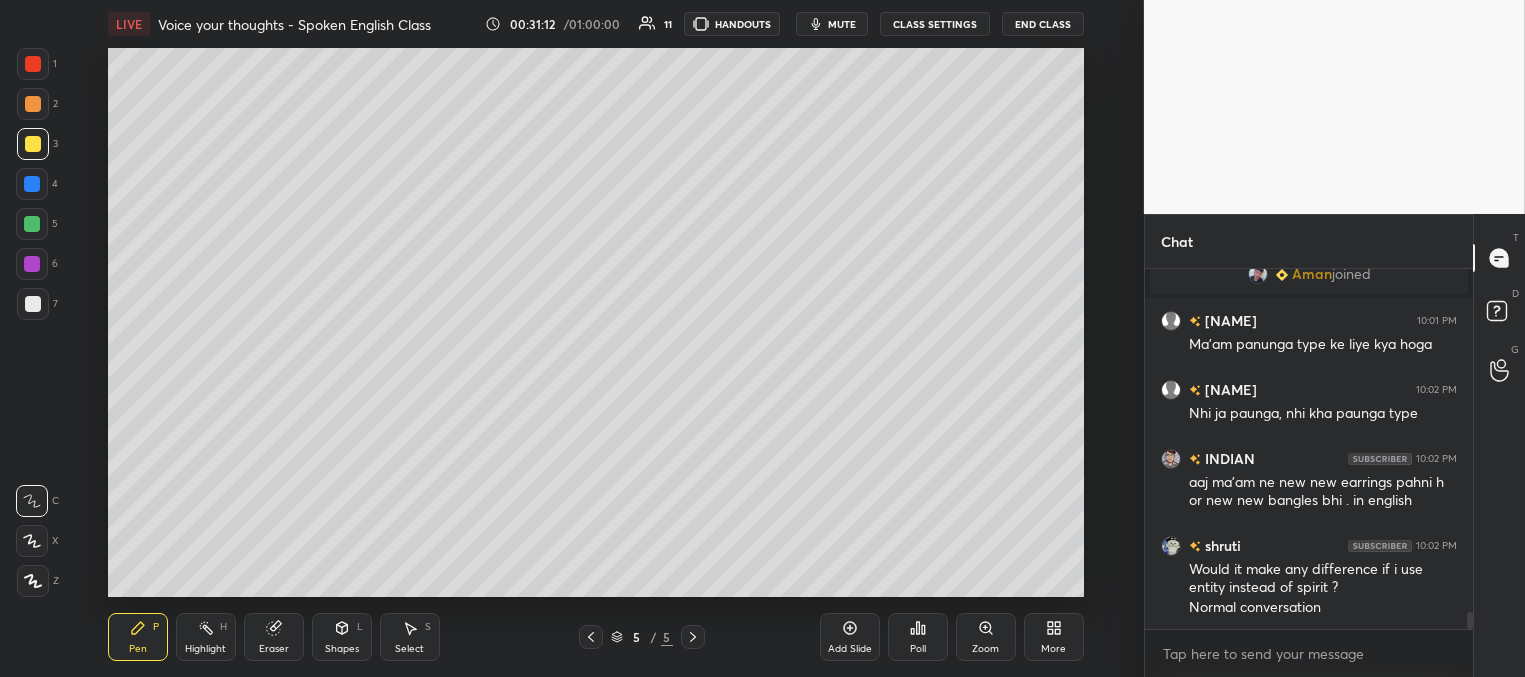 scroll, scrollTop: 7465, scrollLeft: 0, axis: vertical 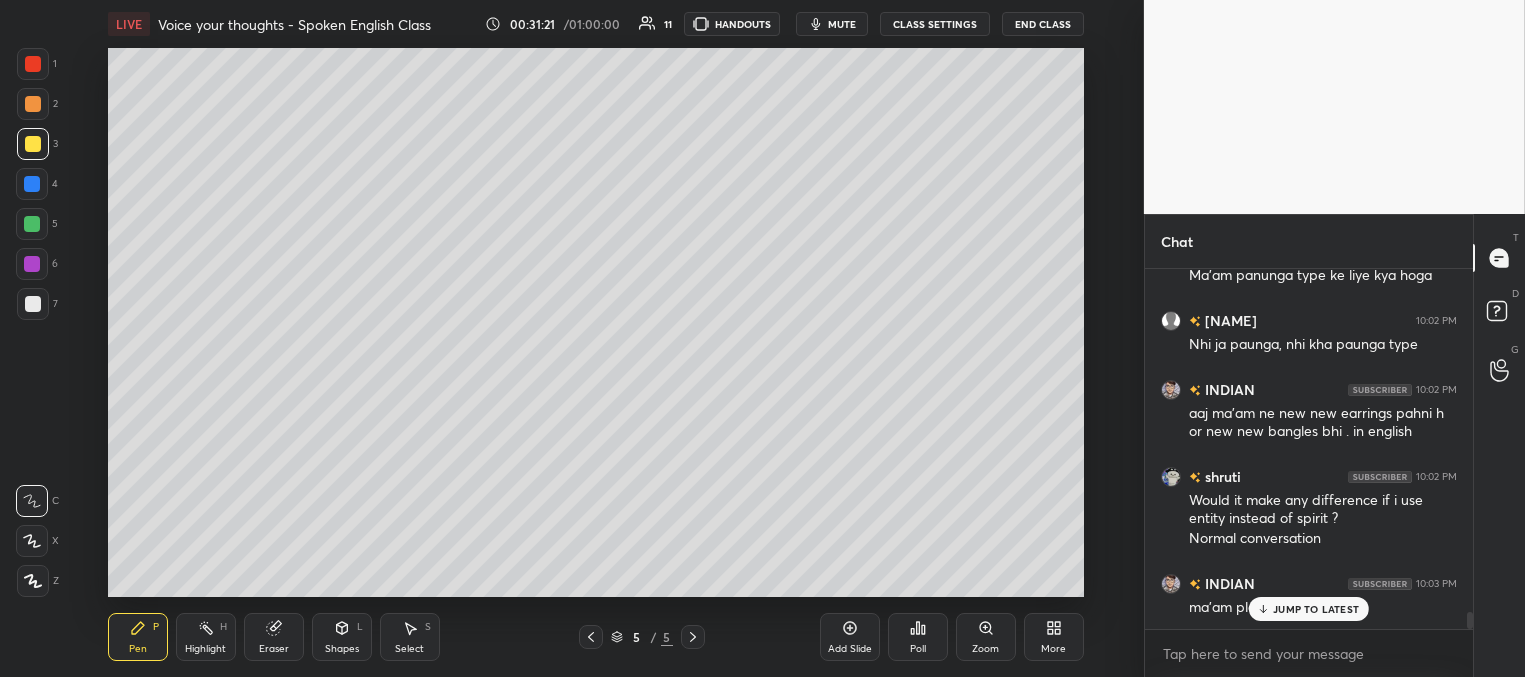 click on "JUMP TO LATEST" at bounding box center [1309, 609] 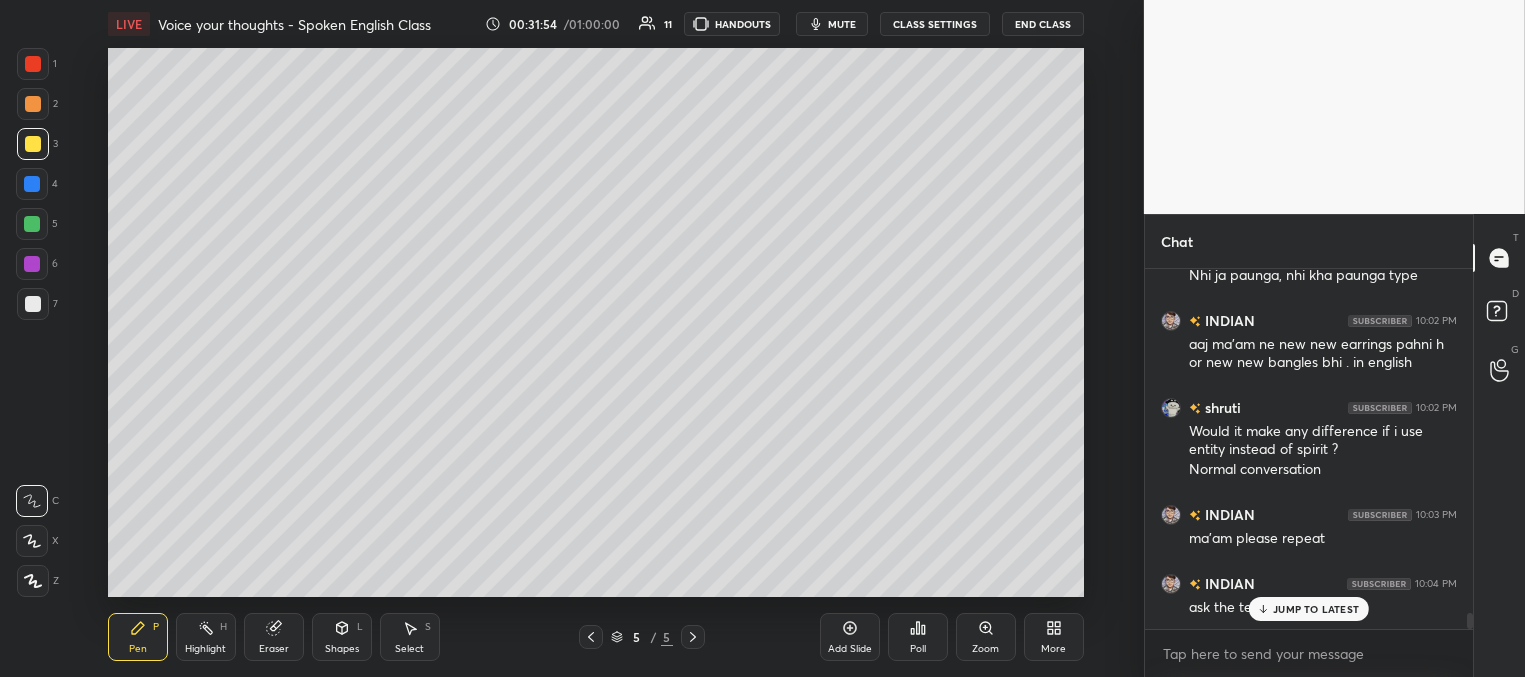 scroll, scrollTop: 7603, scrollLeft: 0, axis: vertical 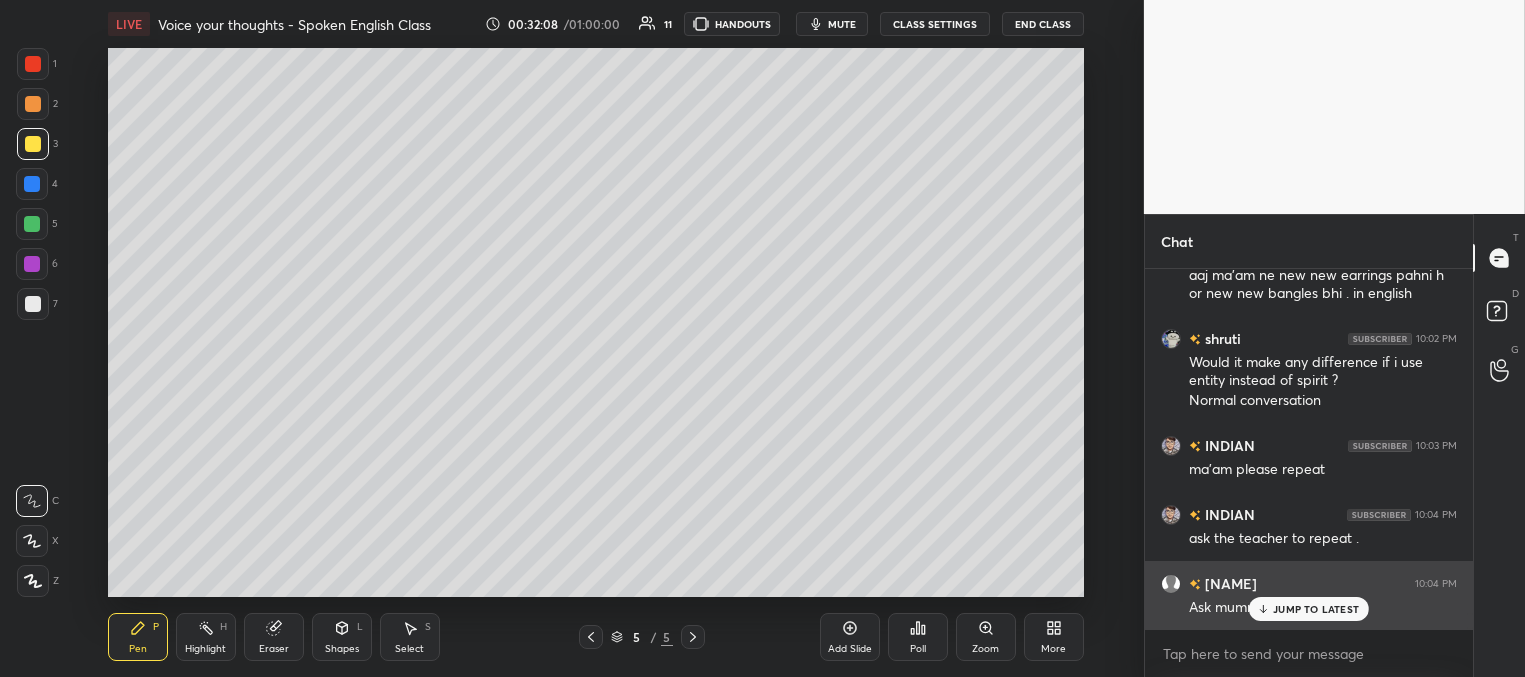 drag, startPoint x: 1291, startPoint y: 609, endPoint x: 1280, endPoint y: 607, distance: 11.18034 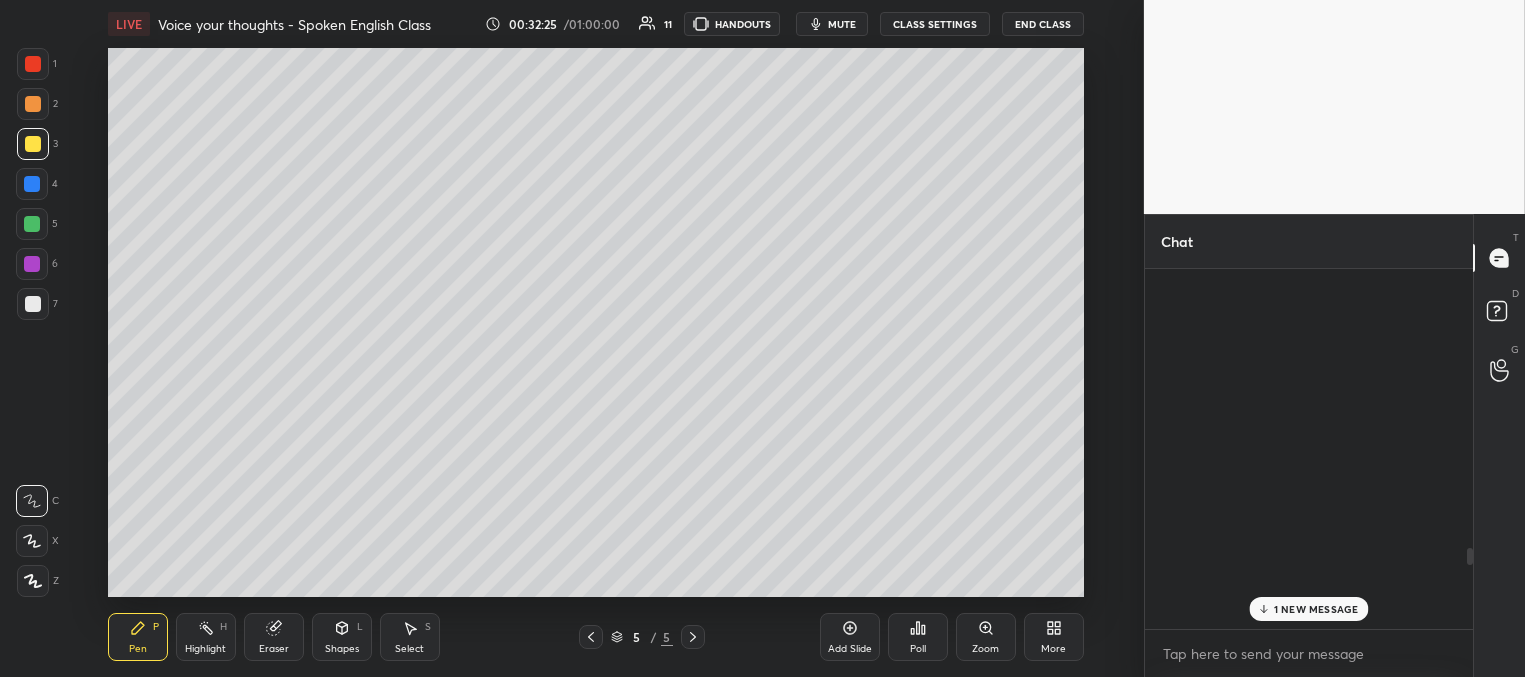 scroll, scrollTop: 7673, scrollLeft: 0, axis: vertical 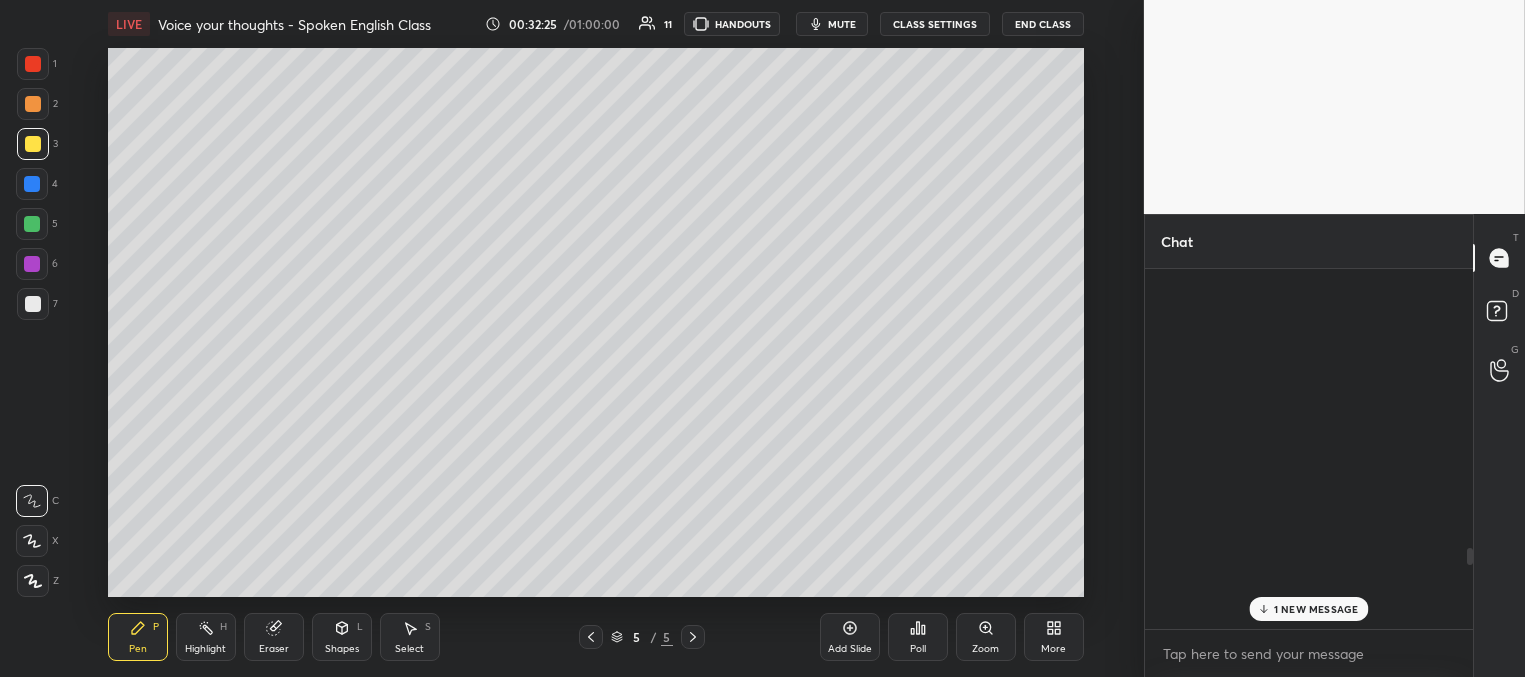 drag, startPoint x: 1470, startPoint y: 620, endPoint x: 1471, endPoint y: 634, distance: 14.035668 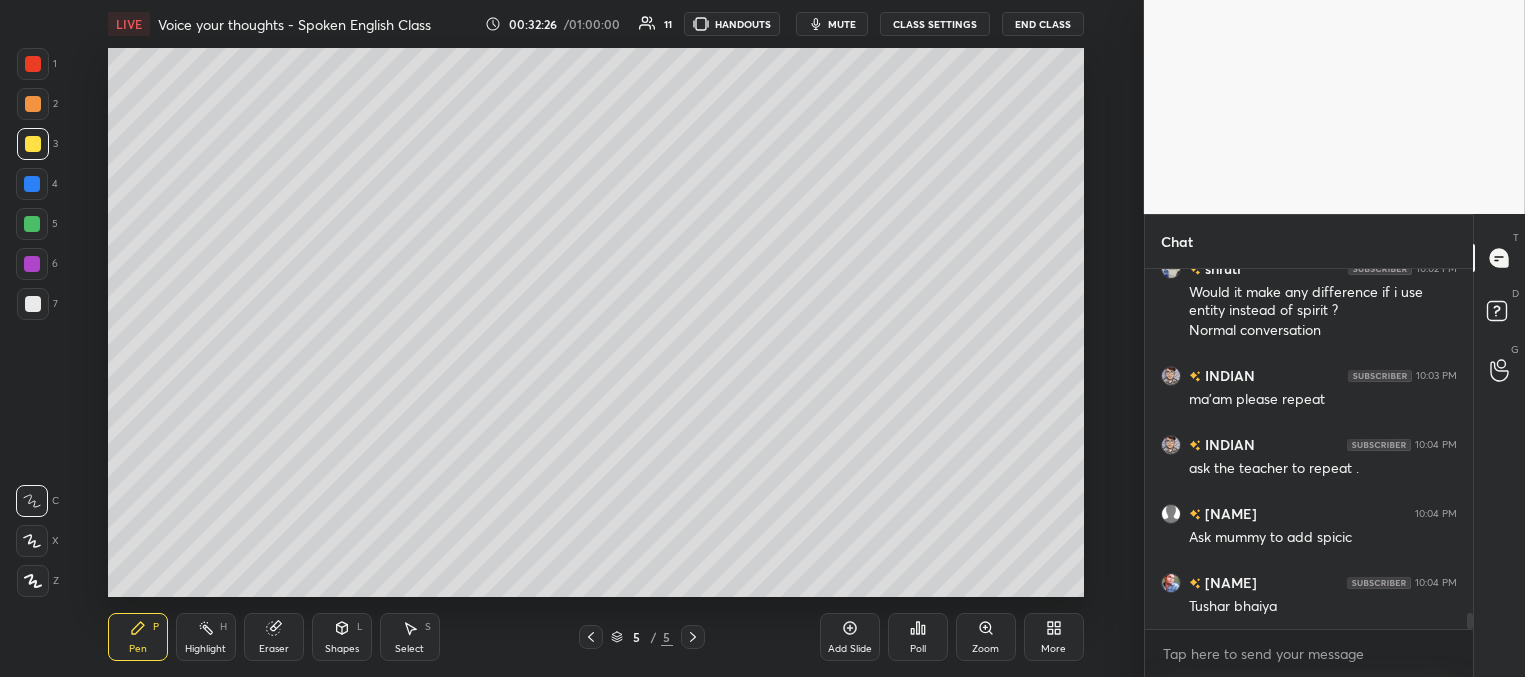 drag, startPoint x: 1468, startPoint y: 621, endPoint x: 1463, endPoint y: 633, distance: 13 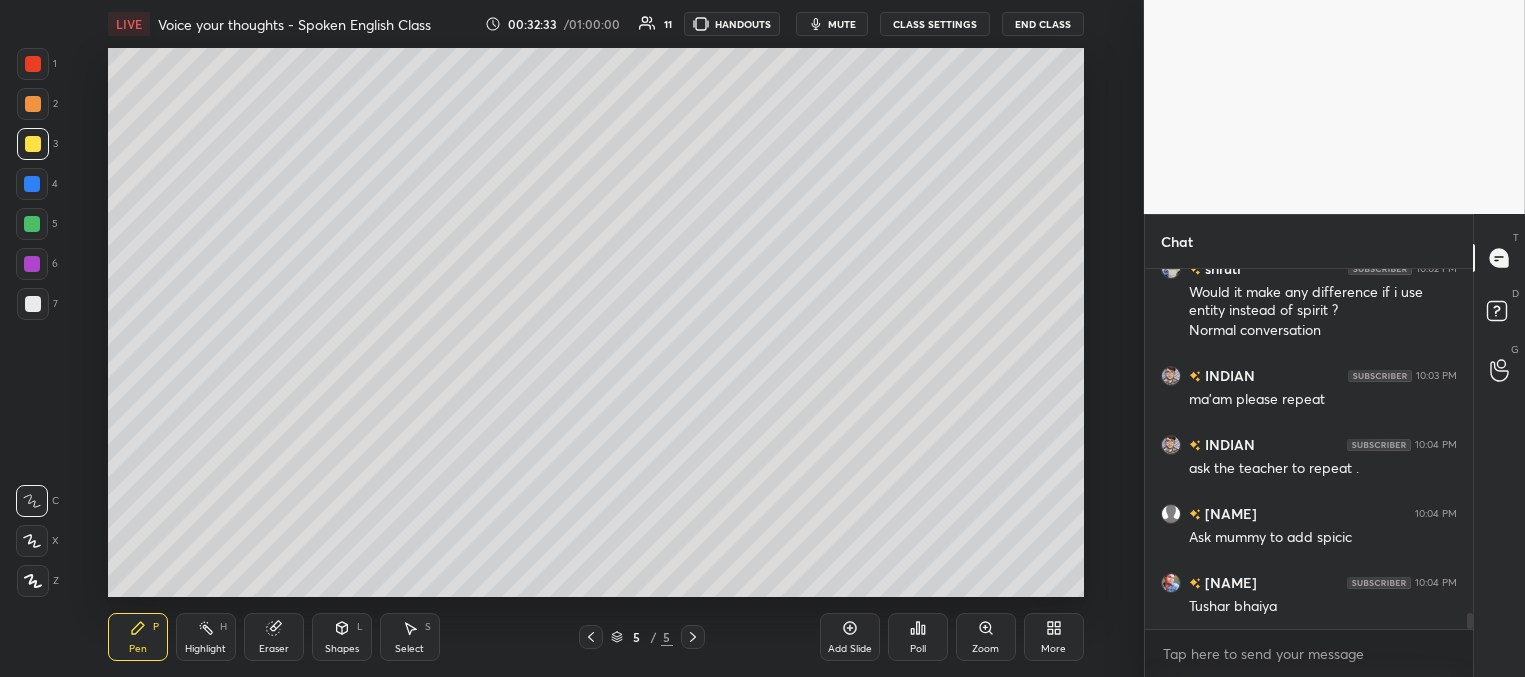 drag, startPoint x: 281, startPoint y: 633, endPoint x: 283, endPoint y: 596, distance: 37.054016 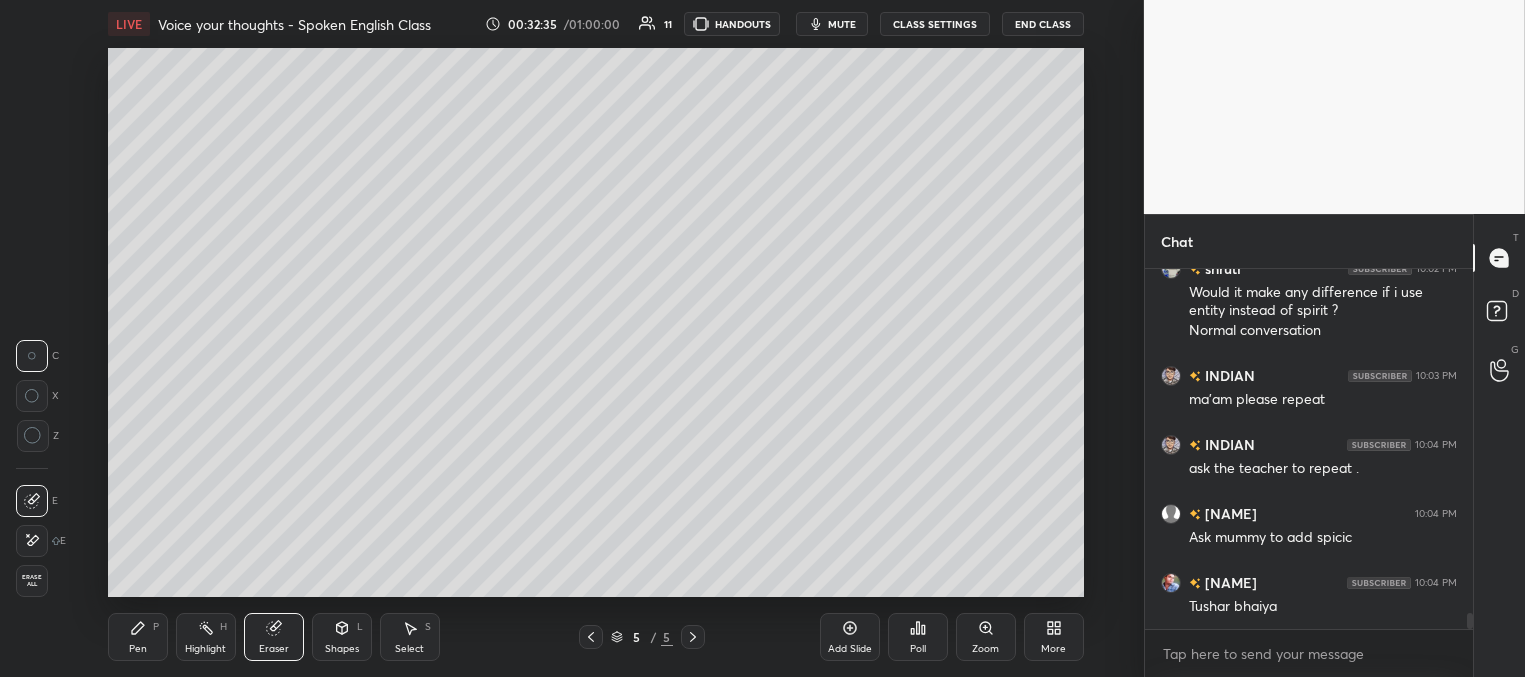 scroll, scrollTop: 7742, scrollLeft: 0, axis: vertical 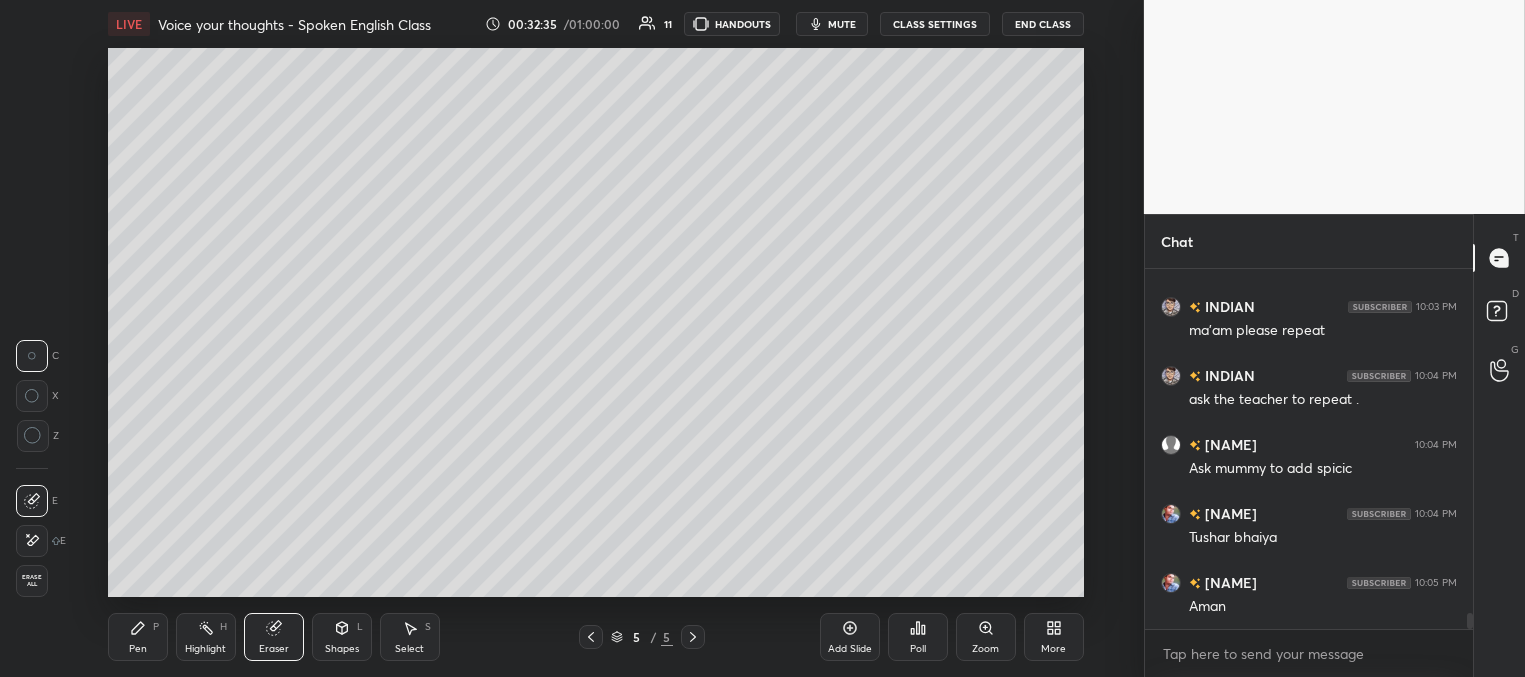 drag, startPoint x: 142, startPoint y: 634, endPoint x: 148, endPoint y: 617, distance: 18.027756 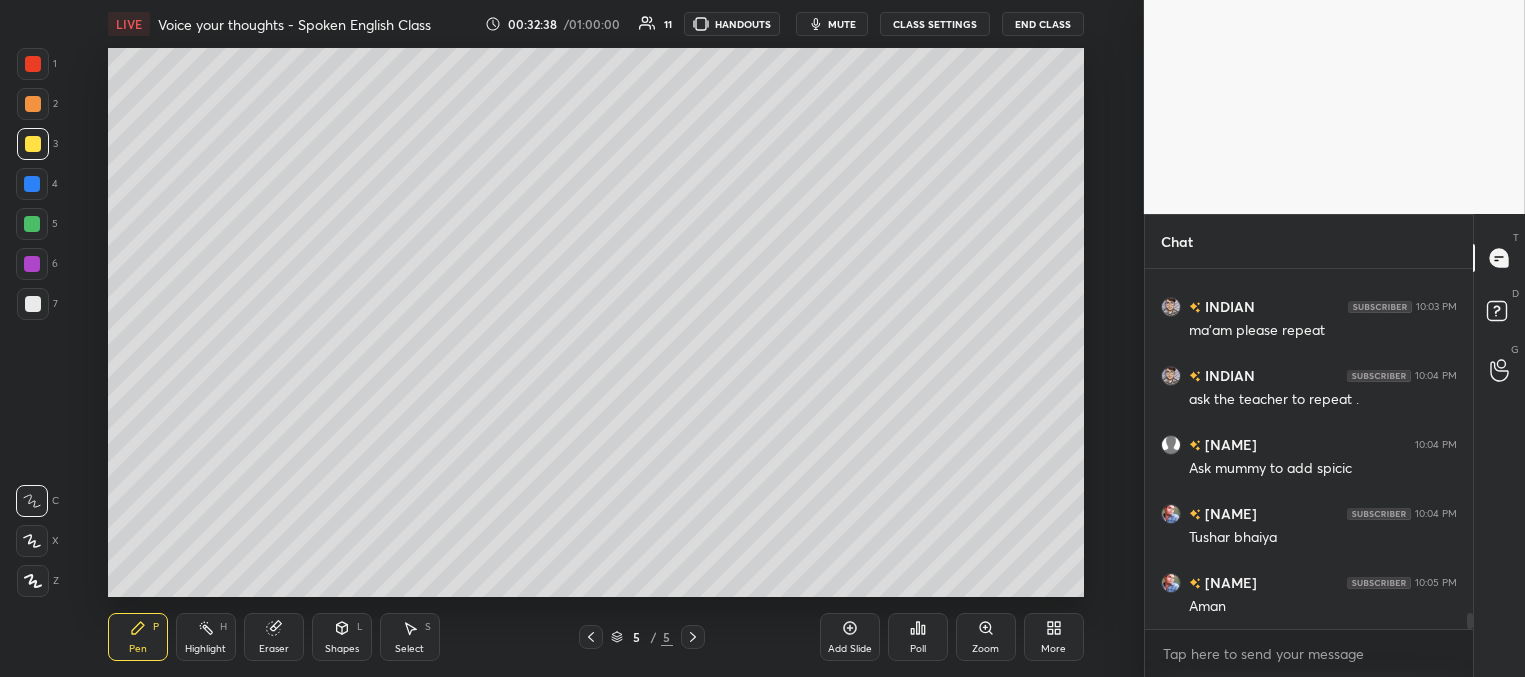 scroll, scrollTop: 7761, scrollLeft: 0, axis: vertical 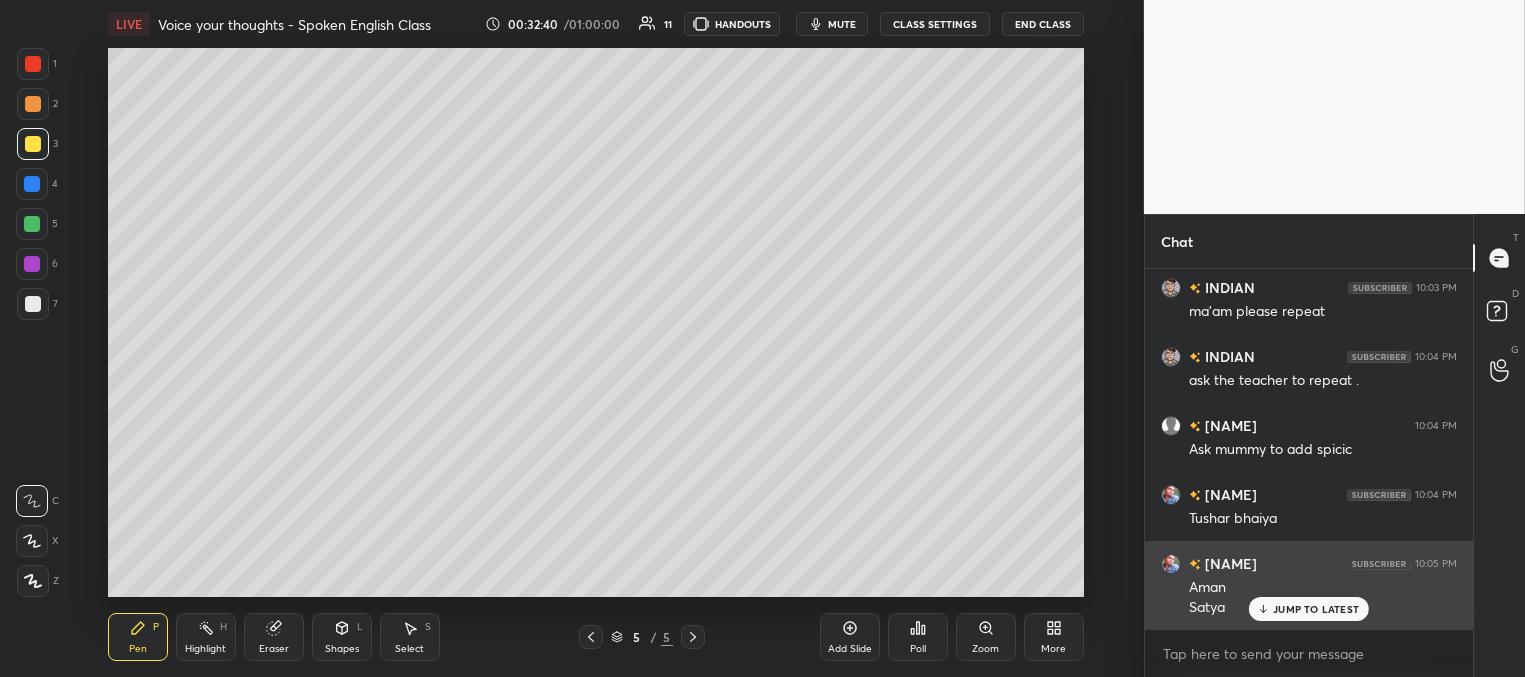 click on "JUMP TO LATEST" at bounding box center (1316, 609) 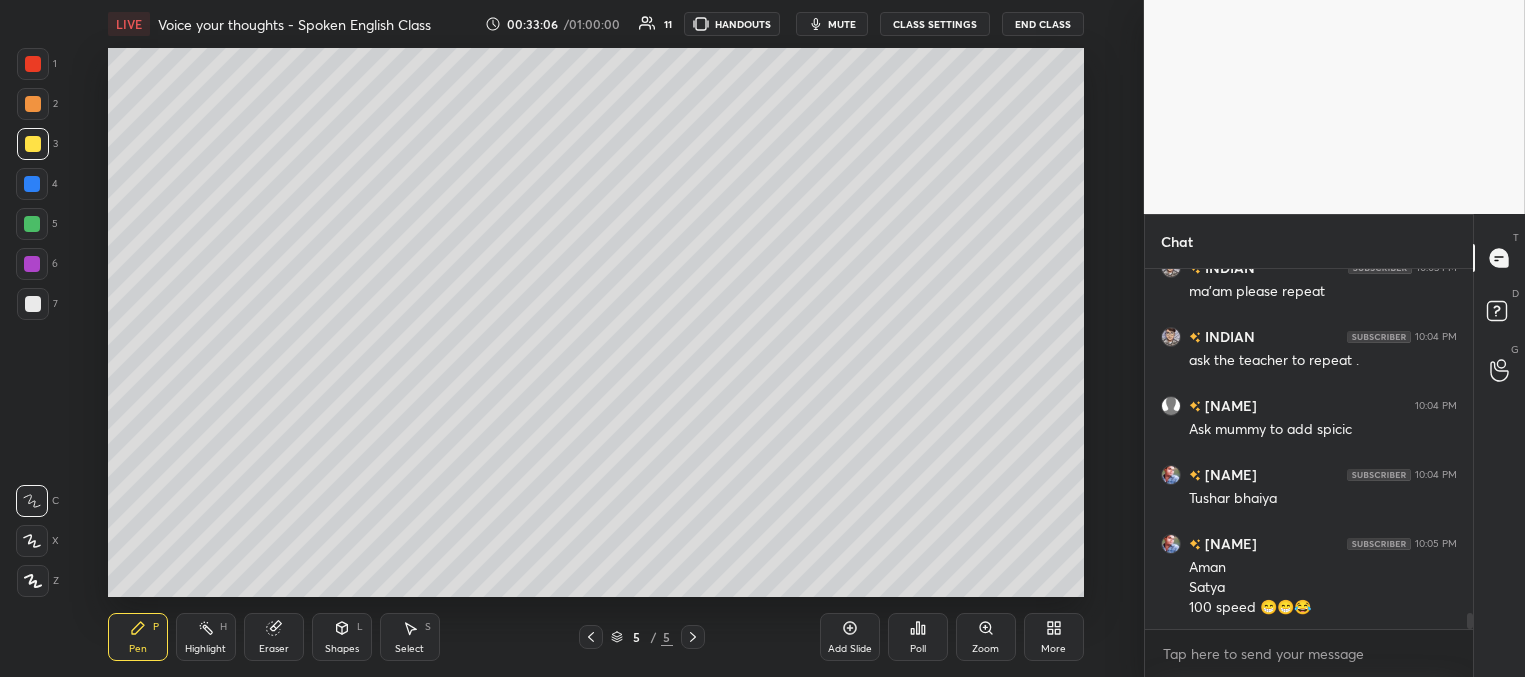 scroll, scrollTop: 7850, scrollLeft: 0, axis: vertical 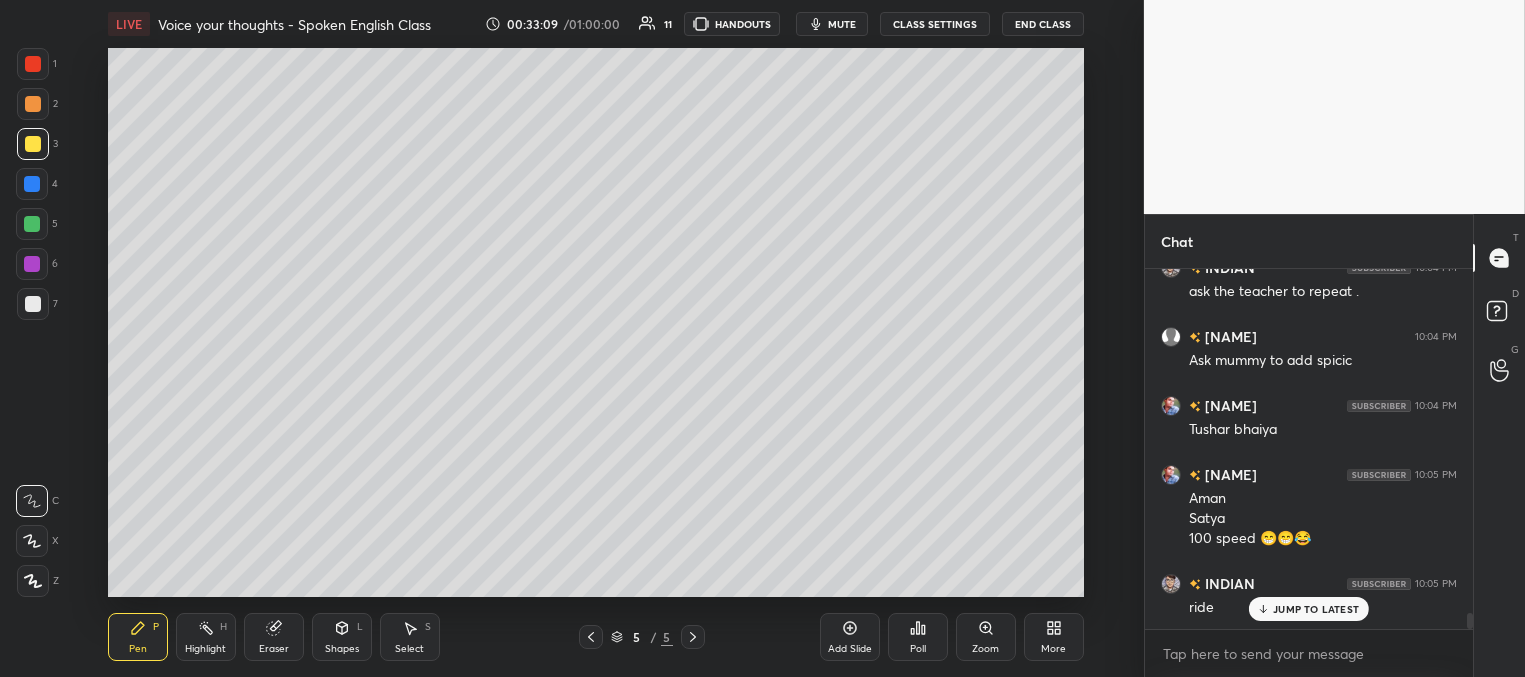 drag, startPoint x: 1266, startPoint y: 606, endPoint x: 1252, endPoint y: 602, distance: 14.56022 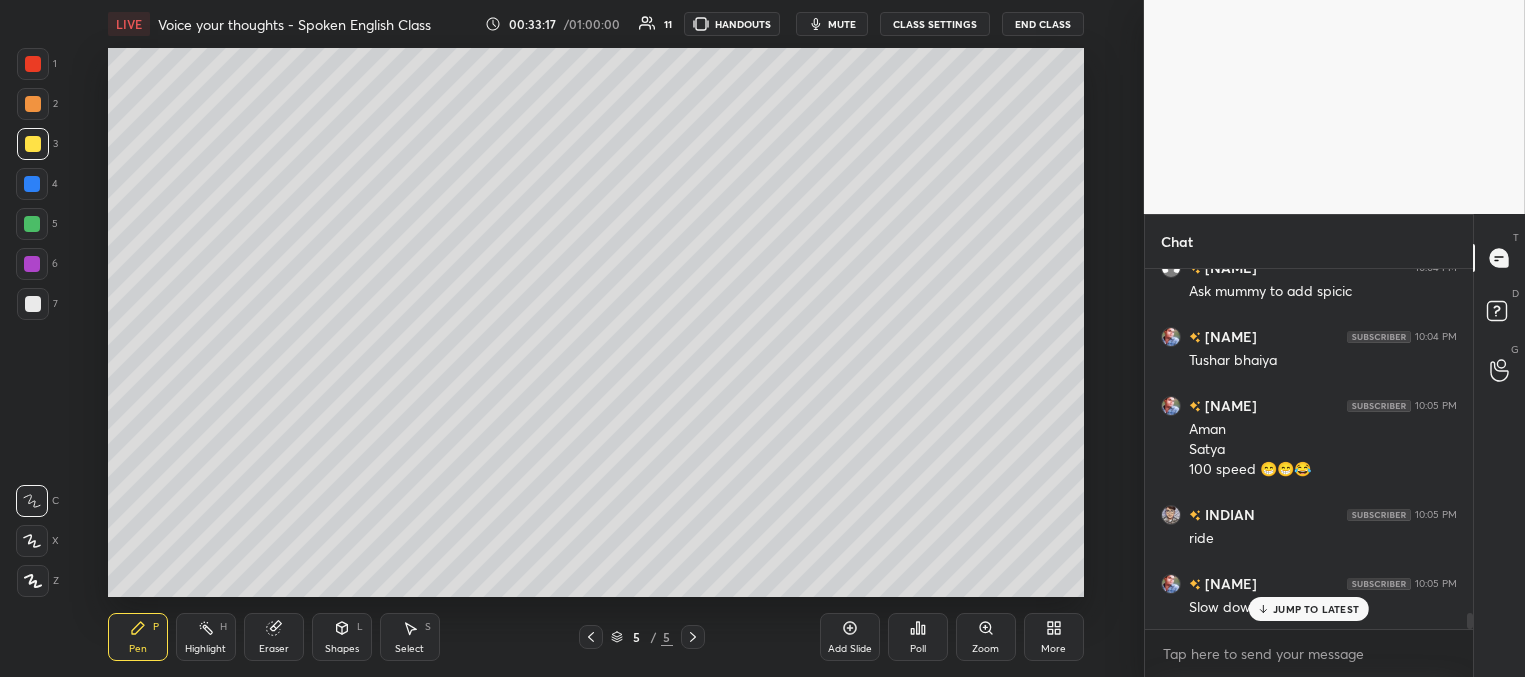 scroll, scrollTop: 7988, scrollLeft: 0, axis: vertical 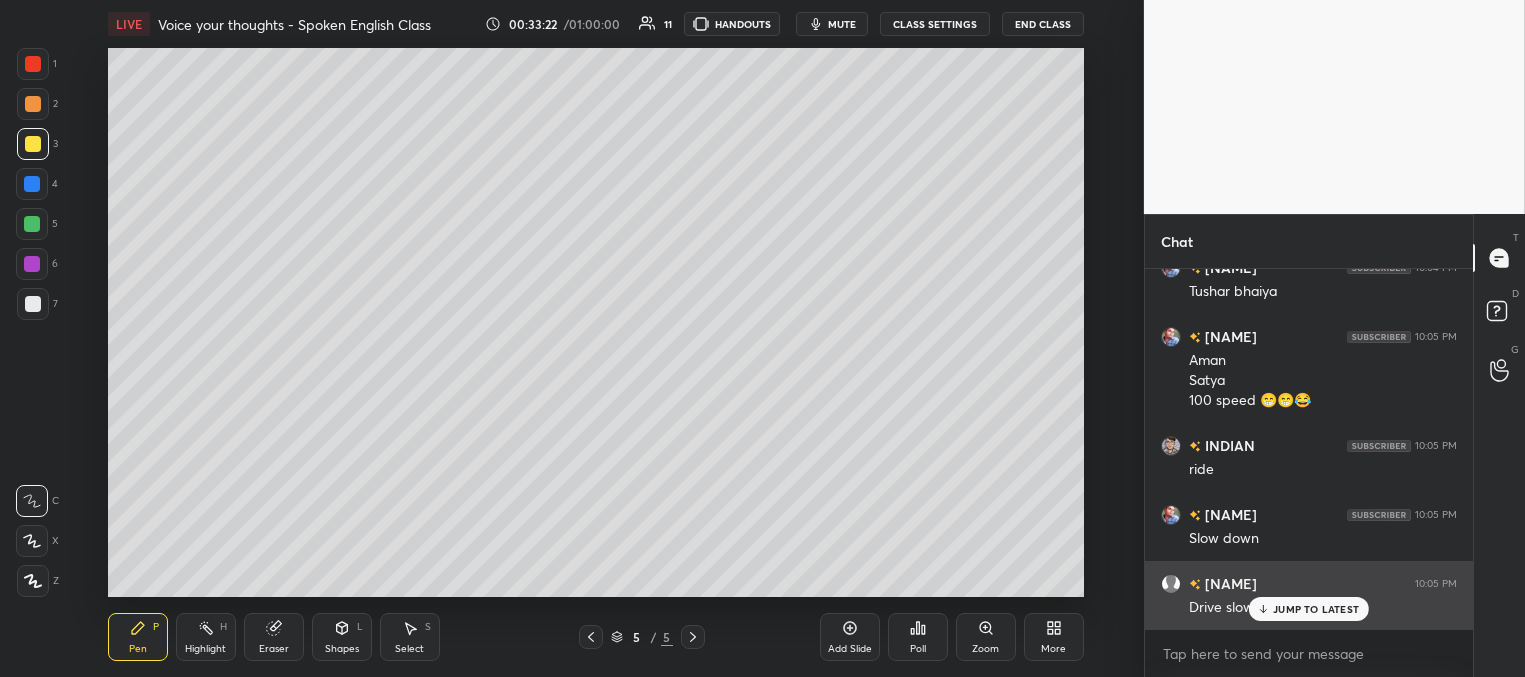 drag, startPoint x: 1268, startPoint y: 612, endPoint x: 1255, endPoint y: 604, distance: 15.264338 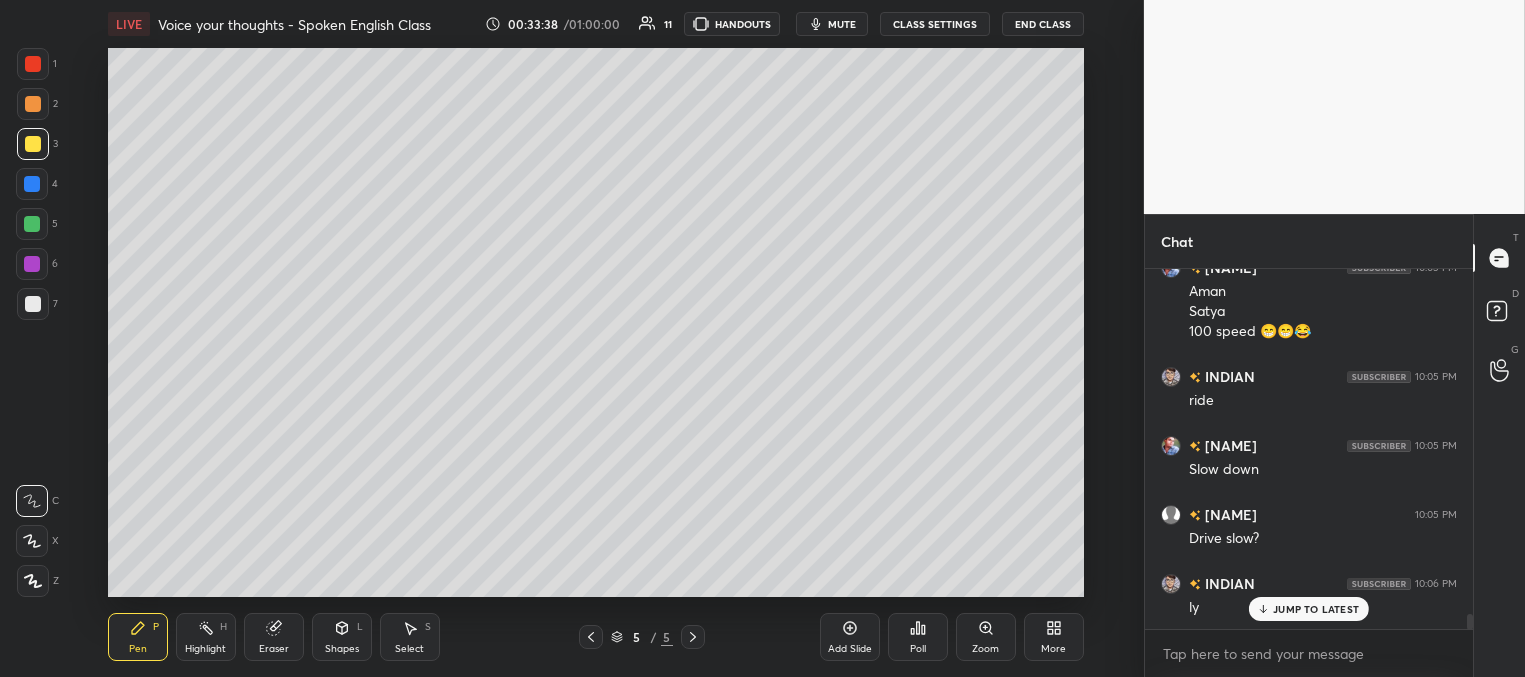 scroll, scrollTop: 8126, scrollLeft: 0, axis: vertical 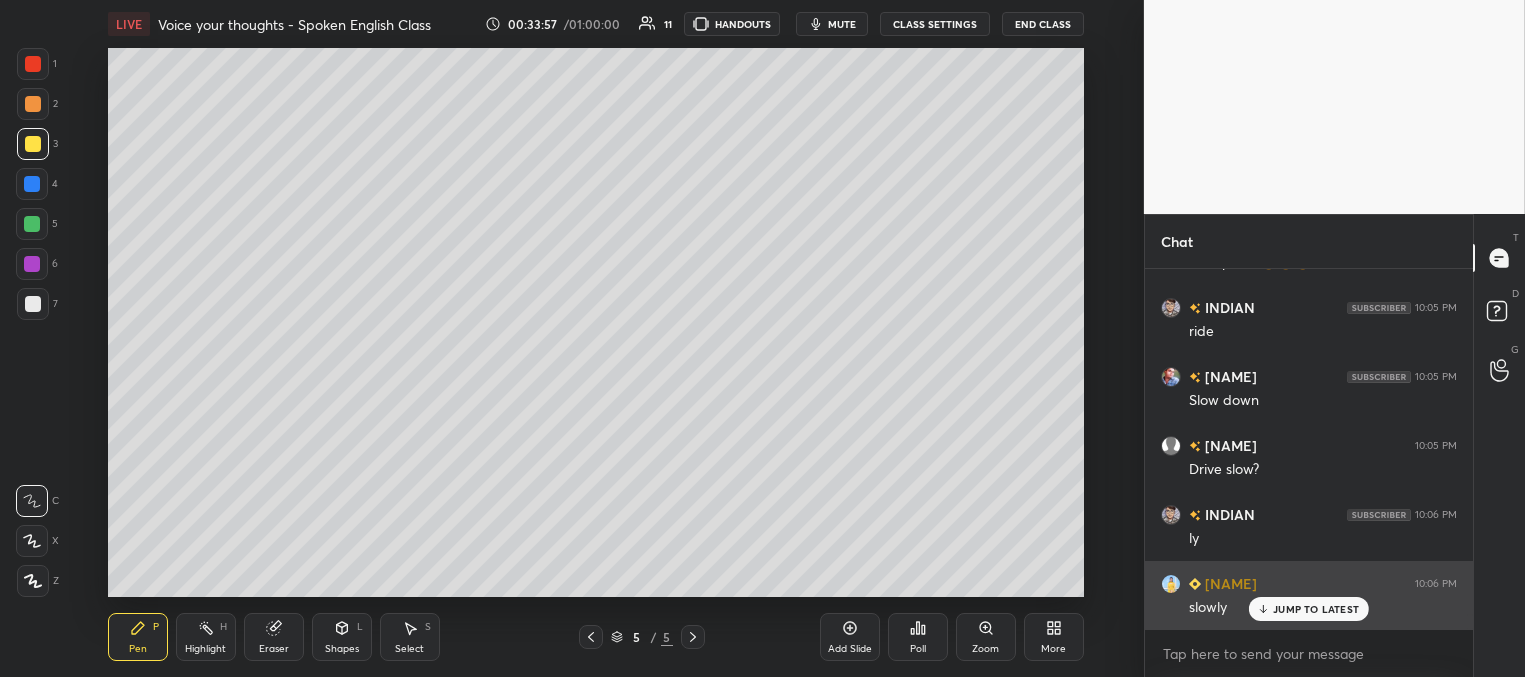 drag, startPoint x: 1271, startPoint y: 610, endPoint x: 1262, endPoint y: 602, distance: 12.0415945 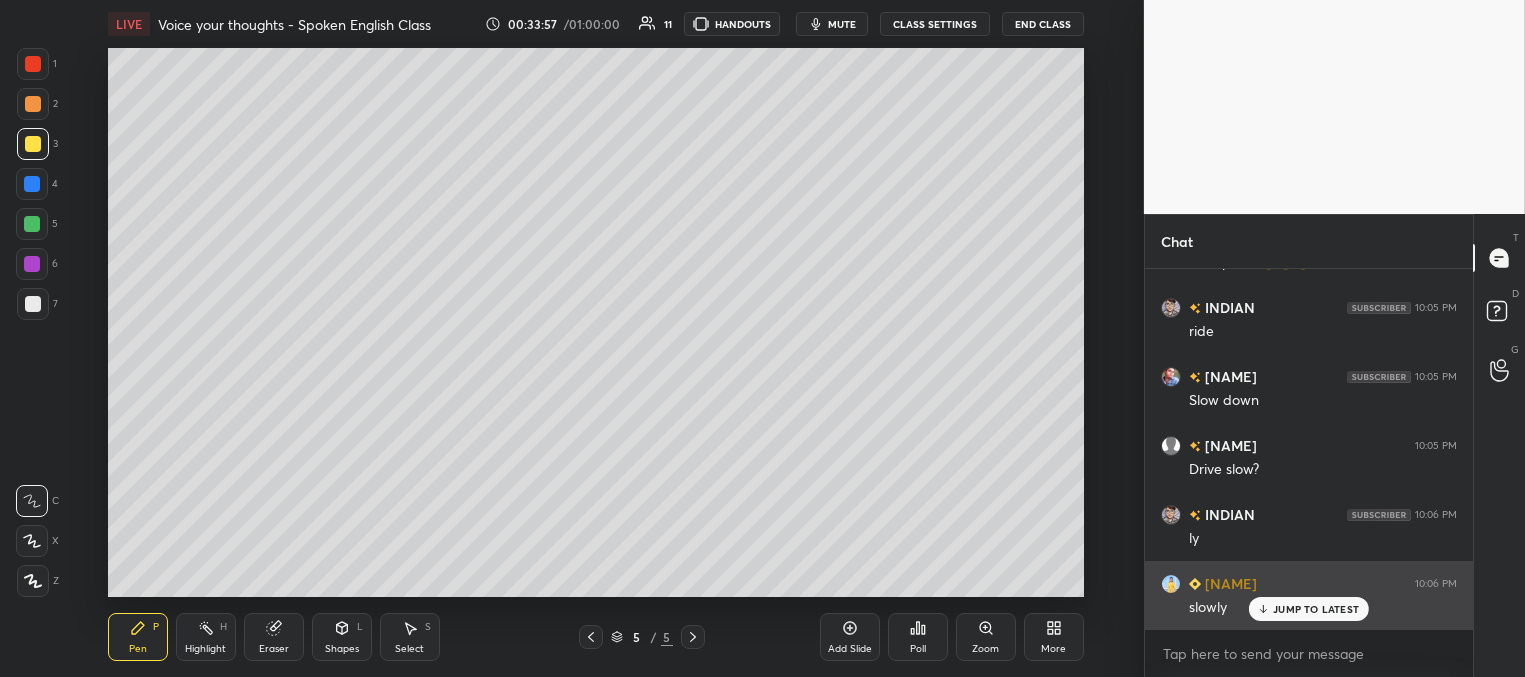click on "JUMP TO LATEST" at bounding box center (1309, 609) 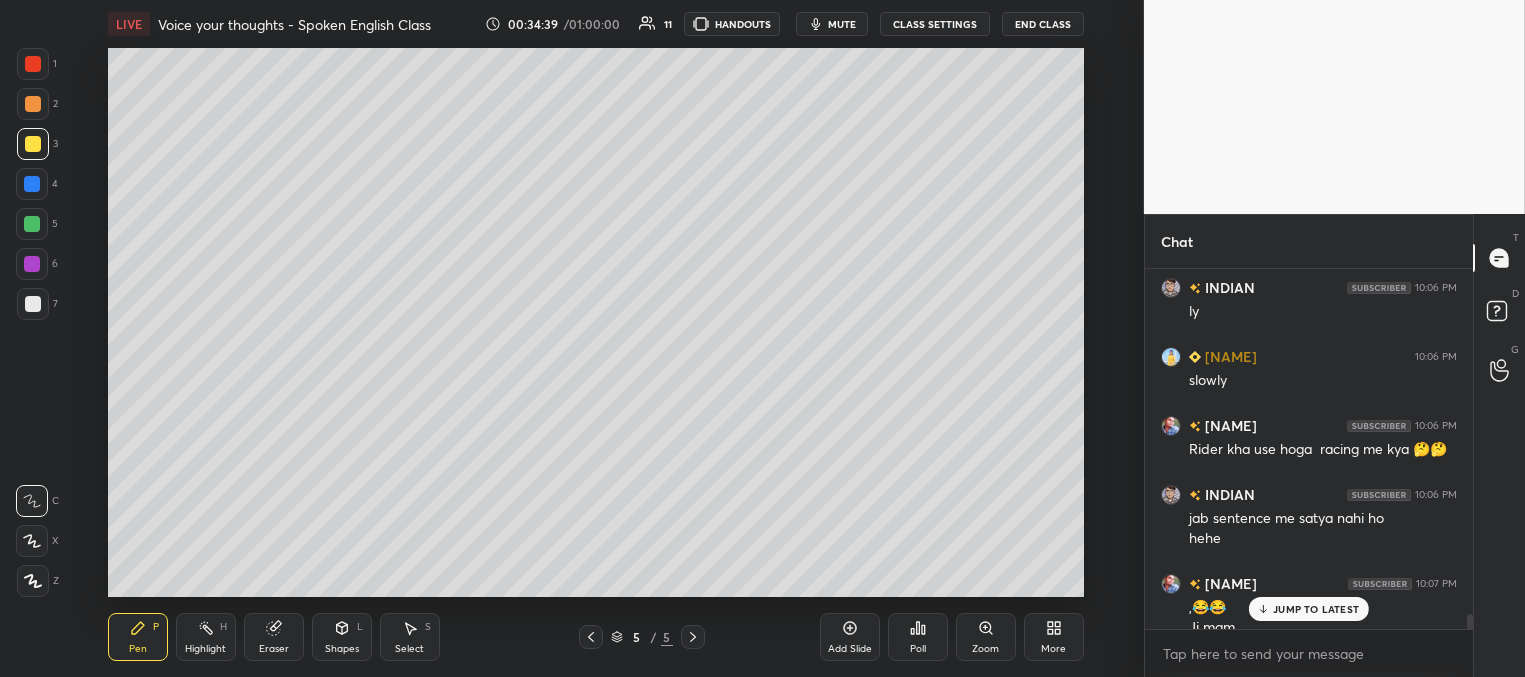 scroll, scrollTop: 8373, scrollLeft: 0, axis: vertical 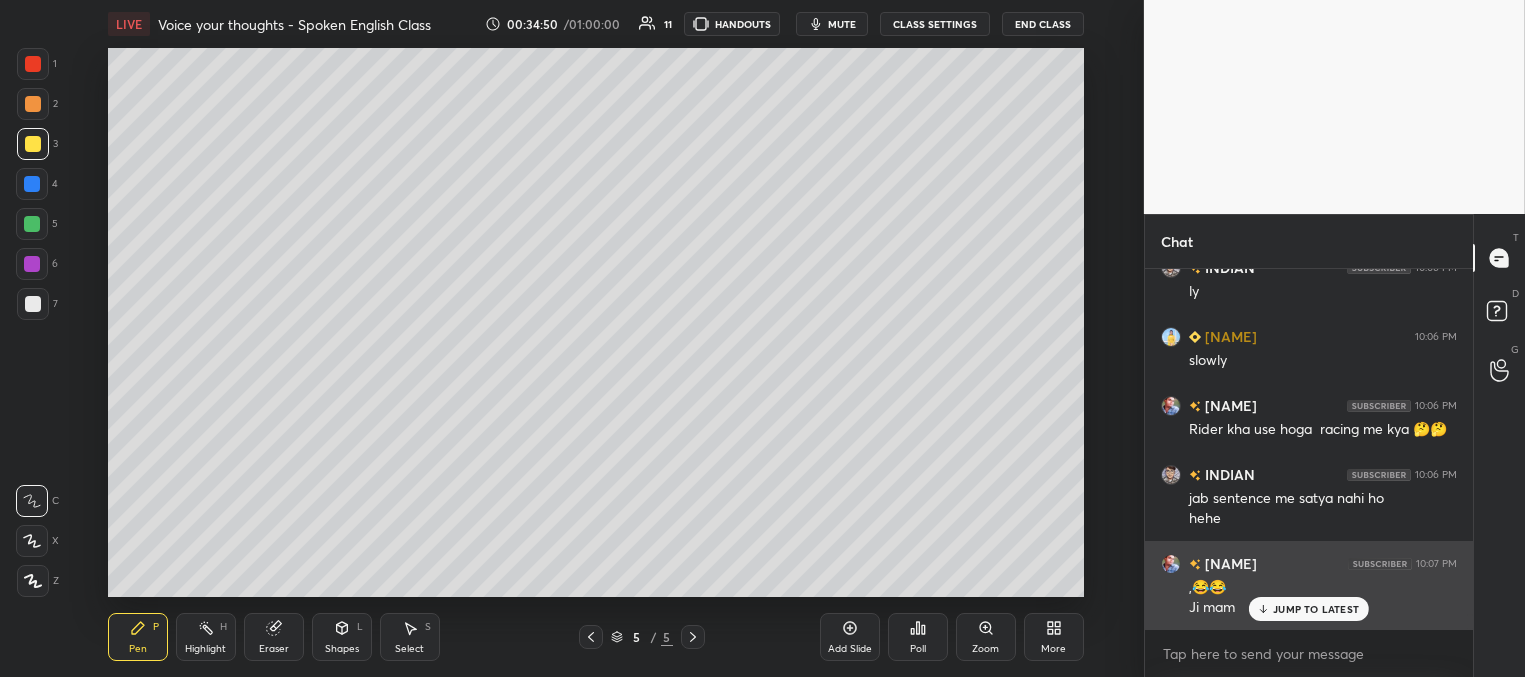 click on "JUMP TO LATEST" at bounding box center (1316, 609) 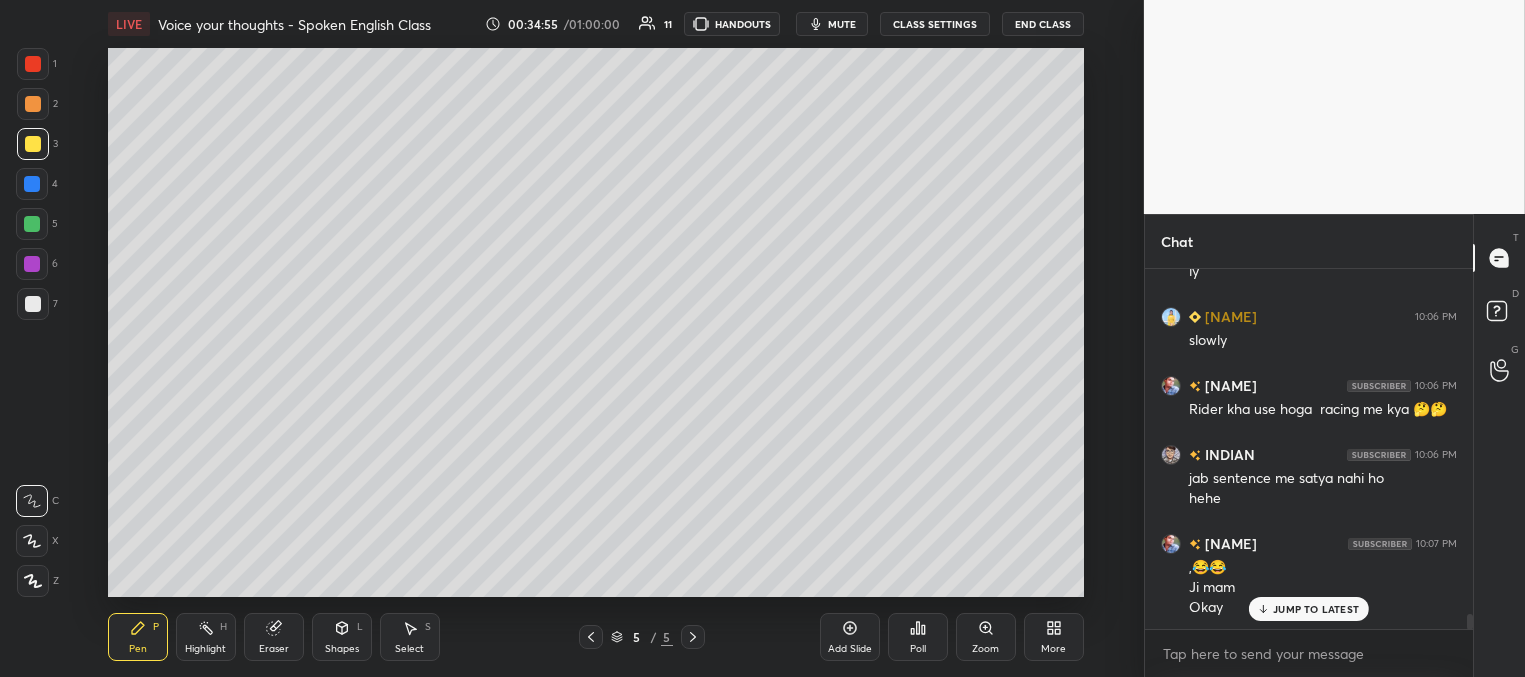 scroll, scrollTop: 8462, scrollLeft: 0, axis: vertical 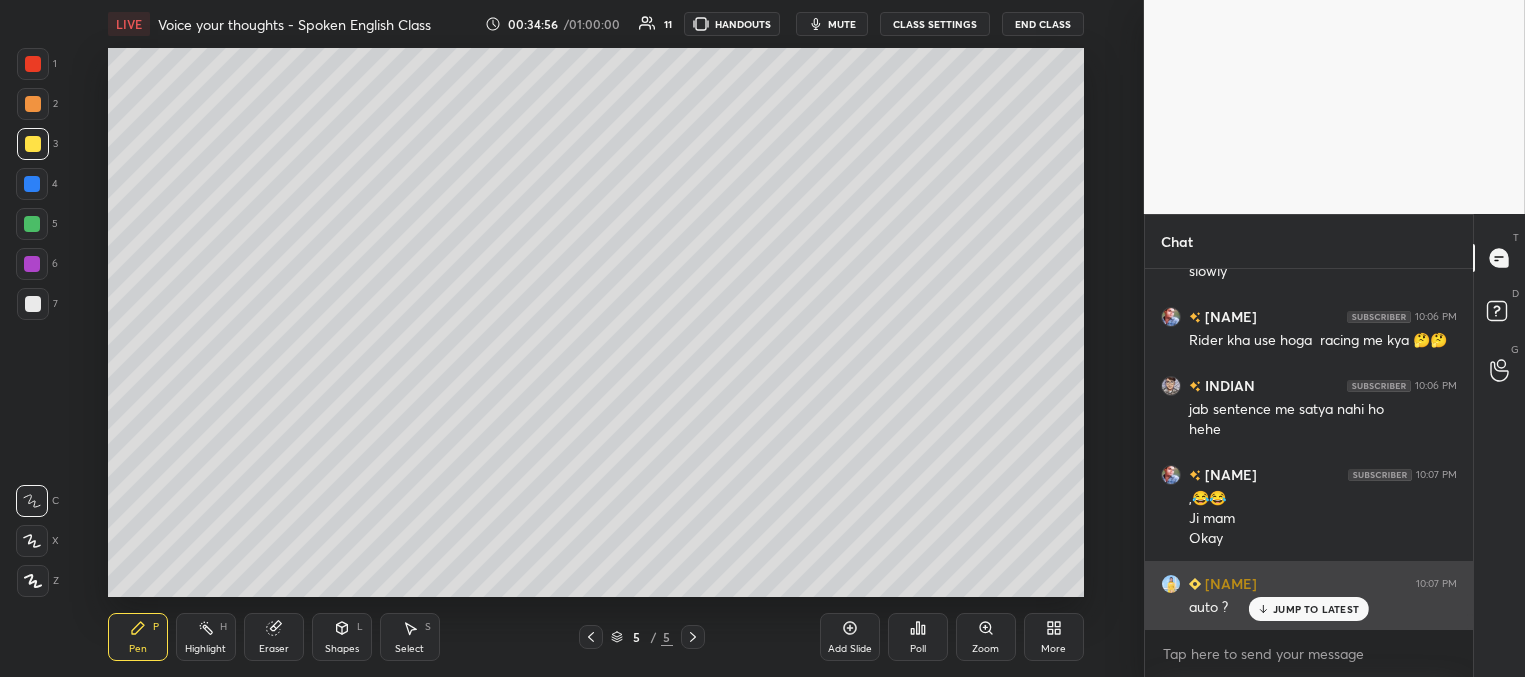 click on "JUMP TO LATEST" at bounding box center [1316, 609] 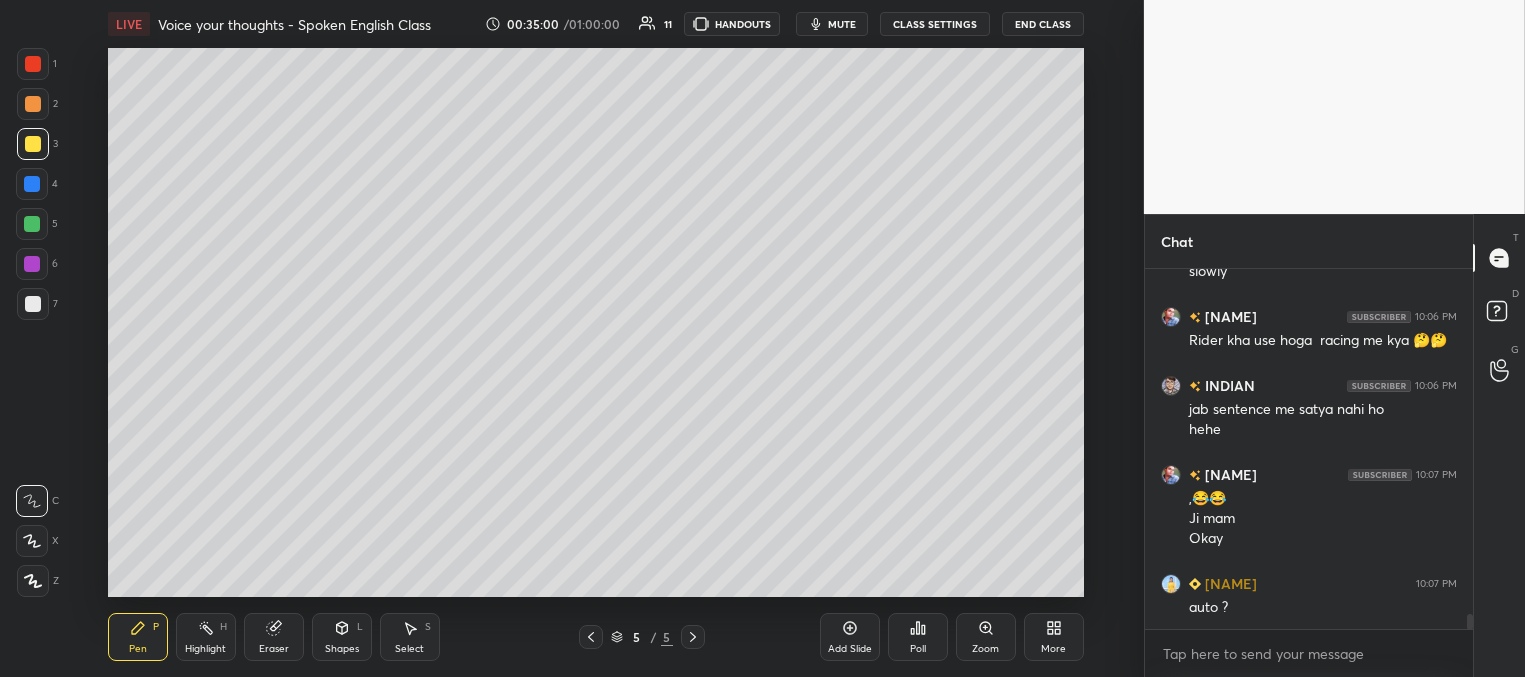 scroll, scrollTop: 8531, scrollLeft: 0, axis: vertical 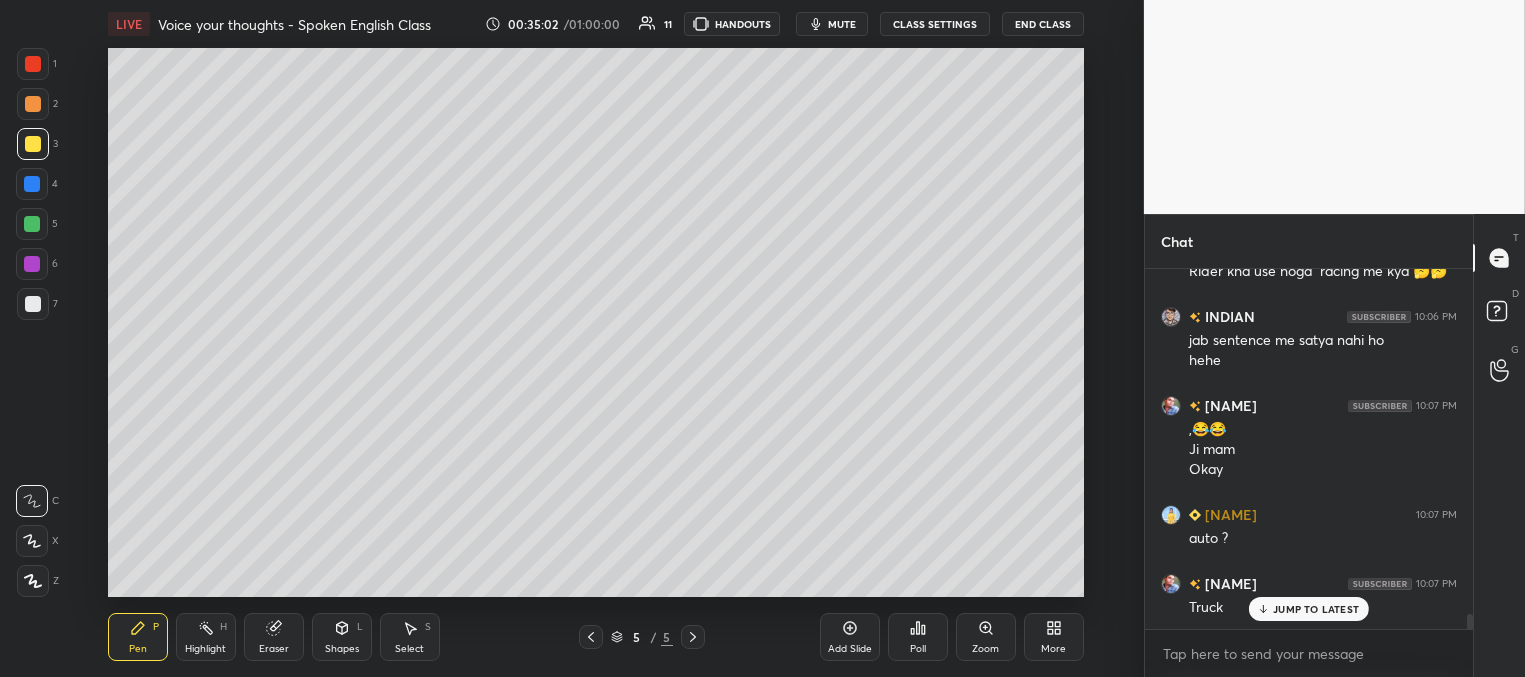 click on "JUMP TO LATEST" at bounding box center [1316, 609] 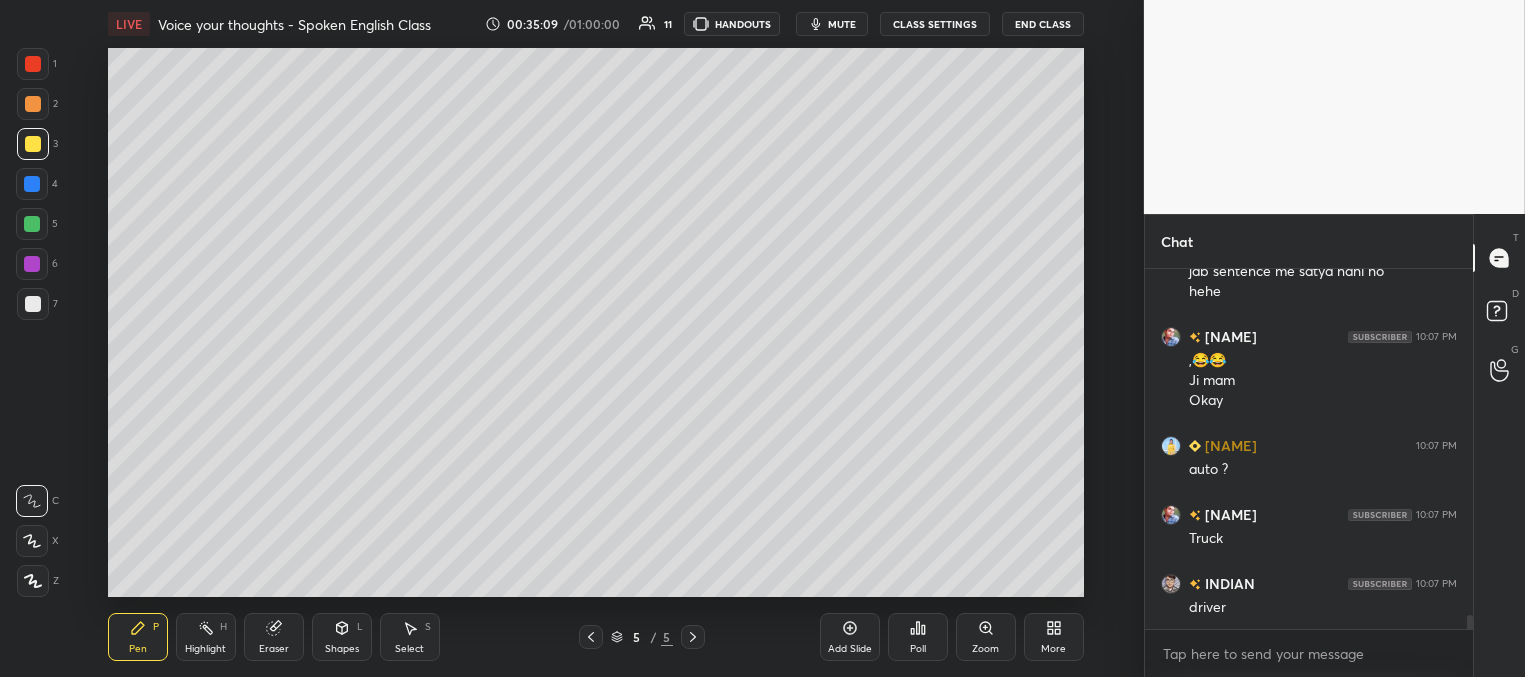 scroll, scrollTop: 8669, scrollLeft: 0, axis: vertical 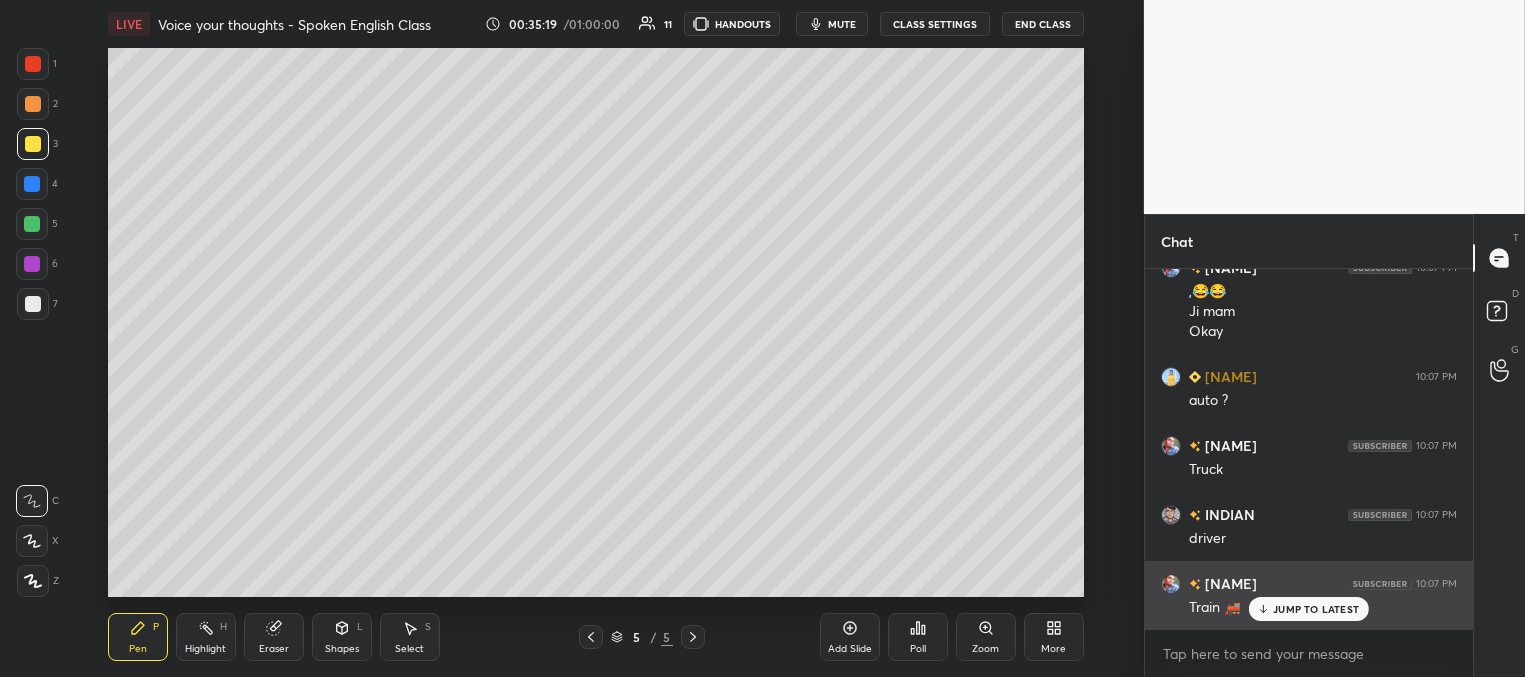 drag, startPoint x: 1284, startPoint y: 610, endPoint x: 1234, endPoint y: 589, distance: 54.230988 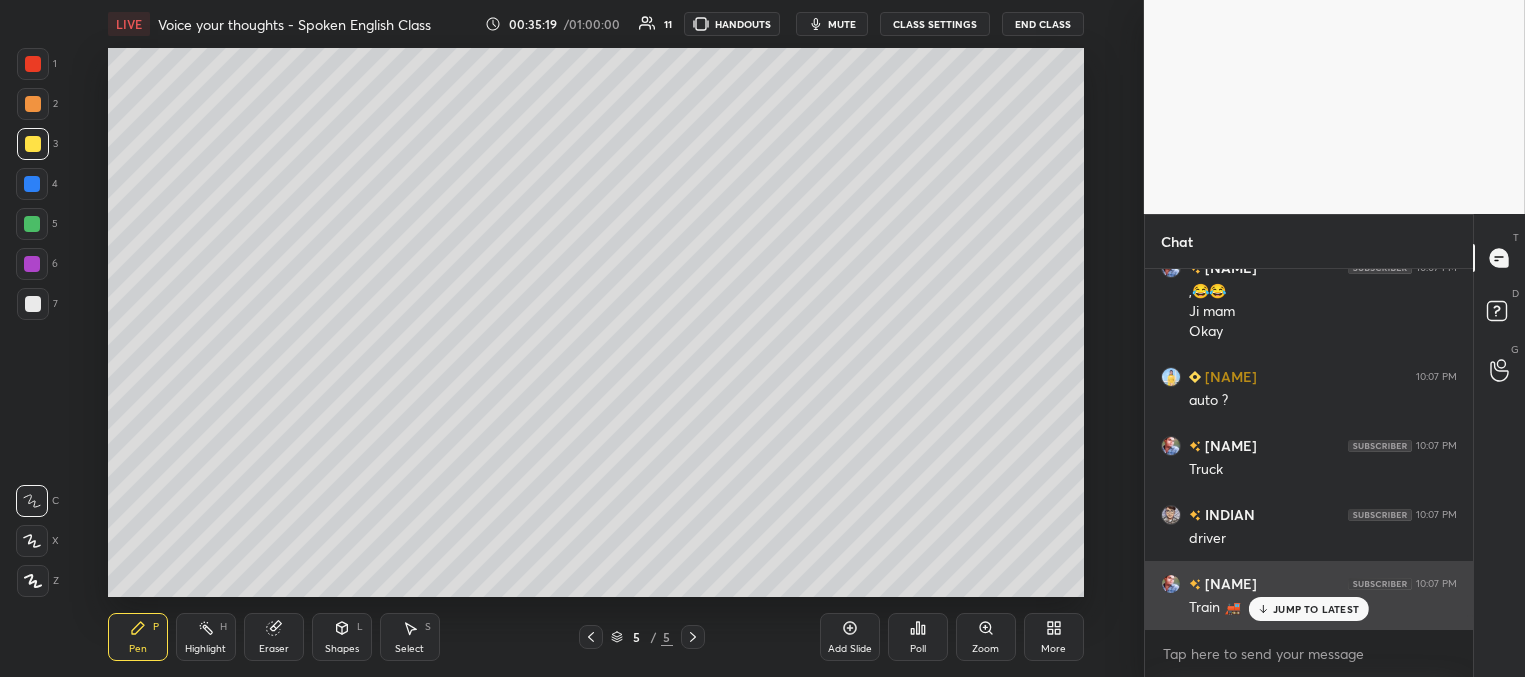 click on "JUMP TO LATEST" at bounding box center [1316, 609] 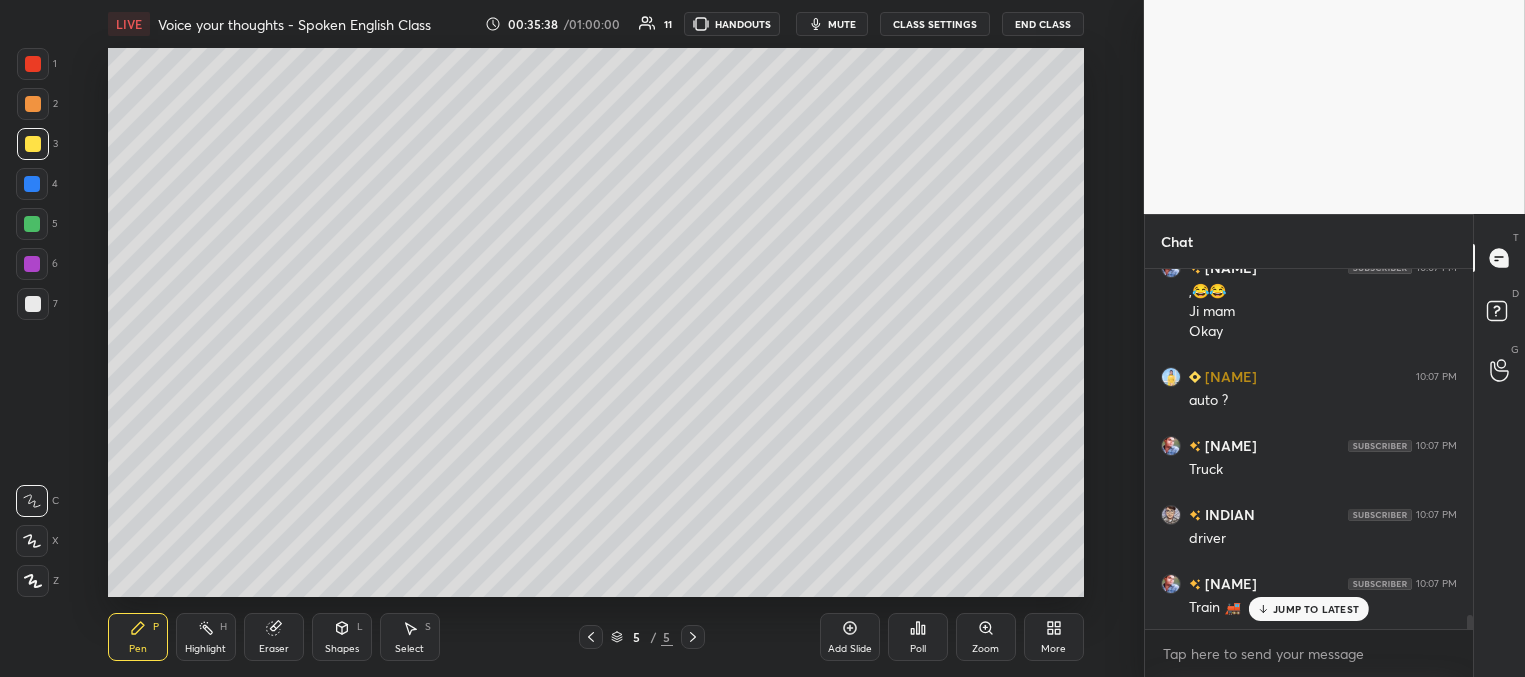 scroll, scrollTop: 8738, scrollLeft: 0, axis: vertical 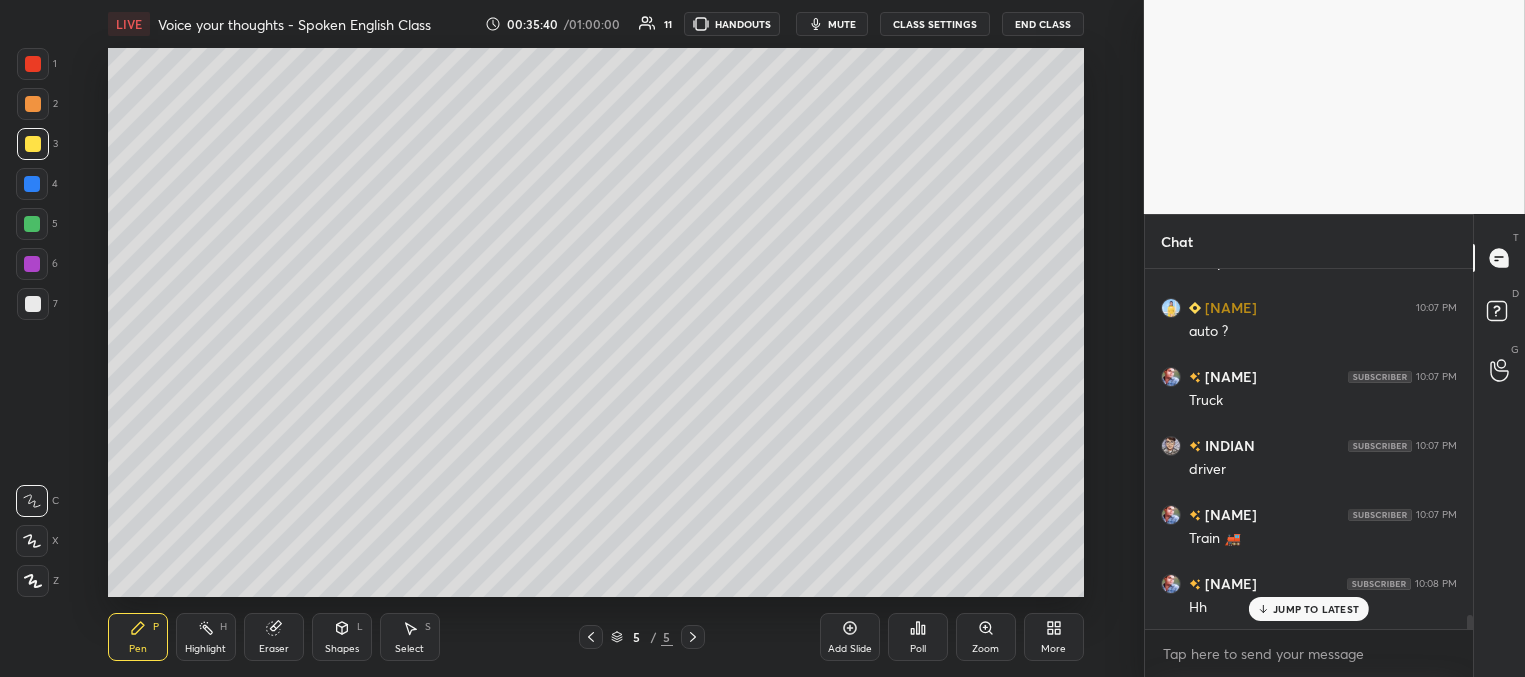 click on "JUMP TO LATEST" at bounding box center [1316, 609] 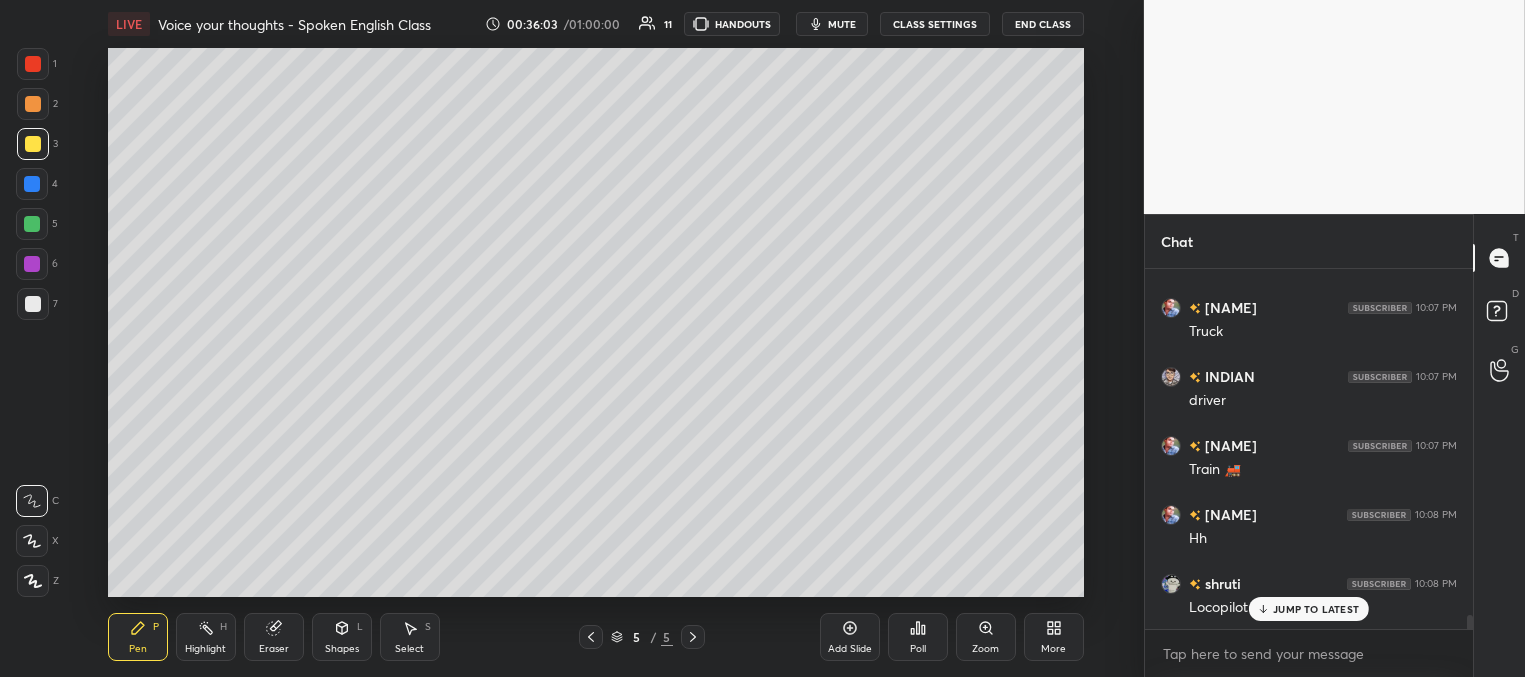 scroll, scrollTop: 8876, scrollLeft: 0, axis: vertical 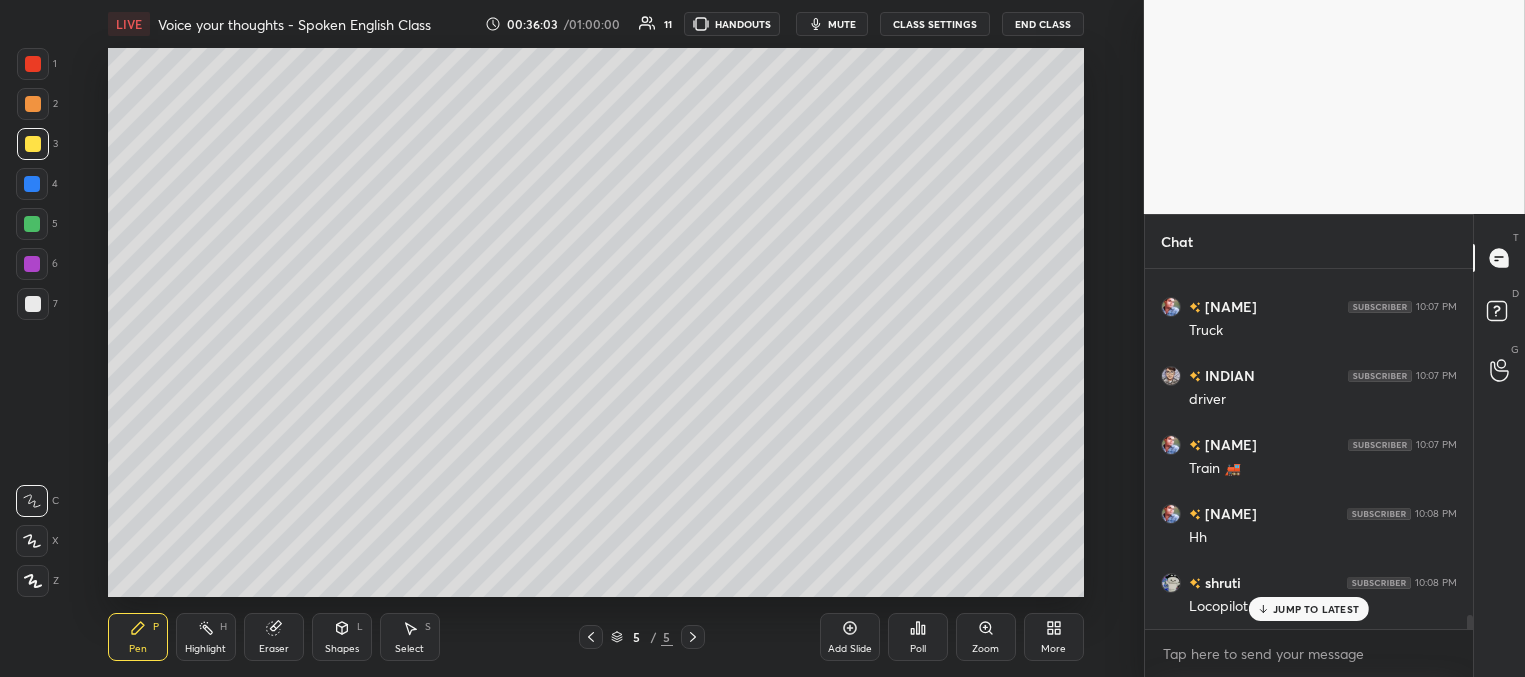 click on "JUMP TO LATEST" at bounding box center [1316, 609] 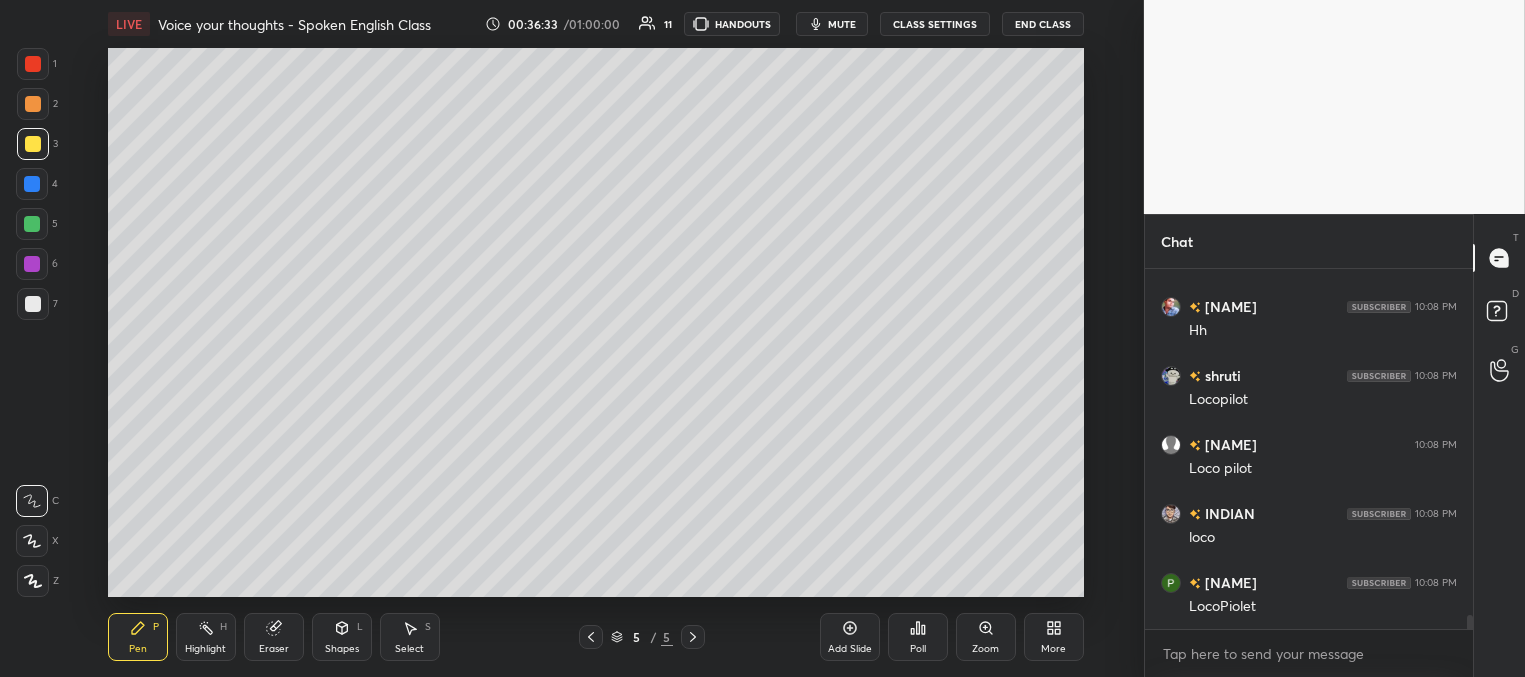 scroll, scrollTop: 9083, scrollLeft: 0, axis: vertical 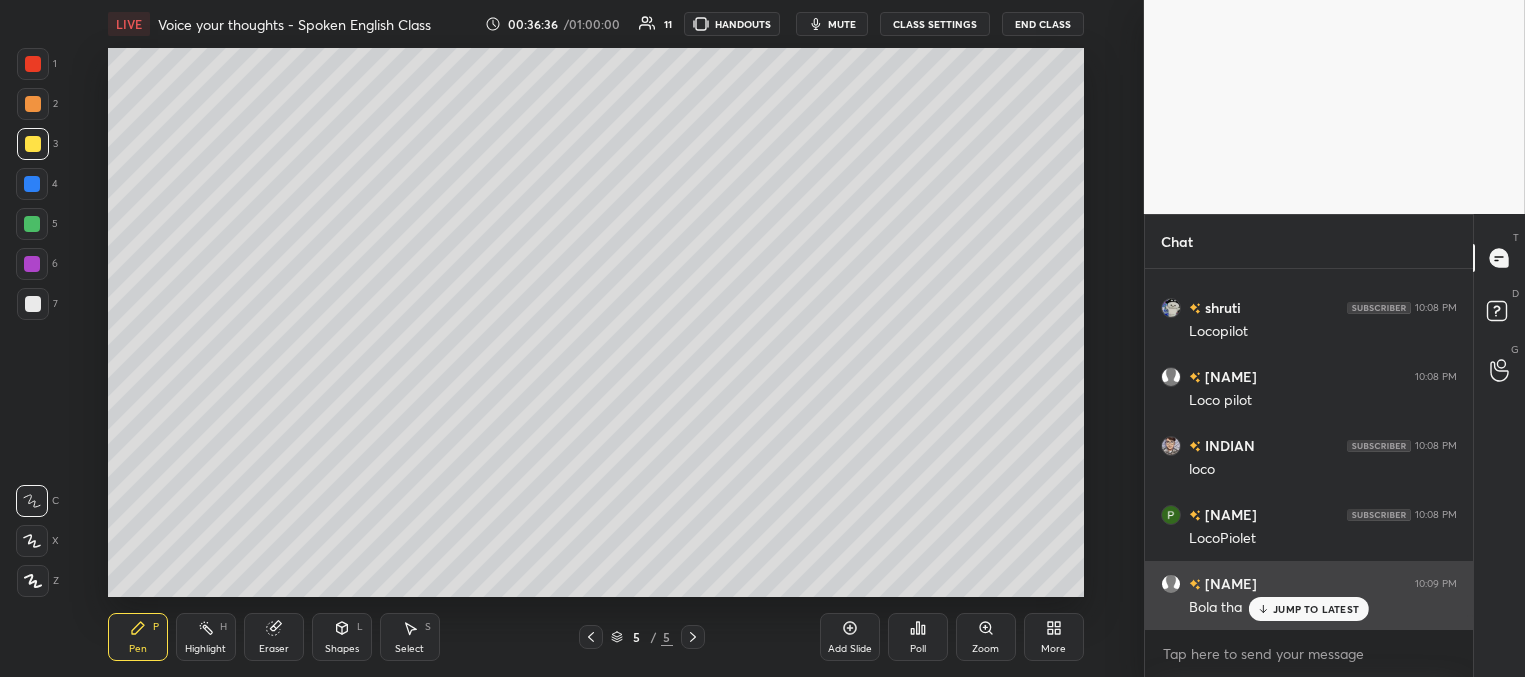 drag, startPoint x: 1279, startPoint y: 609, endPoint x: 1203, endPoint y: 567, distance: 86.833176 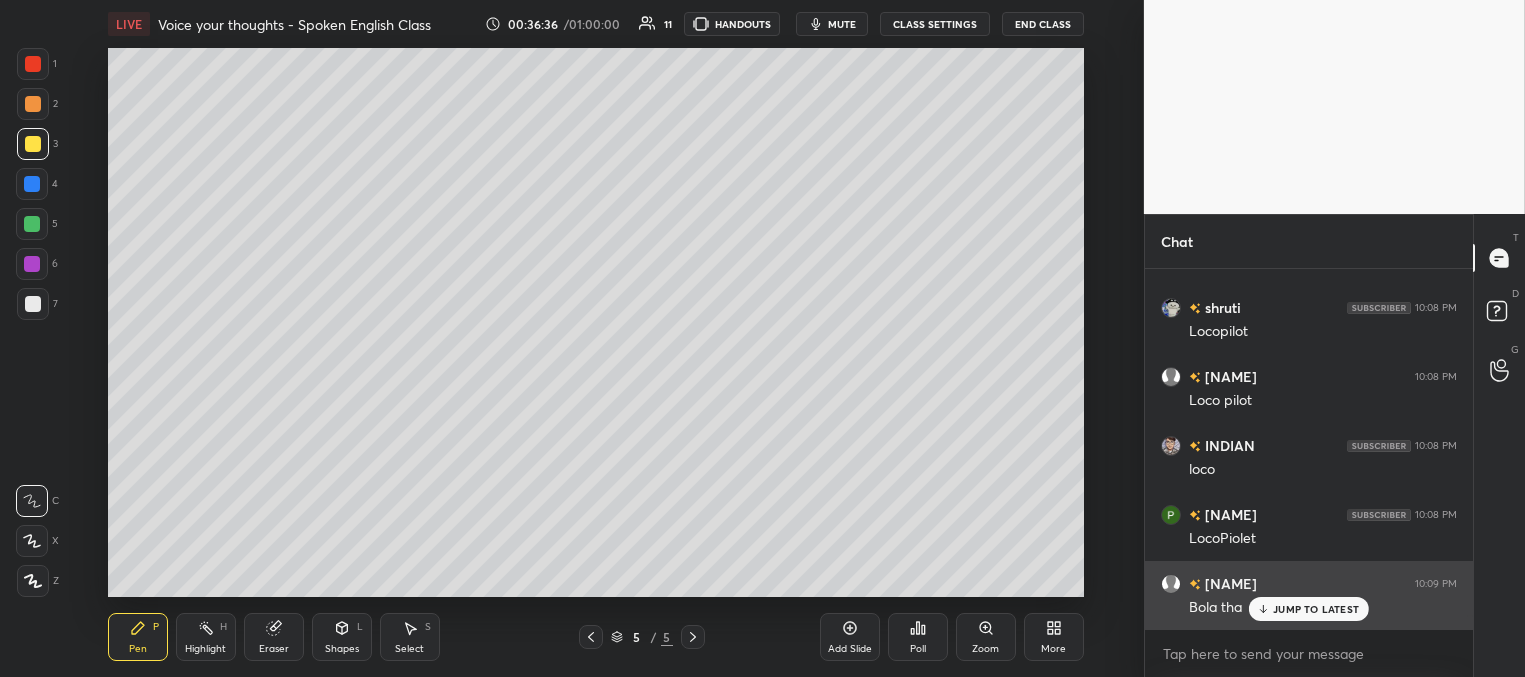 click on "JUMP TO LATEST" at bounding box center (1316, 609) 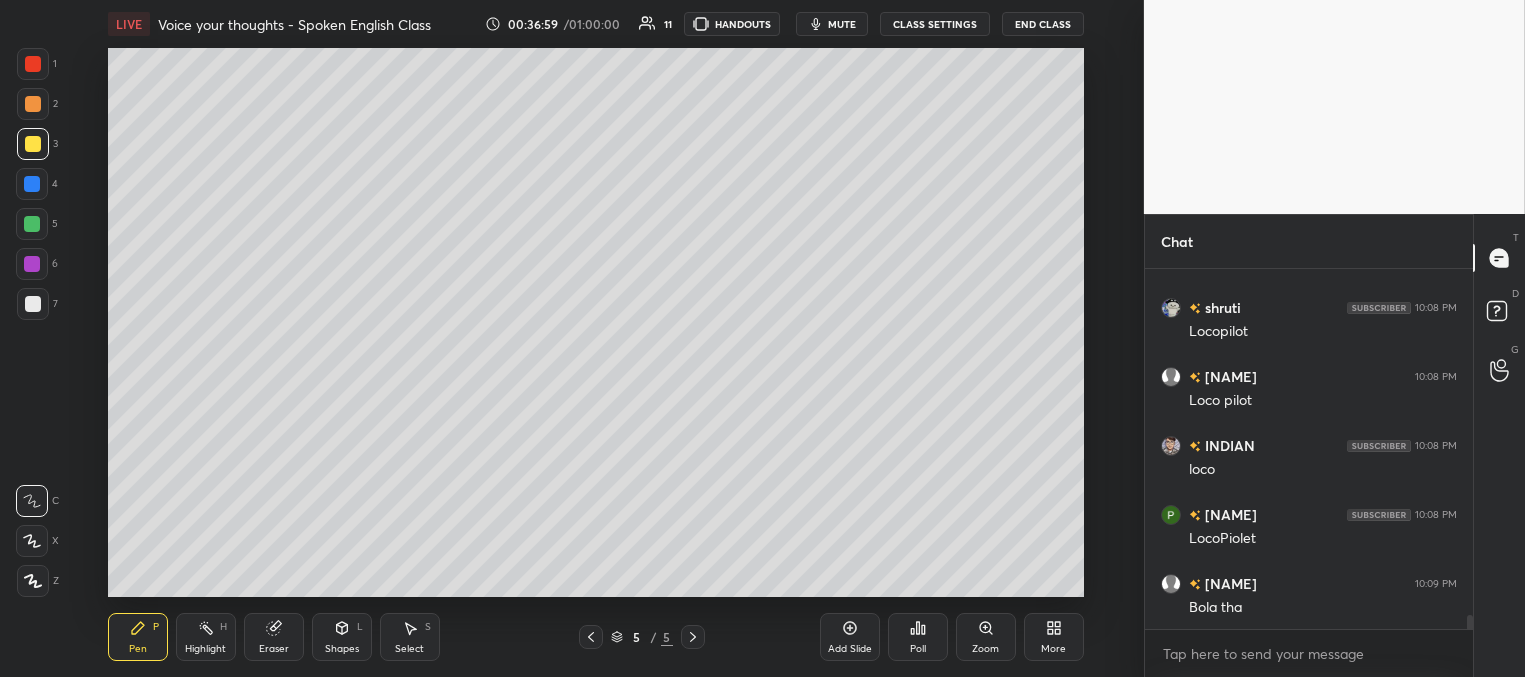 scroll, scrollTop: 9170, scrollLeft: 0, axis: vertical 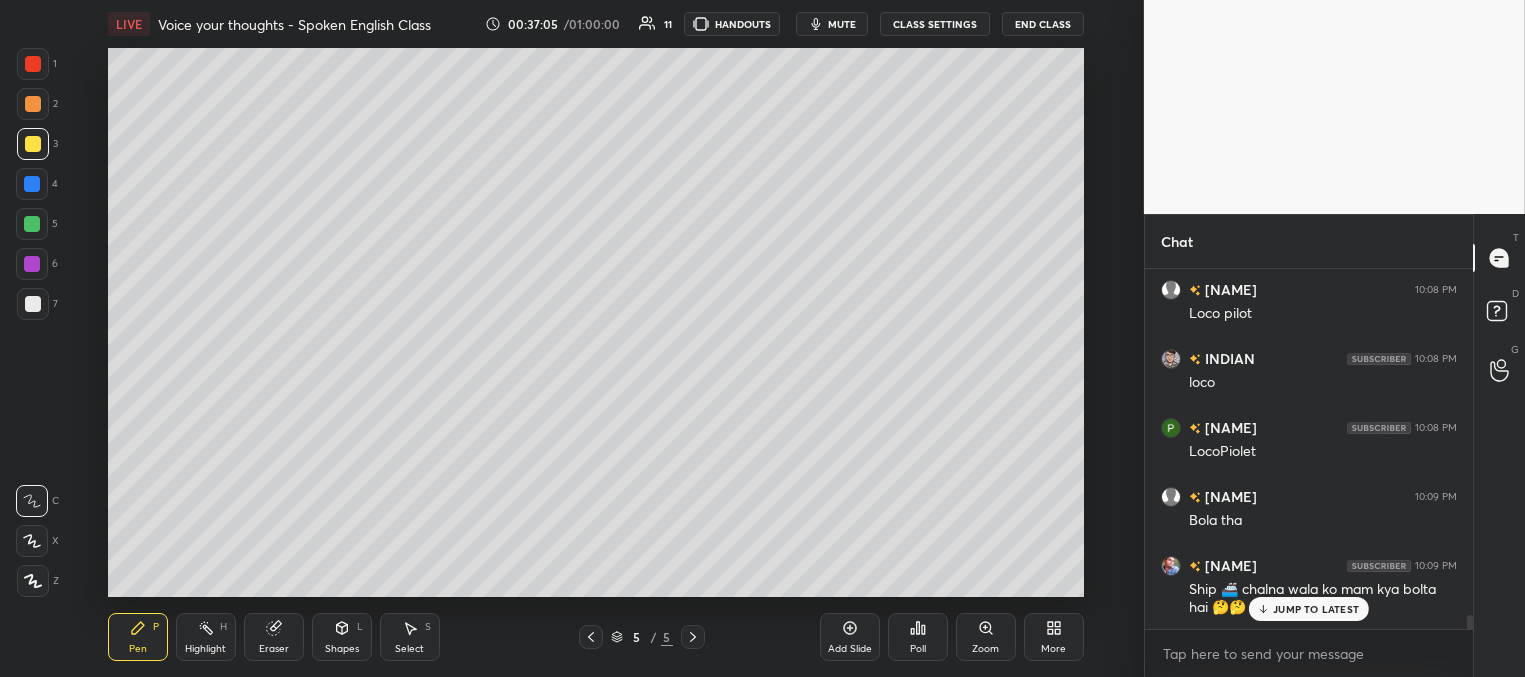 drag, startPoint x: 1280, startPoint y: 608, endPoint x: 1253, endPoint y: 593, distance: 30.88689 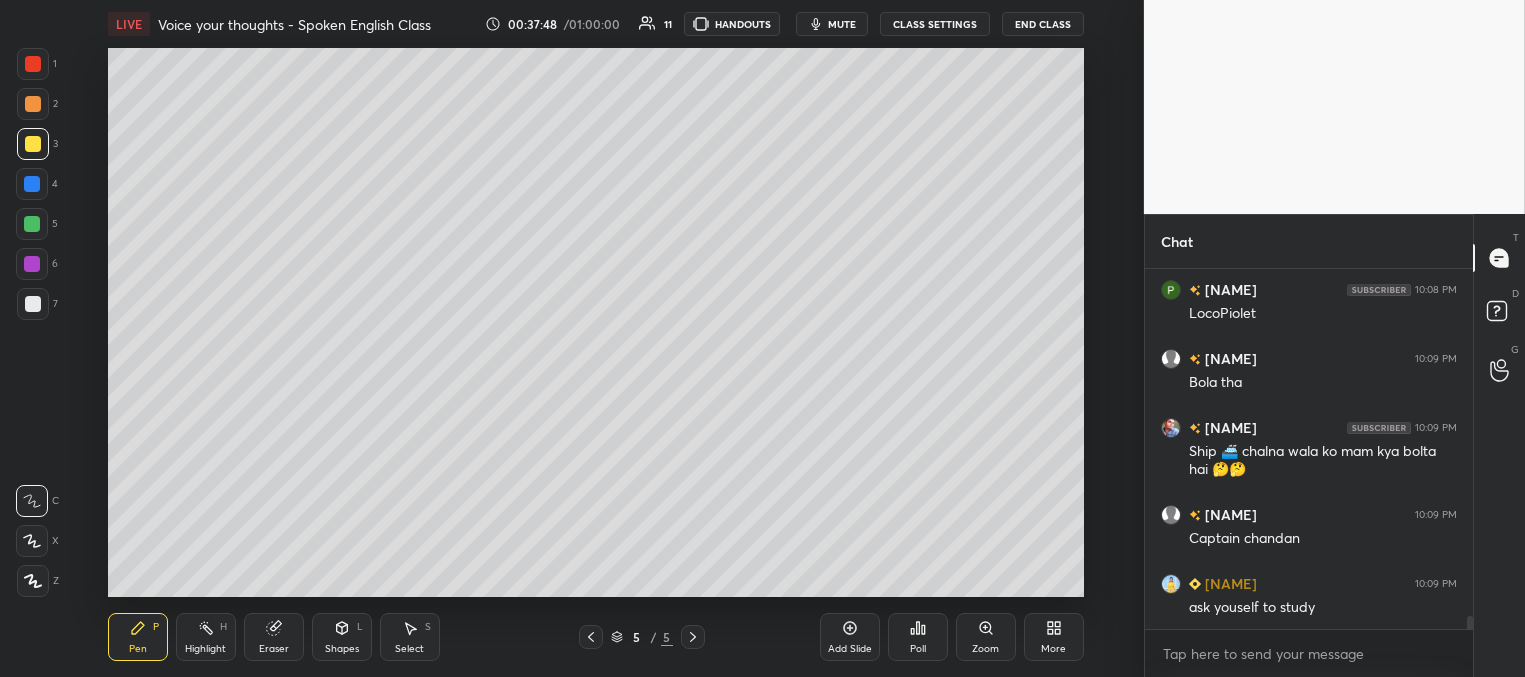 scroll, scrollTop: 9377, scrollLeft: 0, axis: vertical 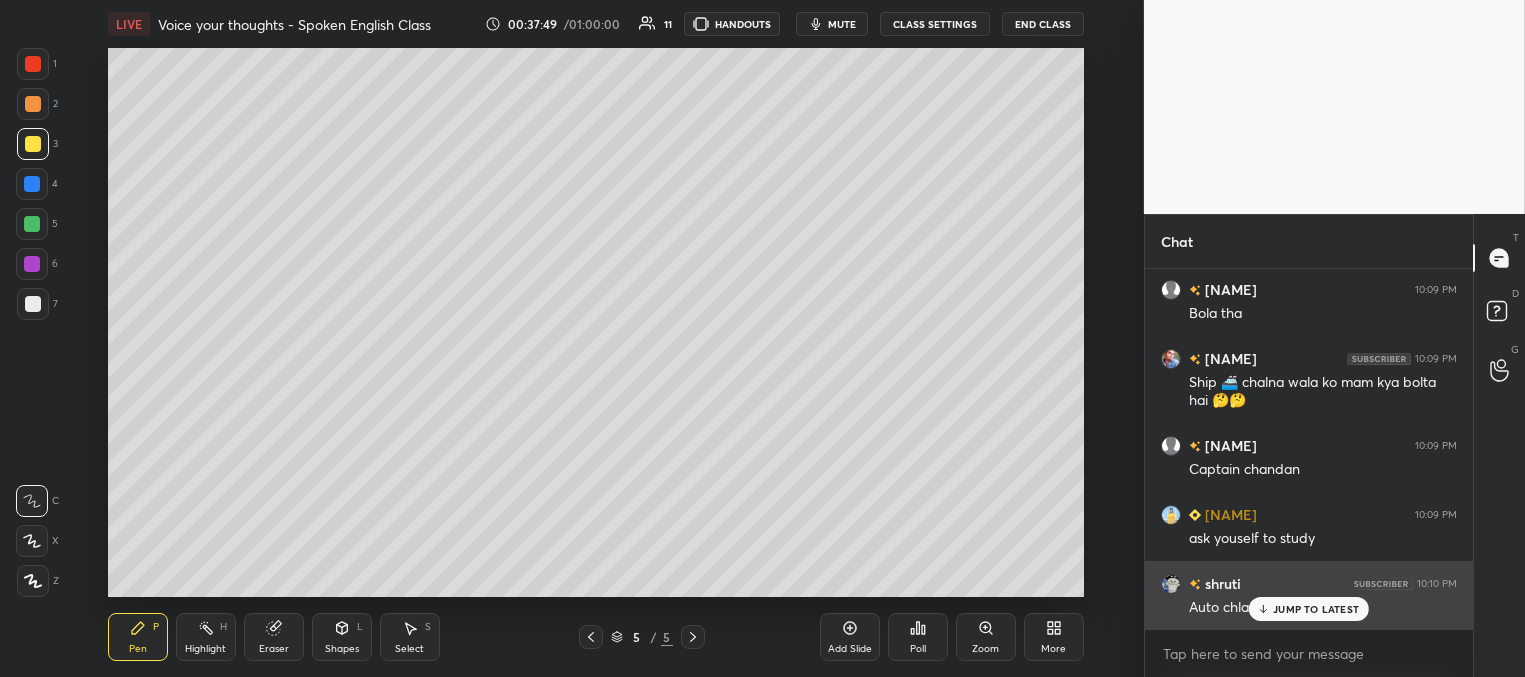drag, startPoint x: 1288, startPoint y: 611, endPoint x: 1263, endPoint y: 606, distance: 25.495098 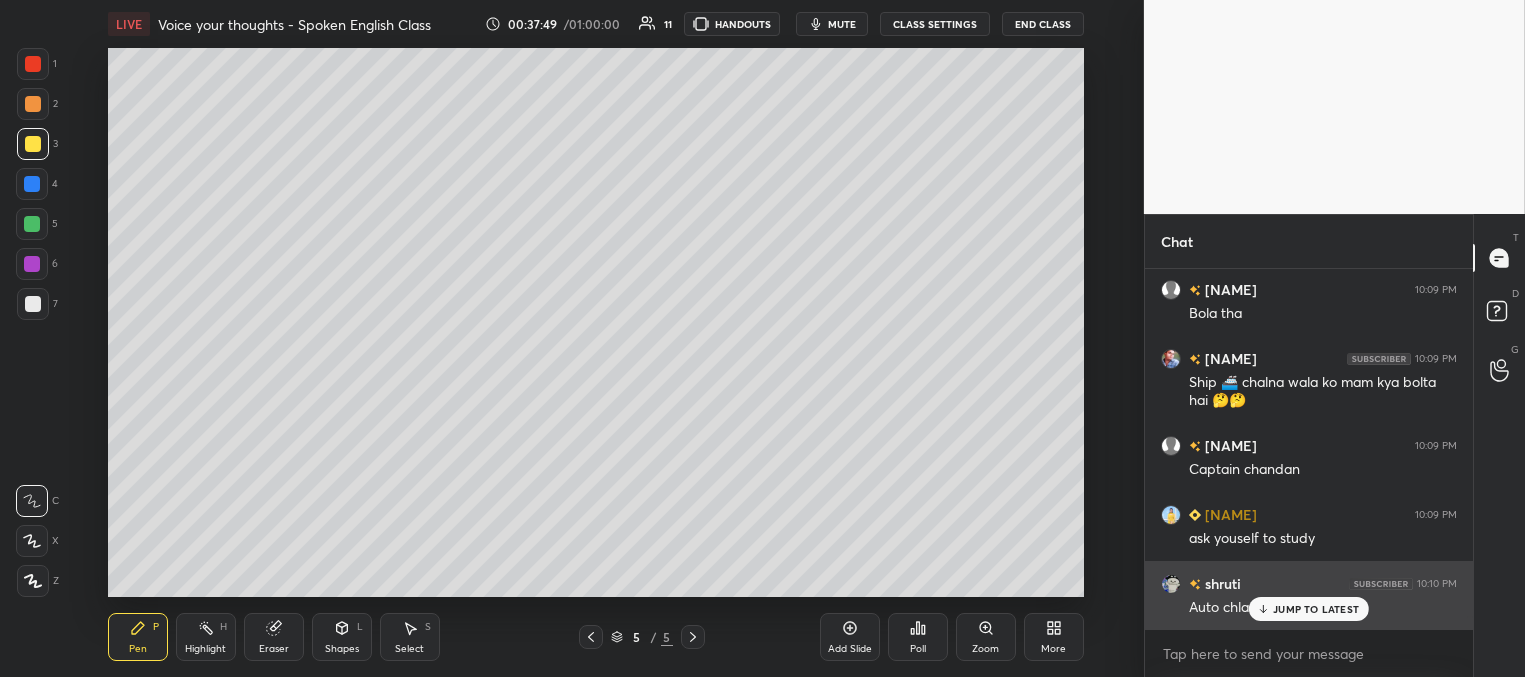 click on "JUMP TO LATEST" at bounding box center [1316, 609] 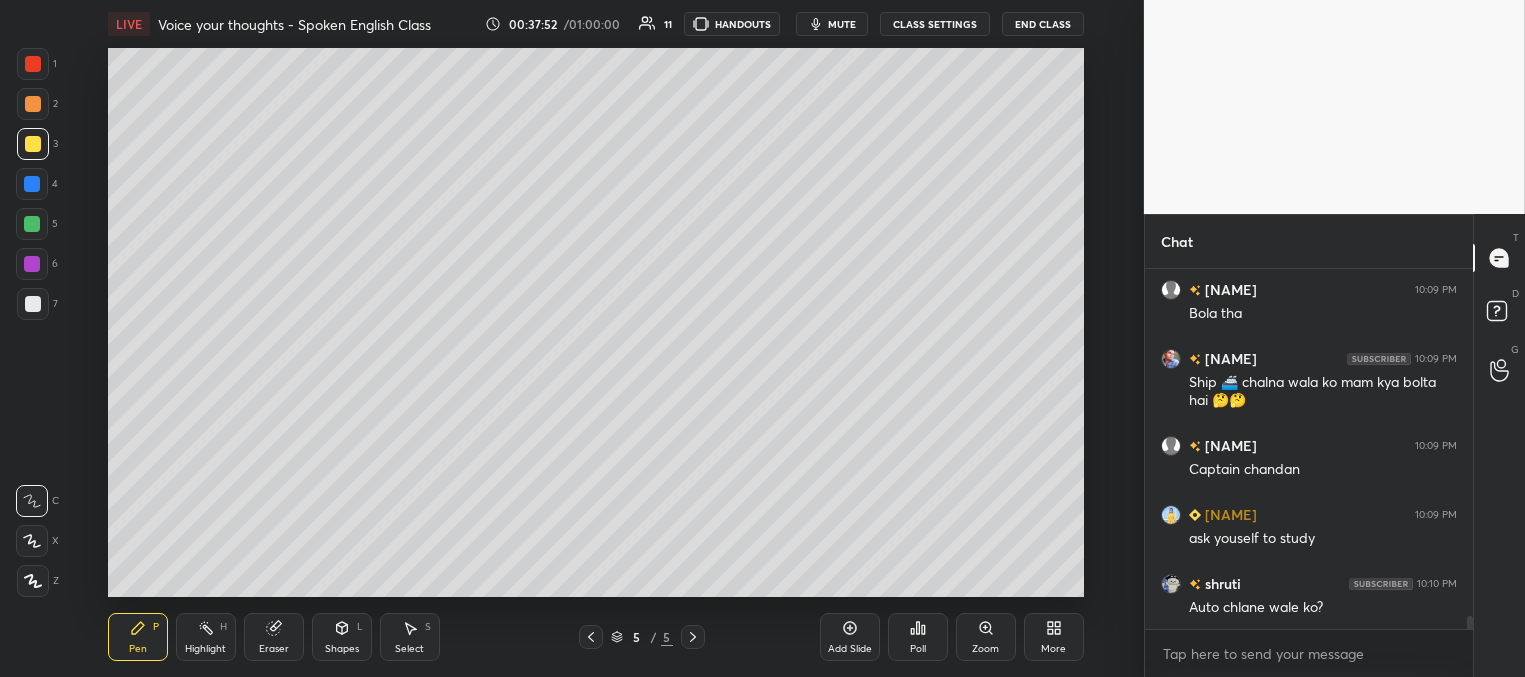 scroll, scrollTop: 9446, scrollLeft: 0, axis: vertical 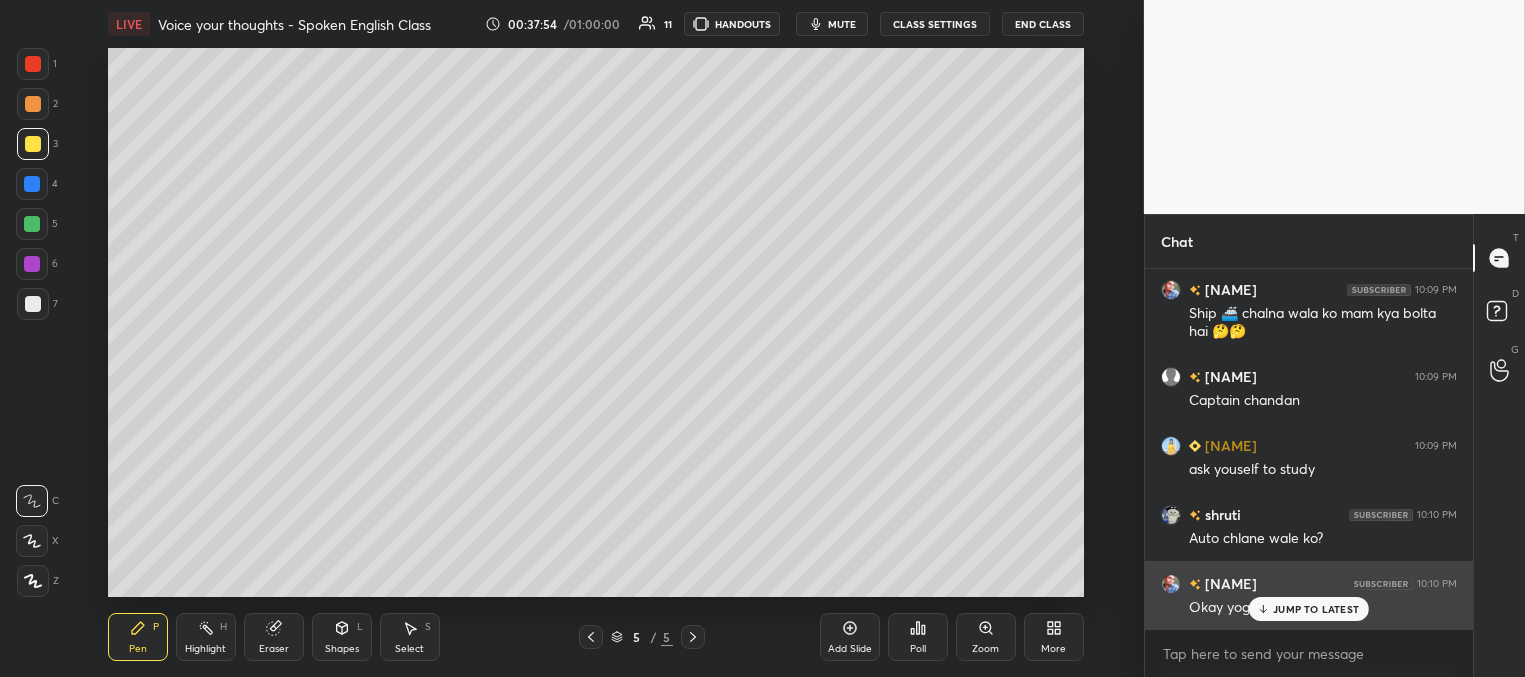 drag, startPoint x: 1282, startPoint y: 609, endPoint x: 1269, endPoint y: 599, distance: 16.40122 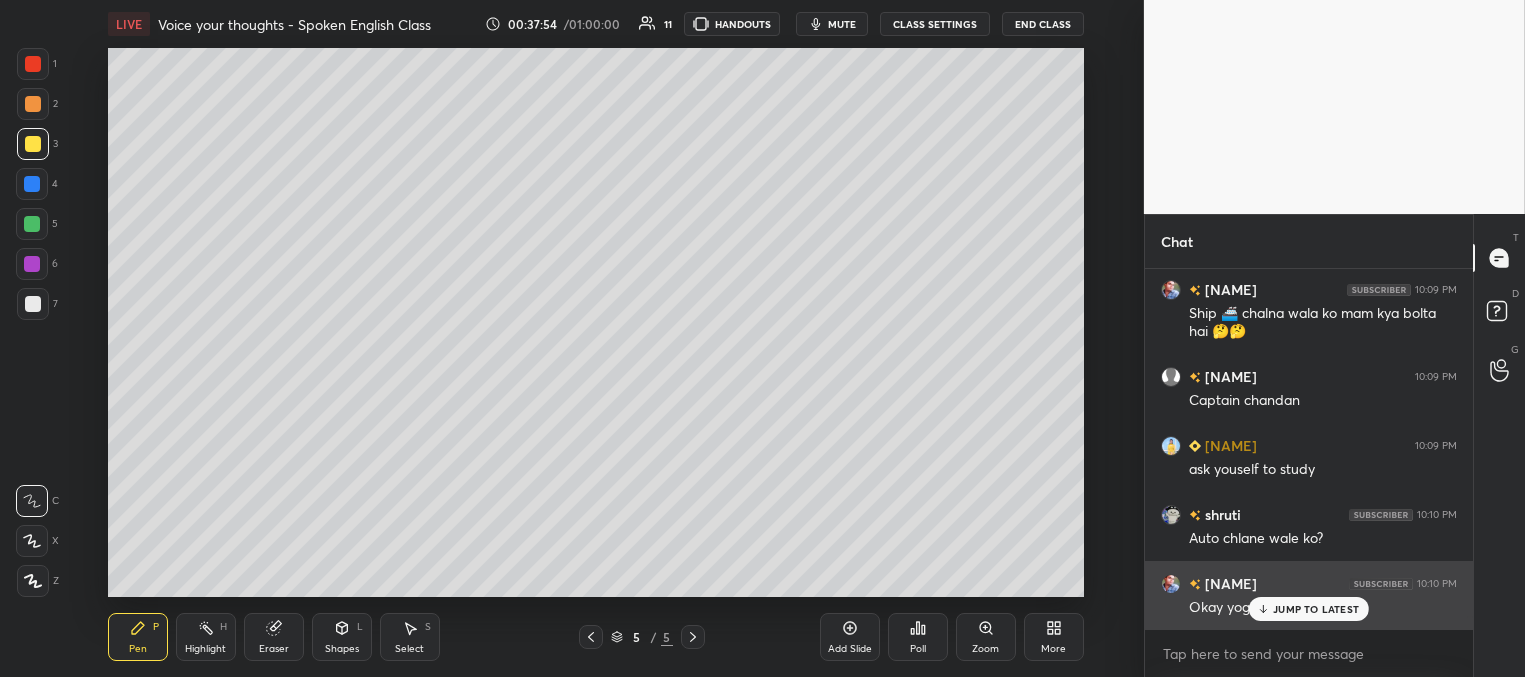 click on "JUMP TO LATEST" at bounding box center (1316, 609) 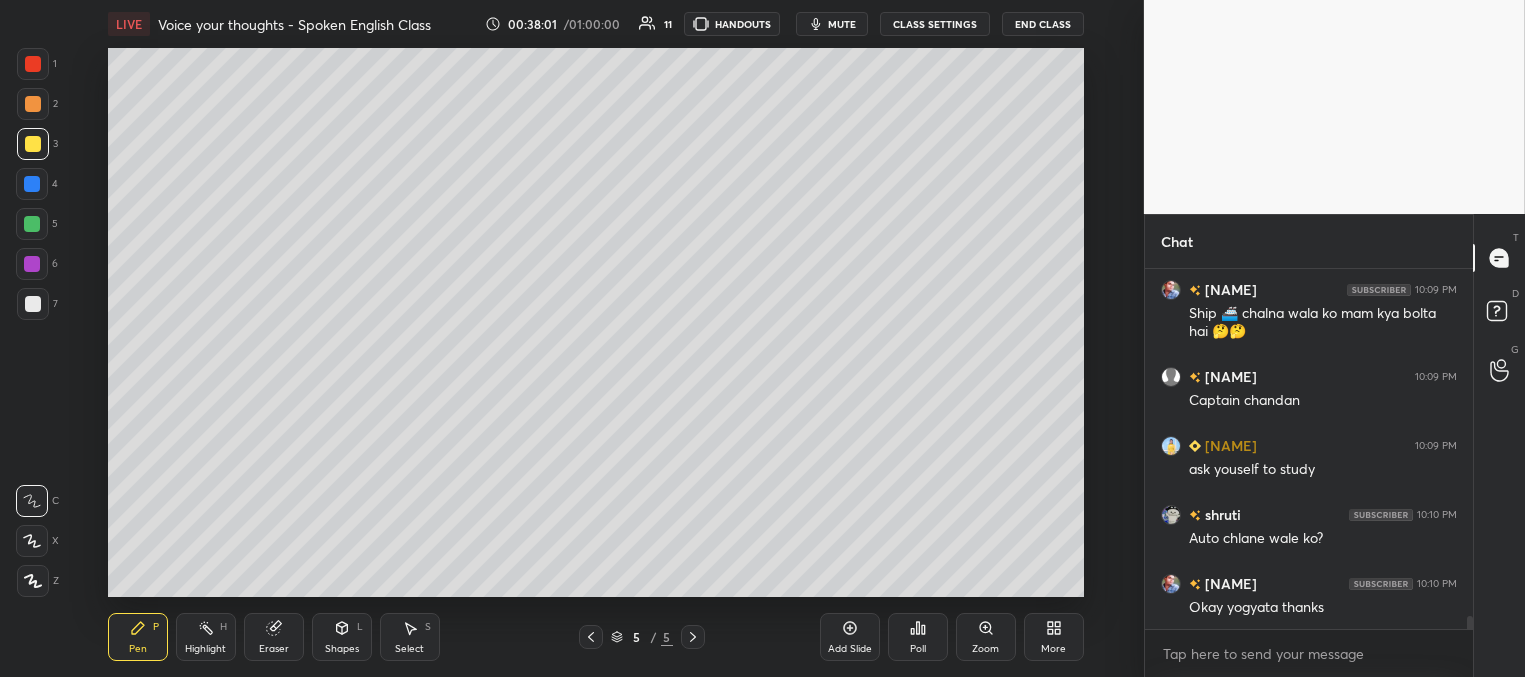 scroll, scrollTop: 9515, scrollLeft: 0, axis: vertical 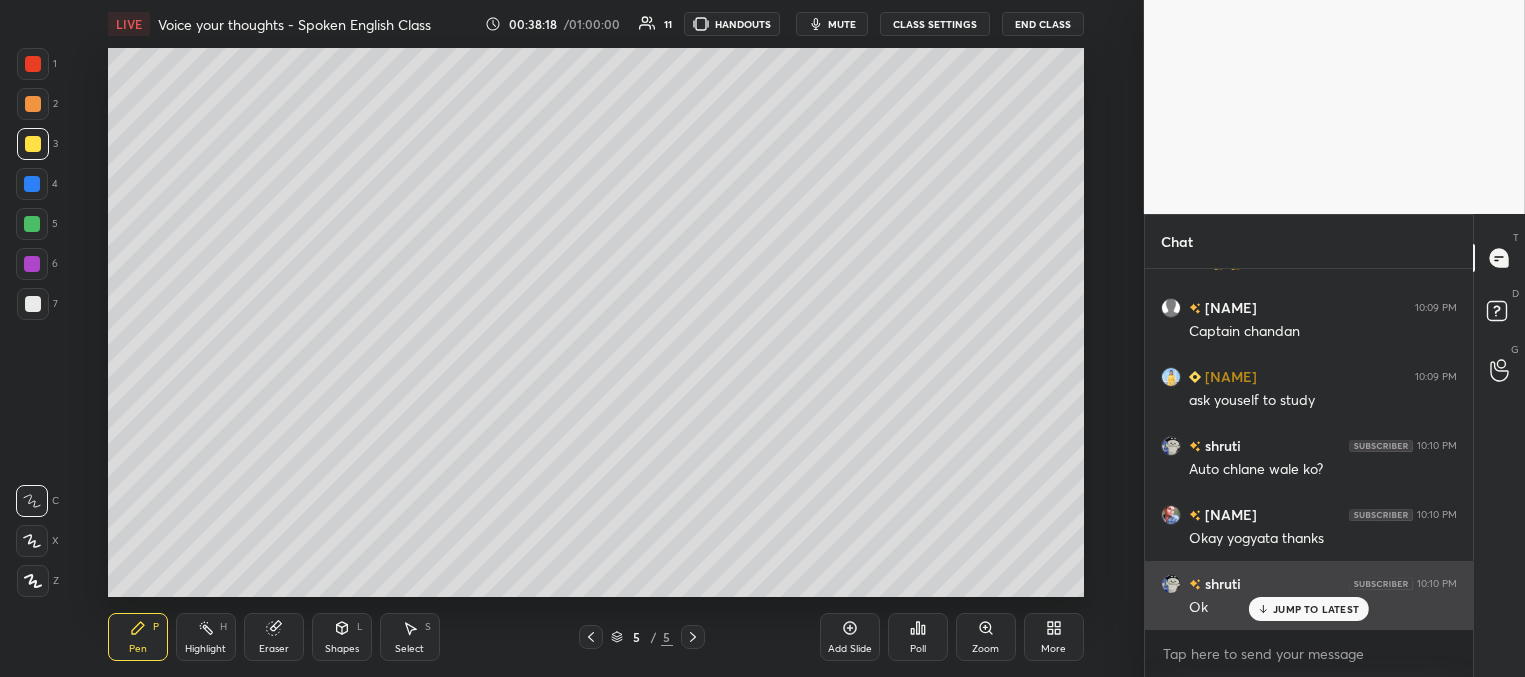 click on "JUMP TO LATEST" at bounding box center (1316, 609) 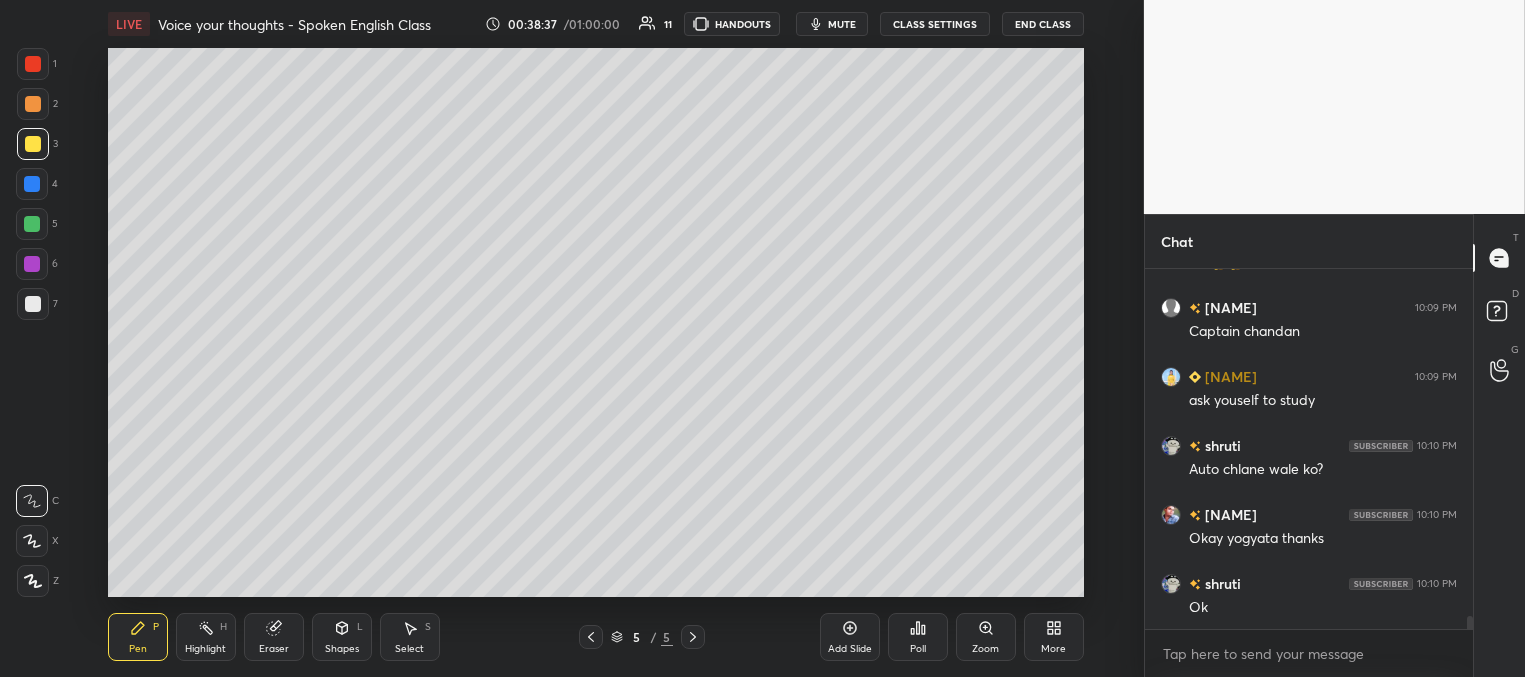scroll, scrollTop: 9584, scrollLeft: 0, axis: vertical 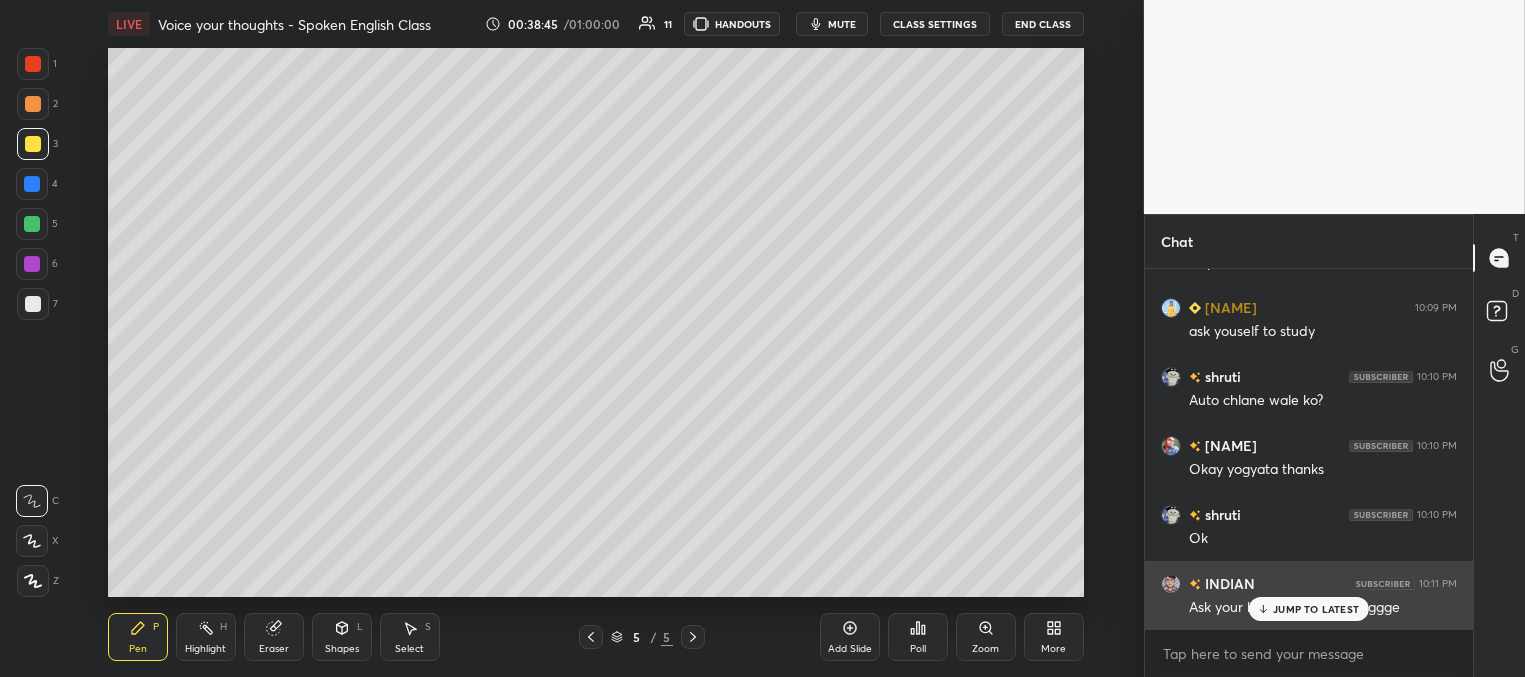 click on "JUMP TO LATEST" at bounding box center (1316, 609) 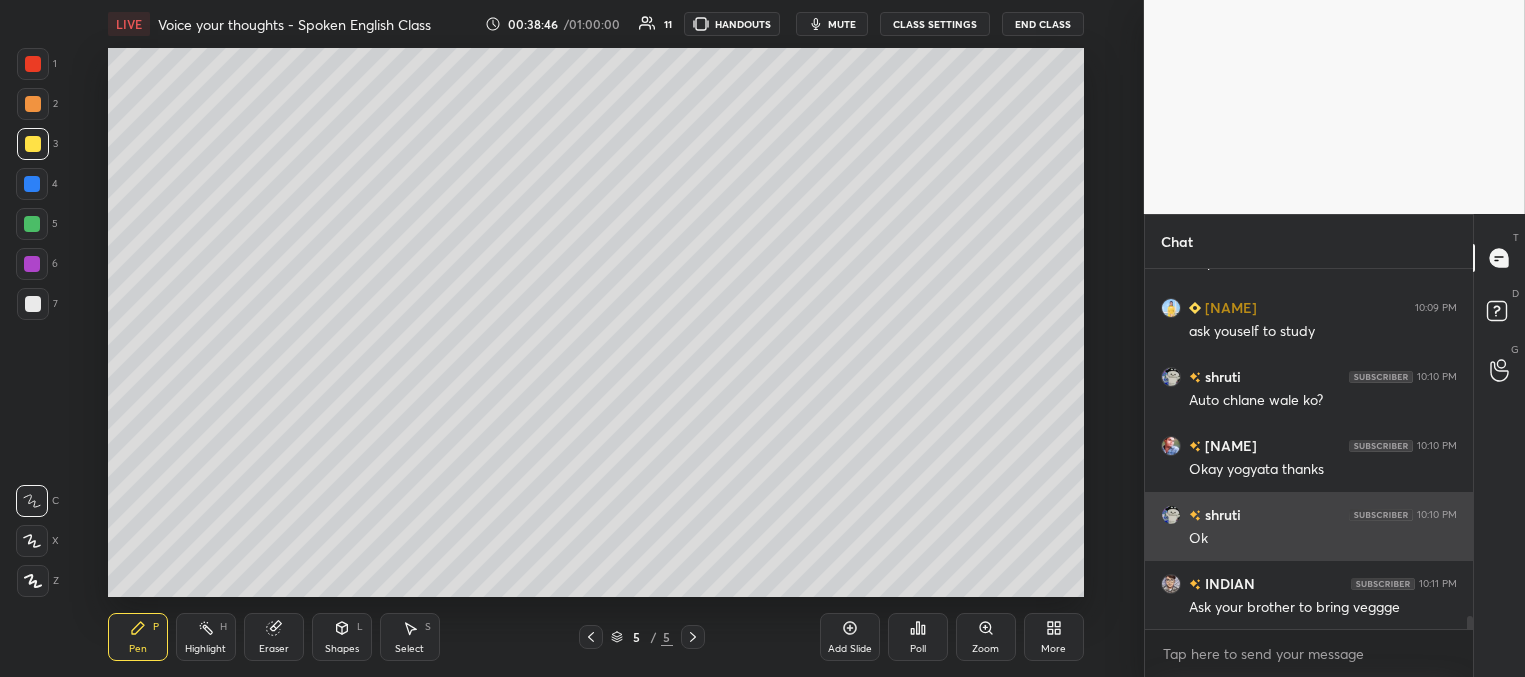 scroll, scrollTop: 9653, scrollLeft: 0, axis: vertical 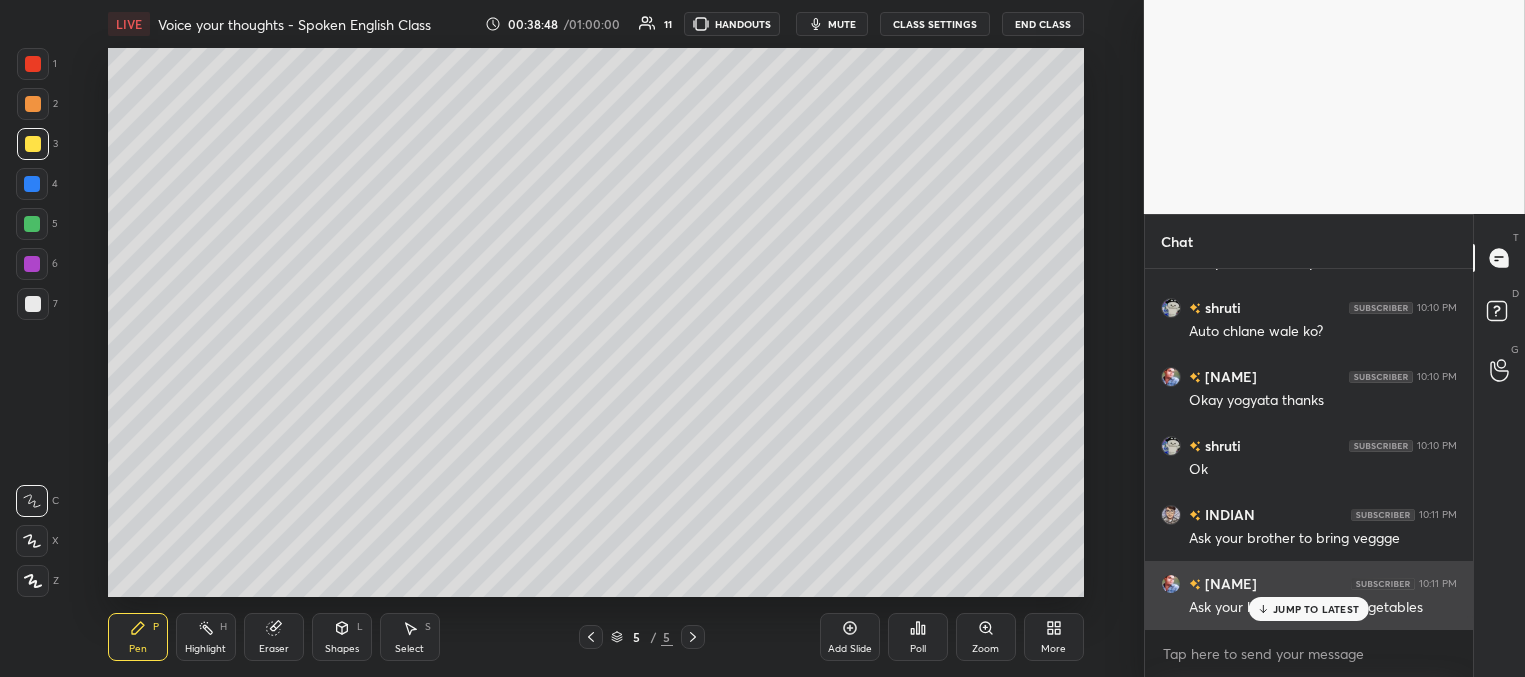 click on "JUMP TO LATEST" at bounding box center (1309, 609) 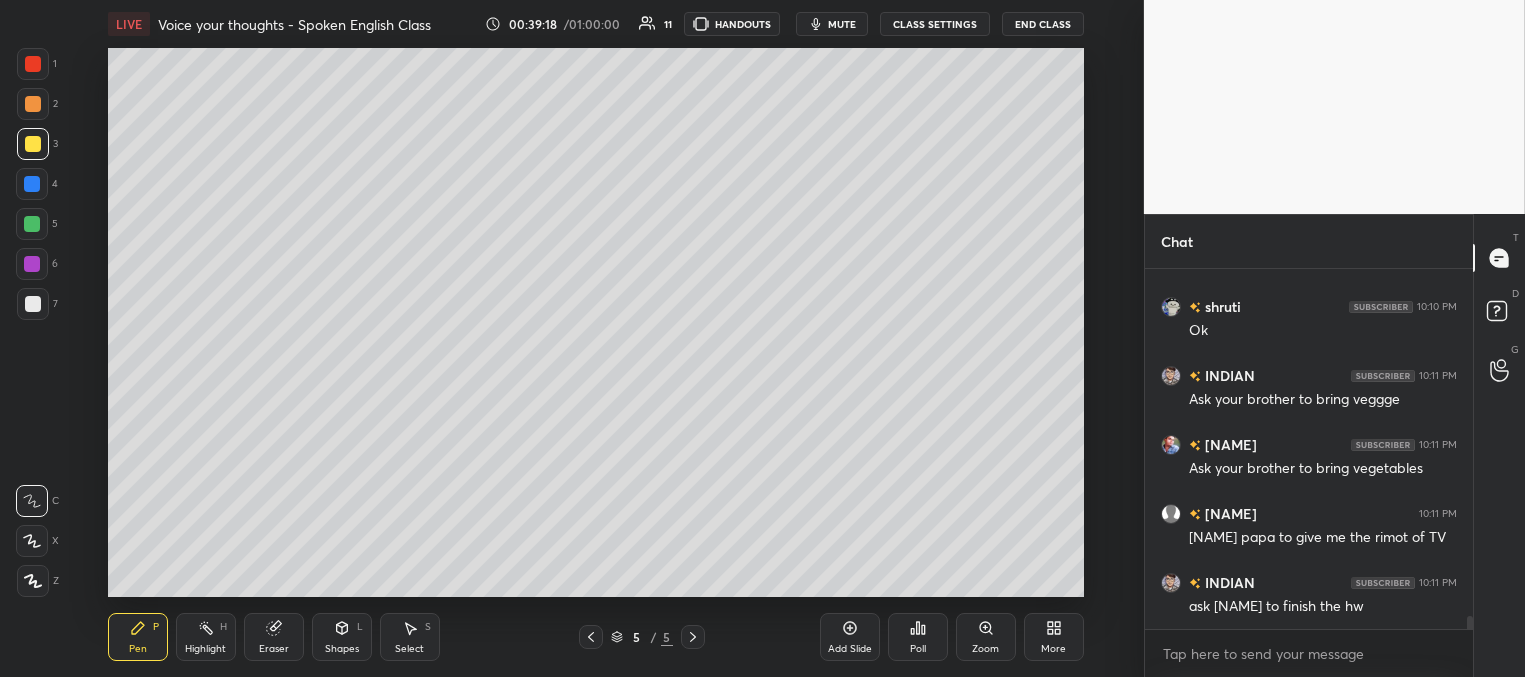 scroll, scrollTop: 9860, scrollLeft: 0, axis: vertical 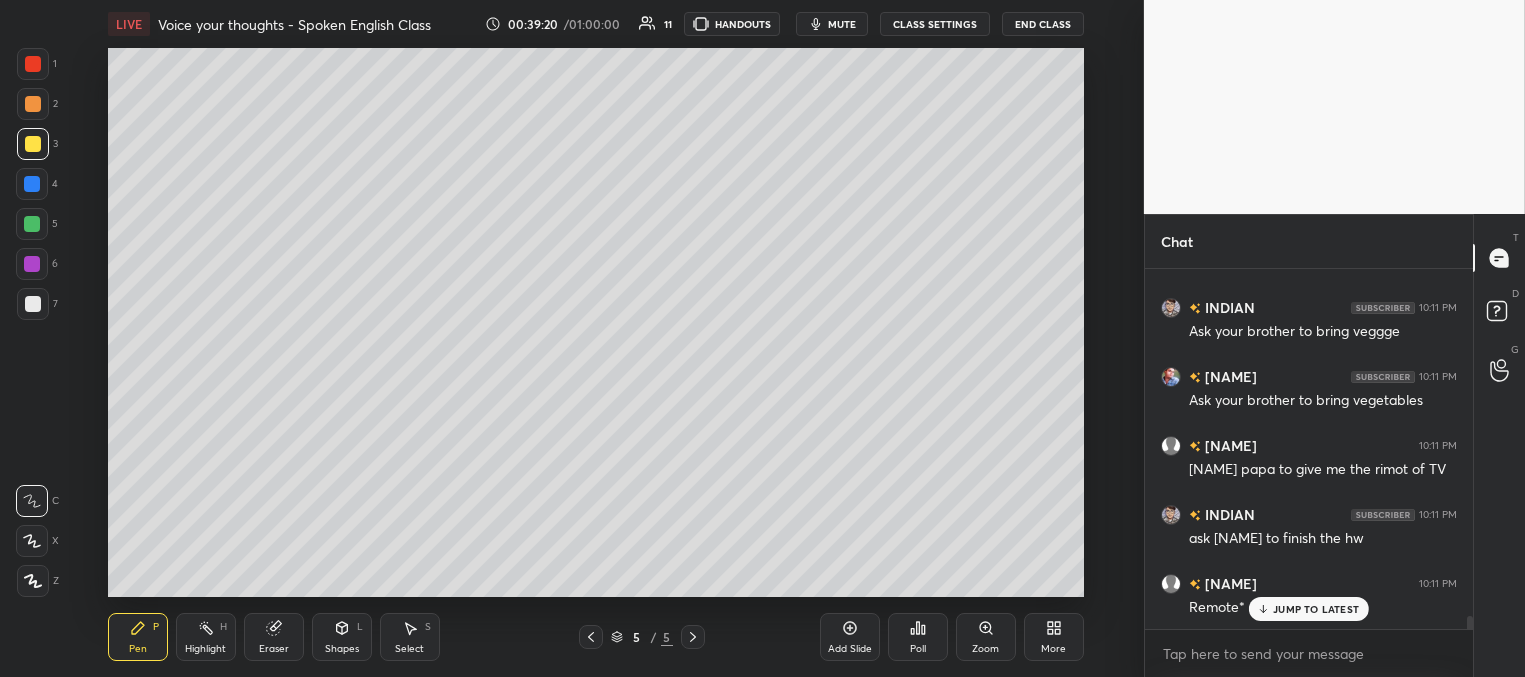 click on "JUMP TO LATEST" at bounding box center [1316, 609] 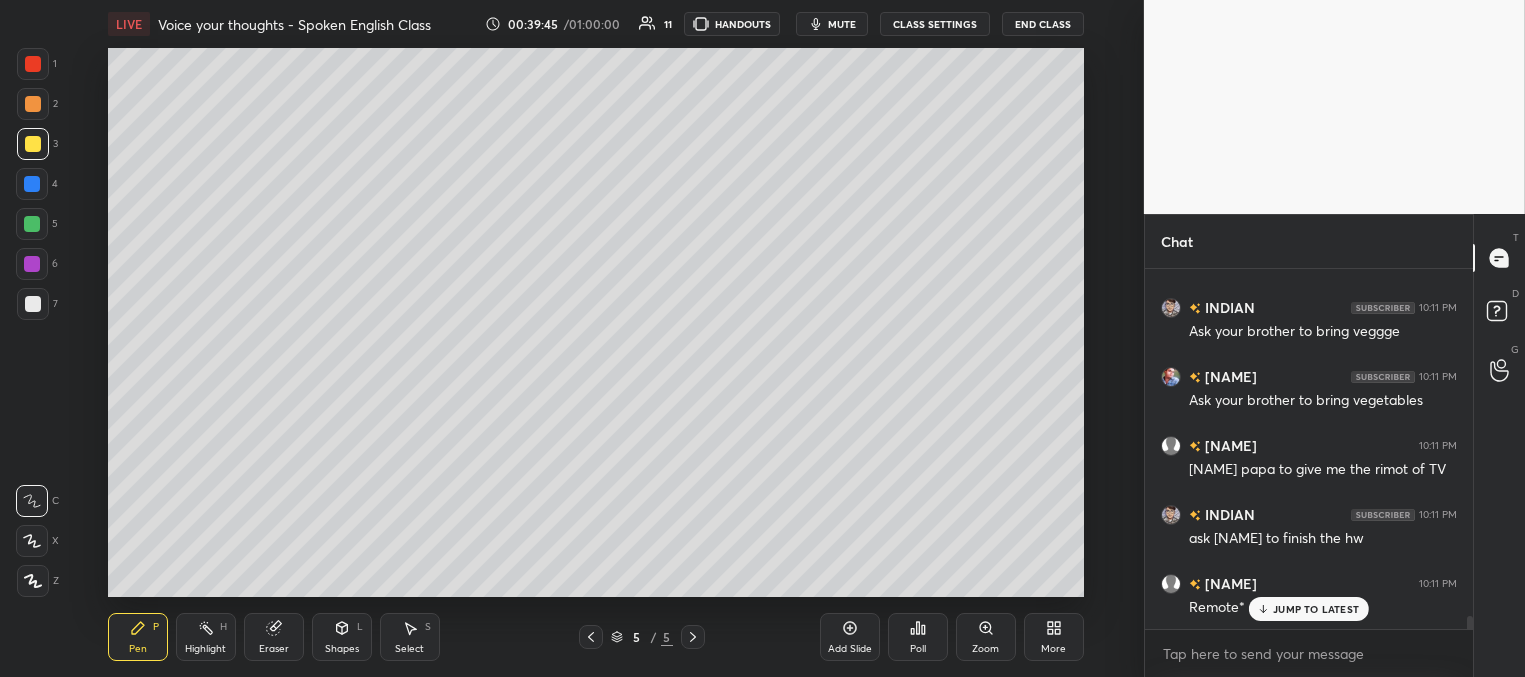 scroll, scrollTop: 9929, scrollLeft: 0, axis: vertical 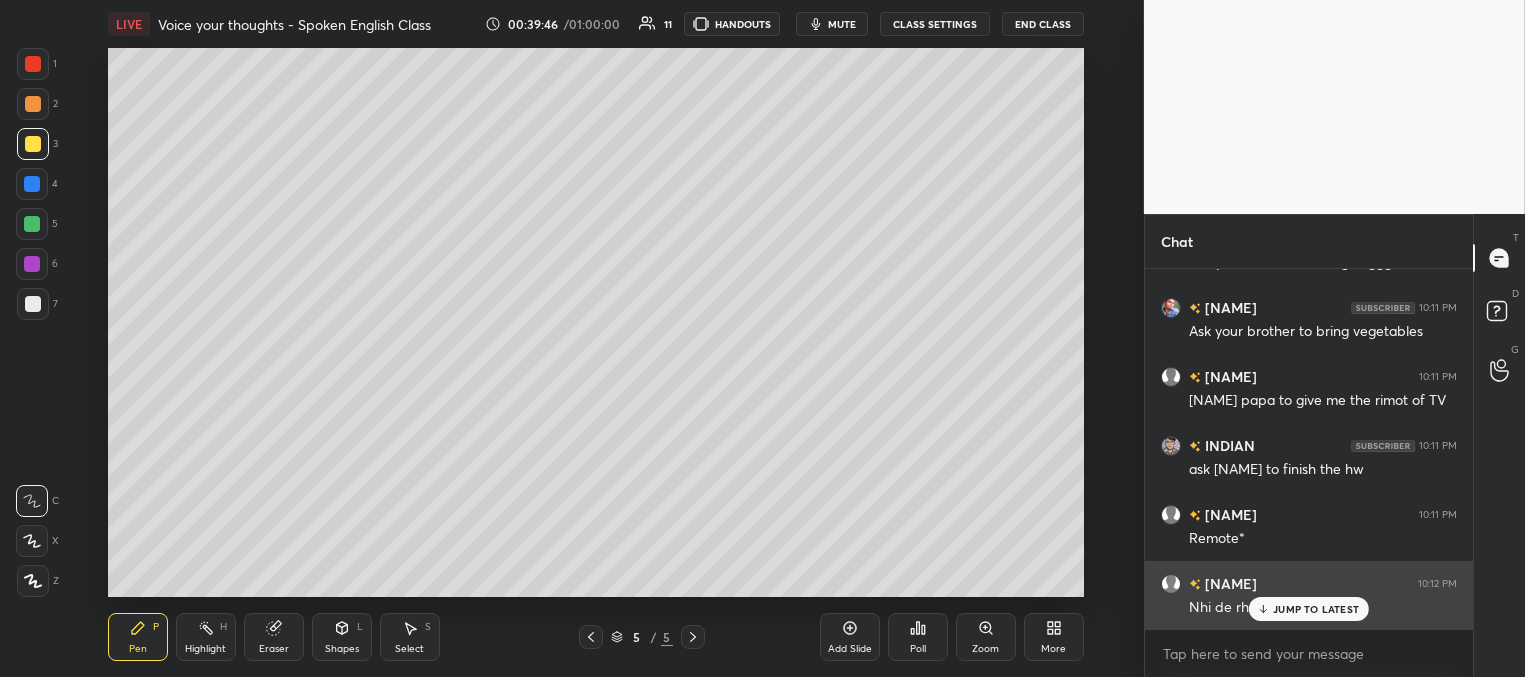 click on "JUMP TO LATEST" at bounding box center (1316, 609) 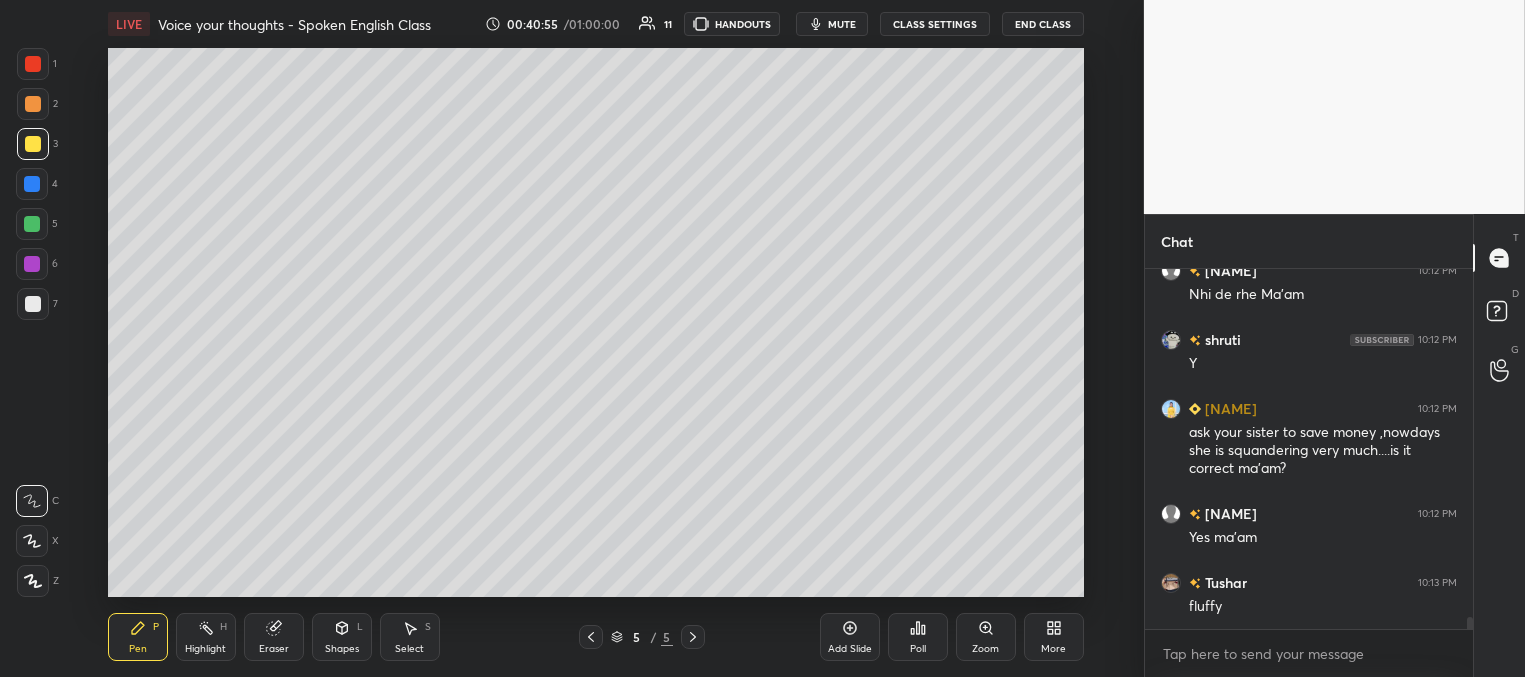 scroll, scrollTop: 10310, scrollLeft: 0, axis: vertical 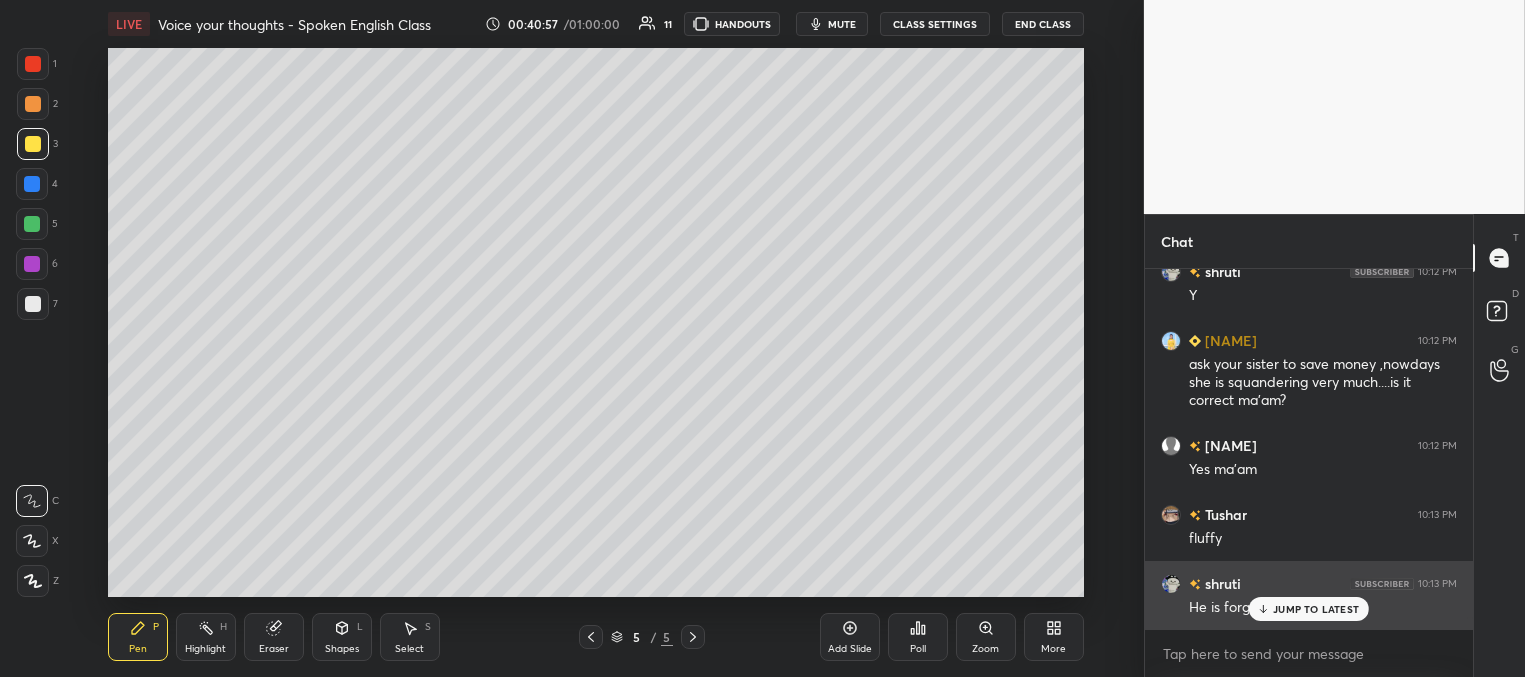 click on "JUMP TO LATEST" at bounding box center [1316, 609] 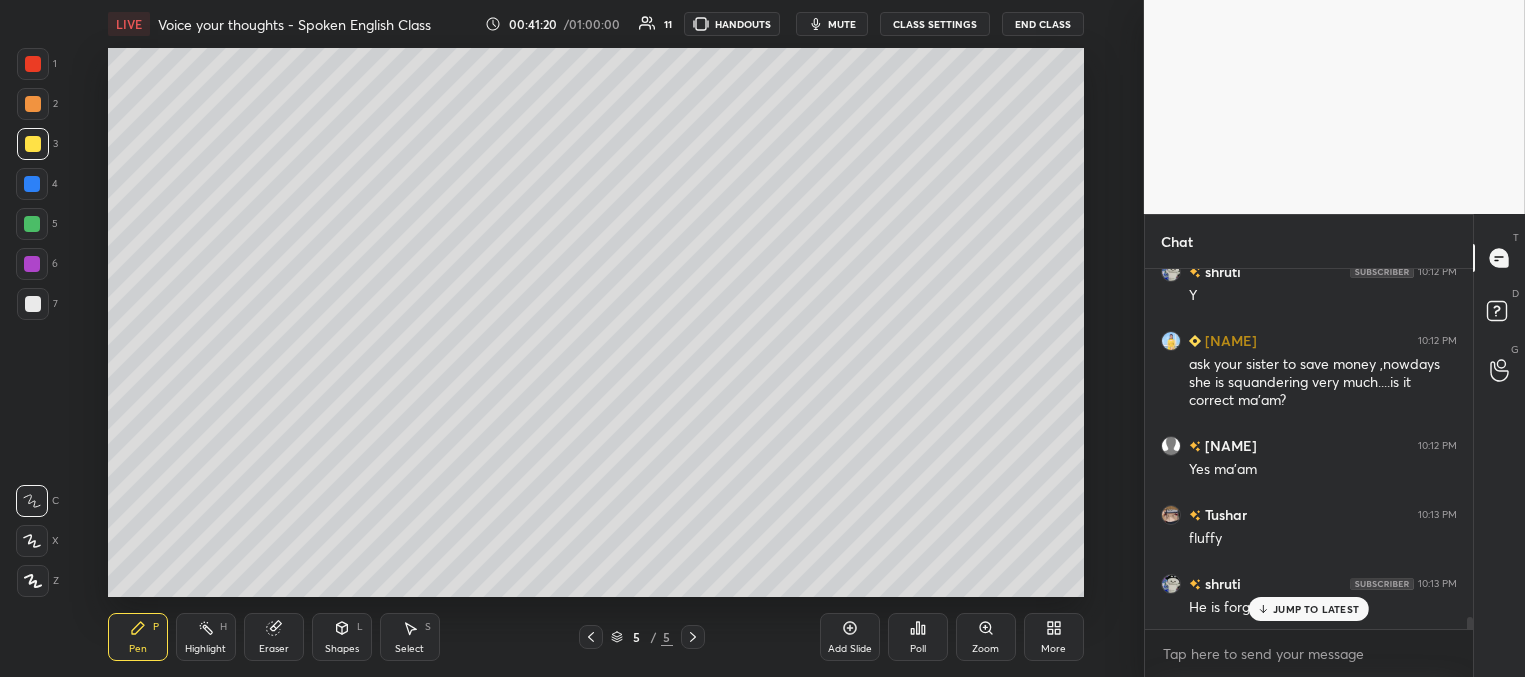 scroll, scrollTop: 10379, scrollLeft: 0, axis: vertical 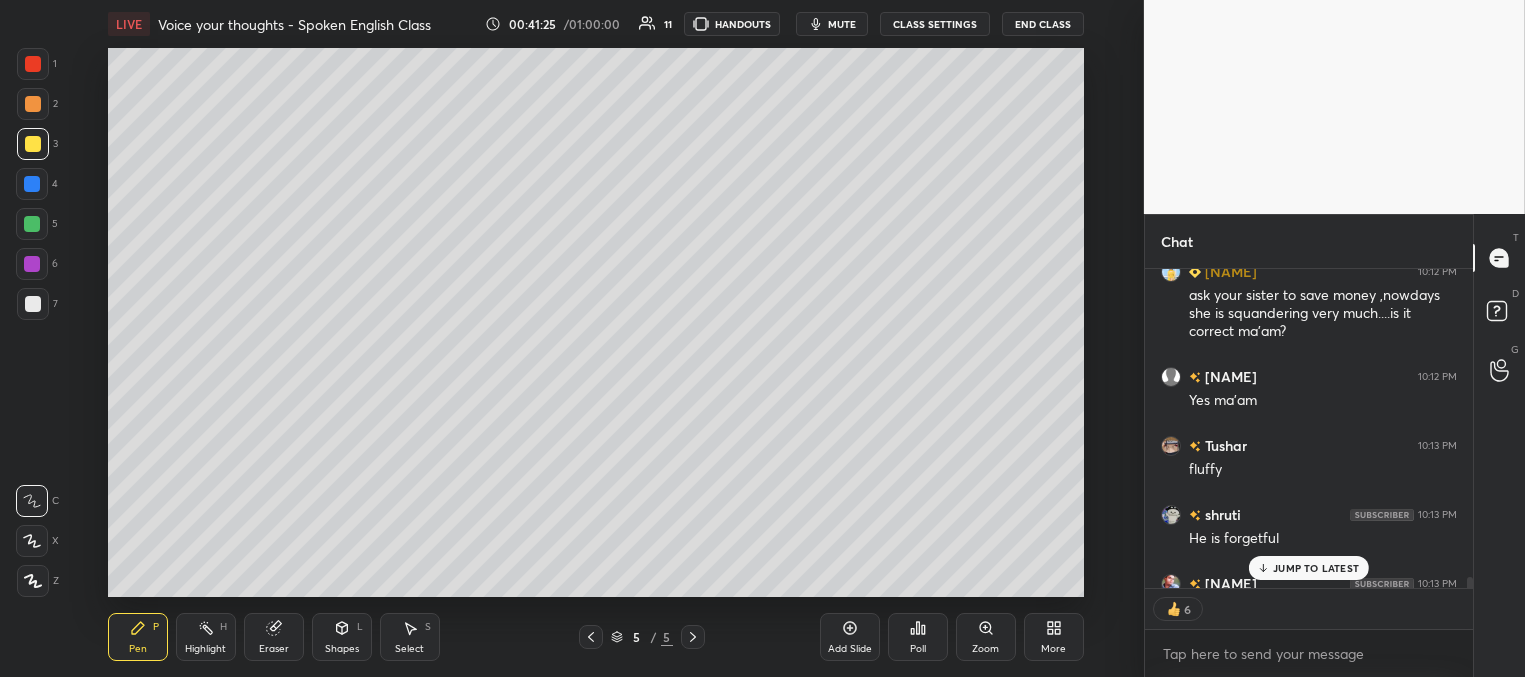 click on "Add Slide" at bounding box center (850, 637) 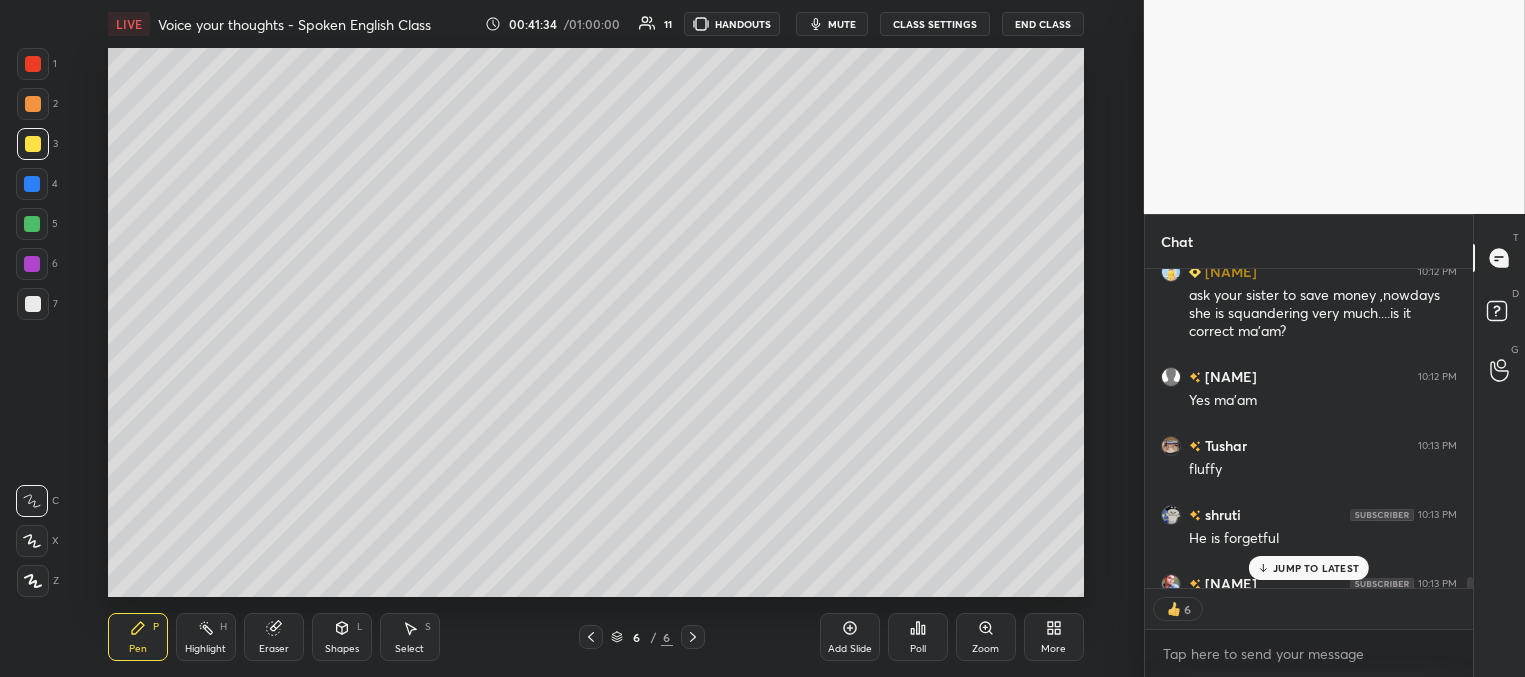 scroll, scrollTop: 7, scrollLeft: 6, axis: both 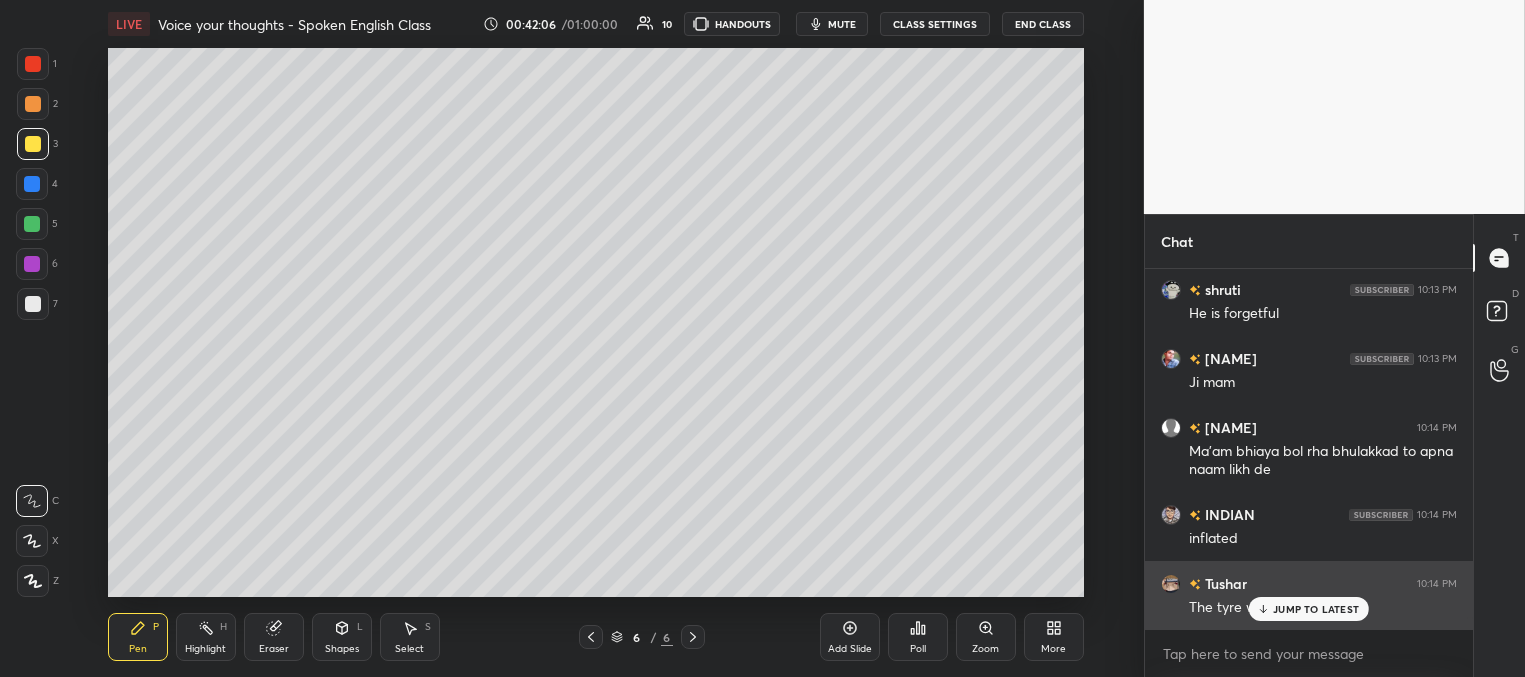 drag, startPoint x: 1292, startPoint y: 606, endPoint x: 1284, endPoint y: 598, distance: 11.313708 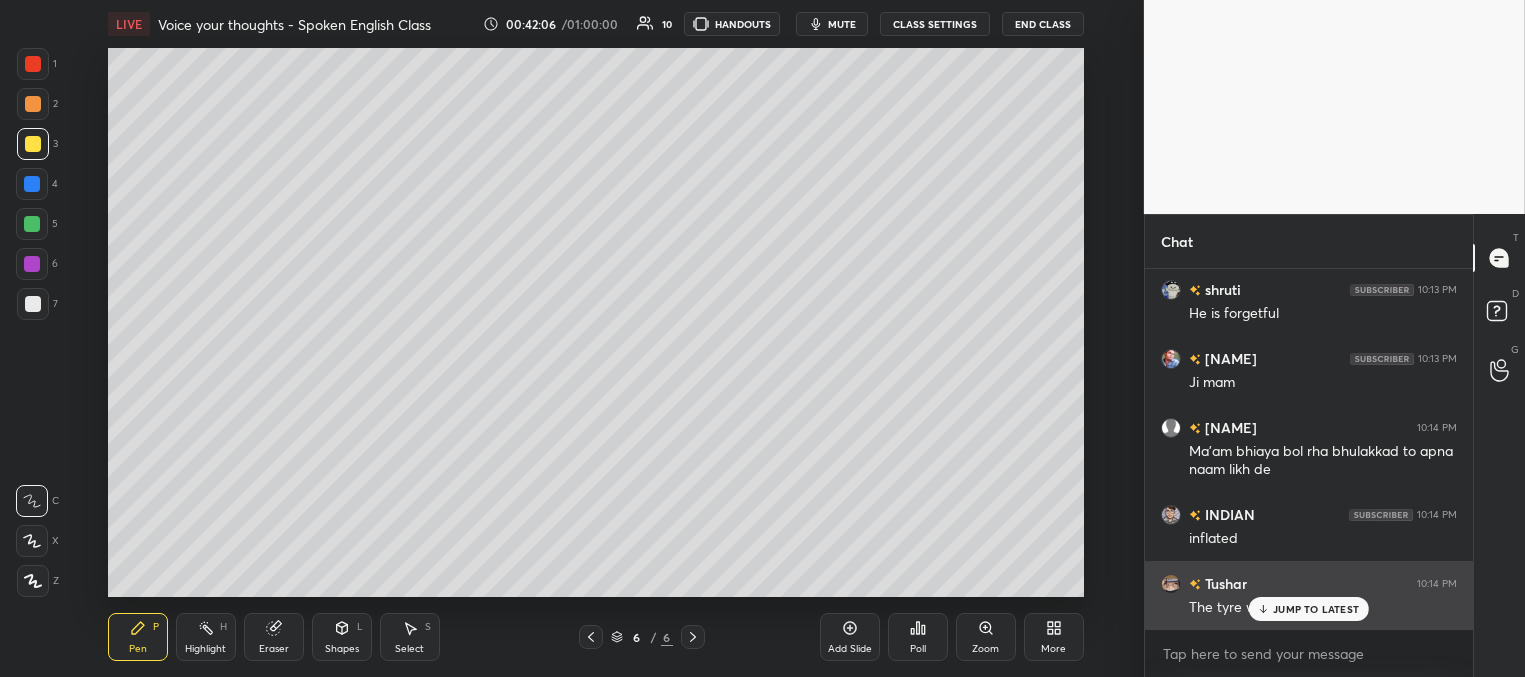 click on "JUMP TO LATEST" at bounding box center (1316, 609) 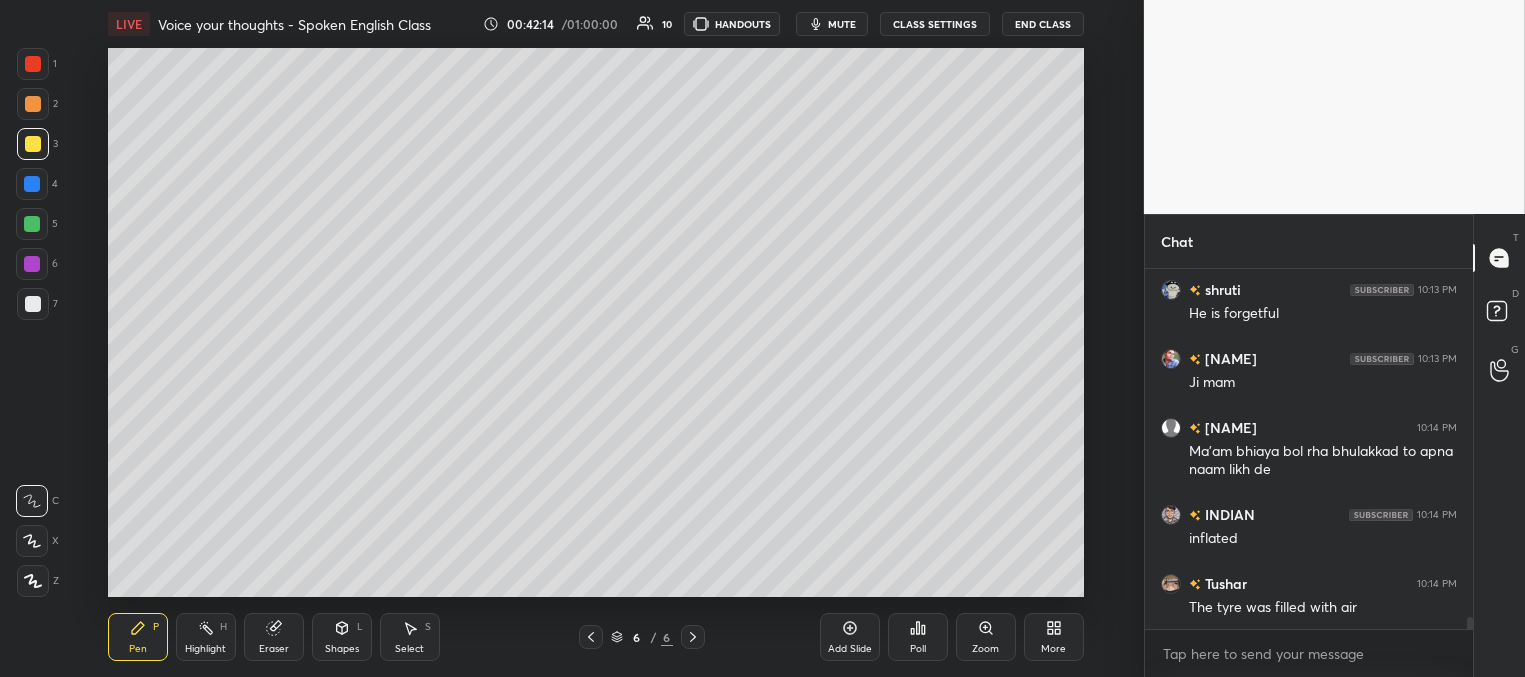 drag, startPoint x: 32, startPoint y: 182, endPoint x: 92, endPoint y: 169, distance: 61.39218 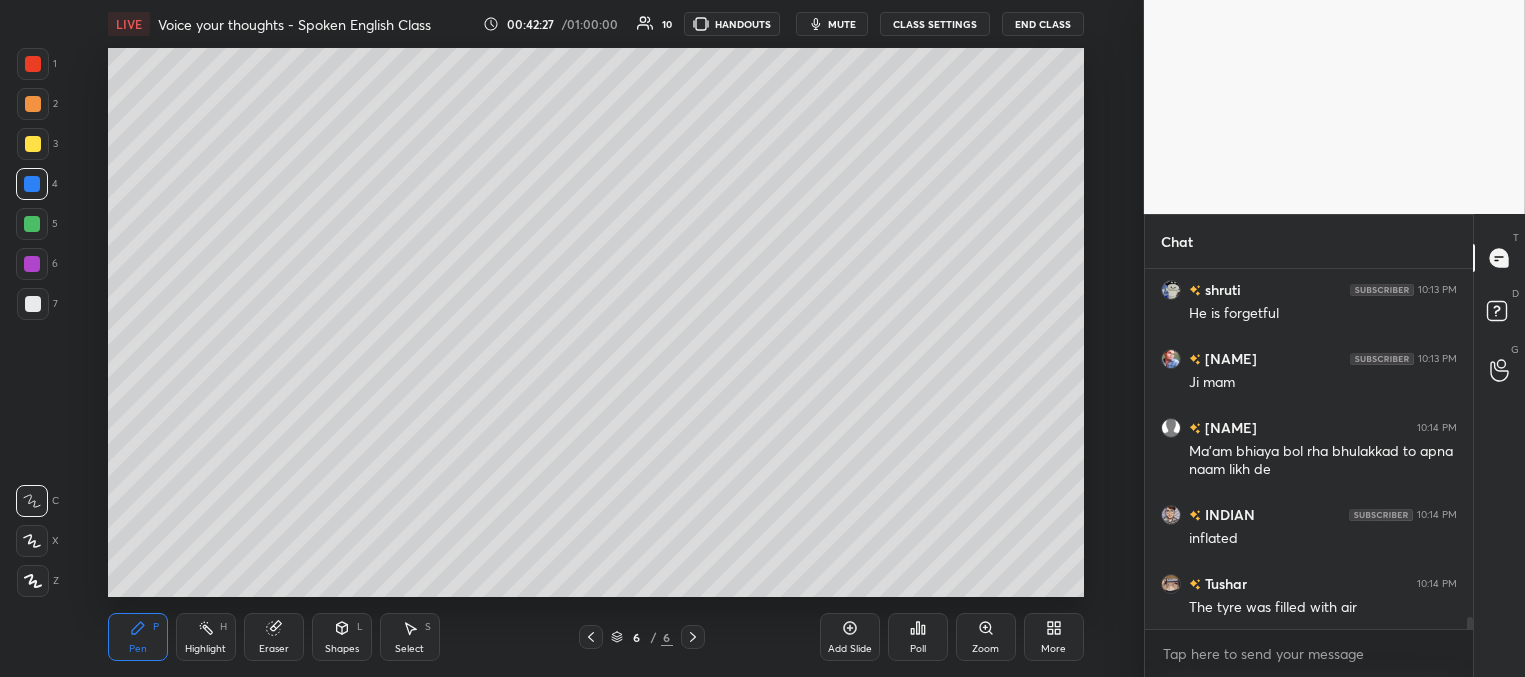 click at bounding box center [33, 144] 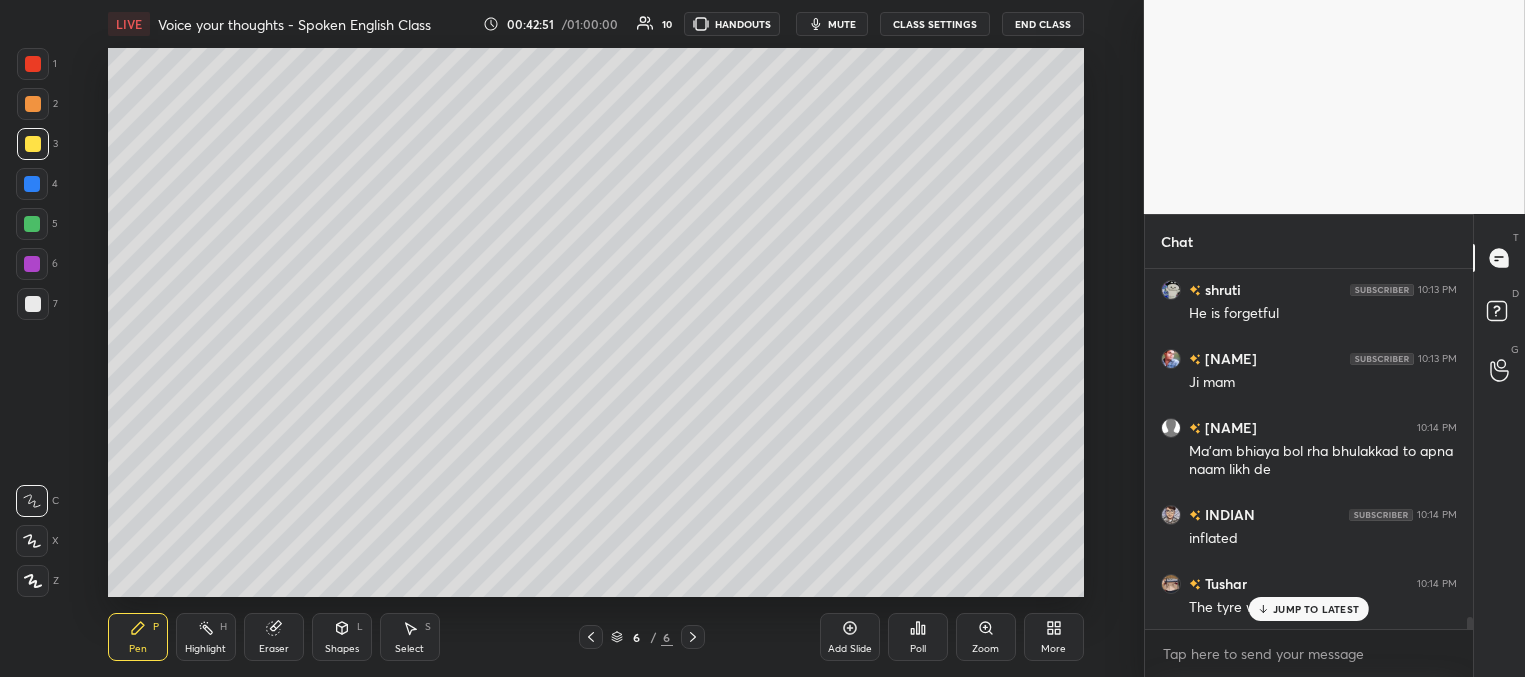 scroll, scrollTop: 10673, scrollLeft: 0, axis: vertical 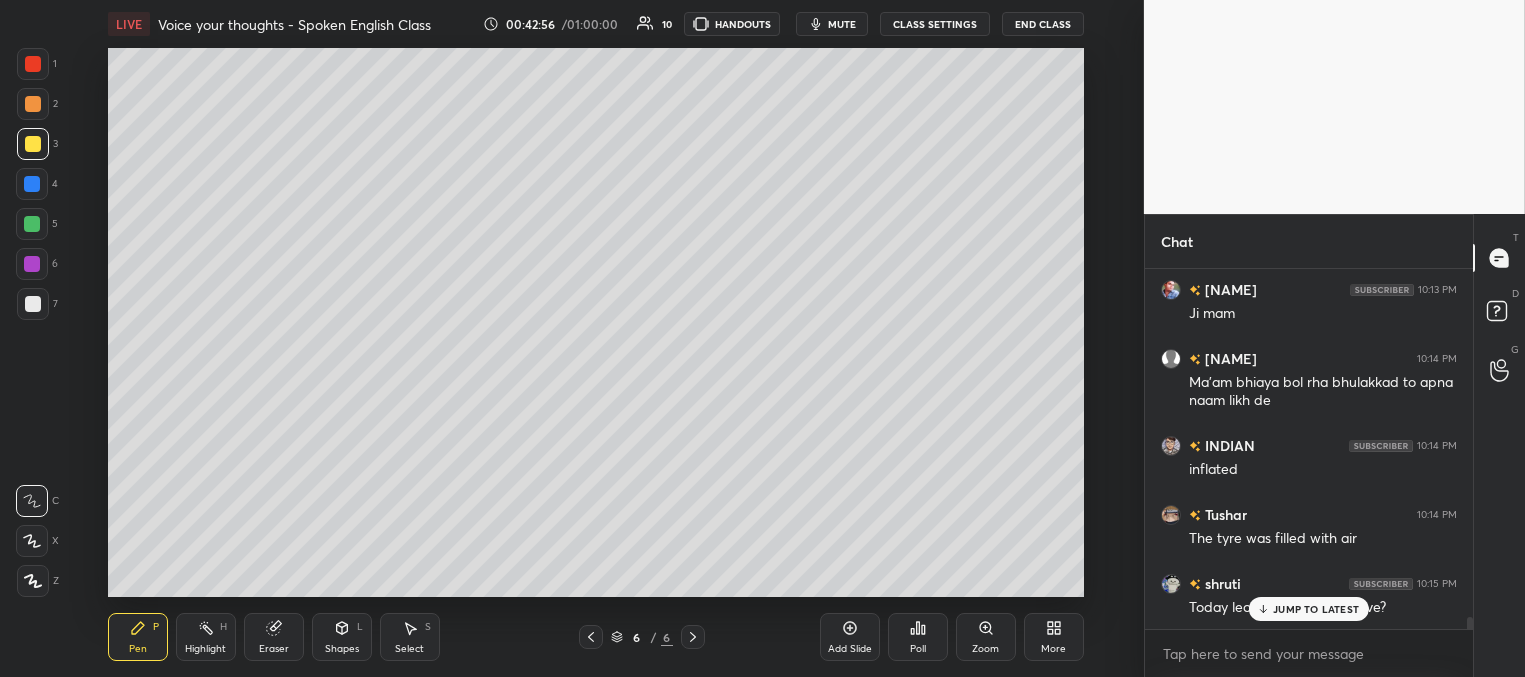 drag, startPoint x: 1276, startPoint y: 608, endPoint x: 1118, endPoint y: 528, distance: 177.09885 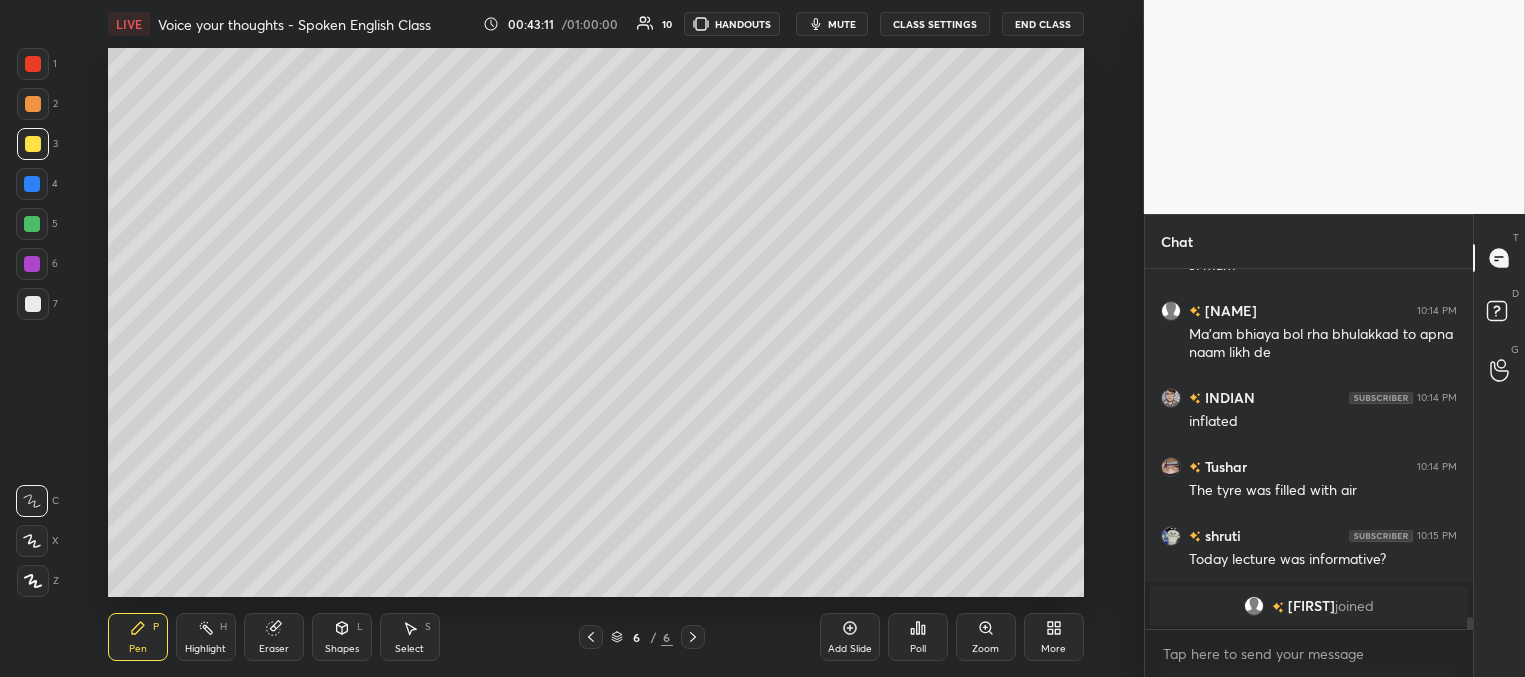 scroll, scrollTop: 8146, scrollLeft: 0, axis: vertical 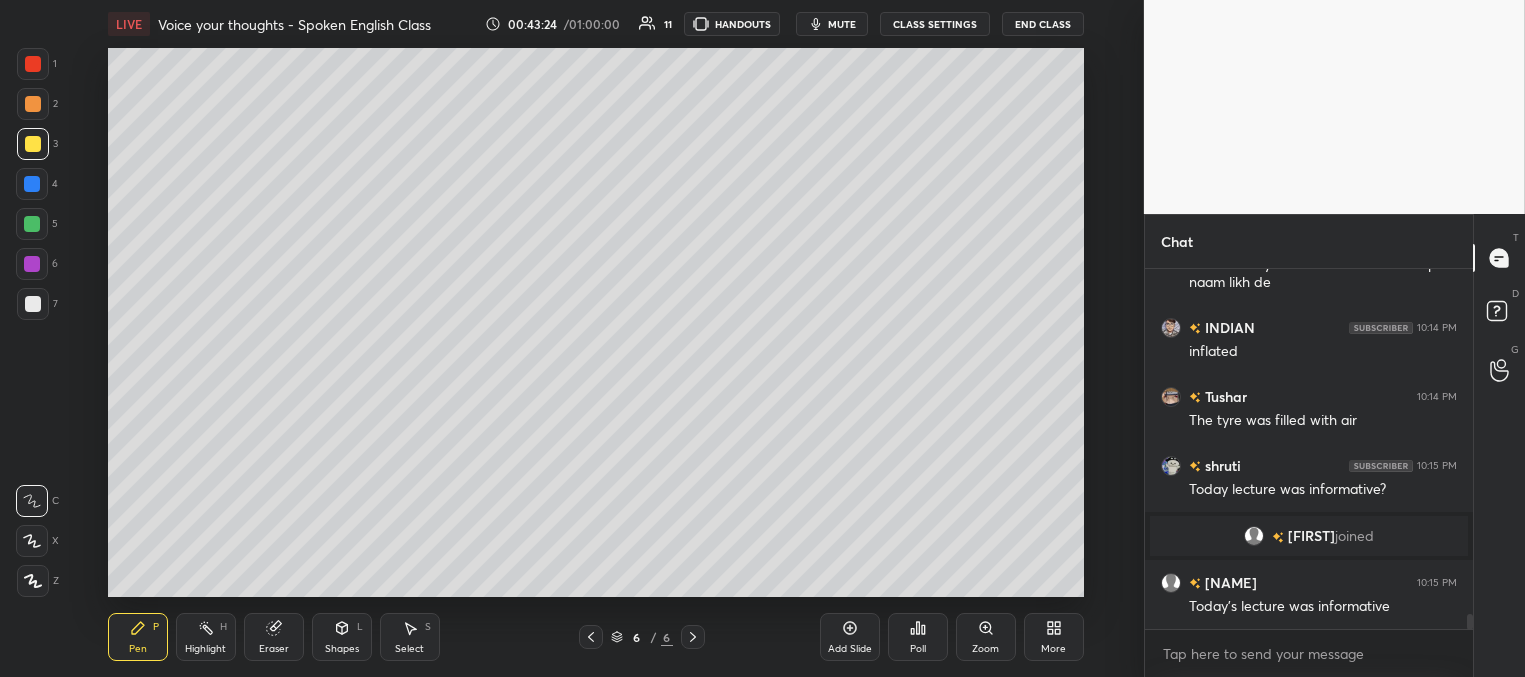 click at bounding box center (32, 184) 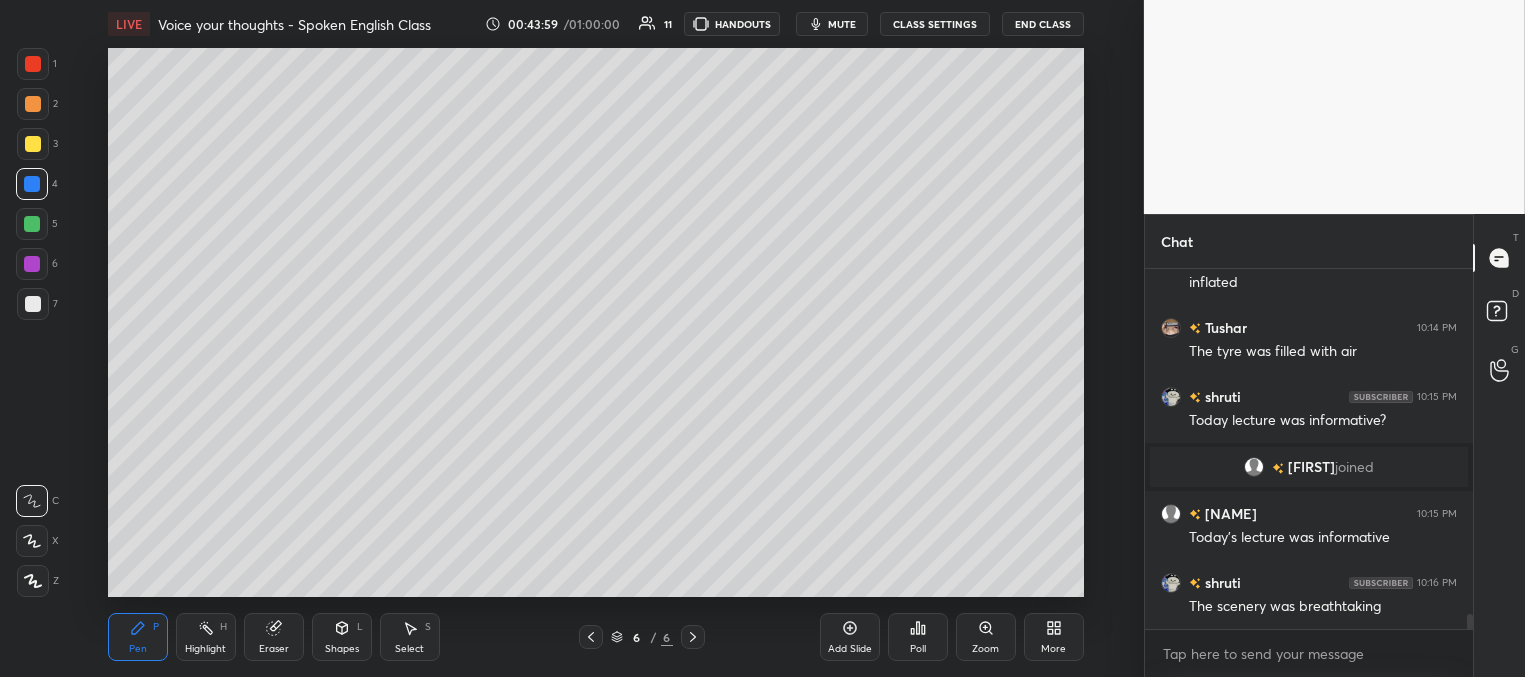 scroll, scrollTop: 8301, scrollLeft: 0, axis: vertical 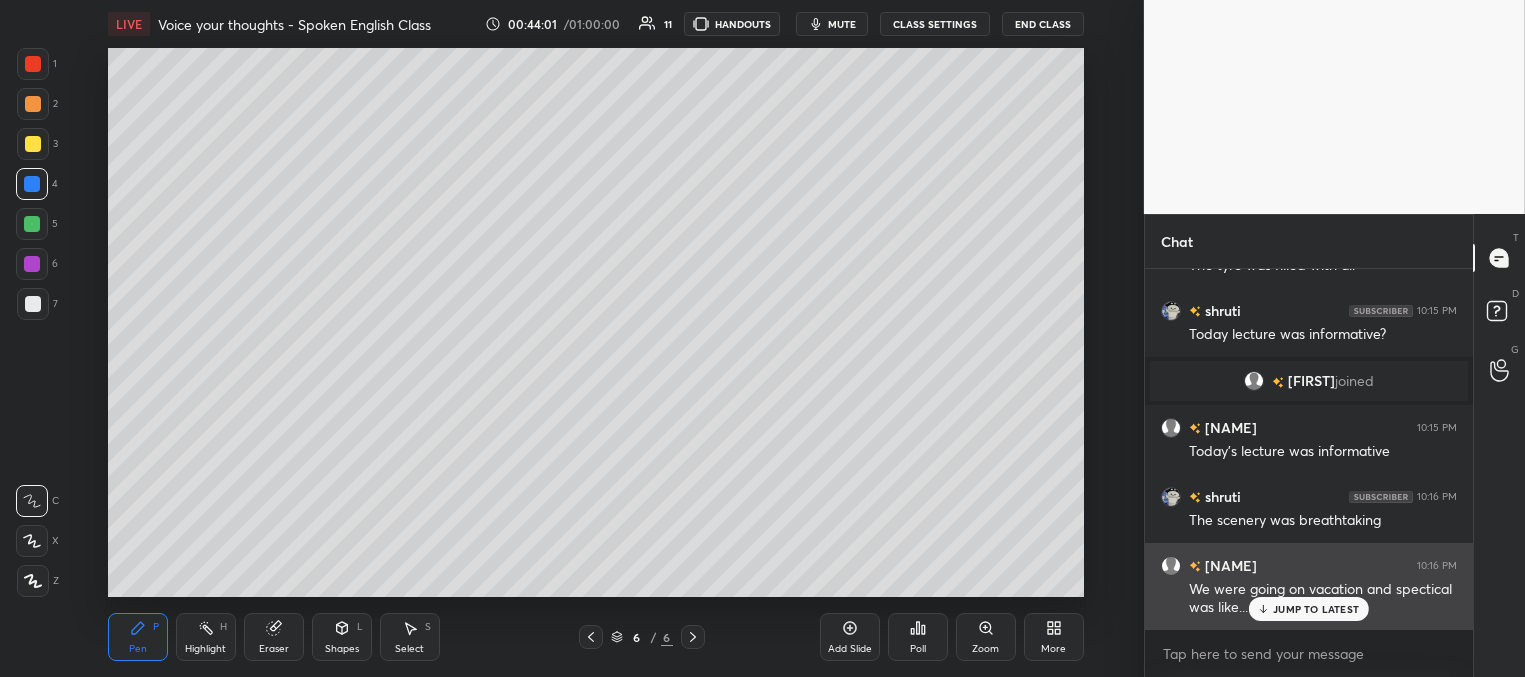 drag, startPoint x: 1280, startPoint y: 613, endPoint x: 1262, endPoint y: 607, distance: 18.973665 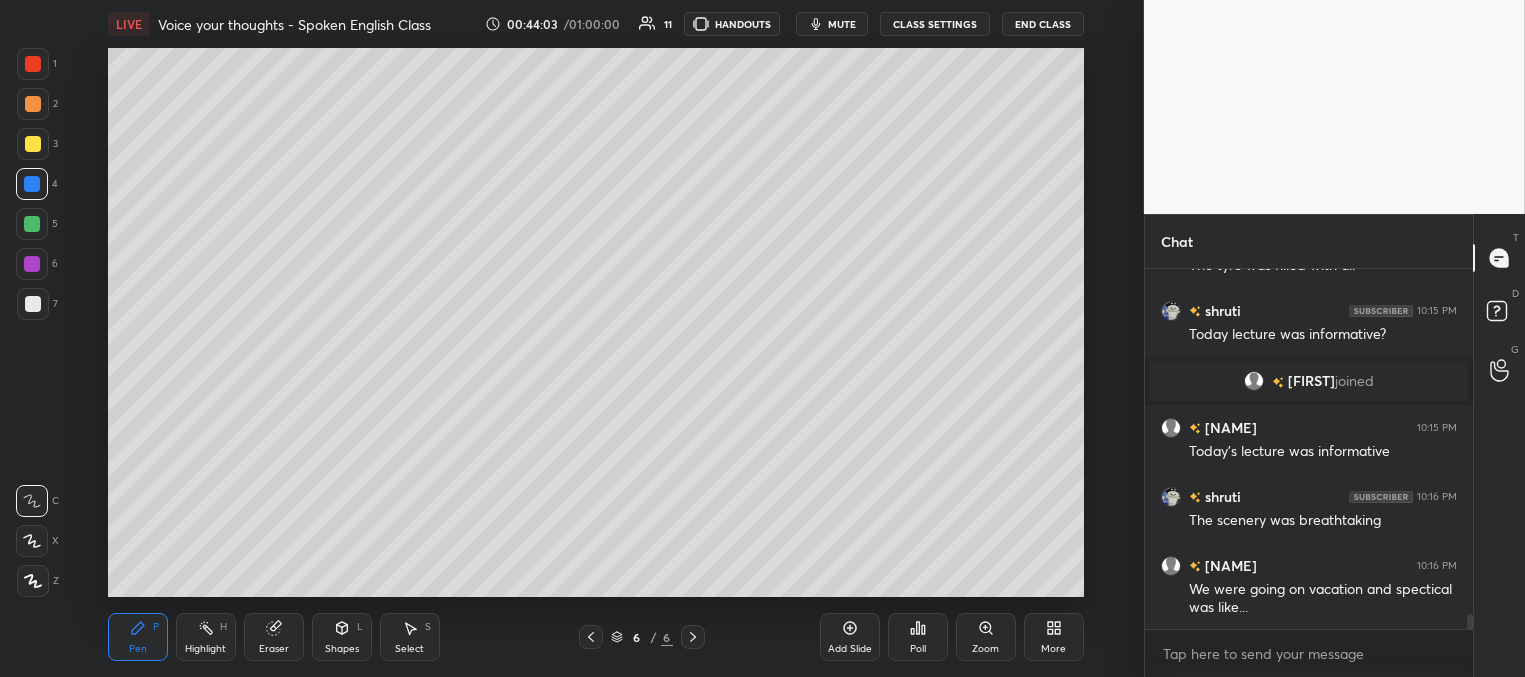 scroll, scrollTop: 8370, scrollLeft: 0, axis: vertical 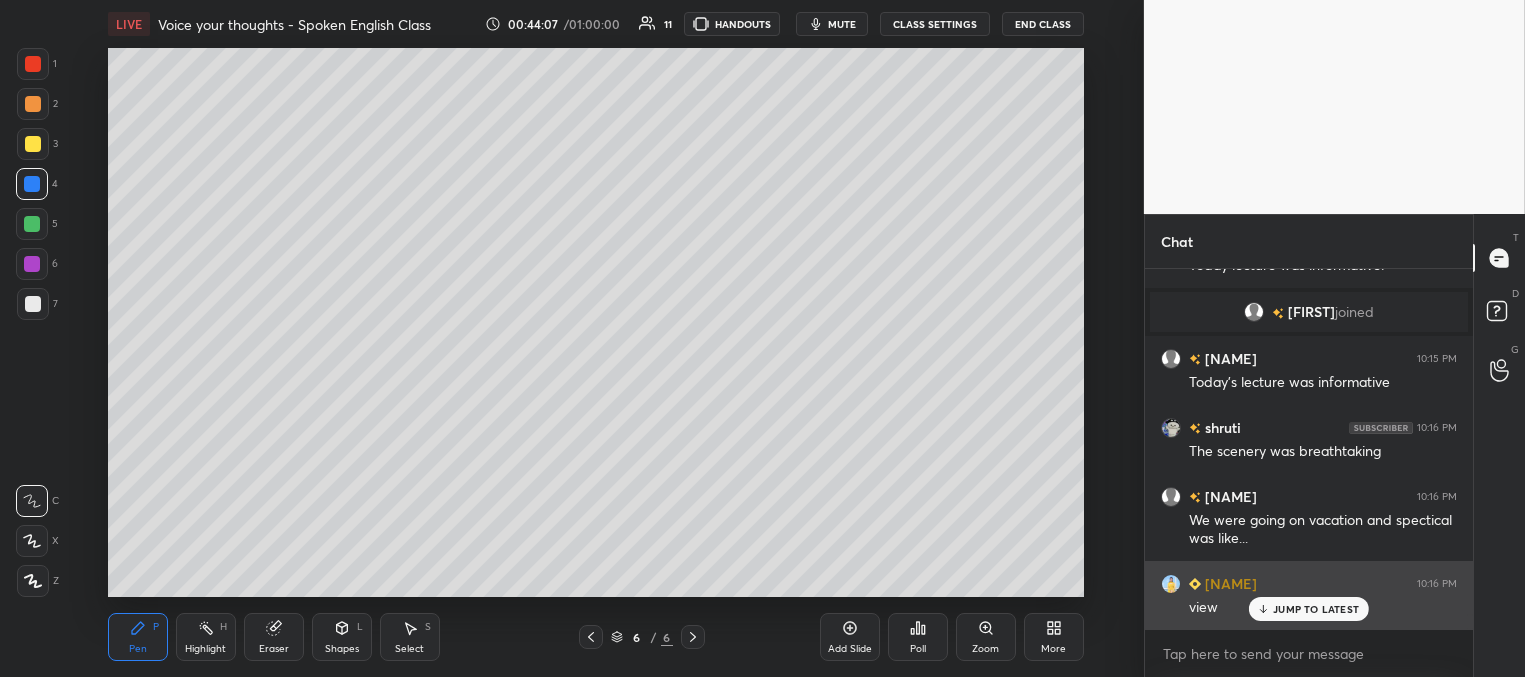 drag, startPoint x: 1277, startPoint y: 612, endPoint x: 1227, endPoint y: 563, distance: 70.00714 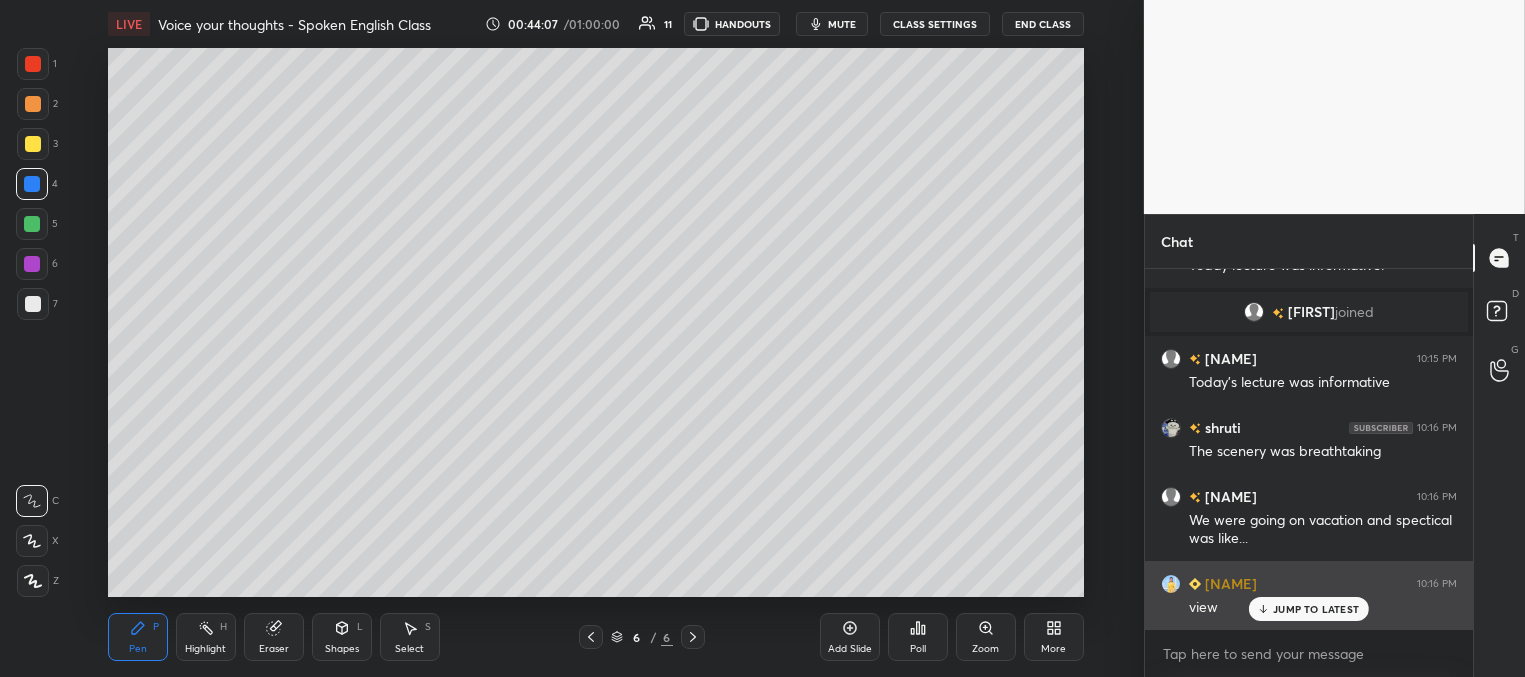 click on "JUMP TO LATEST" at bounding box center (1316, 609) 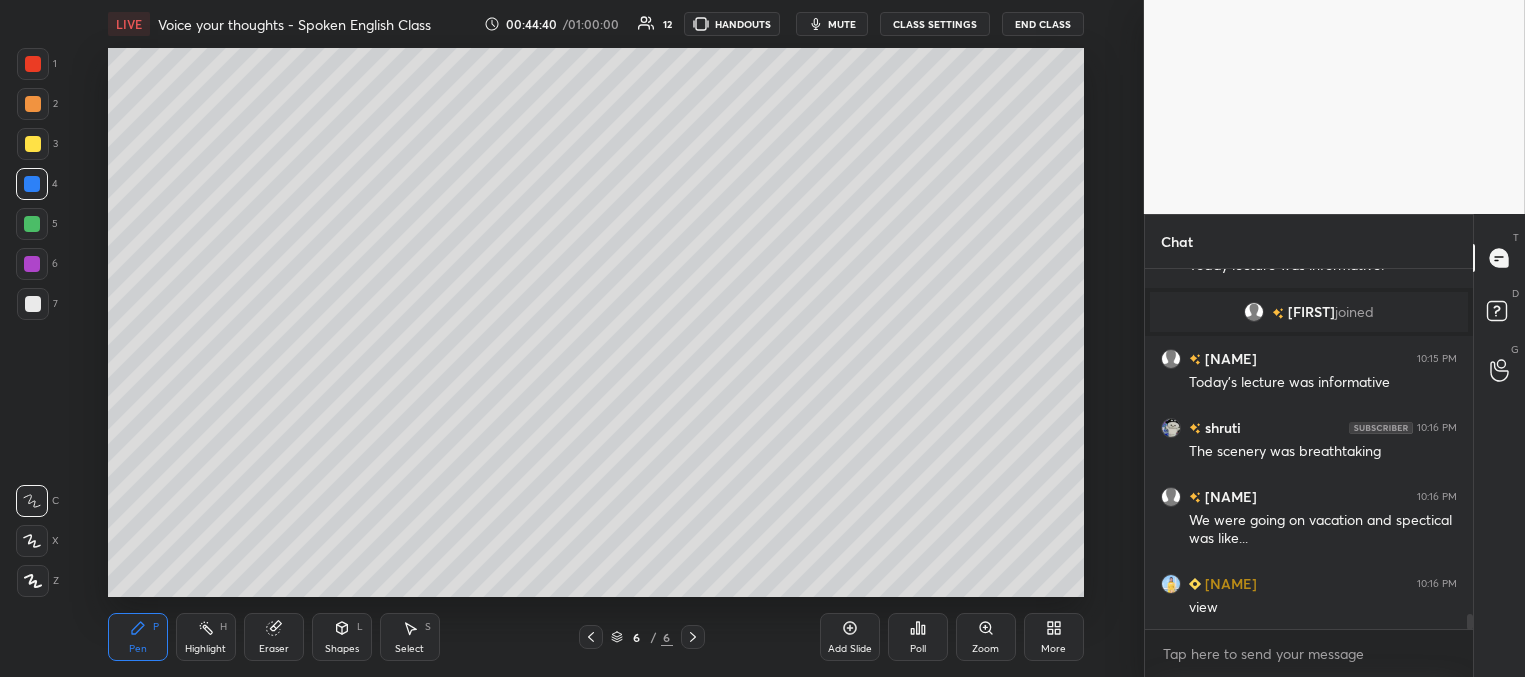 scroll, scrollTop: 8439, scrollLeft: 0, axis: vertical 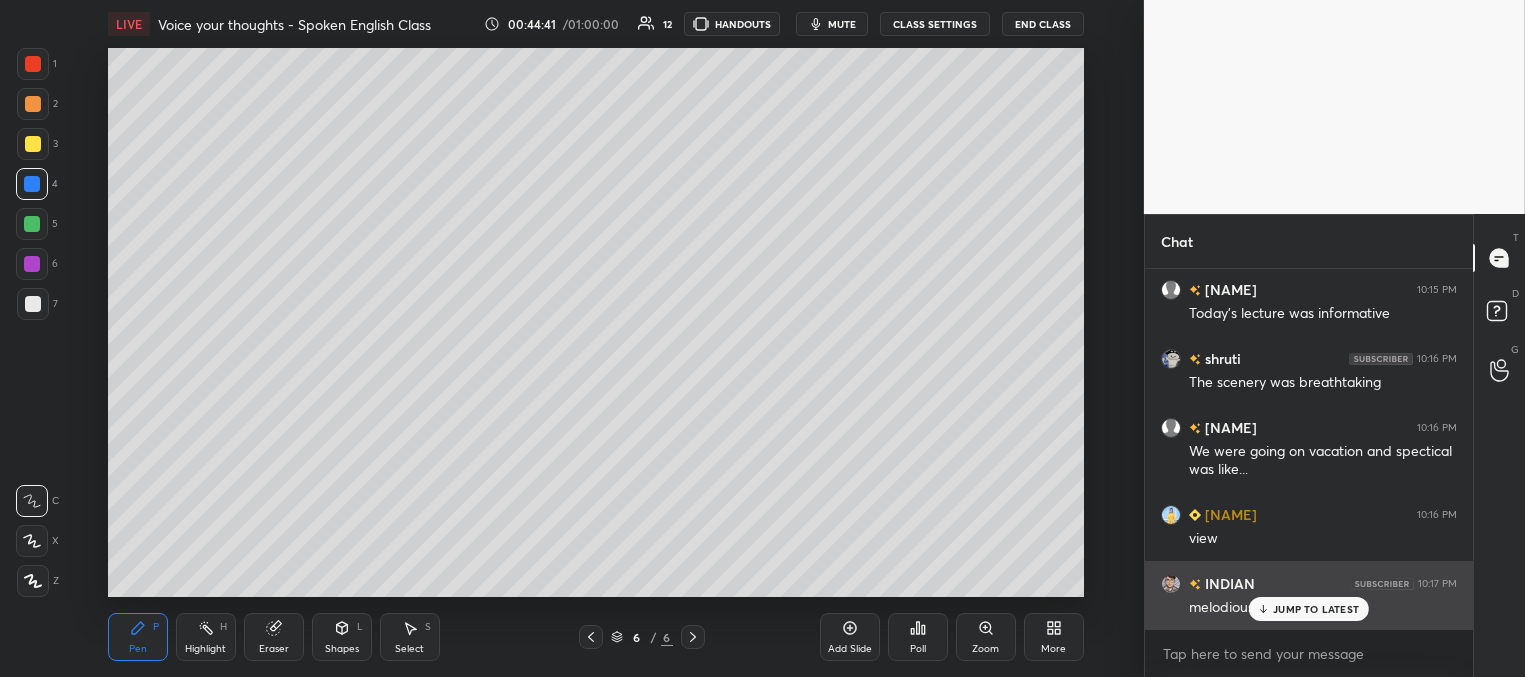 drag, startPoint x: 1286, startPoint y: 612, endPoint x: 1247, endPoint y: 583, distance: 48.60041 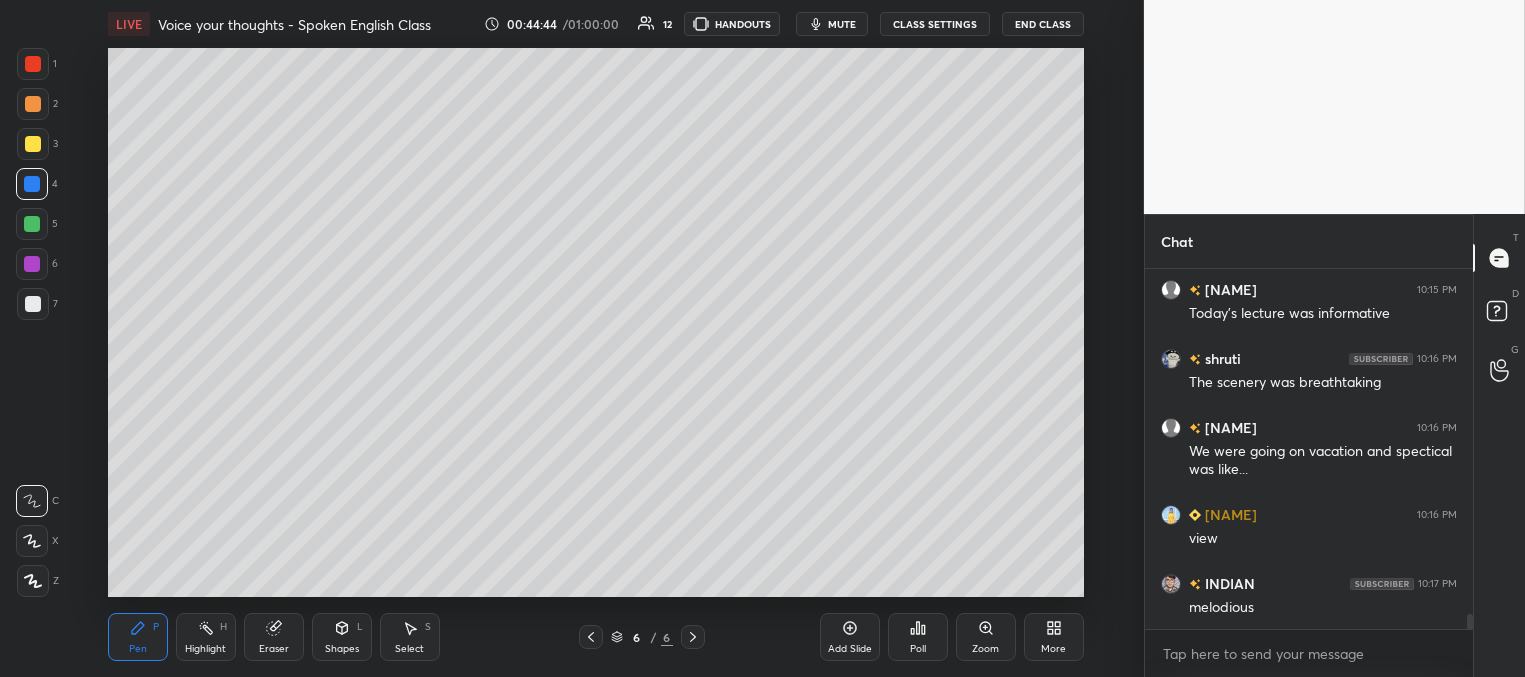scroll, scrollTop: 8508, scrollLeft: 0, axis: vertical 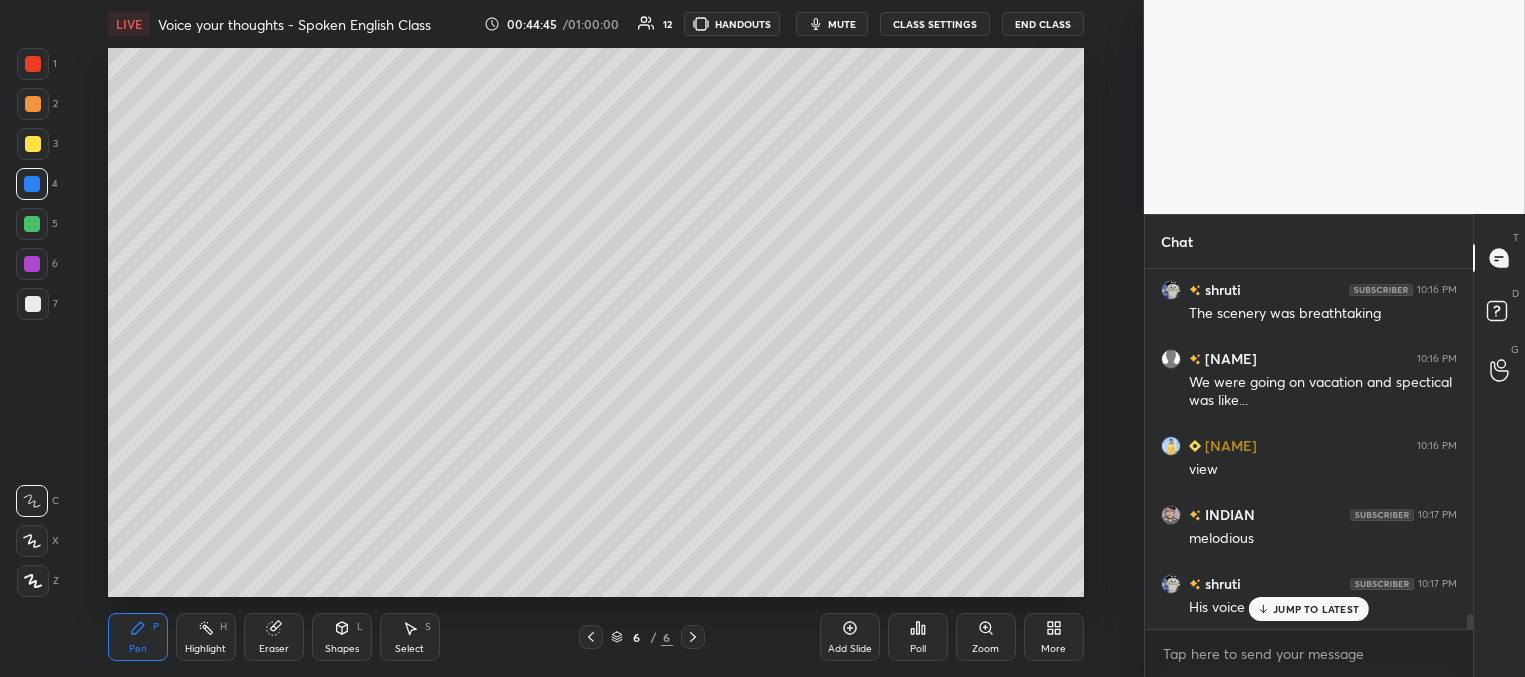 click at bounding box center [33, 144] 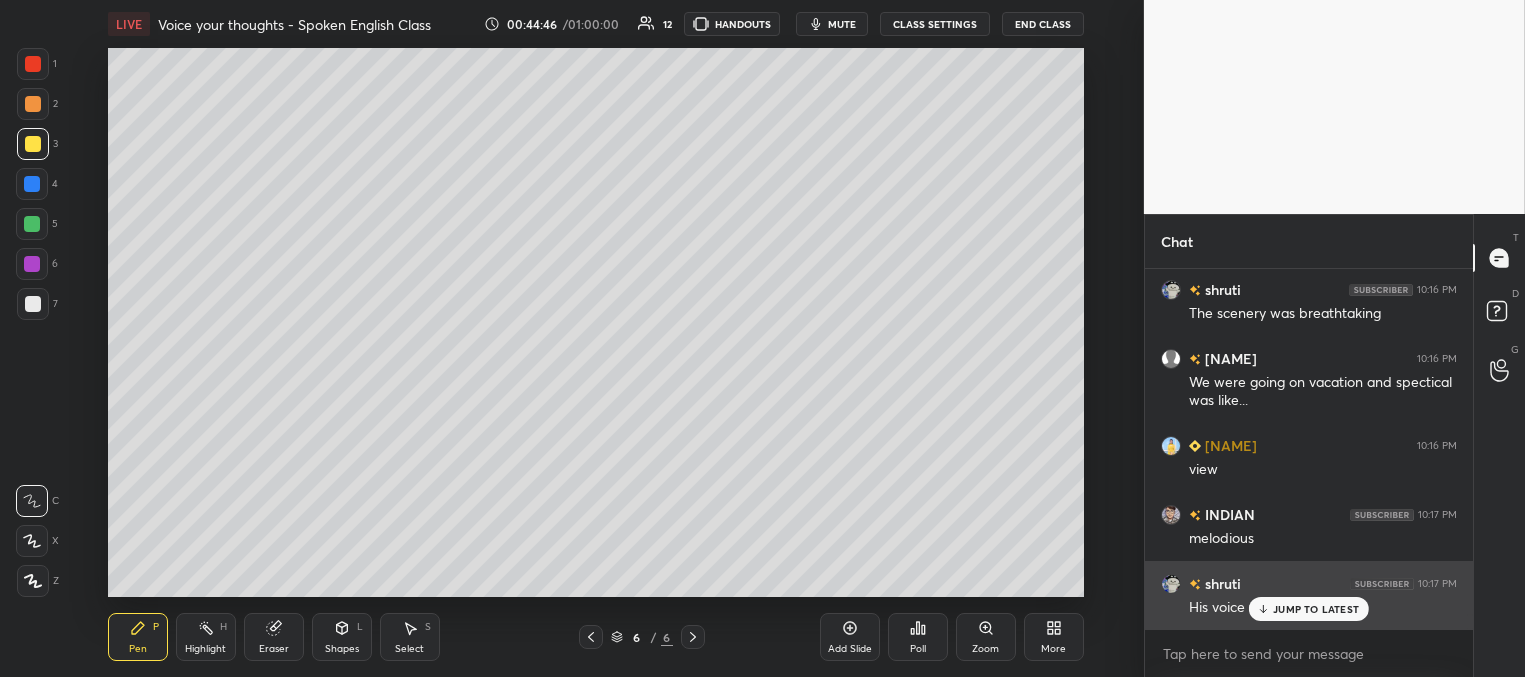 drag, startPoint x: 1272, startPoint y: 610, endPoint x: 1239, endPoint y: 603, distance: 33.734257 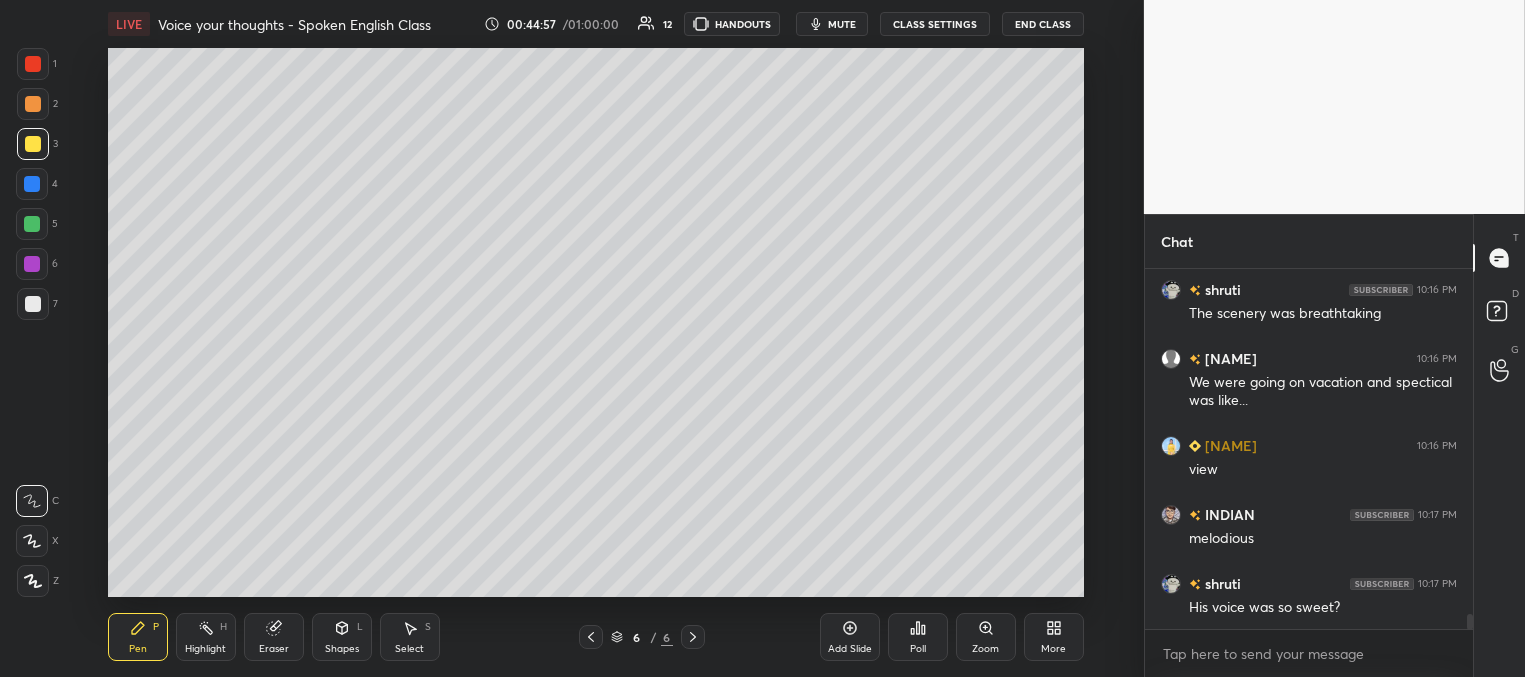 scroll, scrollTop: 8577, scrollLeft: 0, axis: vertical 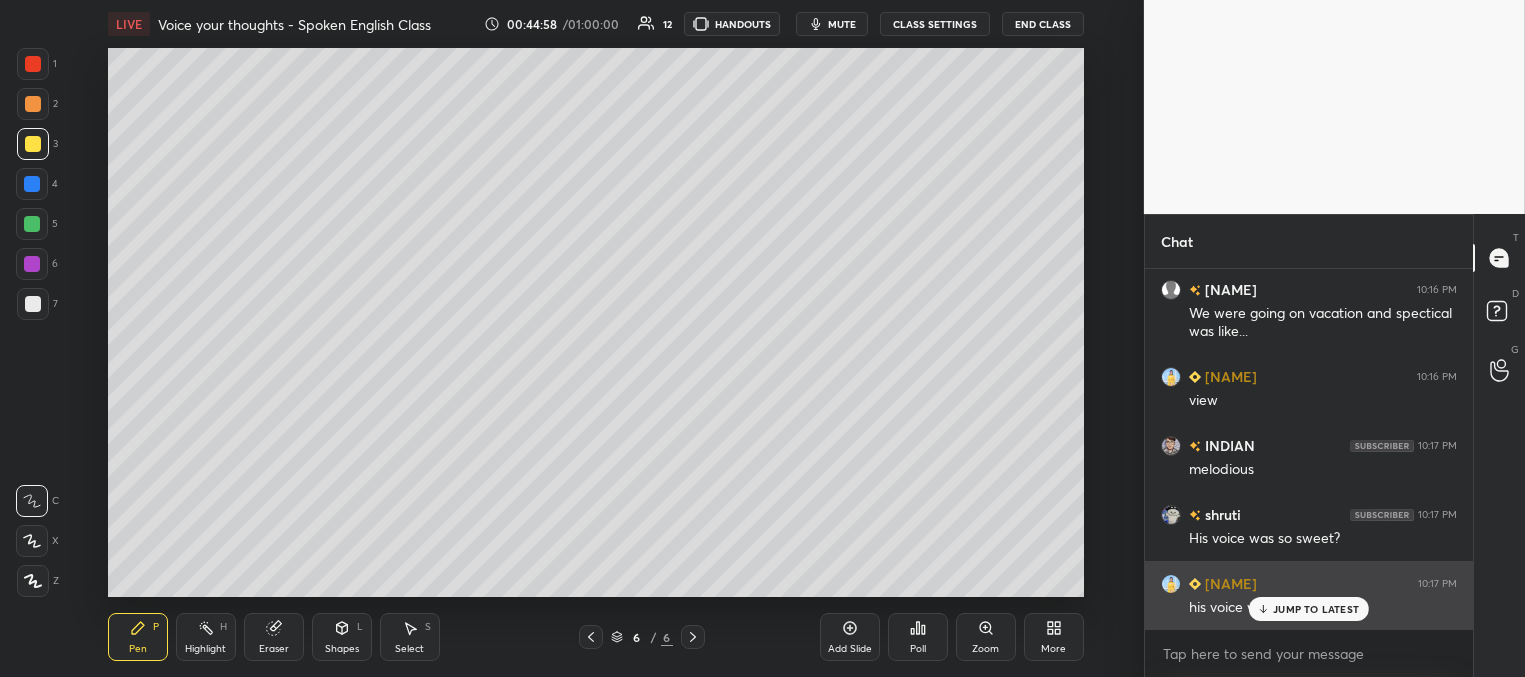 drag, startPoint x: 1280, startPoint y: 607, endPoint x: 1265, endPoint y: 602, distance: 15.811388 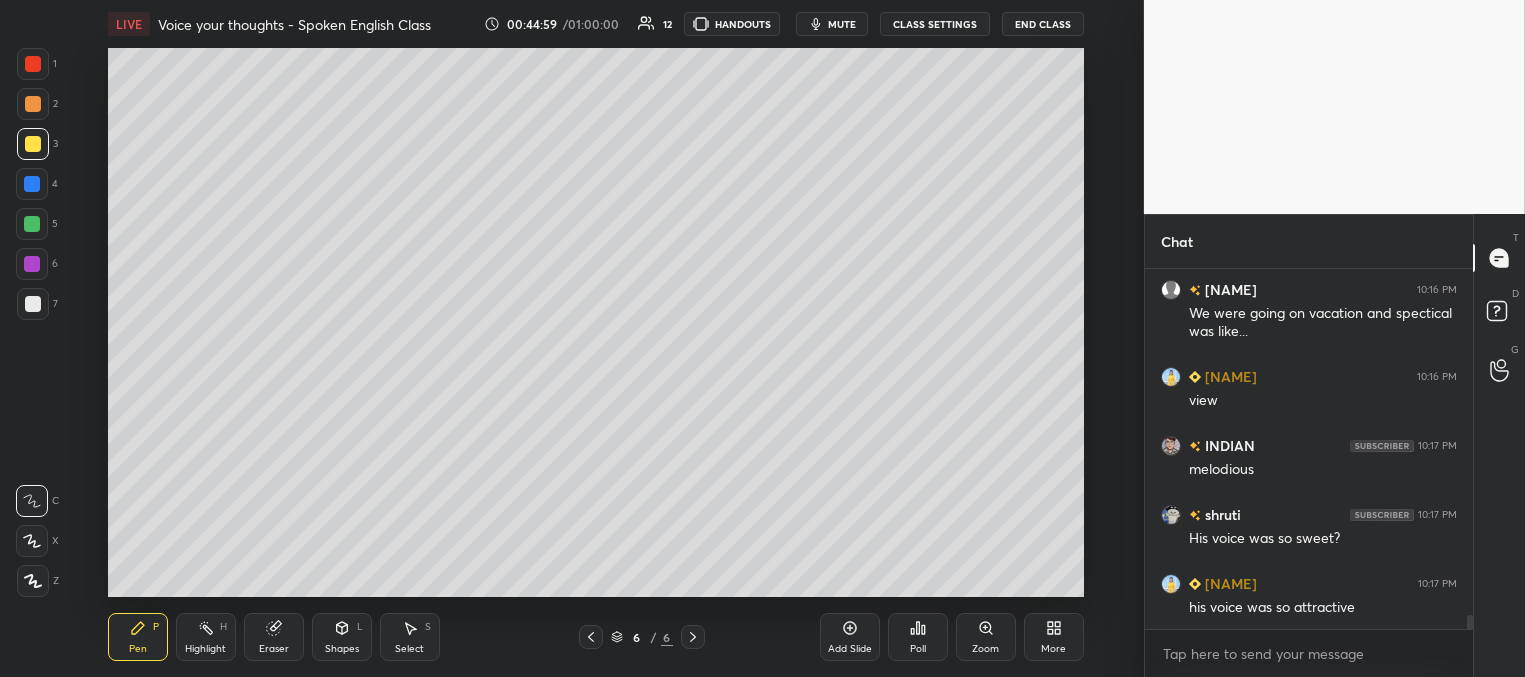 scroll, scrollTop: 8646, scrollLeft: 0, axis: vertical 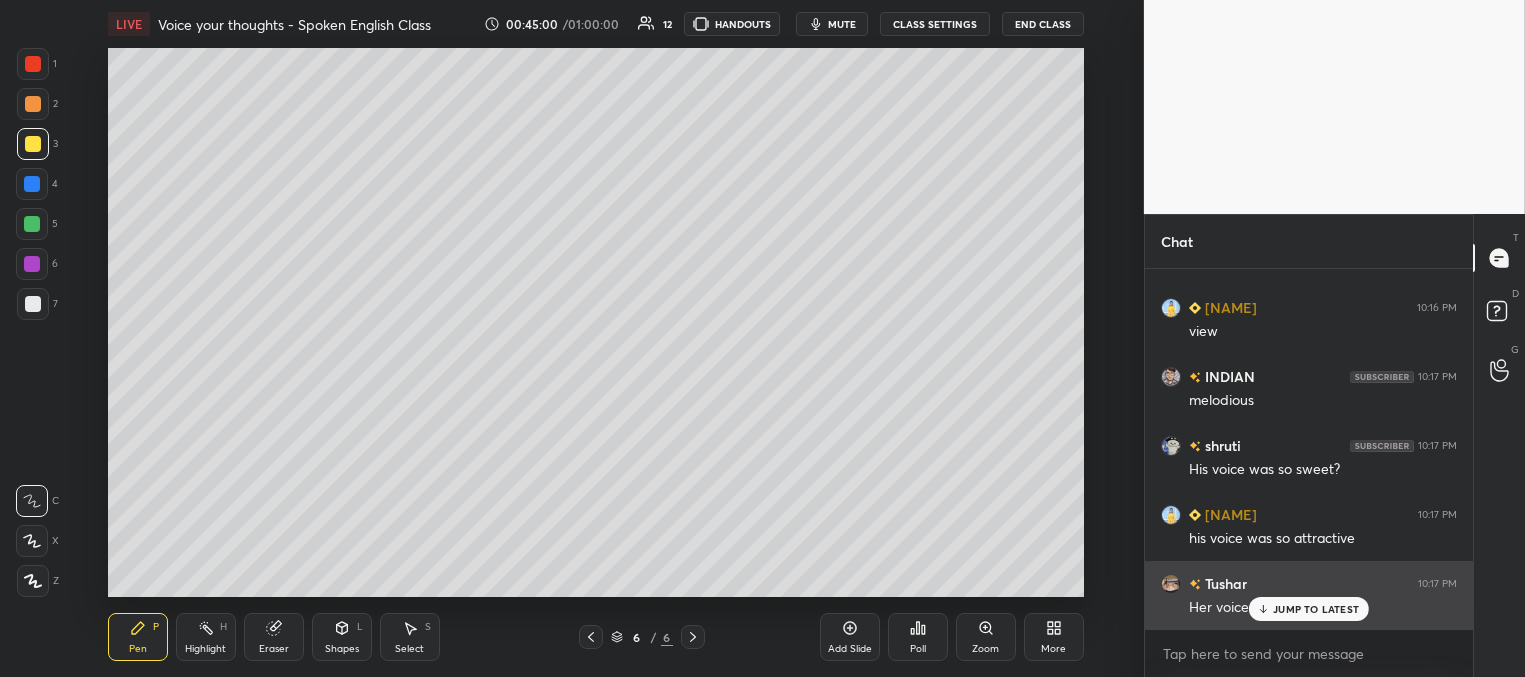 click on "JUMP TO LATEST" at bounding box center [1316, 609] 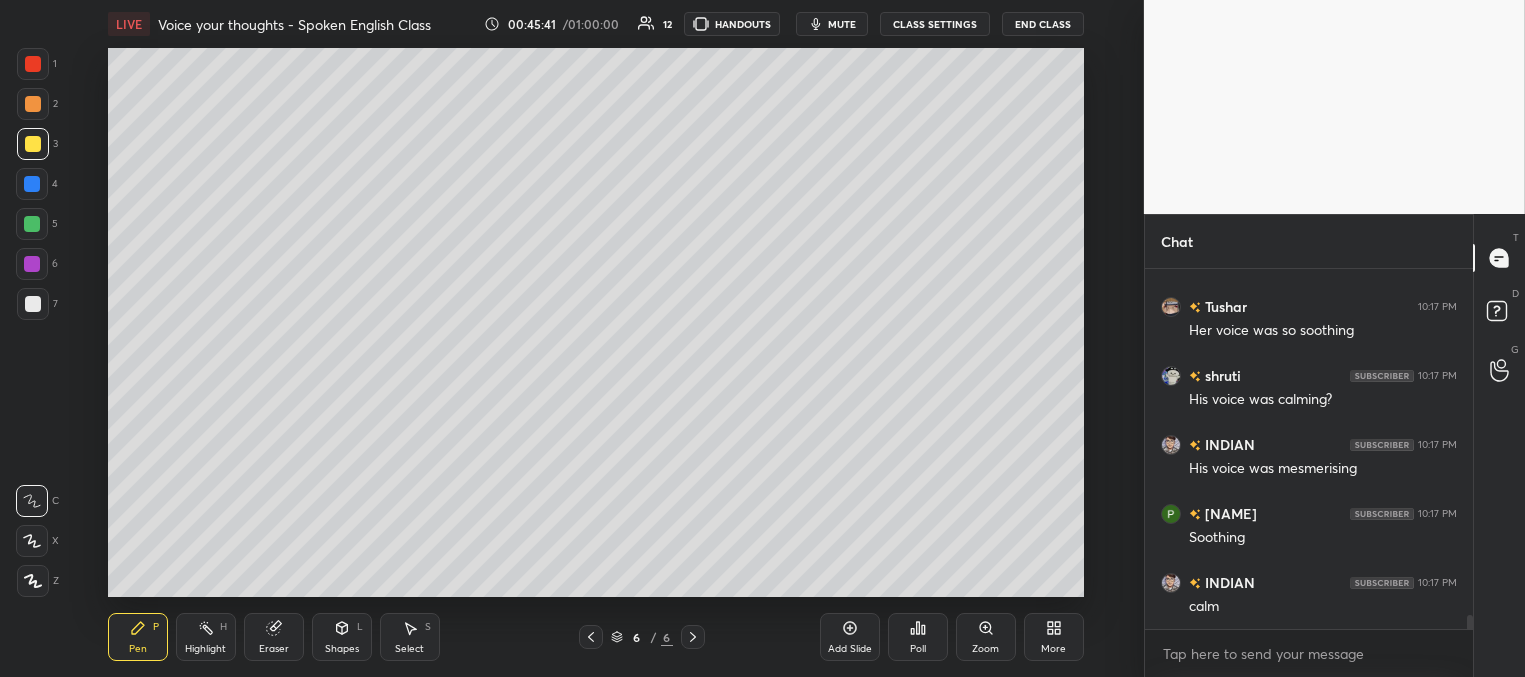 scroll, scrollTop: 8992, scrollLeft: 0, axis: vertical 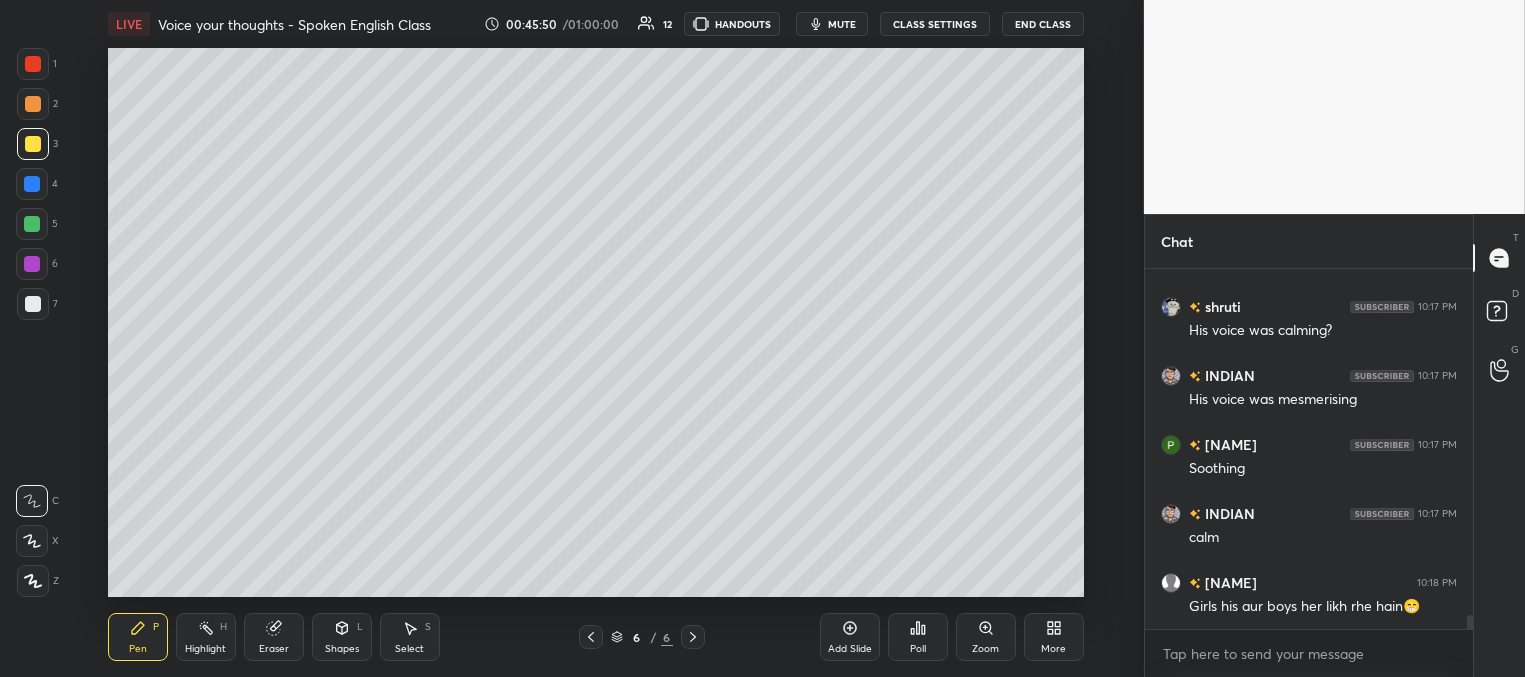click at bounding box center [32, 184] 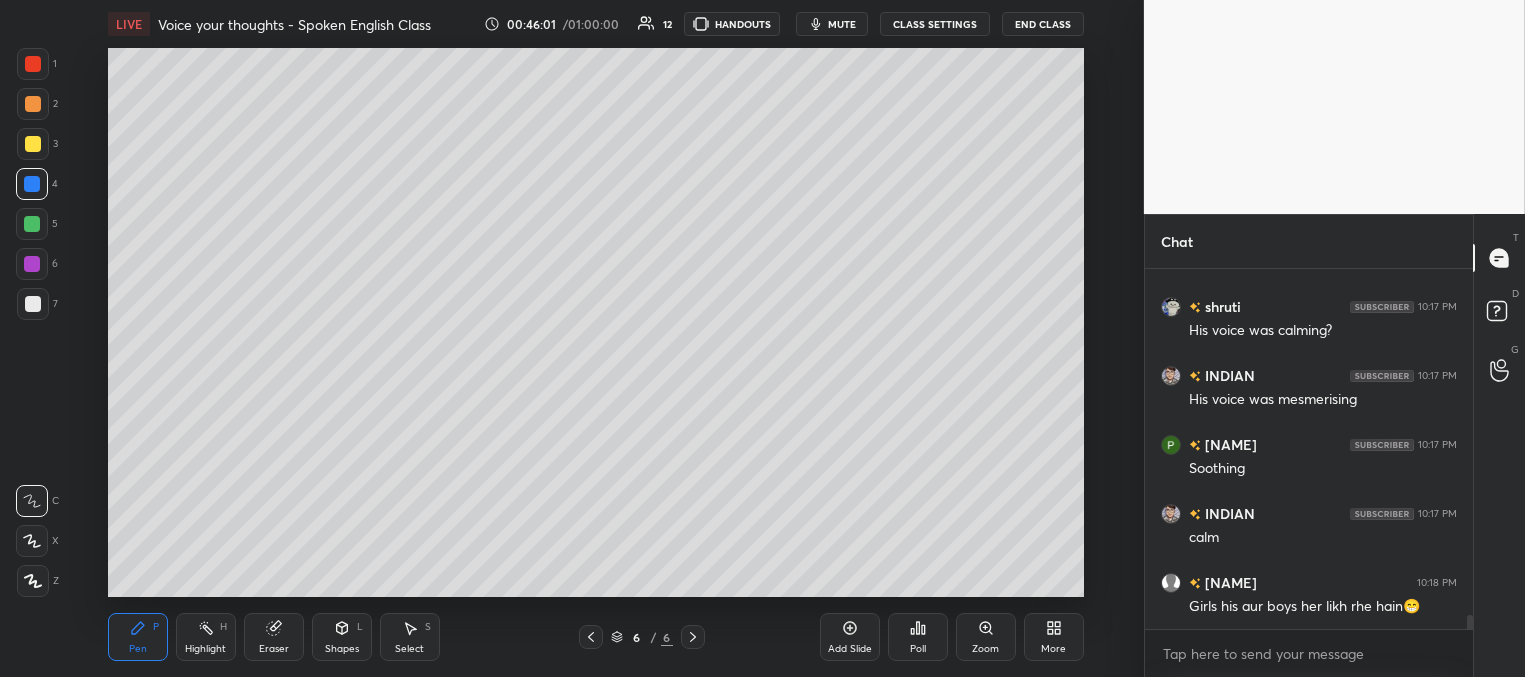 scroll, scrollTop: 9060, scrollLeft: 0, axis: vertical 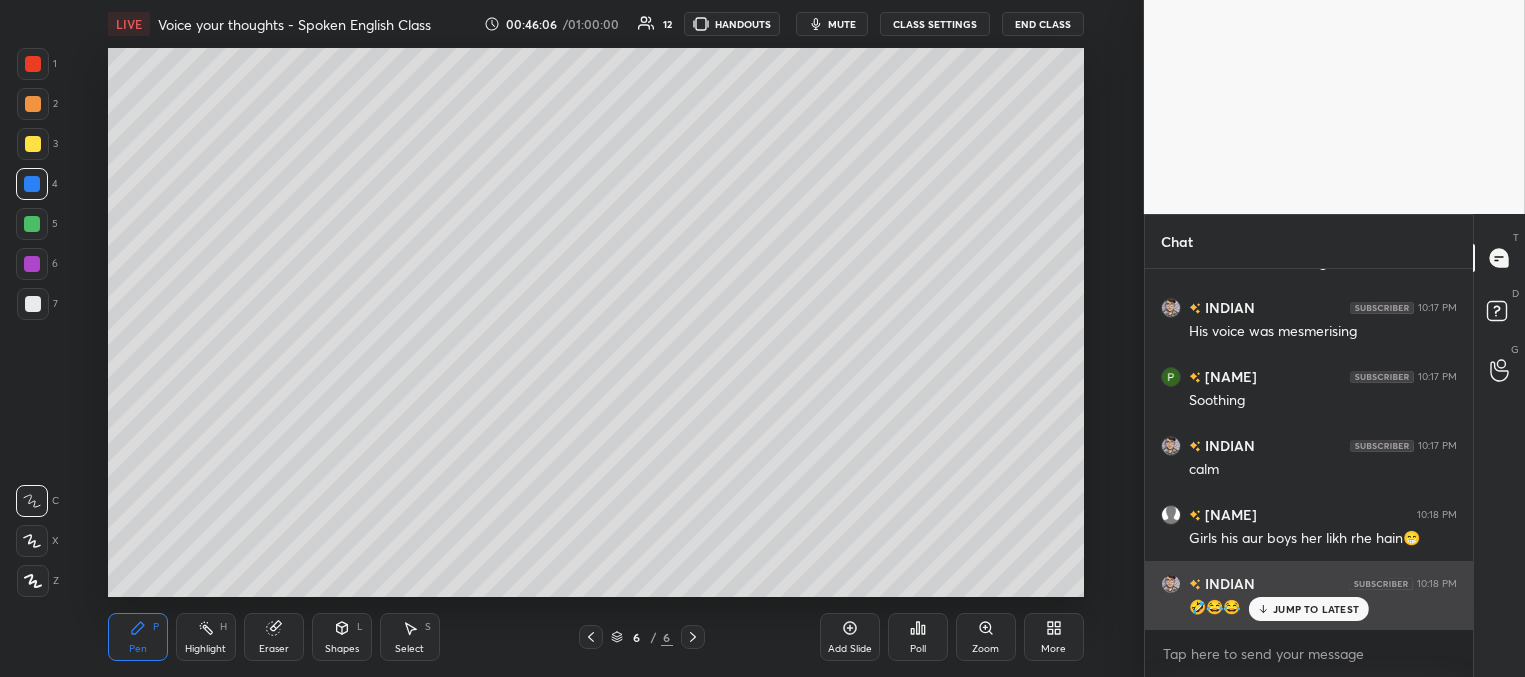 click on "JUMP TO LATEST" at bounding box center (1316, 609) 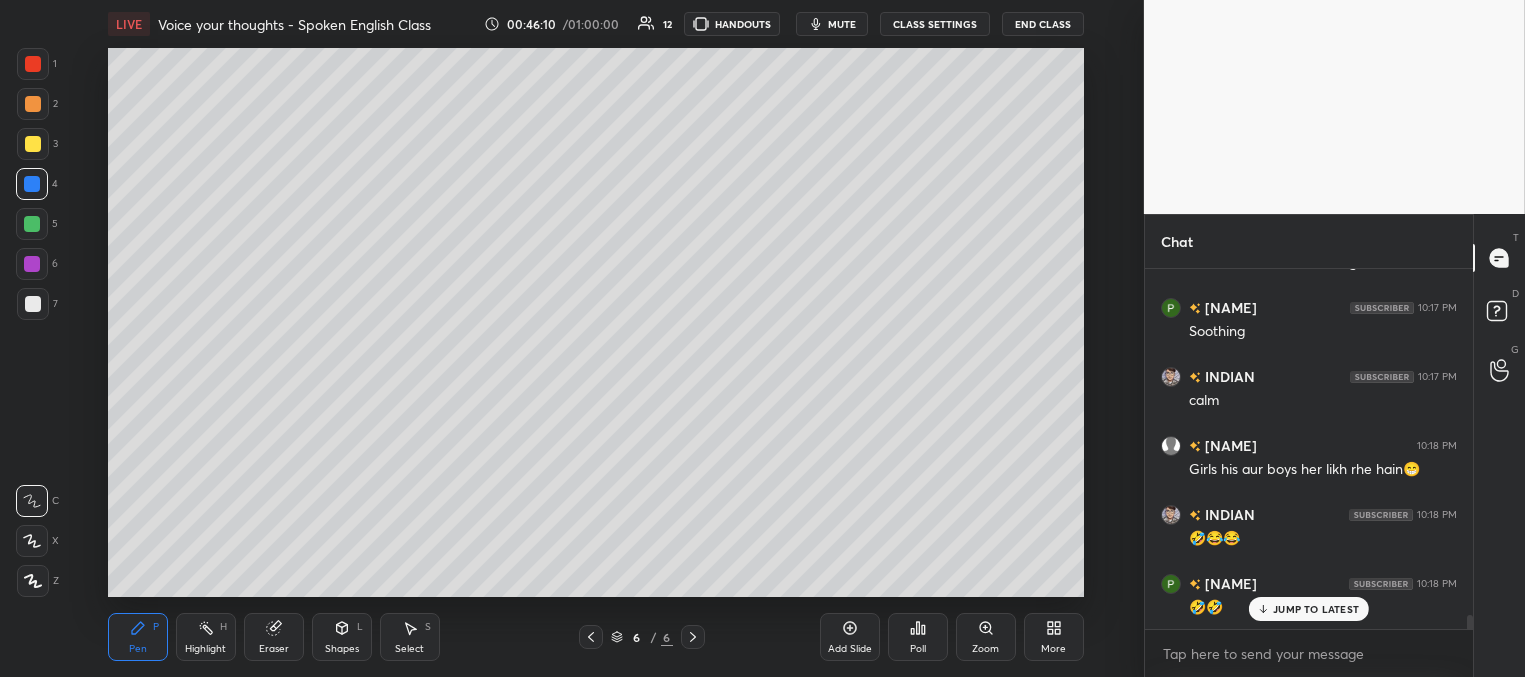 scroll, scrollTop: 9198, scrollLeft: 0, axis: vertical 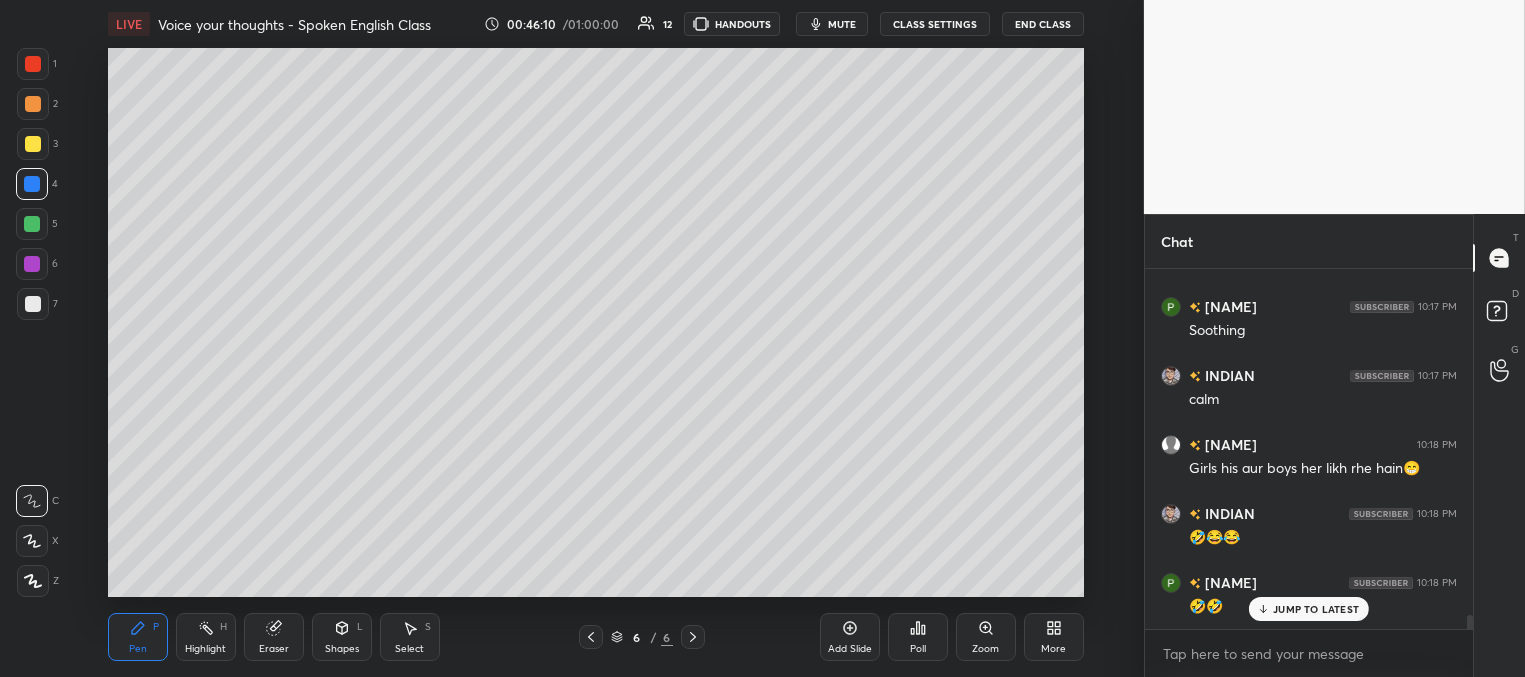 click on "JUMP TO LATEST" at bounding box center [1316, 609] 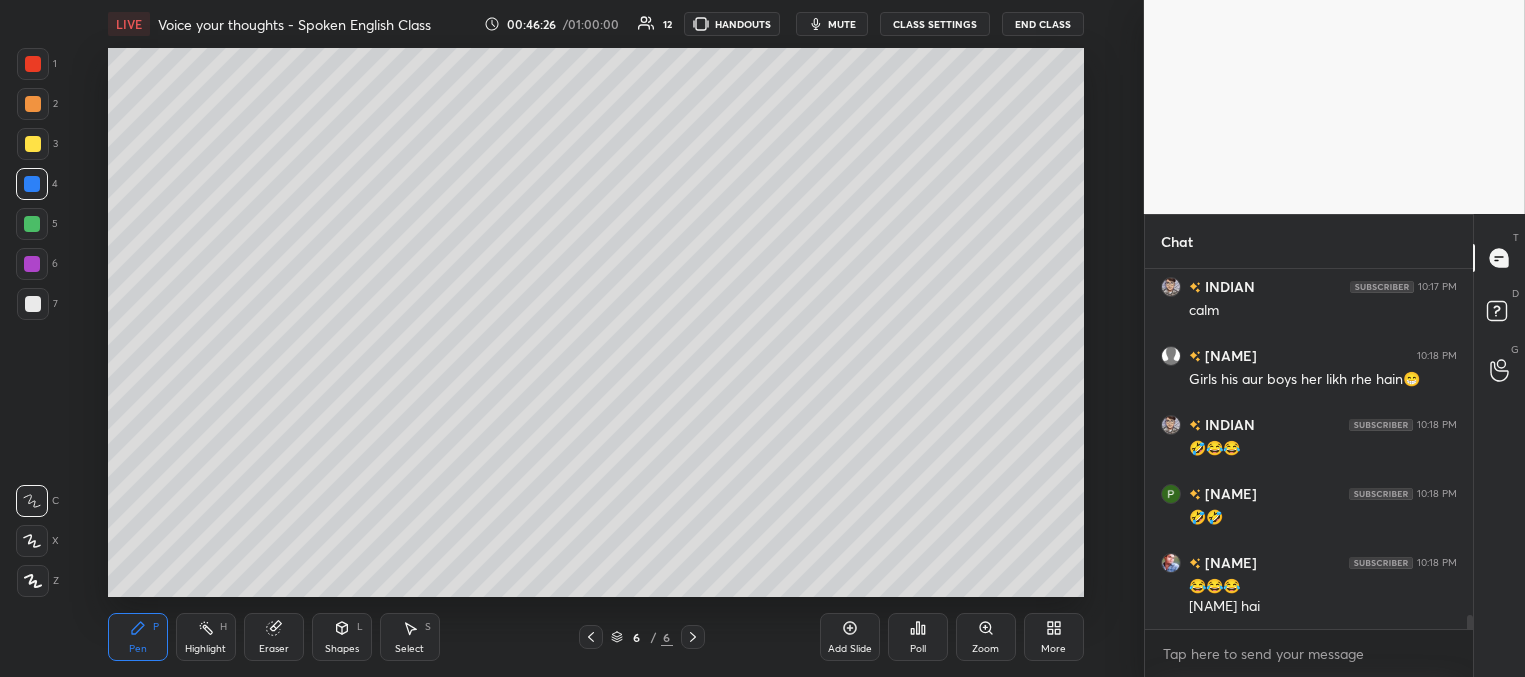 scroll, scrollTop: 9287, scrollLeft: 0, axis: vertical 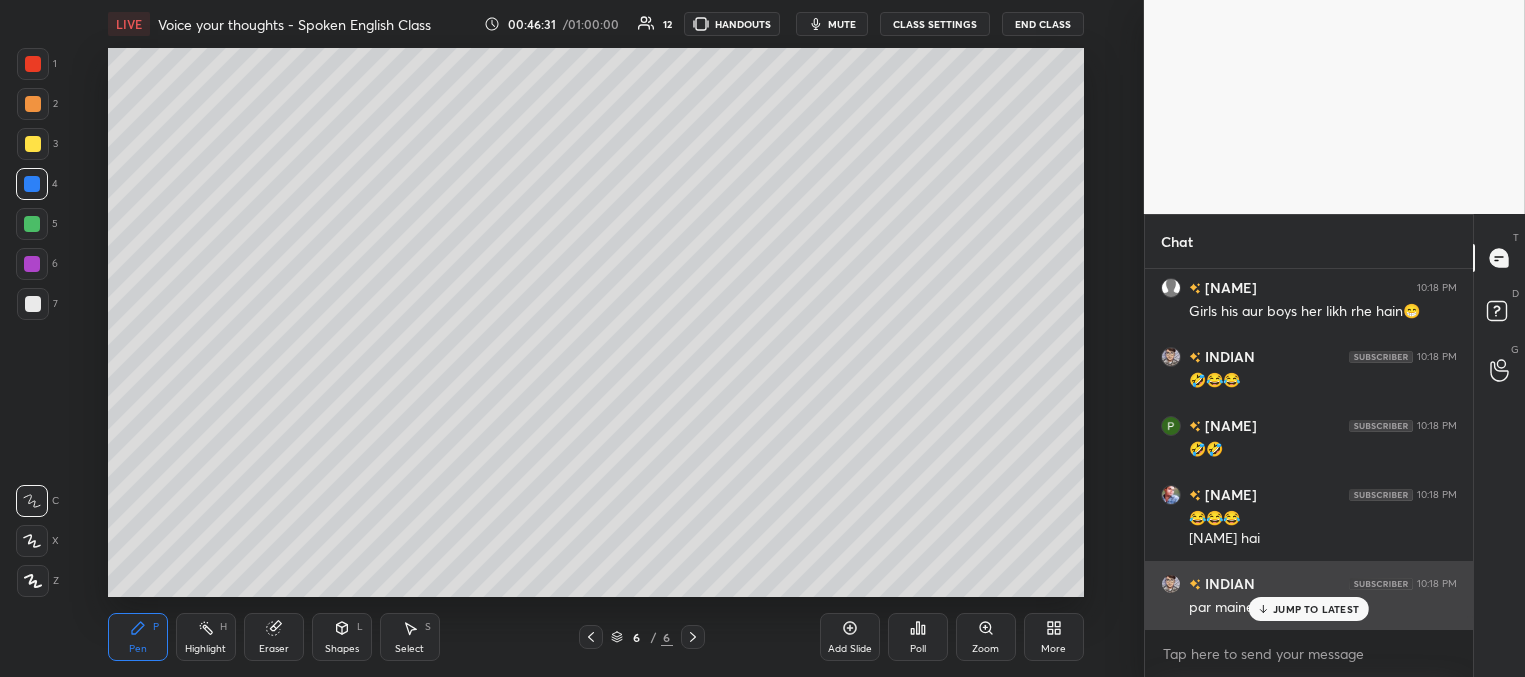 drag, startPoint x: 1280, startPoint y: 609, endPoint x: 1222, endPoint y: 588, distance: 61.68468 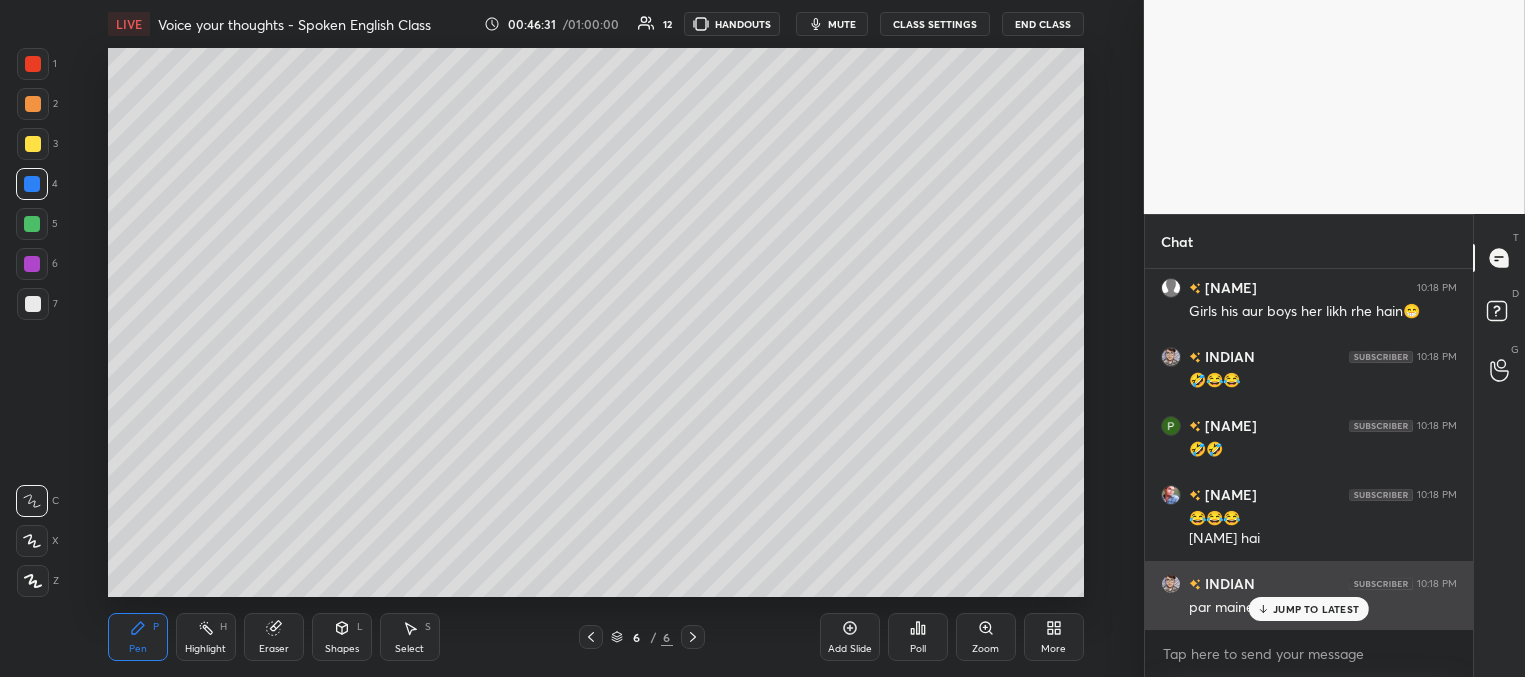 click on "JUMP TO LATEST" at bounding box center [1316, 609] 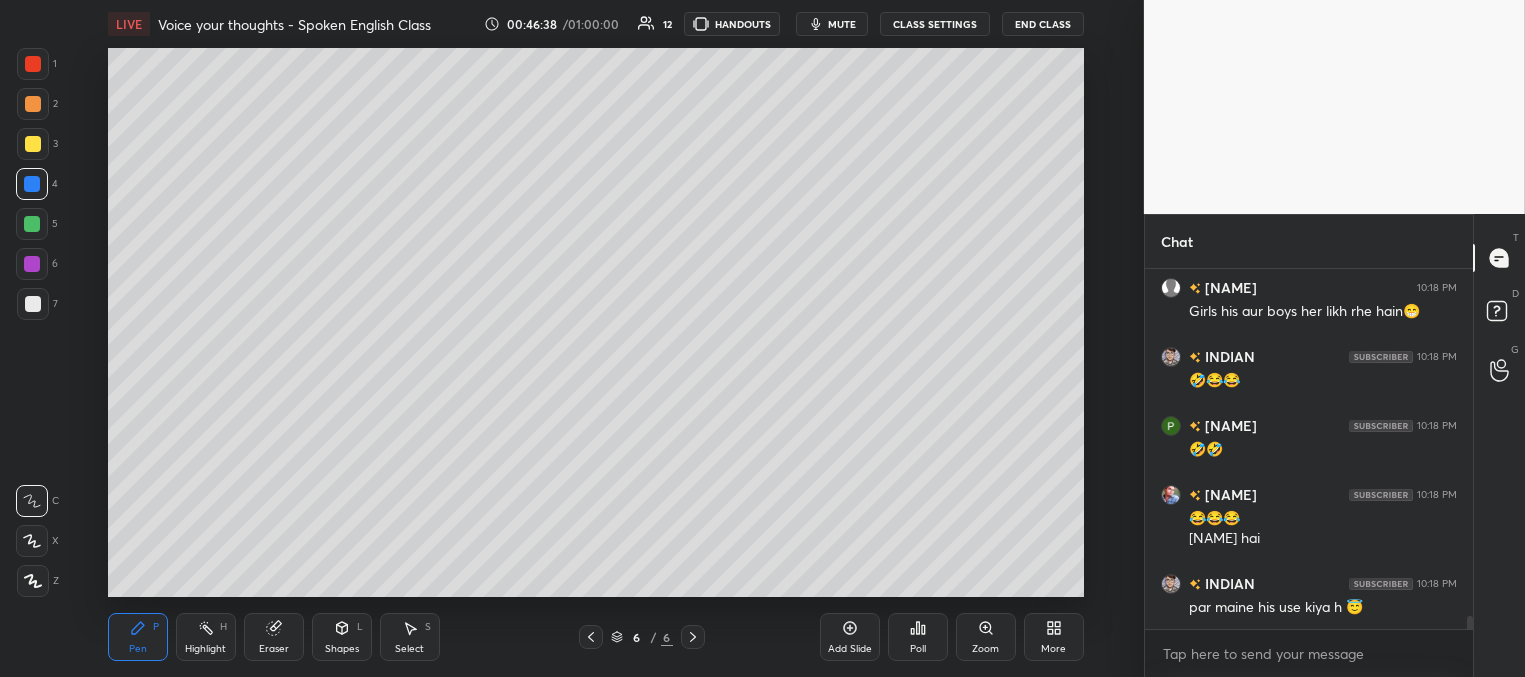 scroll, scrollTop: 9356, scrollLeft: 0, axis: vertical 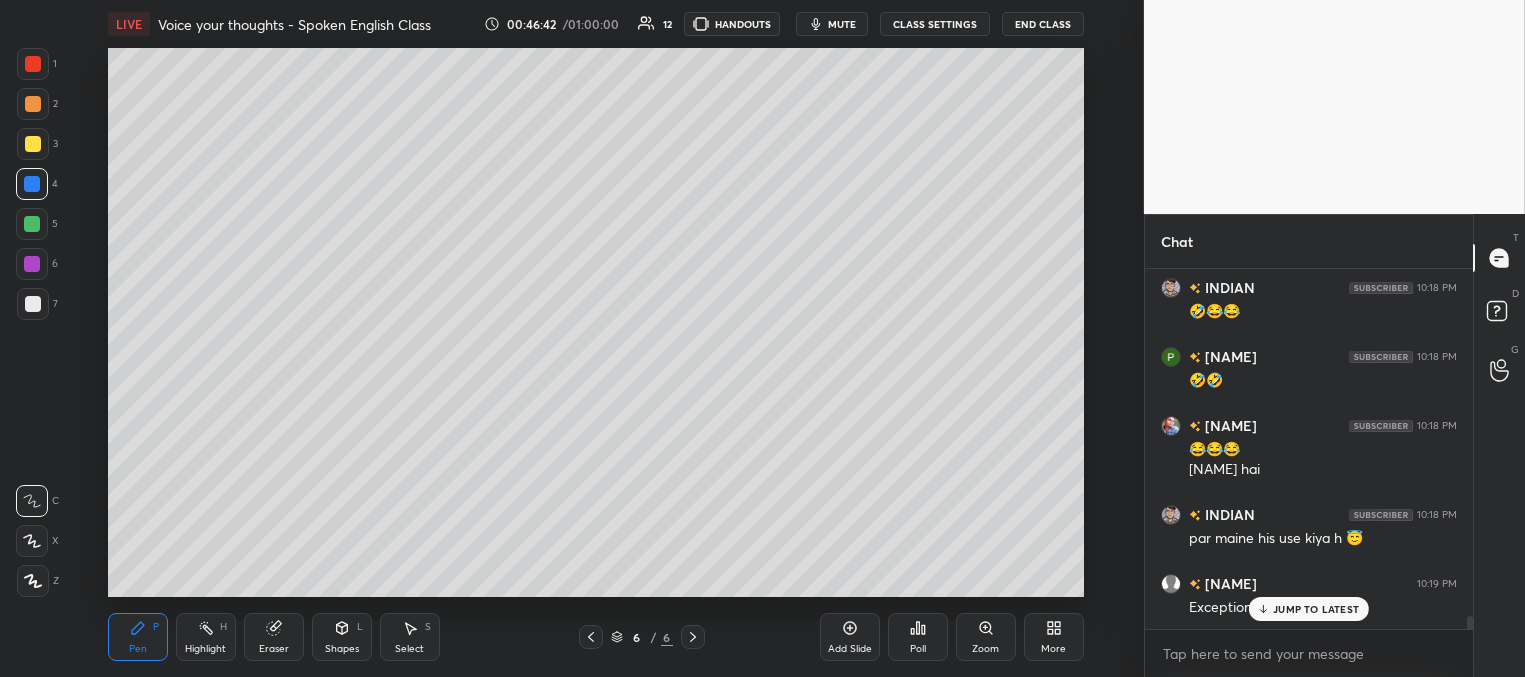 drag, startPoint x: 1271, startPoint y: 613, endPoint x: 1231, endPoint y: 598, distance: 42.72002 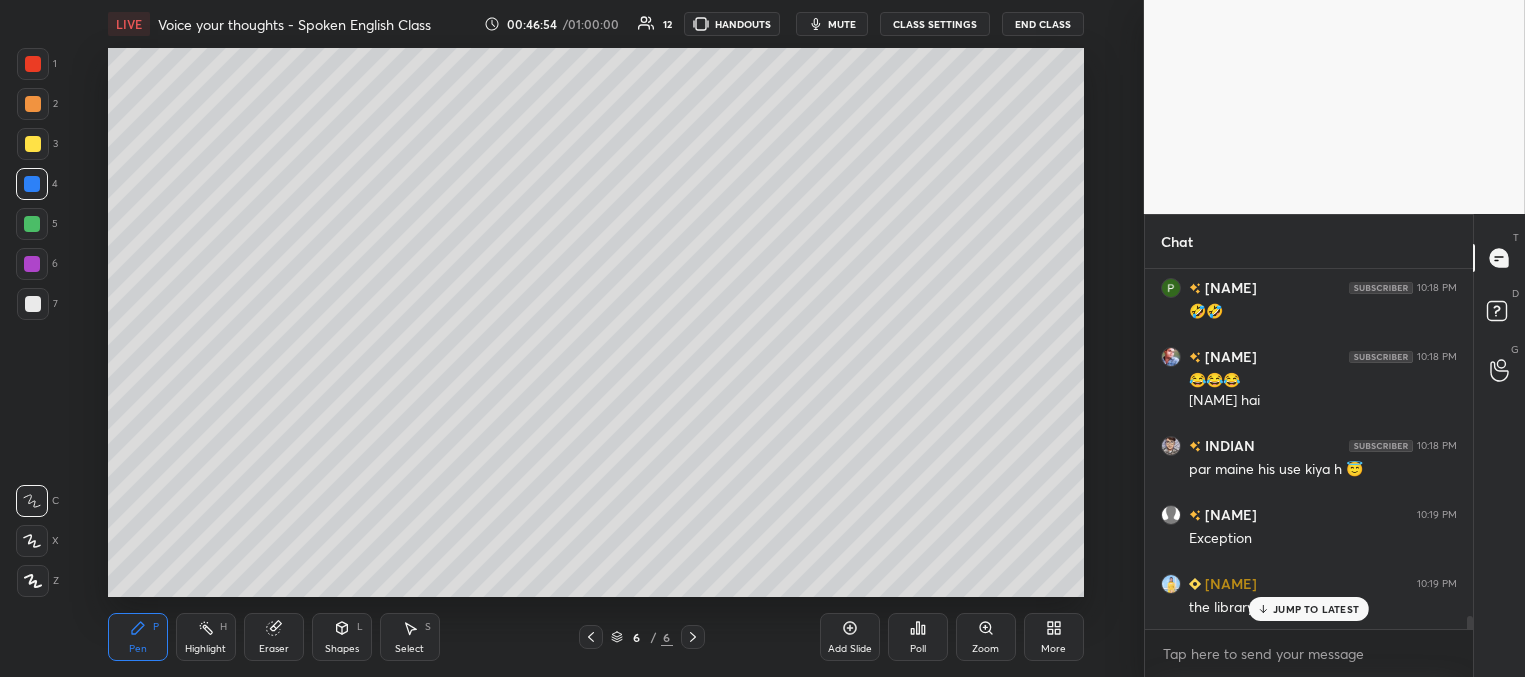 scroll, scrollTop: 9494, scrollLeft: 0, axis: vertical 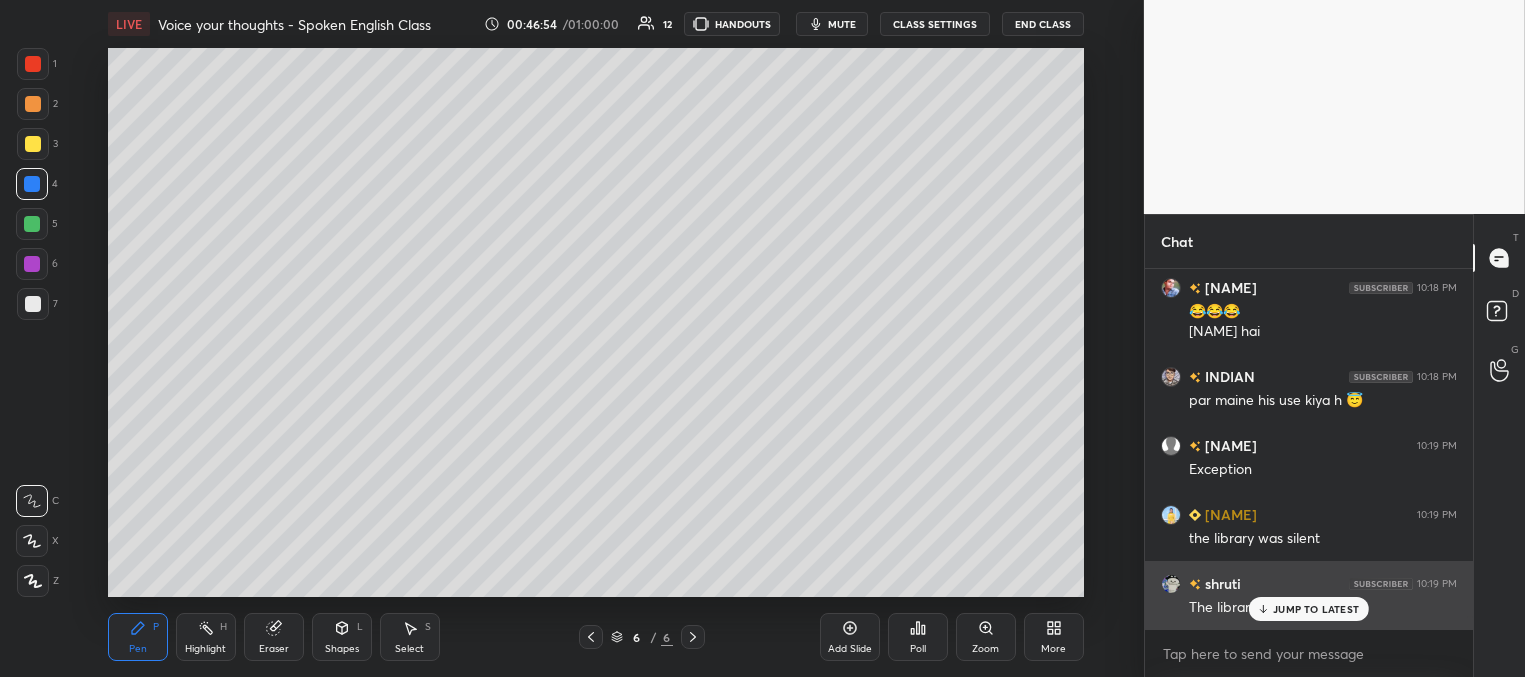 drag, startPoint x: 1292, startPoint y: 609, endPoint x: 1228, endPoint y: 590, distance: 66.760765 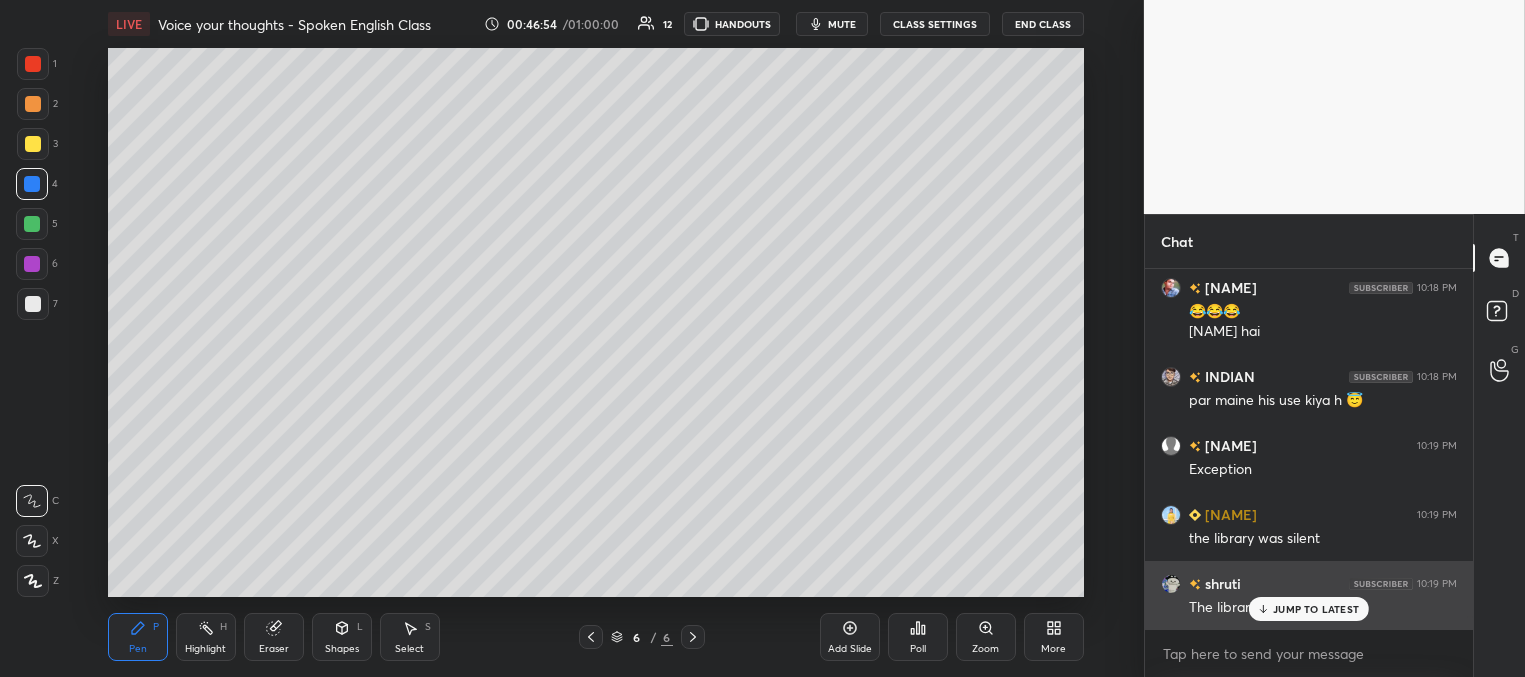 click on "JUMP TO LATEST" at bounding box center (1316, 609) 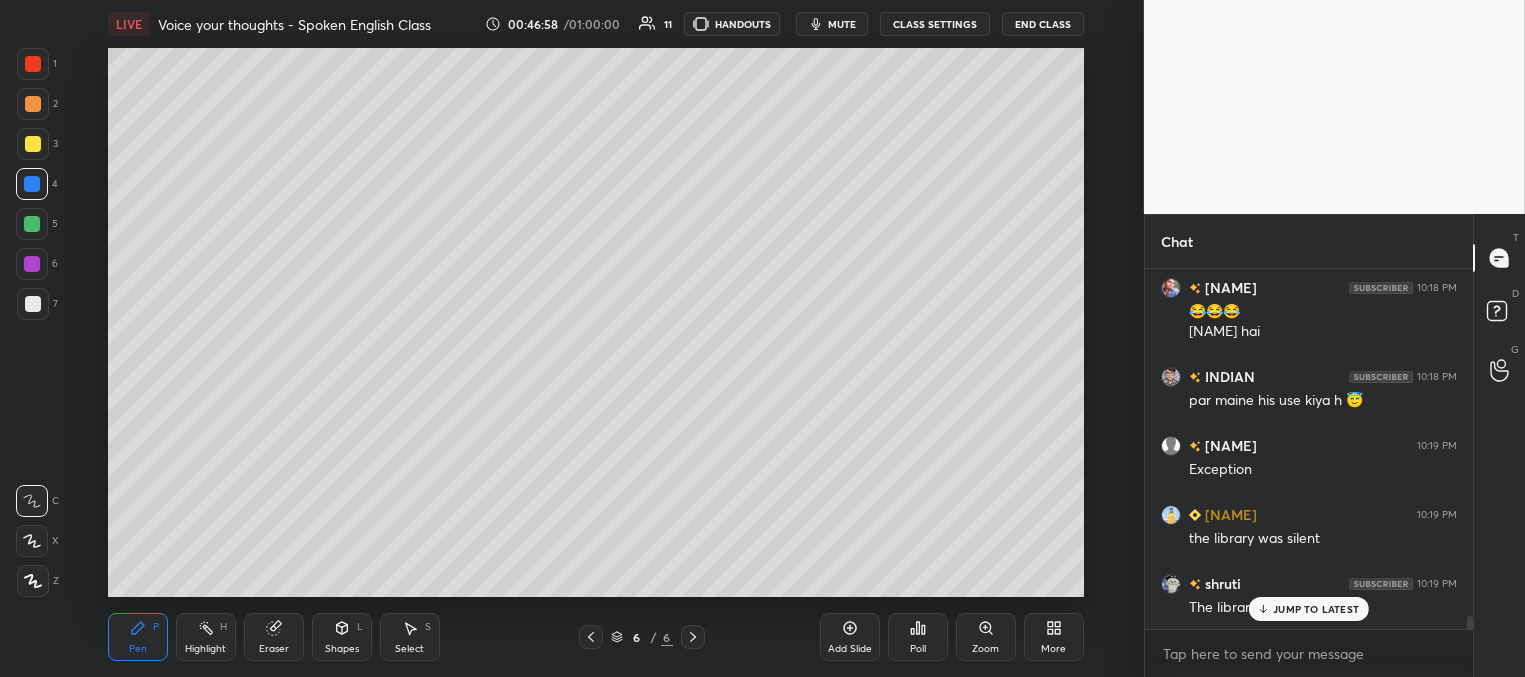 scroll, scrollTop: 9563, scrollLeft: 0, axis: vertical 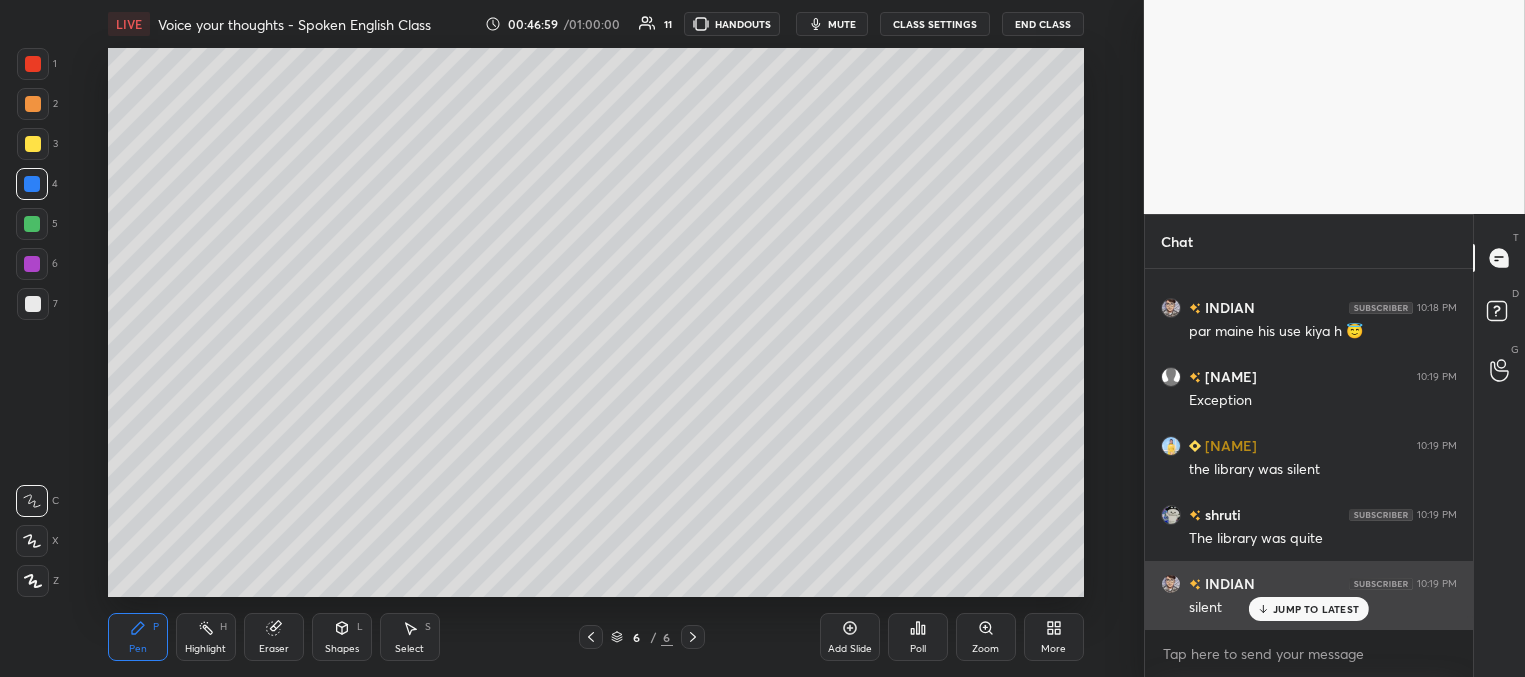 click on "JUMP TO LATEST" at bounding box center (1316, 609) 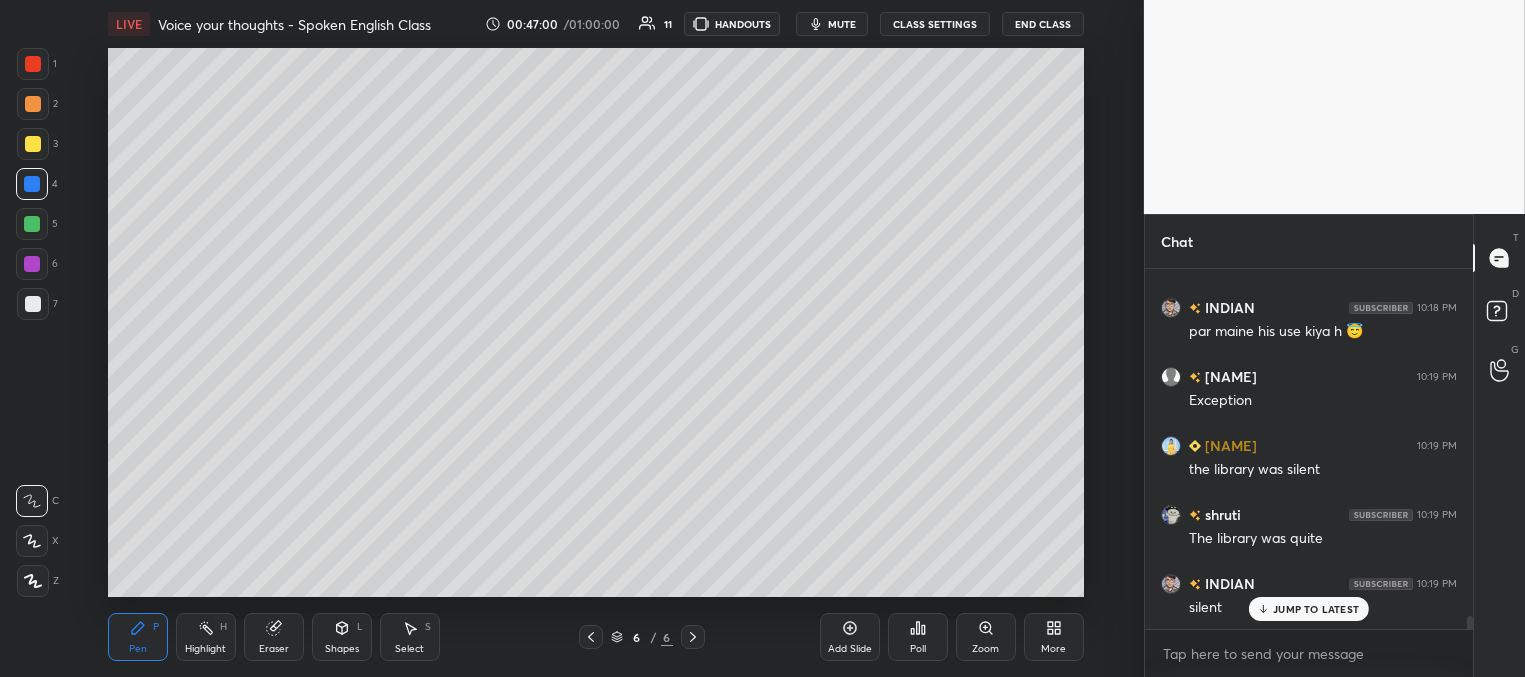 scroll, scrollTop: 9632, scrollLeft: 0, axis: vertical 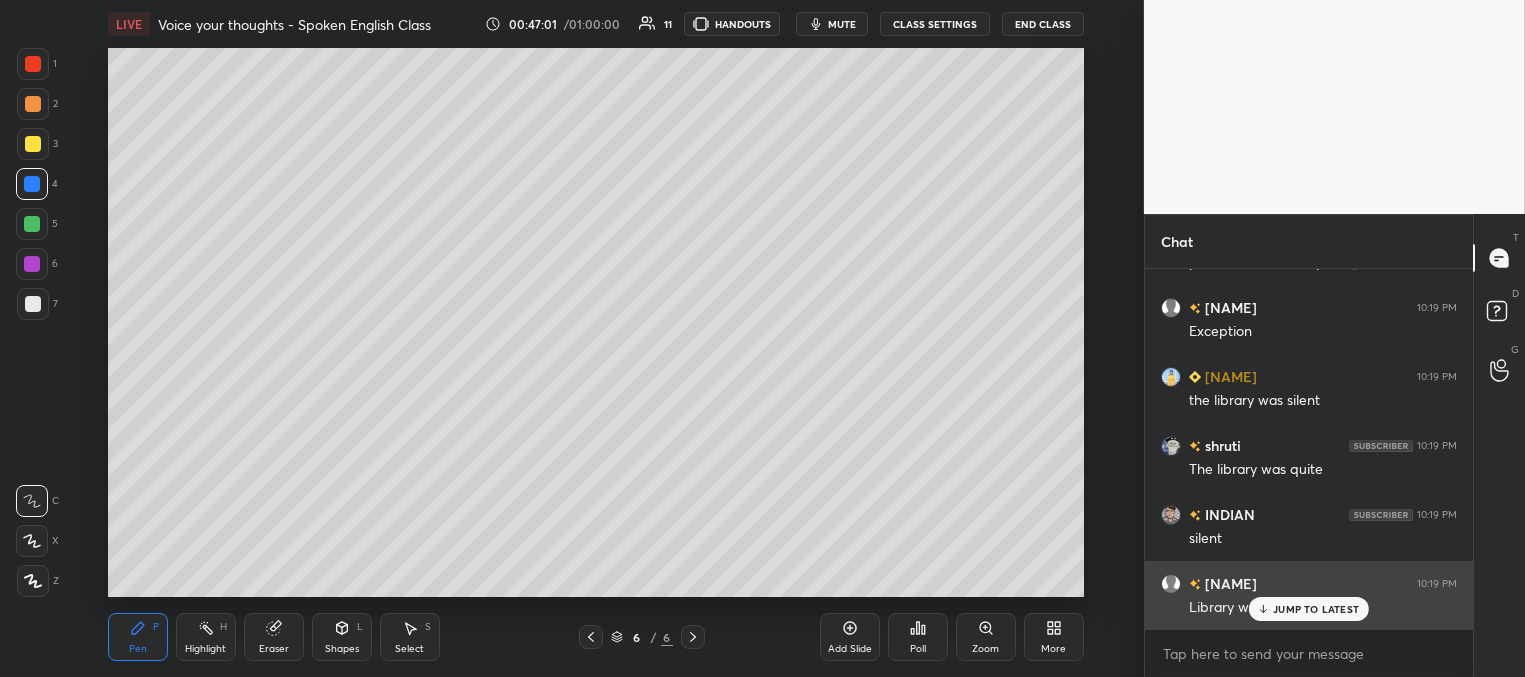 drag, startPoint x: 1273, startPoint y: 609, endPoint x: 1262, endPoint y: 606, distance: 11.401754 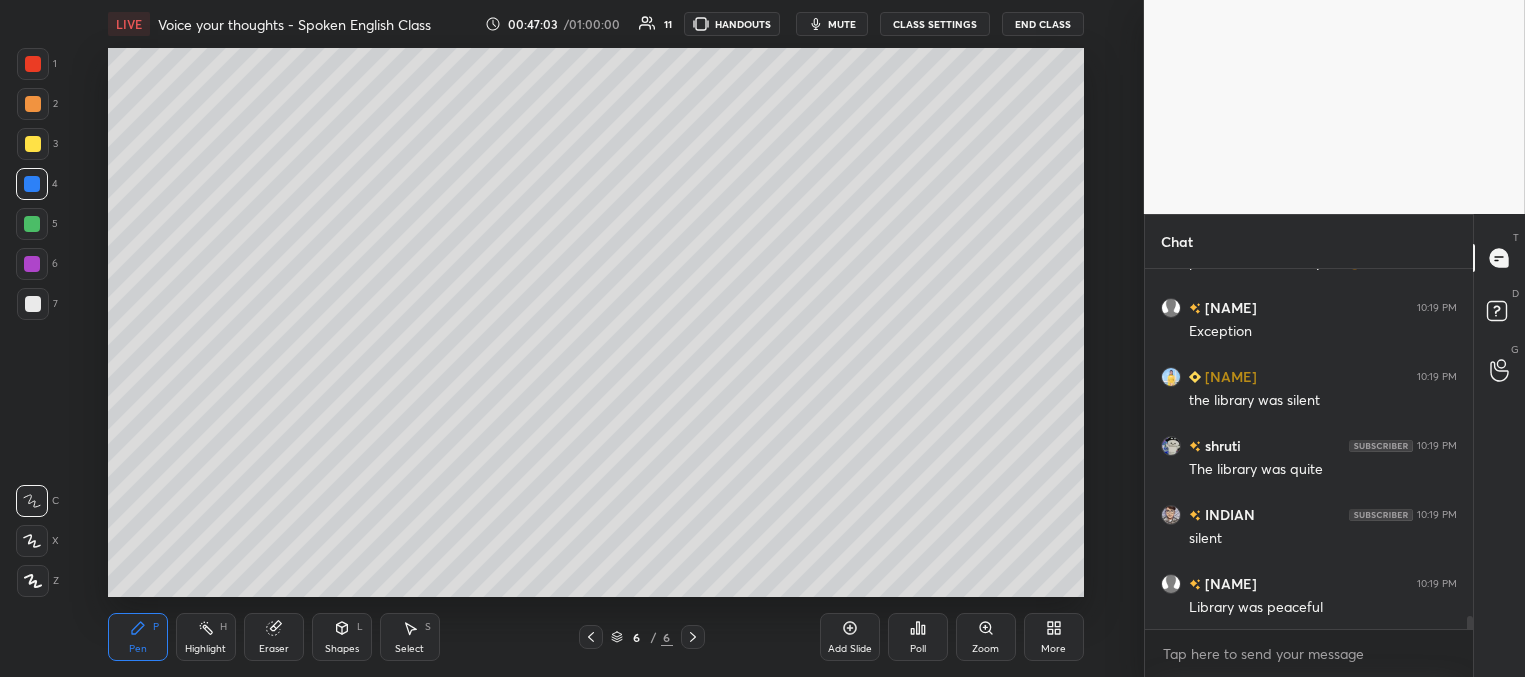 scroll, scrollTop: 9701, scrollLeft: 0, axis: vertical 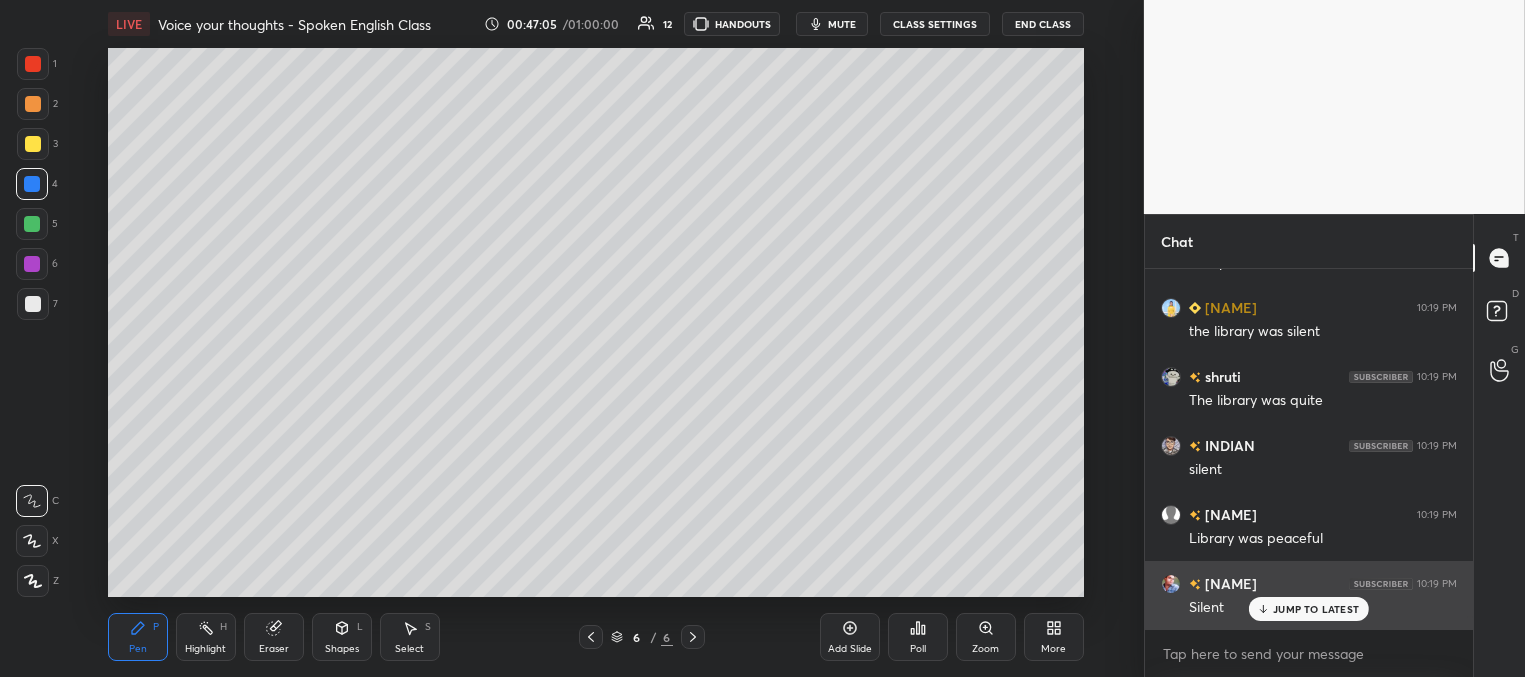 click on "JUMP TO LATEST" at bounding box center (1316, 609) 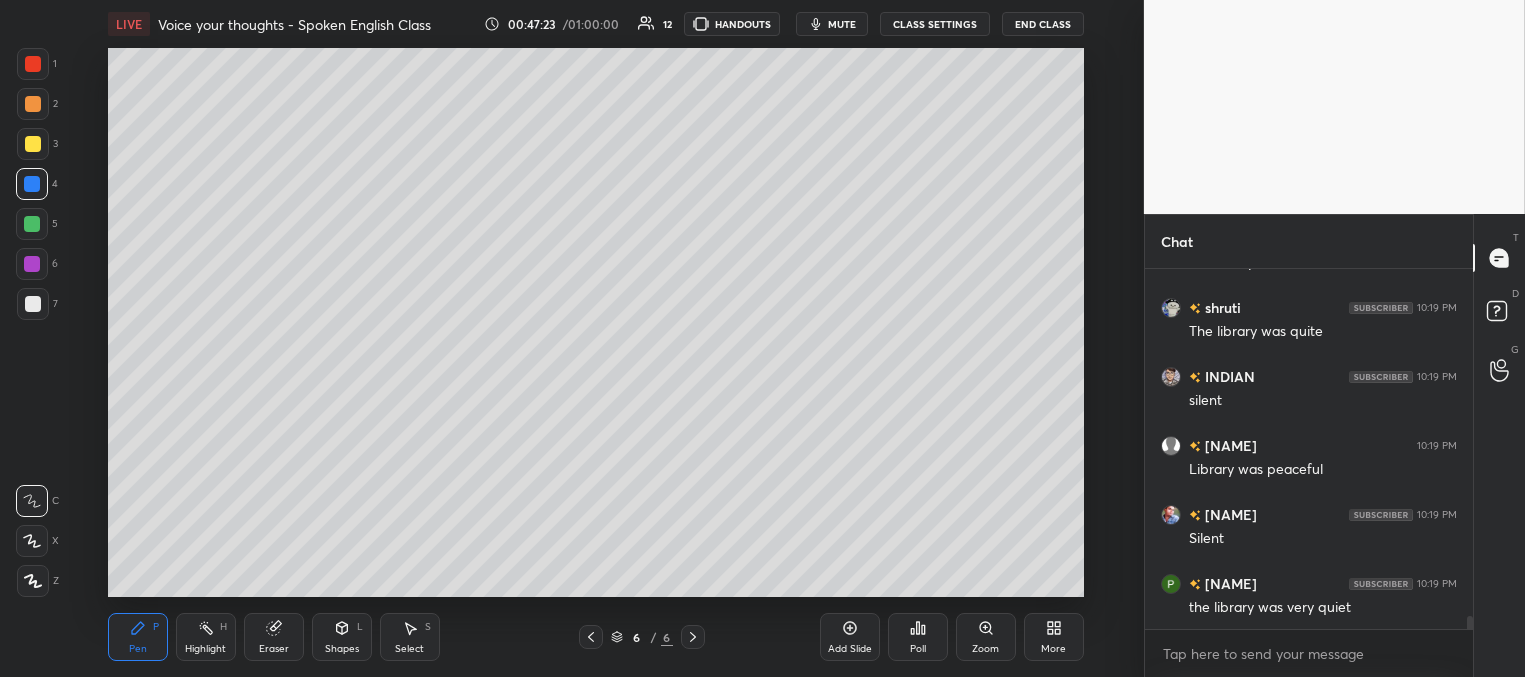 scroll, scrollTop: 9839, scrollLeft: 0, axis: vertical 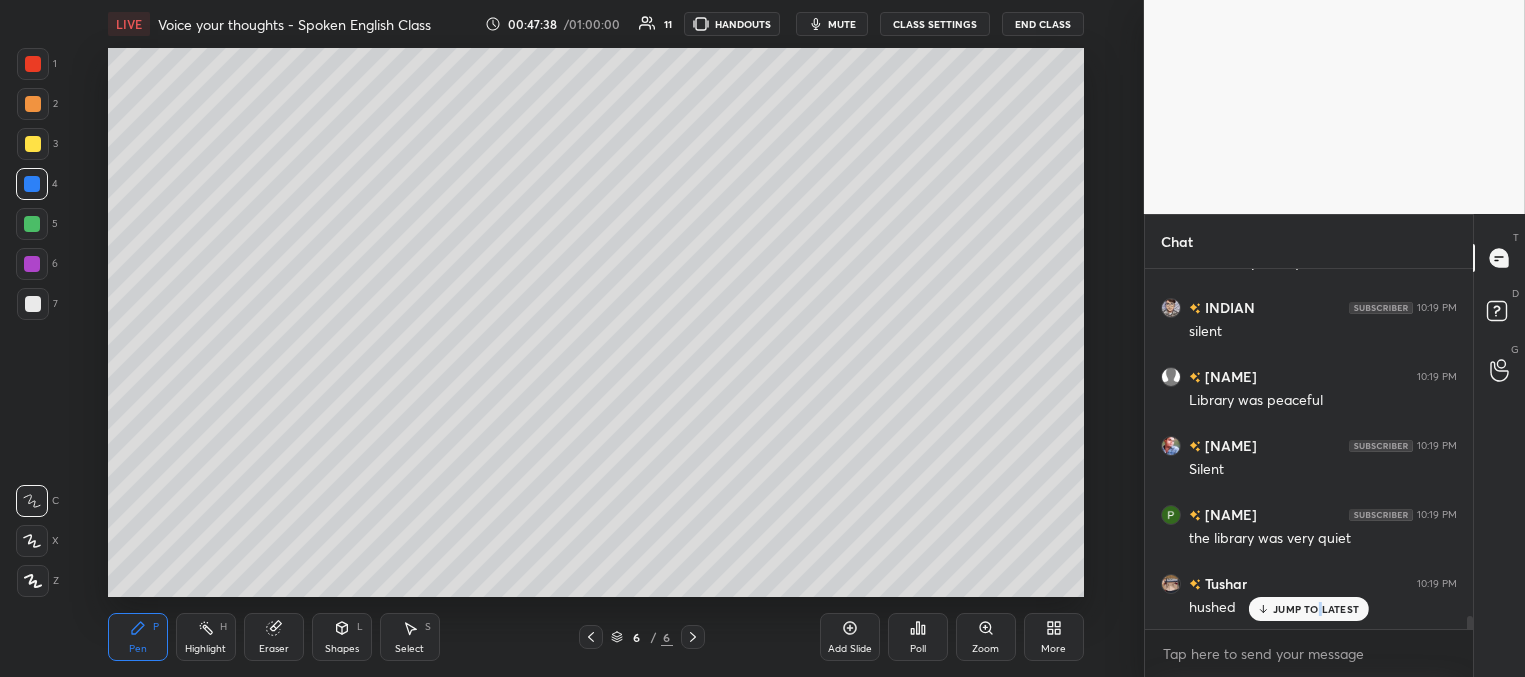 drag, startPoint x: 1319, startPoint y: 607, endPoint x: 1238, endPoint y: 583, distance: 84.48077 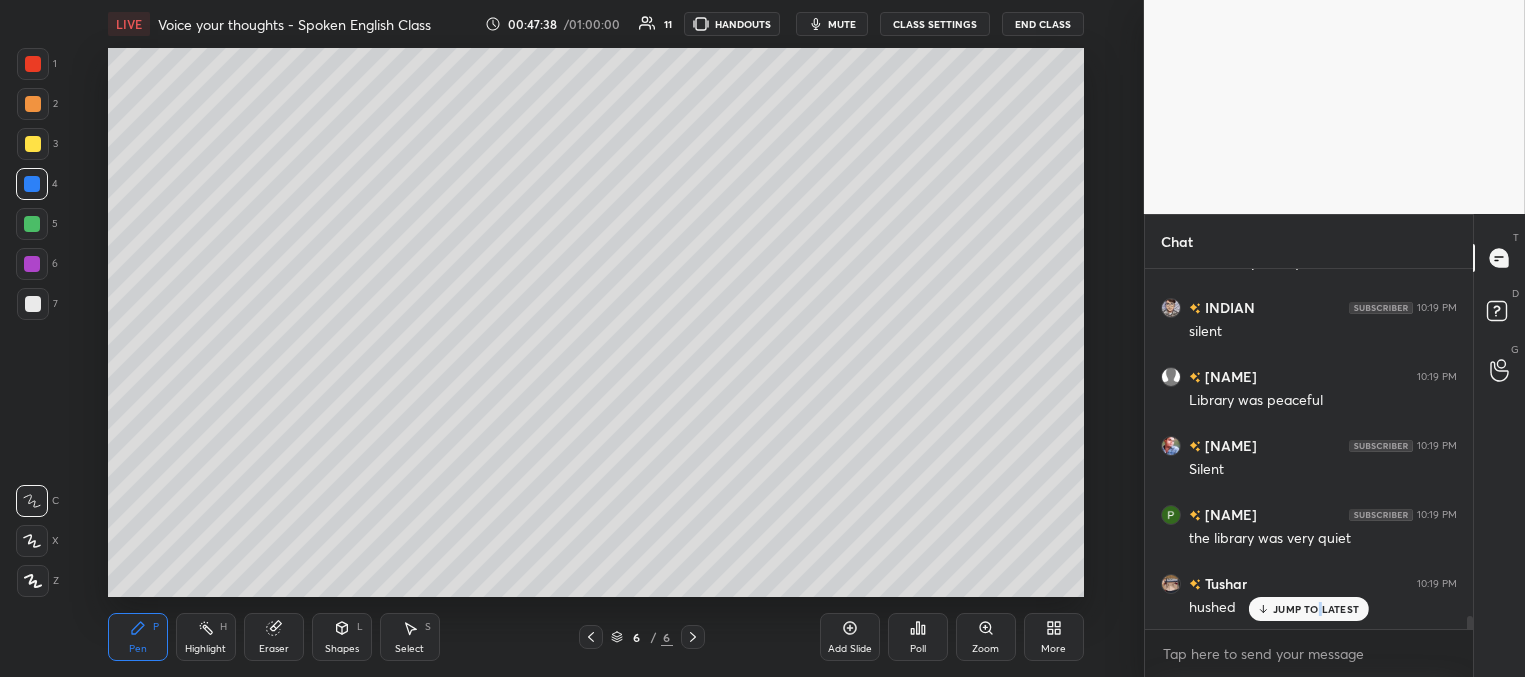 click on "JUMP TO LATEST" at bounding box center (1316, 609) 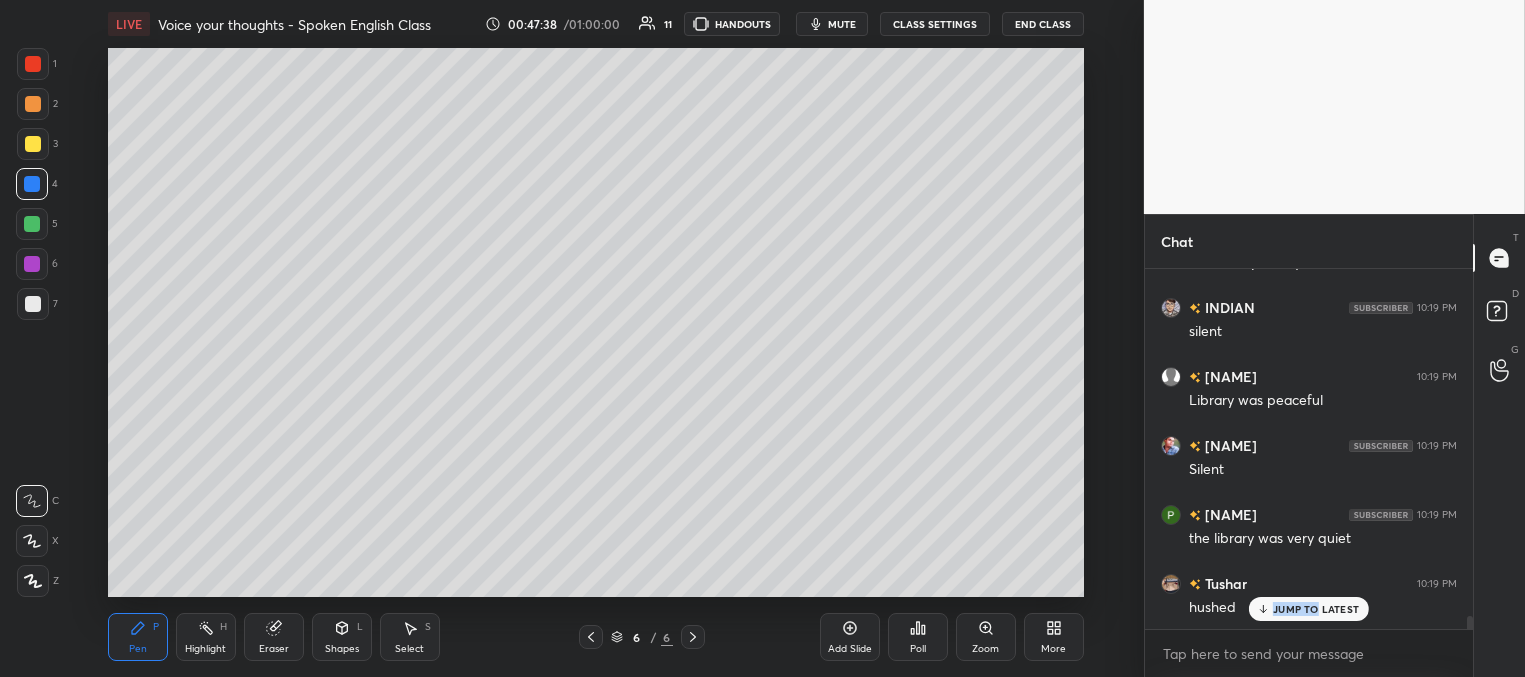 scroll, scrollTop: 9908, scrollLeft: 0, axis: vertical 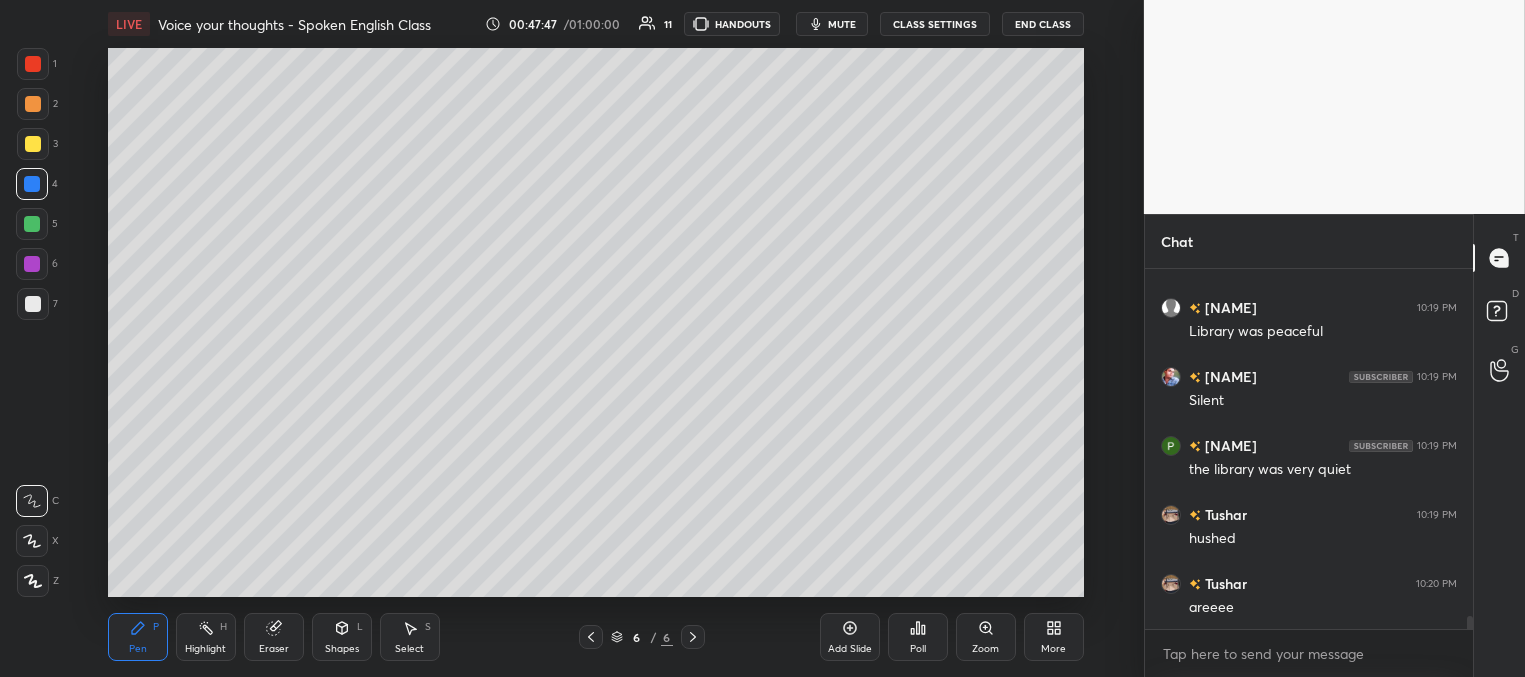 drag, startPoint x: 41, startPoint y: 142, endPoint x: 47, endPoint y: 133, distance: 10.816654 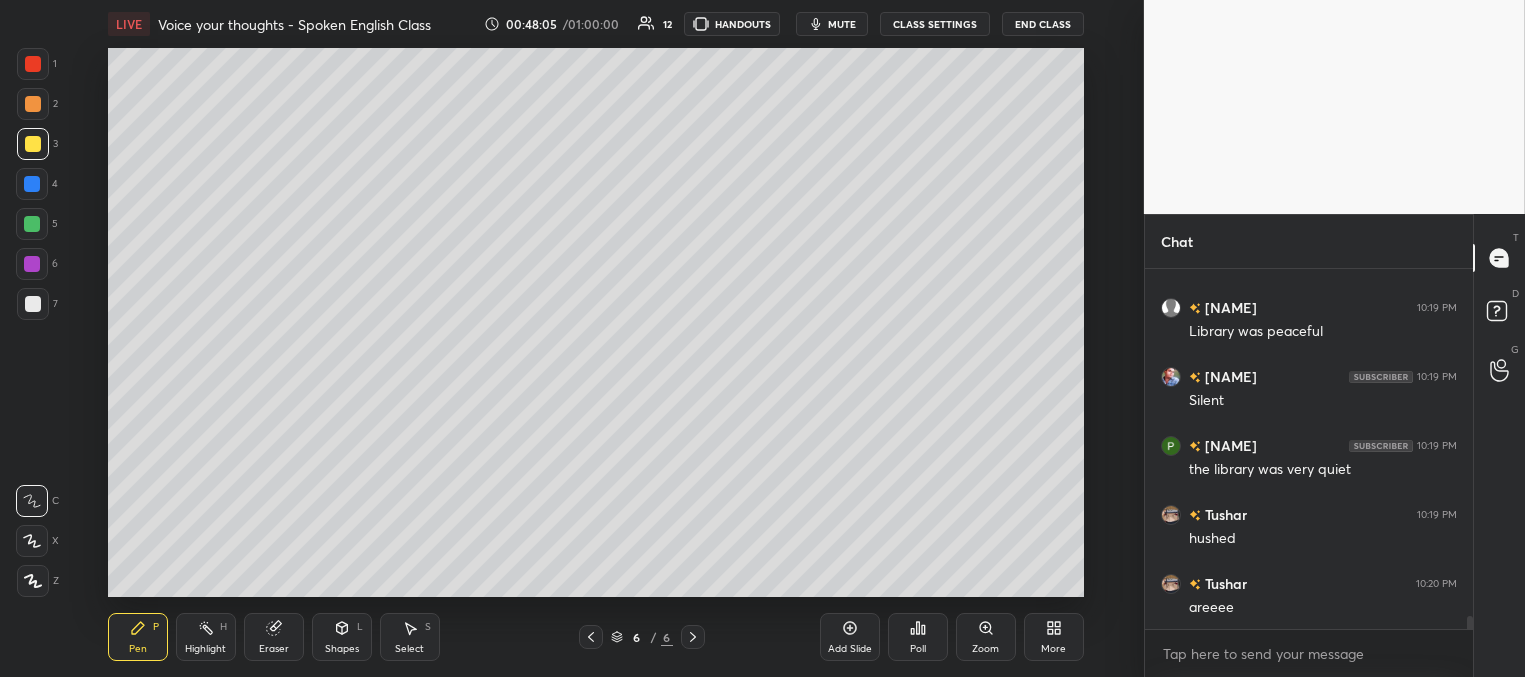 scroll, scrollTop: 9977, scrollLeft: 0, axis: vertical 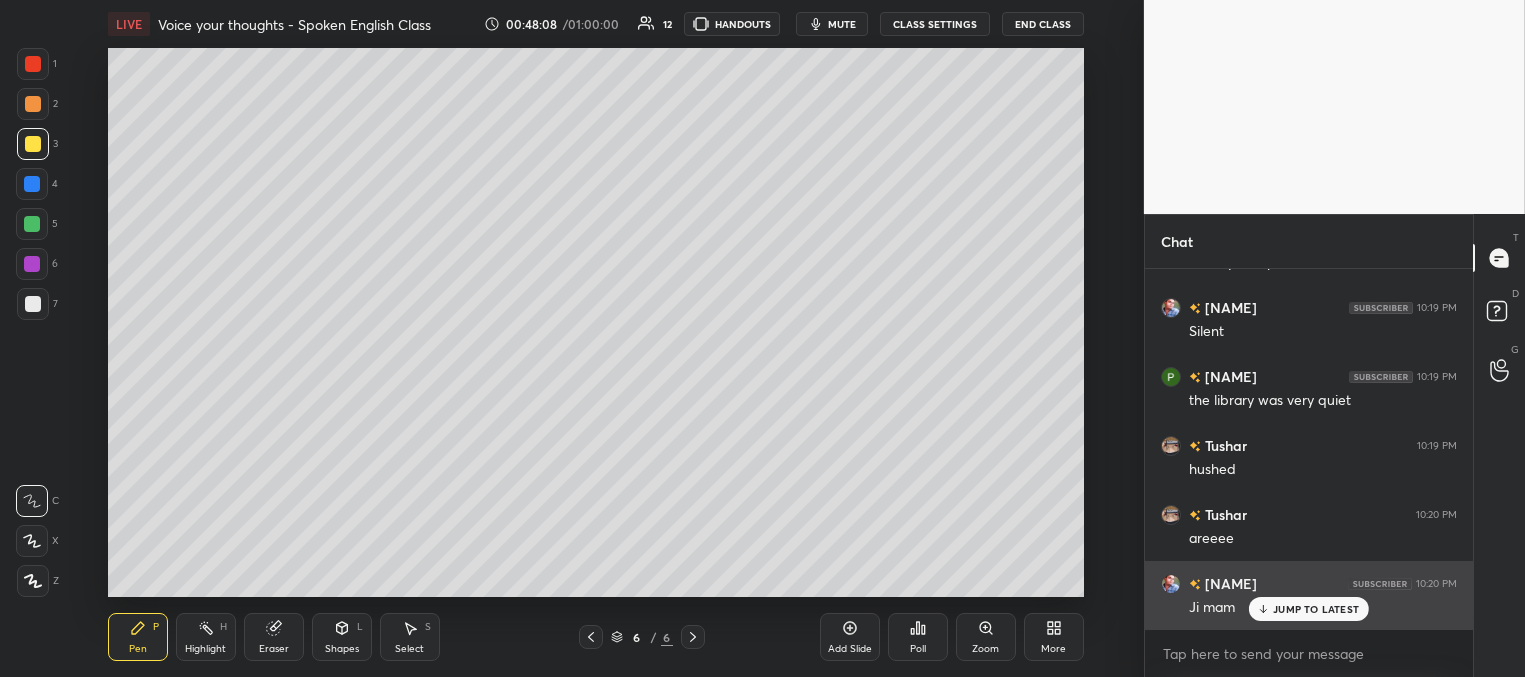 click on "JUMP TO LATEST" at bounding box center [1309, 609] 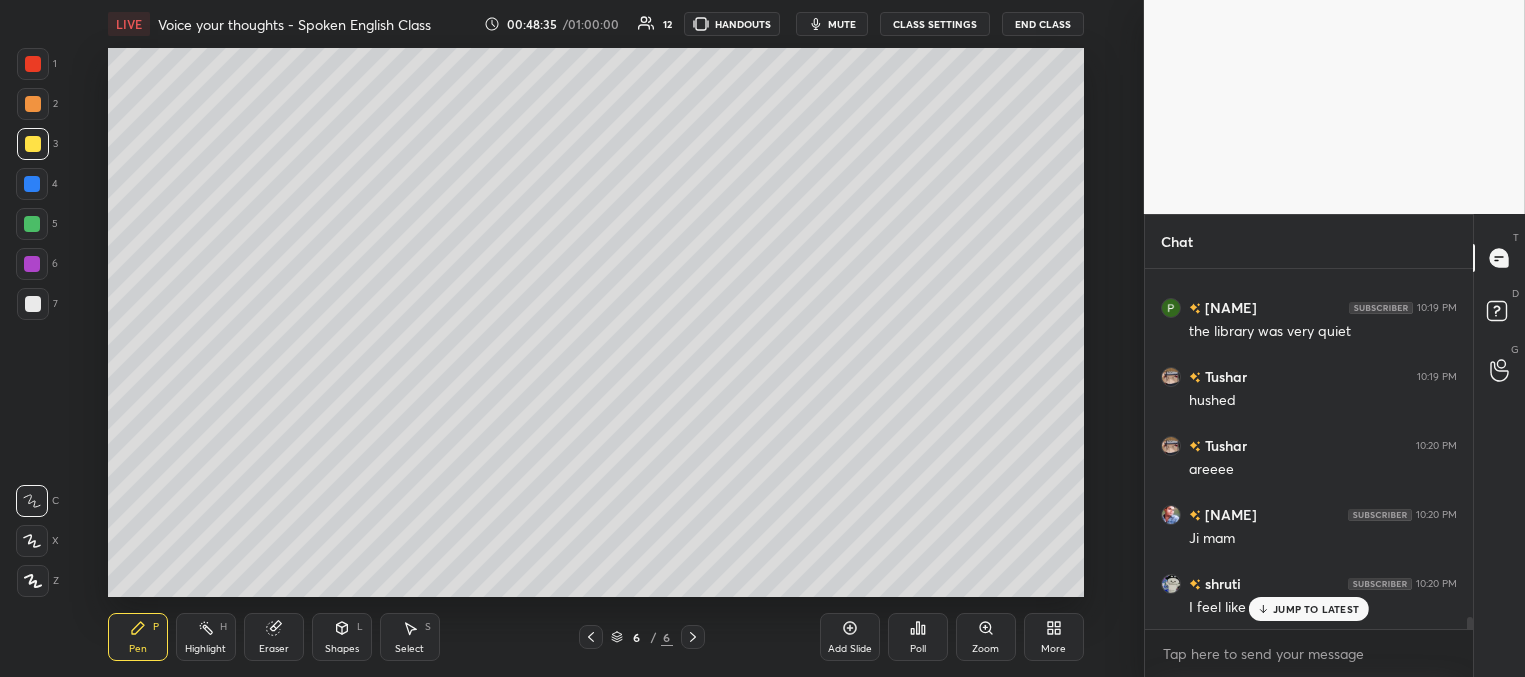 scroll, scrollTop: 10133, scrollLeft: 0, axis: vertical 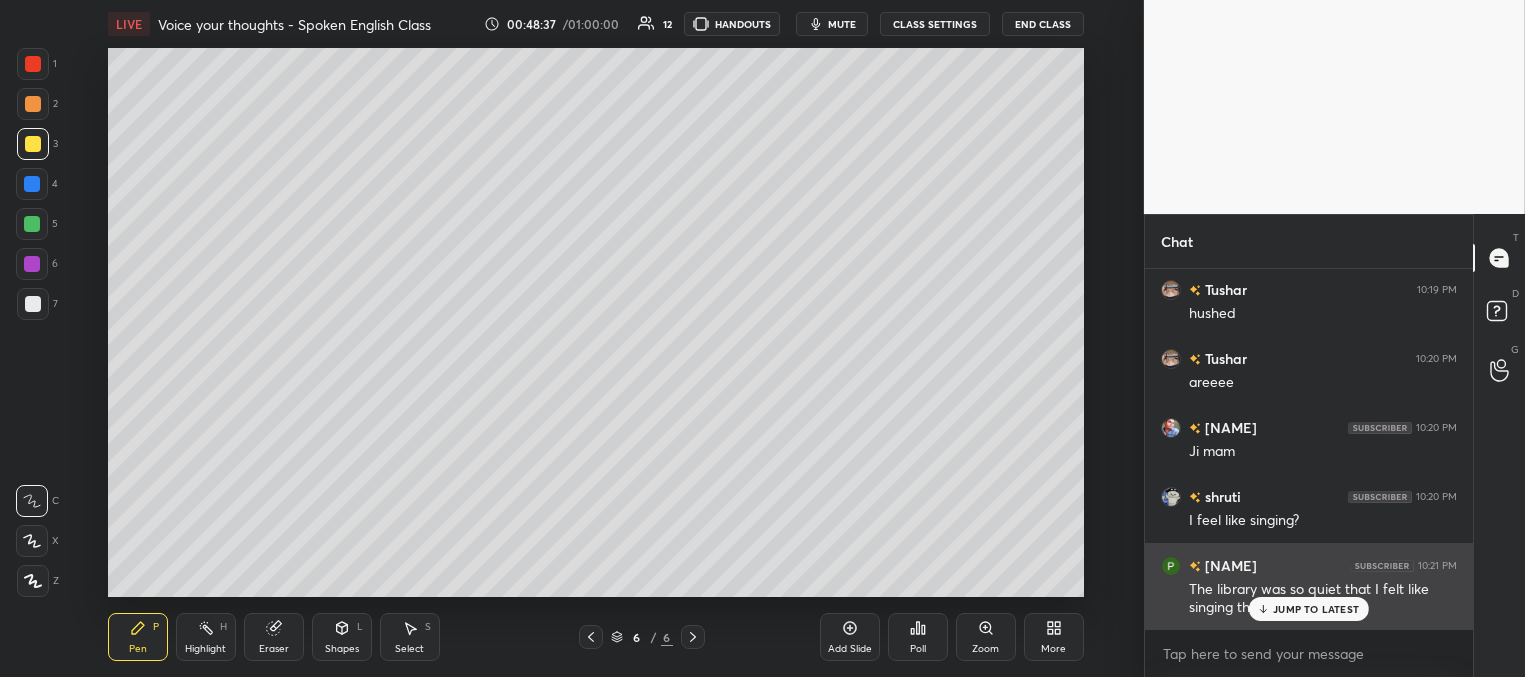 click on "JUMP TO LATEST" at bounding box center (1316, 609) 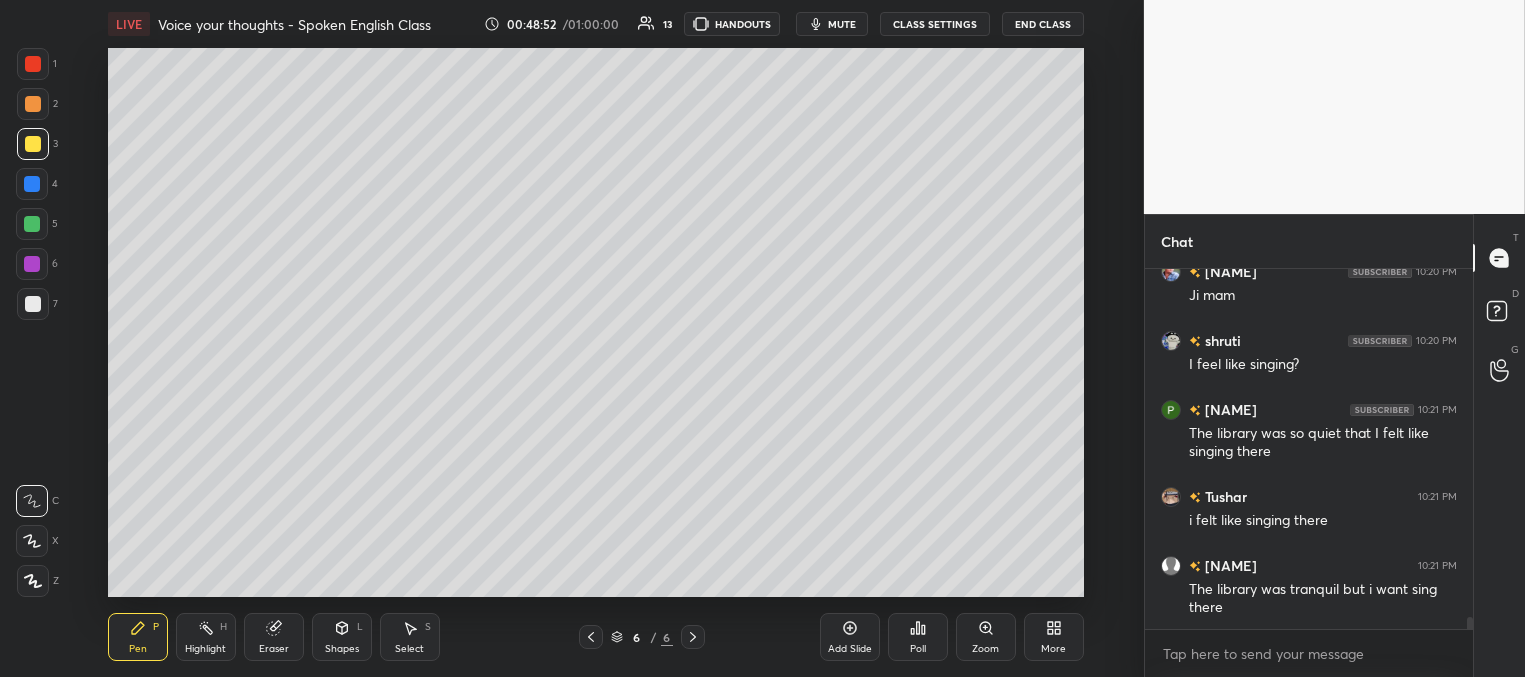 scroll, scrollTop: 10376, scrollLeft: 0, axis: vertical 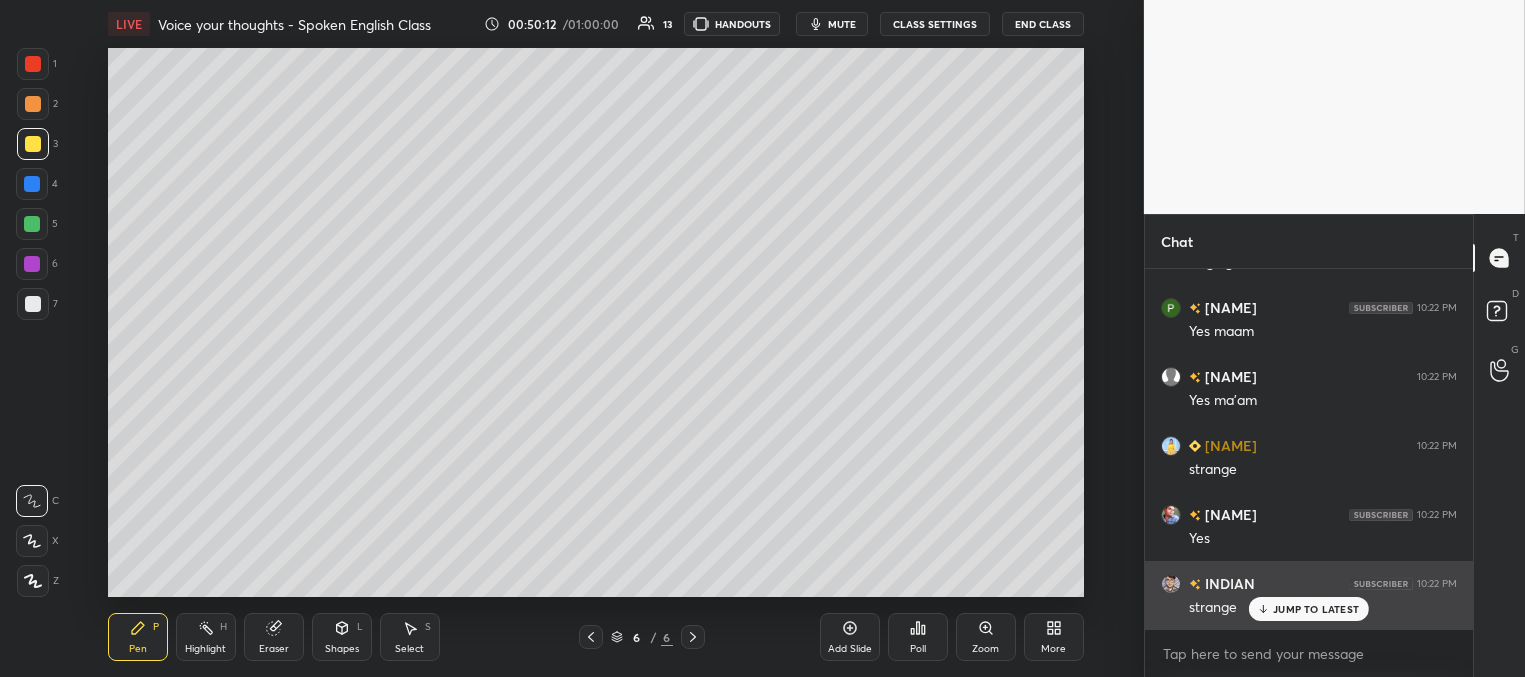 click on "JUMP TO LATEST" at bounding box center (1316, 609) 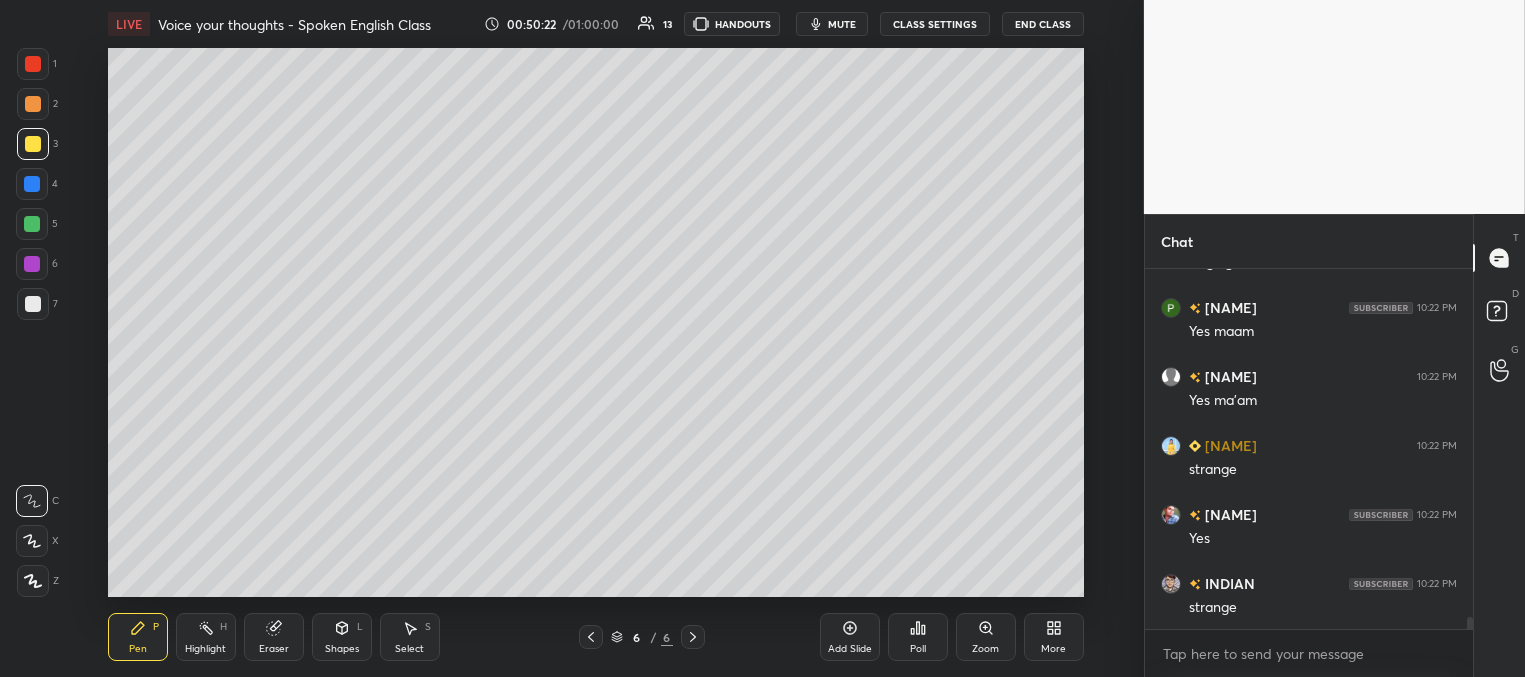scroll, scrollTop: 10790, scrollLeft: 0, axis: vertical 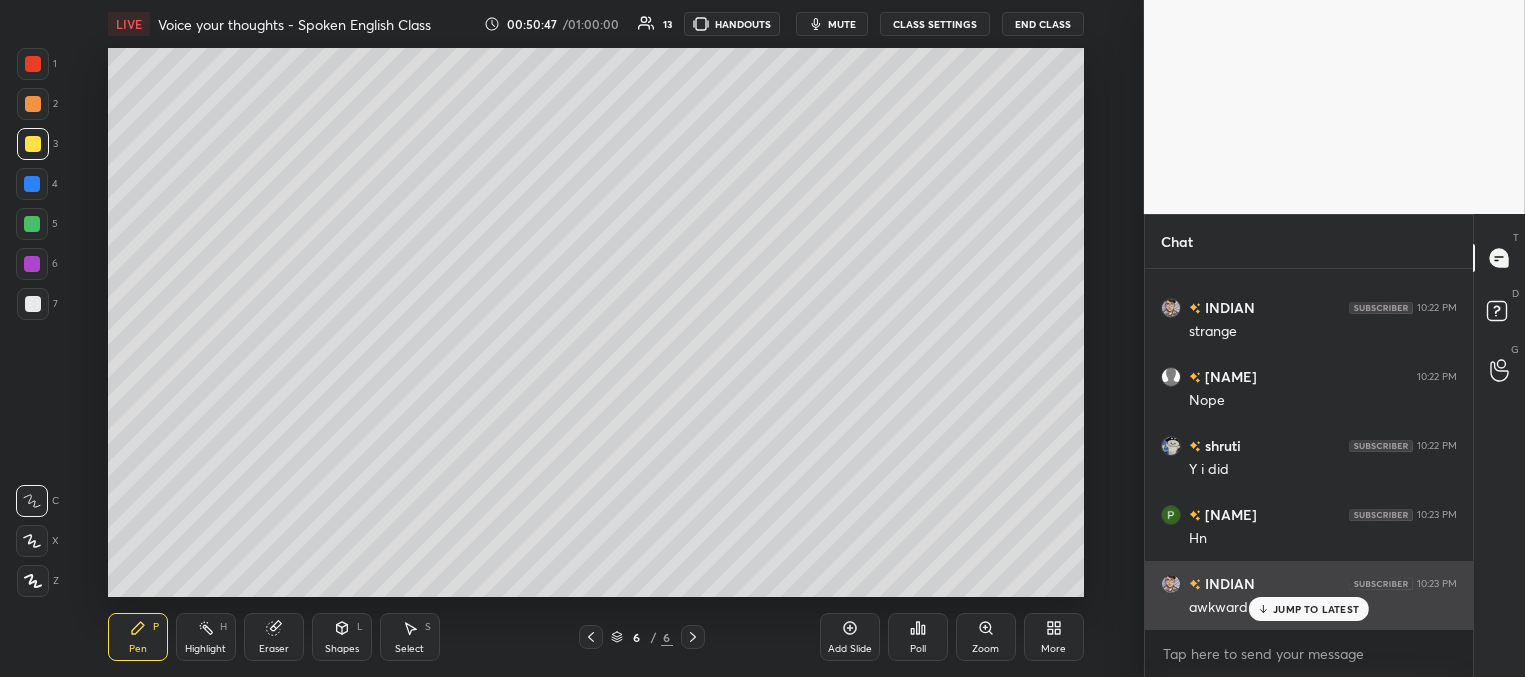 click on "JUMP TO LATEST" at bounding box center (1316, 609) 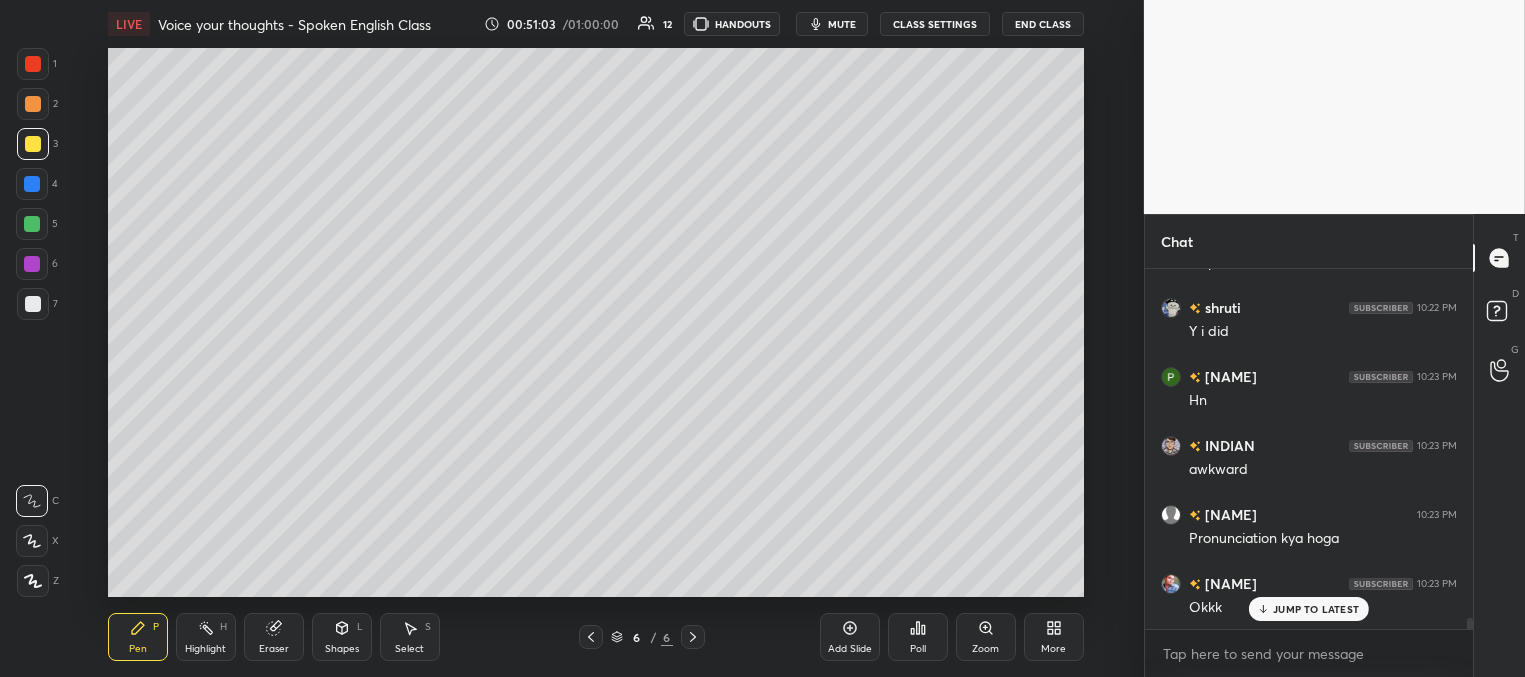 scroll, scrollTop: 11204, scrollLeft: 0, axis: vertical 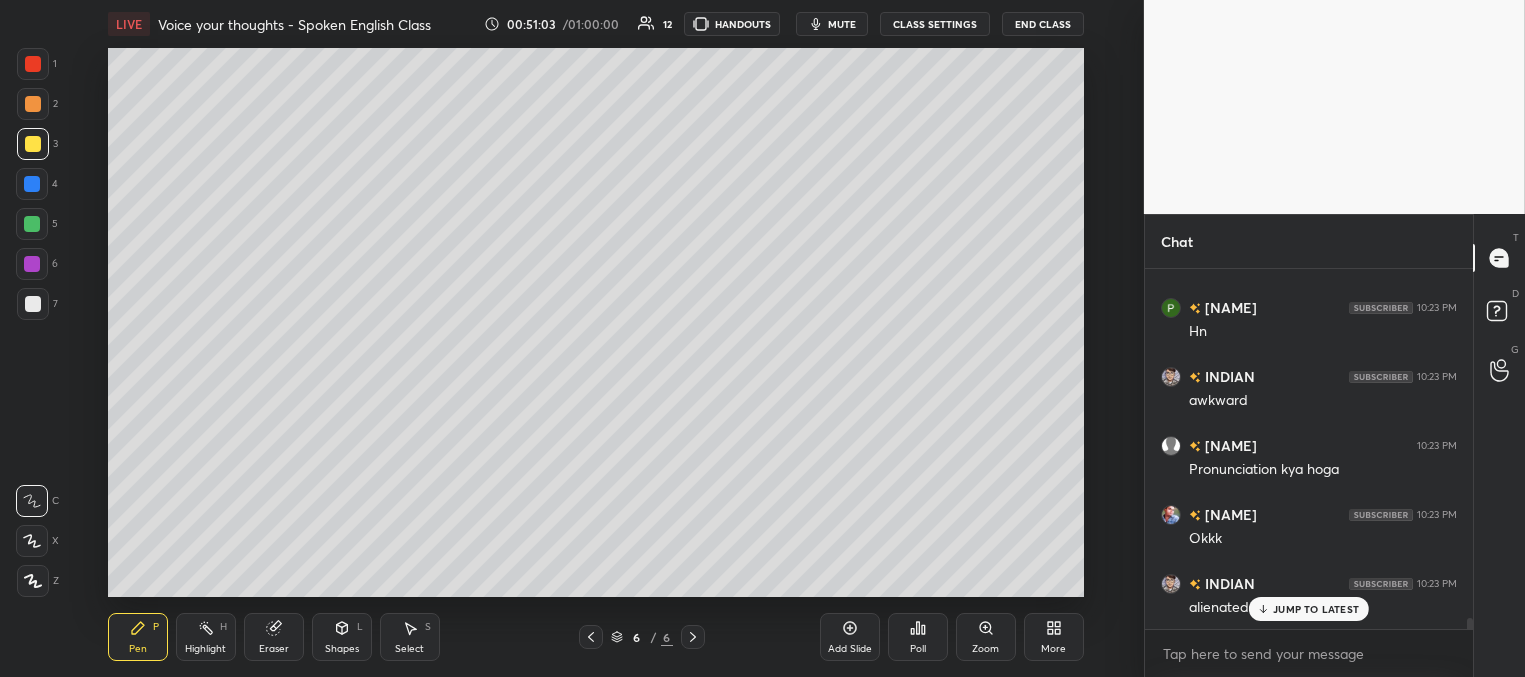 click on "mute" at bounding box center [842, 24] 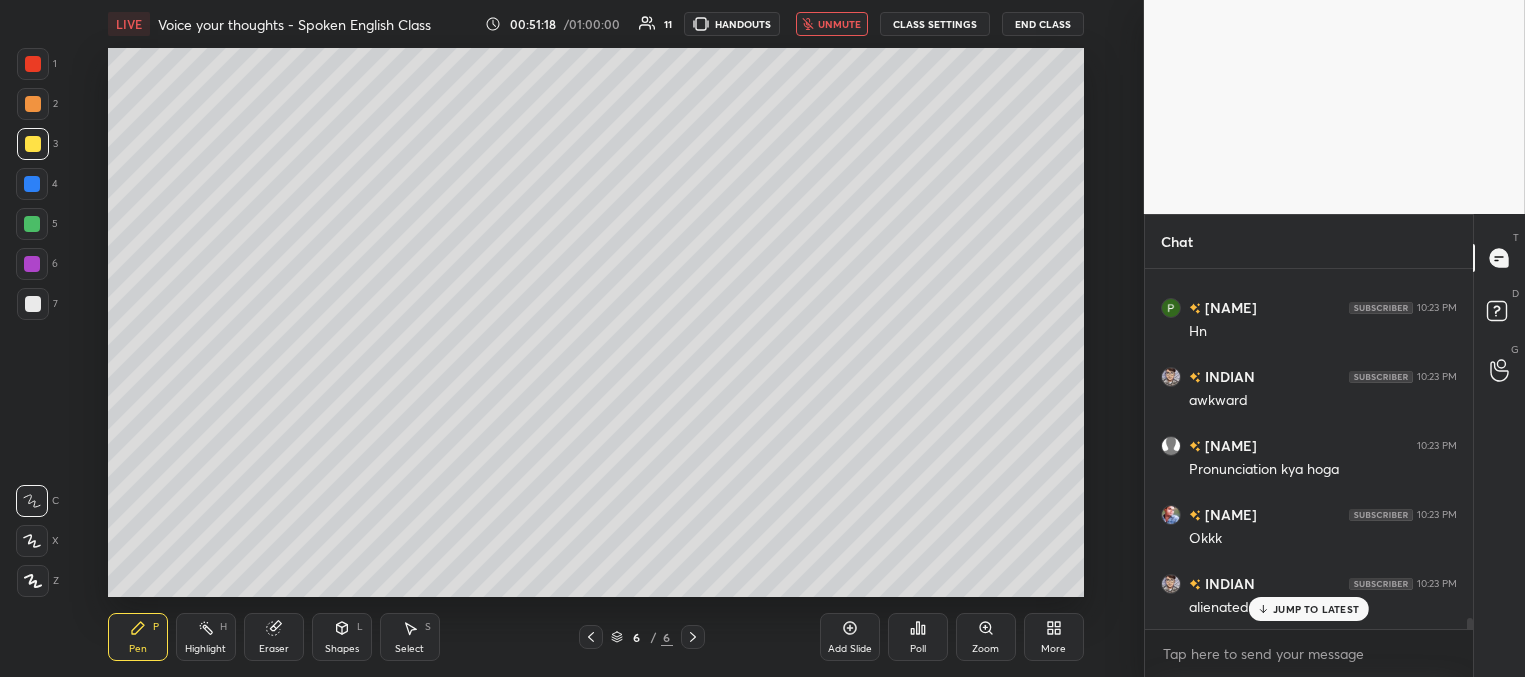 scroll, scrollTop: 11252, scrollLeft: 0, axis: vertical 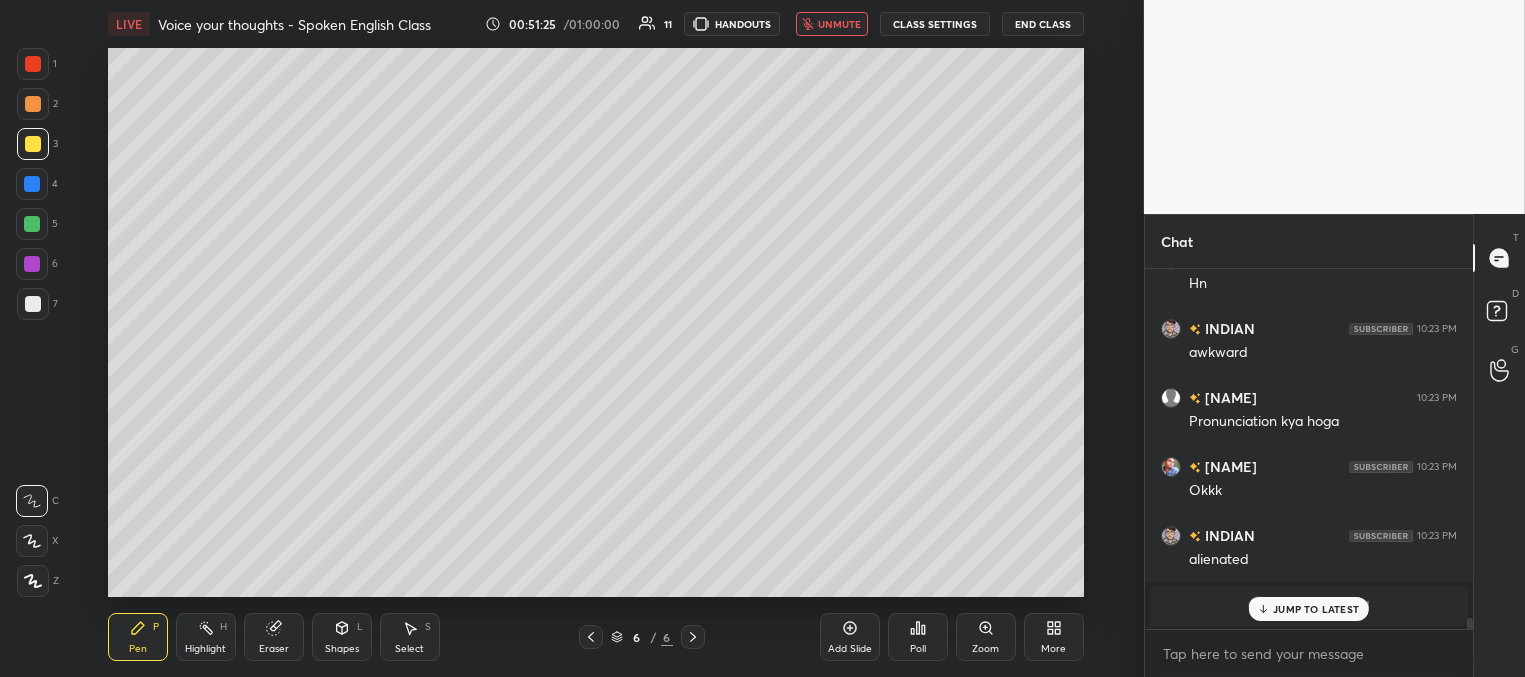click on "unmute" at bounding box center [839, 24] 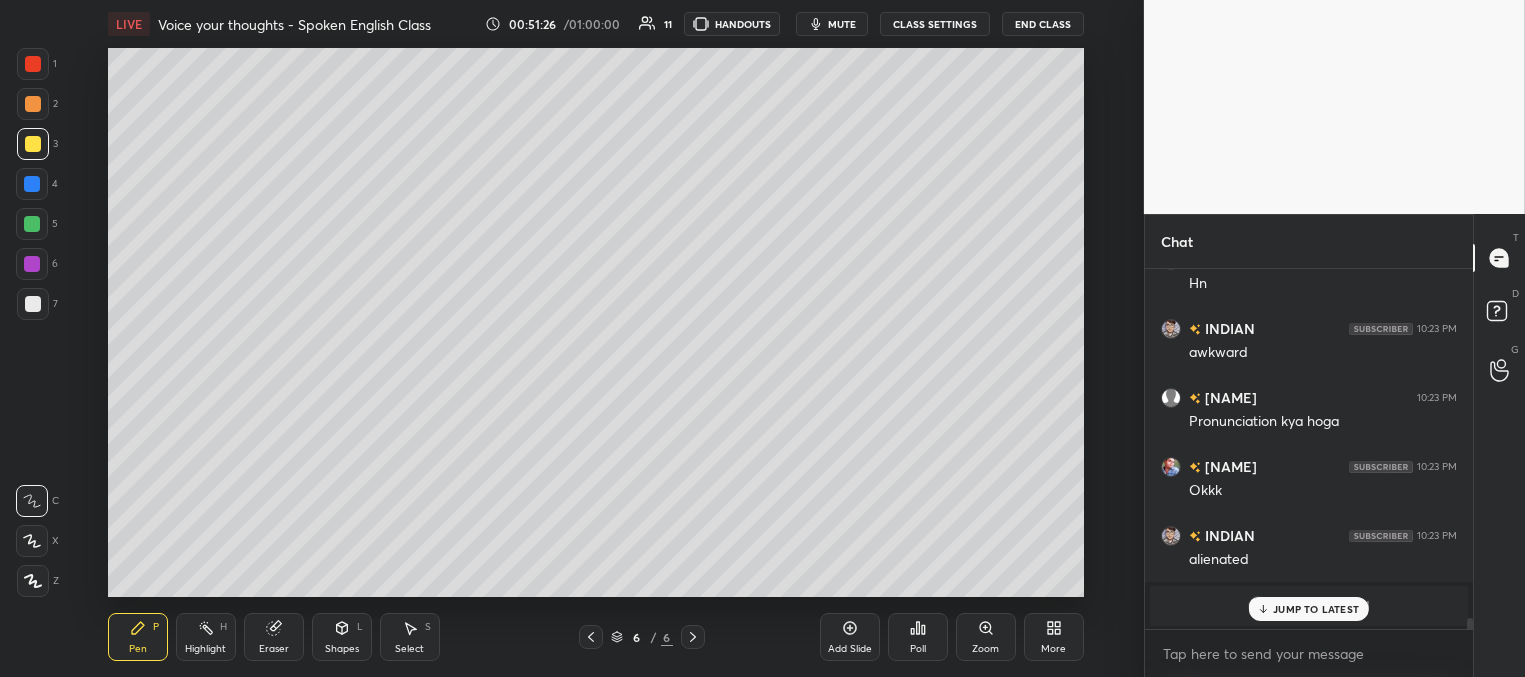 drag, startPoint x: 1277, startPoint y: 613, endPoint x: 1266, endPoint y: 607, distance: 12.529964 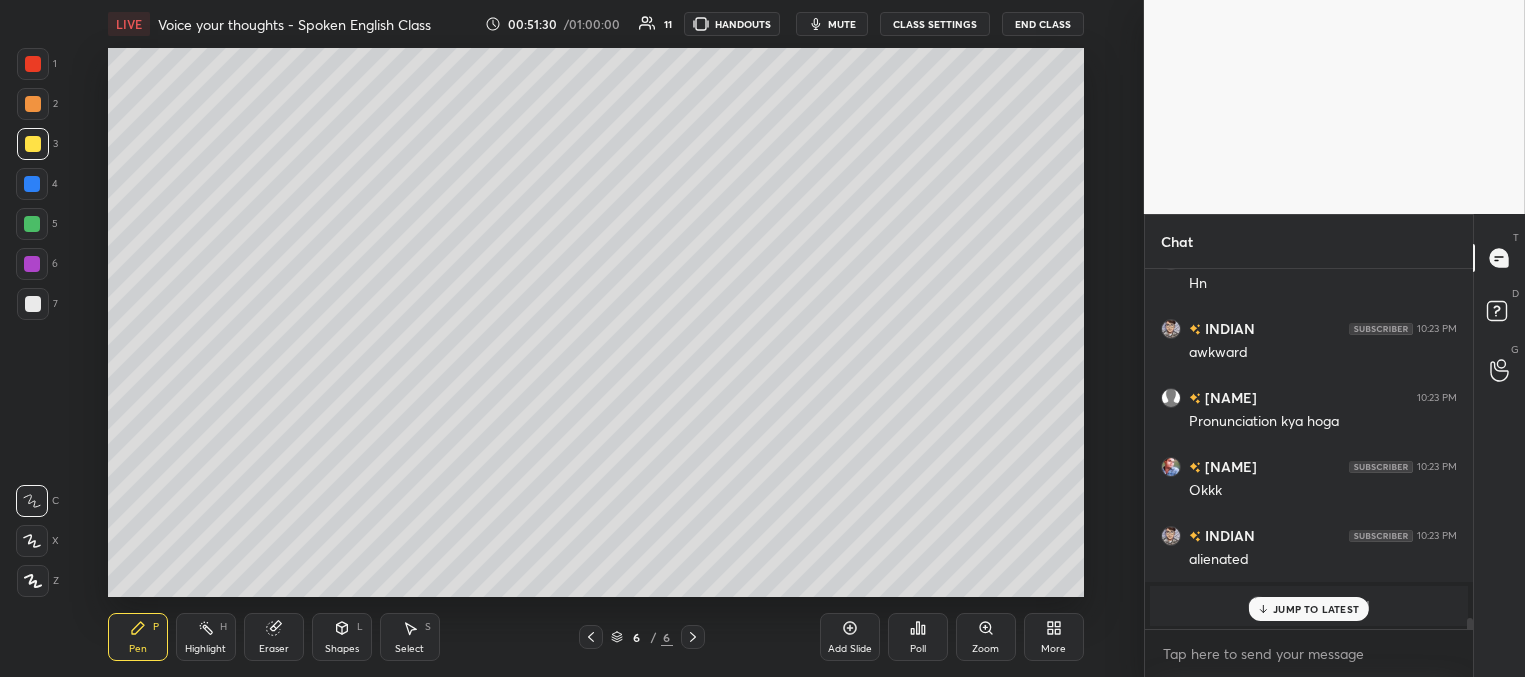 scroll, scrollTop: 11321, scrollLeft: 0, axis: vertical 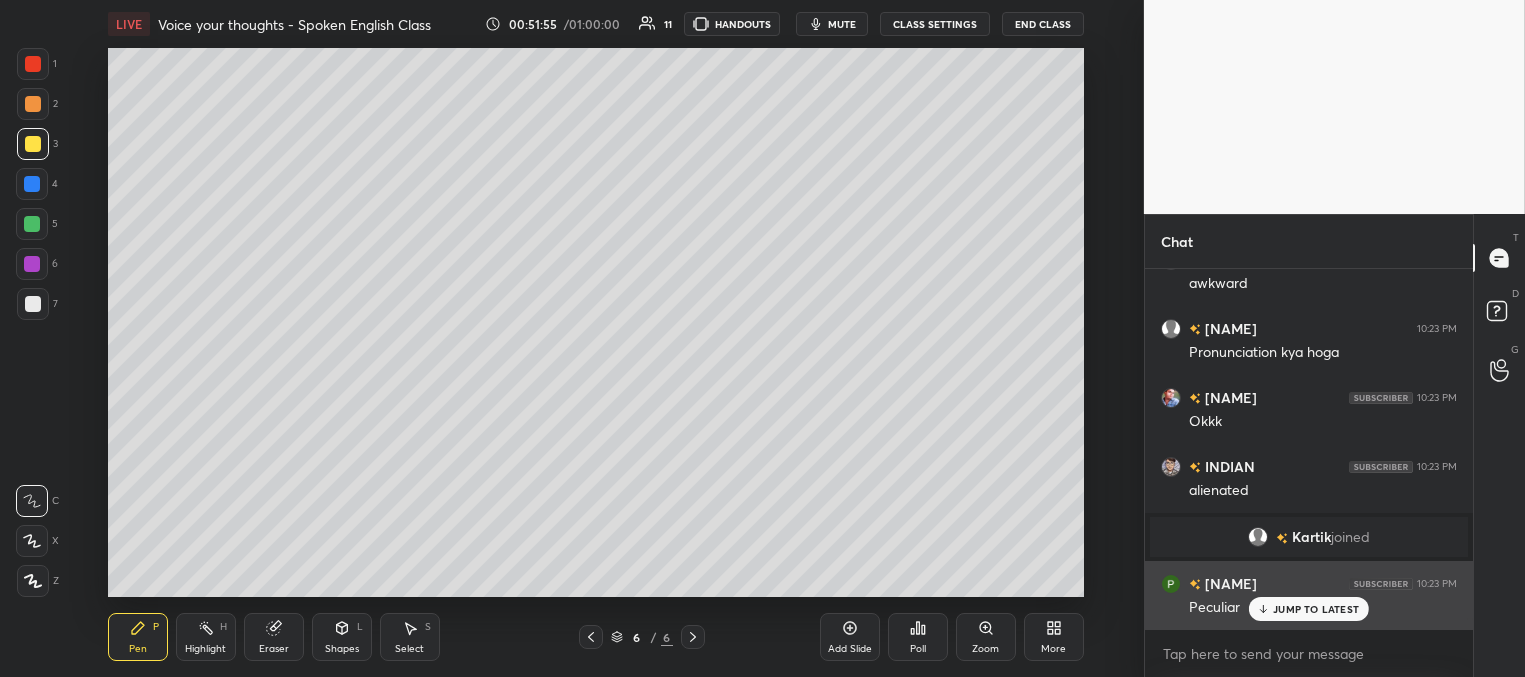 click on "JUMP TO LATEST" at bounding box center [1316, 609] 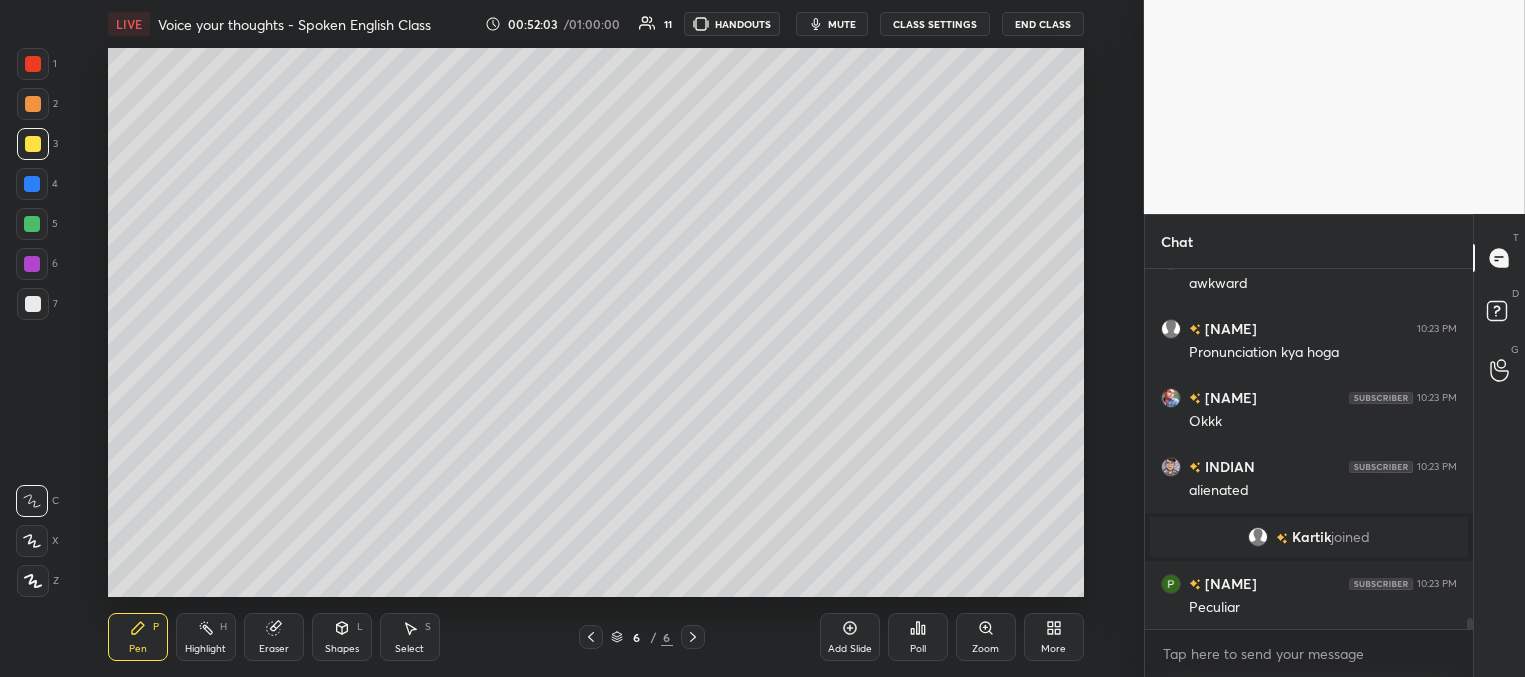 click at bounding box center [32, 184] 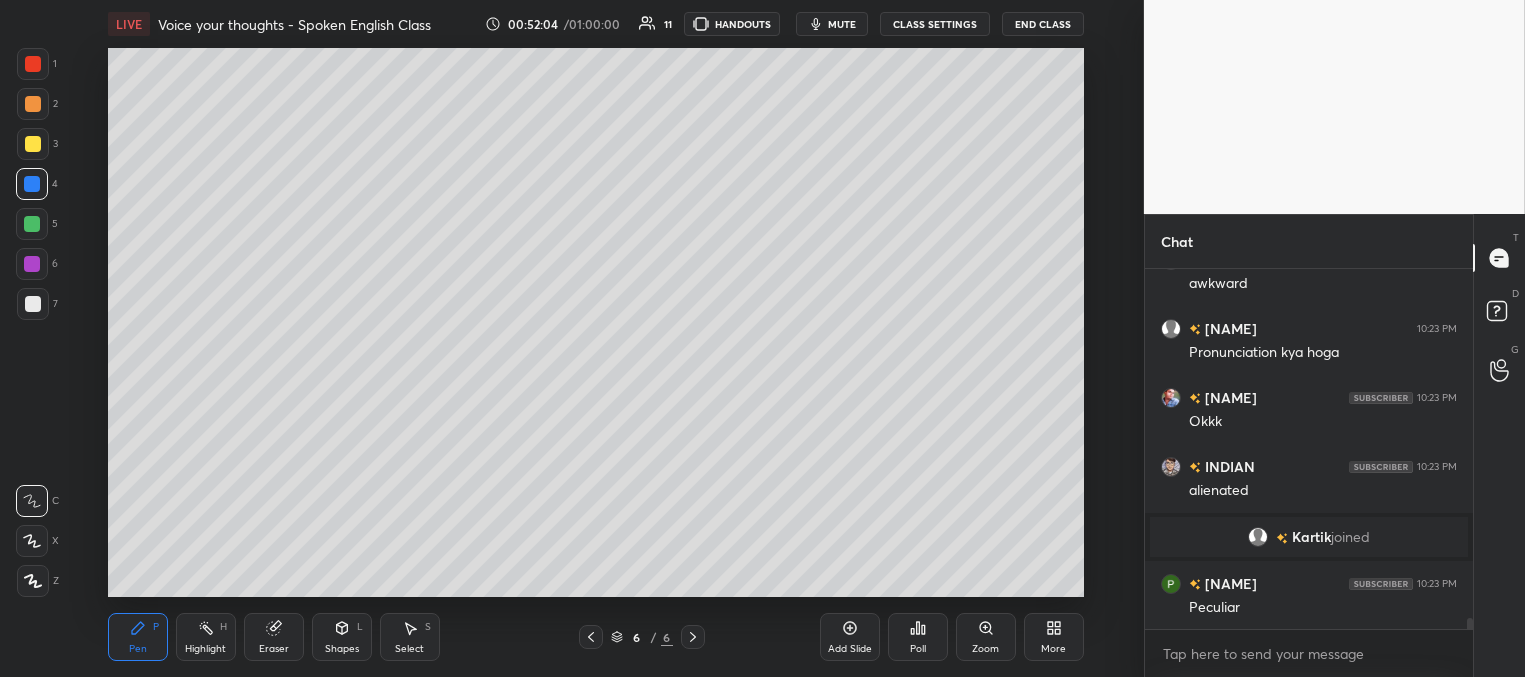scroll, scrollTop: 11390, scrollLeft: 0, axis: vertical 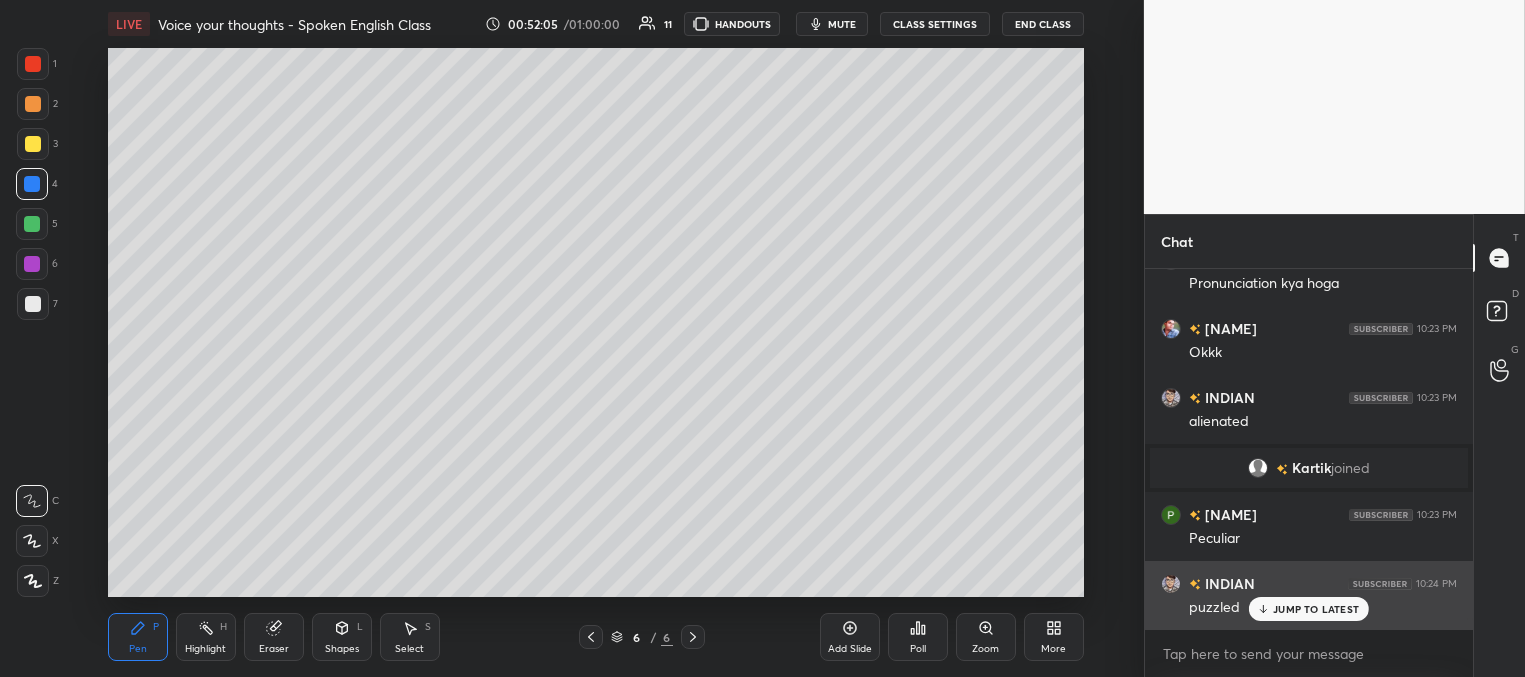 click on "JUMP TO LATEST" at bounding box center (1316, 609) 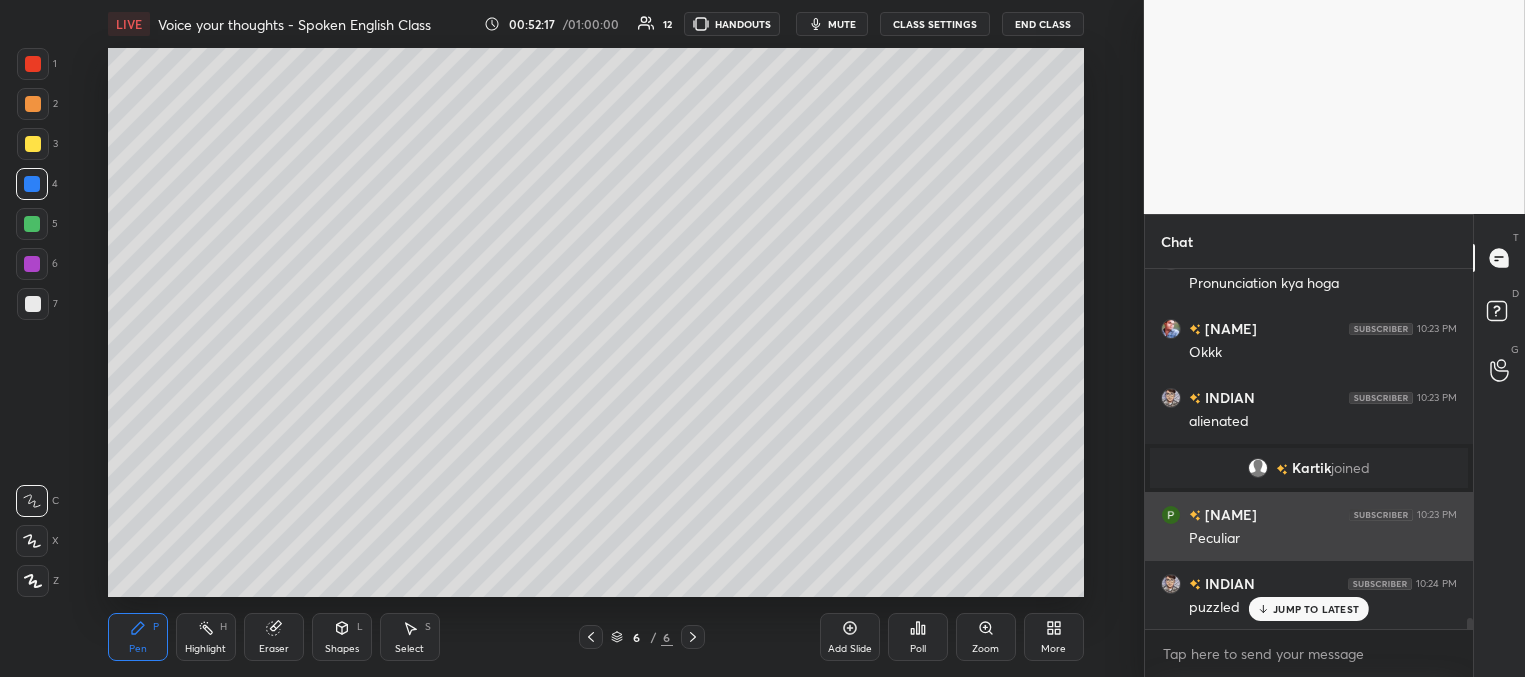 scroll, scrollTop: 11459, scrollLeft: 0, axis: vertical 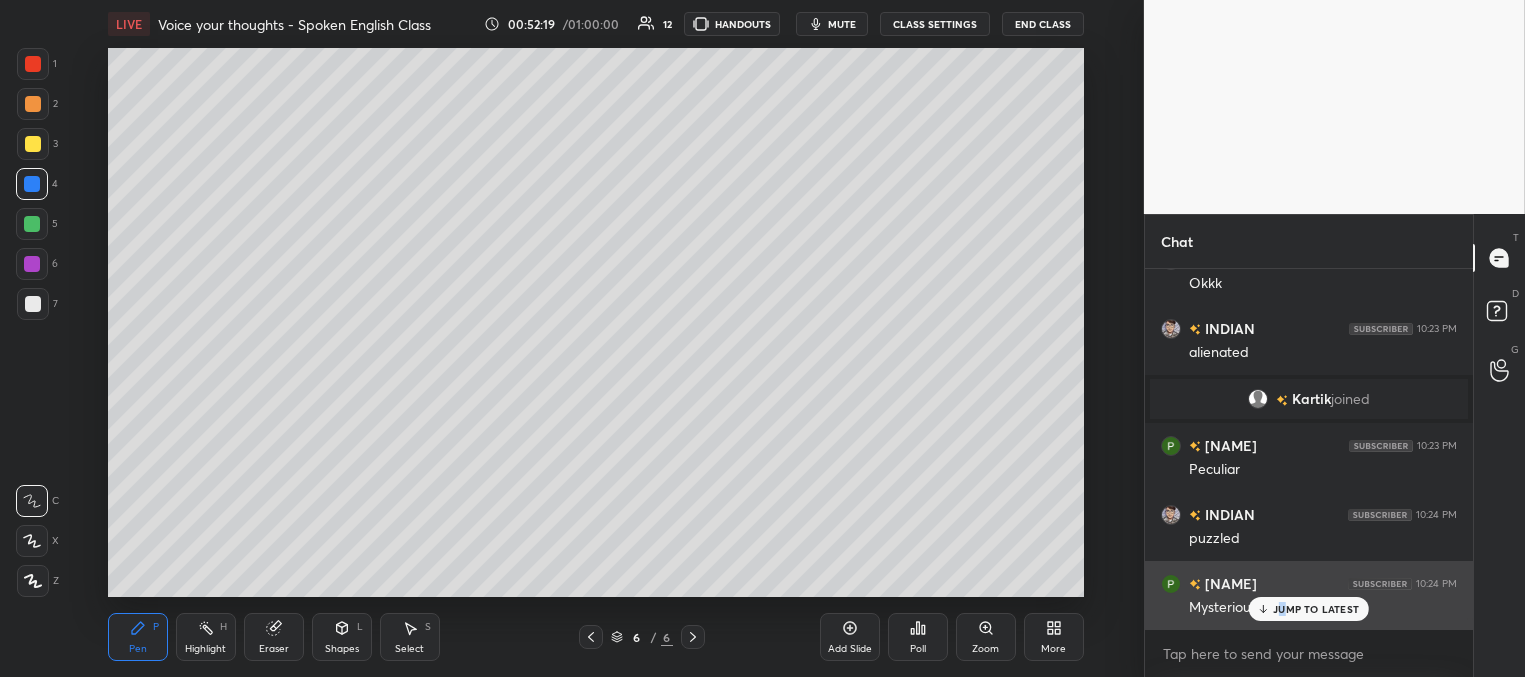 click on "JUMP TO LATEST" at bounding box center [1316, 609] 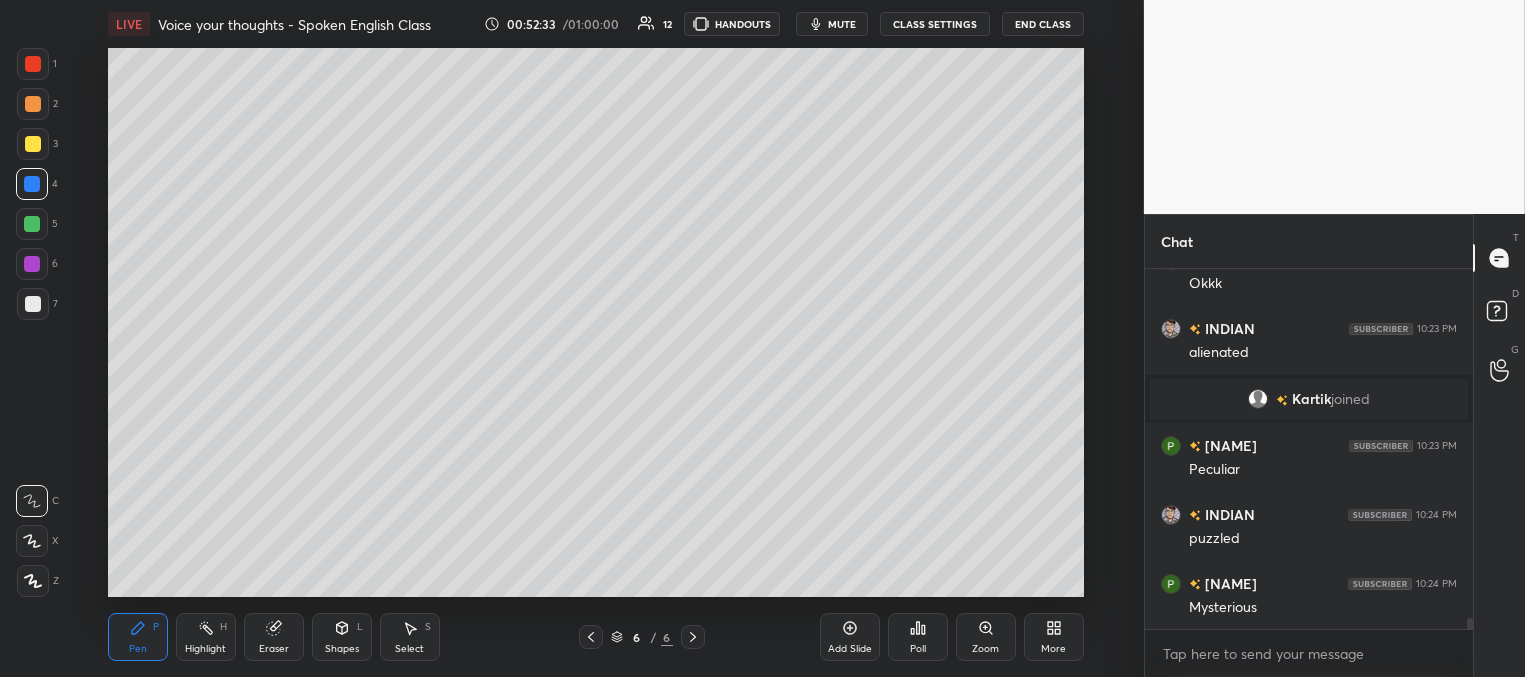 scroll, scrollTop: 11528, scrollLeft: 0, axis: vertical 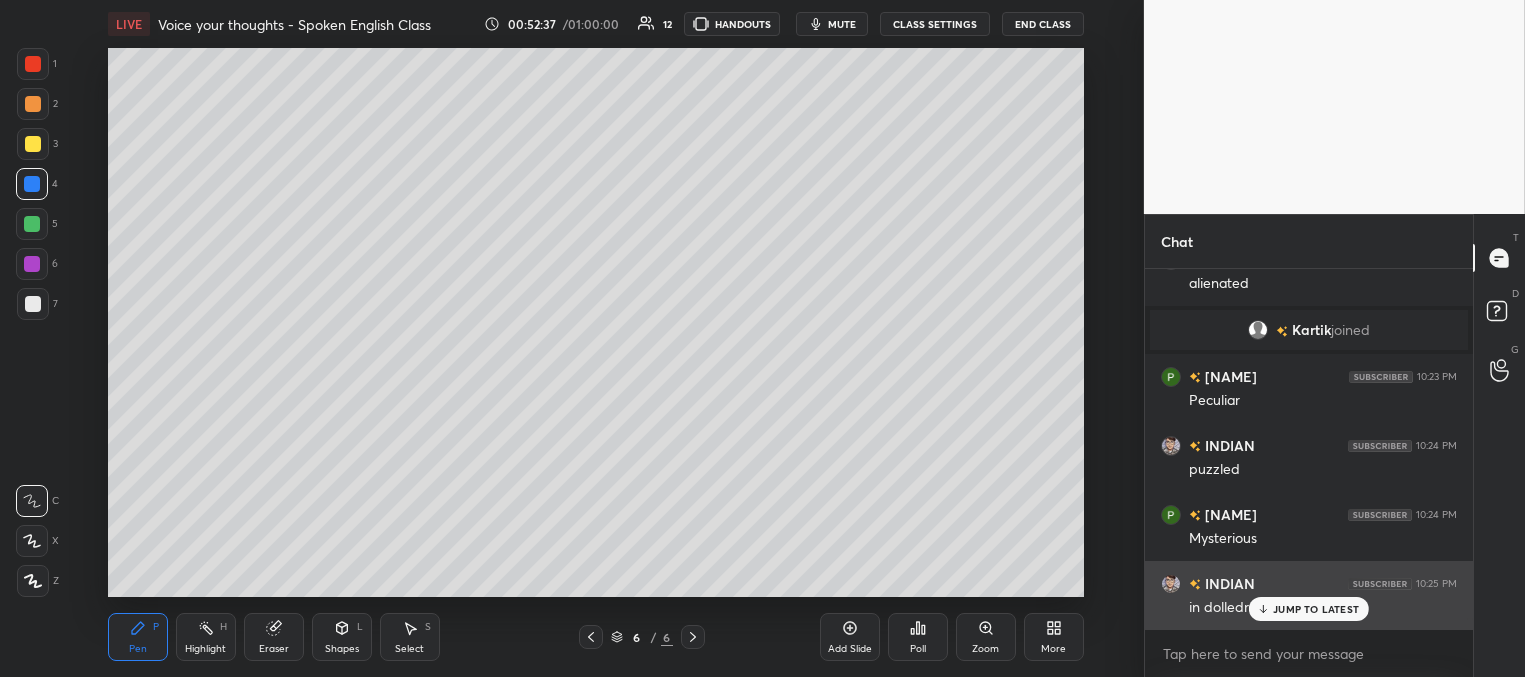 click on "JUMP TO LATEST" at bounding box center [1316, 609] 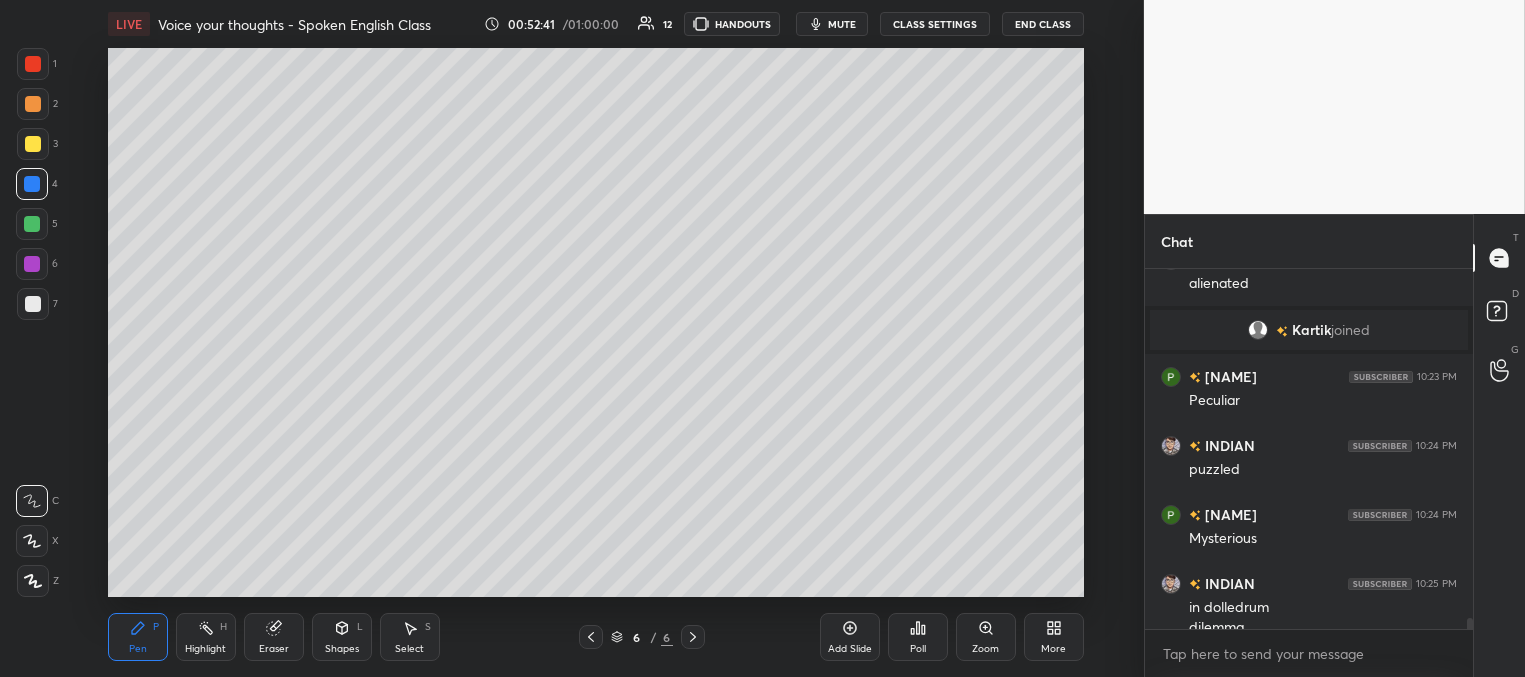 scroll, scrollTop: 11548, scrollLeft: 0, axis: vertical 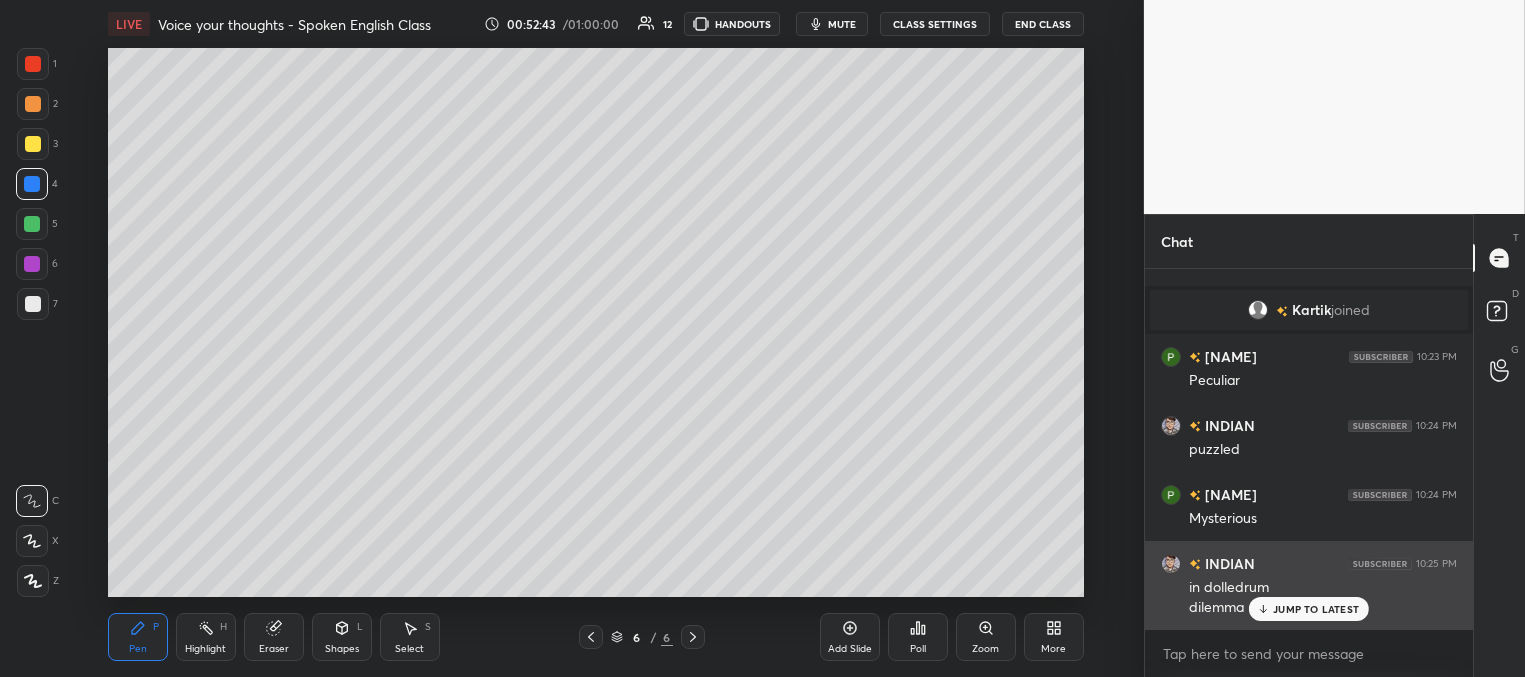click on "JUMP TO LATEST" at bounding box center [1309, 609] 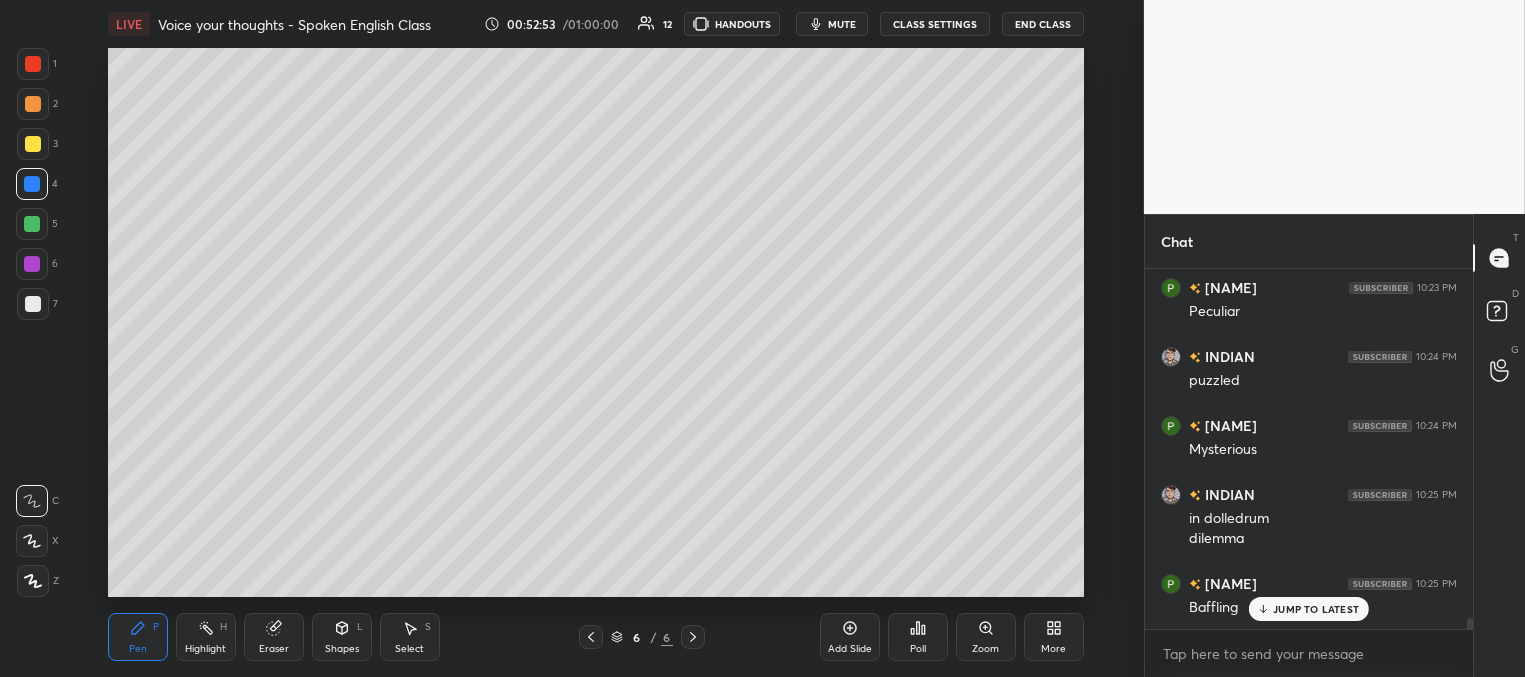 scroll, scrollTop: 11686, scrollLeft: 0, axis: vertical 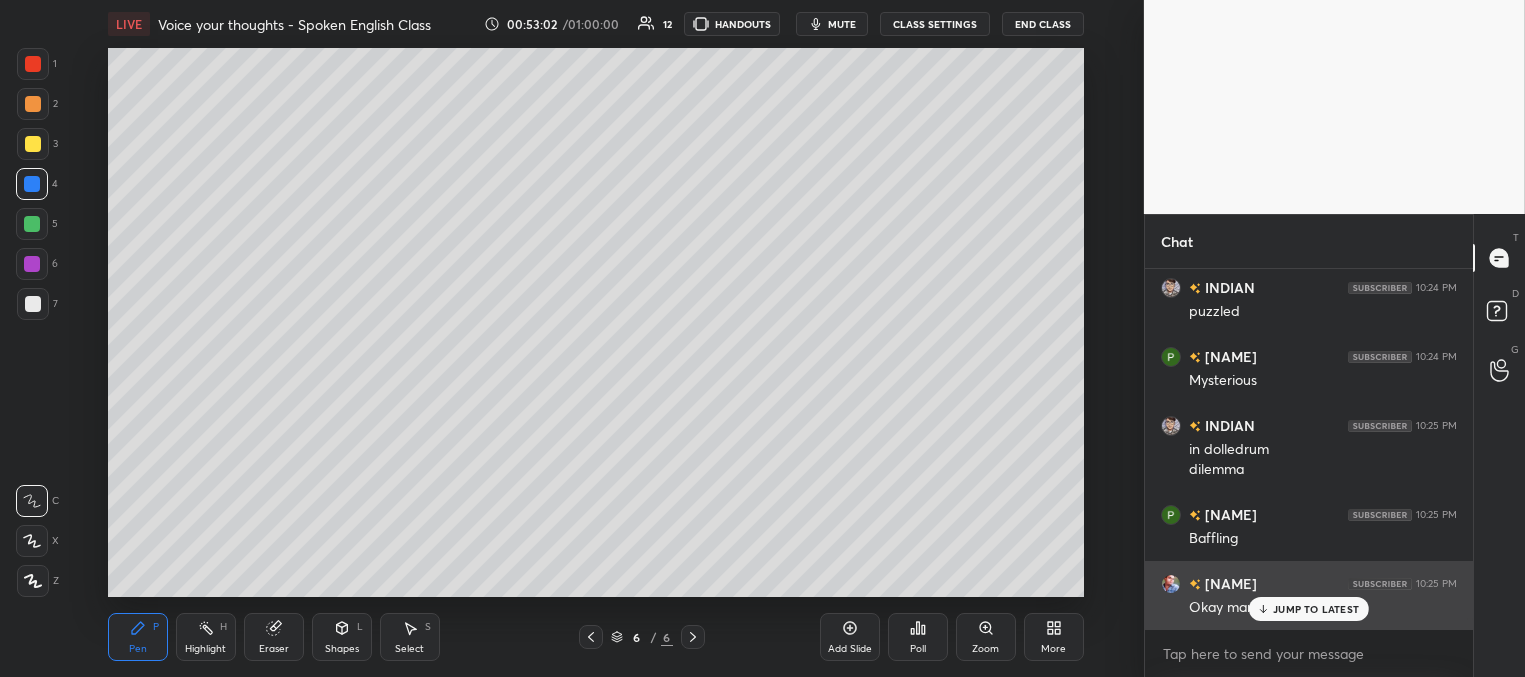 click on "JUMP TO LATEST" at bounding box center (1316, 609) 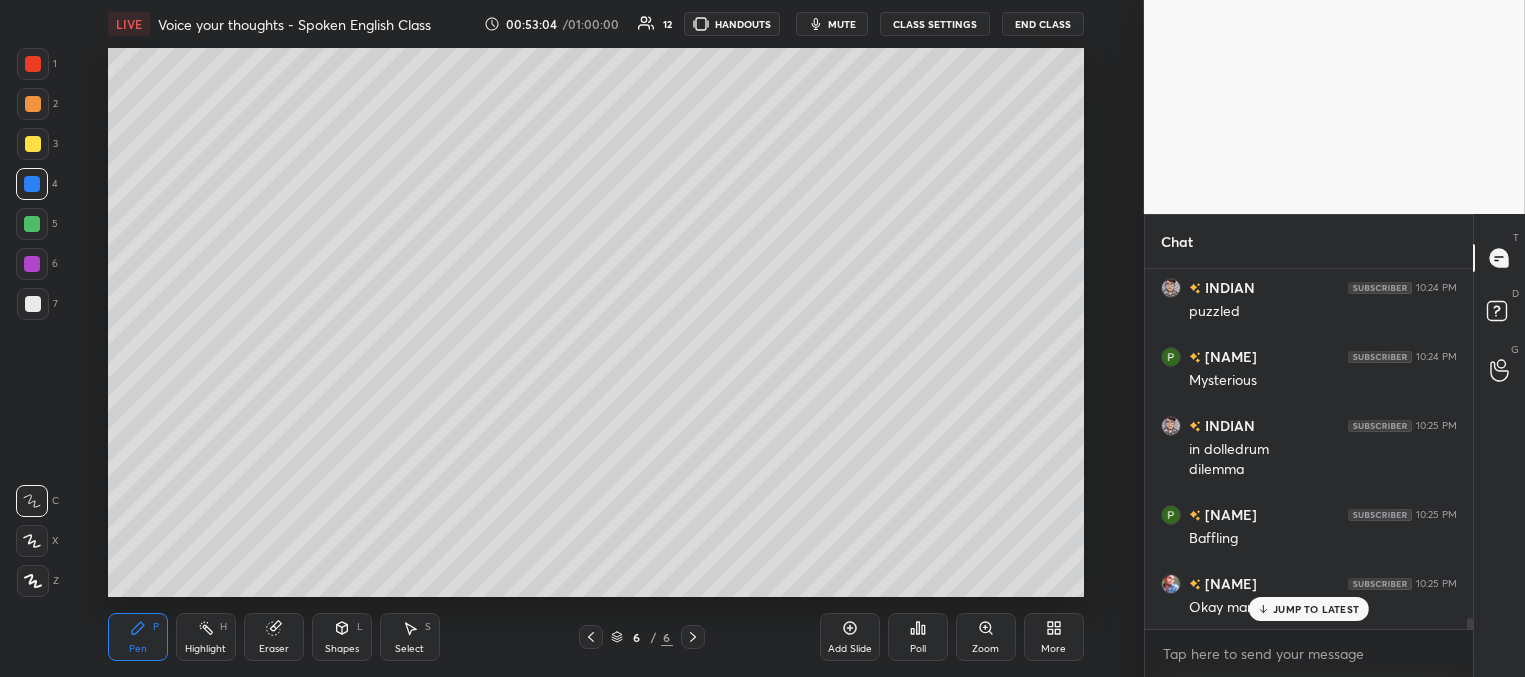scroll, scrollTop: 11755, scrollLeft: 0, axis: vertical 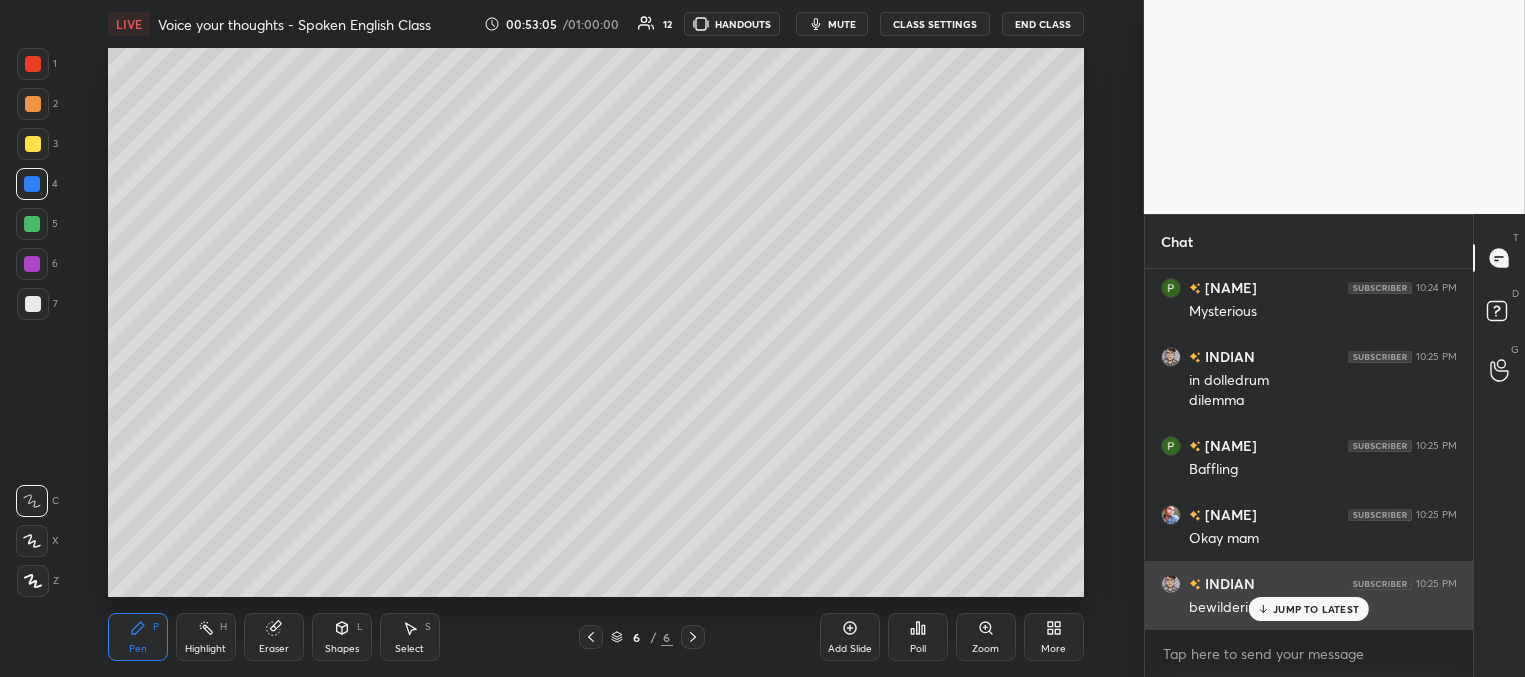 click on "JUMP TO LATEST" at bounding box center (1316, 609) 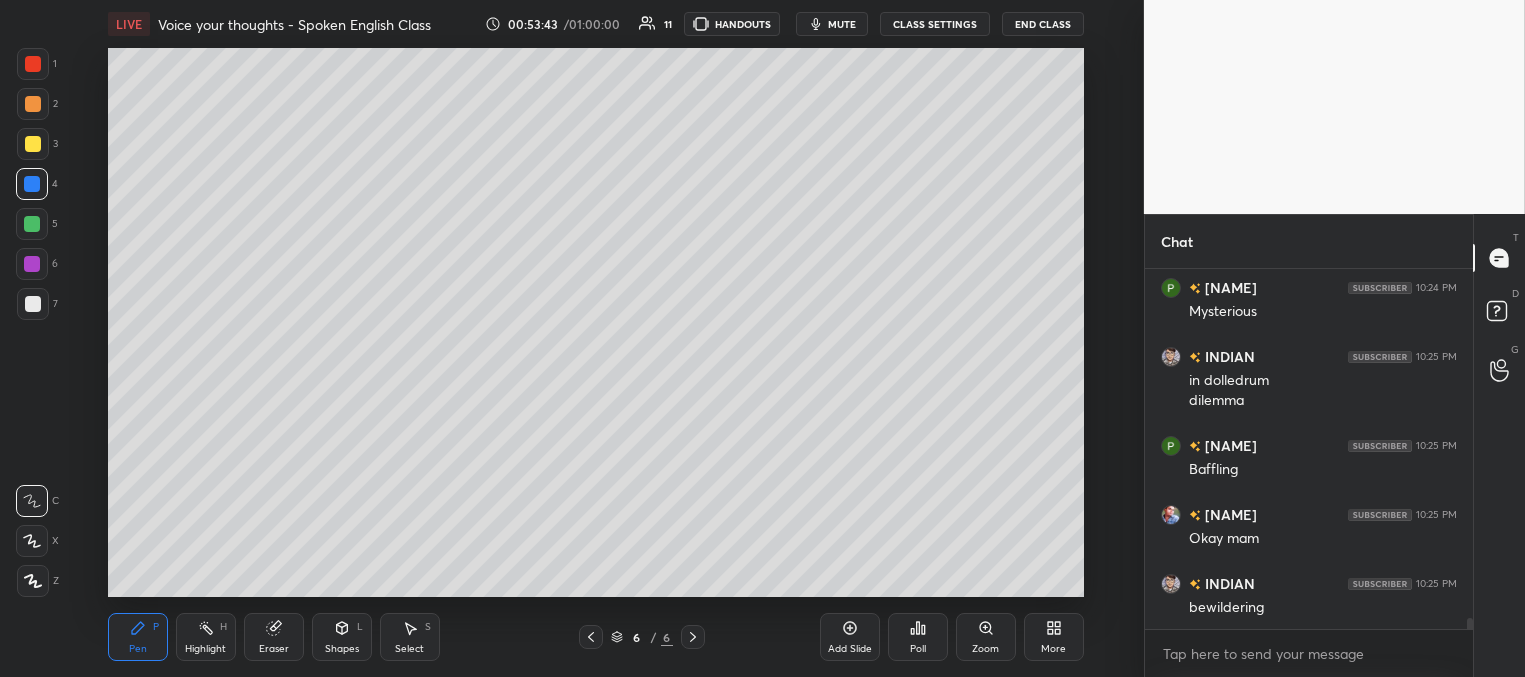 scroll, scrollTop: 11824, scrollLeft: 0, axis: vertical 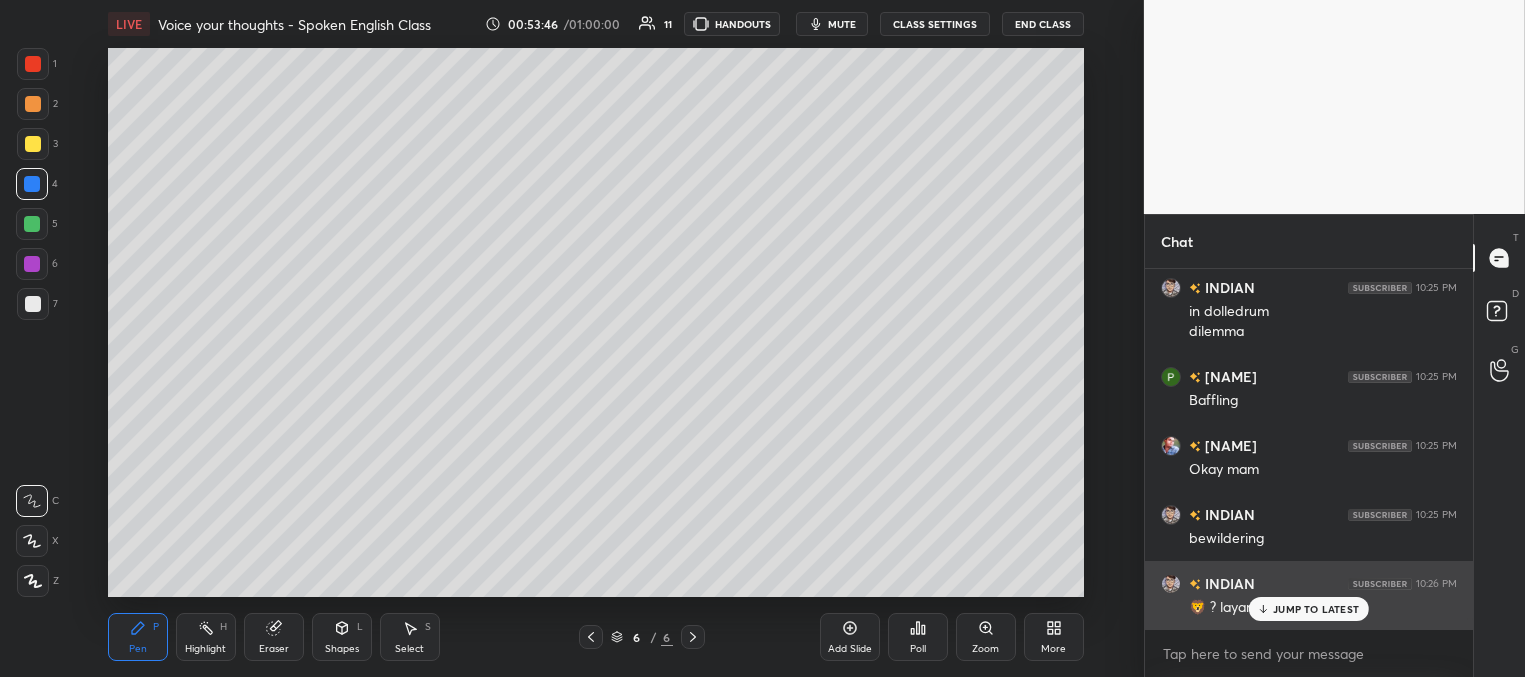 drag, startPoint x: 1288, startPoint y: 613, endPoint x: 1215, endPoint y: 607, distance: 73.24616 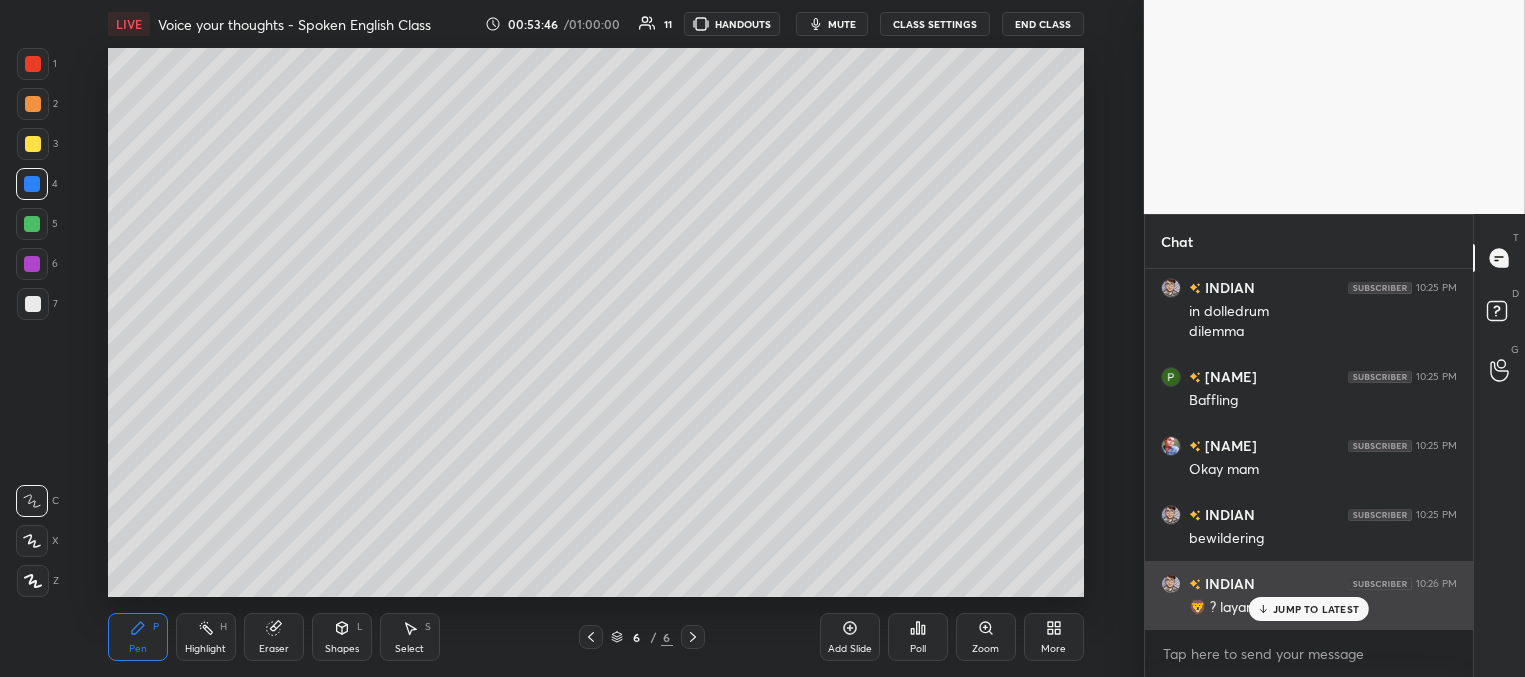 click on "JUMP TO LATEST" at bounding box center [1316, 609] 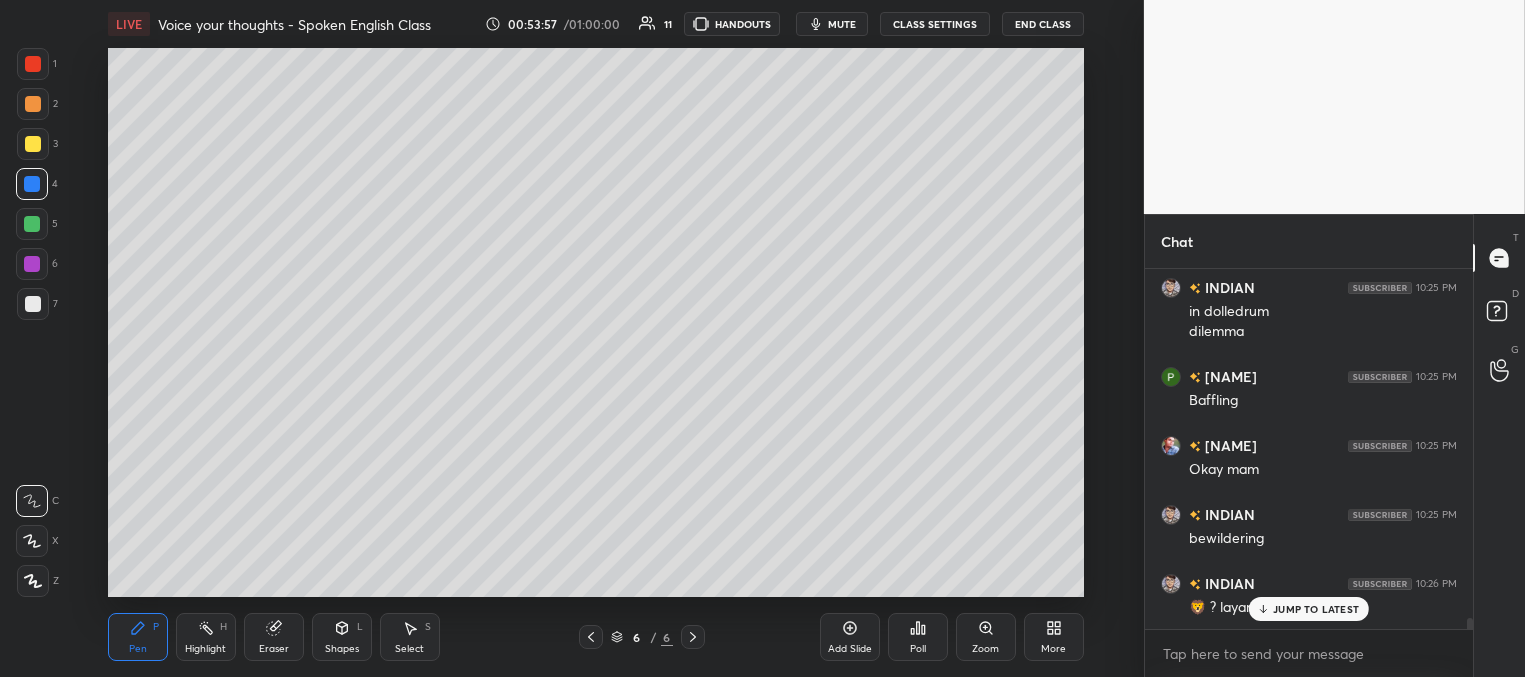 scroll, scrollTop: 11893, scrollLeft: 0, axis: vertical 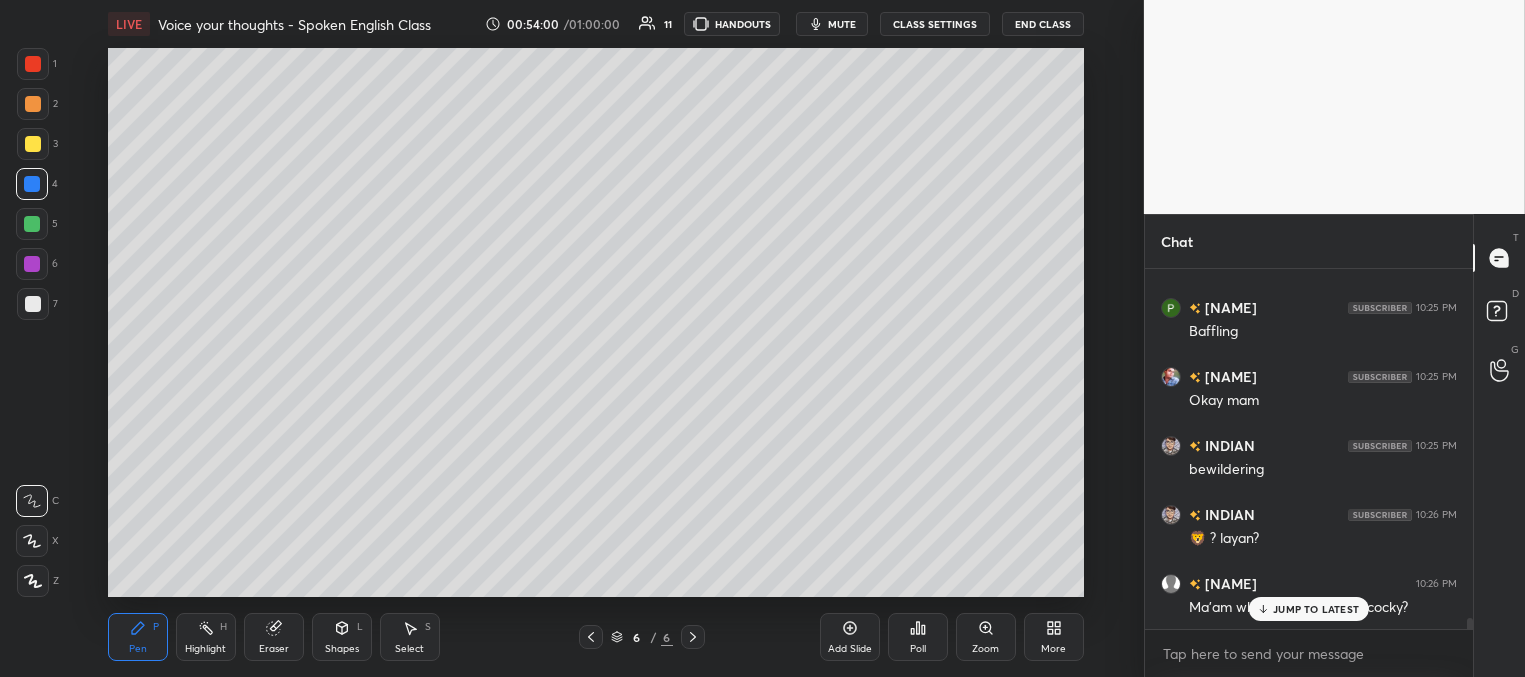 click on "JUMP TO LATEST" at bounding box center (1316, 609) 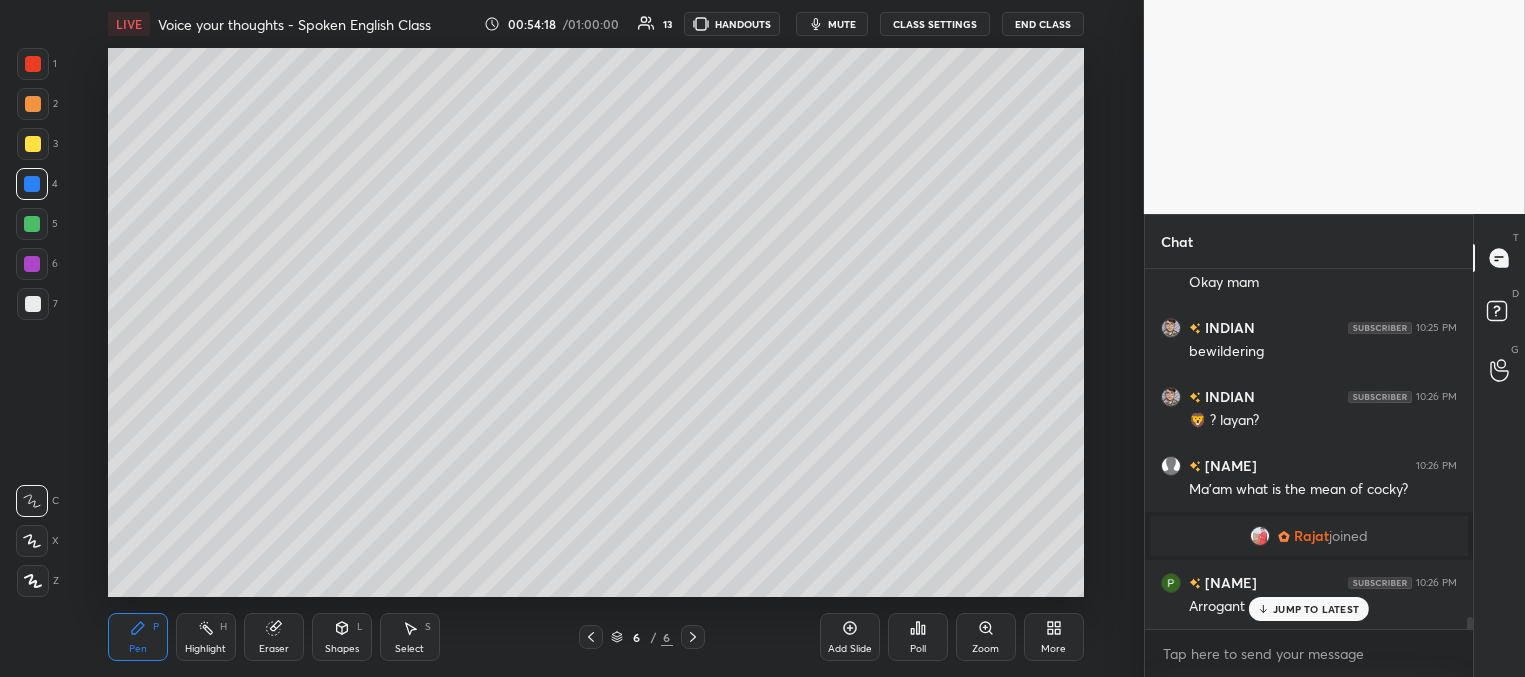 scroll, scrollTop: 10859, scrollLeft: 0, axis: vertical 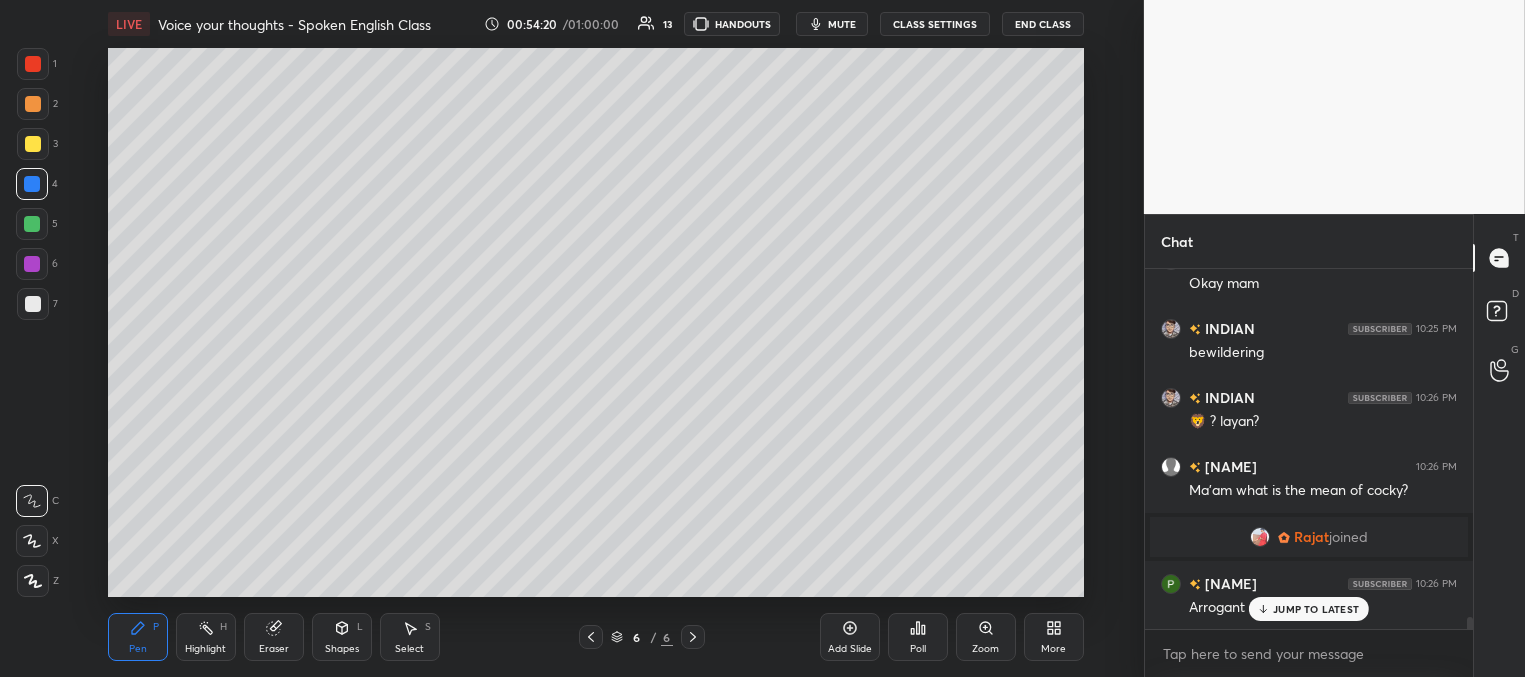 click on "JUMP TO LATEST" at bounding box center (1316, 609) 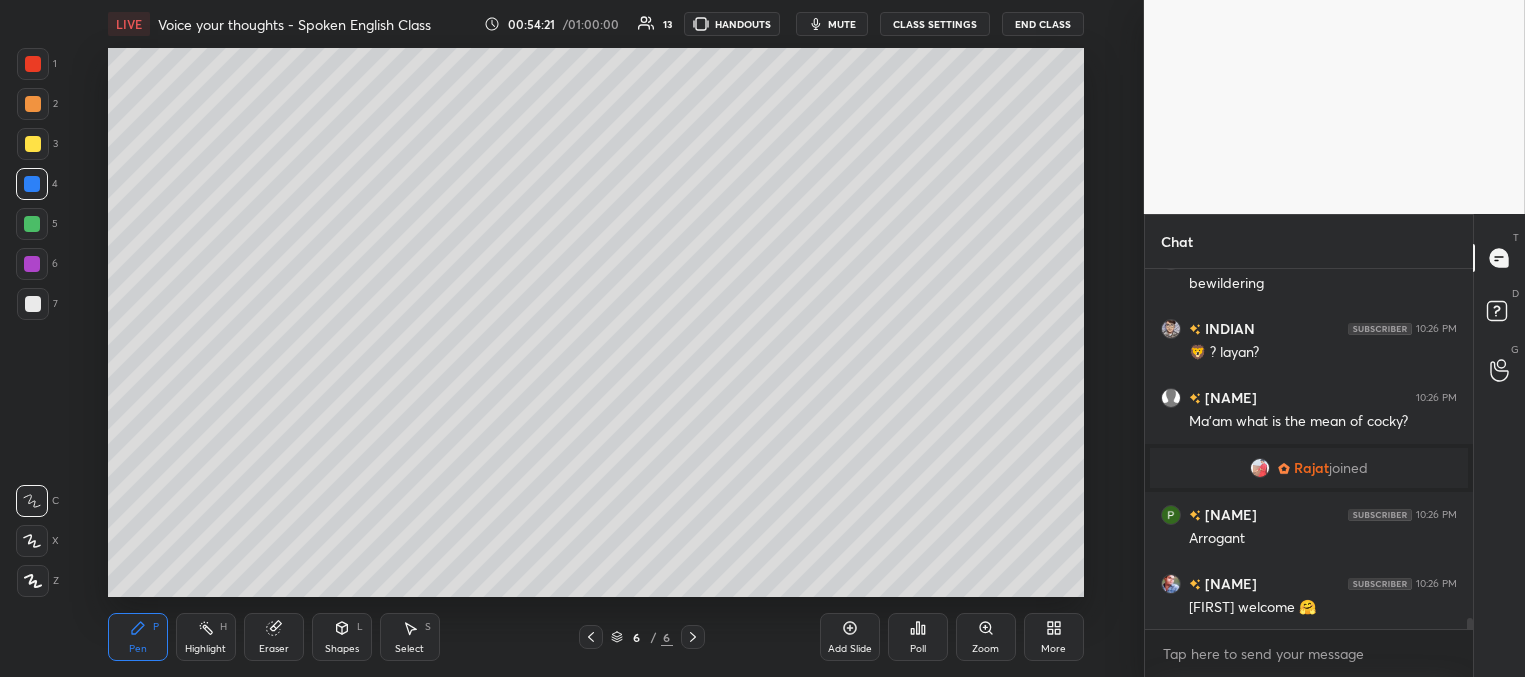 scroll, scrollTop: 11033, scrollLeft: 0, axis: vertical 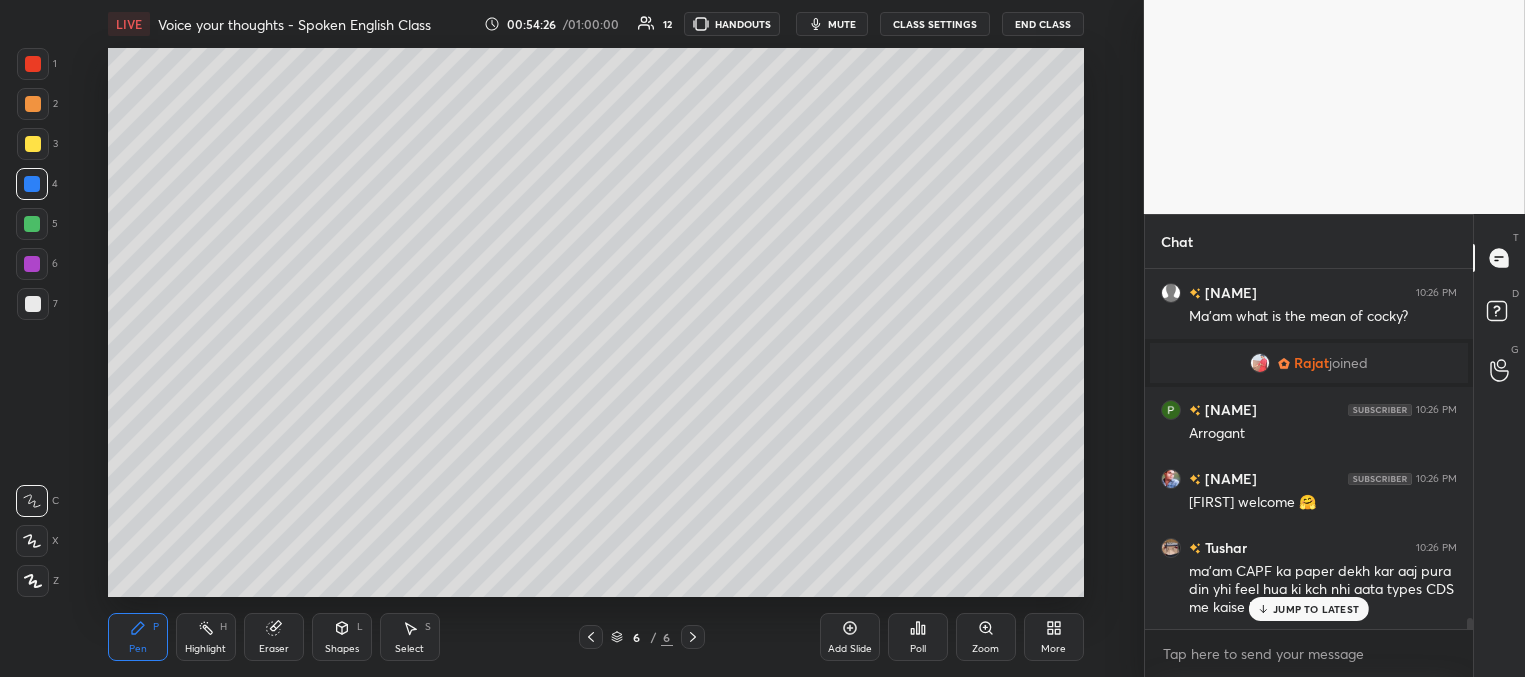 click on "JUMP TO LATEST" at bounding box center (1316, 609) 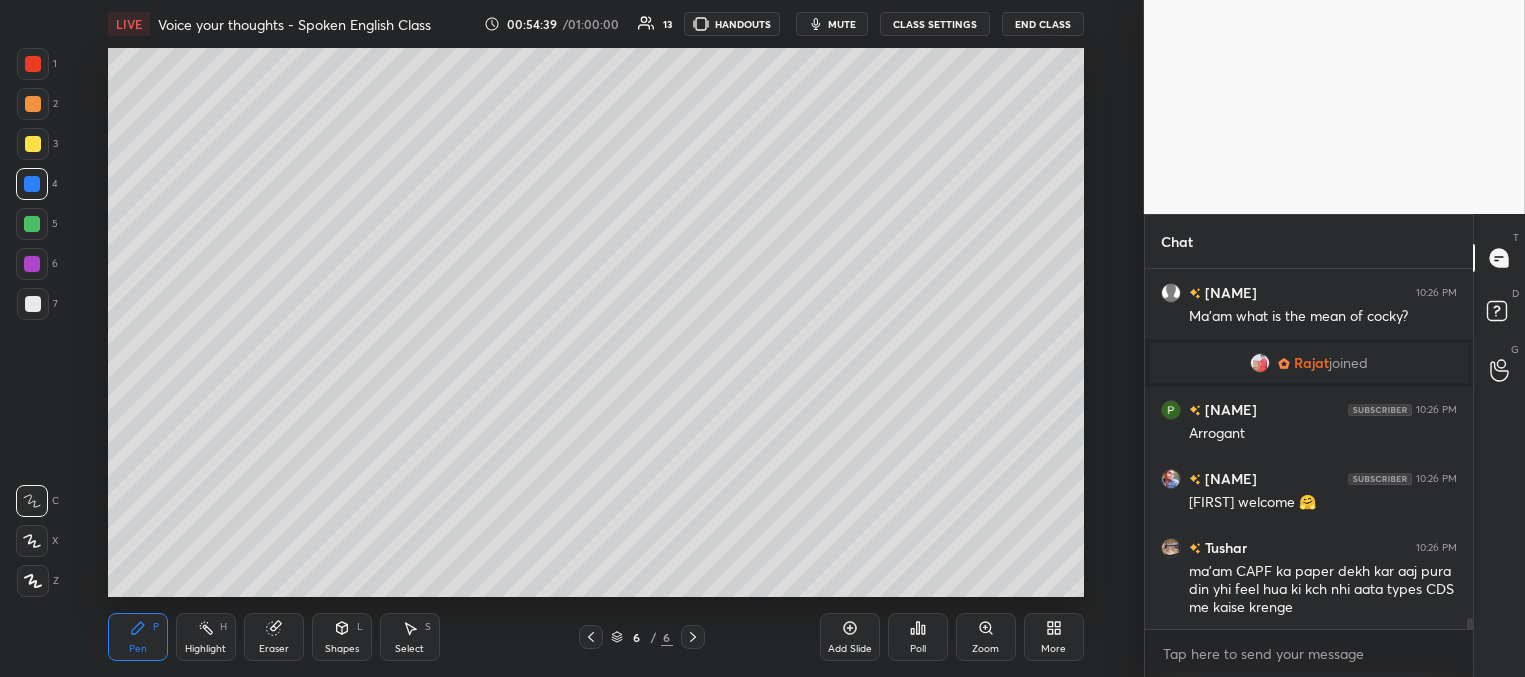 scroll, scrollTop: 11102, scrollLeft: 0, axis: vertical 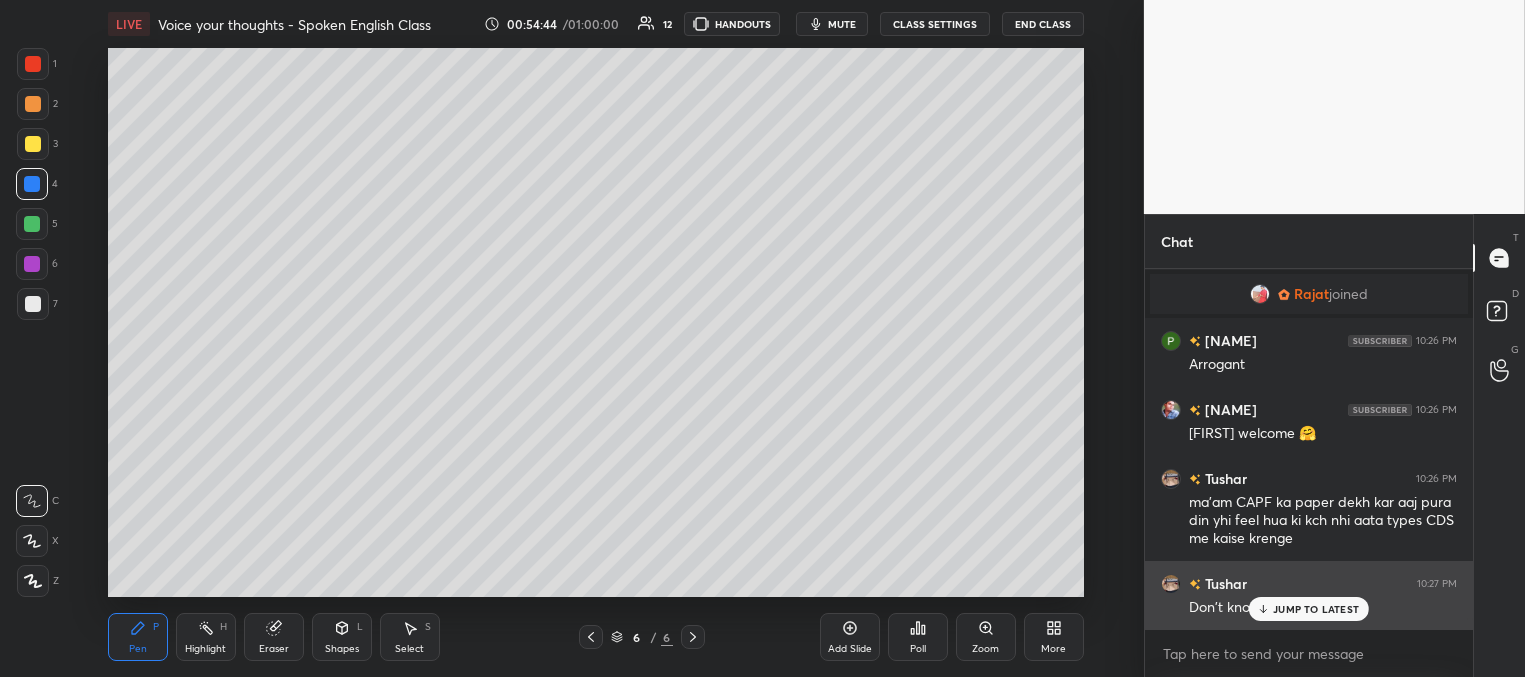 click on "JUMP TO LATEST" at bounding box center [1316, 609] 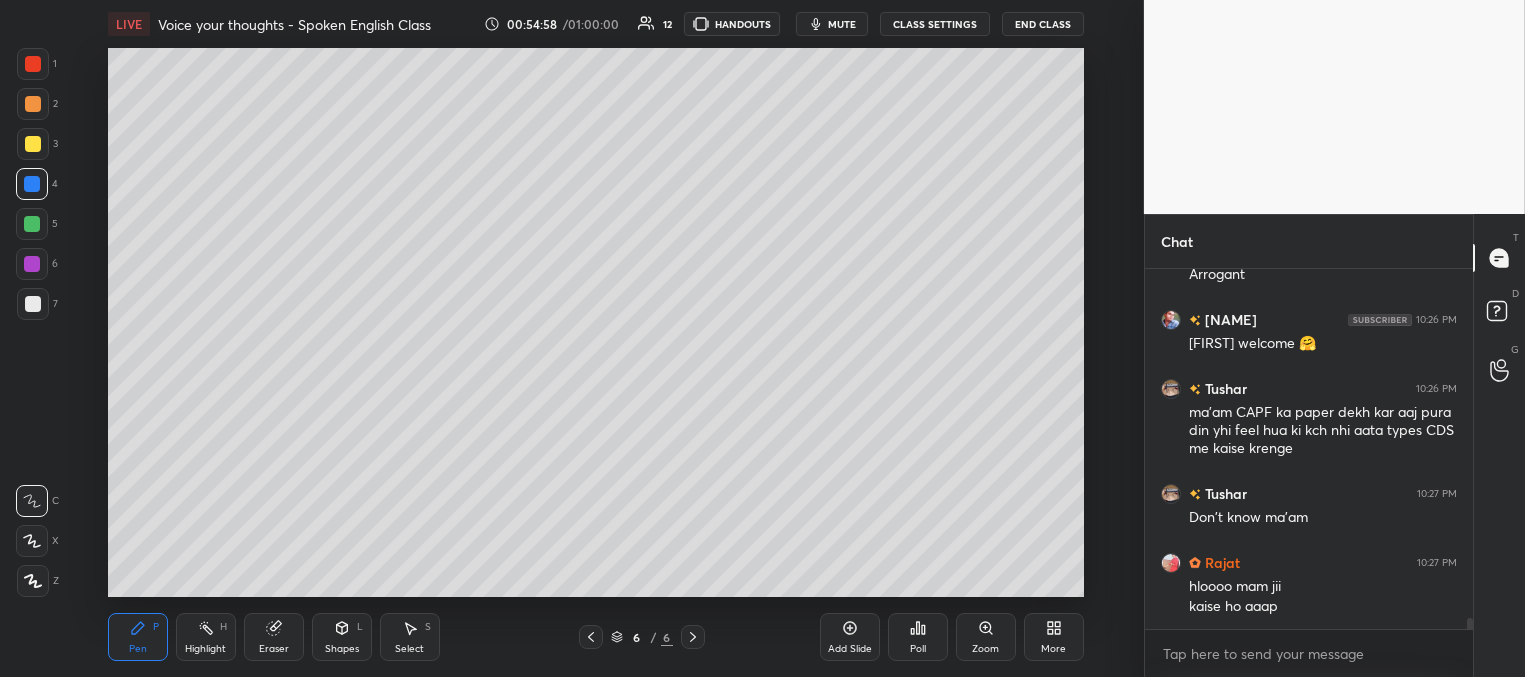scroll, scrollTop: 11278, scrollLeft: 0, axis: vertical 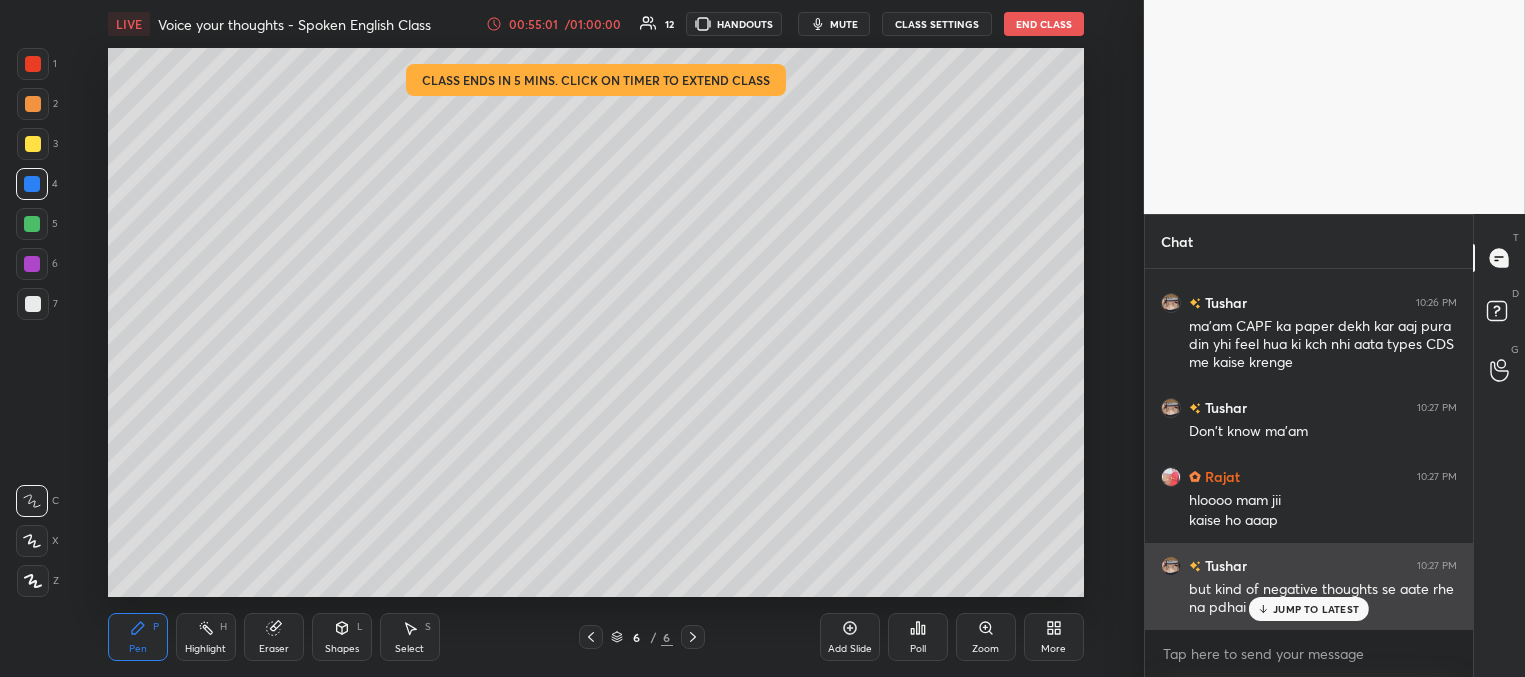 drag, startPoint x: 1288, startPoint y: 610, endPoint x: 1255, endPoint y: 592, distance: 37.589893 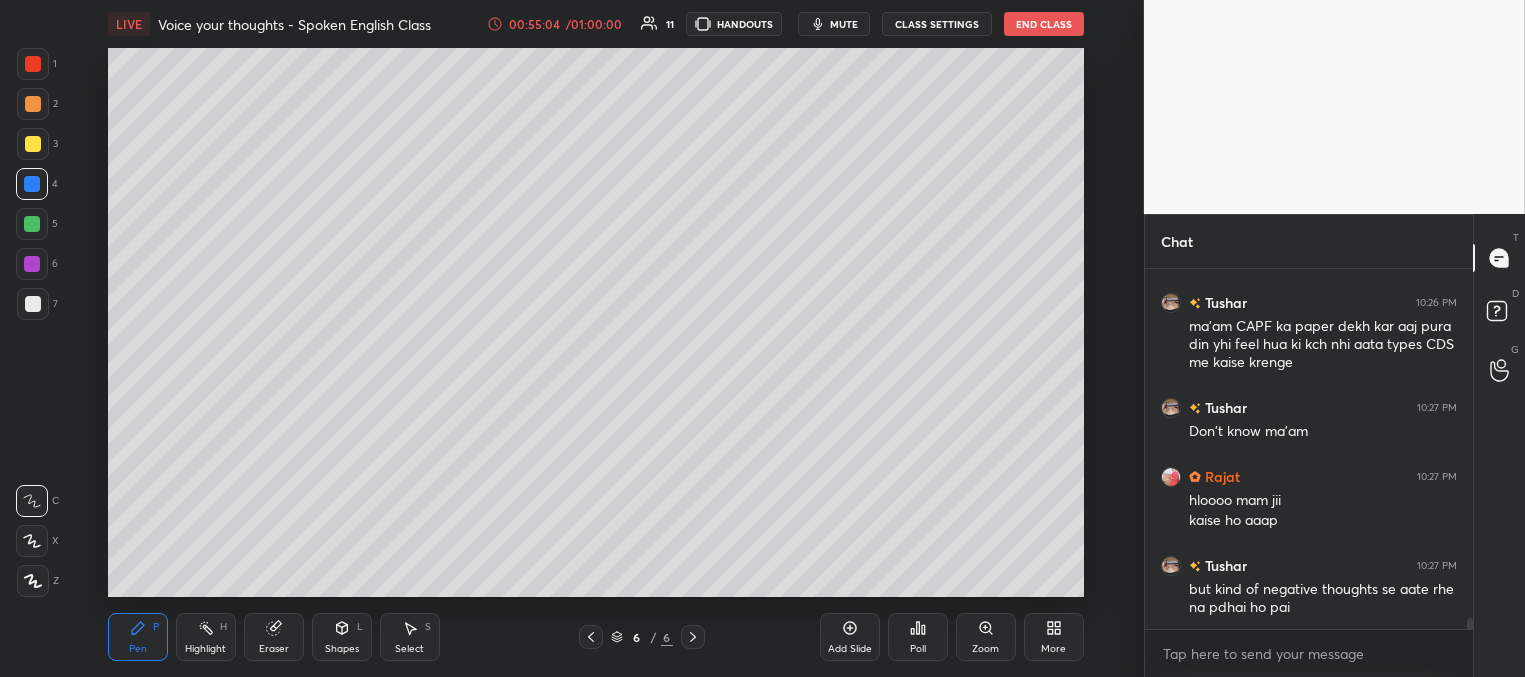scroll, scrollTop: 11347, scrollLeft: 0, axis: vertical 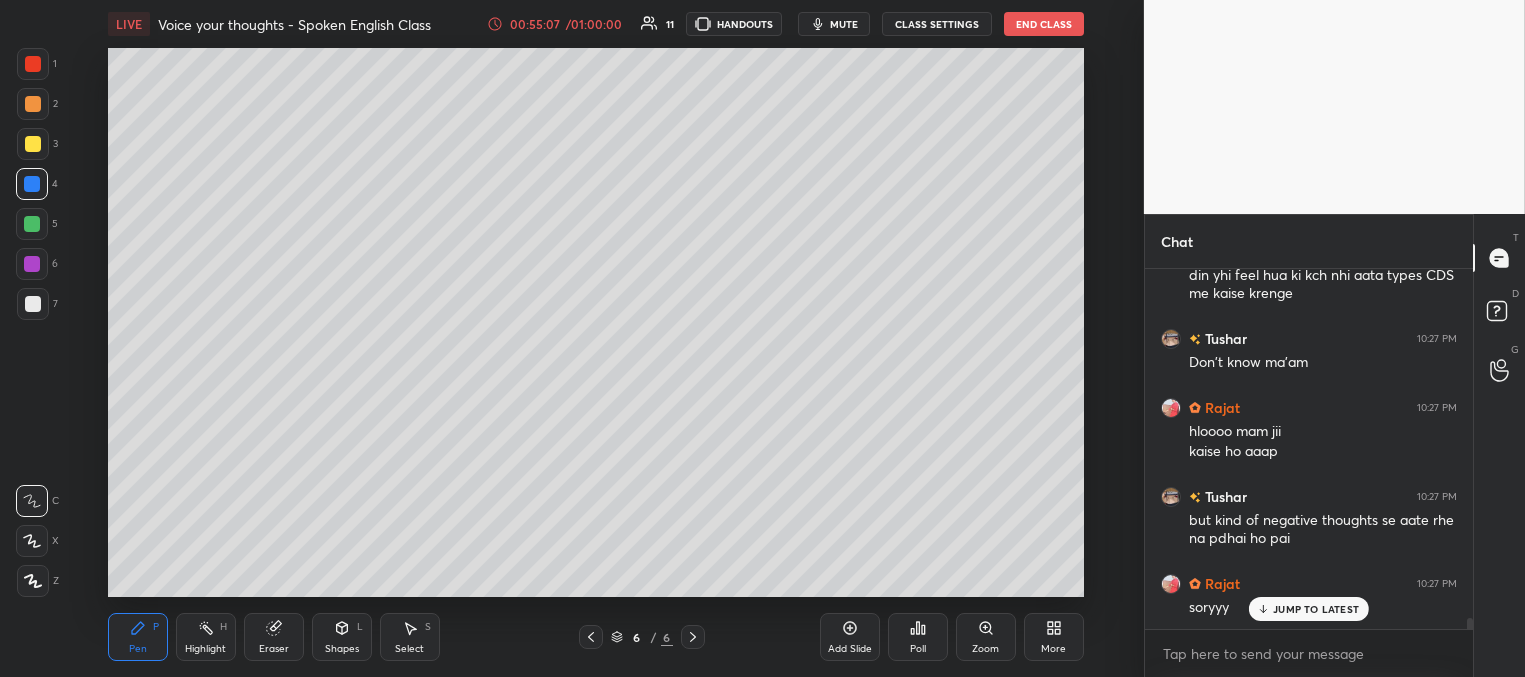 click on "JUMP TO LATEST" at bounding box center (1316, 609) 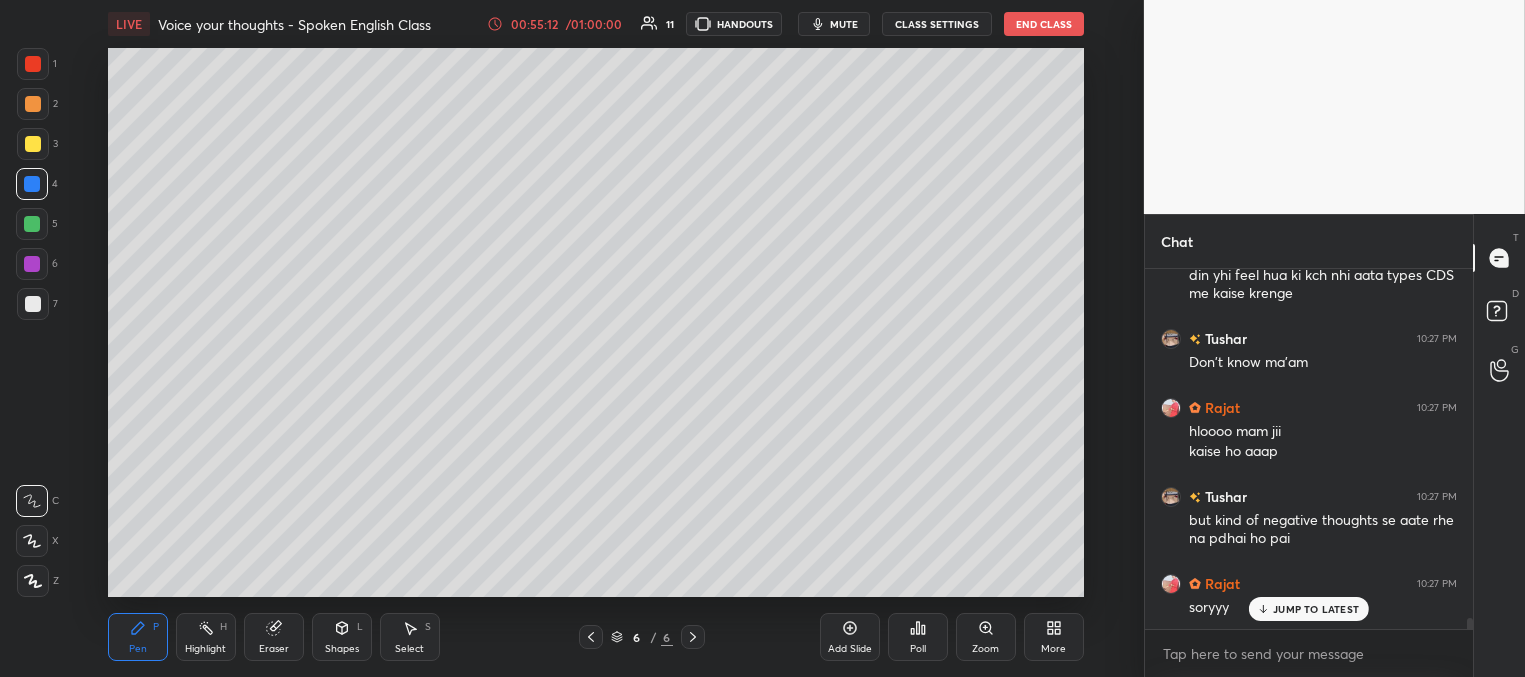 scroll, scrollTop: 11416, scrollLeft: 0, axis: vertical 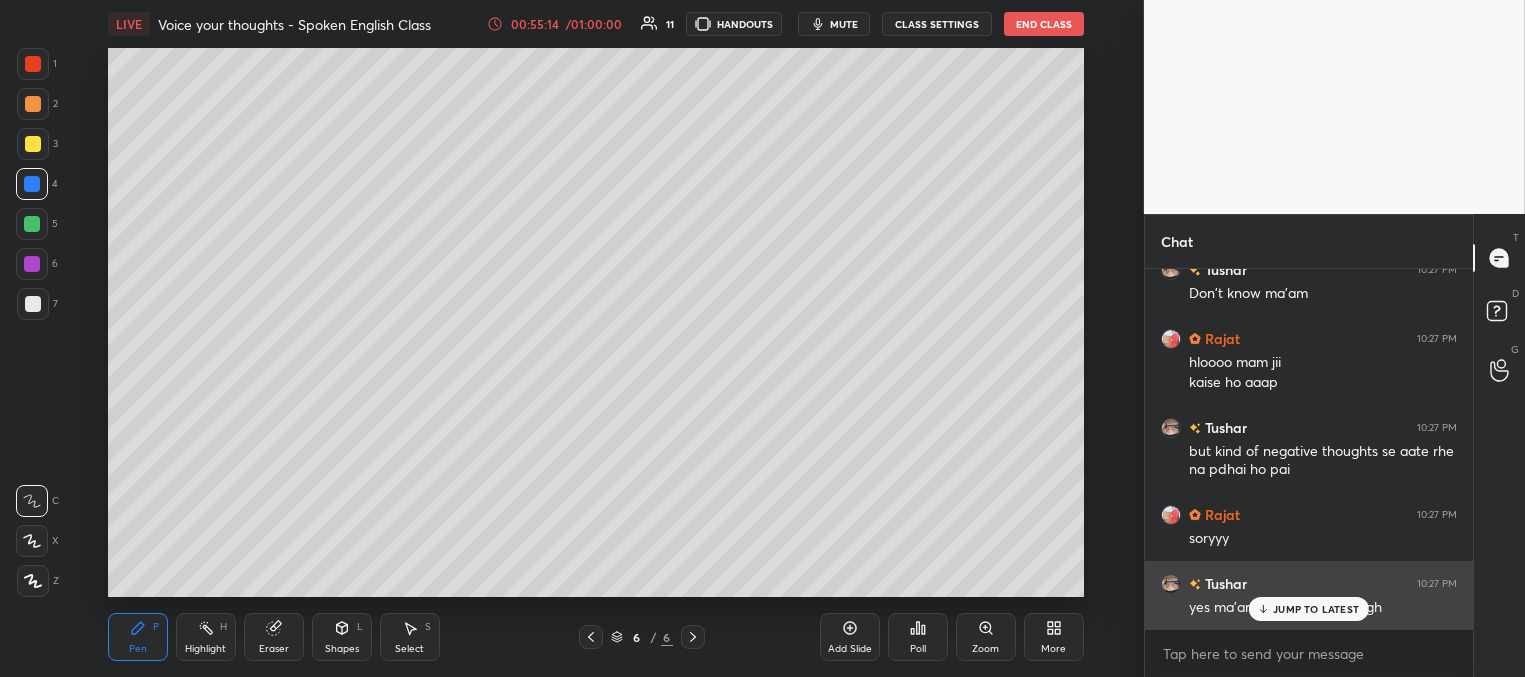 click on "JUMP TO LATEST" at bounding box center [1316, 609] 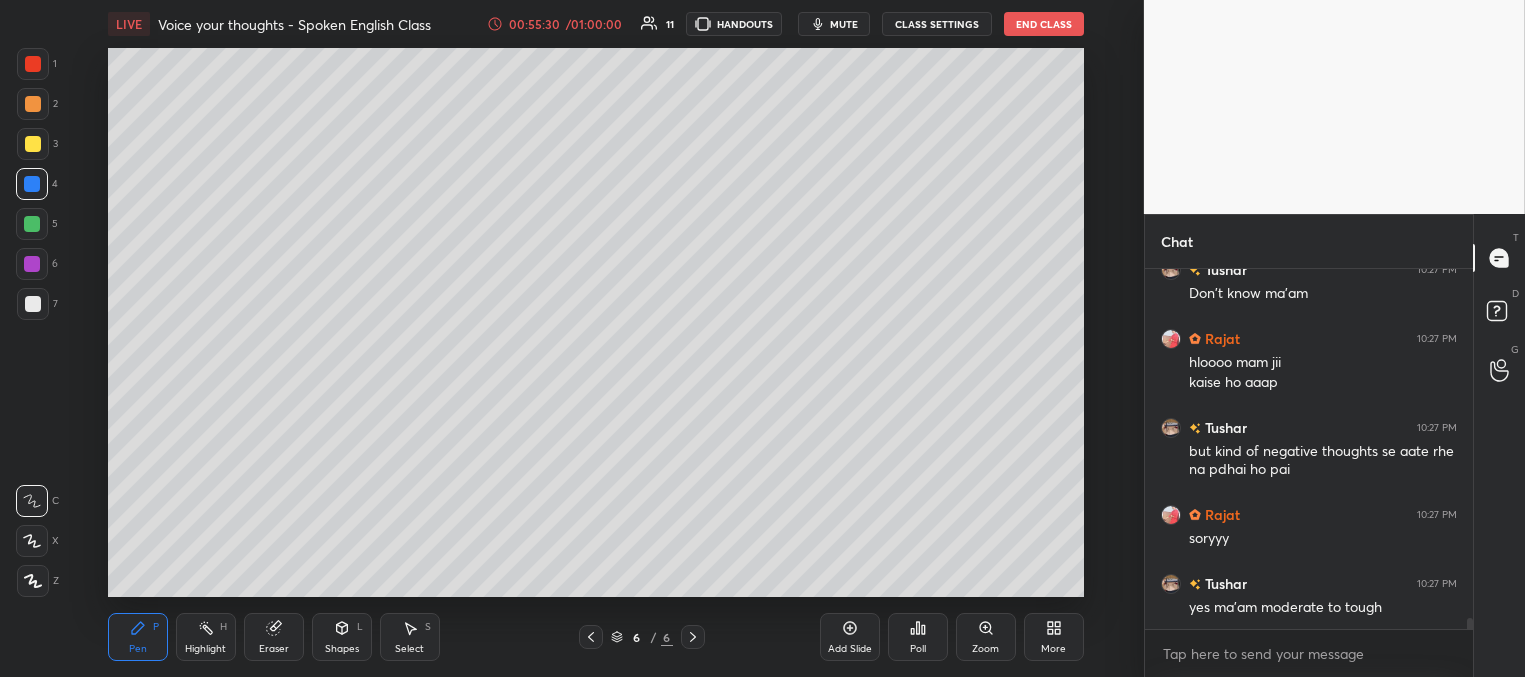 scroll, scrollTop: 11485, scrollLeft: 0, axis: vertical 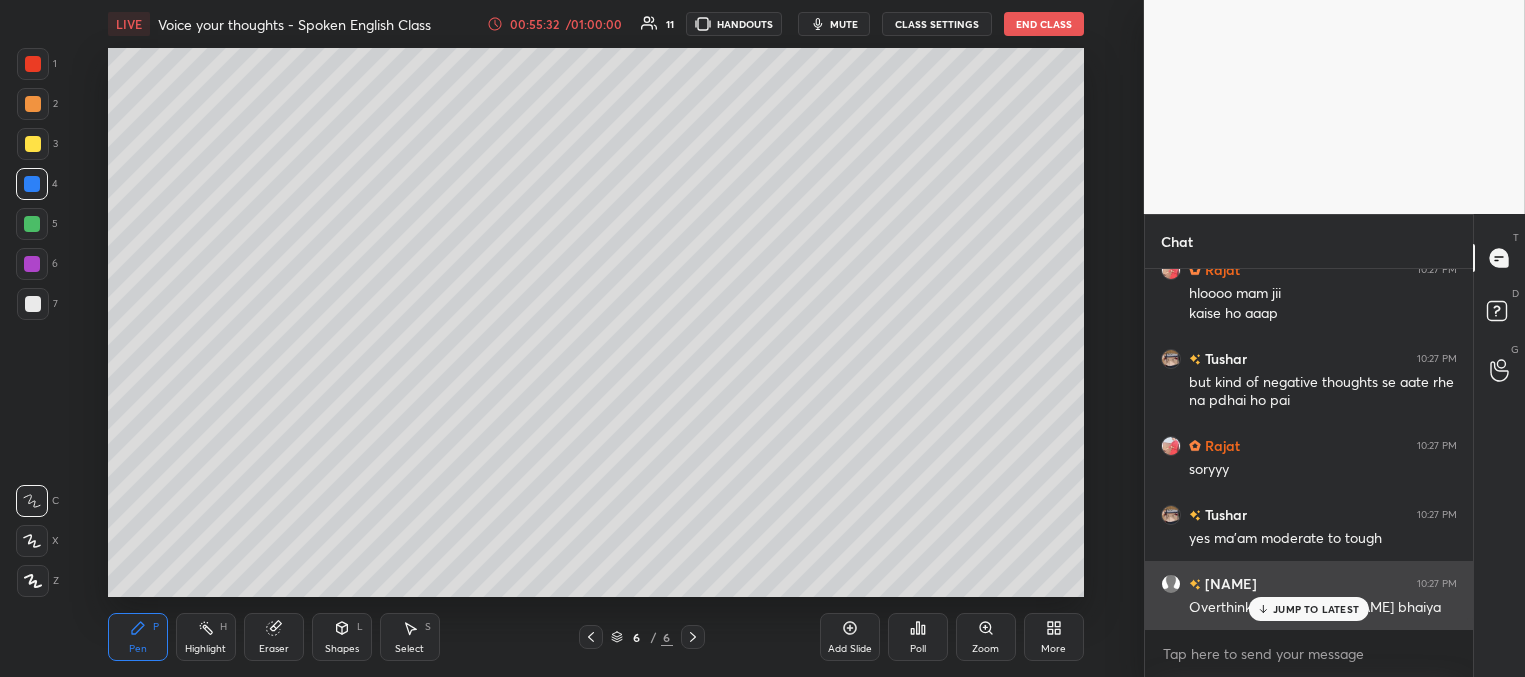 click on "JUMP TO LATEST" at bounding box center [1316, 609] 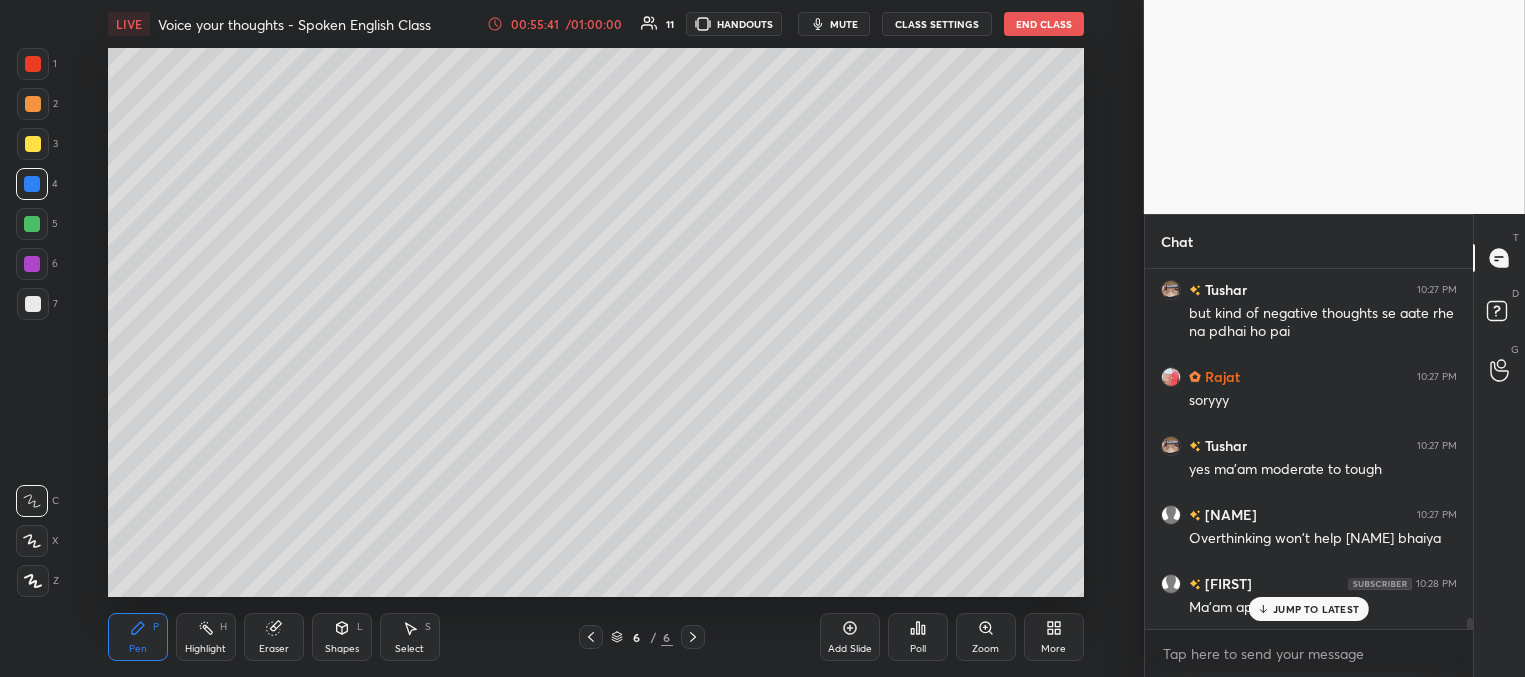 scroll, scrollTop: 11623, scrollLeft: 0, axis: vertical 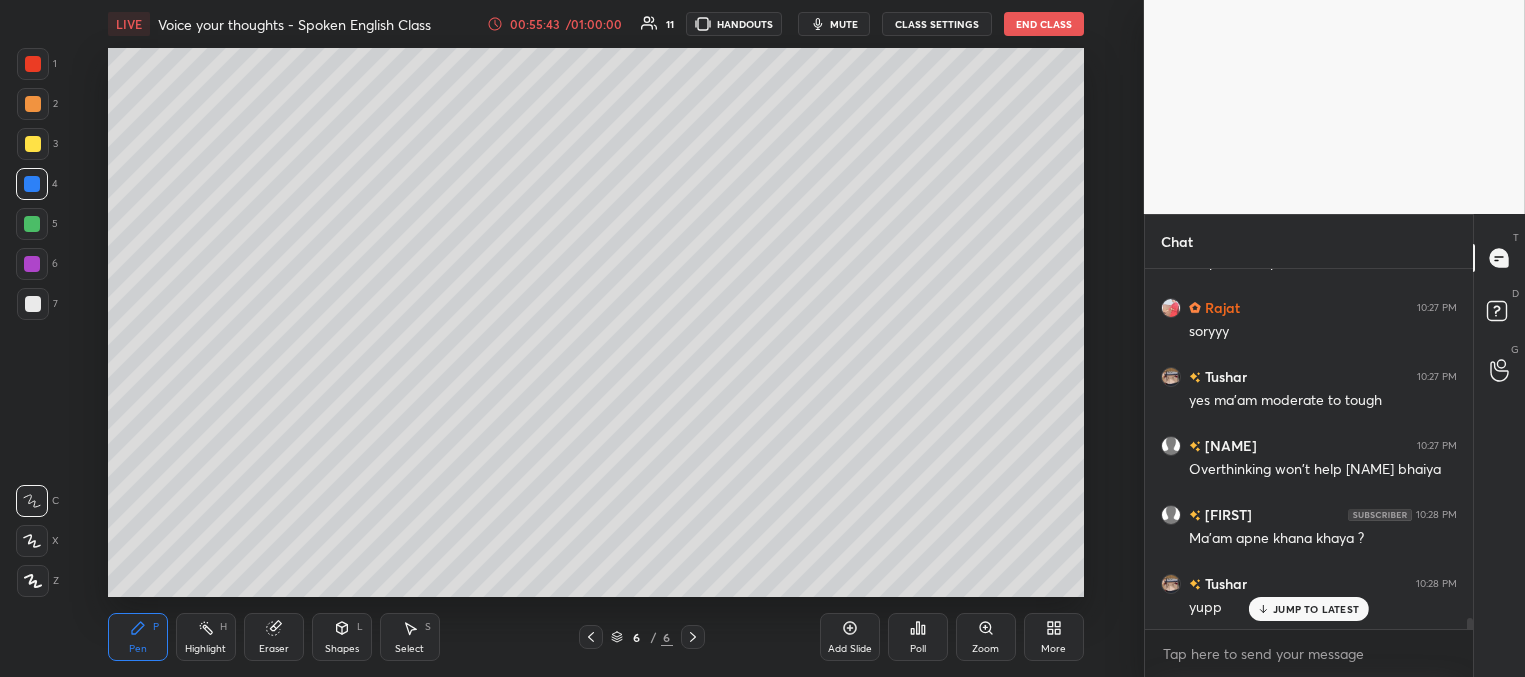 click on "JUMP TO LATEST" at bounding box center (1316, 609) 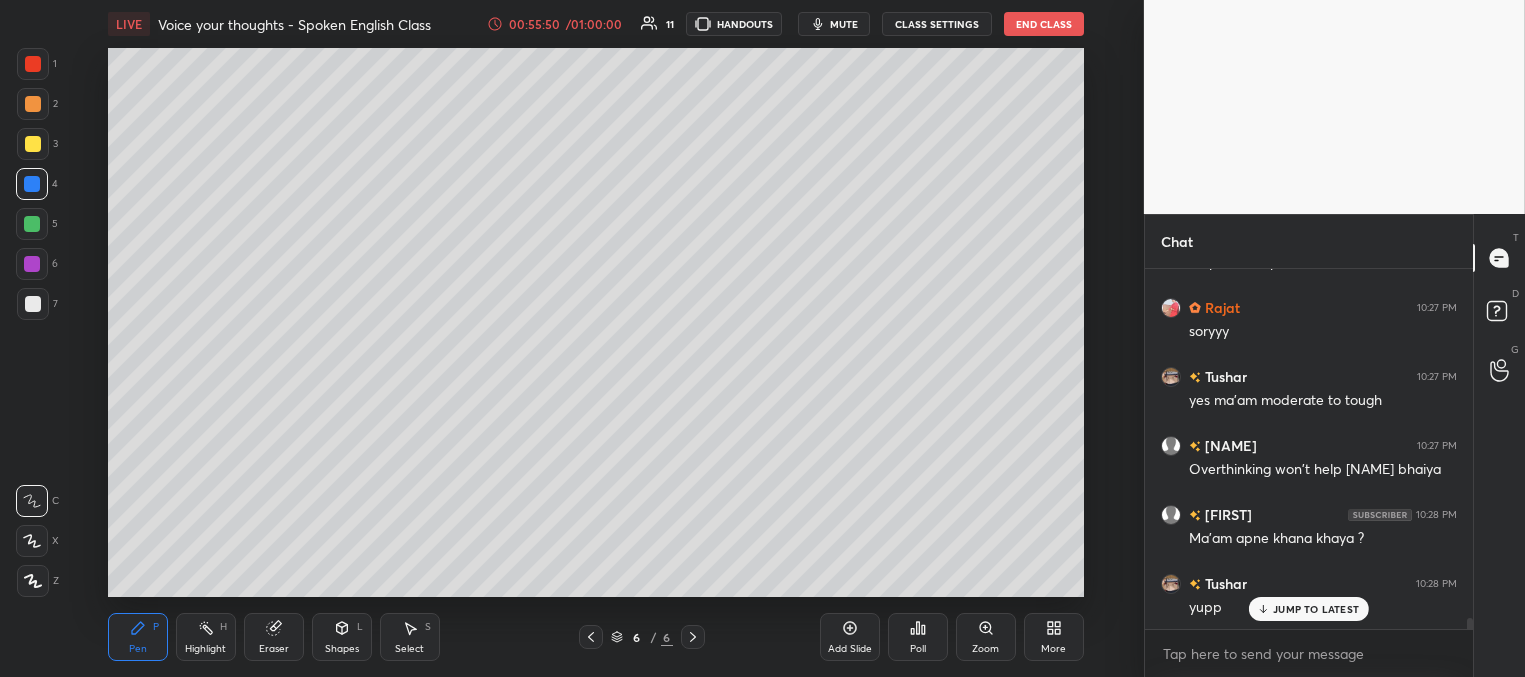 scroll, scrollTop: 11692, scrollLeft: 0, axis: vertical 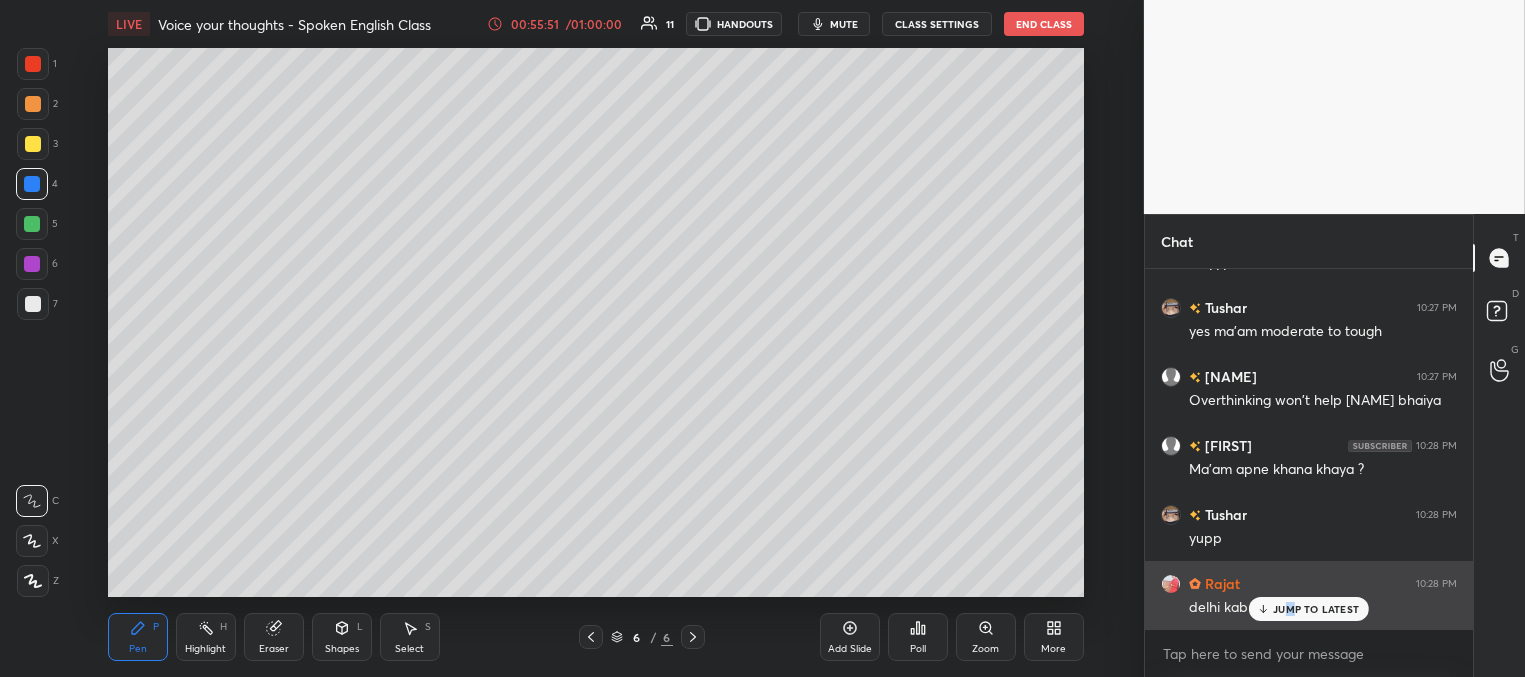 click on "JUMP TO LATEST" at bounding box center (1316, 609) 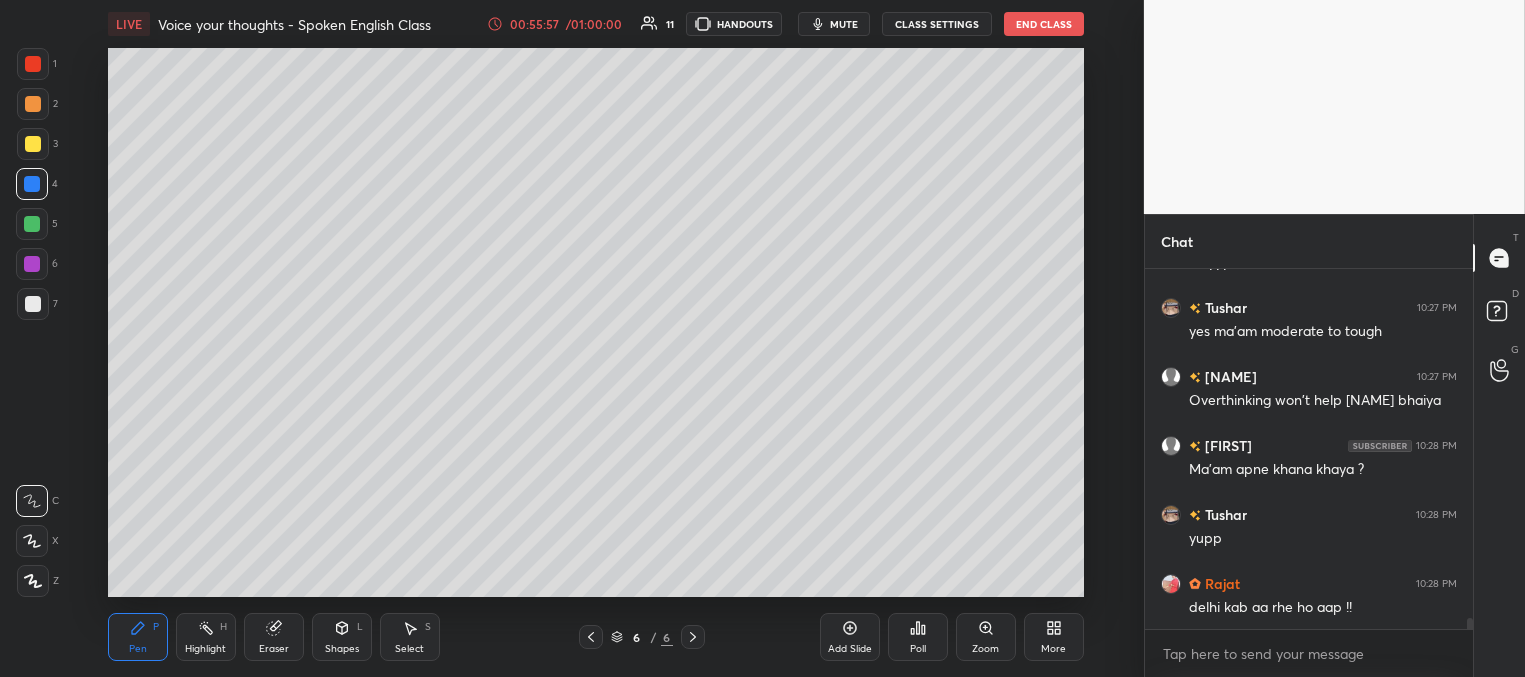 scroll, scrollTop: 11761, scrollLeft: 0, axis: vertical 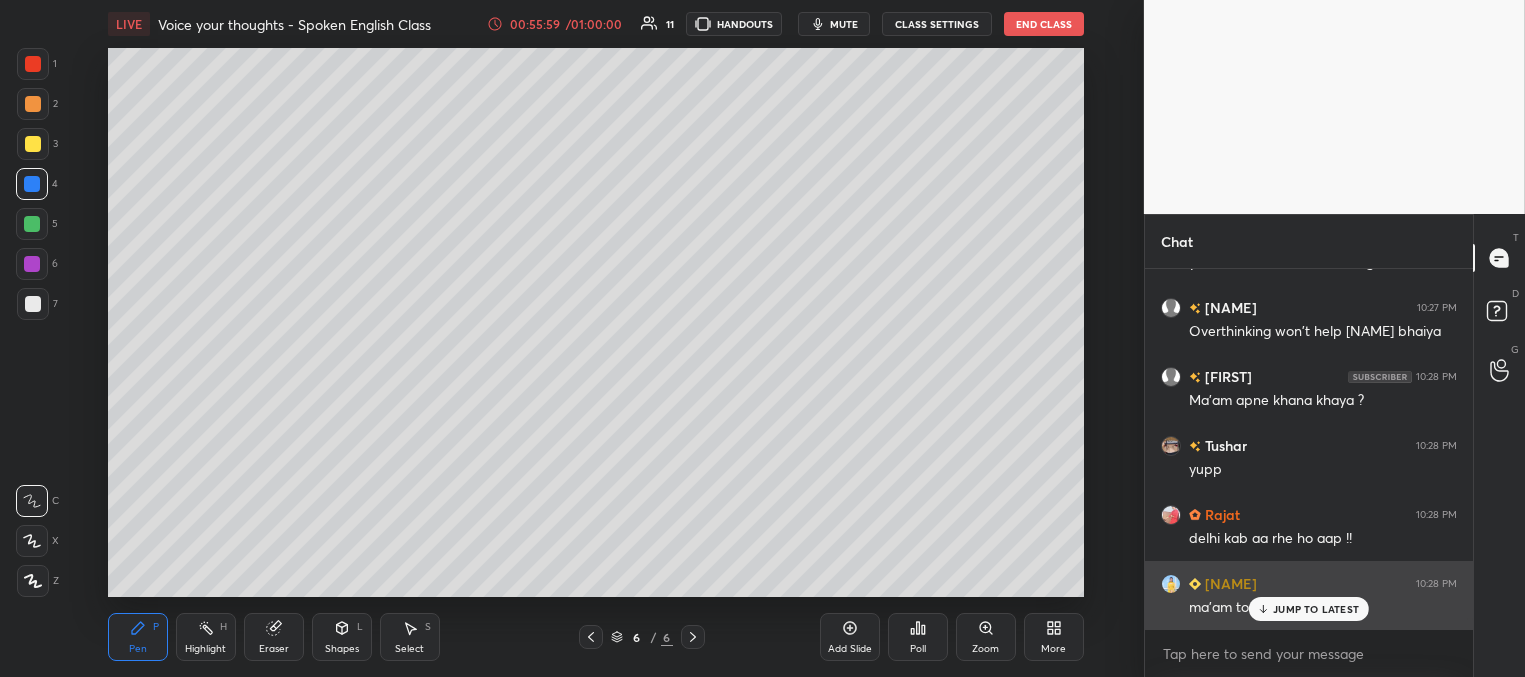drag, startPoint x: 1292, startPoint y: 608, endPoint x: 1236, endPoint y: 590, distance: 58.821766 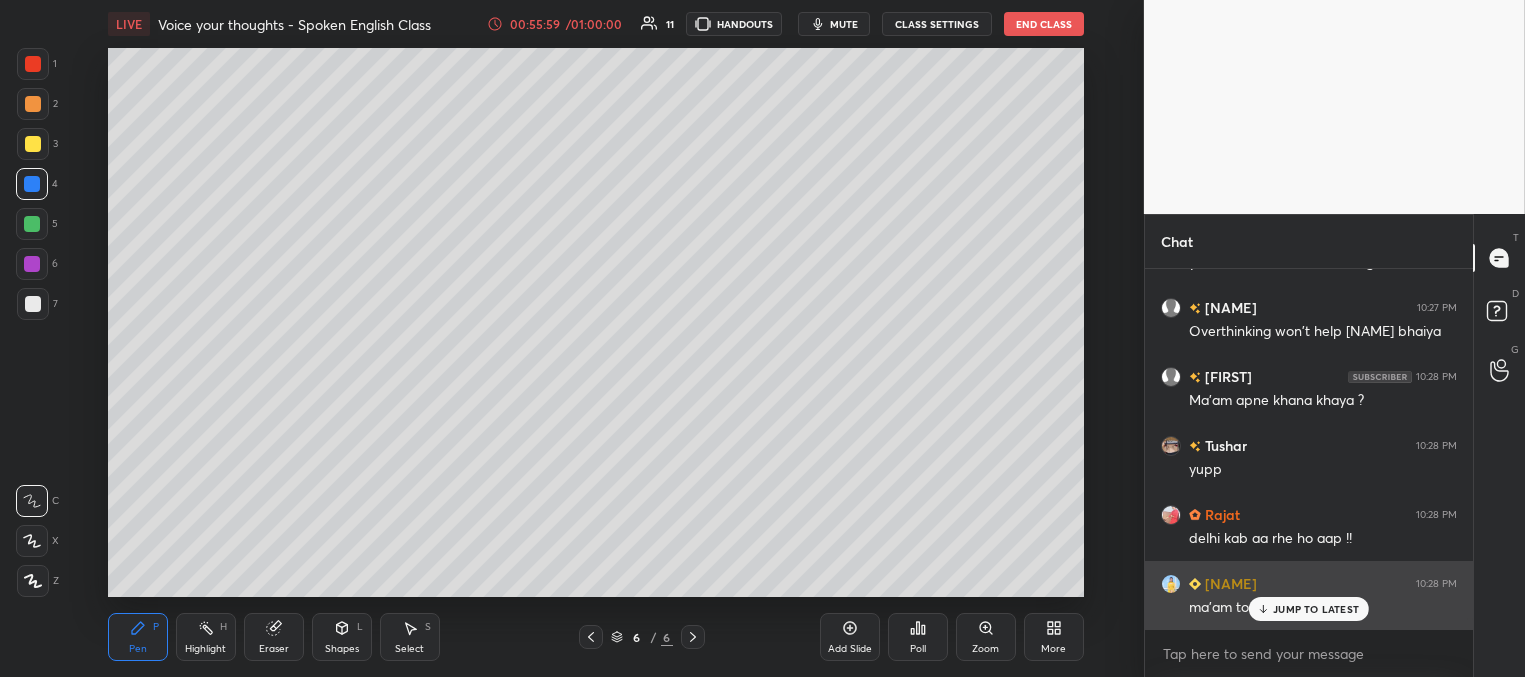 click on "JUMP TO LATEST" at bounding box center [1316, 609] 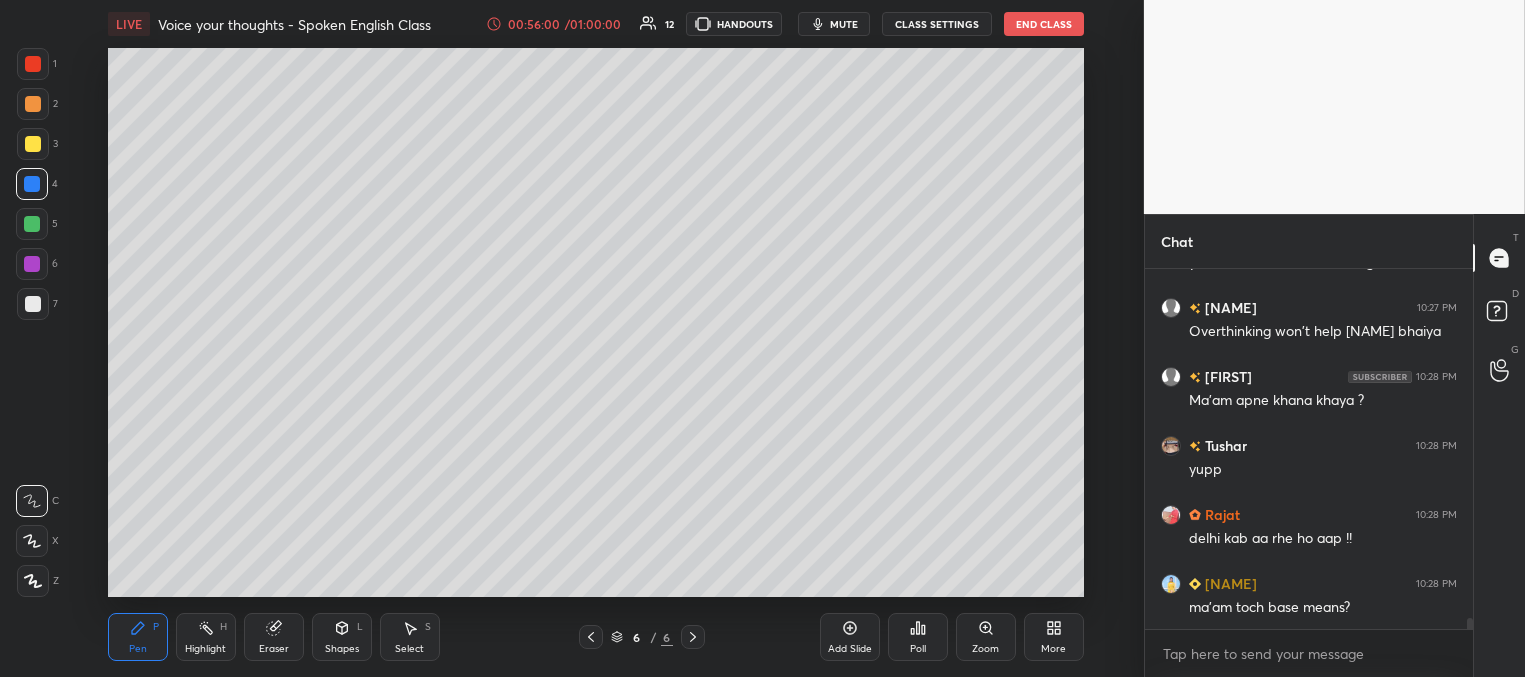 scroll, scrollTop: 11830, scrollLeft: 0, axis: vertical 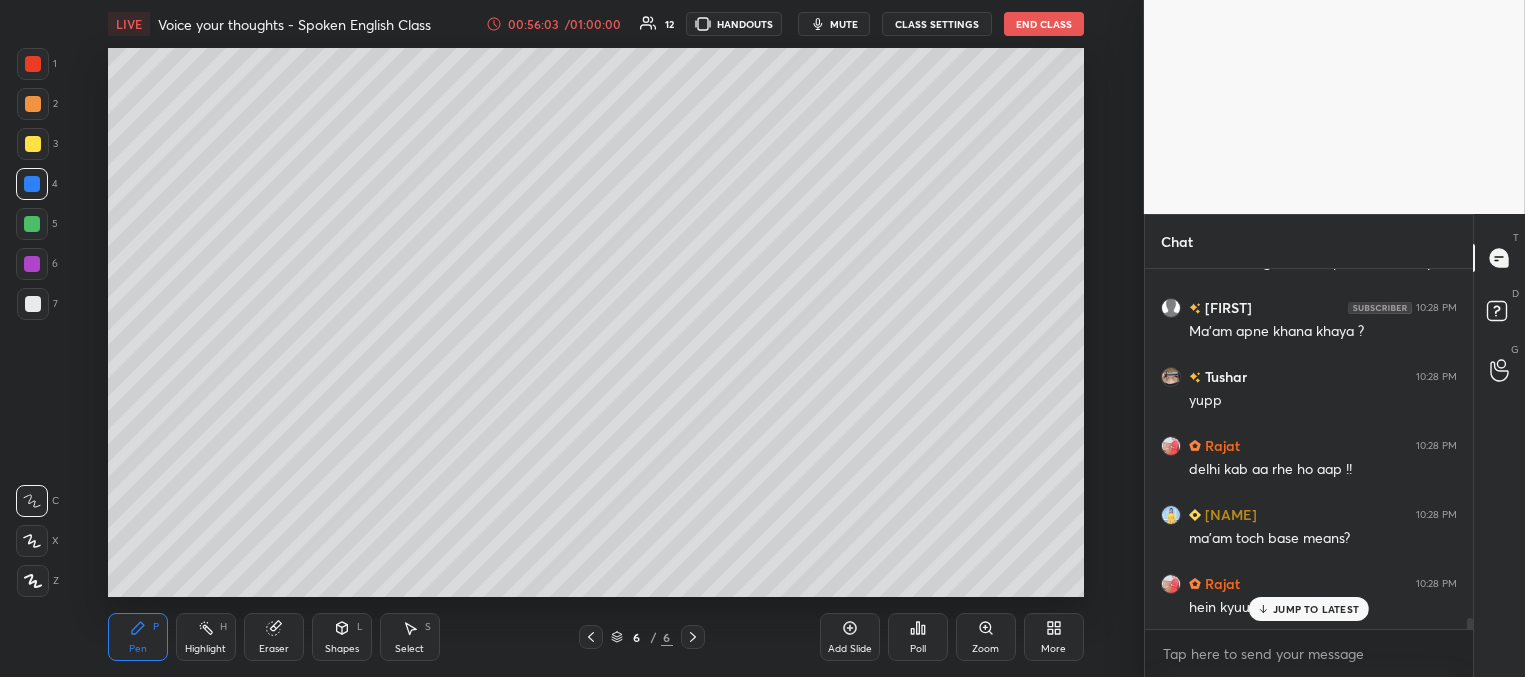 click 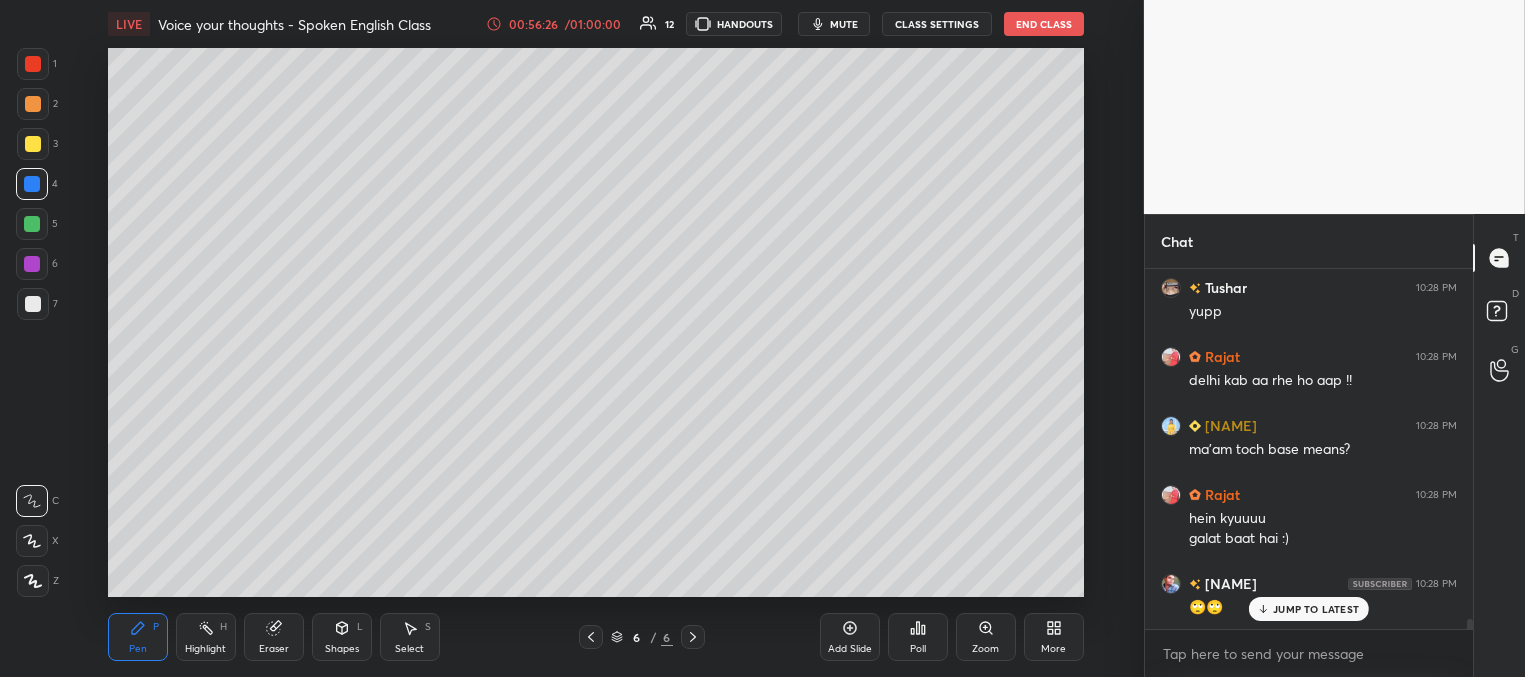 scroll, scrollTop: 11988, scrollLeft: 0, axis: vertical 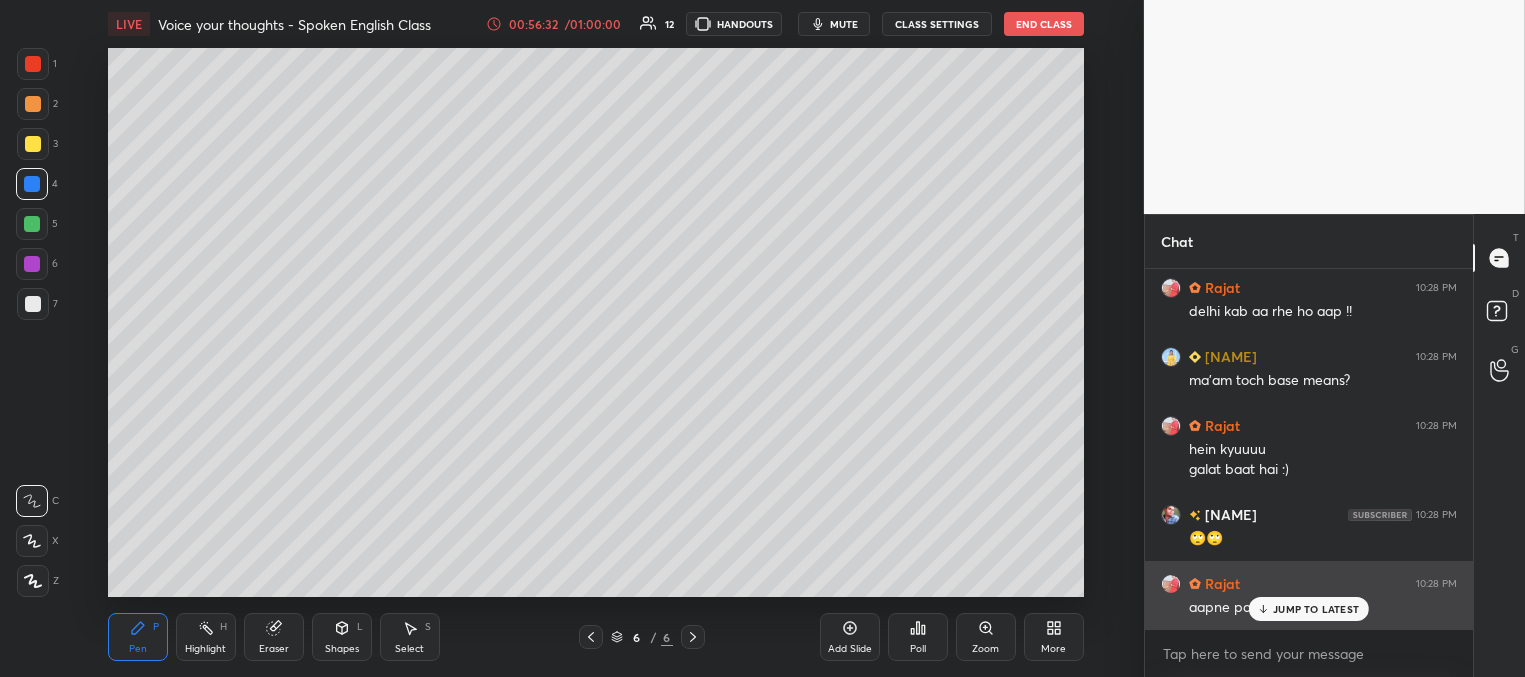 drag, startPoint x: 1273, startPoint y: 606, endPoint x: 1257, endPoint y: 600, distance: 17.088007 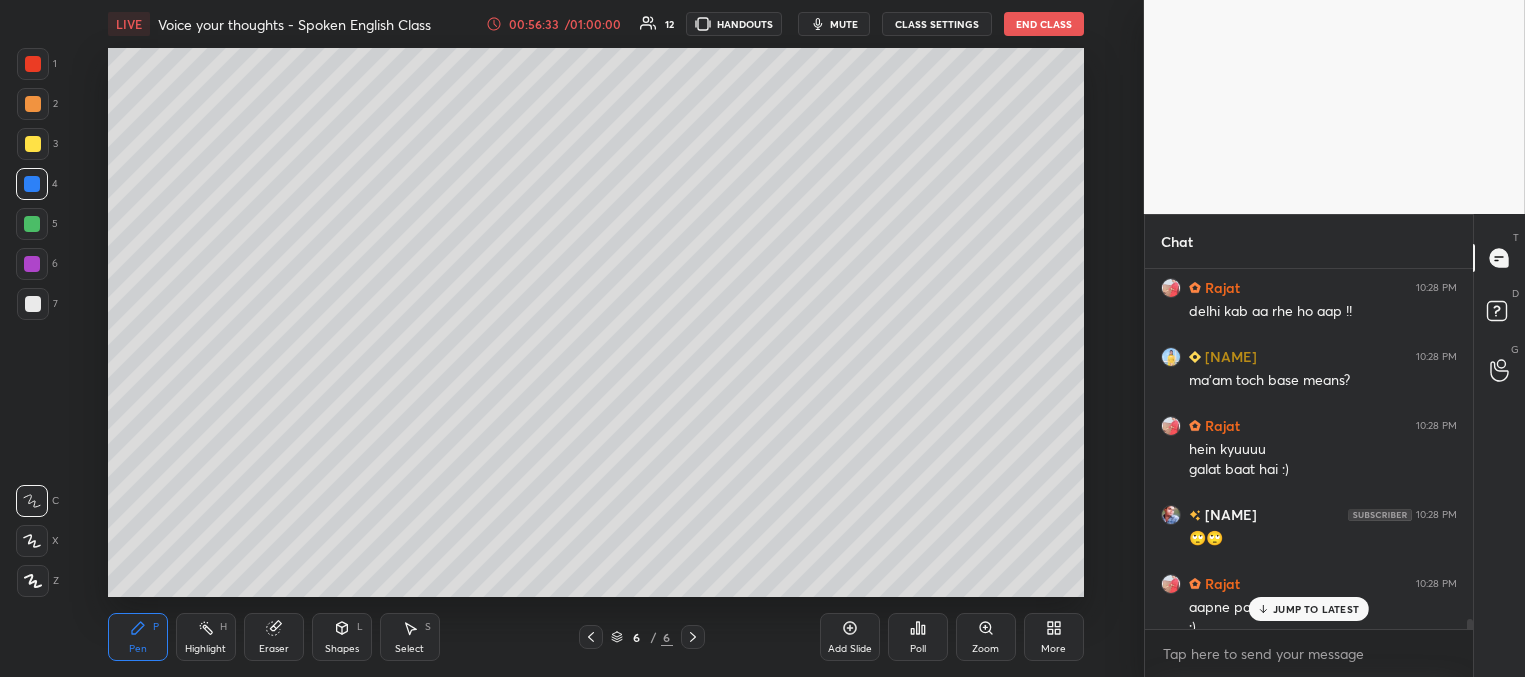scroll, scrollTop: 12008, scrollLeft: 0, axis: vertical 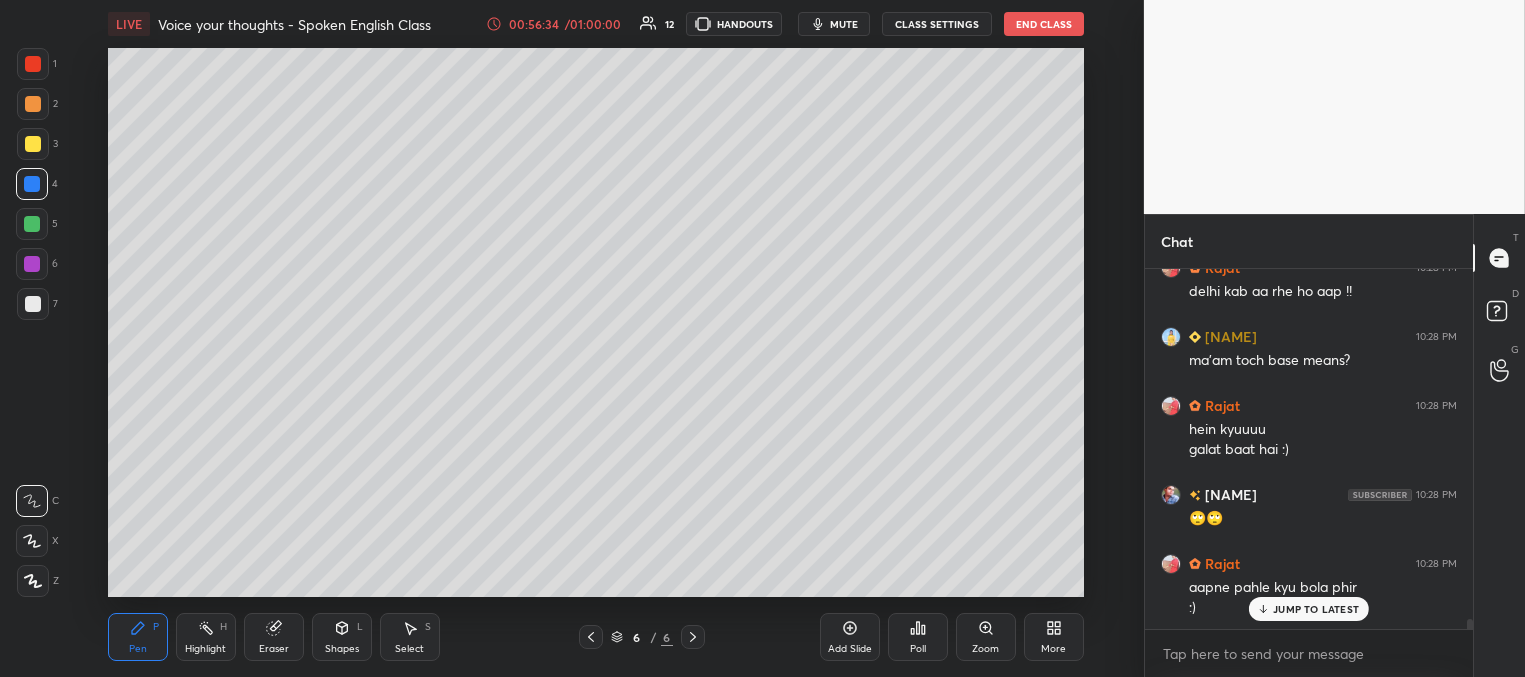 click on "JUMP TO LATEST" at bounding box center [1316, 609] 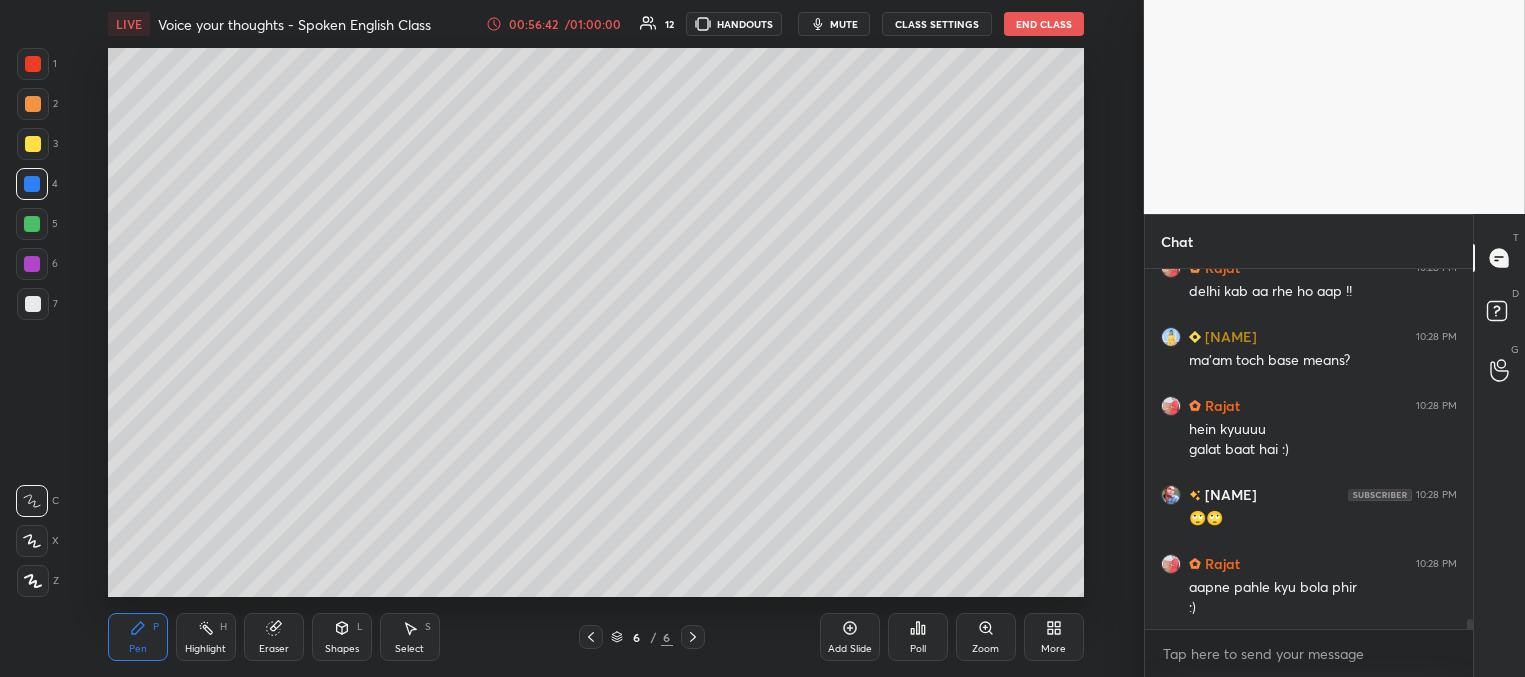 scroll, scrollTop: 12077, scrollLeft: 0, axis: vertical 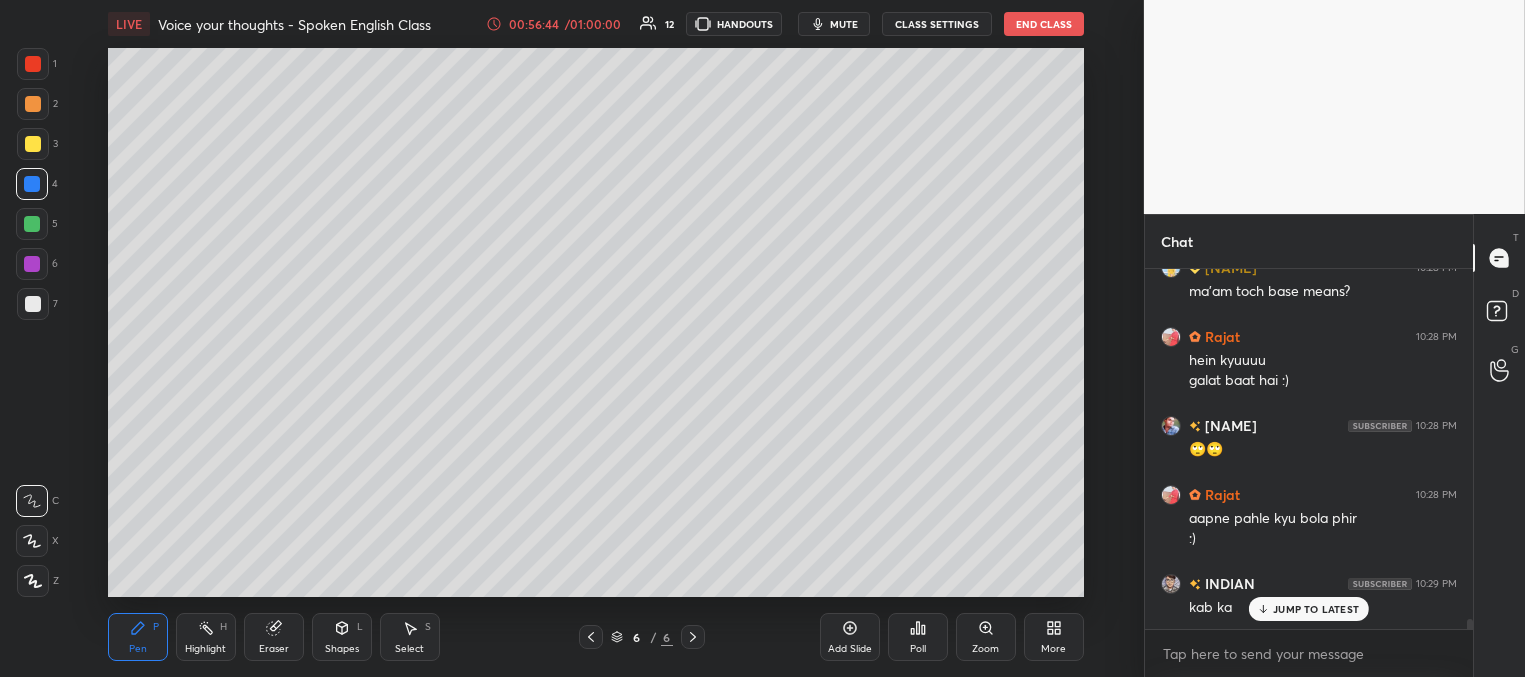 click on "JUMP TO LATEST" at bounding box center [1316, 609] 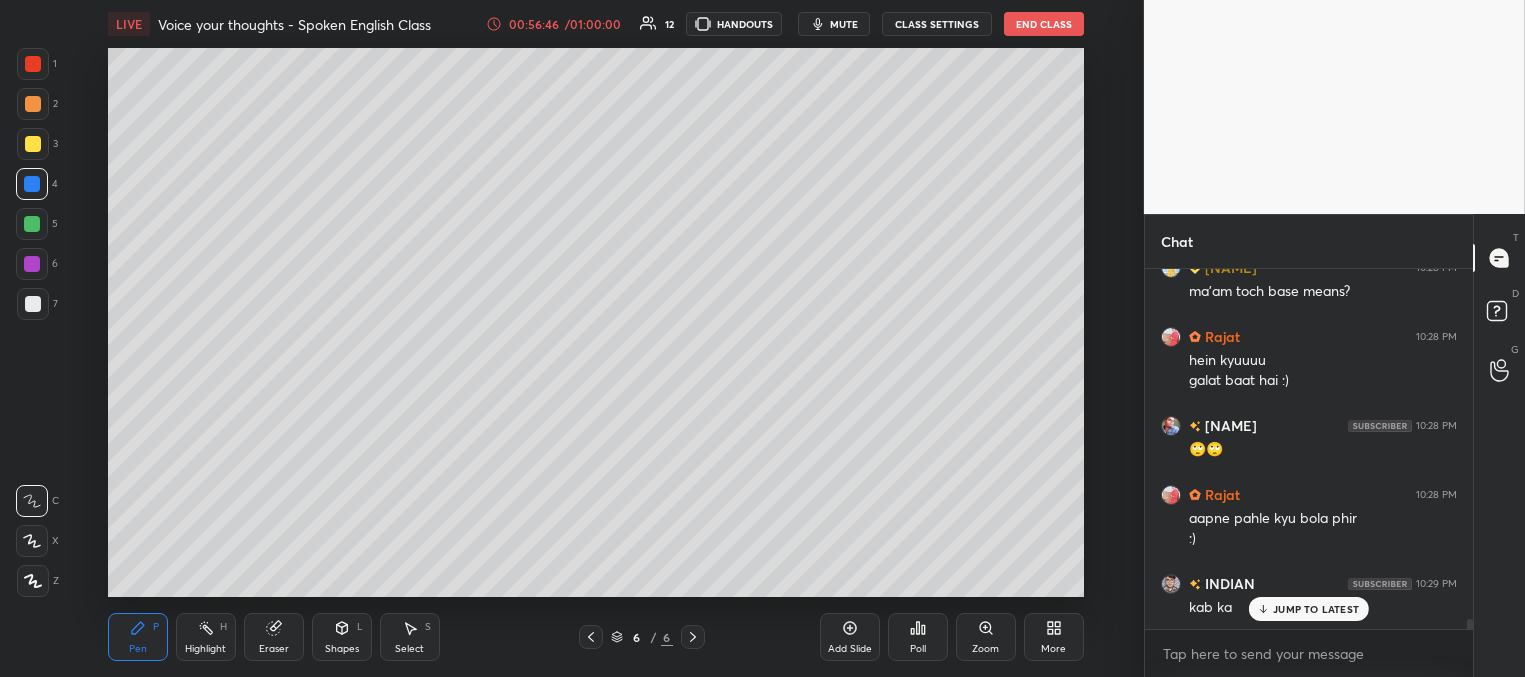 scroll, scrollTop: 12146, scrollLeft: 0, axis: vertical 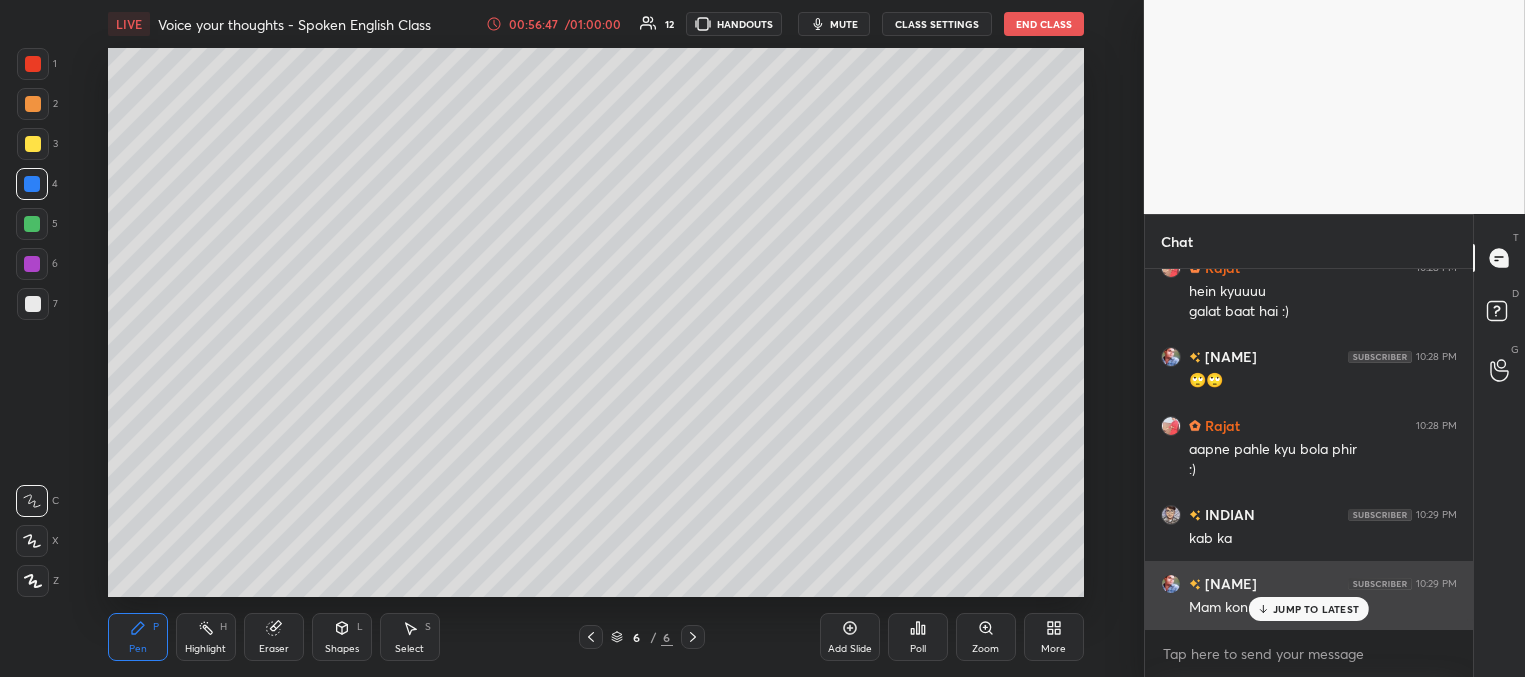 click on "JUMP TO LATEST" at bounding box center (1309, 609) 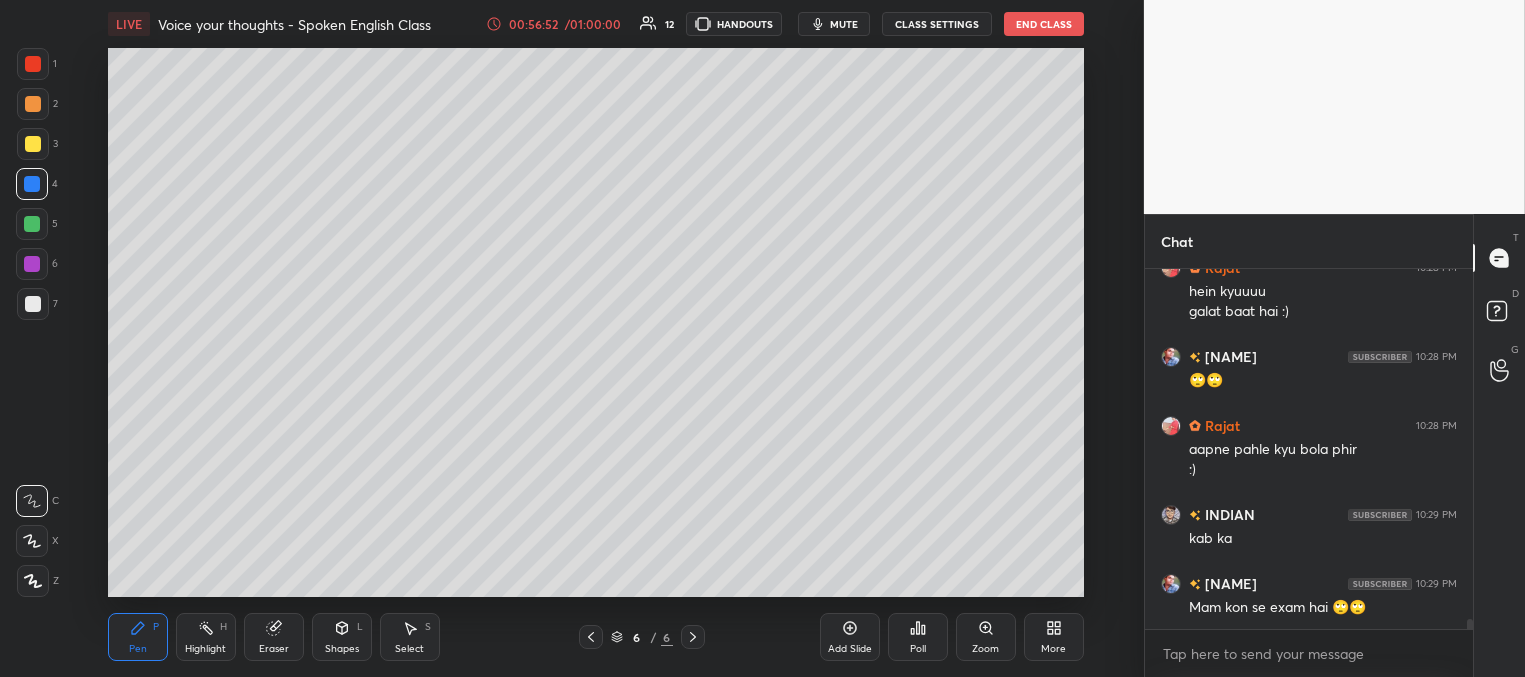 scroll, scrollTop: 12233, scrollLeft: 0, axis: vertical 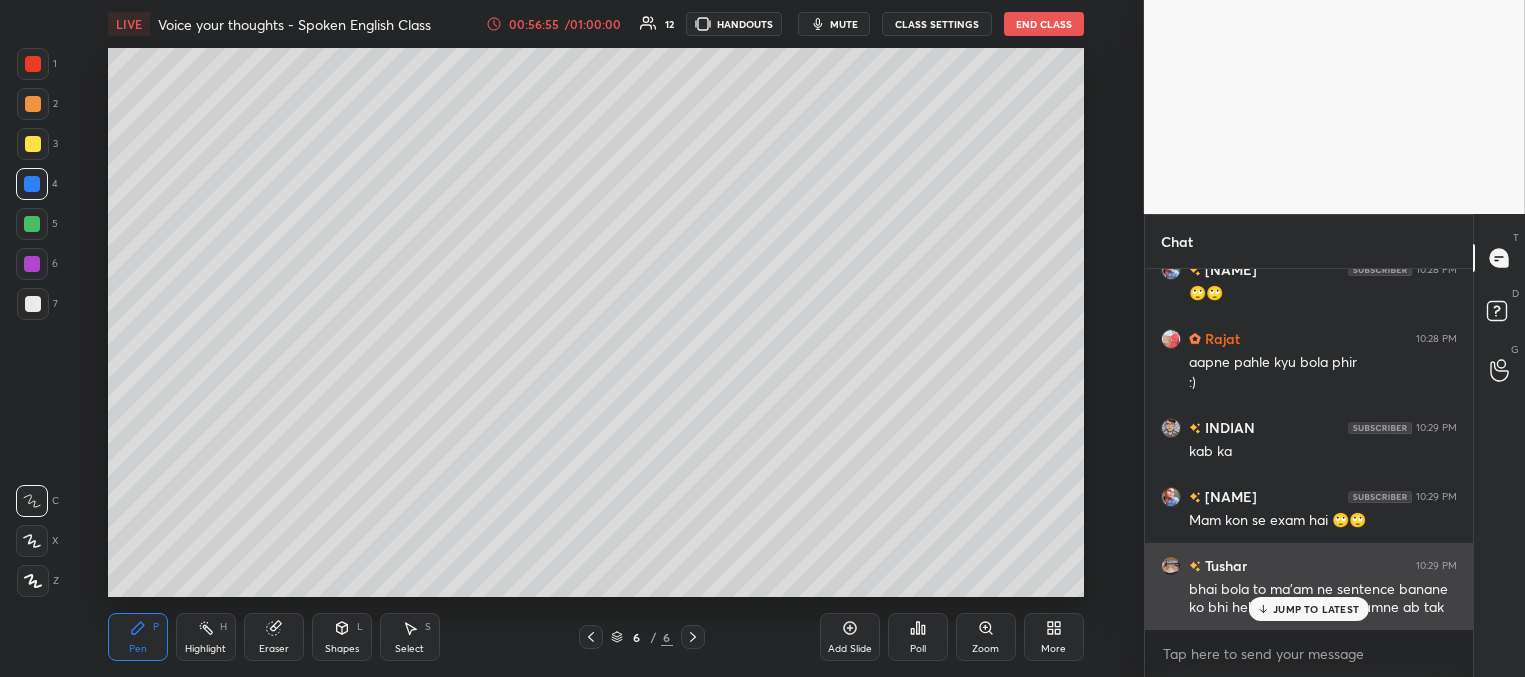 click on "JUMP TO LATEST" at bounding box center [1316, 609] 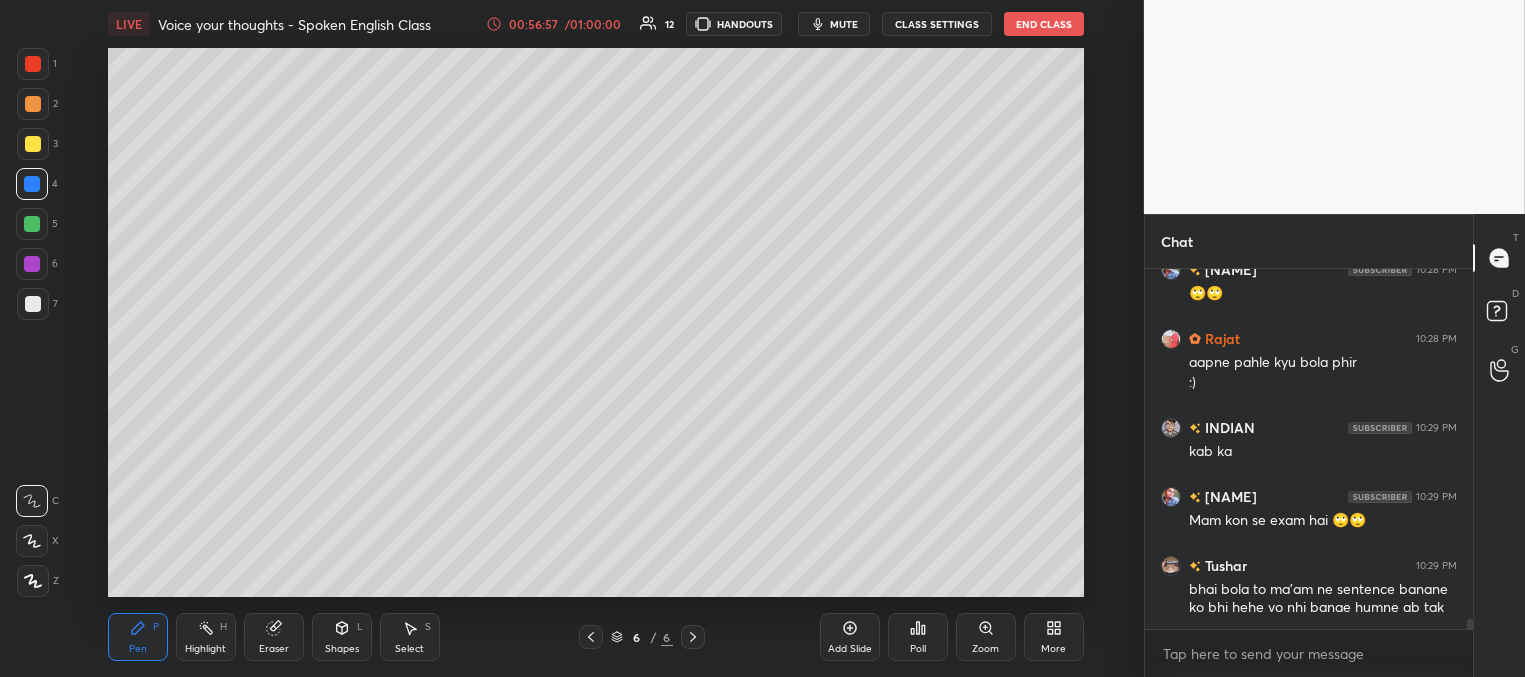 scroll, scrollTop: 12302, scrollLeft: 0, axis: vertical 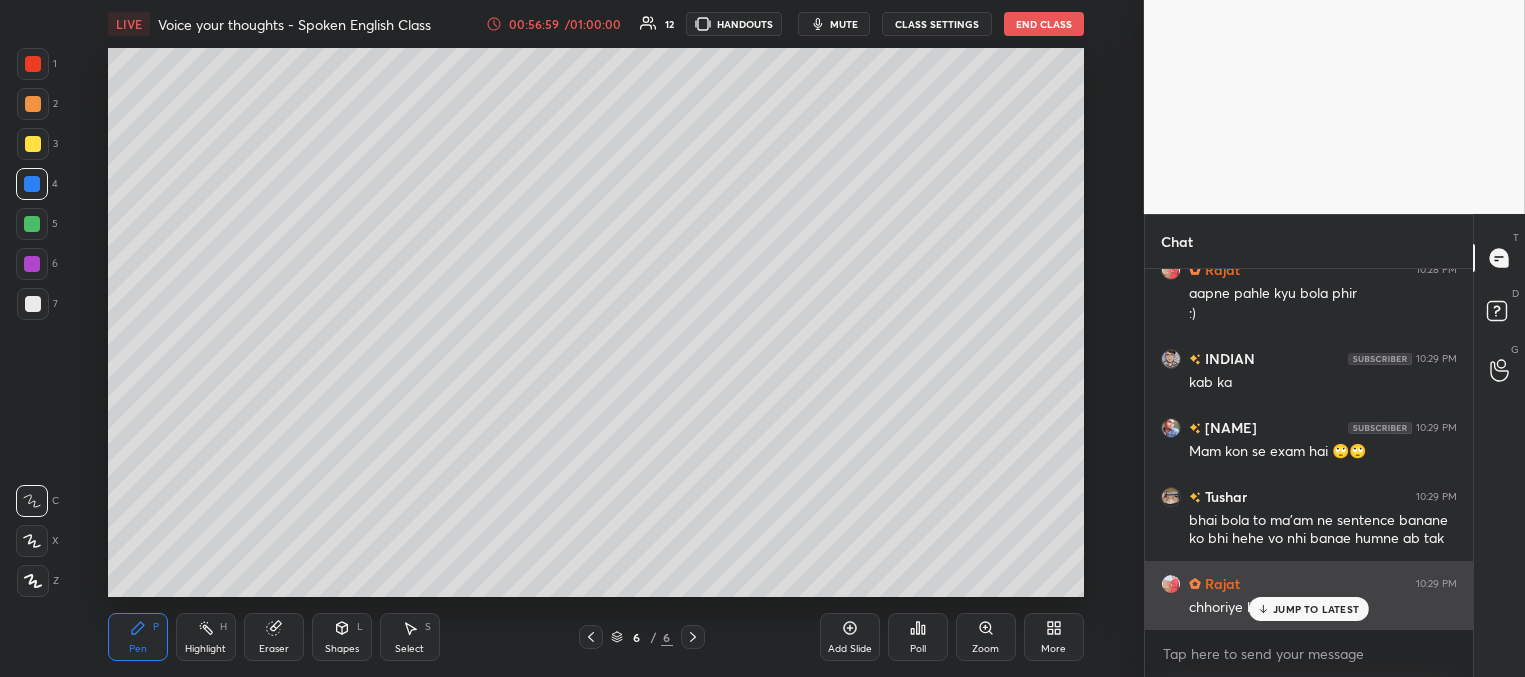 click on "JUMP TO LATEST" at bounding box center (1316, 609) 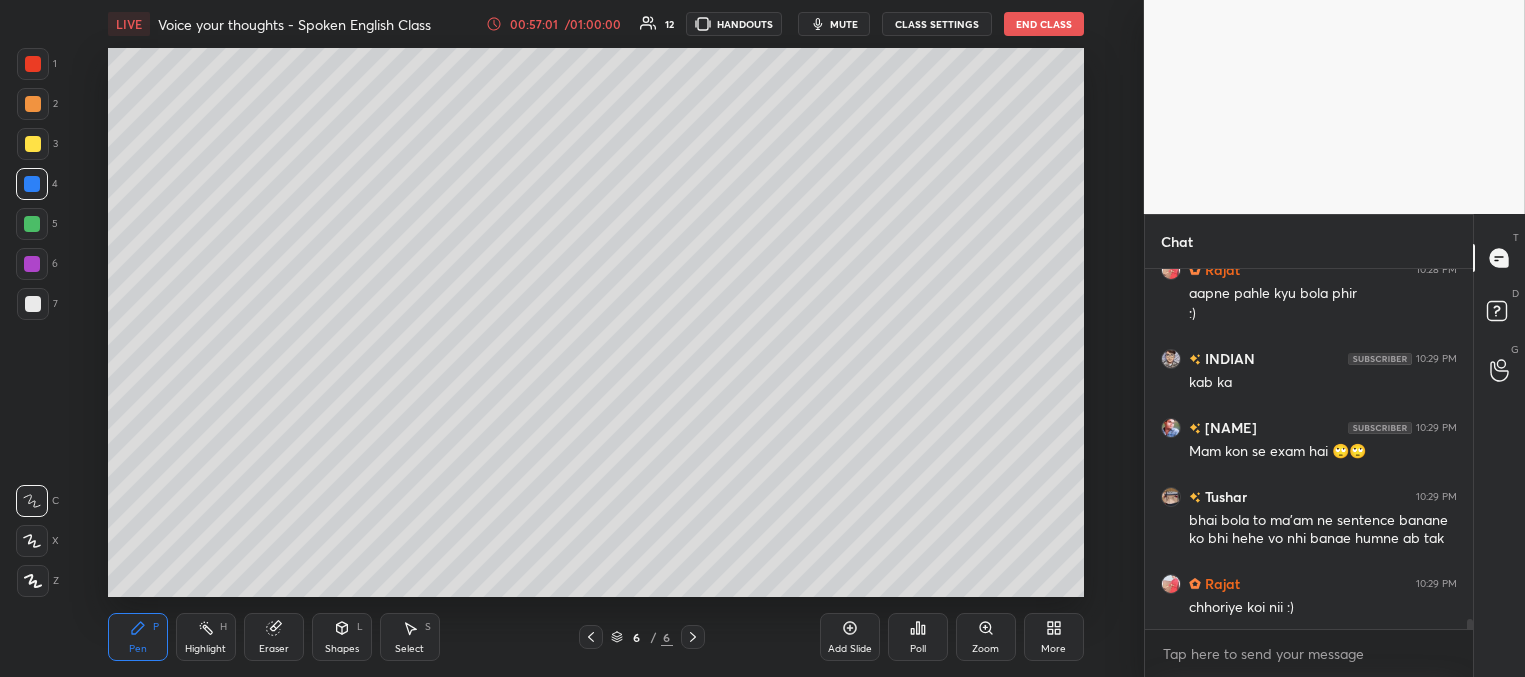 scroll, scrollTop: 12371, scrollLeft: 0, axis: vertical 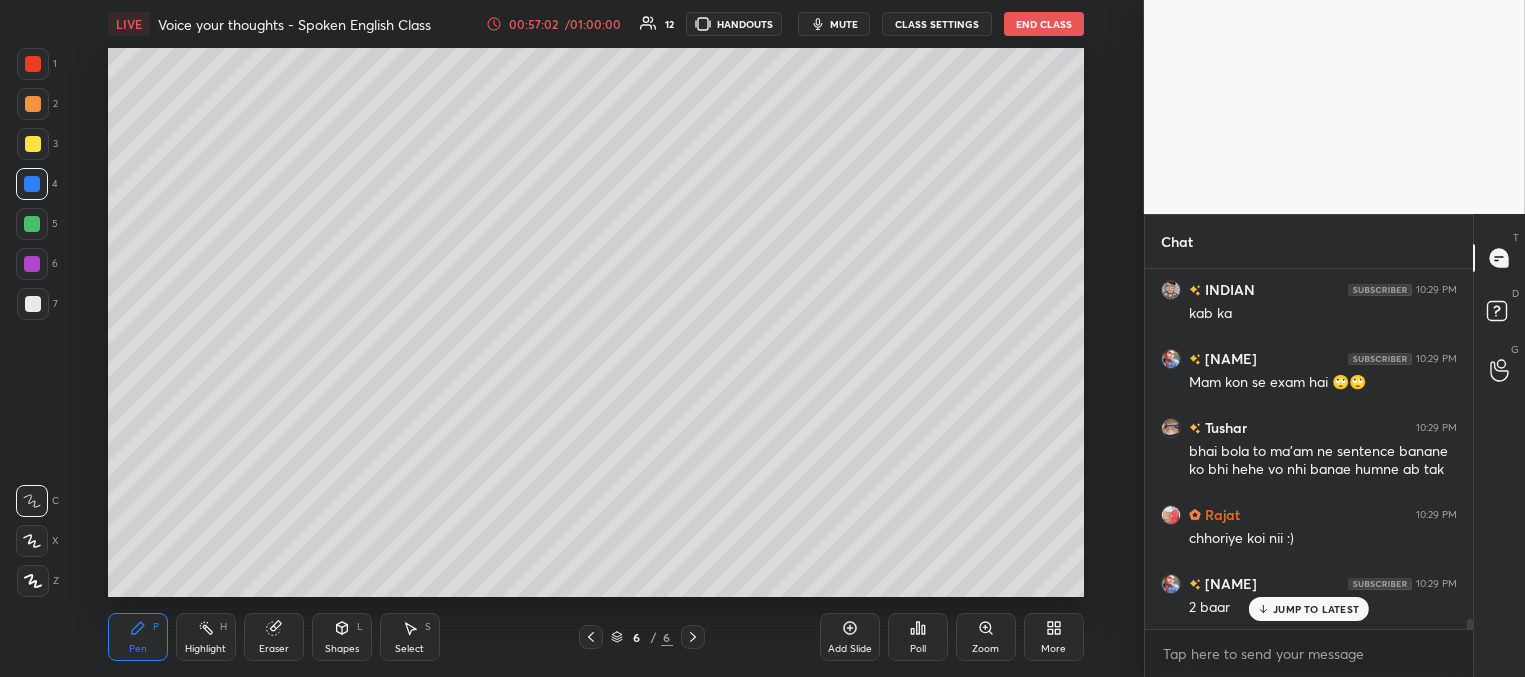 click on "JUMP TO LATEST" at bounding box center (1316, 609) 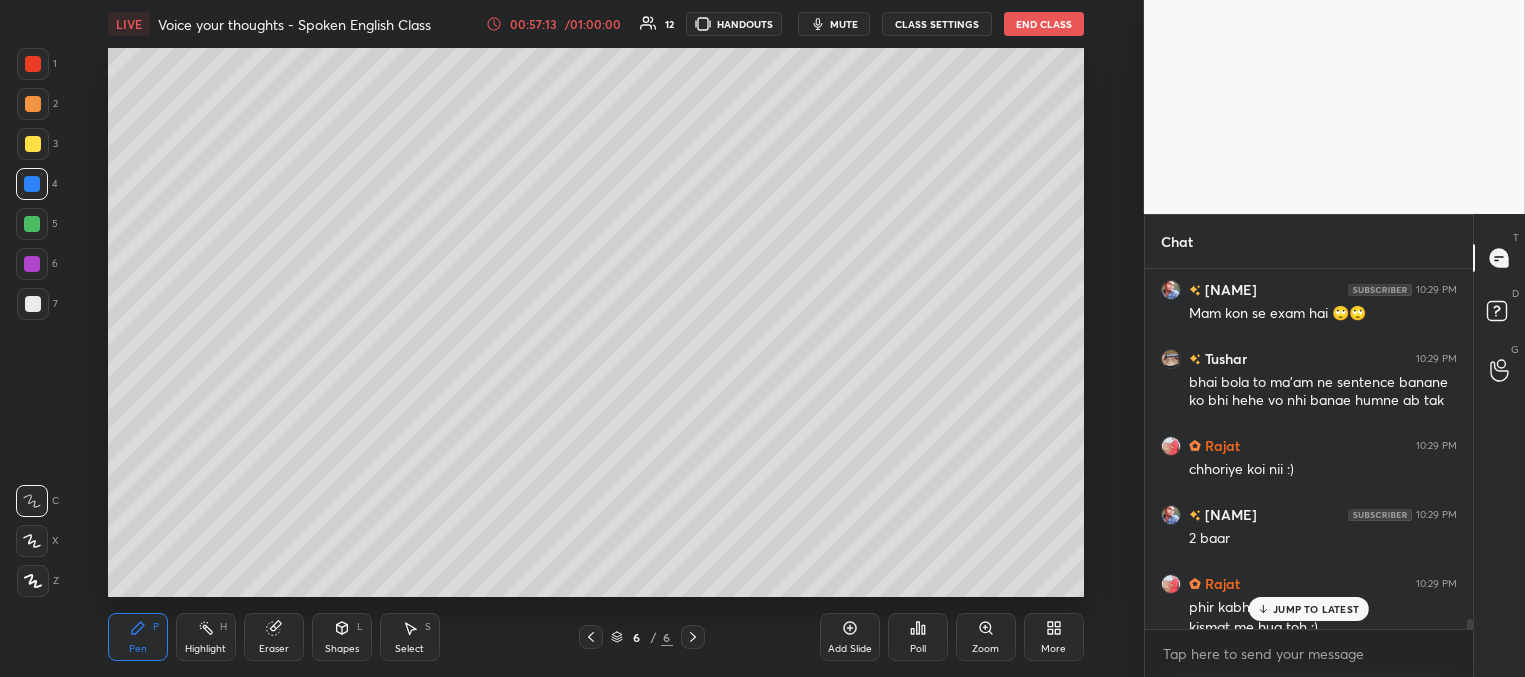 scroll, scrollTop: 12460, scrollLeft: 0, axis: vertical 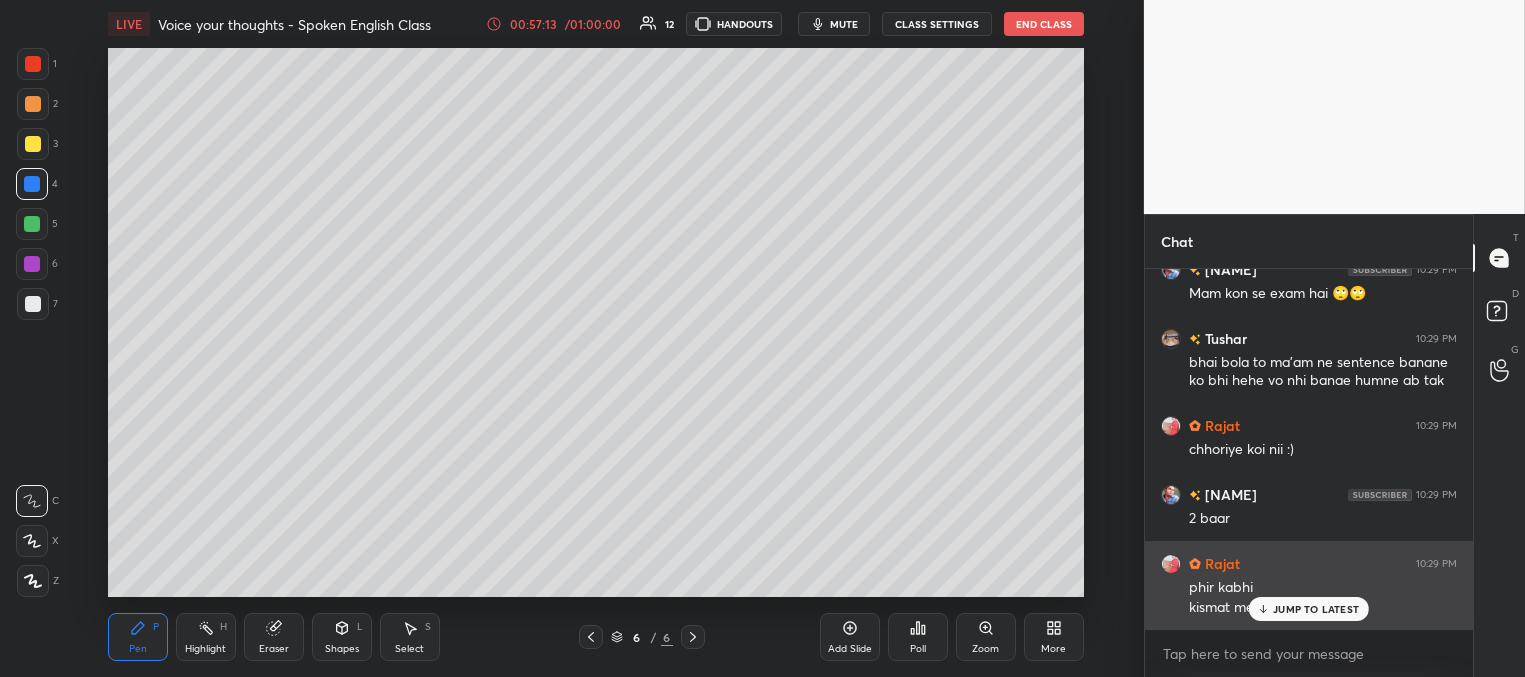 click on "JUMP TO LATEST" at bounding box center (1309, 609) 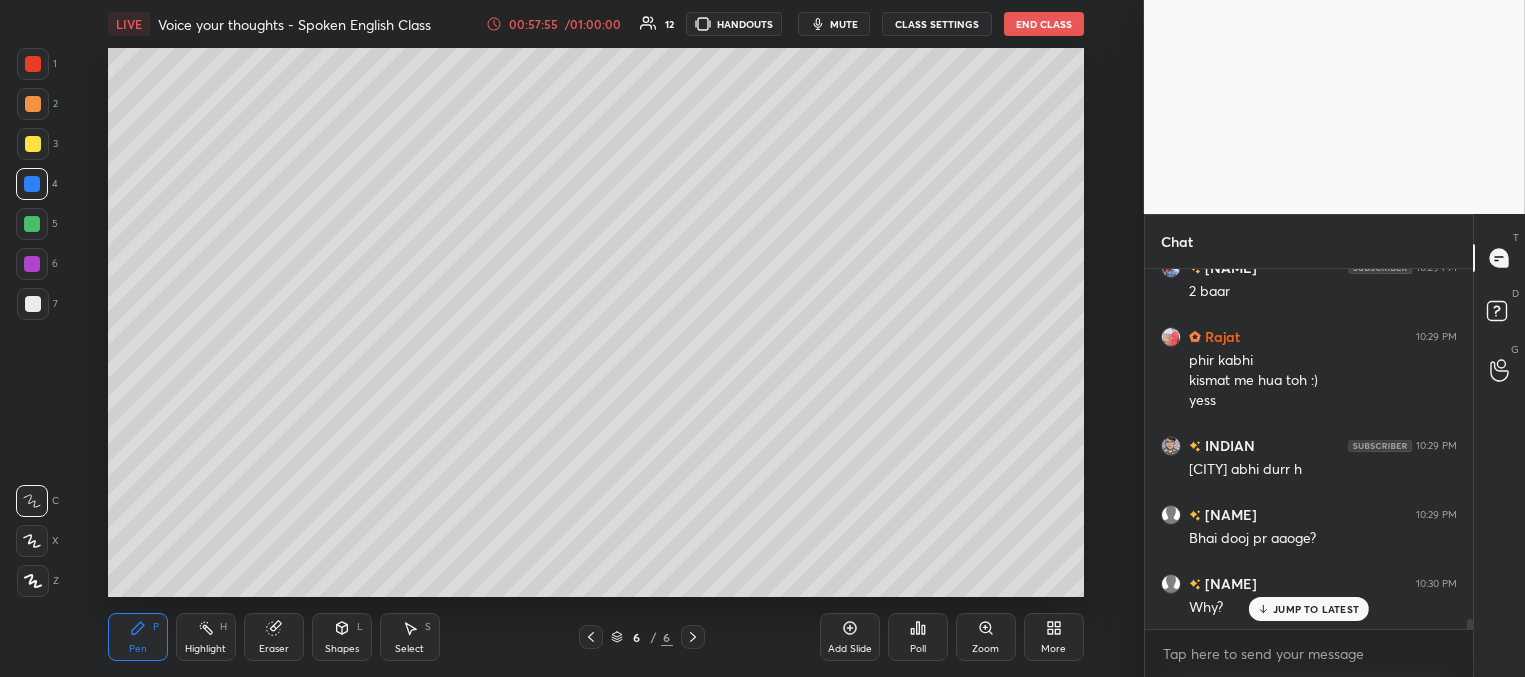 scroll, scrollTop: 12756, scrollLeft: 0, axis: vertical 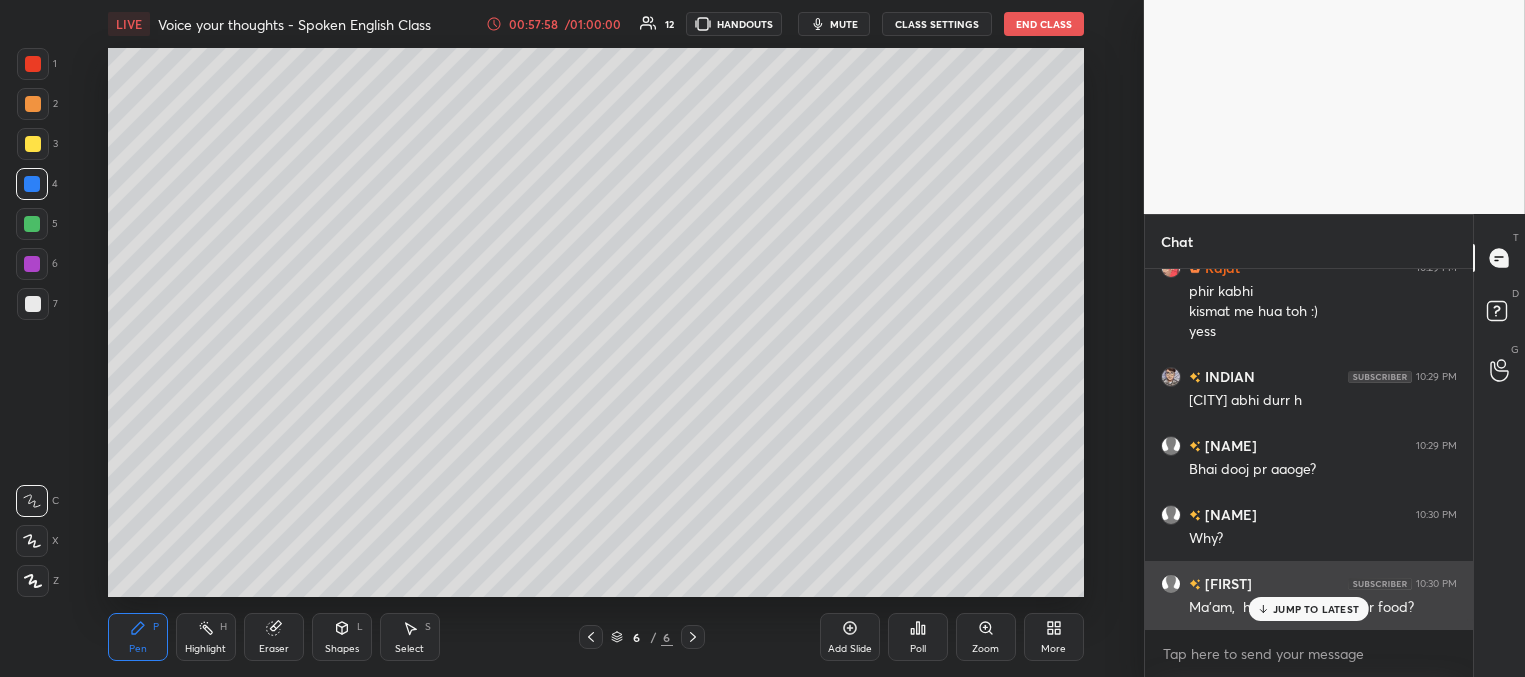 drag, startPoint x: 1275, startPoint y: 607, endPoint x: 1259, endPoint y: 598, distance: 18.35756 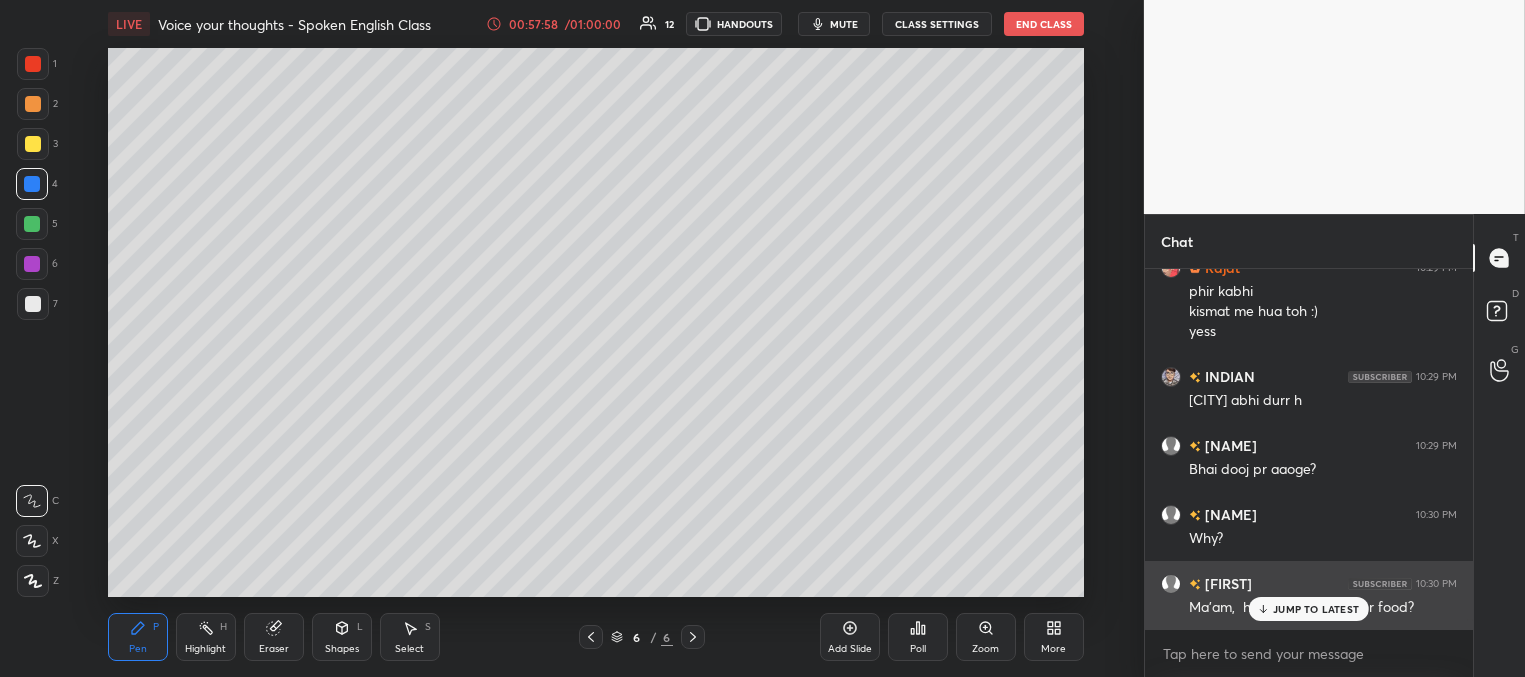 click on "JUMP TO LATEST" at bounding box center [1316, 609] 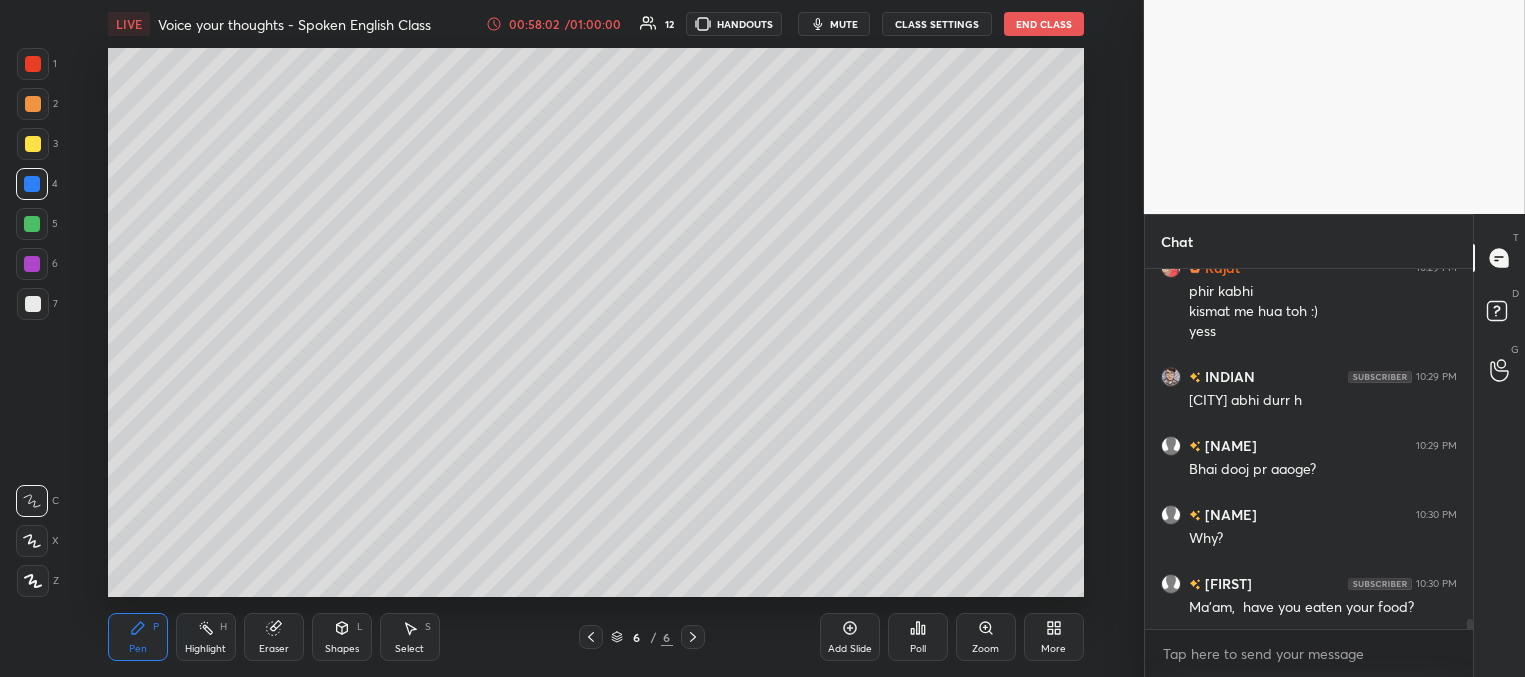scroll, scrollTop: 12825, scrollLeft: 0, axis: vertical 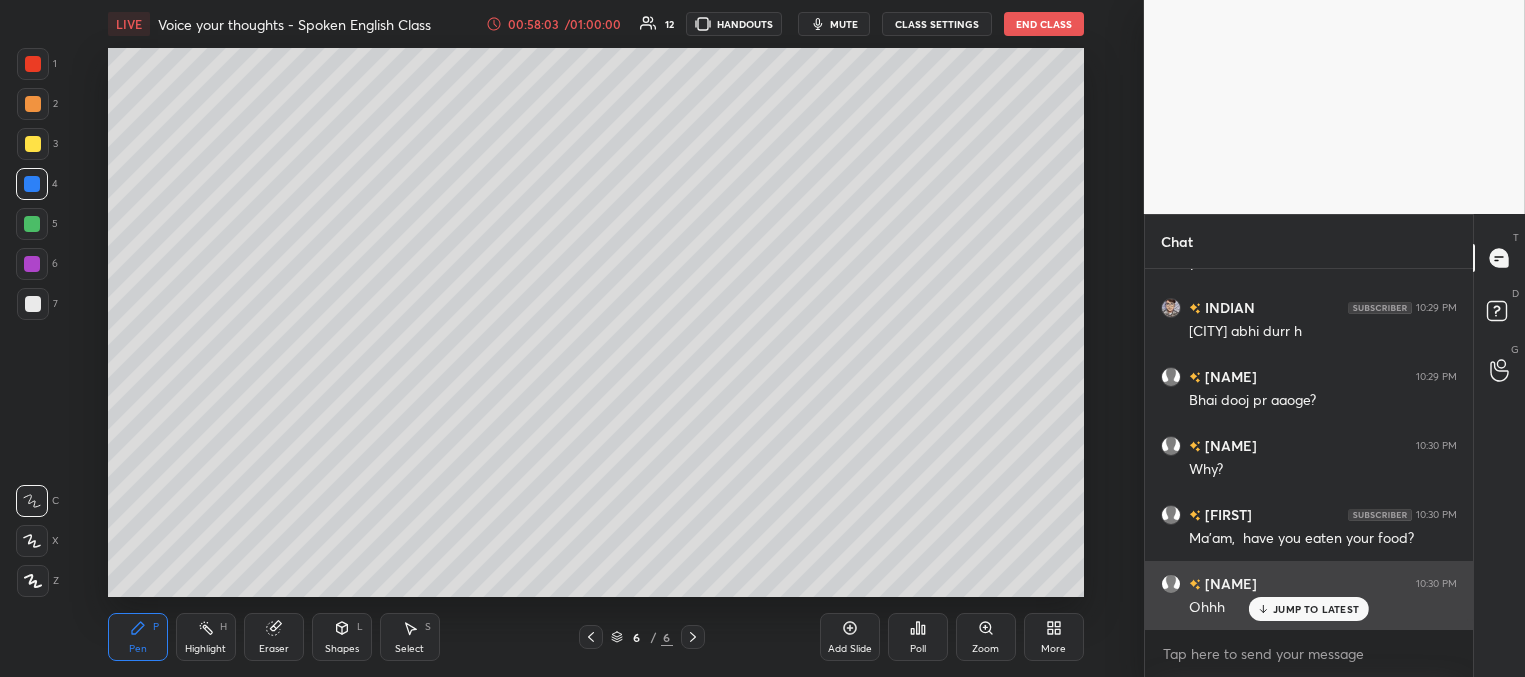 click on "JUMP TO LATEST" at bounding box center (1316, 609) 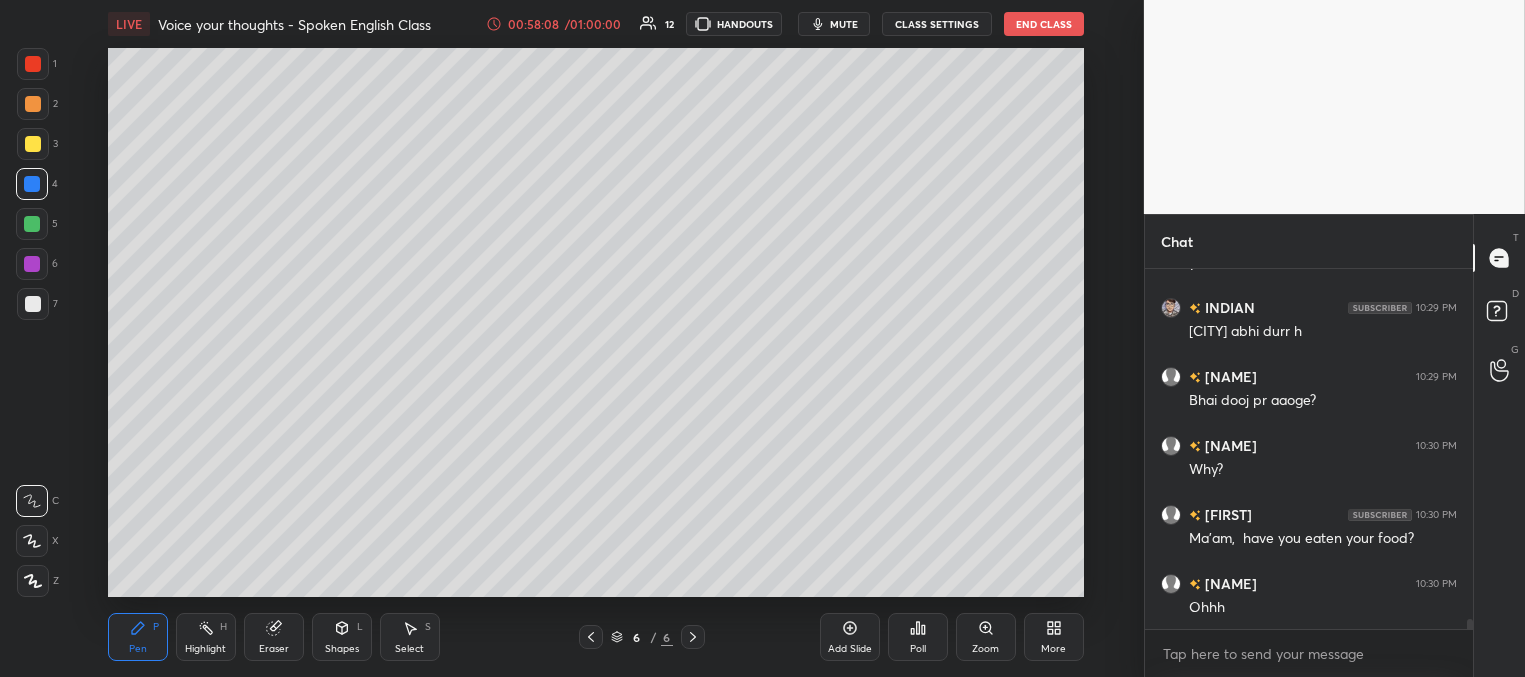 scroll, scrollTop: 12894, scrollLeft: 0, axis: vertical 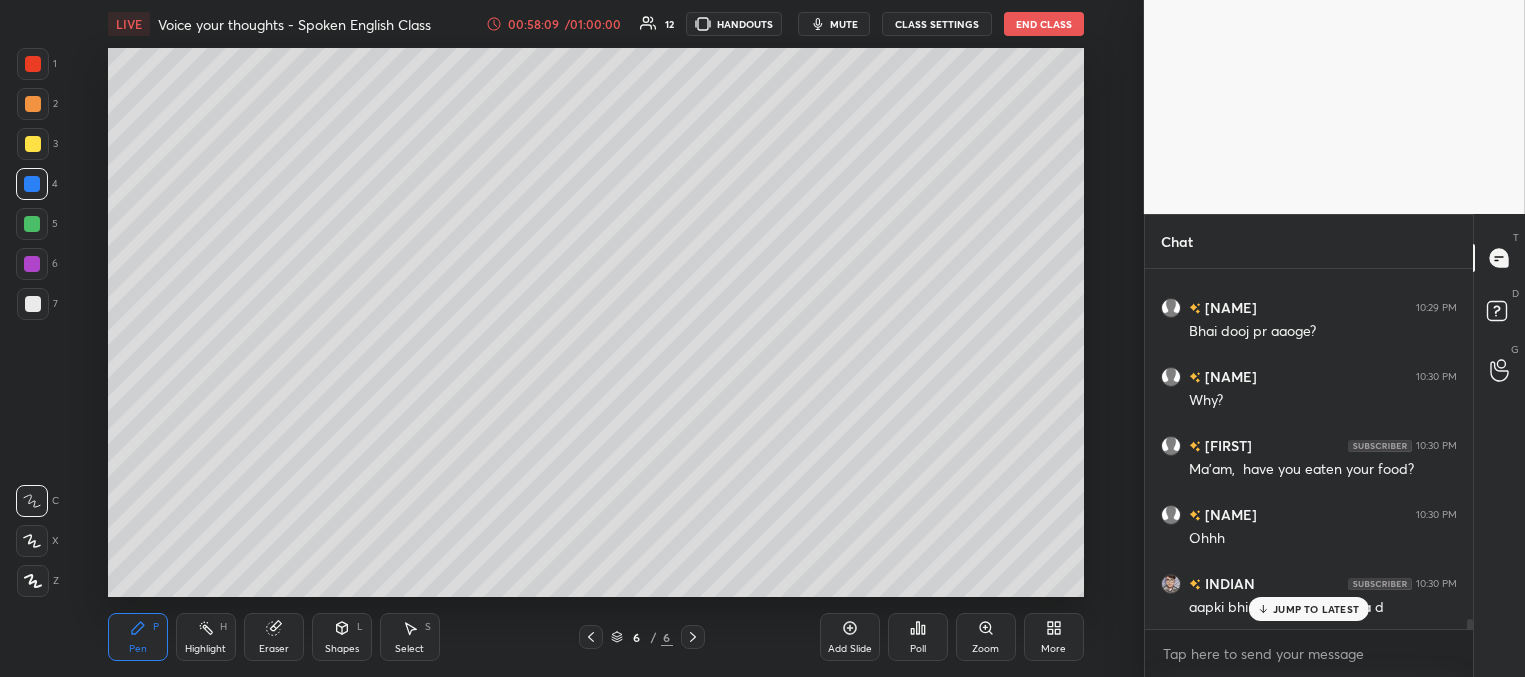 drag, startPoint x: 1282, startPoint y: 612, endPoint x: 1270, endPoint y: 594, distance: 21.633308 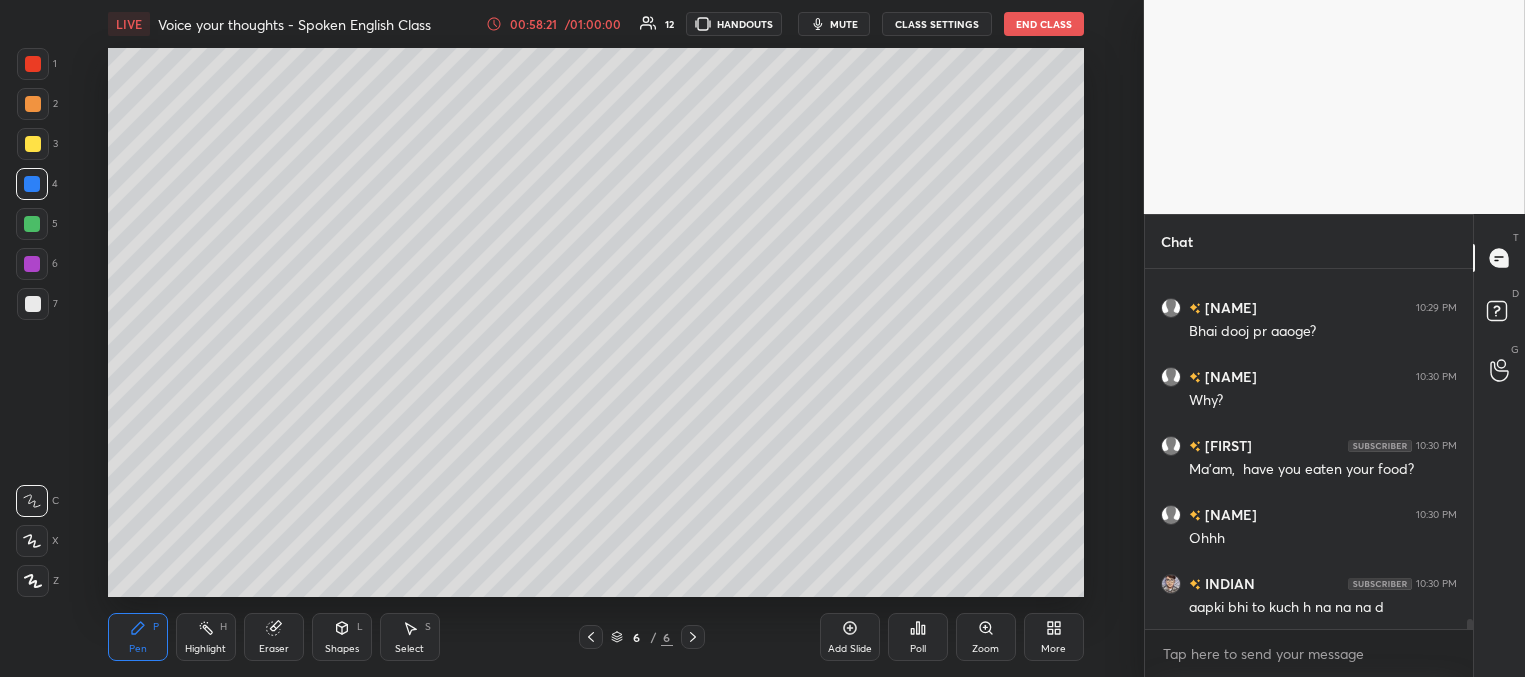 scroll, scrollTop: 12963, scrollLeft: 0, axis: vertical 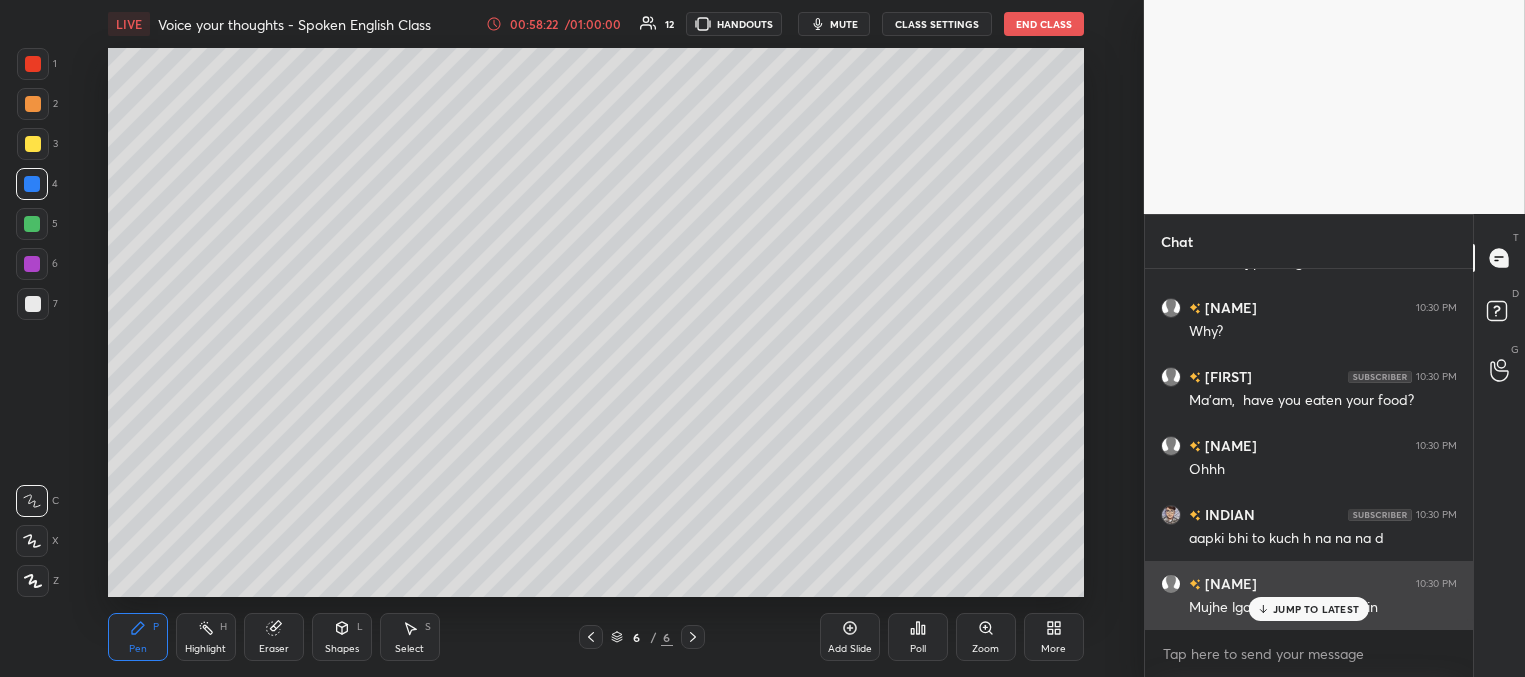 drag, startPoint x: 1278, startPoint y: 604, endPoint x: 1253, endPoint y: 563, distance: 48.02083 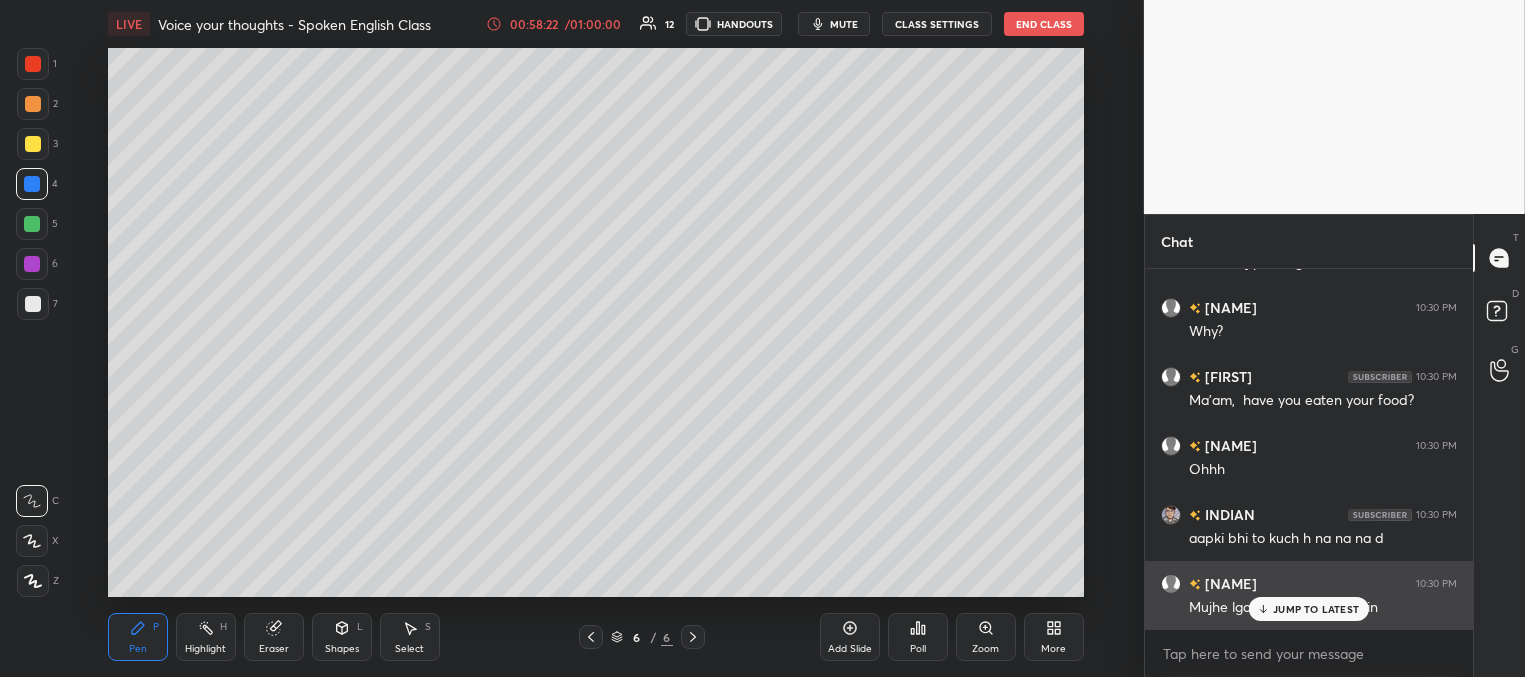click on "JUMP TO LATEST" at bounding box center (1316, 609) 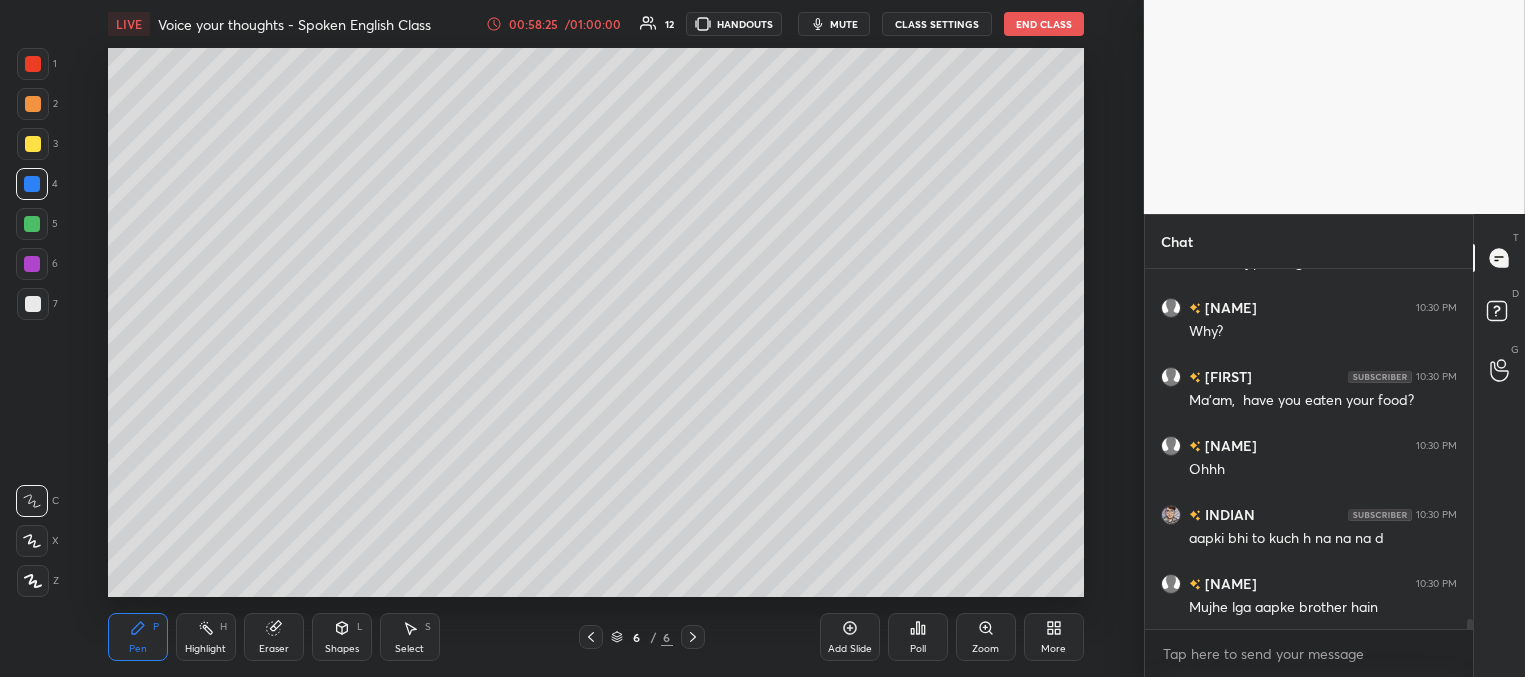 scroll, scrollTop: 13050, scrollLeft: 0, axis: vertical 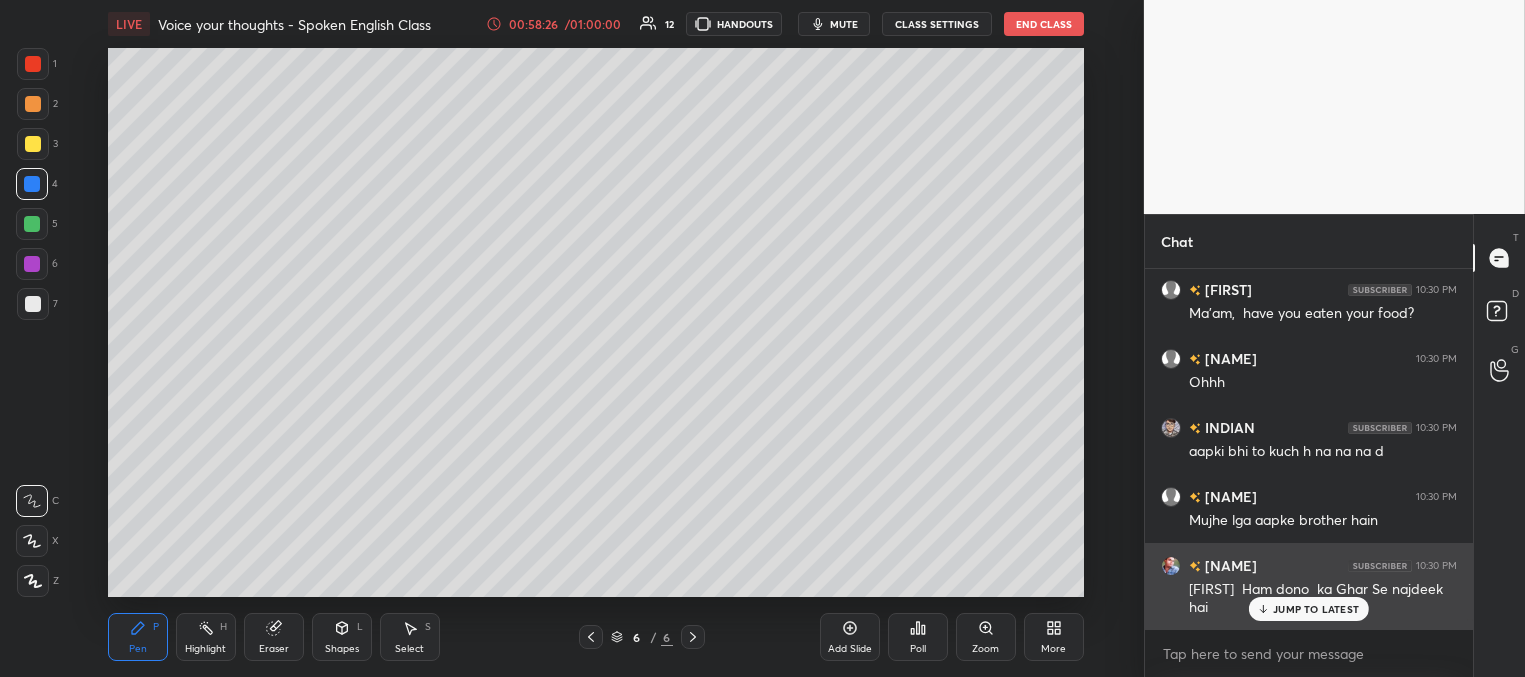 drag, startPoint x: 1297, startPoint y: 603, endPoint x: 1298, endPoint y: 592, distance: 11.045361 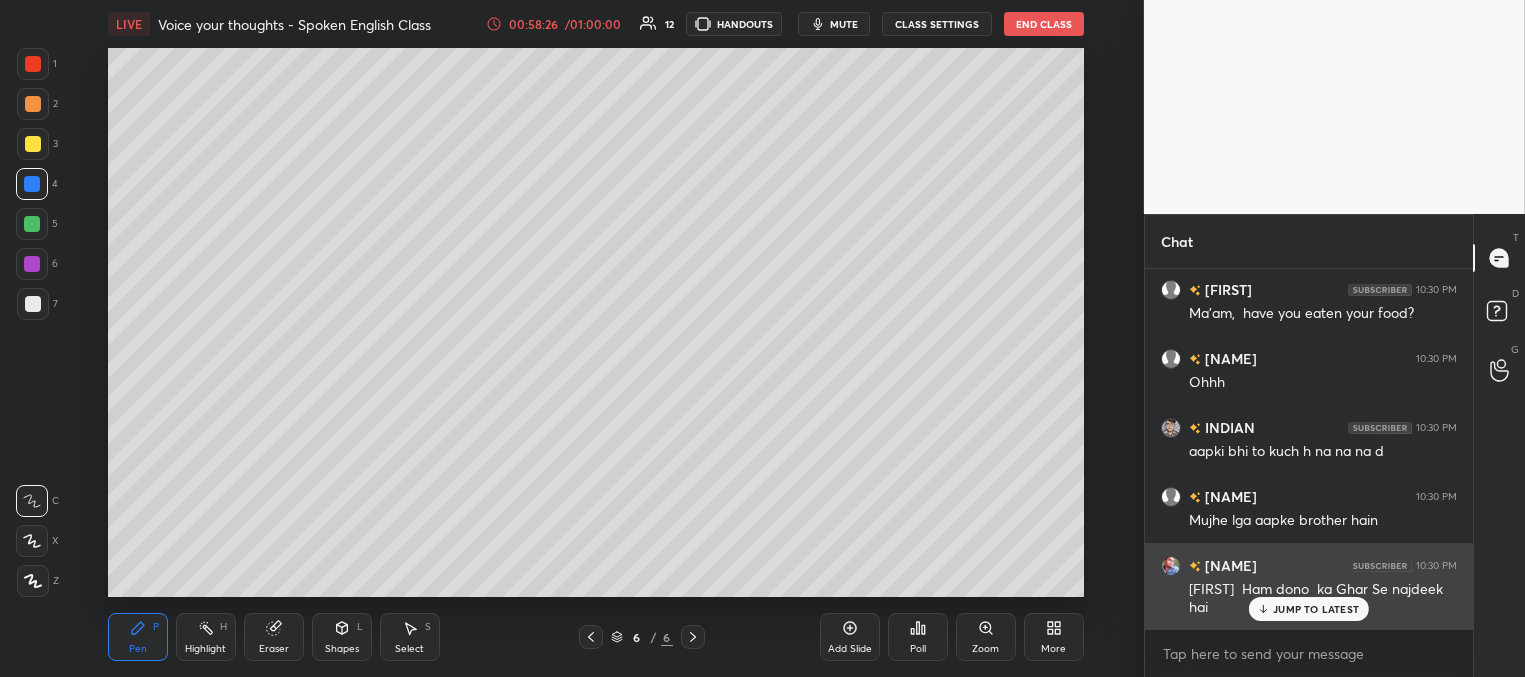 click on "JUMP TO LATEST" at bounding box center [1309, 609] 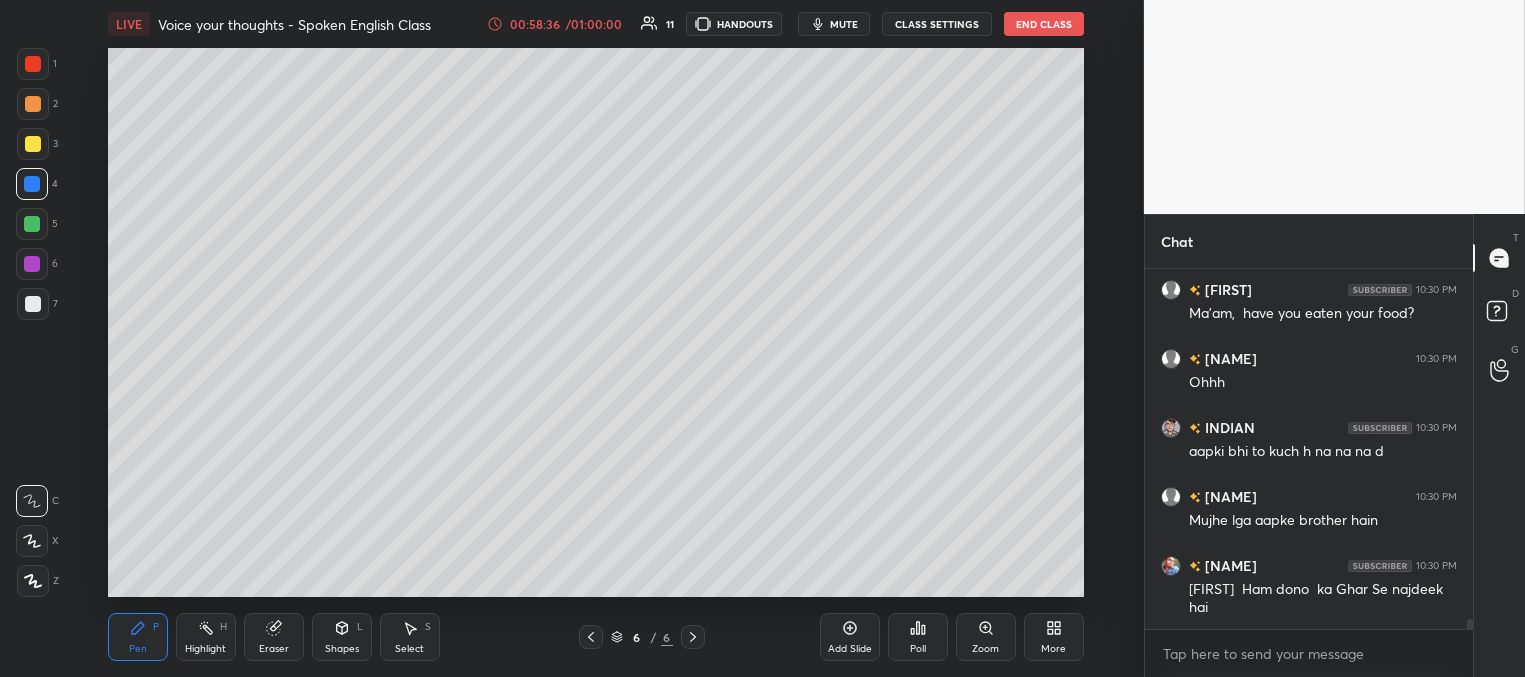 scroll, scrollTop: 13119, scrollLeft: 0, axis: vertical 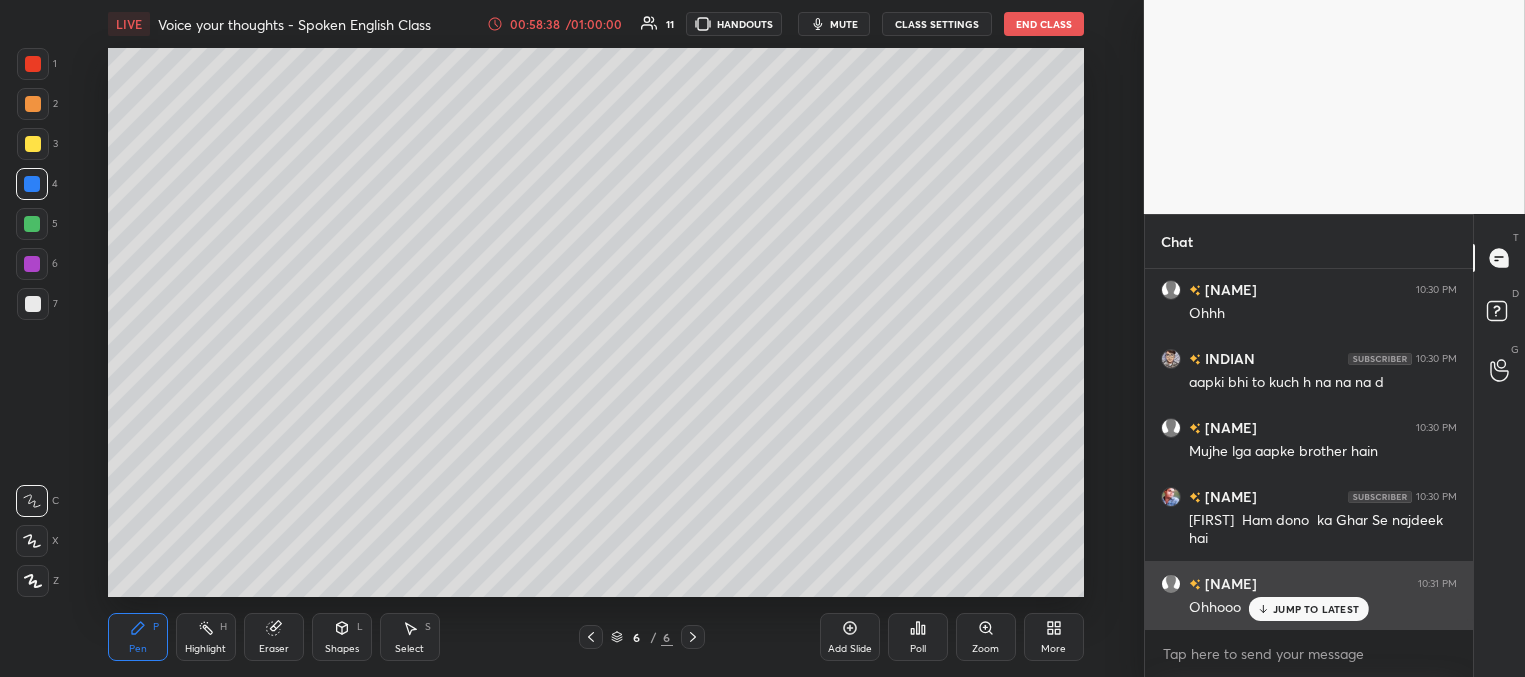 drag, startPoint x: 1282, startPoint y: 613, endPoint x: 1264, endPoint y: 569, distance: 47.539455 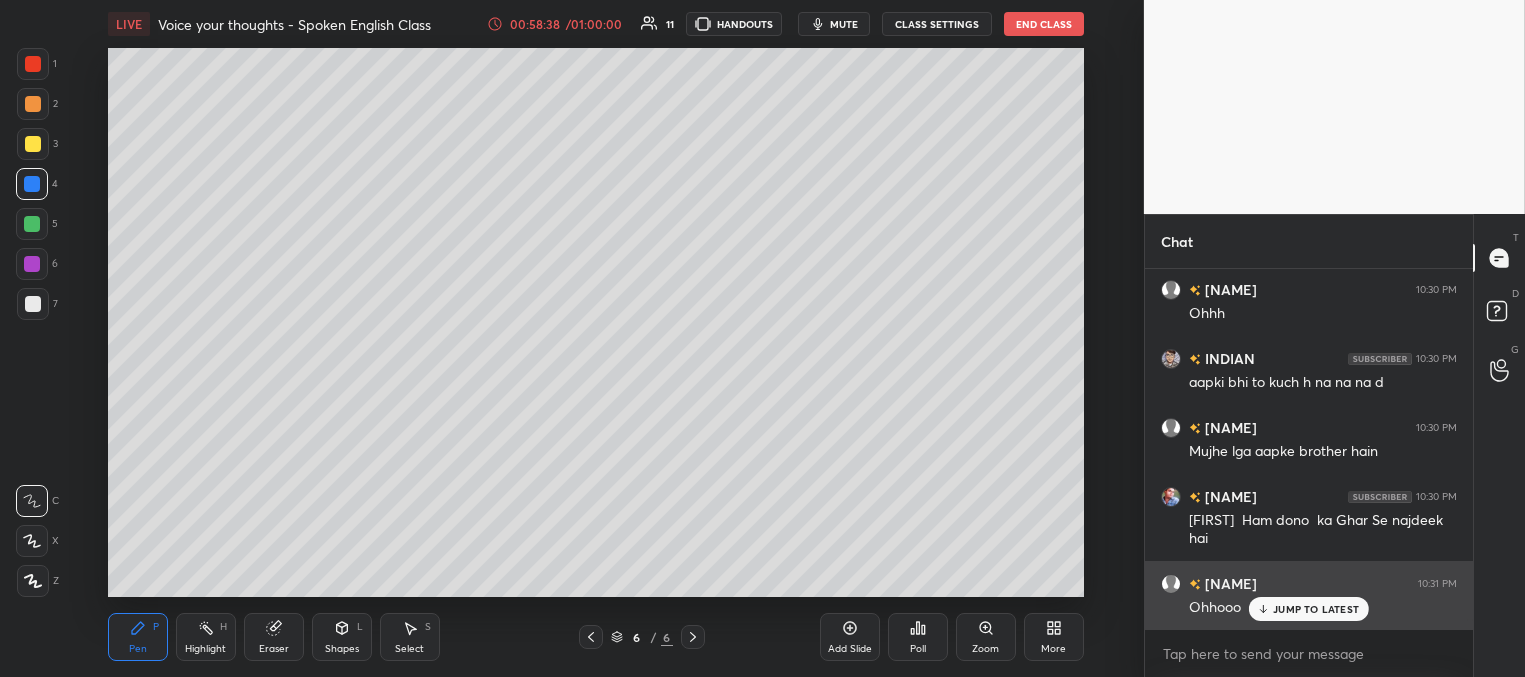 click on "JUMP TO LATEST" at bounding box center [1316, 609] 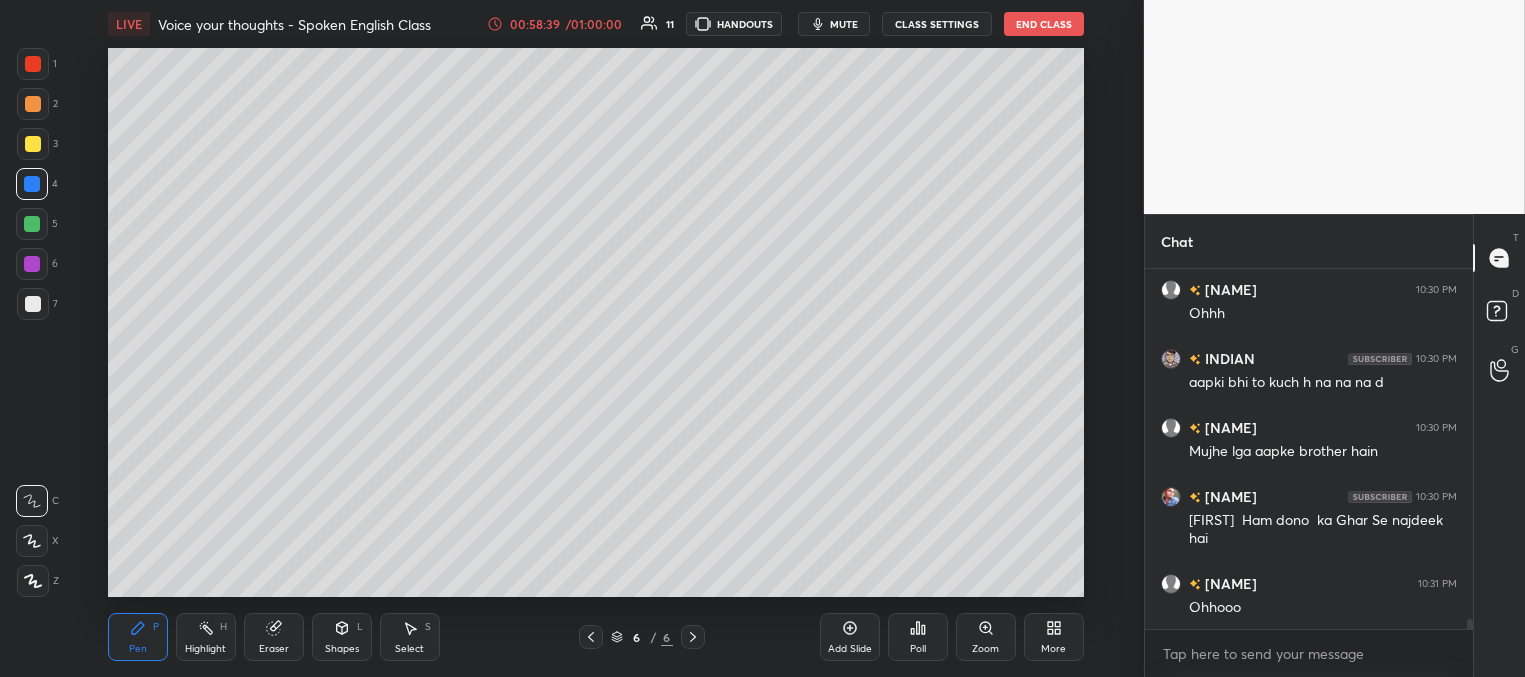 scroll, scrollTop: 13188, scrollLeft: 0, axis: vertical 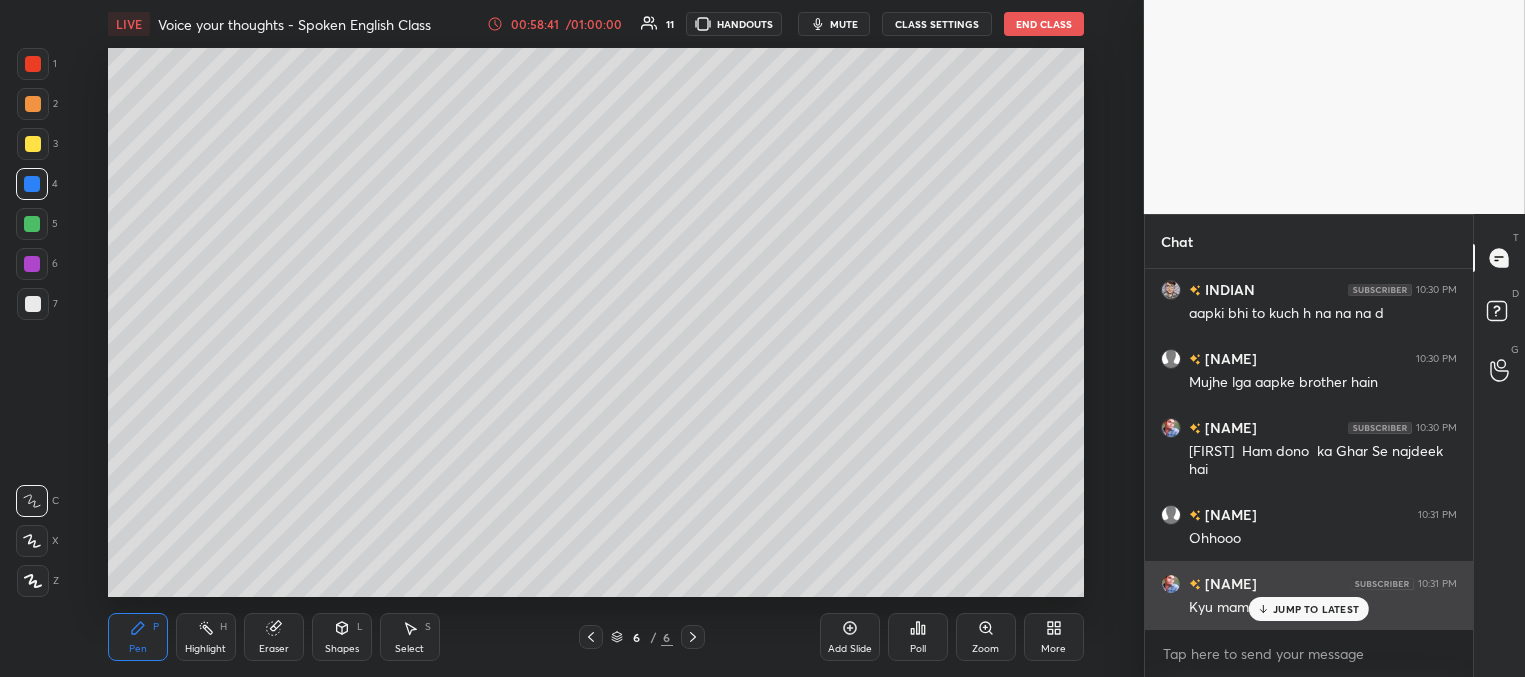 click on "JUMP TO LATEST" at bounding box center [1316, 609] 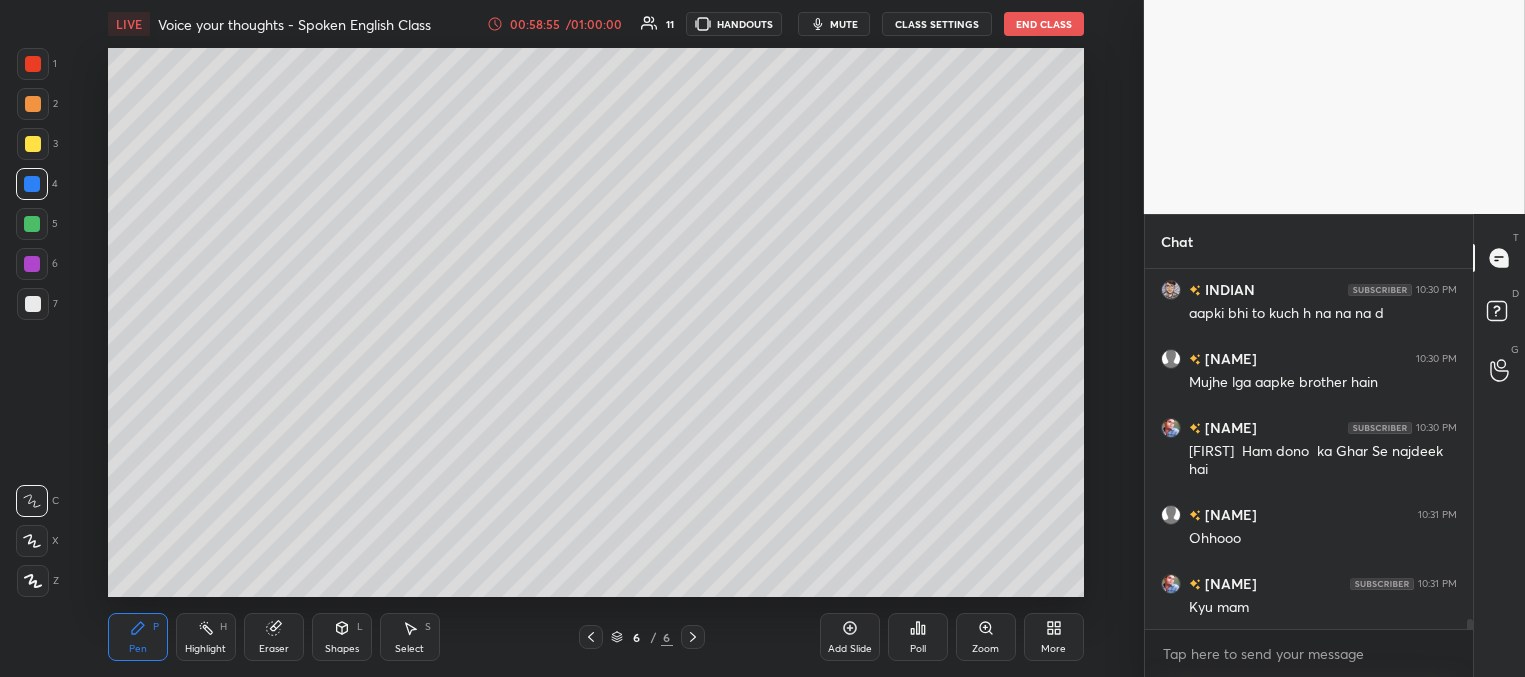 scroll, scrollTop: 13208, scrollLeft: 0, axis: vertical 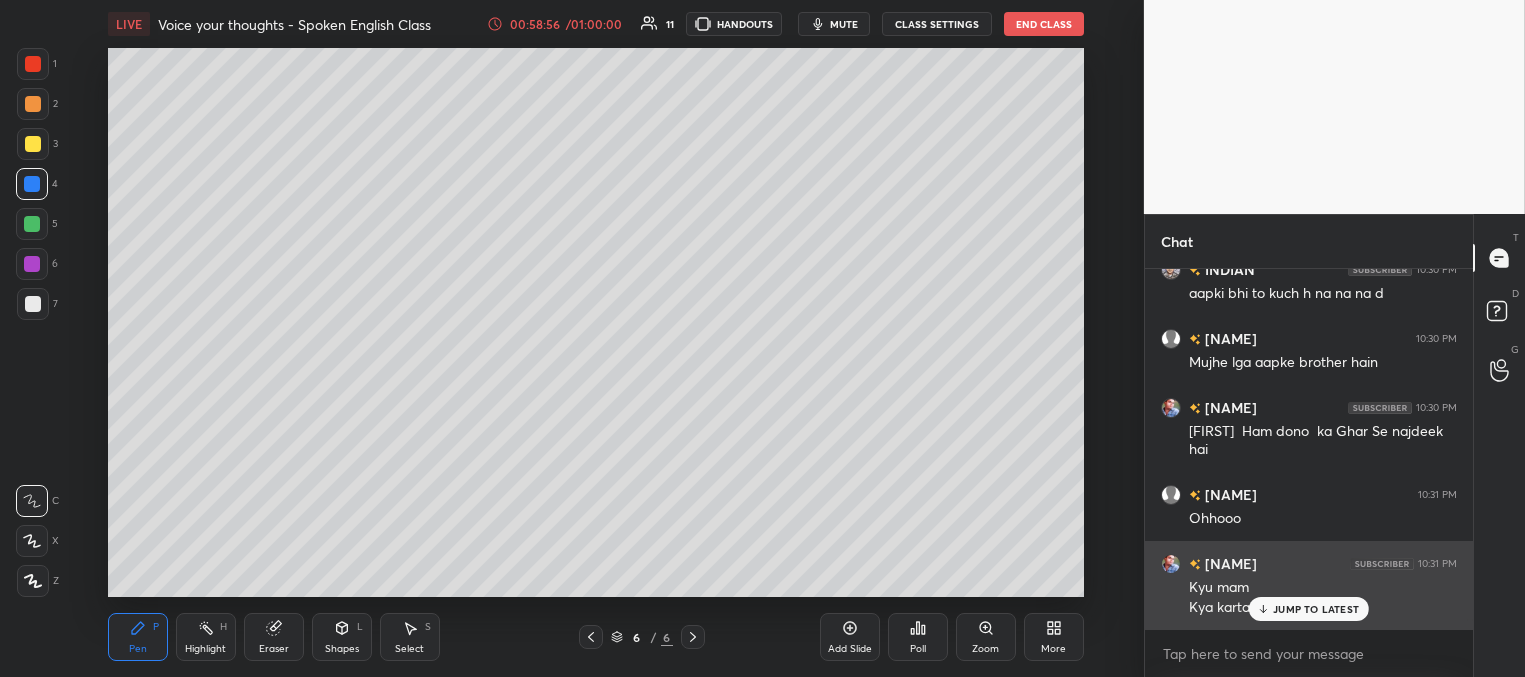 click on "JUMP TO LATEST" at bounding box center (1309, 609) 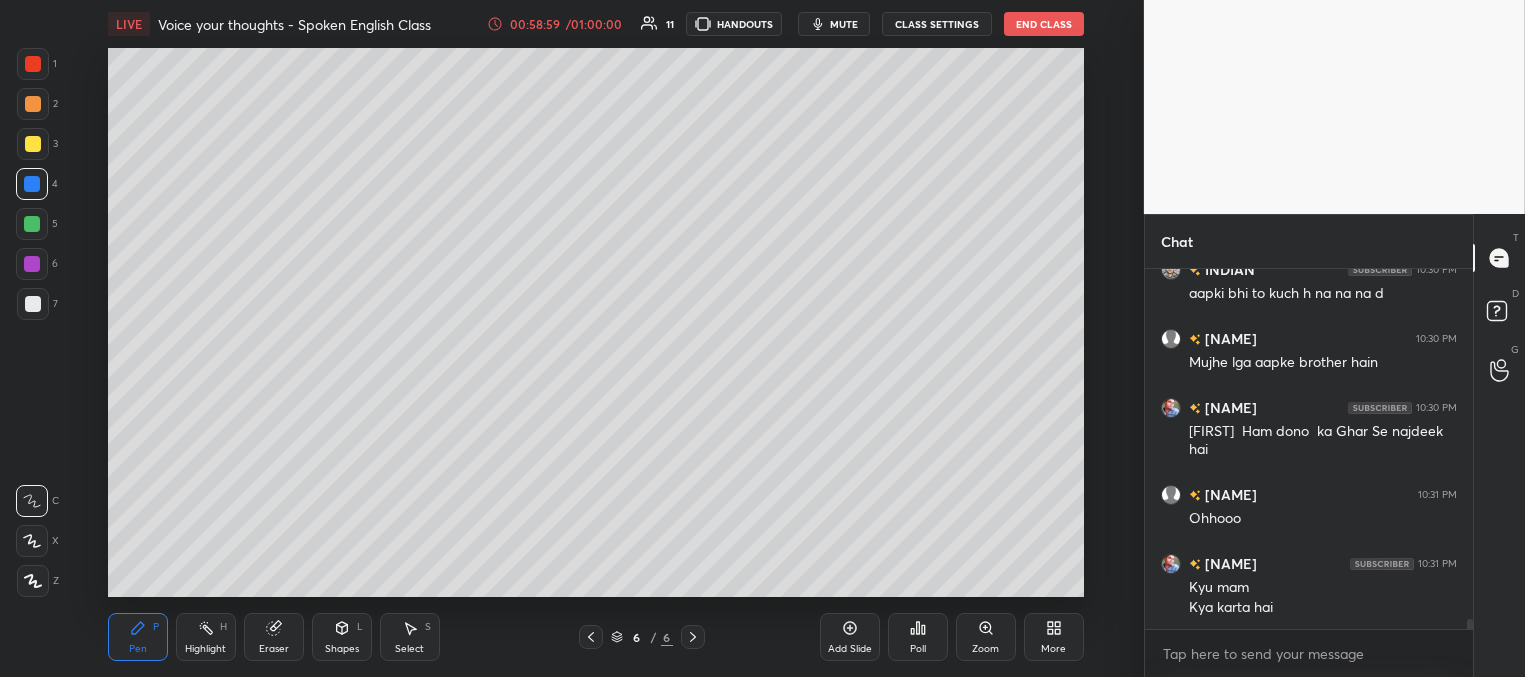 scroll, scrollTop: 13277, scrollLeft: 0, axis: vertical 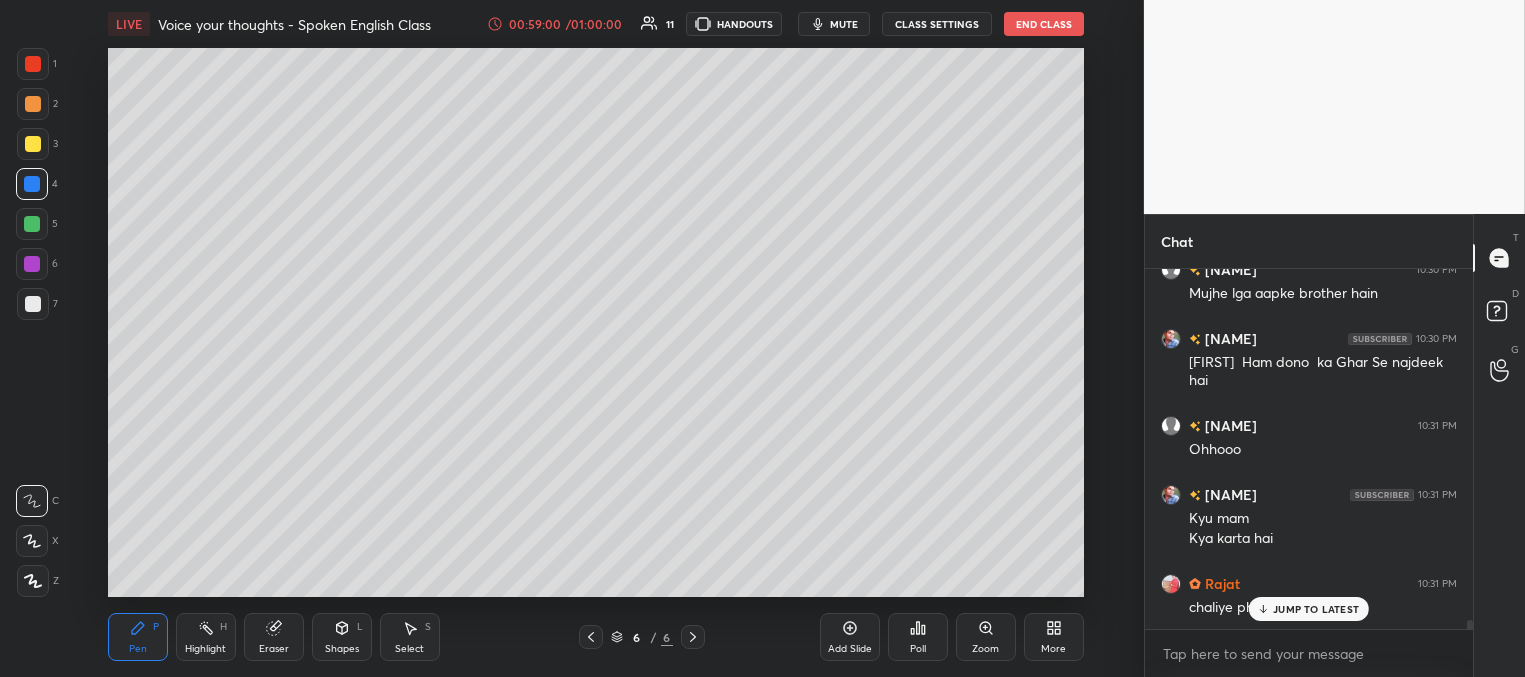 drag, startPoint x: 1281, startPoint y: 611, endPoint x: 1261, endPoint y: 584, distance: 33.600594 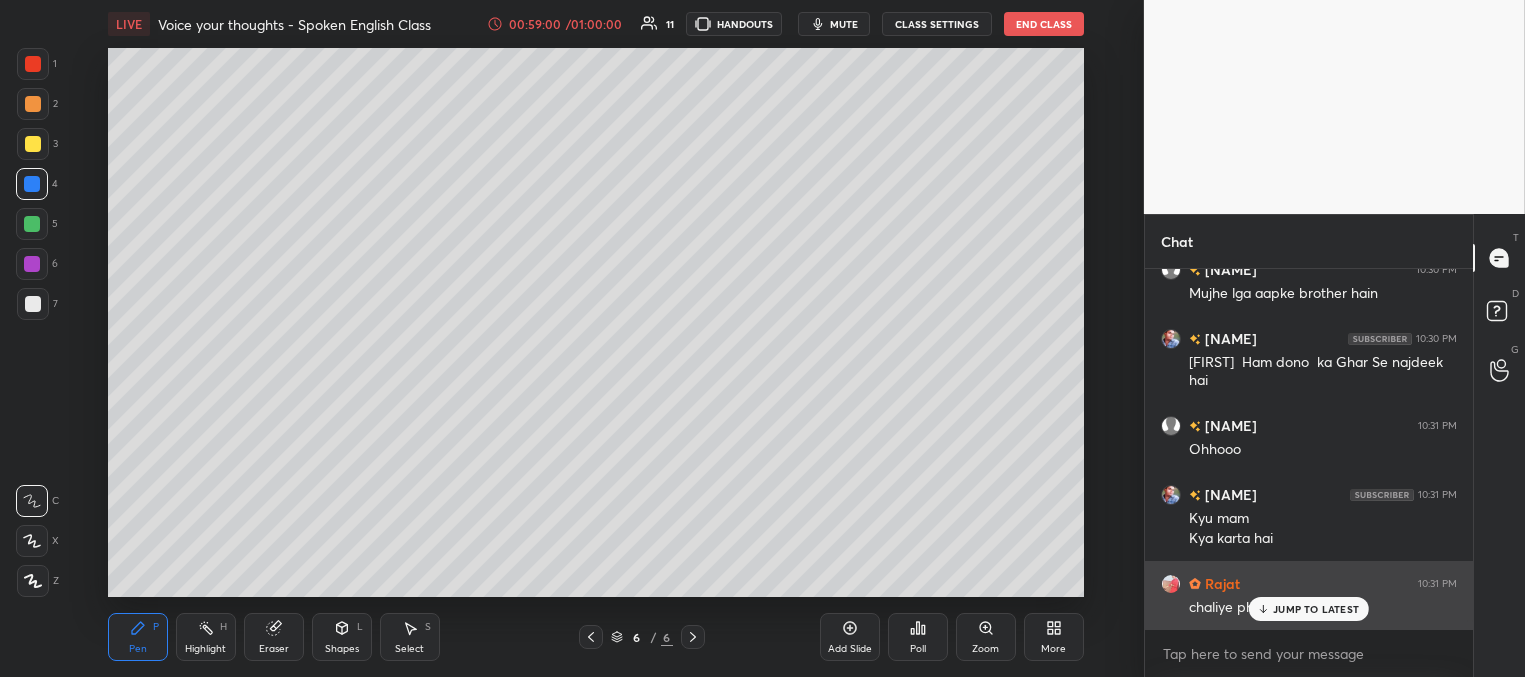 click on "JUMP TO LATEST" at bounding box center [1316, 609] 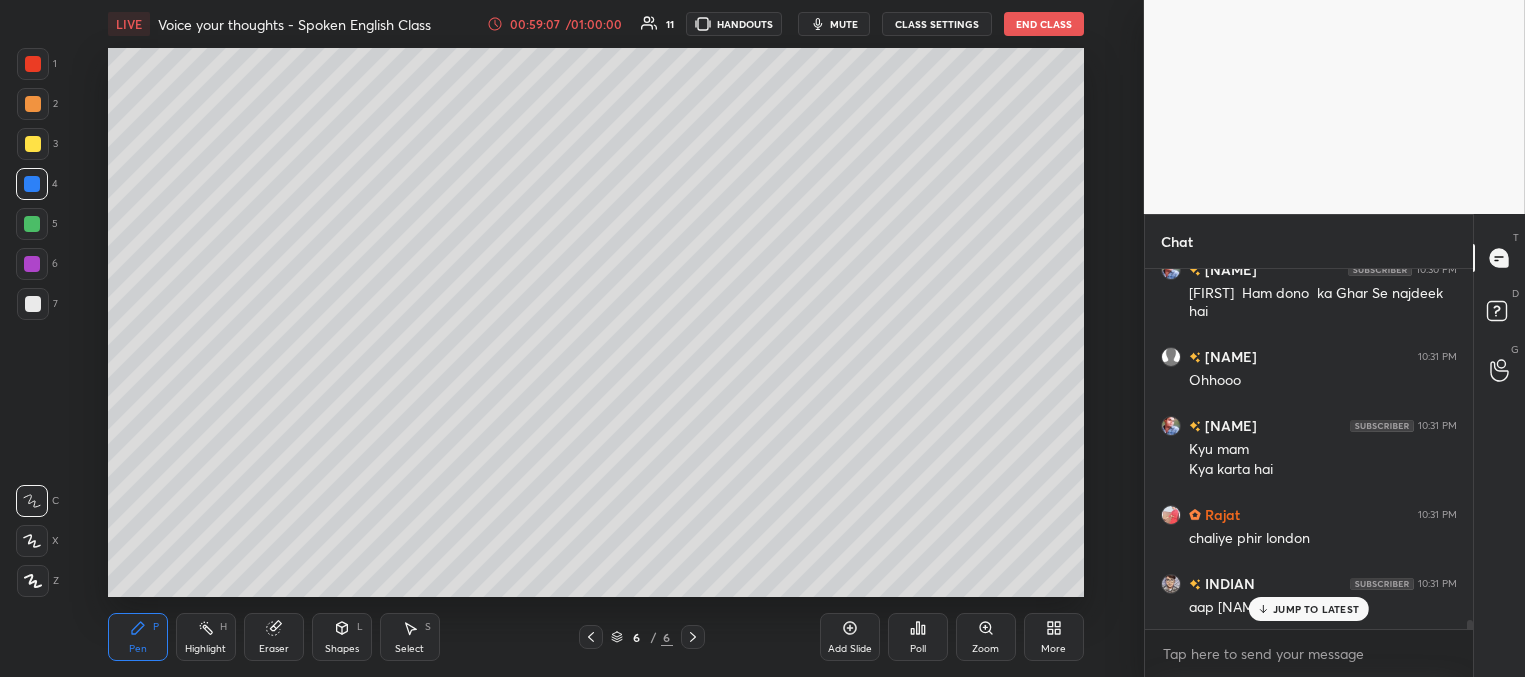 scroll, scrollTop: 13415, scrollLeft: 0, axis: vertical 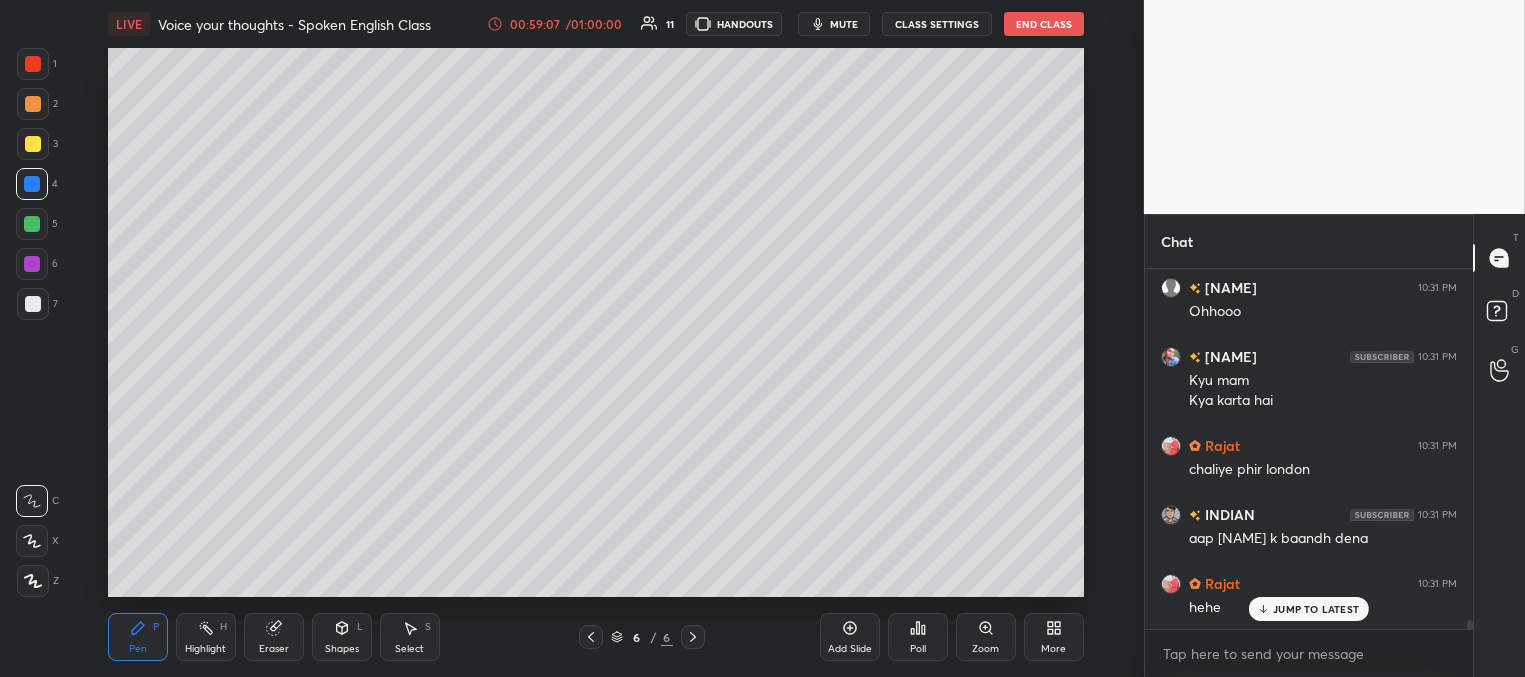 click 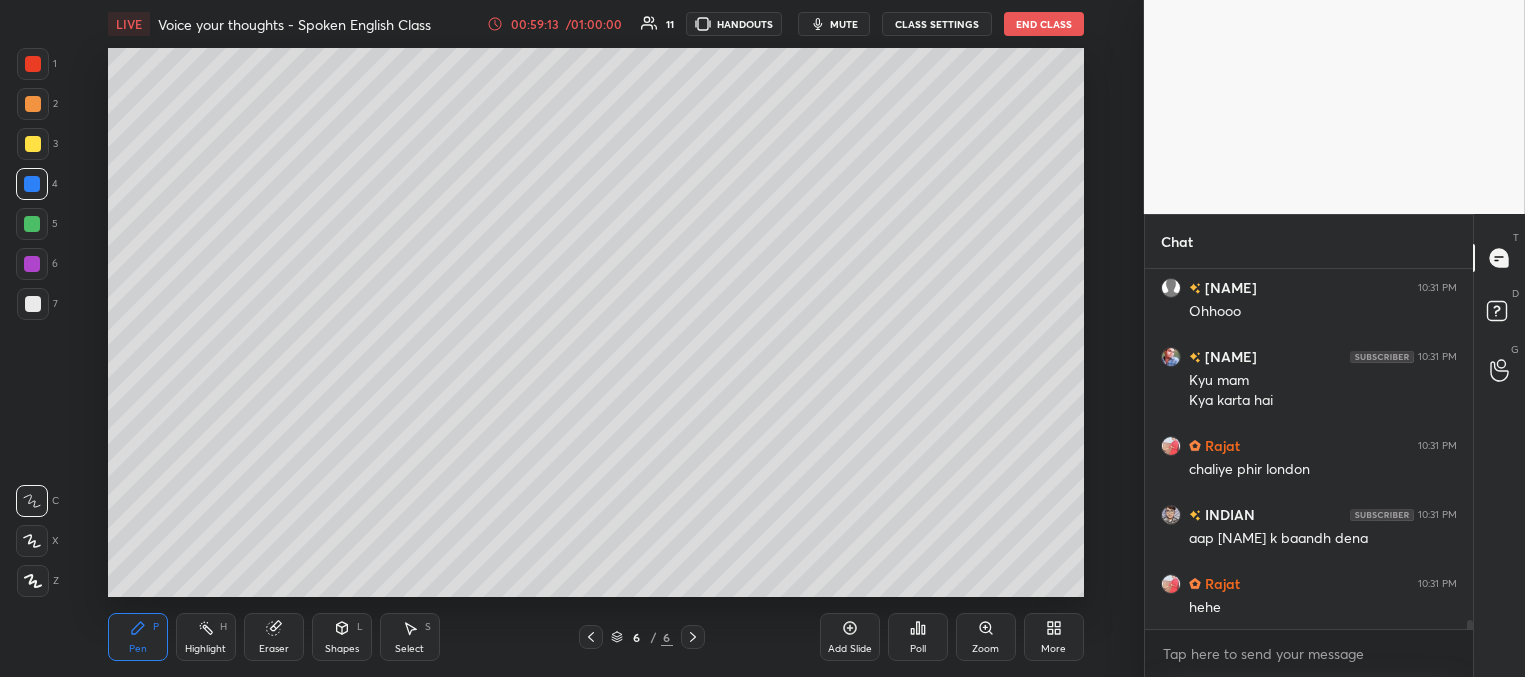 click at bounding box center (33, 304) 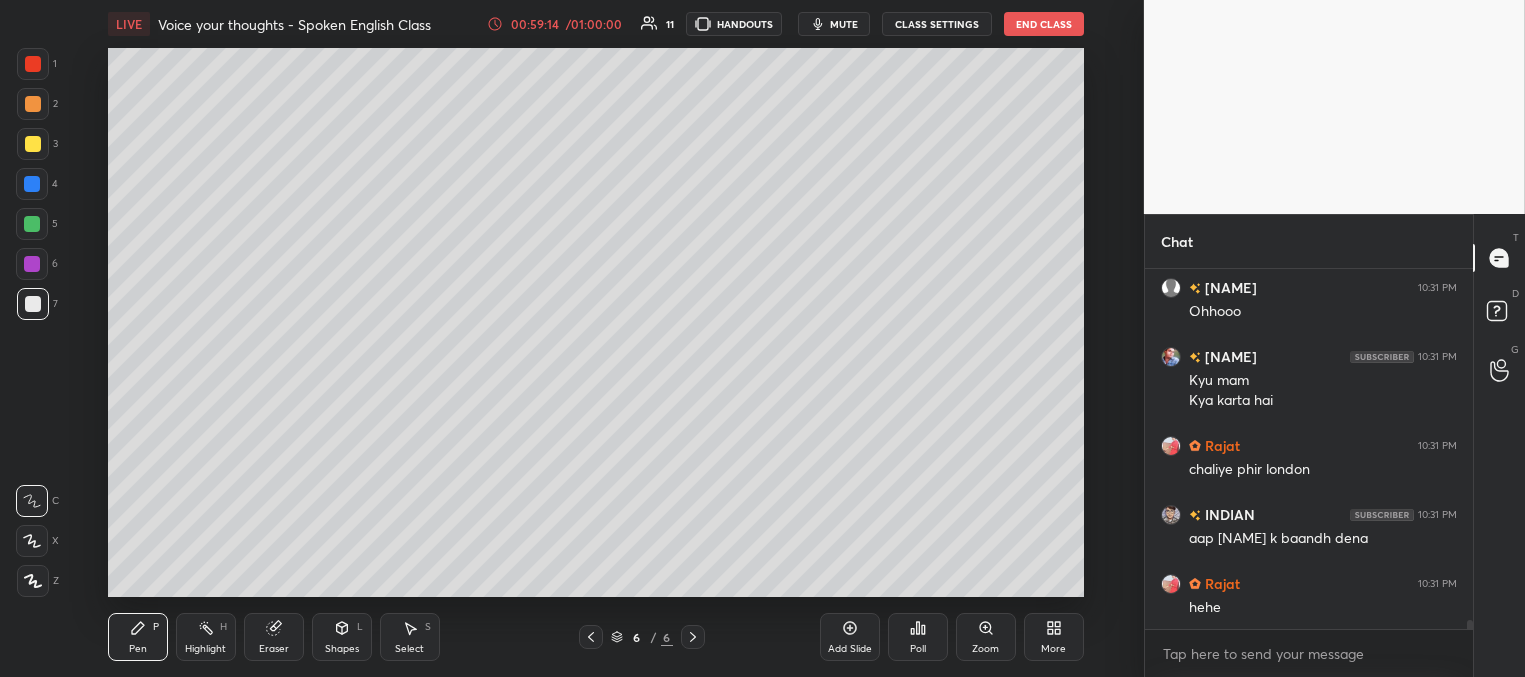 click at bounding box center [32, 224] 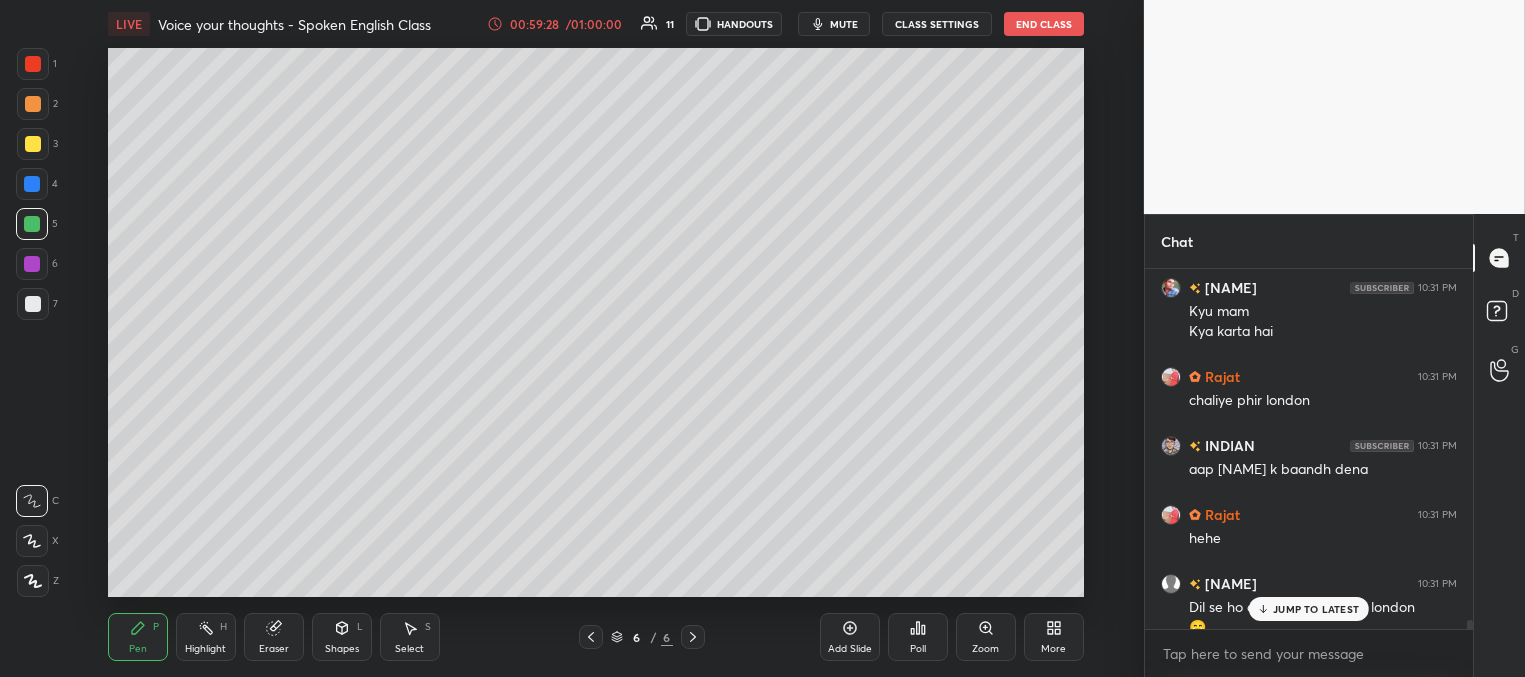 scroll, scrollTop: 13504, scrollLeft: 0, axis: vertical 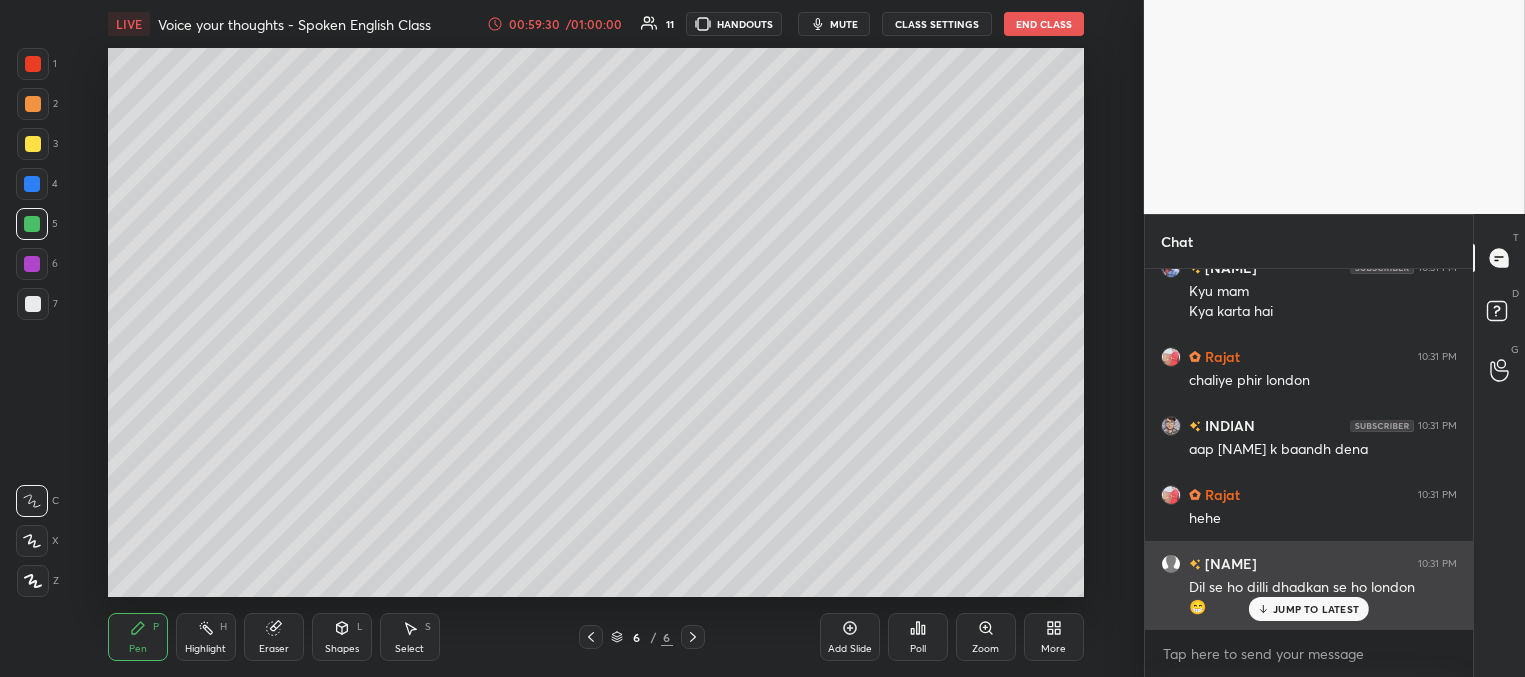 click on "JUMP TO LATEST" at bounding box center (1309, 609) 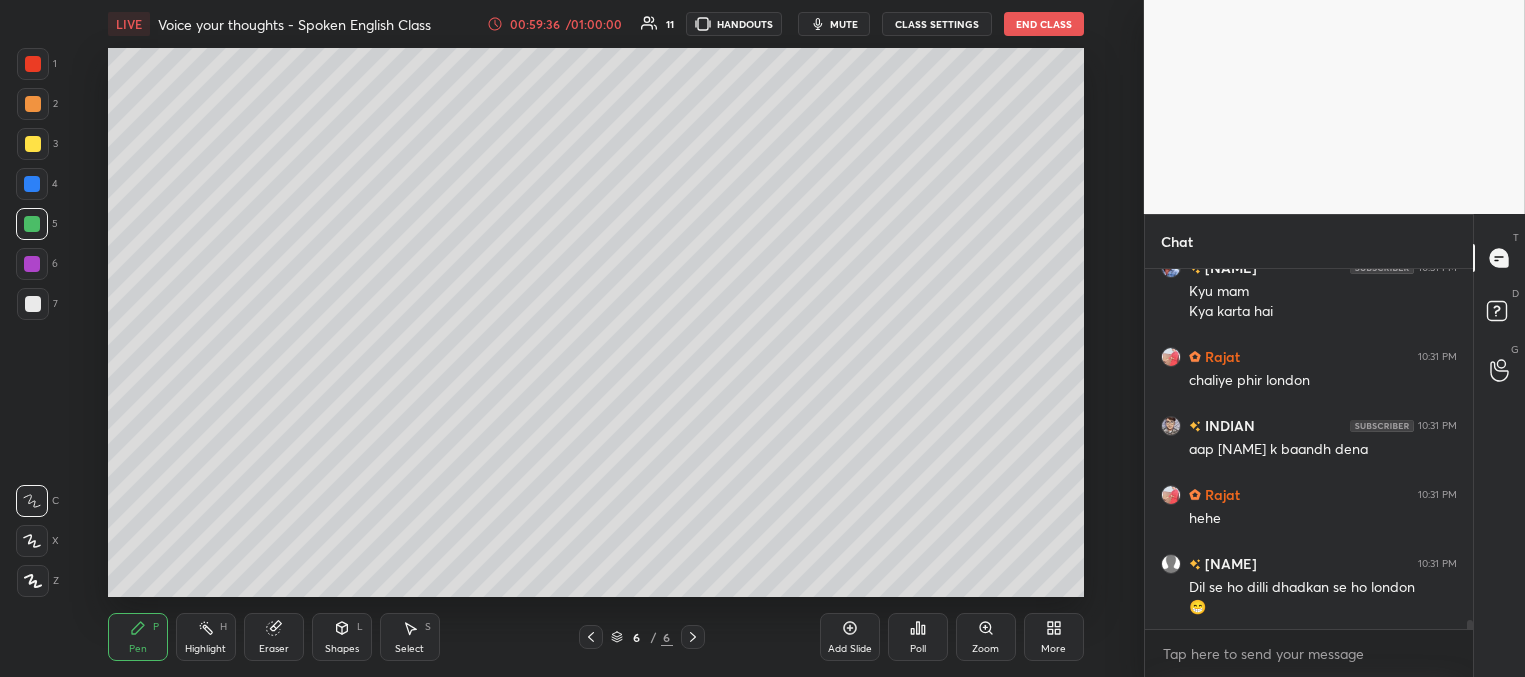 scroll, scrollTop: 13573, scrollLeft: 0, axis: vertical 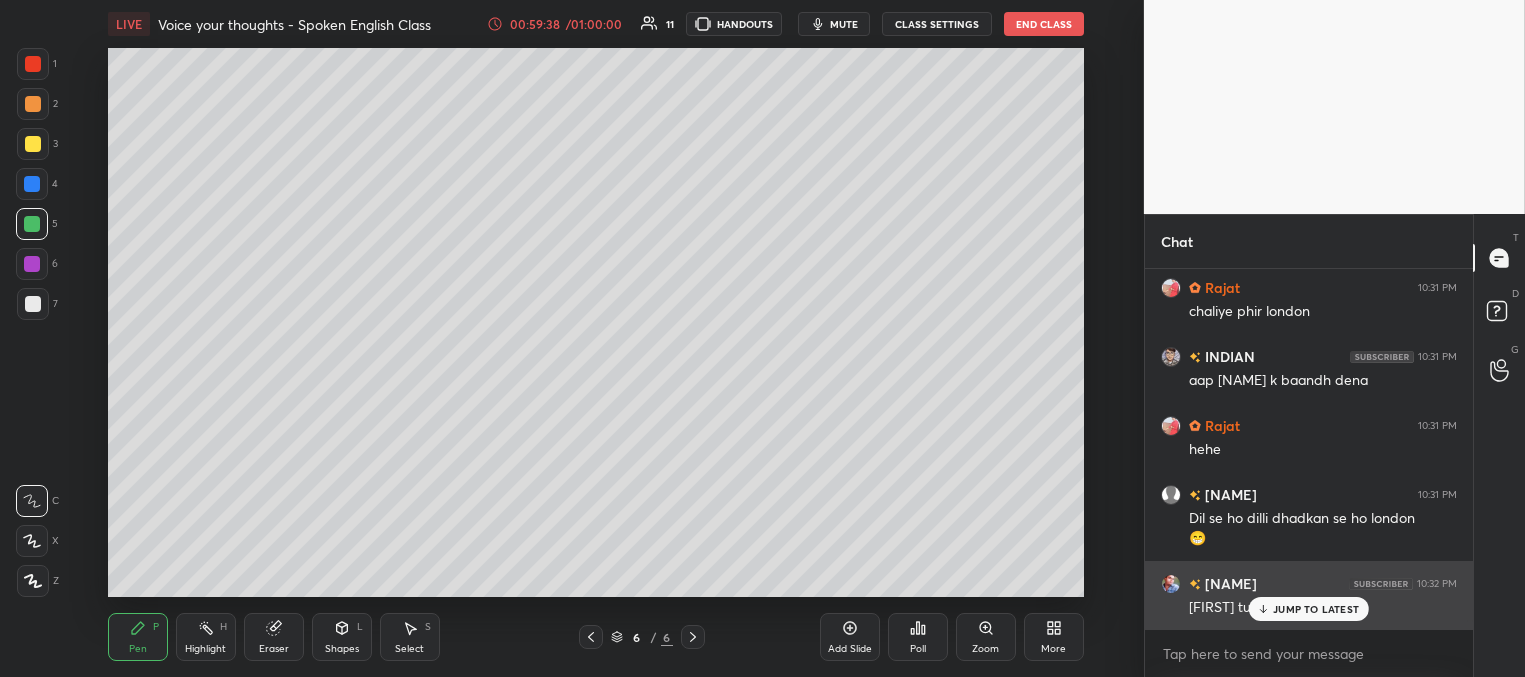 drag, startPoint x: 1278, startPoint y: 609, endPoint x: 1253, endPoint y: 594, distance: 29.15476 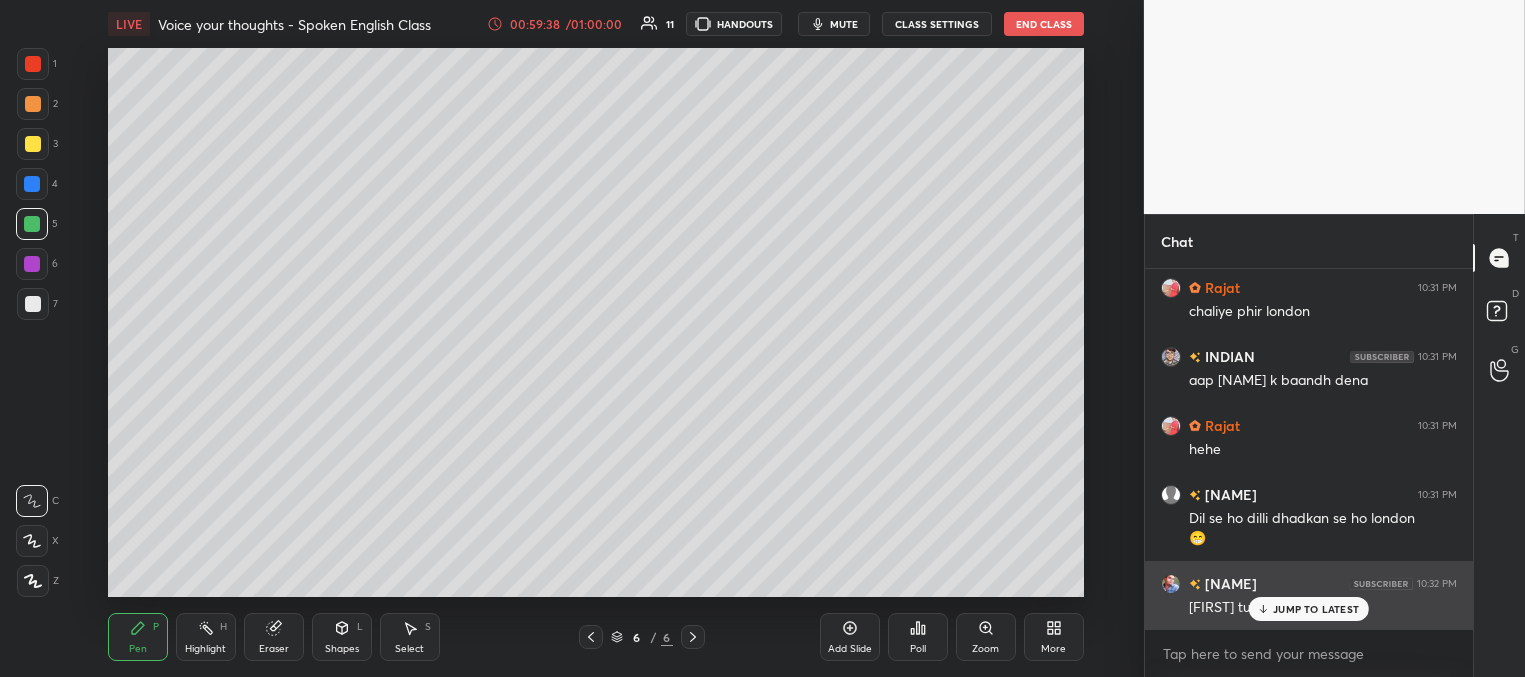 click on "JUMP TO LATEST" at bounding box center (1316, 609) 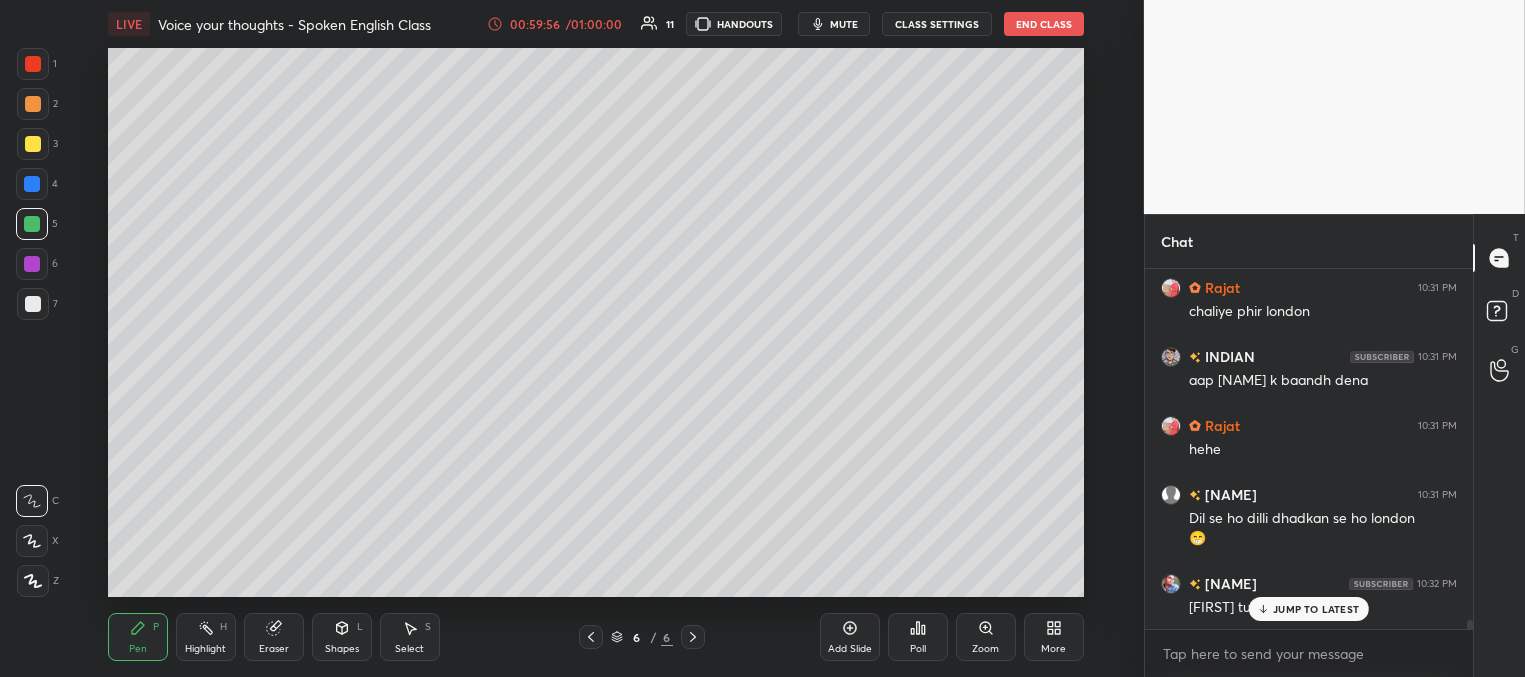 scroll, scrollTop: 13642, scrollLeft: 0, axis: vertical 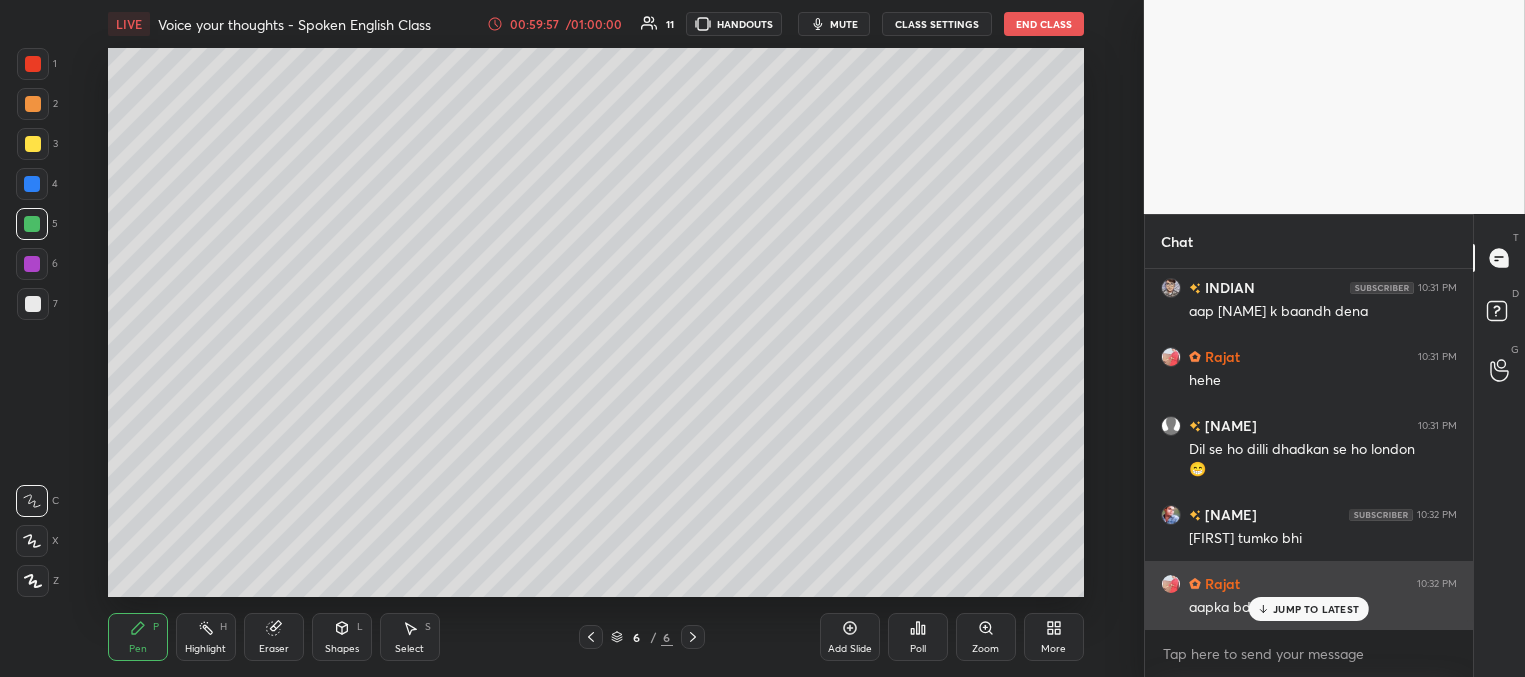 drag, startPoint x: 1273, startPoint y: 610, endPoint x: 1261, endPoint y: 607, distance: 12.369317 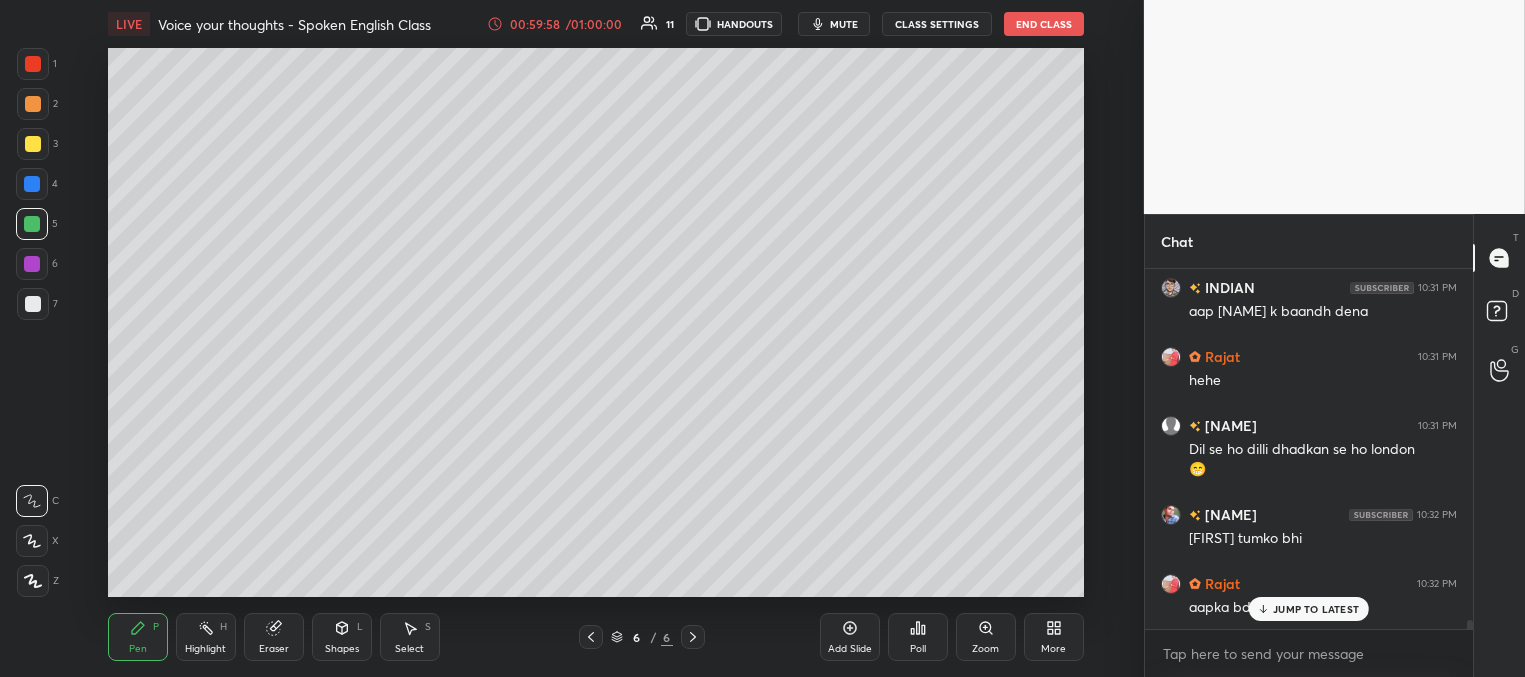 scroll, scrollTop: 13711, scrollLeft: 0, axis: vertical 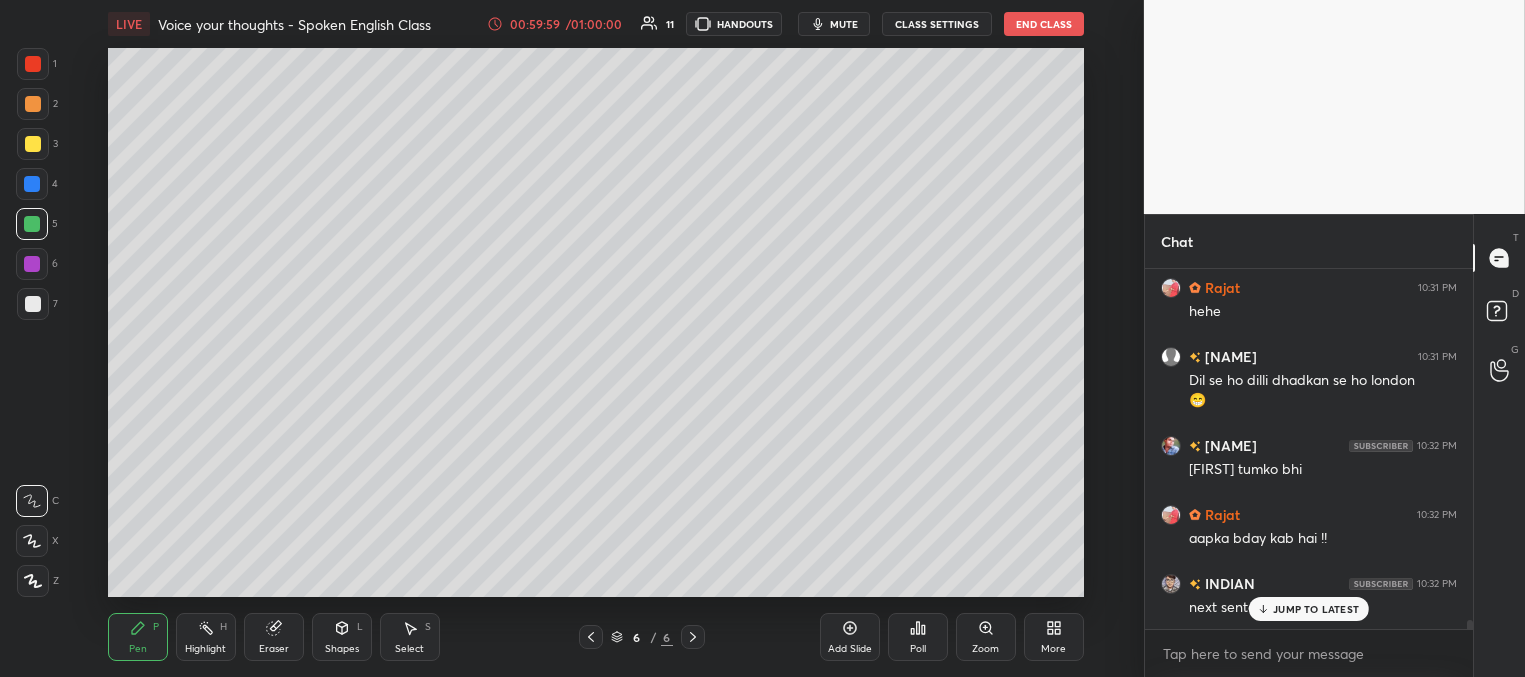 click on "JUMP TO LATEST" at bounding box center (1316, 609) 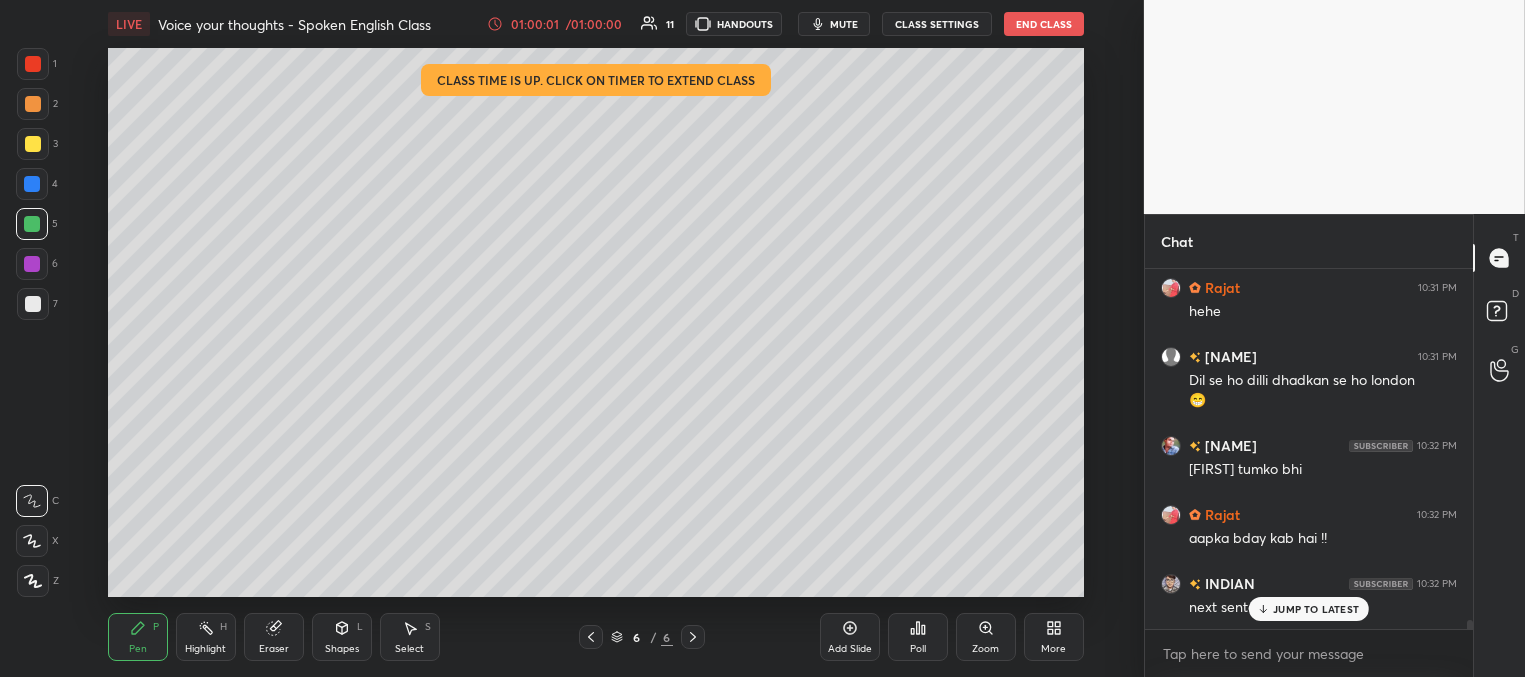scroll, scrollTop: 13780, scrollLeft: 0, axis: vertical 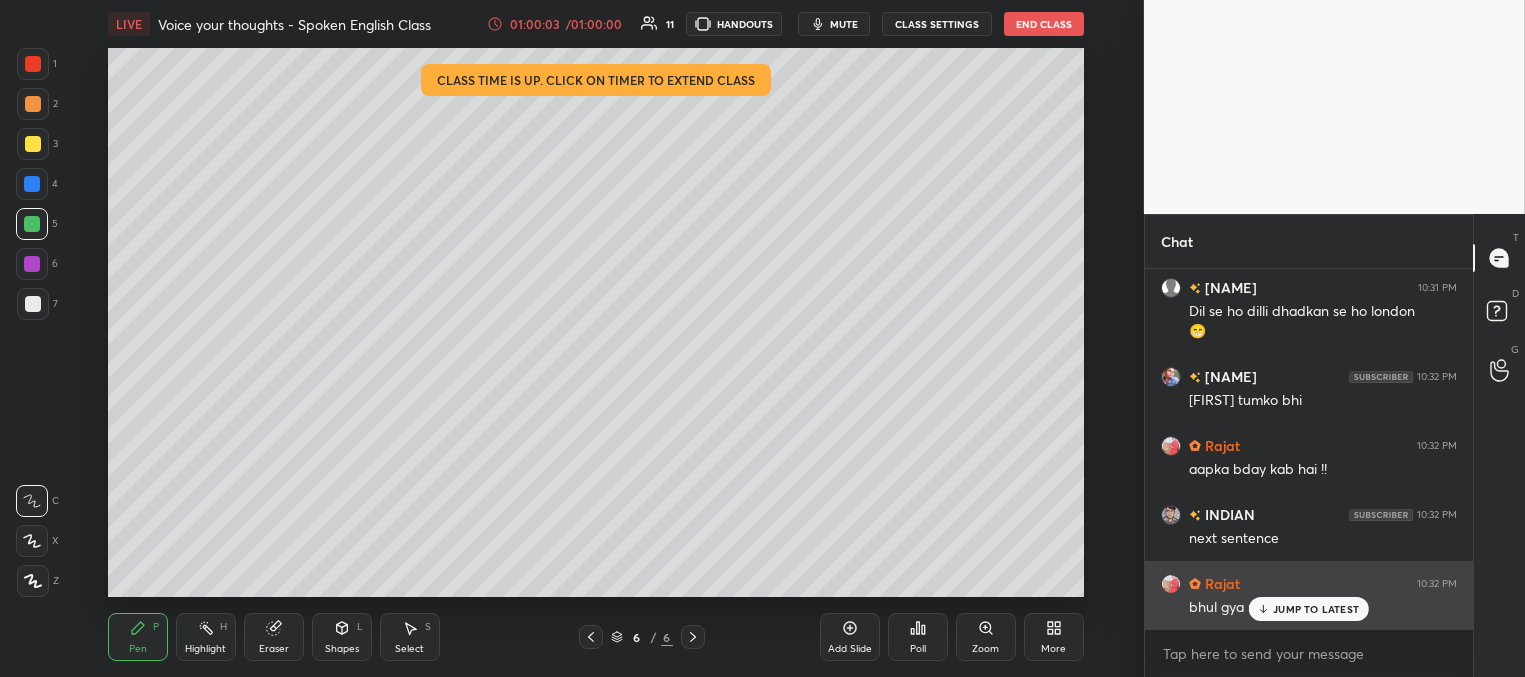click on "JUMP TO LATEST" at bounding box center (1316, 609) 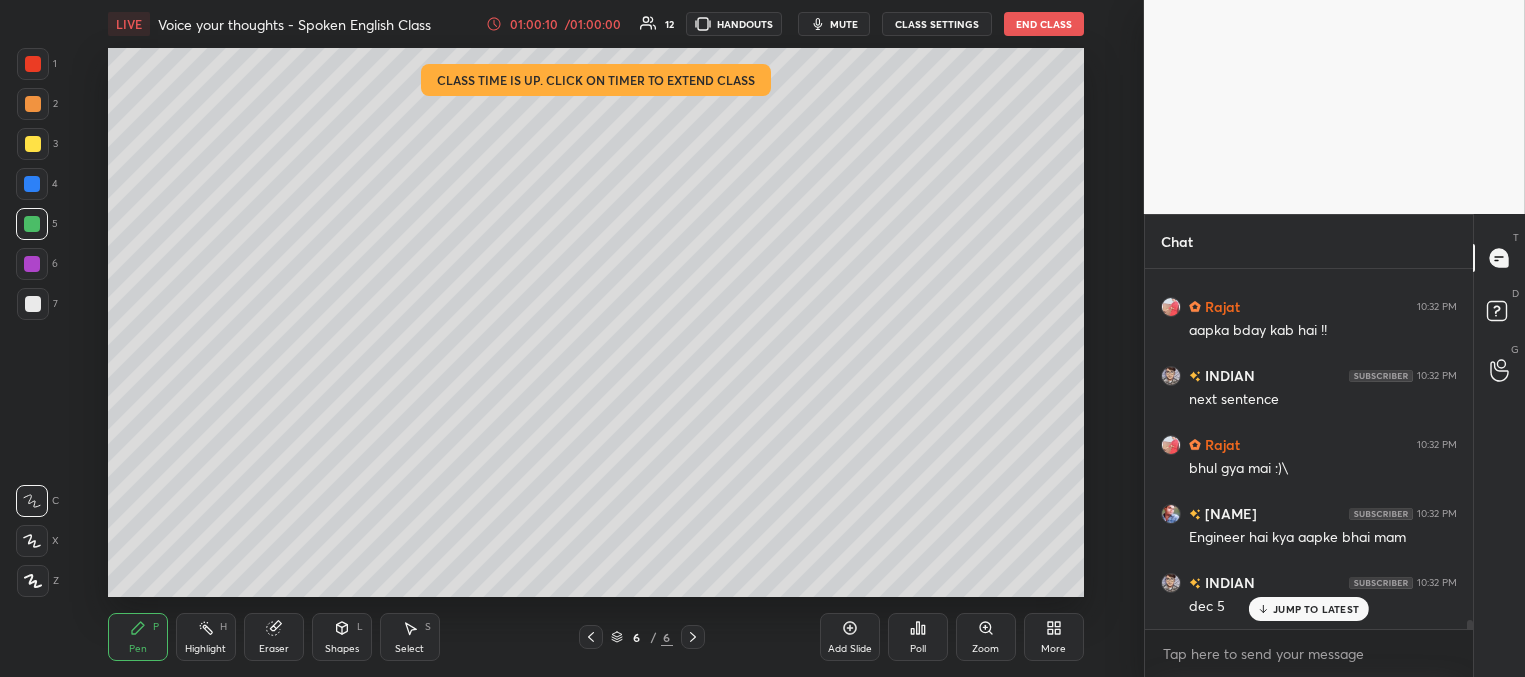 scroll, scrollTop: 13987, scrollLeft: 0, axis: vertical 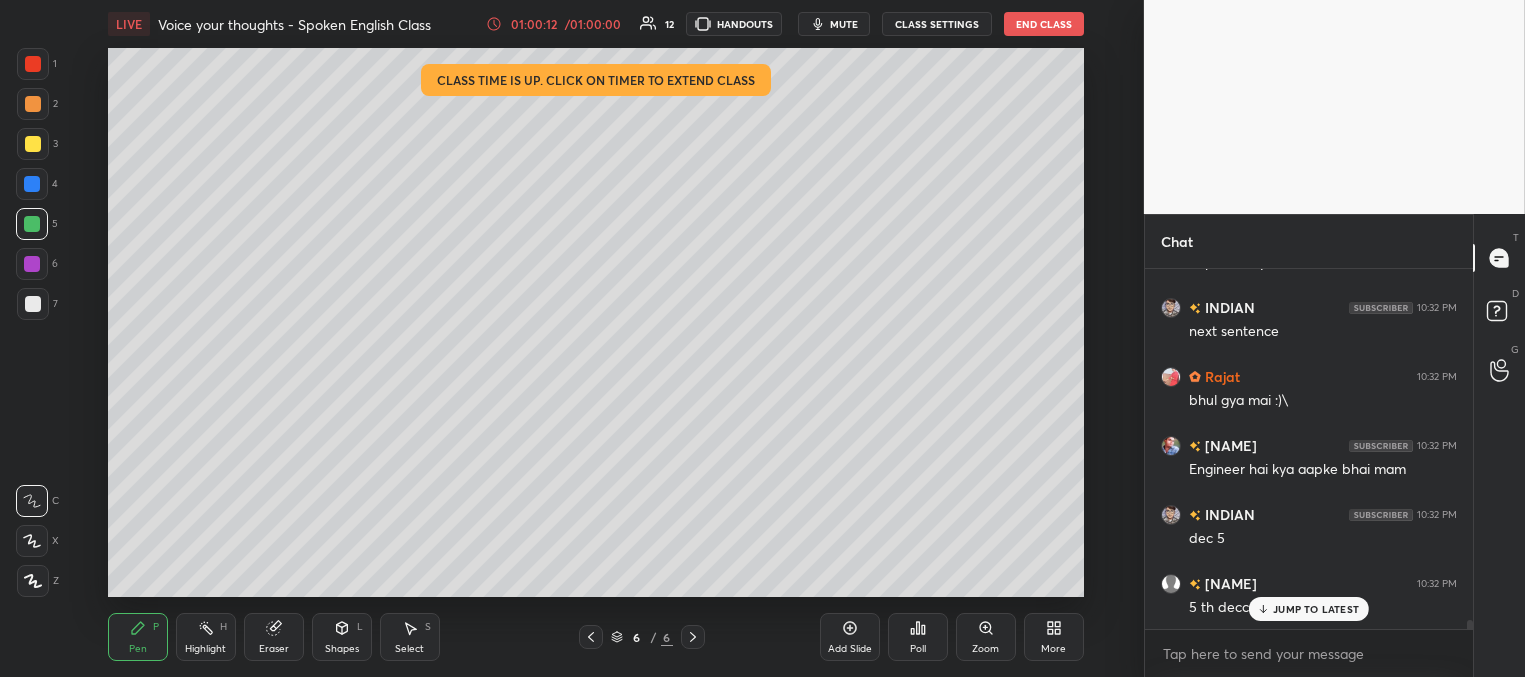 click on "JUMP TO LATEST" at bounding box center (1316, 609) 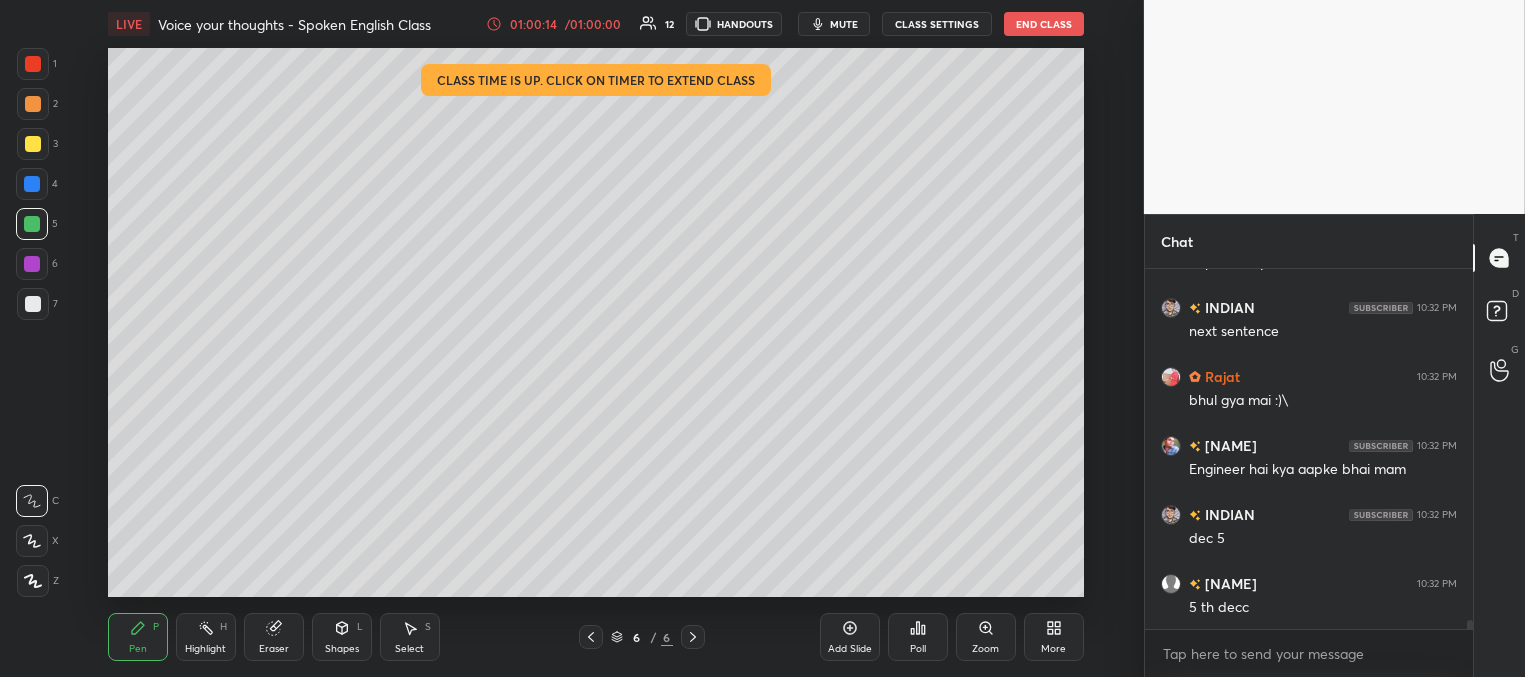 scroll, scrollTop: 14074, scrollLeft: 0, axis: vertical 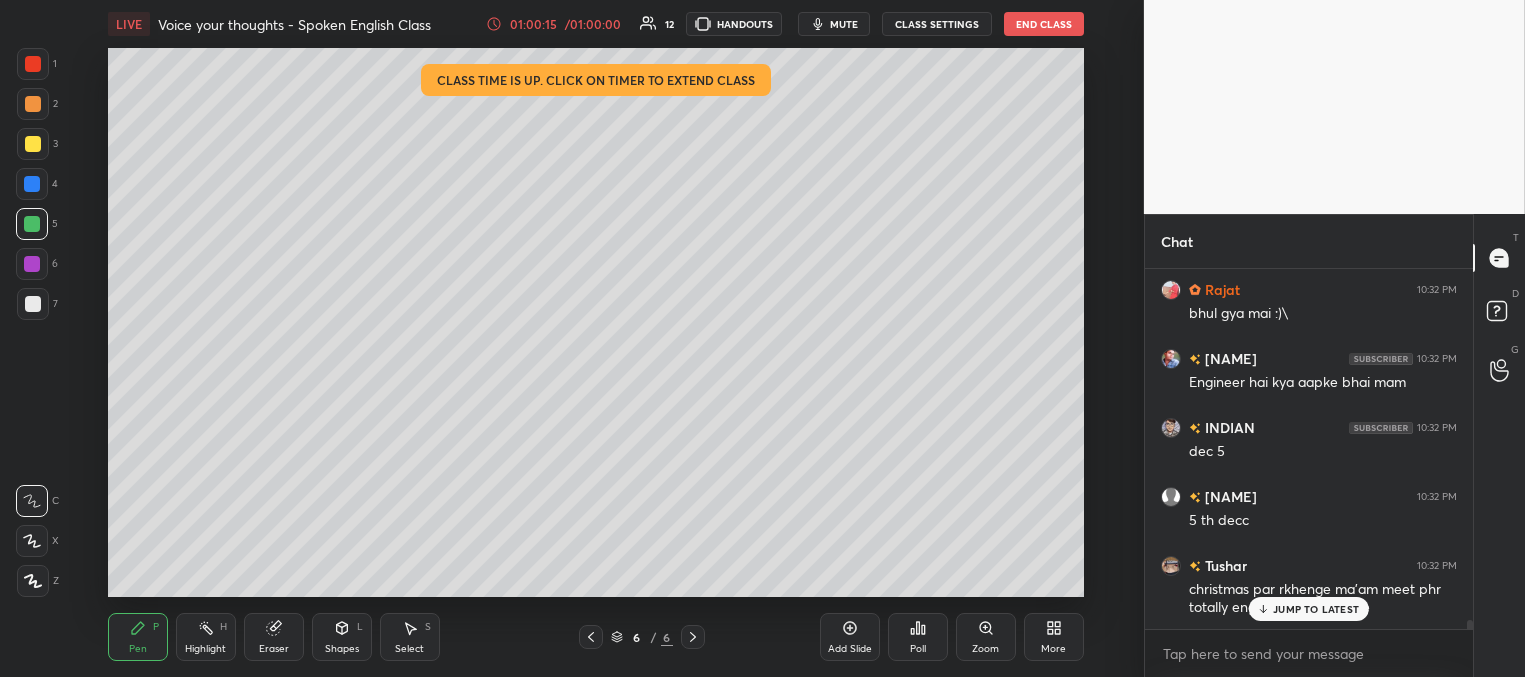 click on "JUMP TO LATEST" at bounding box center [1316, 609] 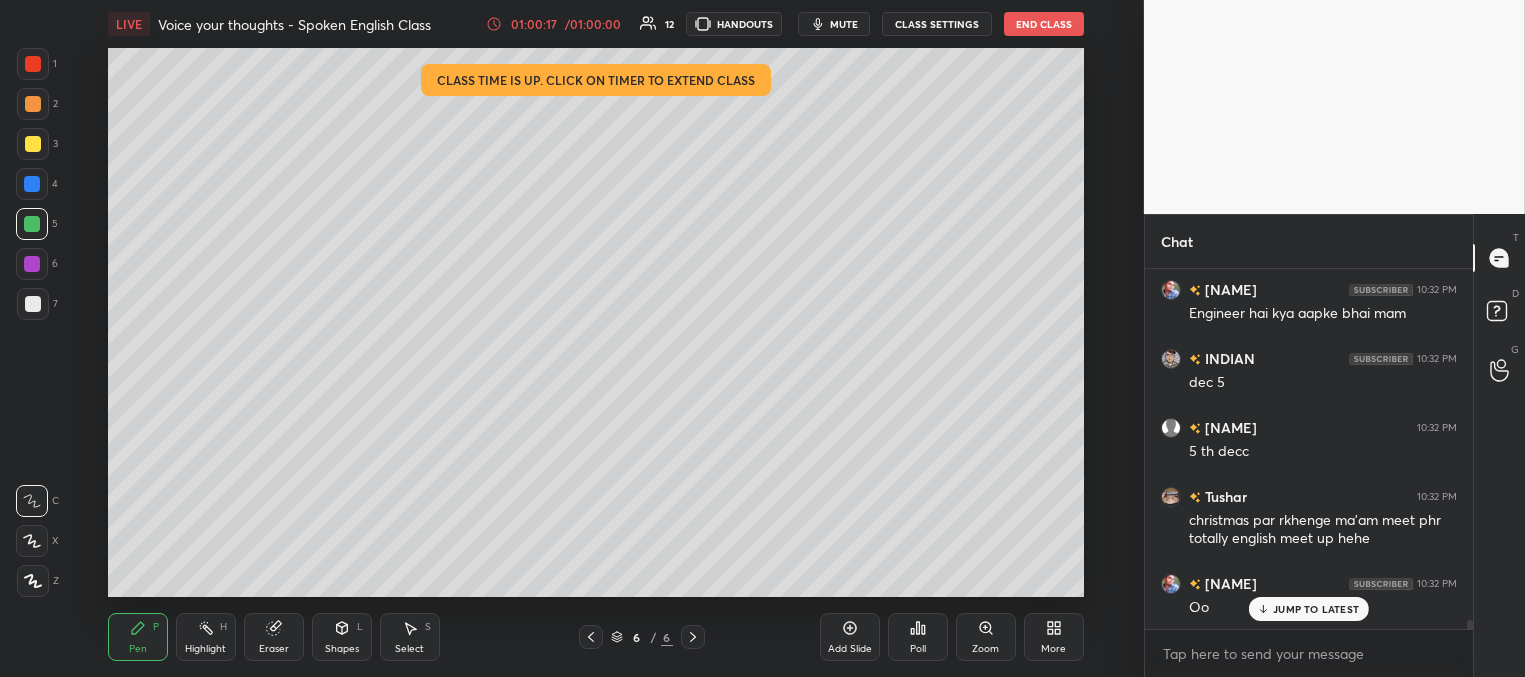 scroll, scrollTop: 14212, scrollLeft: 0, axis: vertical 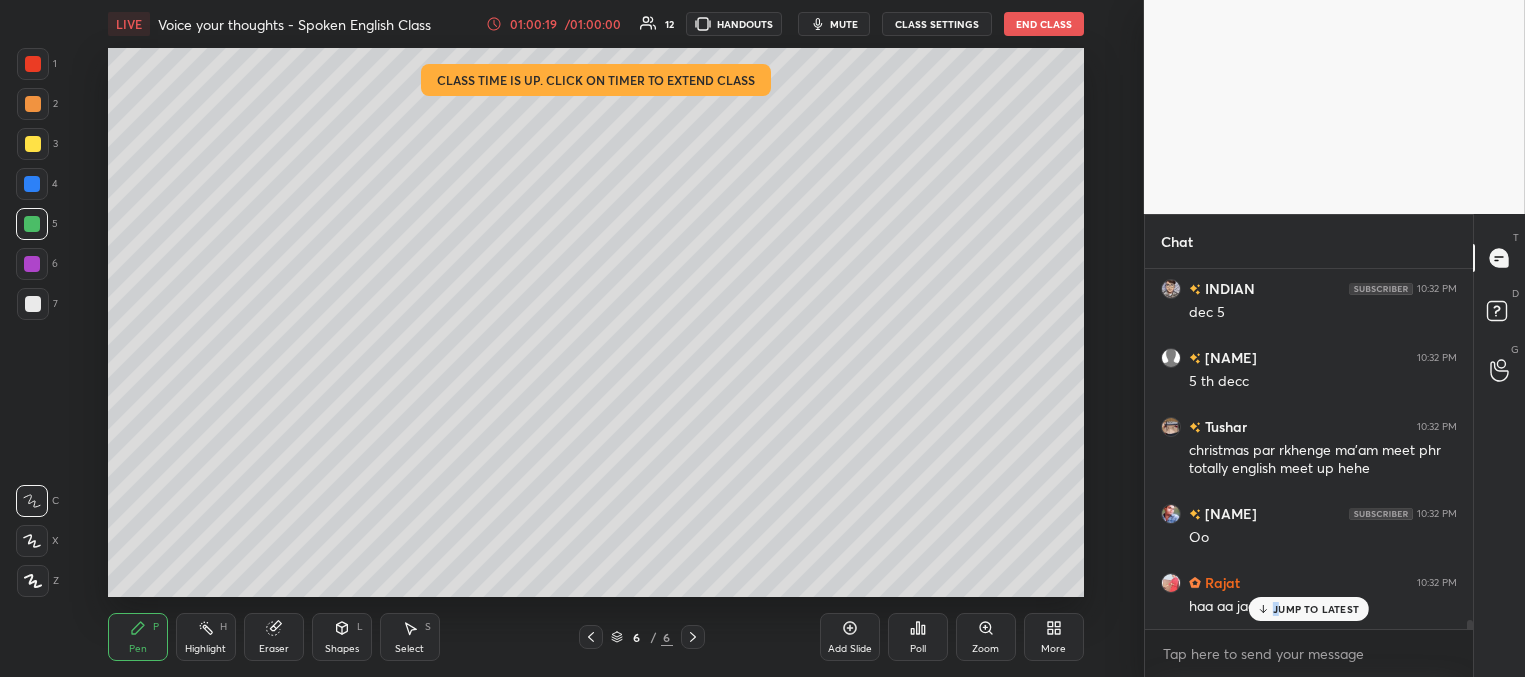 click on "JUMP TO LATEST" at bounding box center (1316, 609) 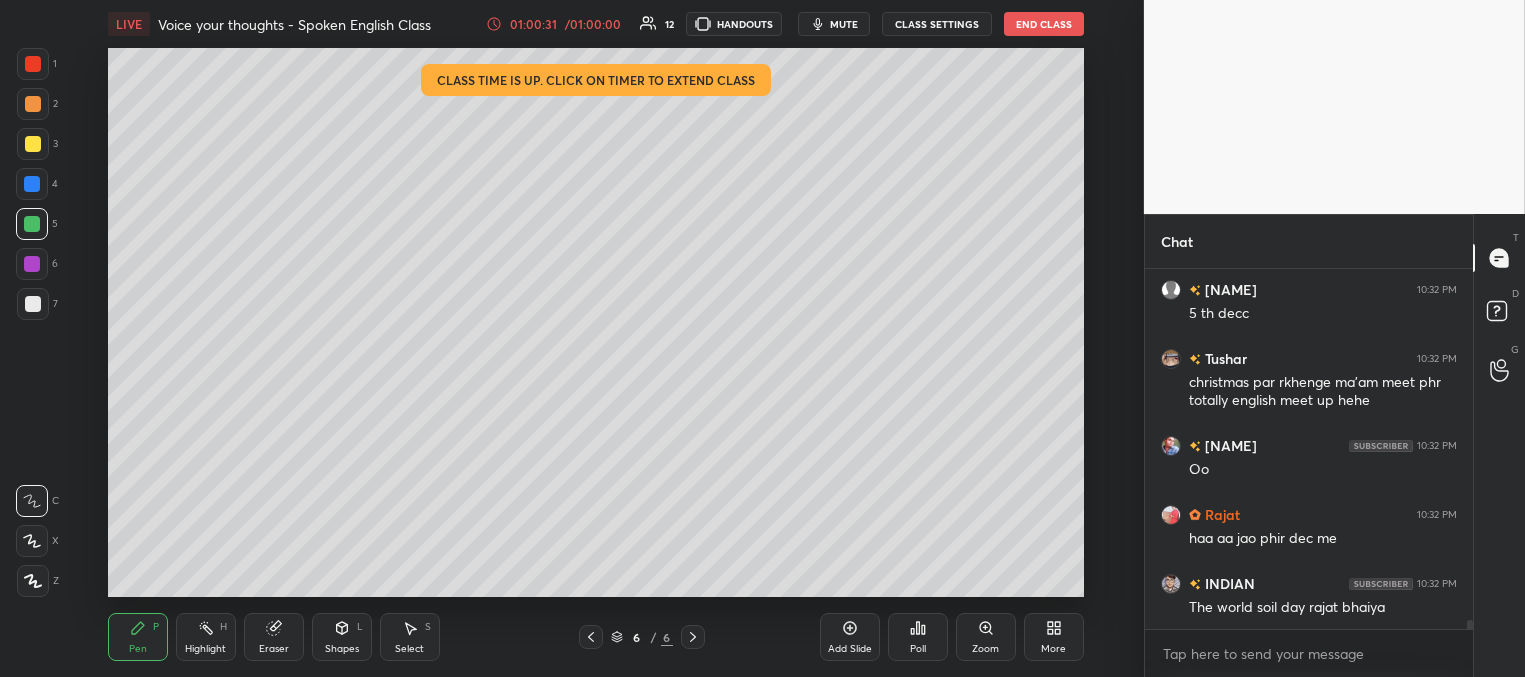 scroll, scrollTop: 14350, scrollLeft: 0, axis: vertical 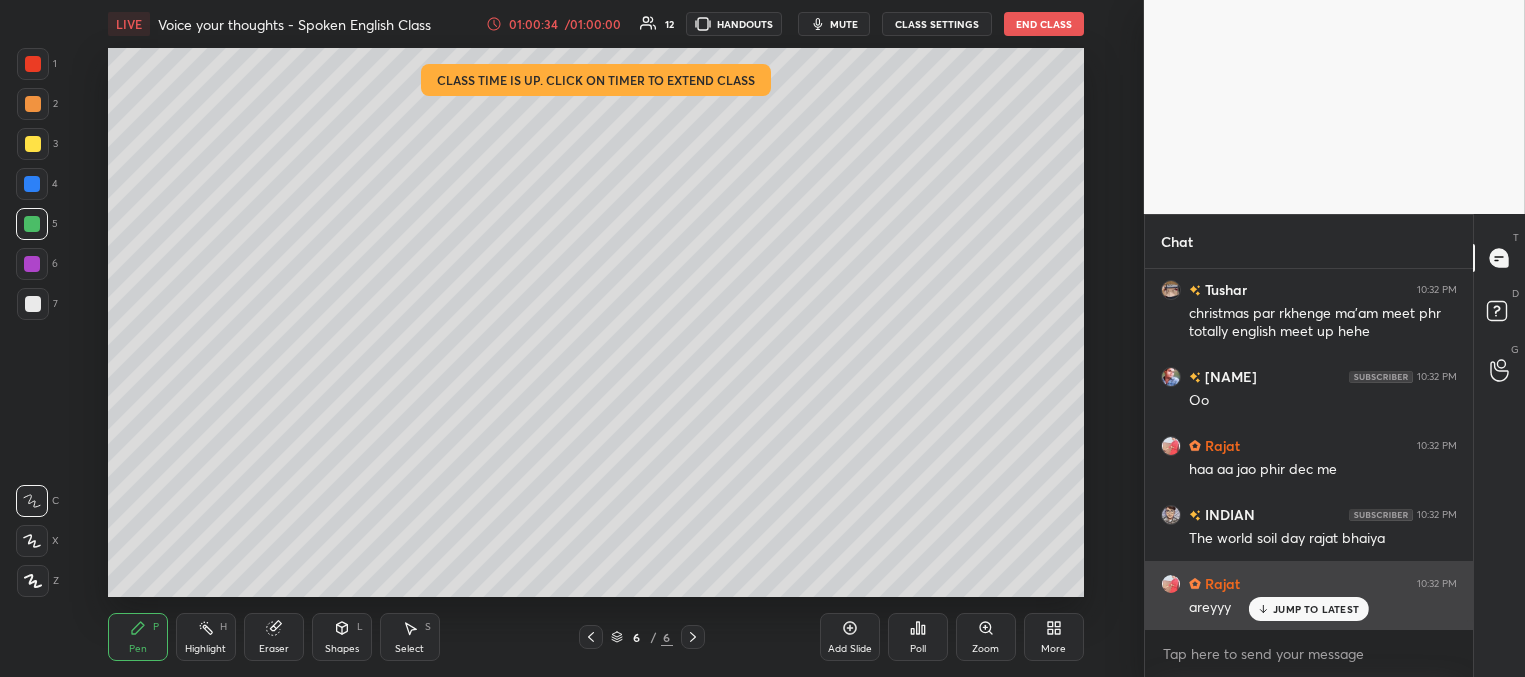 click on "JUMP TO LATEST" at bounding box center [1316, 609] 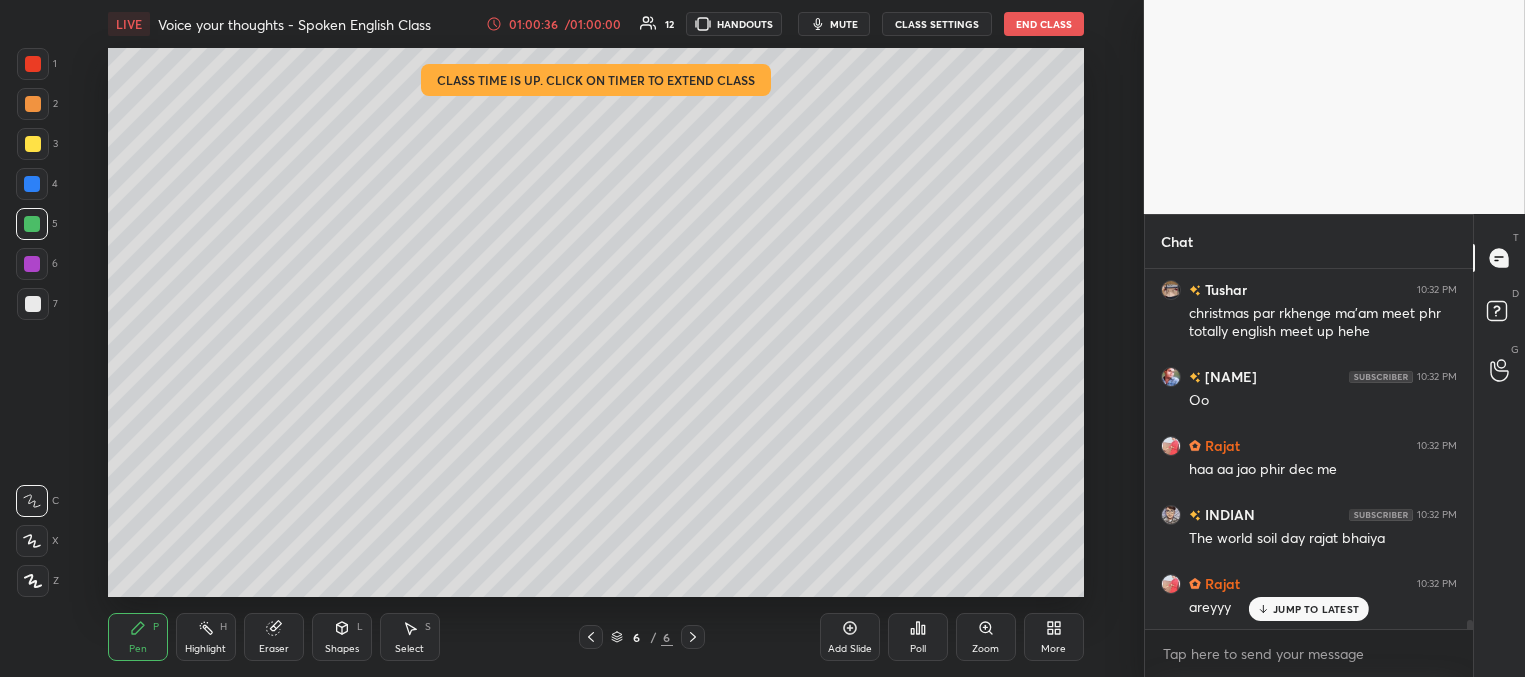 scroll, scrollTop: 14419, scrollLeft: 0, axis: vertical 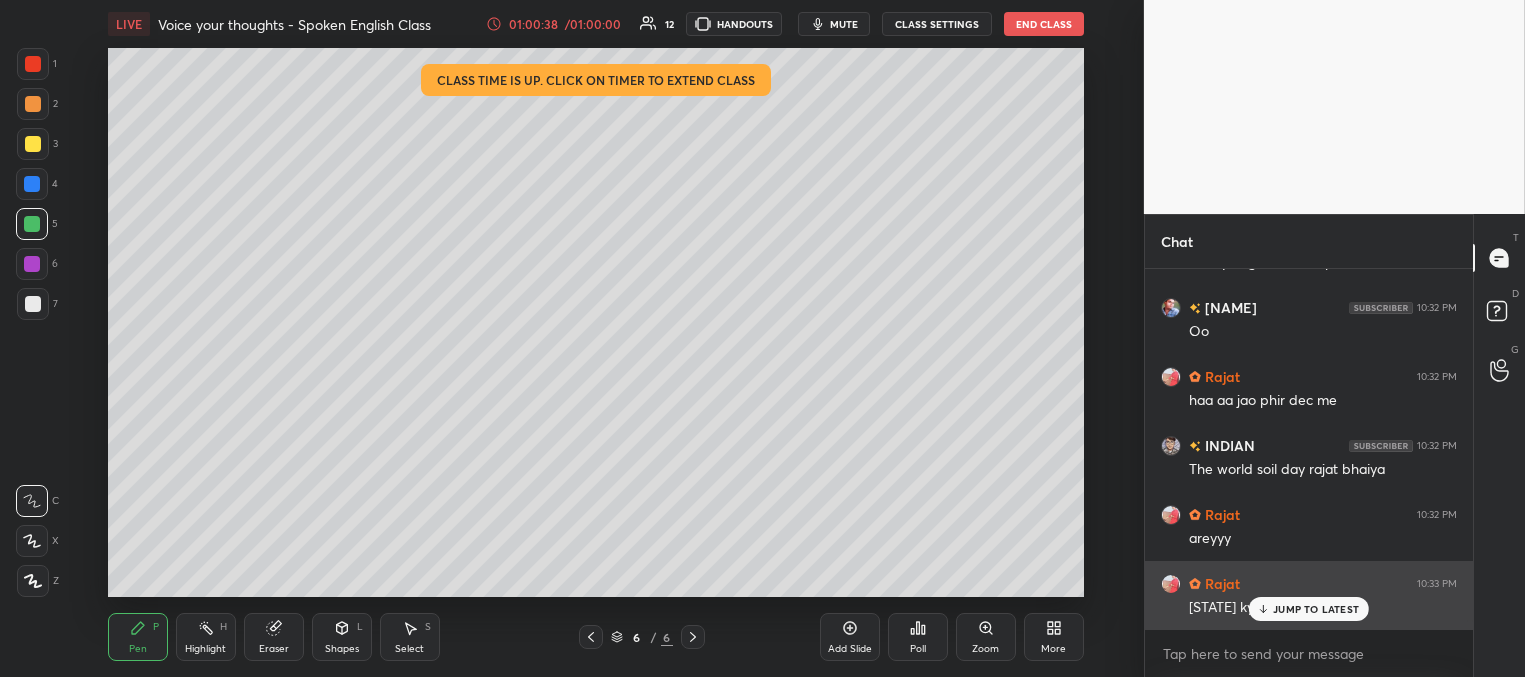 click 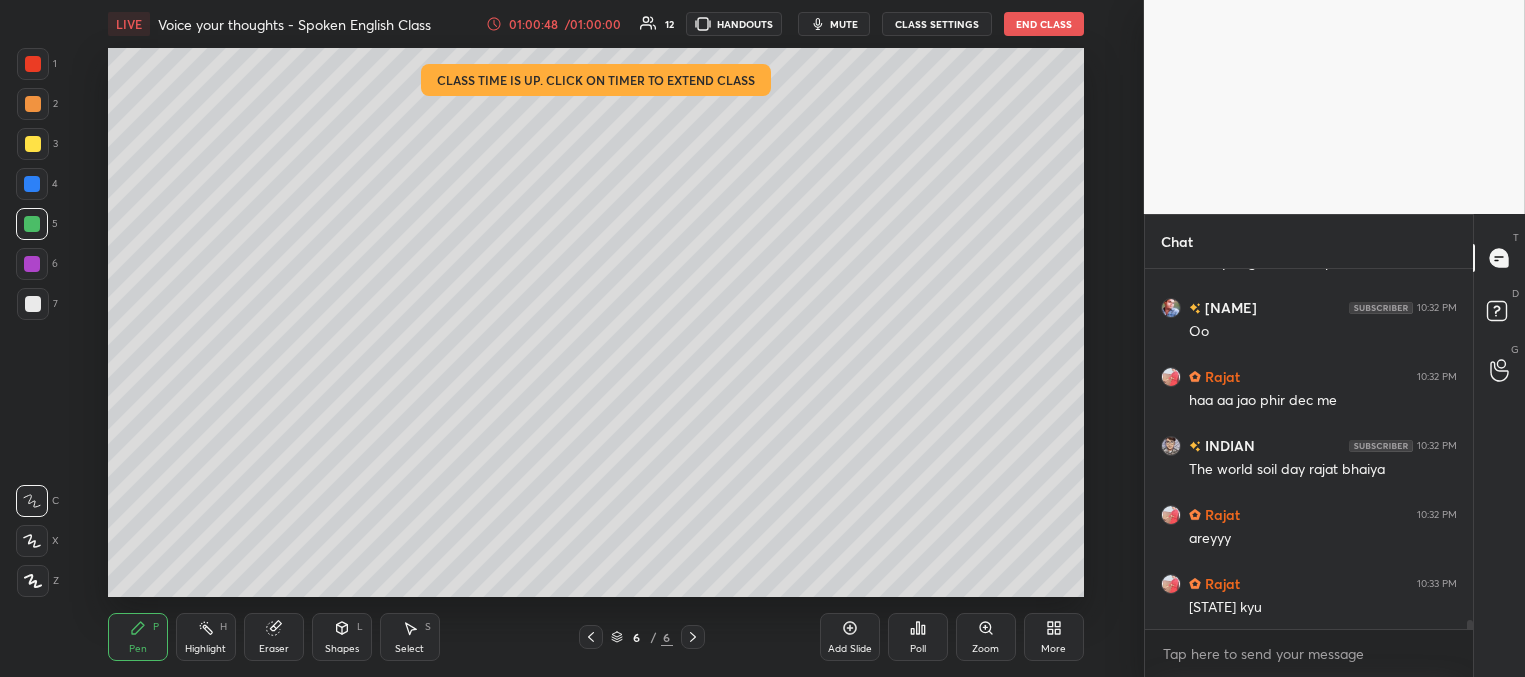 scroll, scrollTop: 14488, scrollLeft: 0, axis: vertical 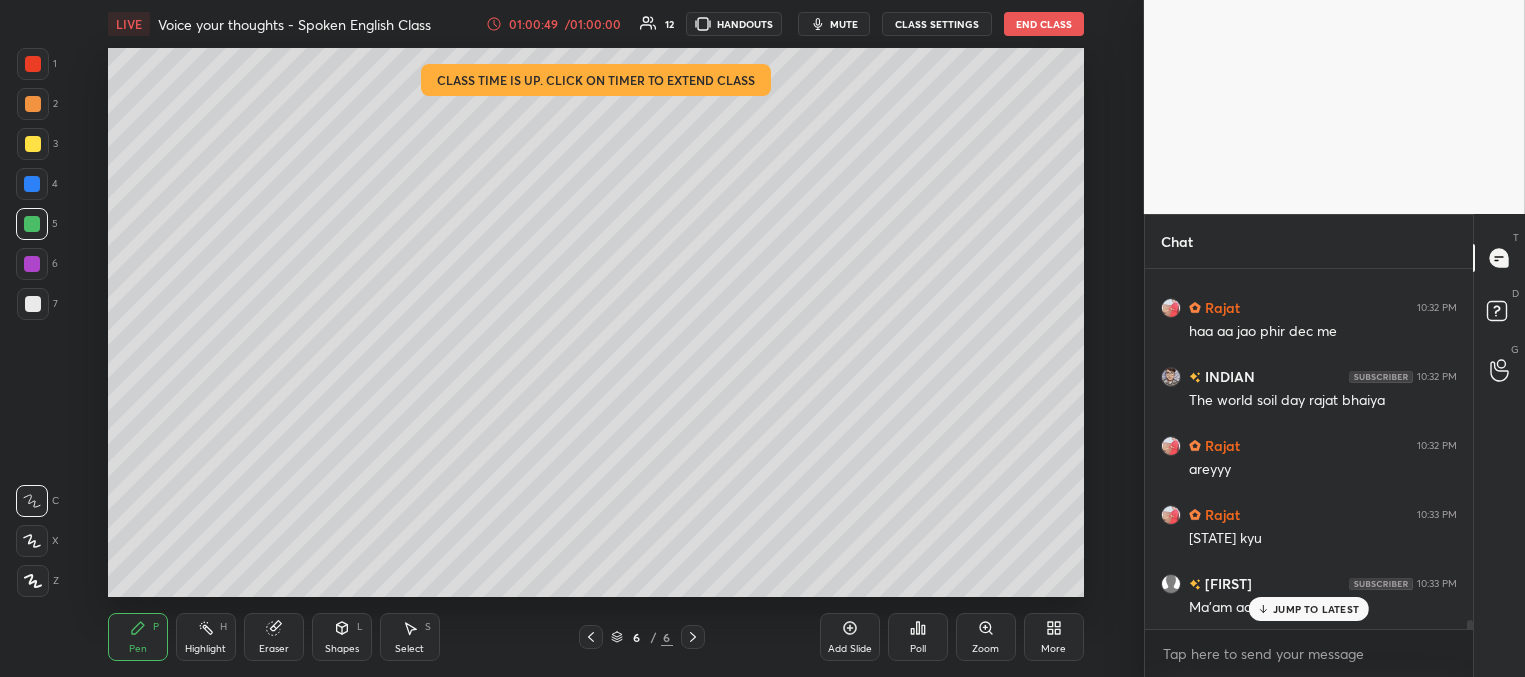 click on "[NAME] 10:31 PM hehe [NAME] 10:31 PM Dil se ho [CITY] dhadkan se ho london 😁 [NAME] 10:32 PM [NAME] tumko bhi [NAME] 10:32 PM aapka bday kab hai !! INDIAN 10:32 PM next sentence [NAME] 10:32 PM bhul gya mai :)\ [NAME] 10:32 PM Engineer hai kya aapke bhai mam INDIAN 10:32 PM dec 5 [NAME] 10:32 PM 5 th decc [NAME] 10:32 PM christmas par rkhenge ma'am meet phr totally english meet up hehe [NAME] 10:32 PM Oo [NAME] 10:32 PM haa aa jao phir dec me INDIAN 10:32 PM The world soil day [NAME] bhaiya [NAME] 10:33 PM areyyy [NAME] 10:33 PM [STATE] kyu [NAME] 10:33 PM Ma'am aap kaha se hoon ? JUMP TO LATEST" at bounding box center (1309, 449) 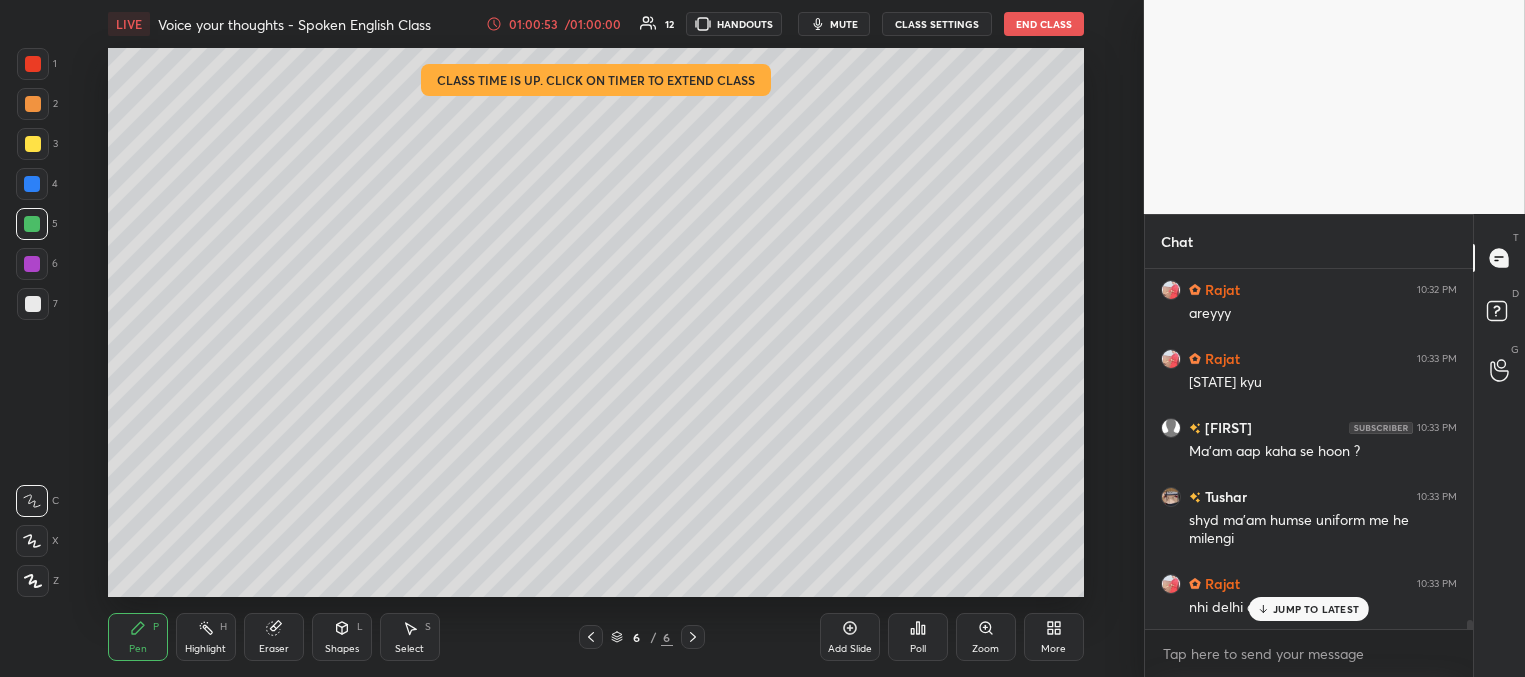 scroll, scrollTop: 14713, scrollLeft: 0, axis: vertical 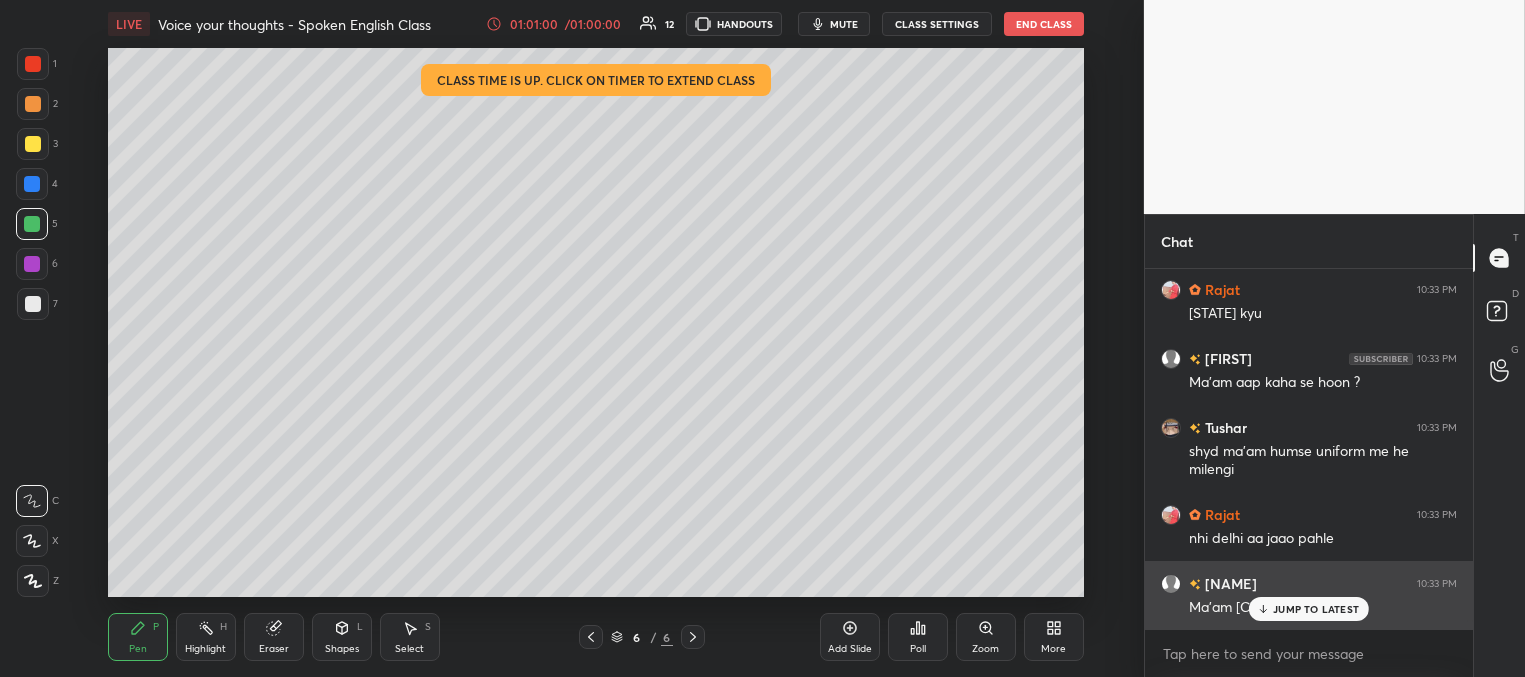 click on "JUMP TO LATEST" at bounding box center [1316, 609] 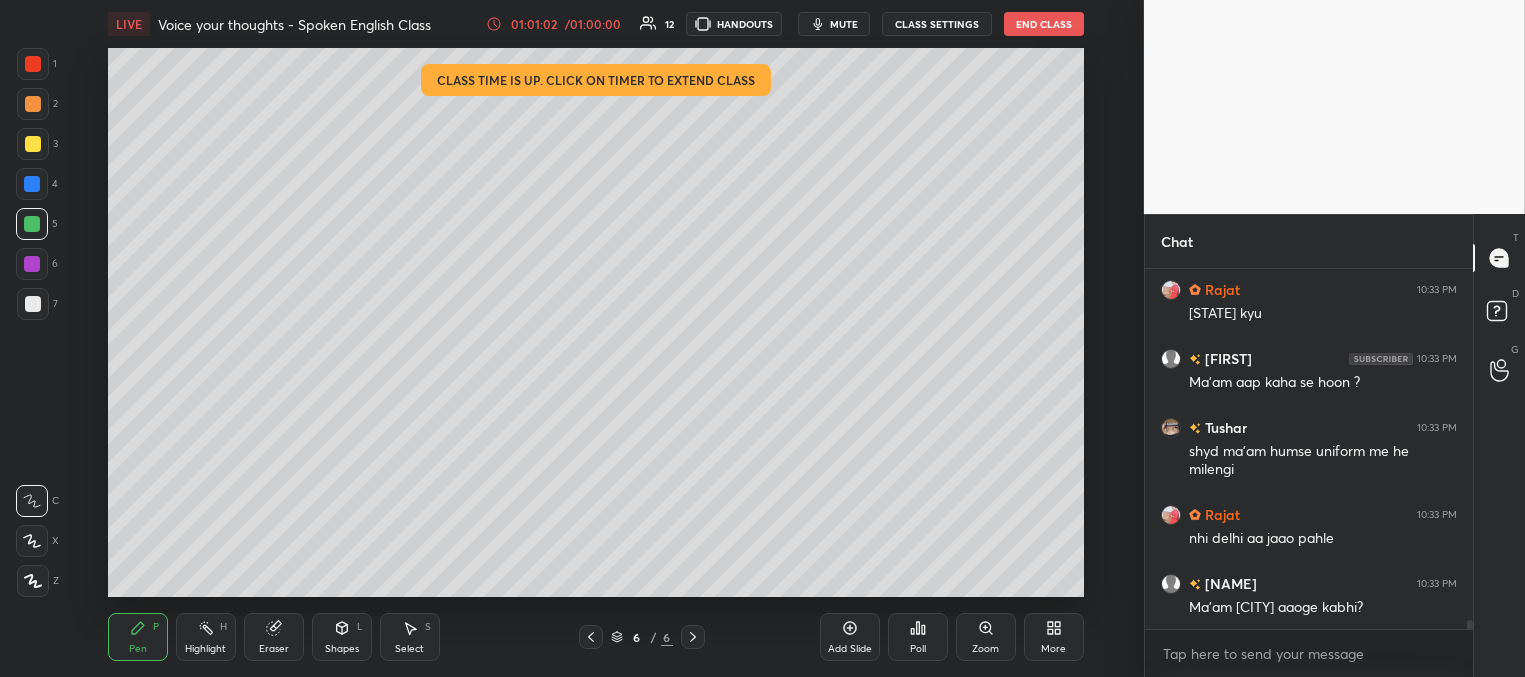 scroll, scrollTop: 14800, scrollLeft: 0, axis: vertical 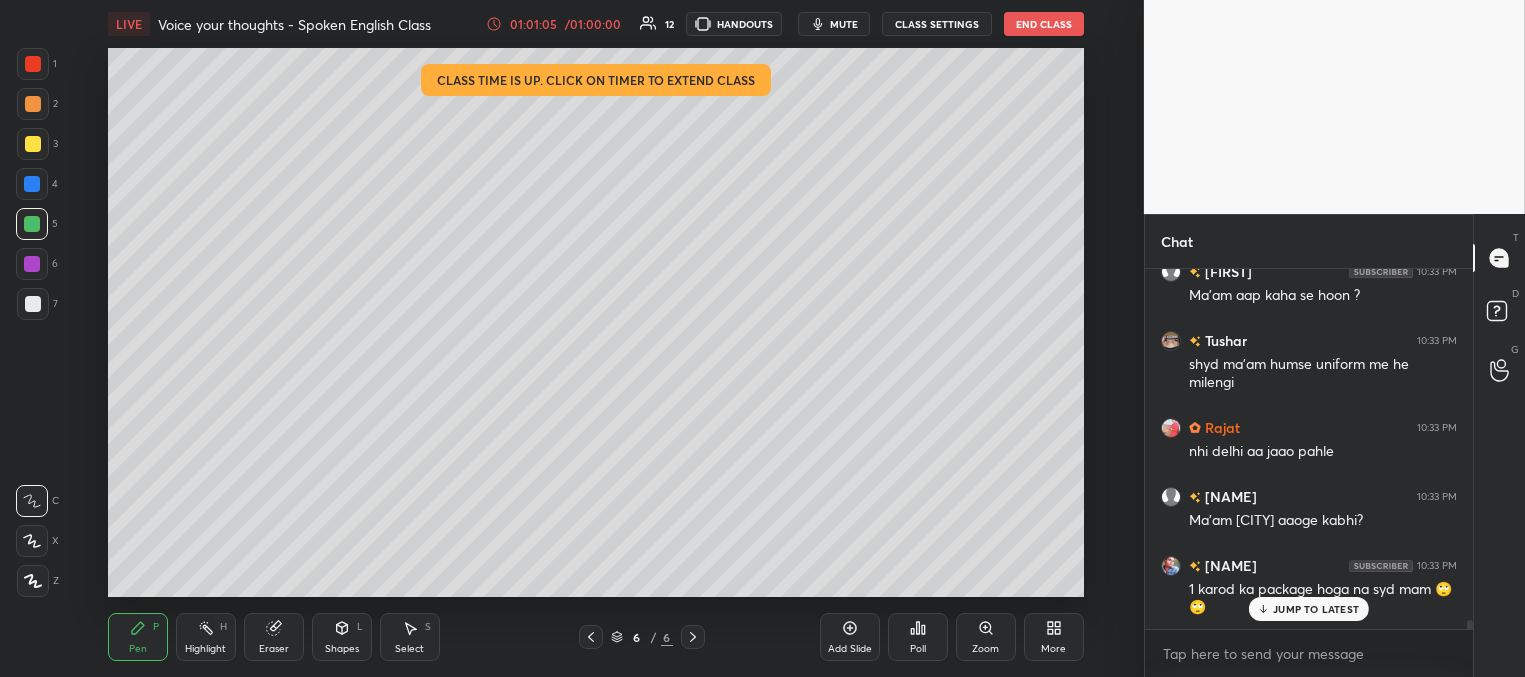 click on "JUMP TO LATEST" at bounding box center [1316, 609] 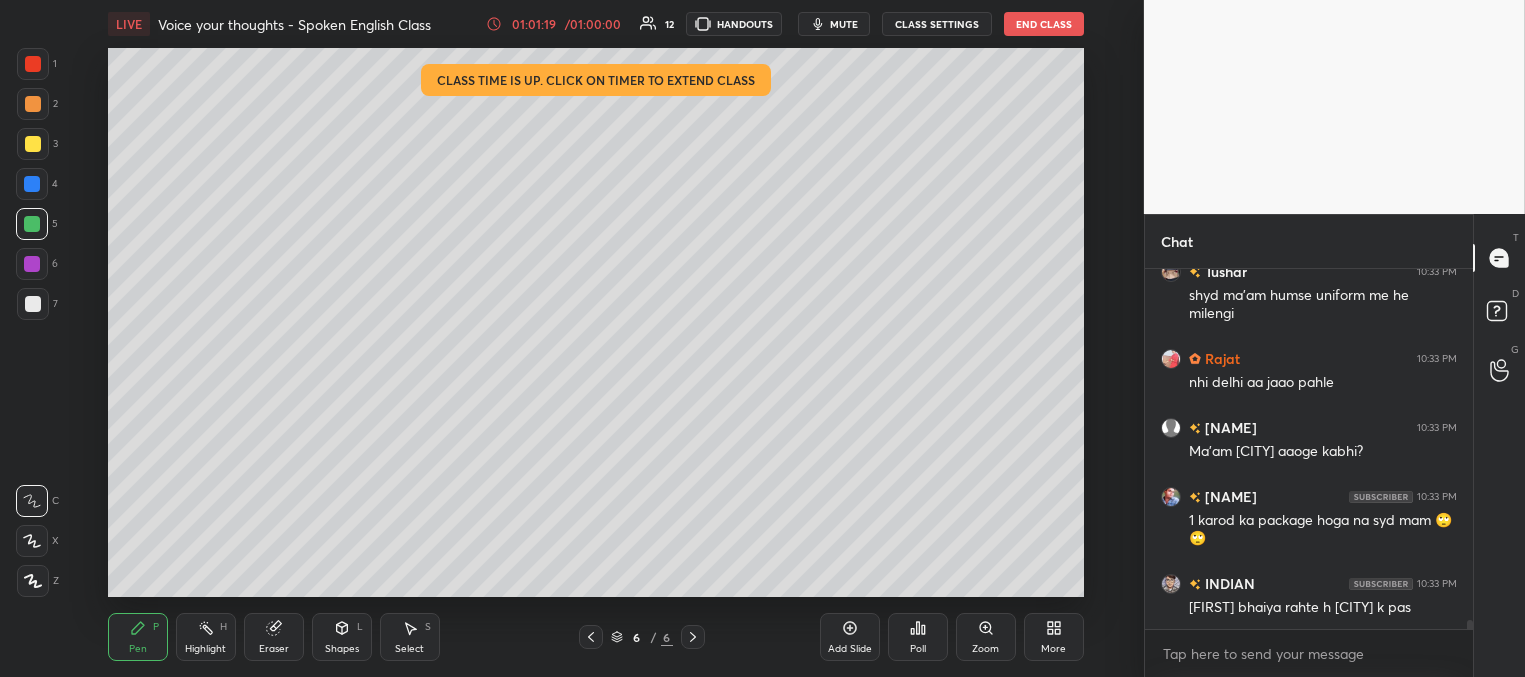 scroll, scrollTop: 14938, scrollLeft: 0, axis: vertical 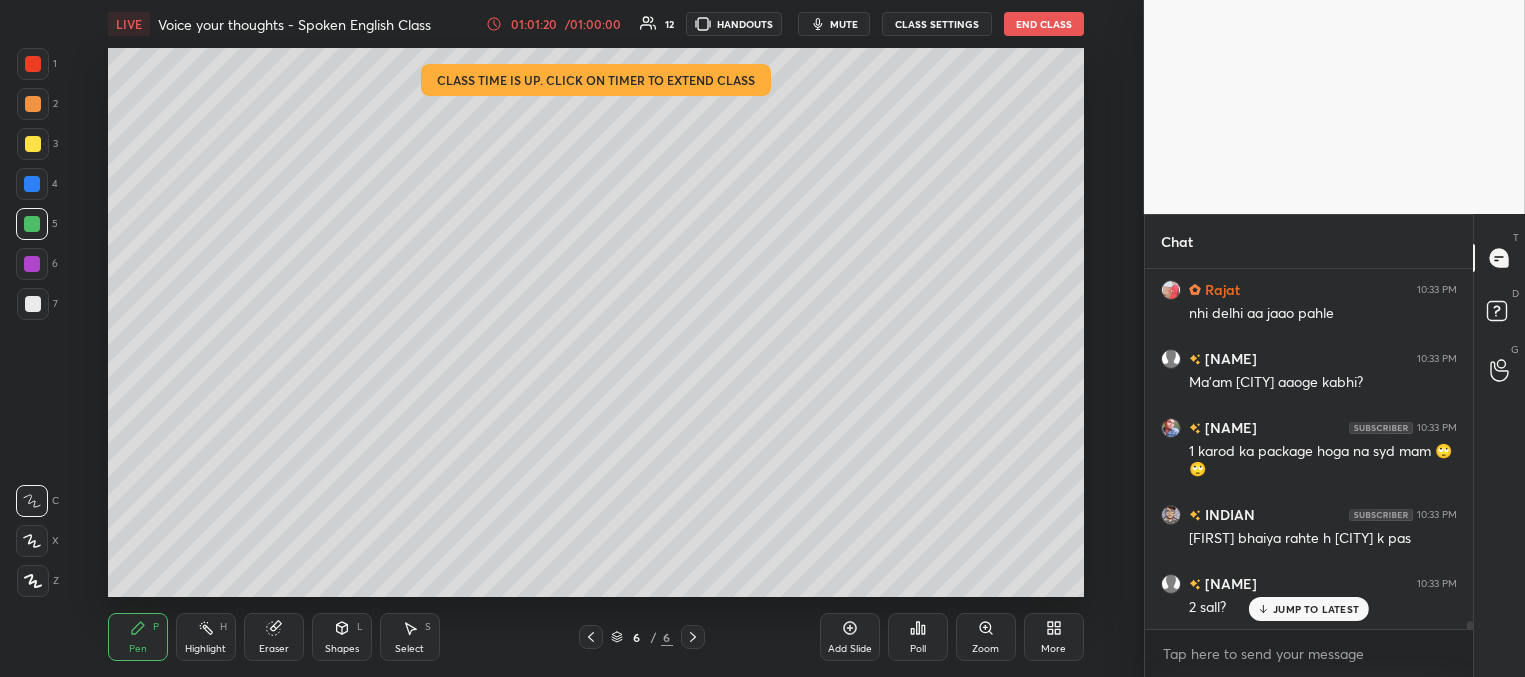 click on "JUMP TO LATEST" at bounding box center (1316, 609) 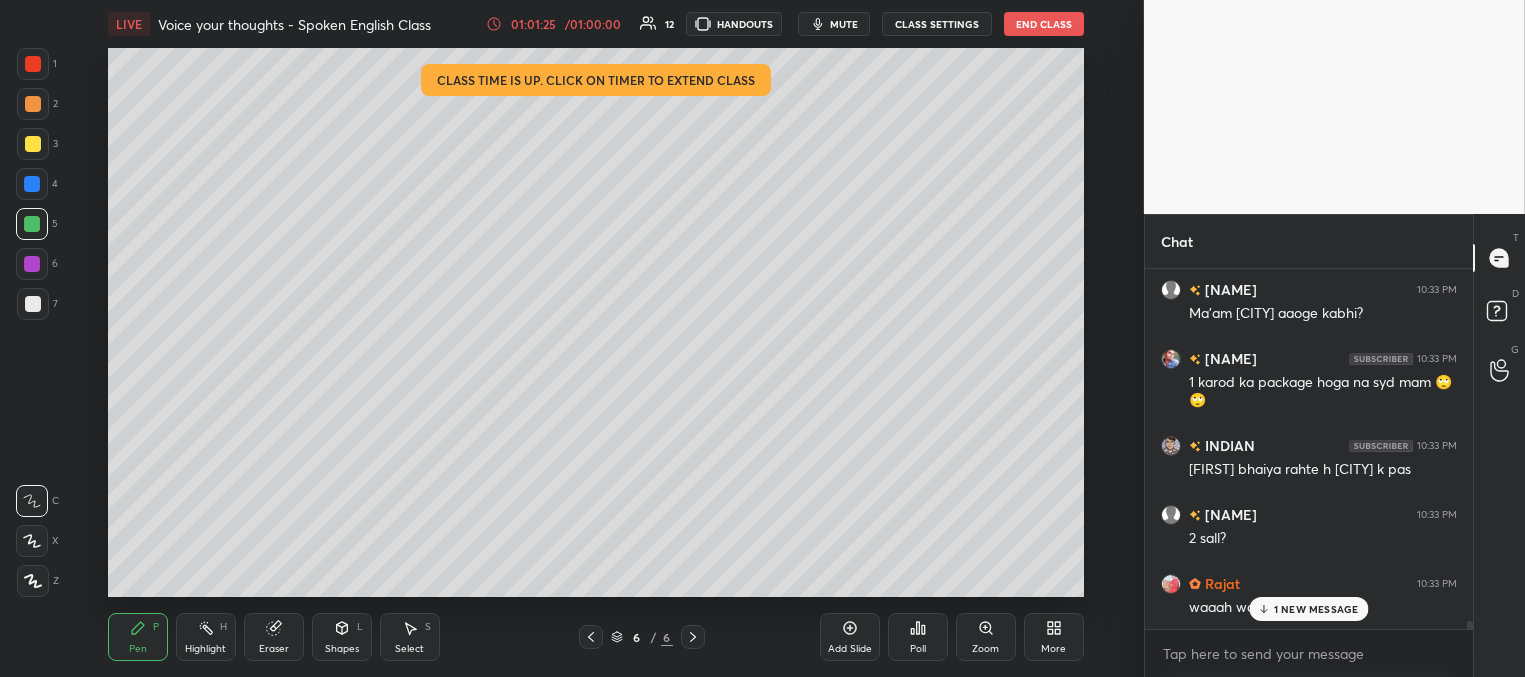 scroll, scrollTop: 15094, scrollLeft: 0, axis: vertical 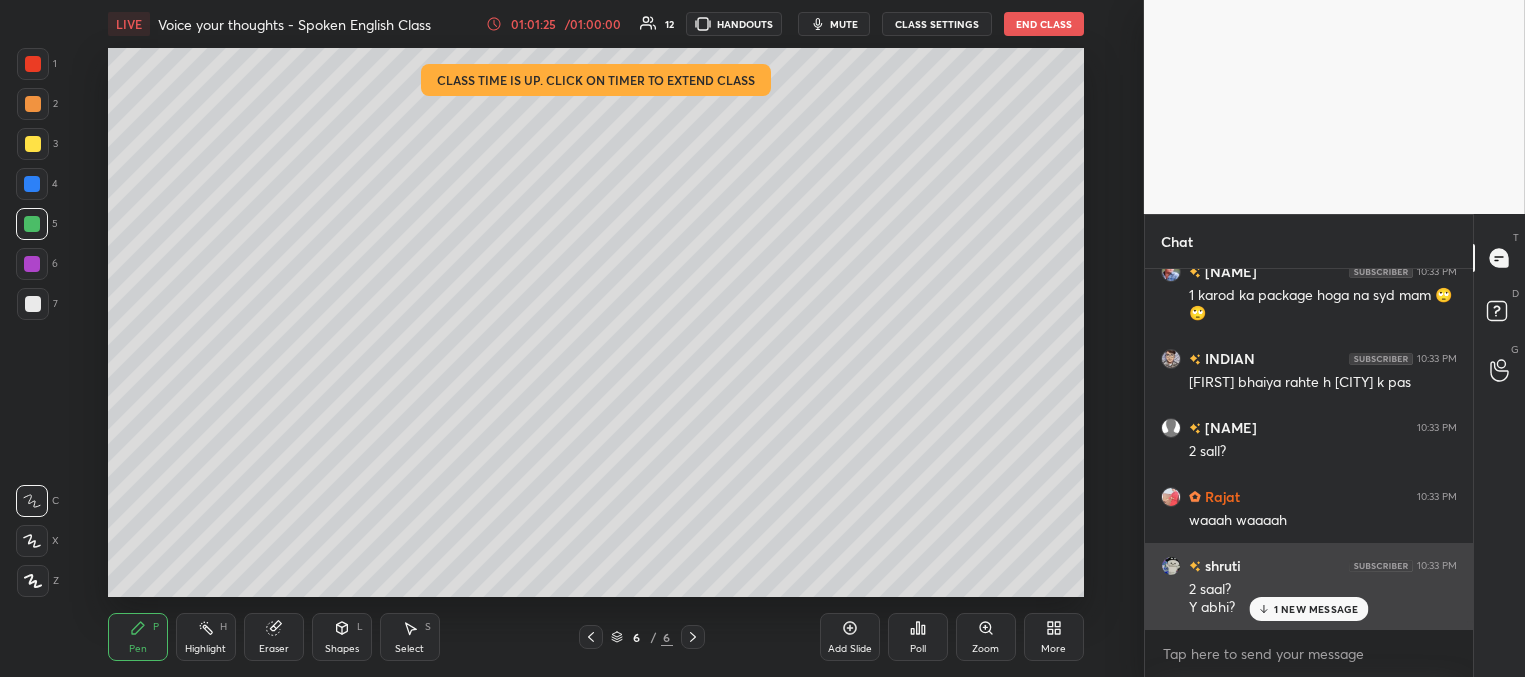 click on "1 NEW MESSAGE" at bounding box center (1316, 609) 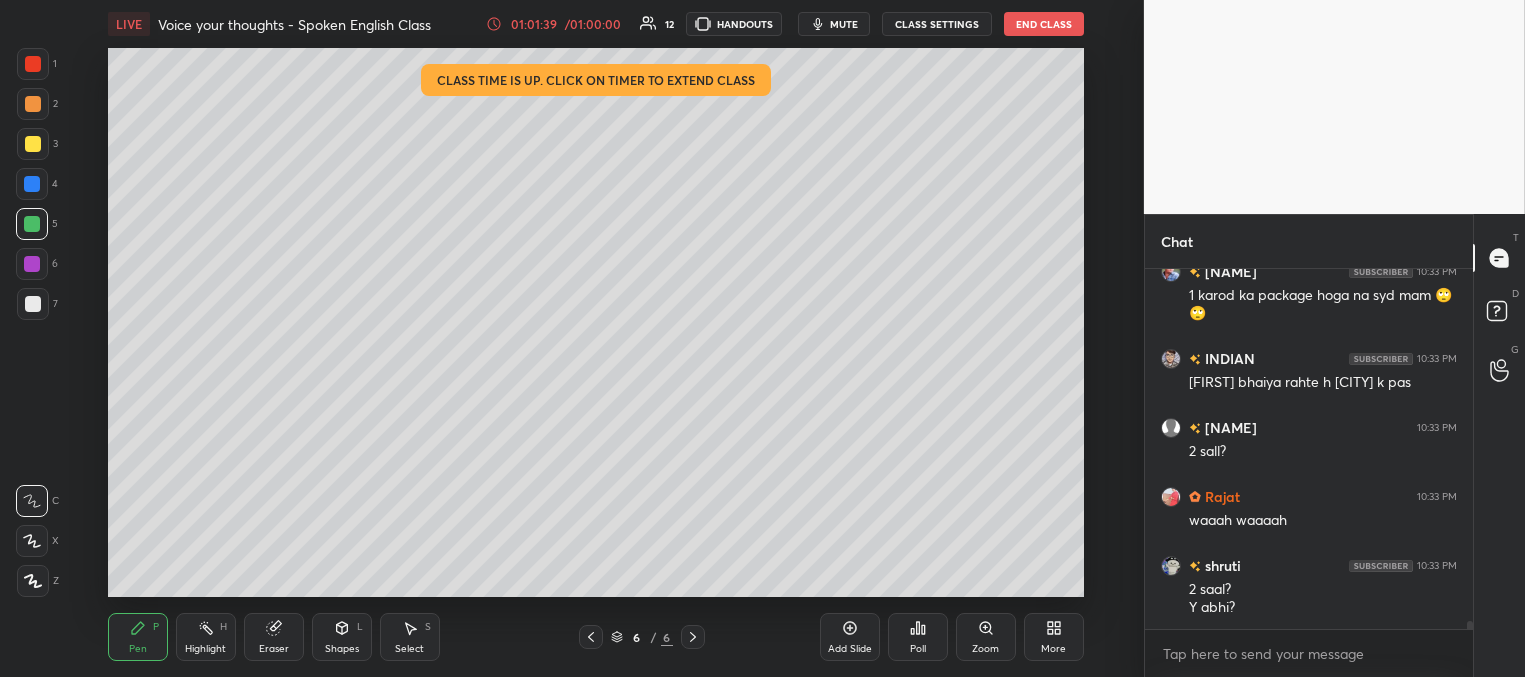 scroll, scrollTop: 15163, scrollLeft: 0, axis: vertical 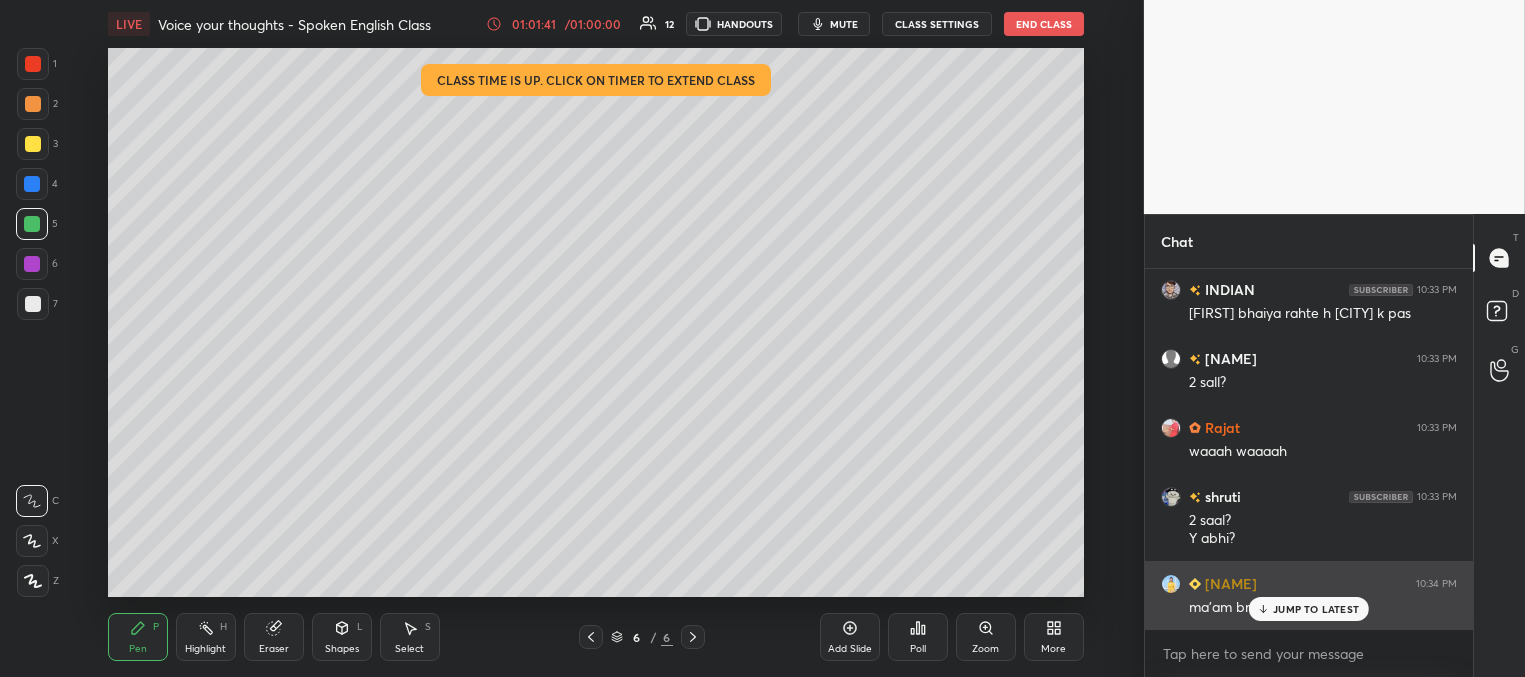 click on "JUMP TO LATEST" at bounding box center [1316, 609] 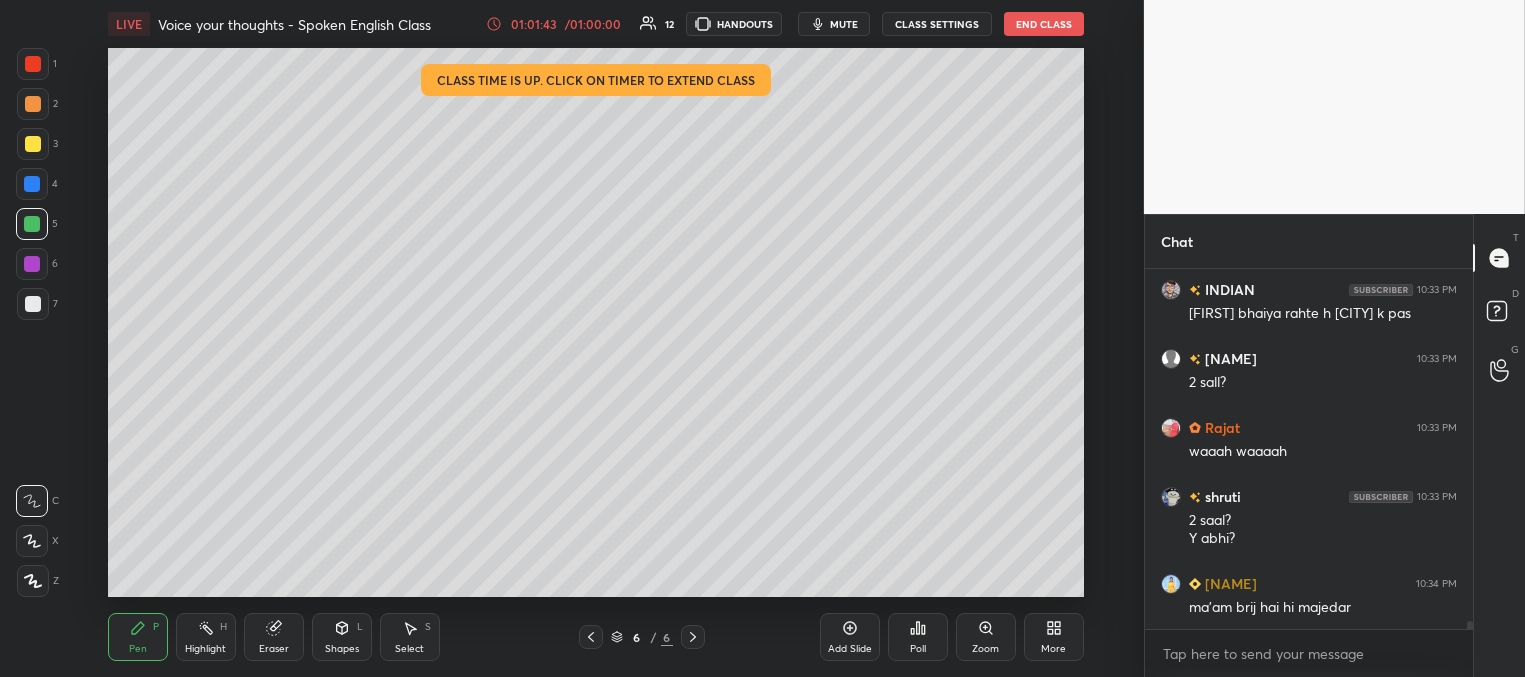 scroll, scrollTop: 15232, scrollLeft: 0, axis: vertical 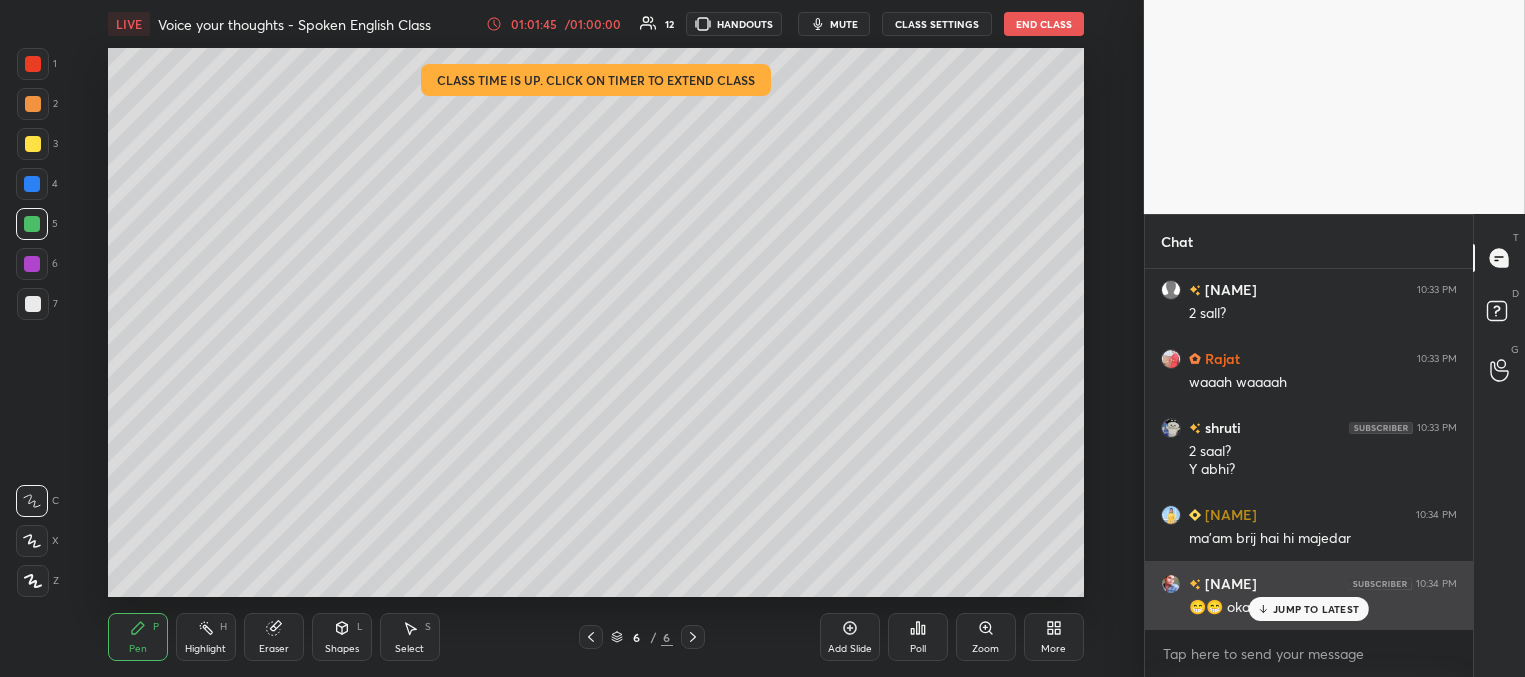 click on "JUMP TO LATEST" at bounding box center [1316, 609] 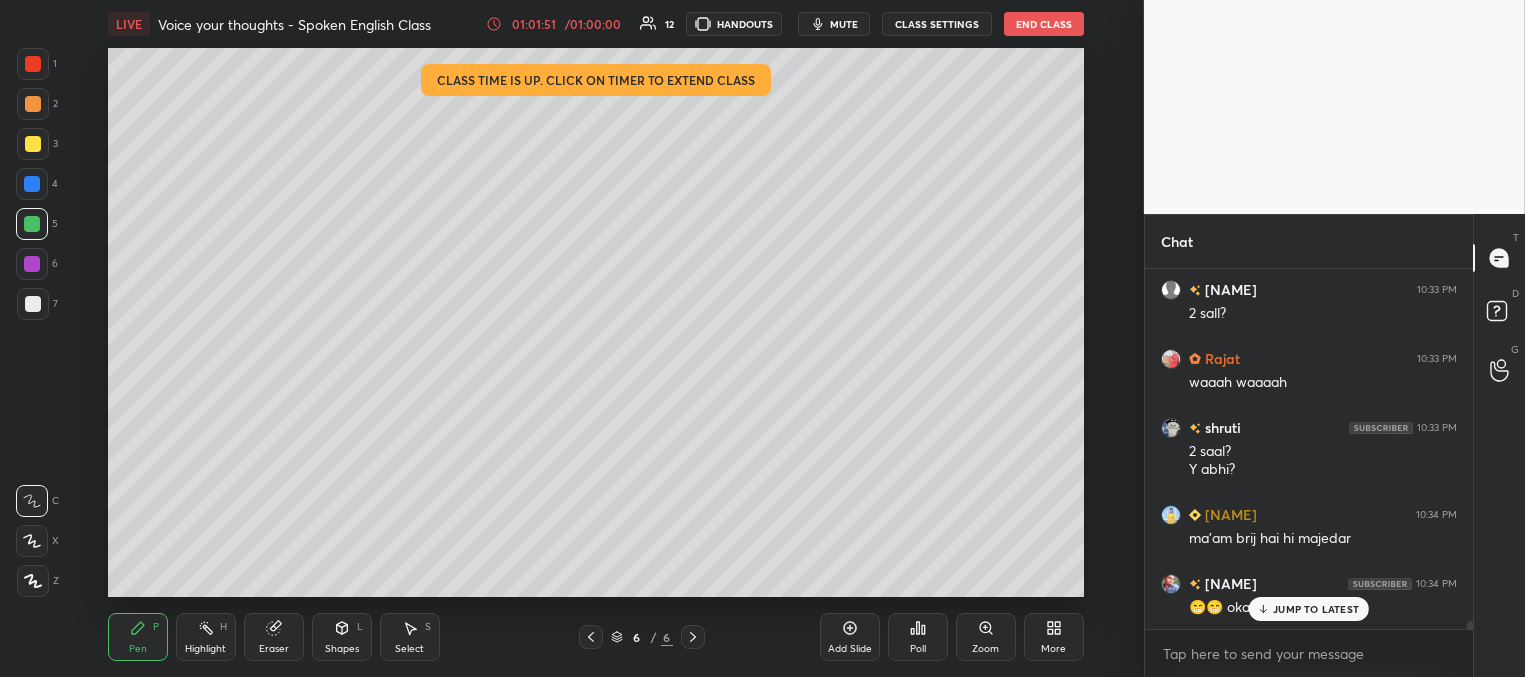 scroll, scrollTop: 15301, scrollLeft: 0, axis: vertical 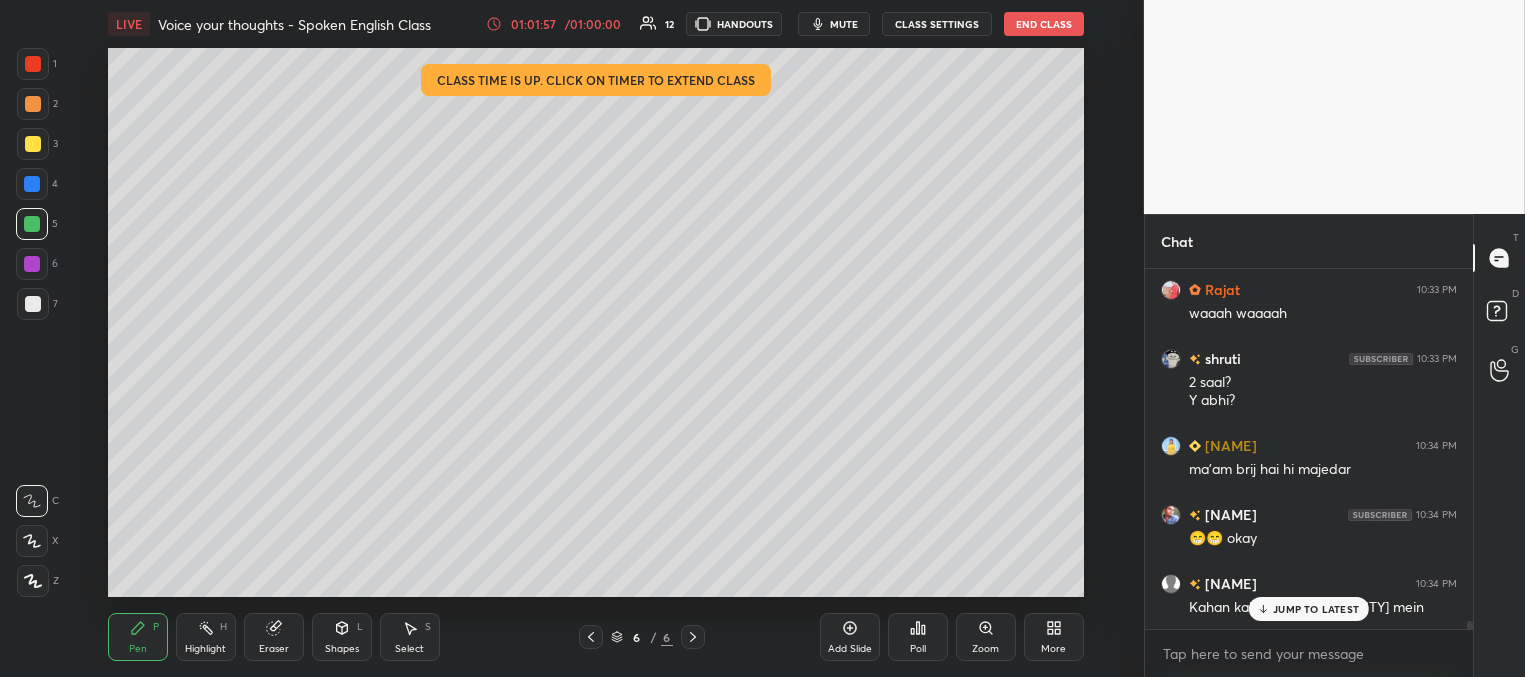 click on "JUMP TO LATEST" at bounding box center [1316, 609] 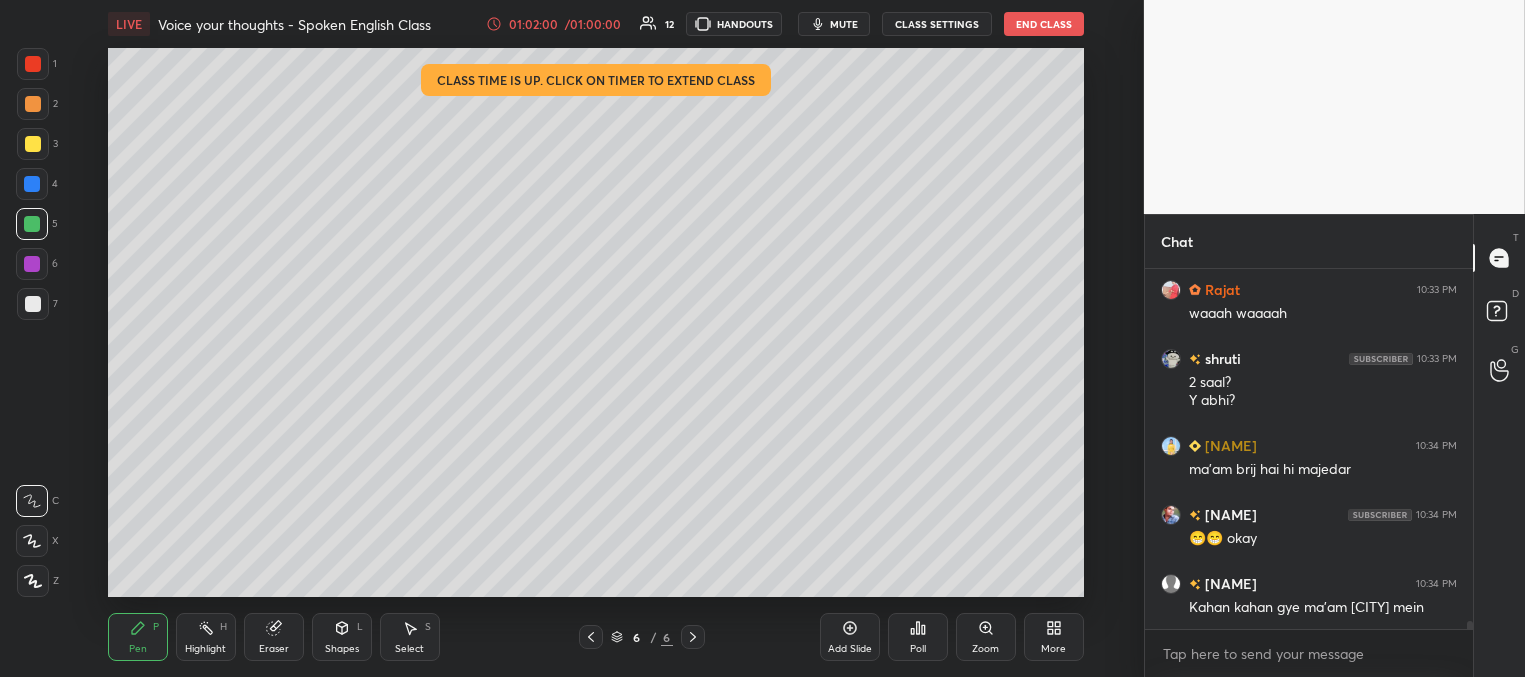 scroll, scrollTop: 15388, scrollLeft: 0, axis: vertical 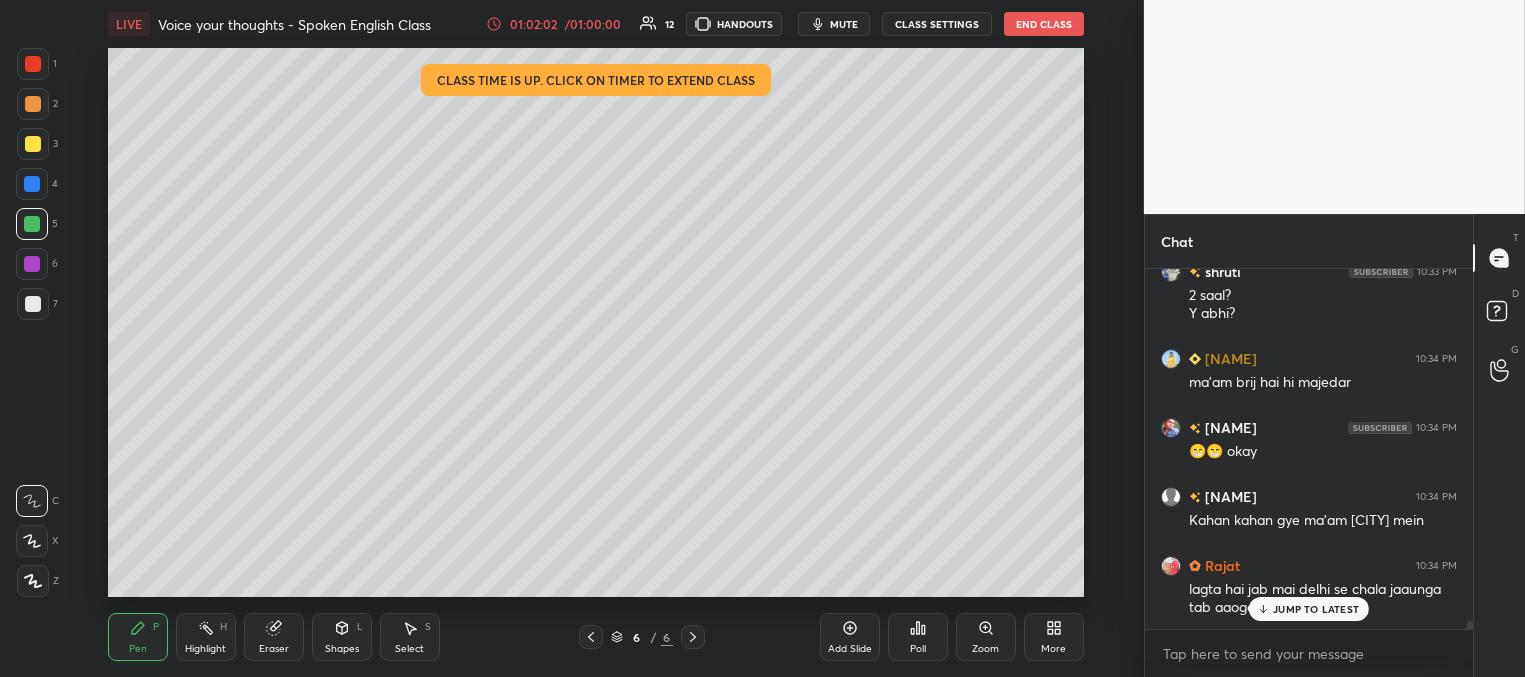 click on "JUMP TO LATEST" at bounding box center (1316, 609) 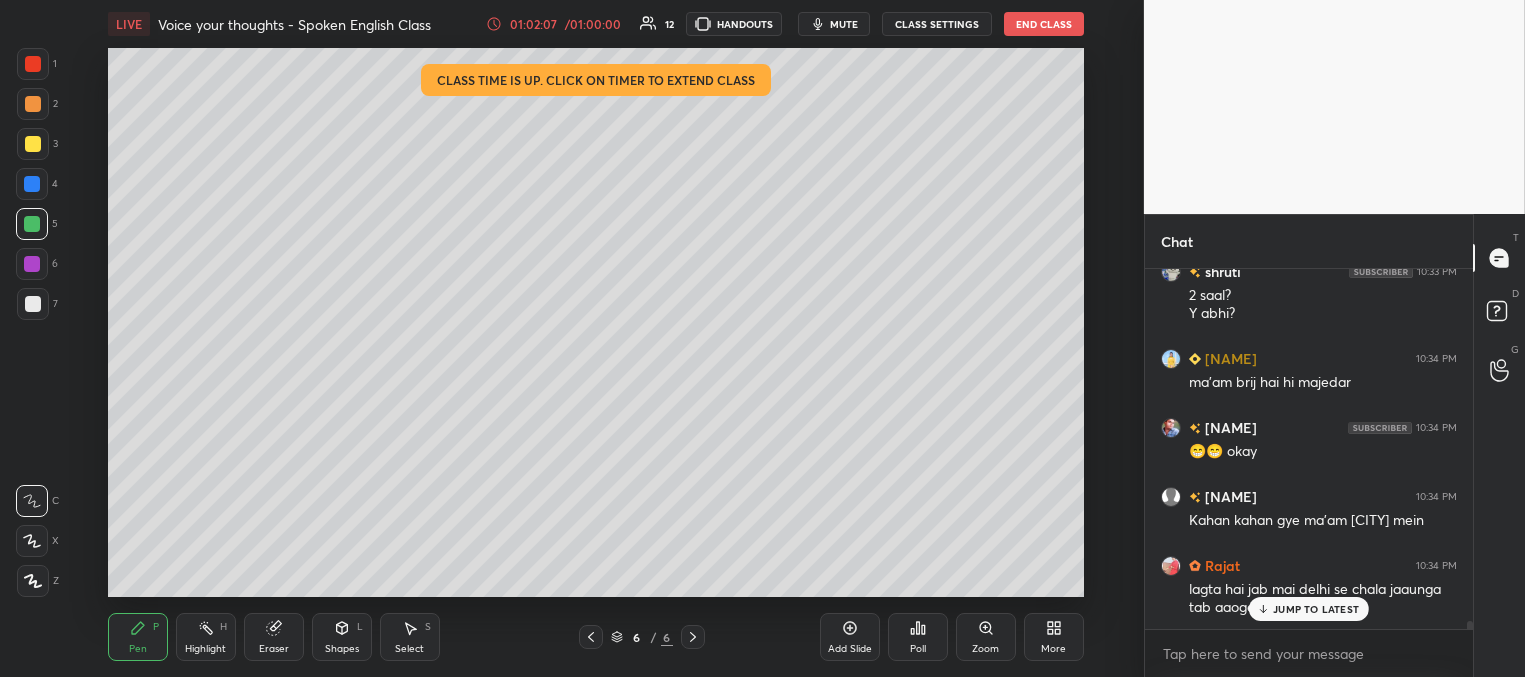 scroll, scrollTop: 15457, scrollLeft: 0, axis: vertical 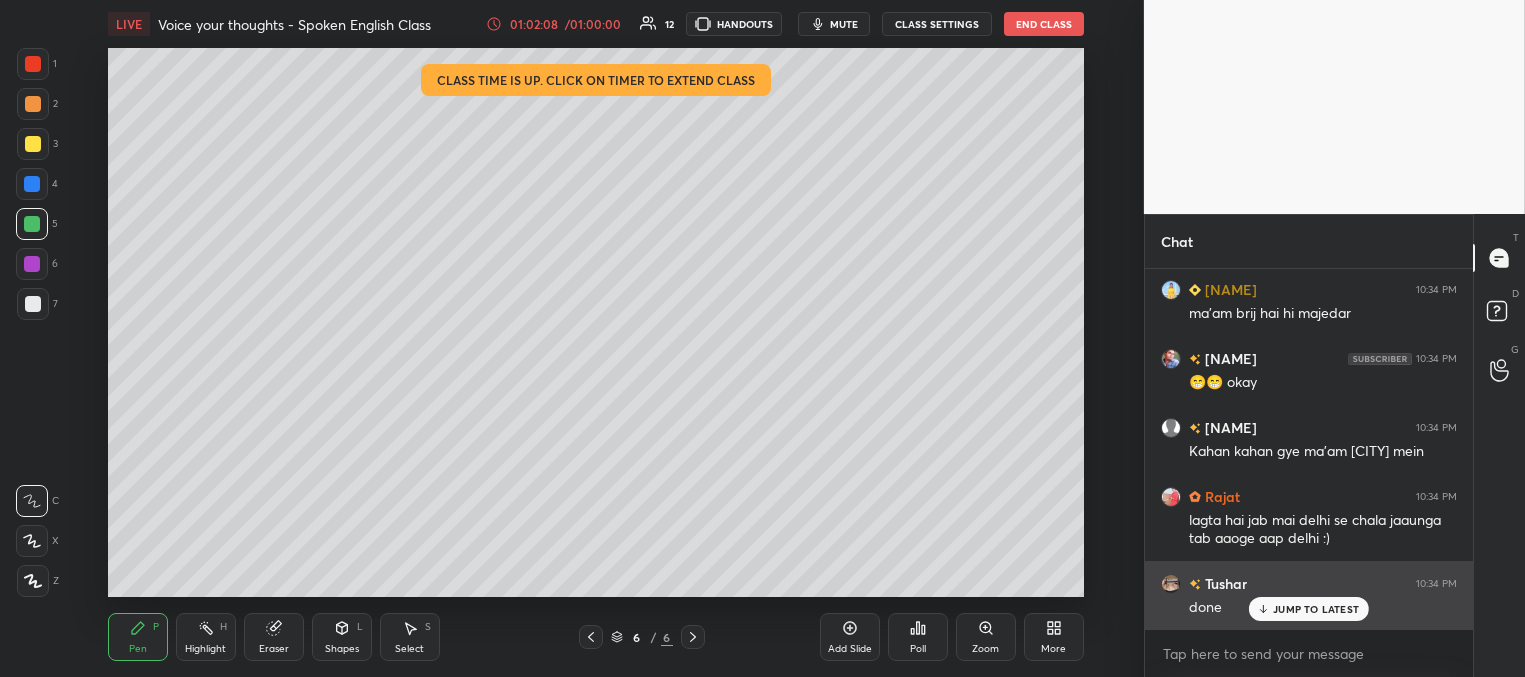 click on "JUMP TO LATEST" at bounding box center [1316, 609] 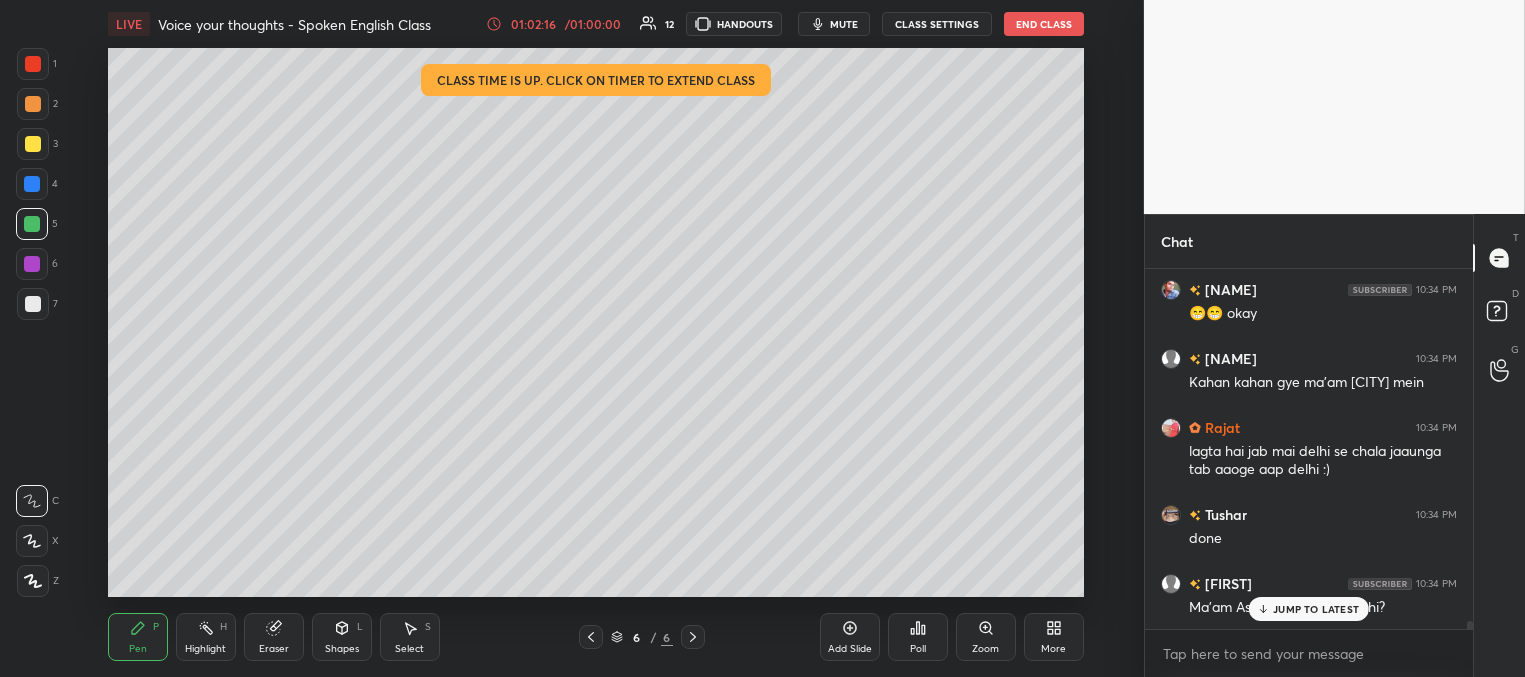 scroll, scrollTop: 15596, scrollLeft: 0, axis: vertical 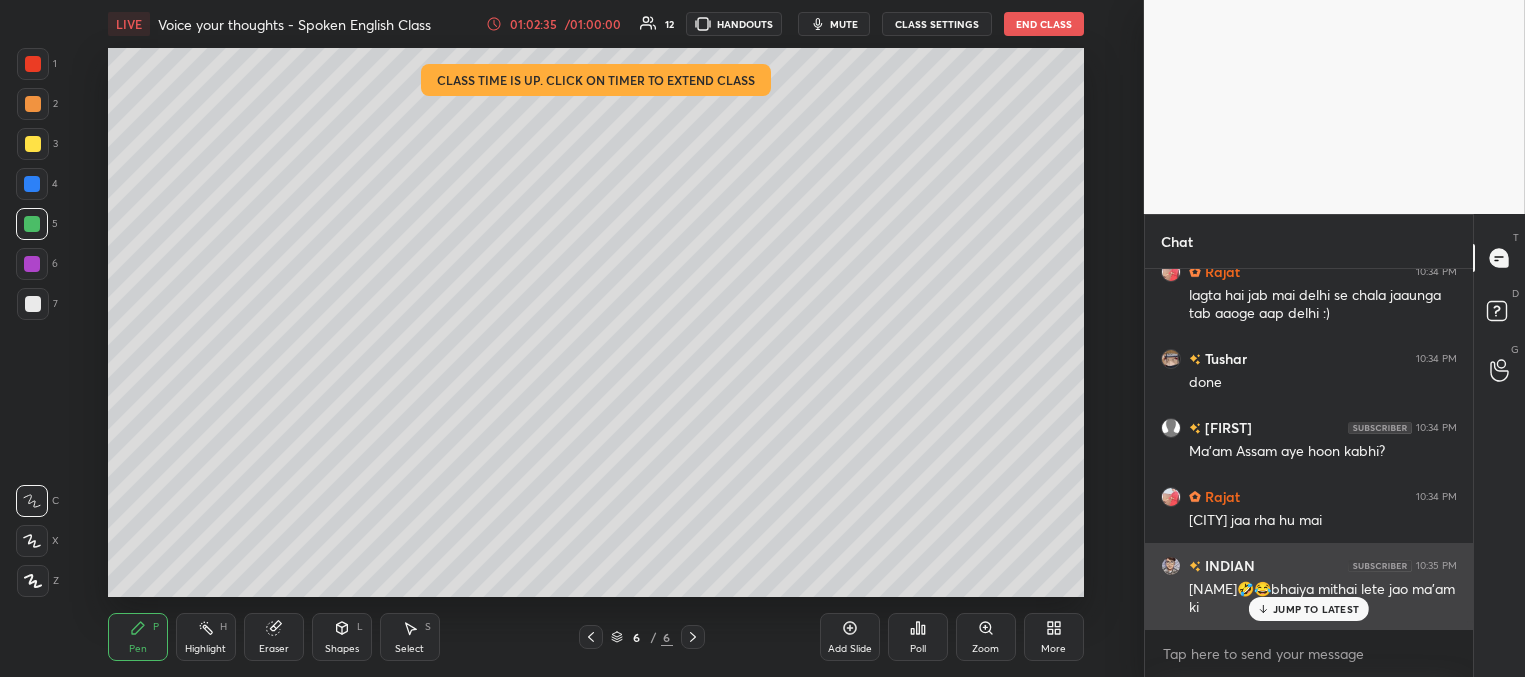 click on "JUMP TO LATEST" at bounding box center (1316, 609) 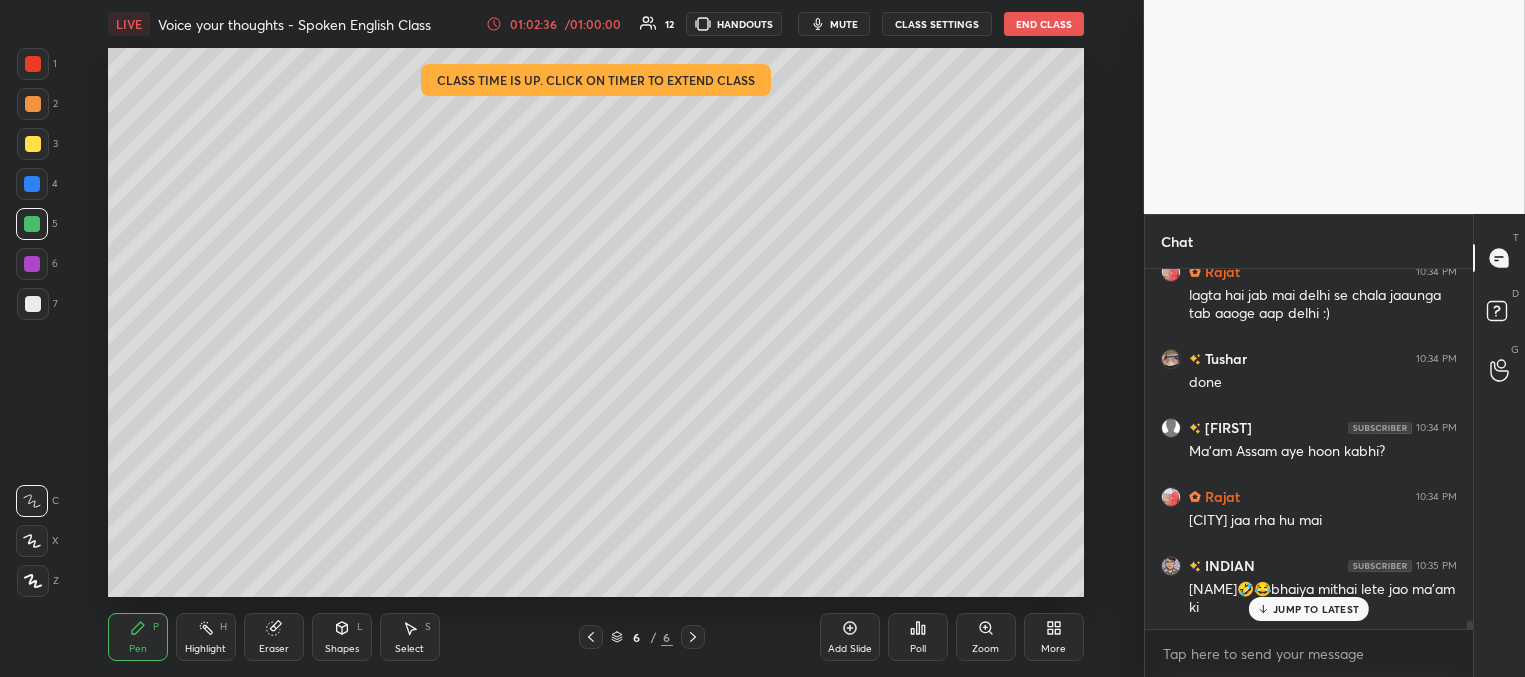 scroll, scrollTop: 15769, scrollLeft: 0, axis: vertical 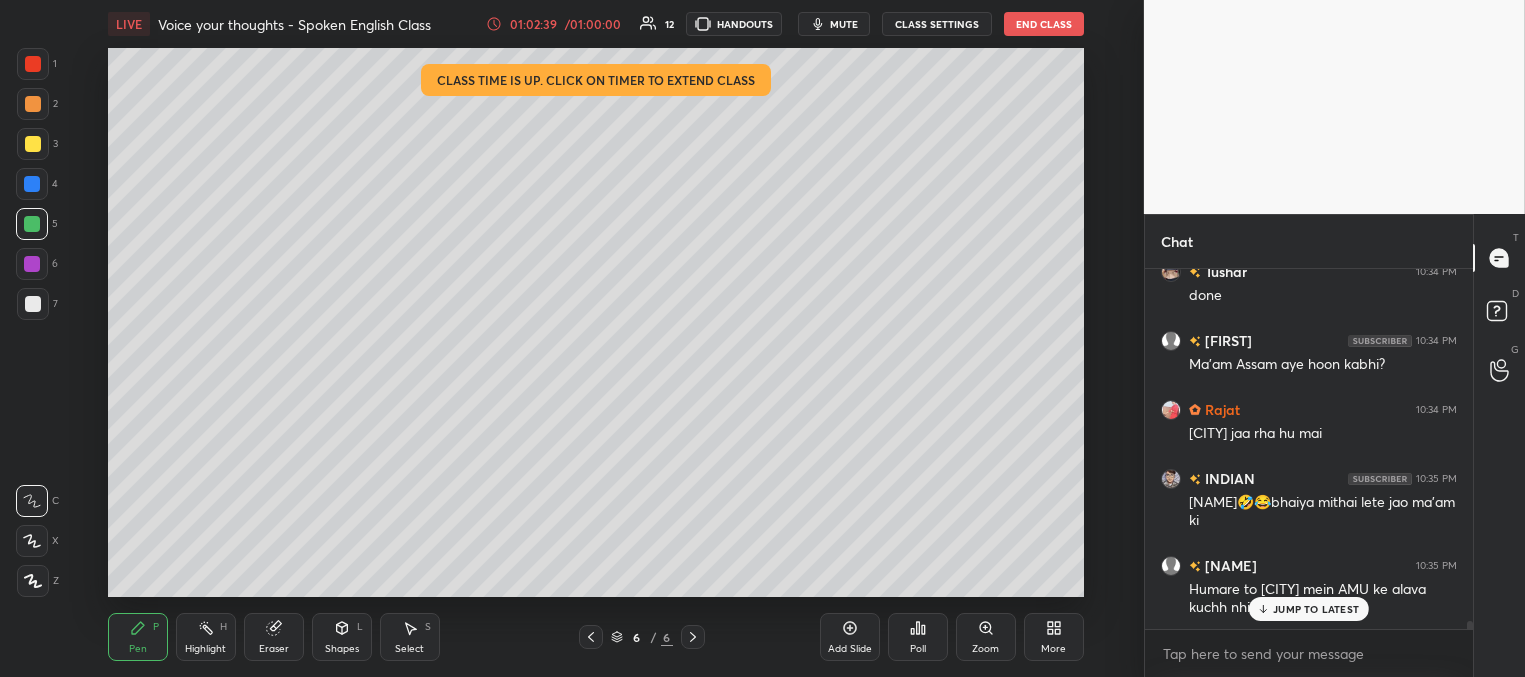 click on "JUMP TO LATEST" at bounding box center [1316, 609] 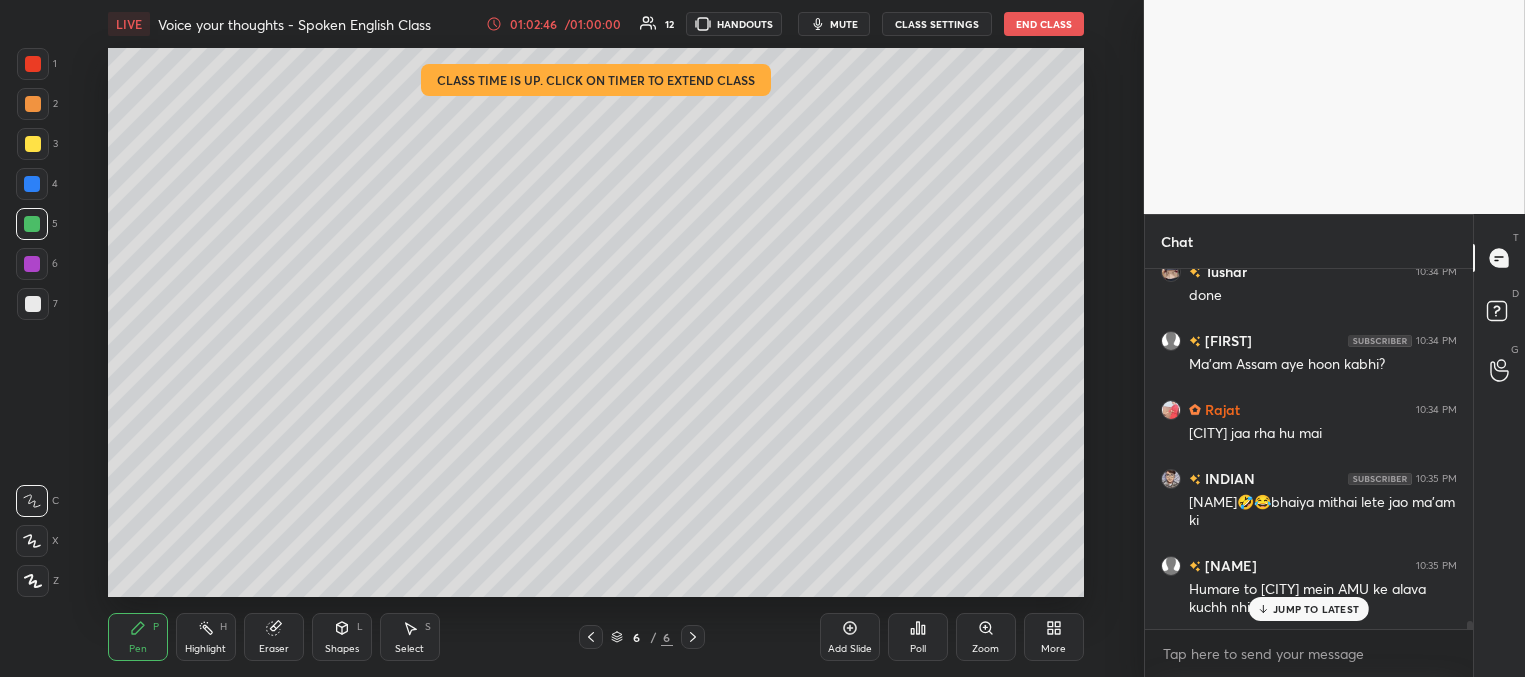 scroll, scrollTop: 15838, scrollLeft: 0, axis: vertical 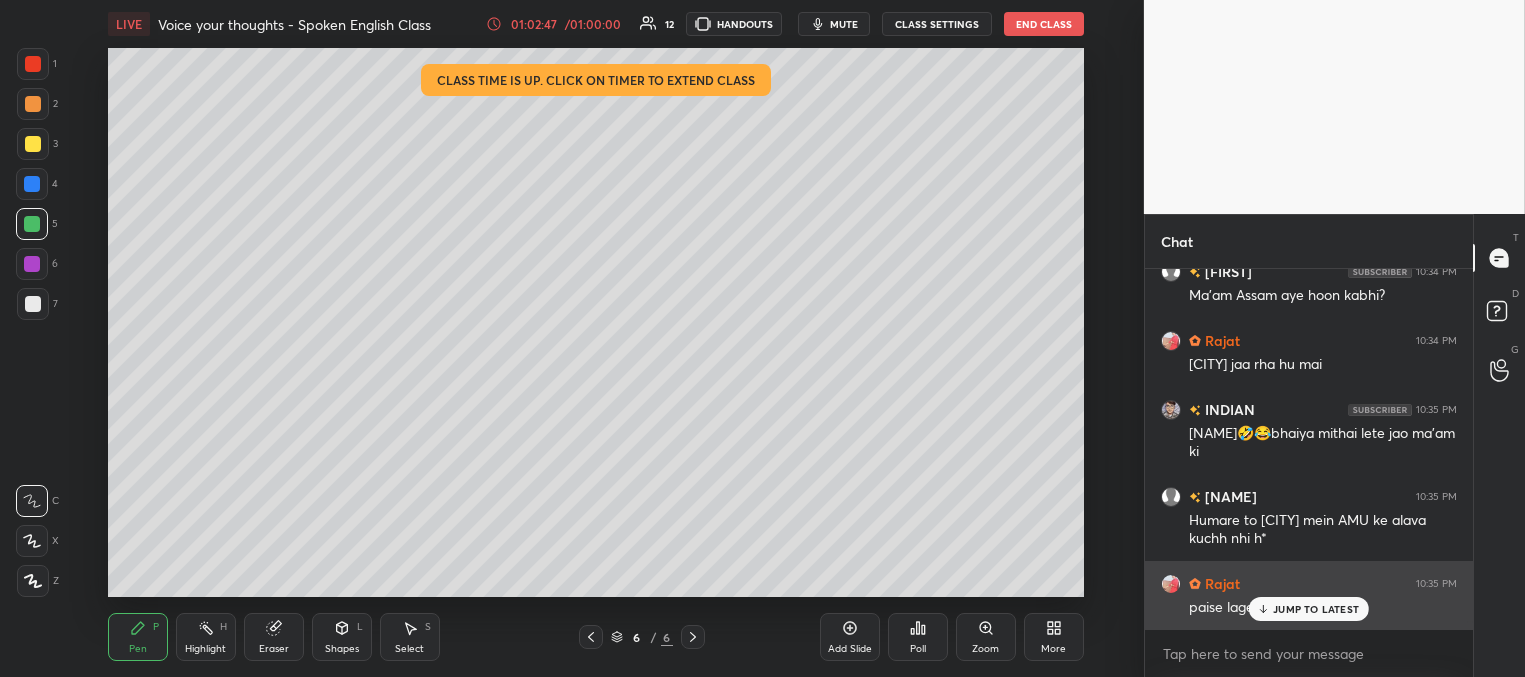 drag, startPoint x: 1279, startPoint y: 610, endPoint x: 1268, endPoint y: 598, distance: 16.27882 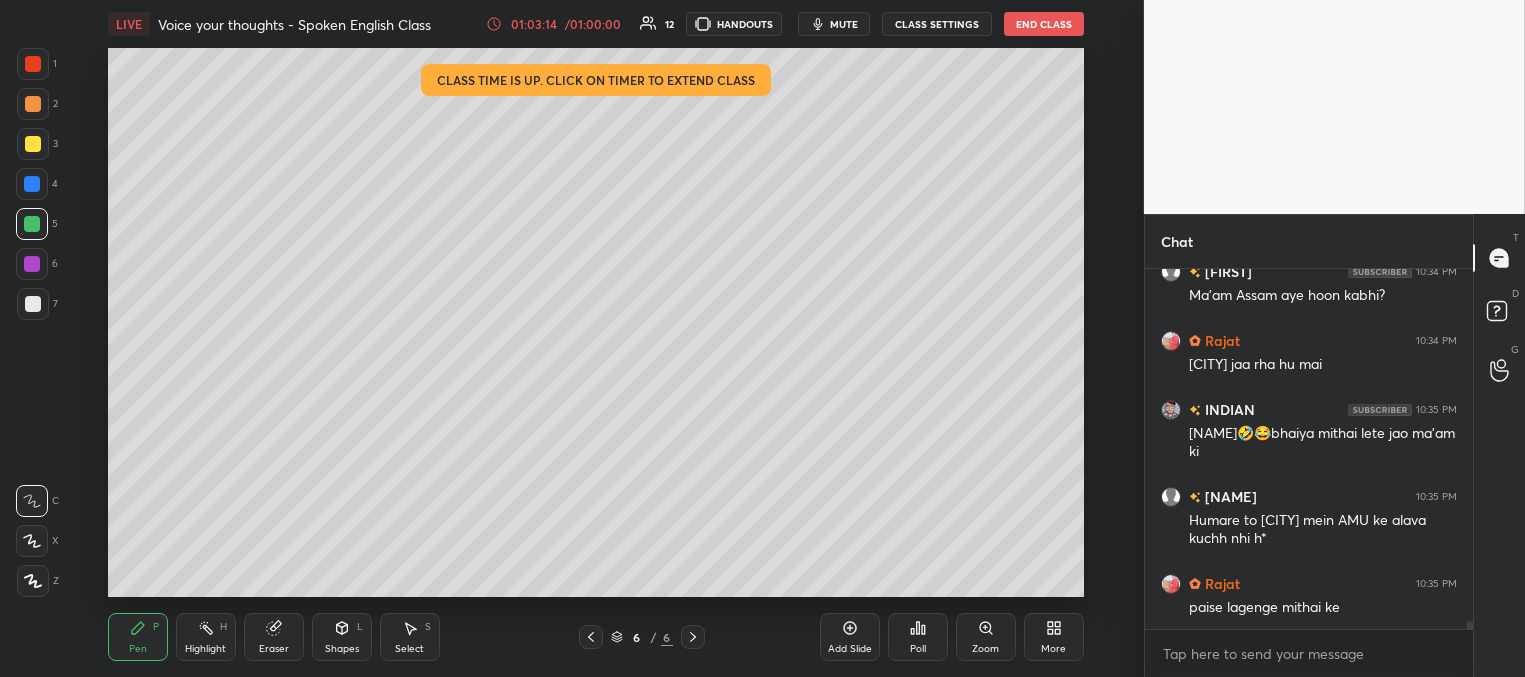 scroll, scrollTop: 15907, scrollLeft: 0, axis: vertical 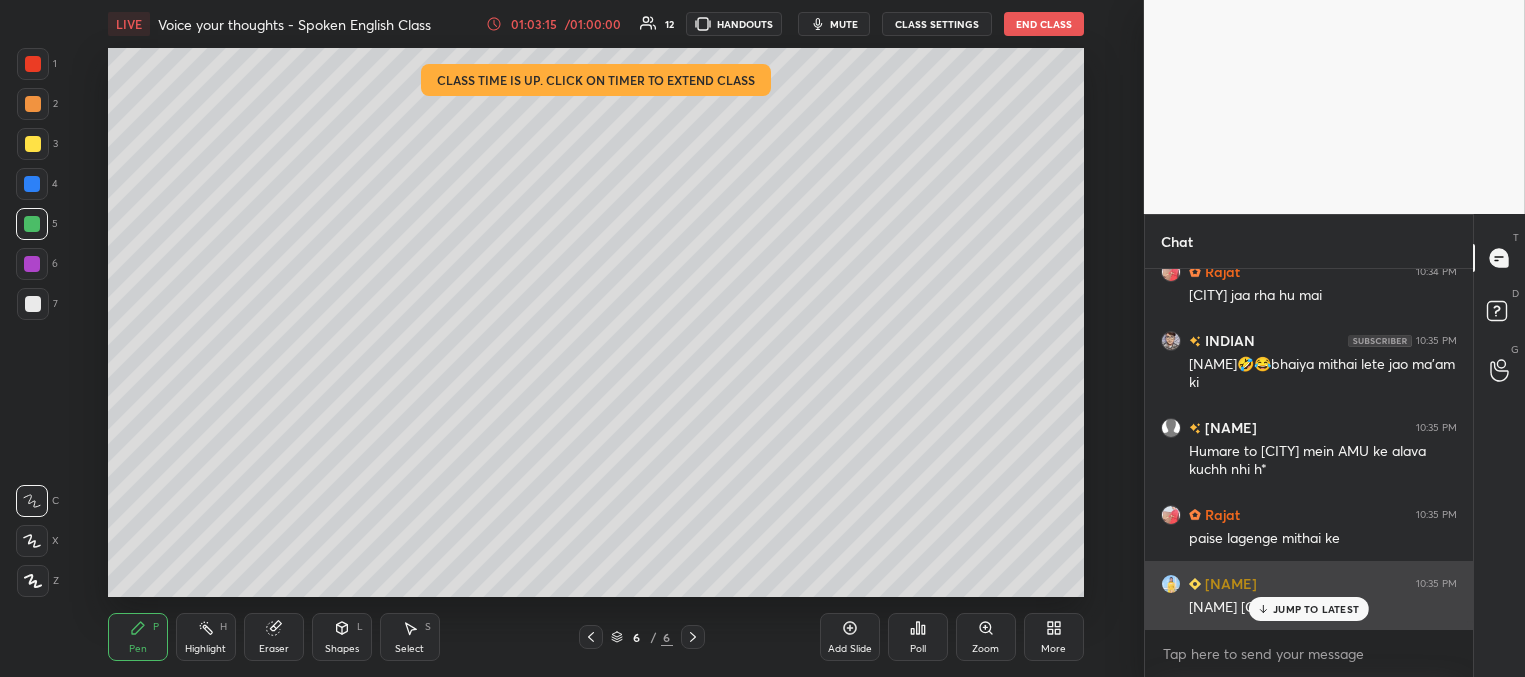 click 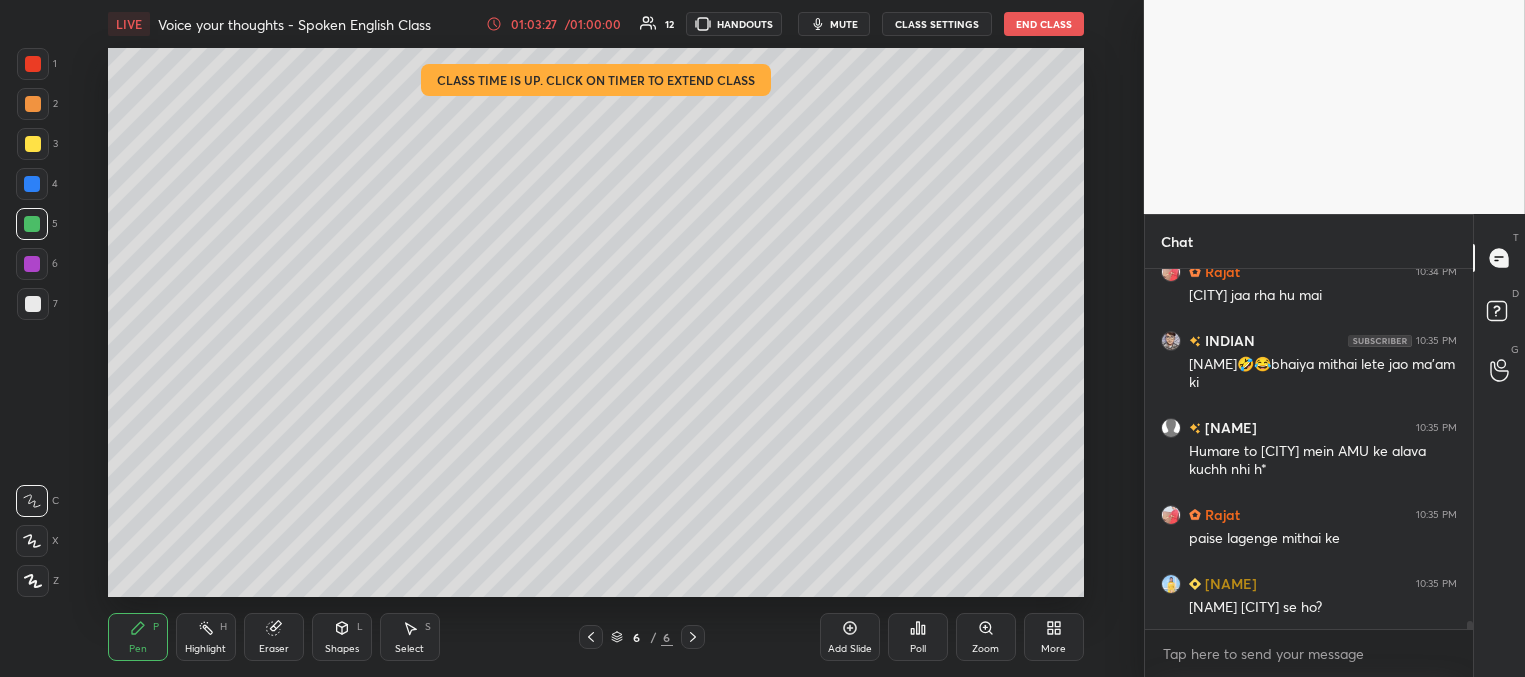 scroll, scrollTop: 15994, scrollLeft: 0, axis: vertical 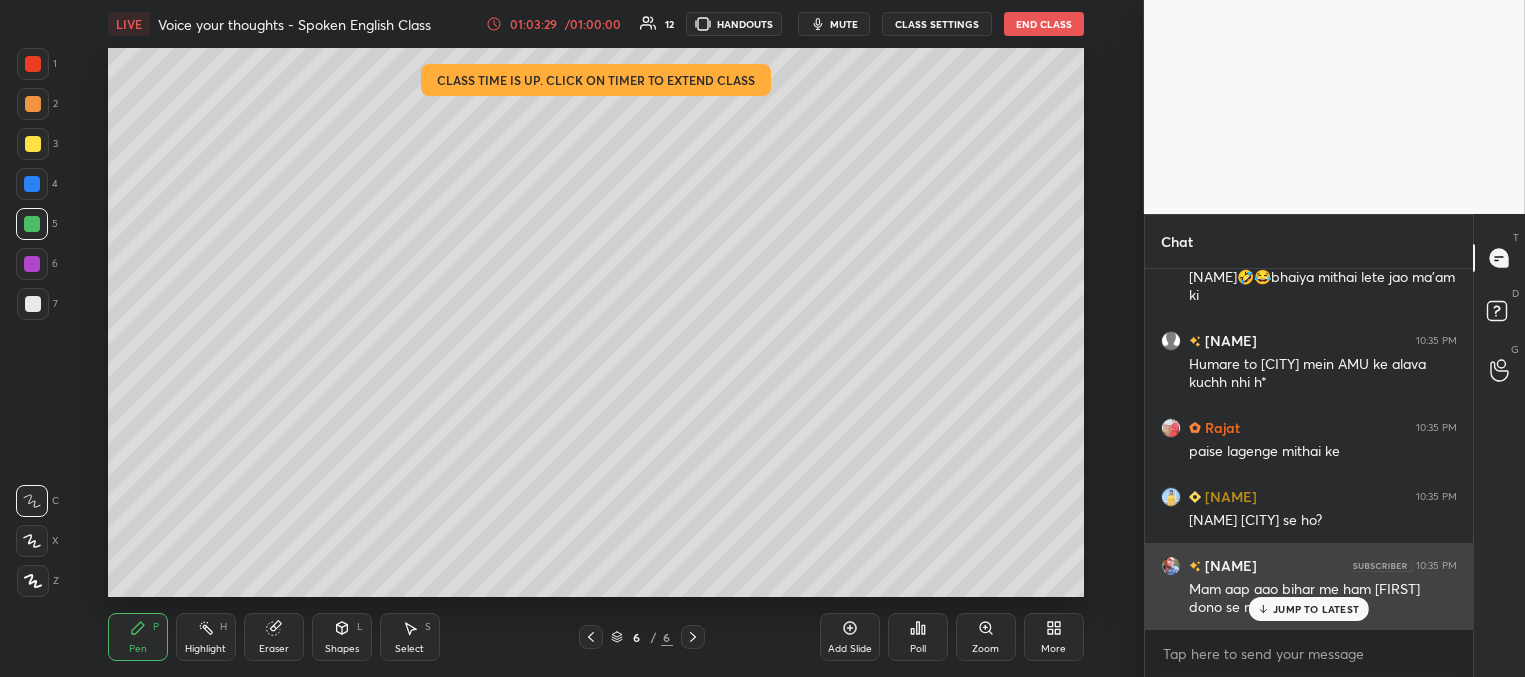 click on "JUMP TO LATEST" at bounding box center (1316, 609) 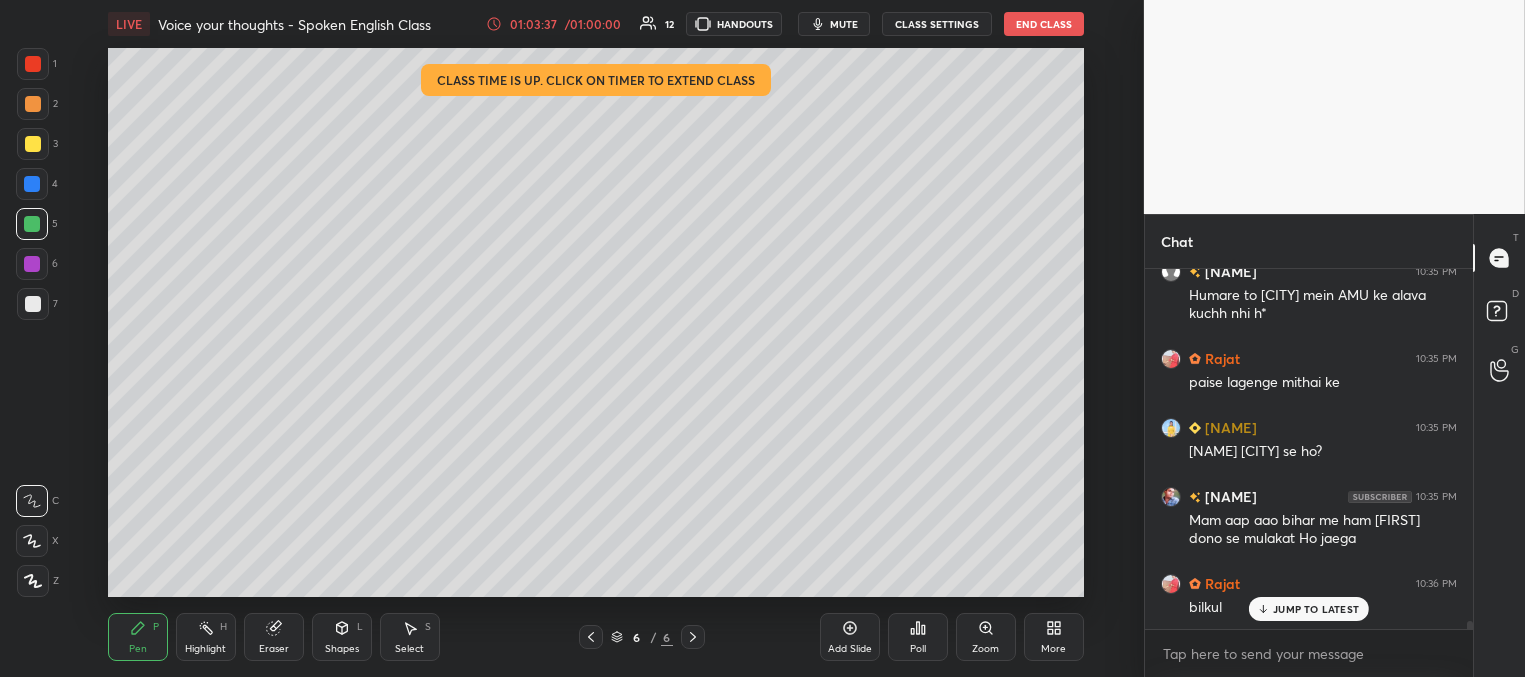 scroll, scrollTop: 16132, scrollLeft: 0, axis: vertical 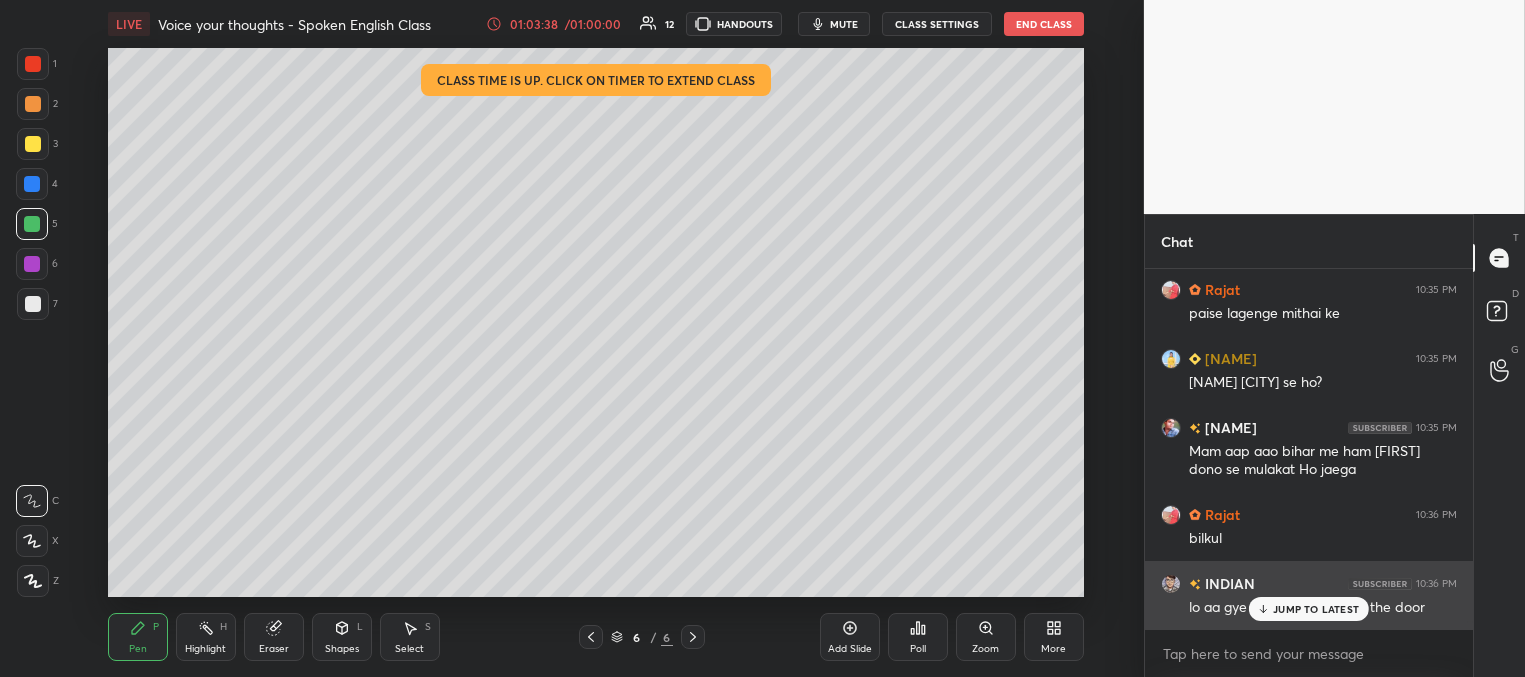 drag, startPoint x: 1280, startPoint y: 608, endPoint x: 1270, endPoint y: 593, distance: 18.027756 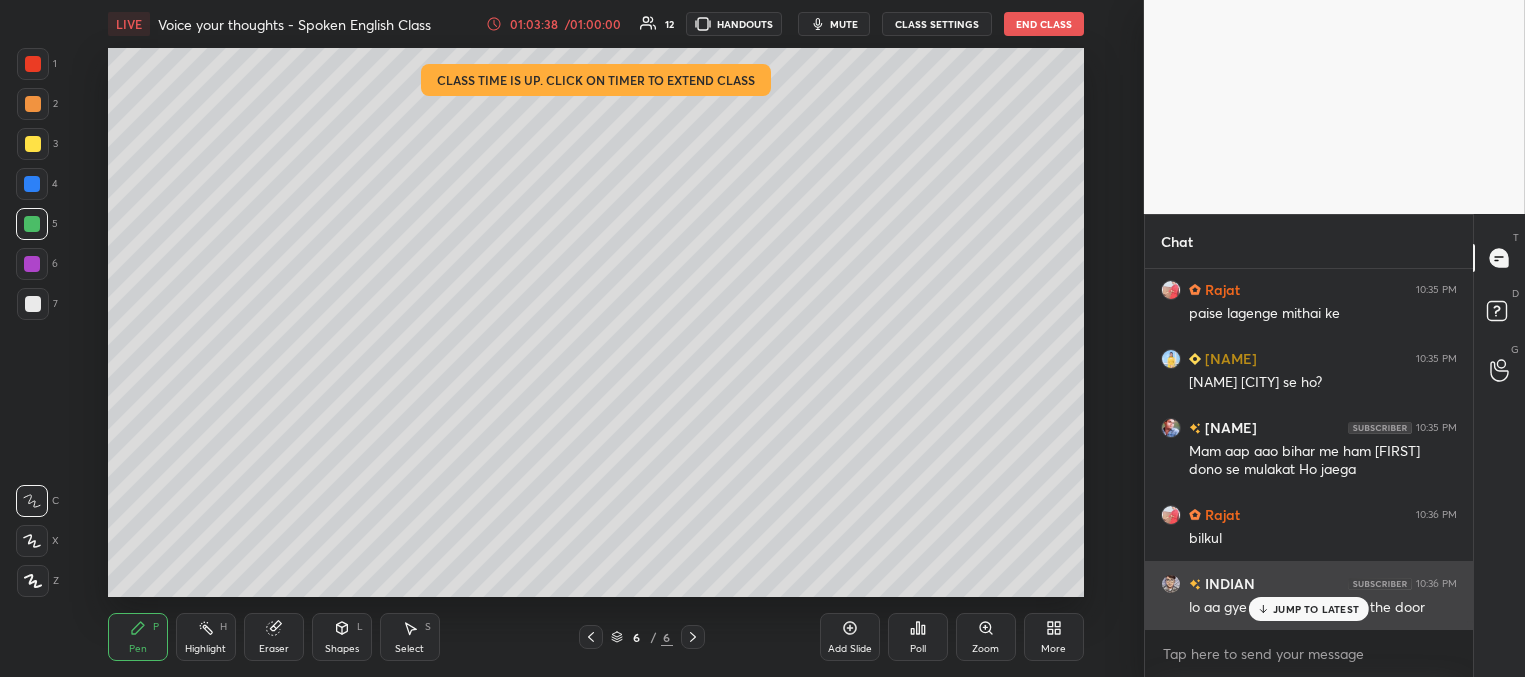 click on "JUMP TO LATEST" at bounding box center [1316, 609] 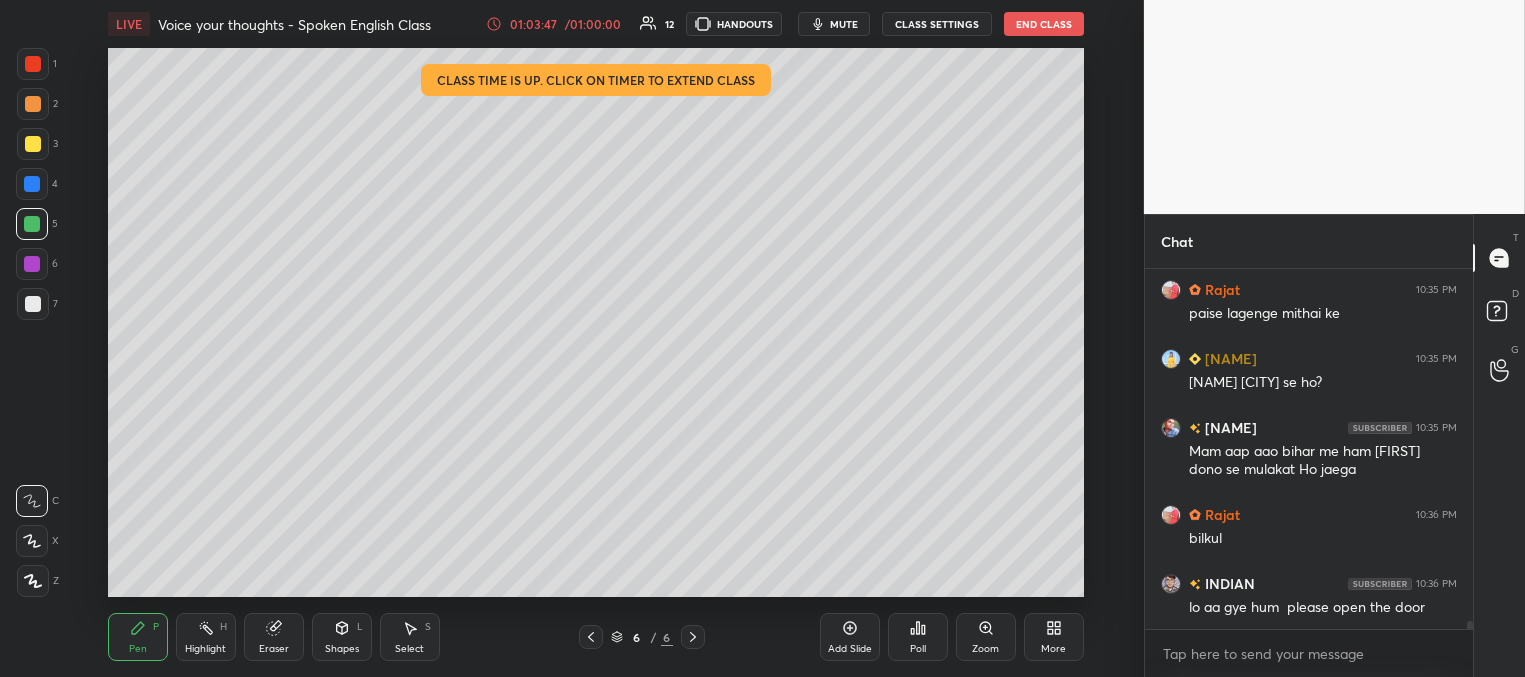 drag, startPoint x: 34, startPoint y: 103, endPoint x: 45, endPoint y: 111, distance: 13.601471 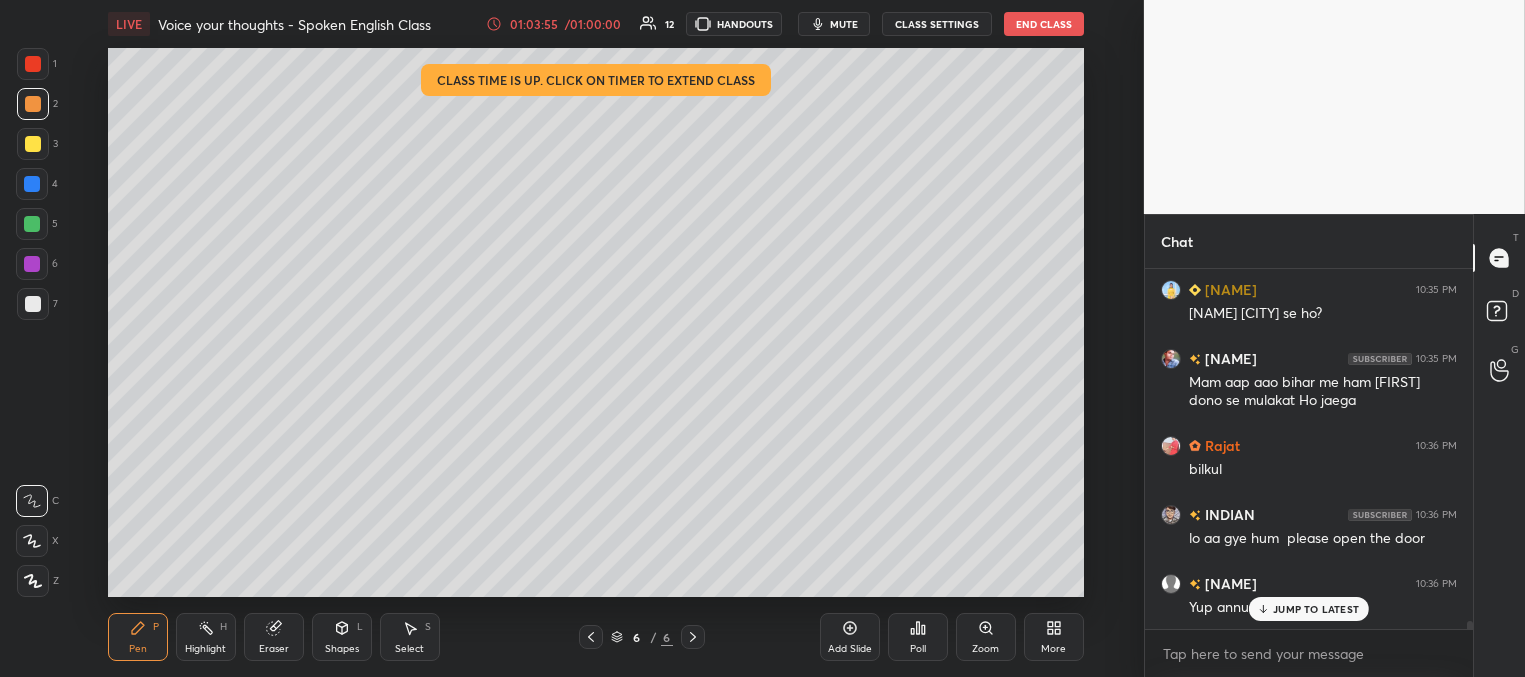 scroll, scrollTop: 16270, scrollLeft: 0, axis: vertical 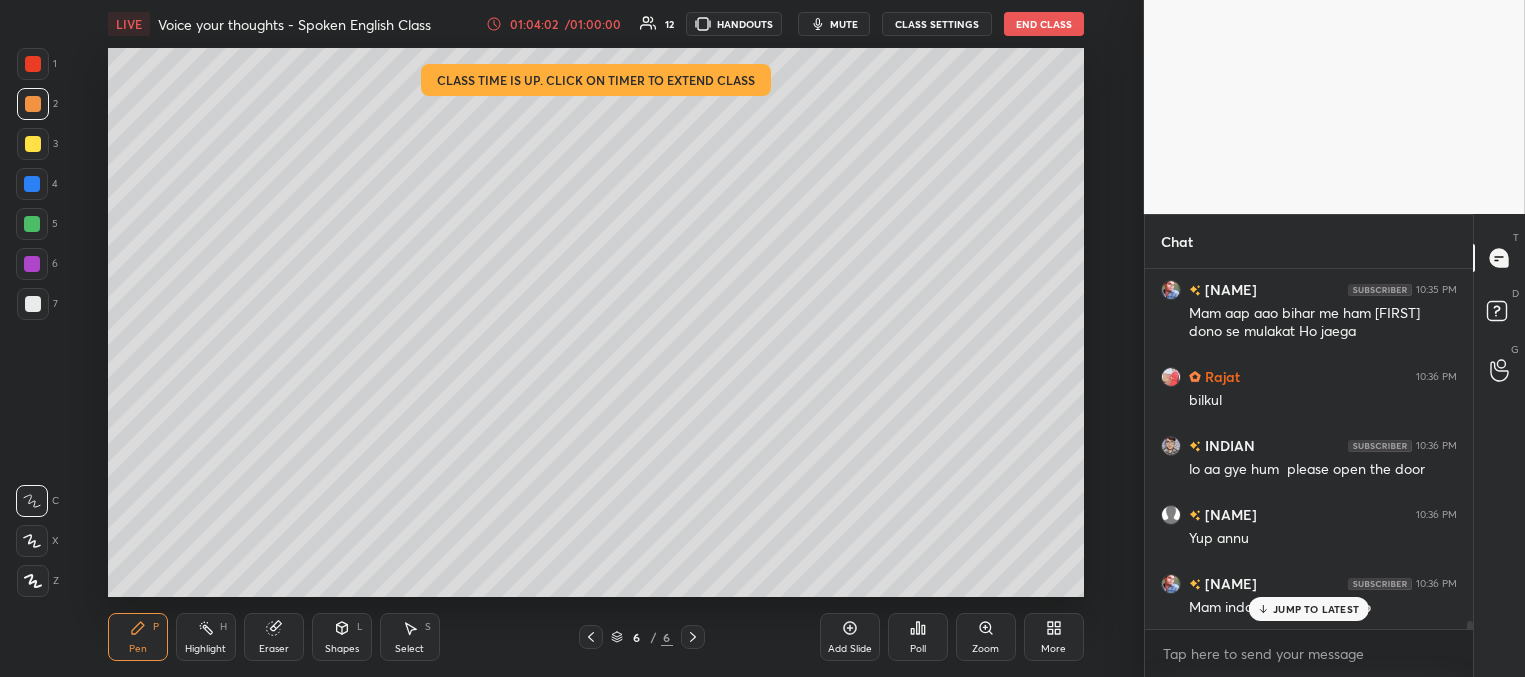 click 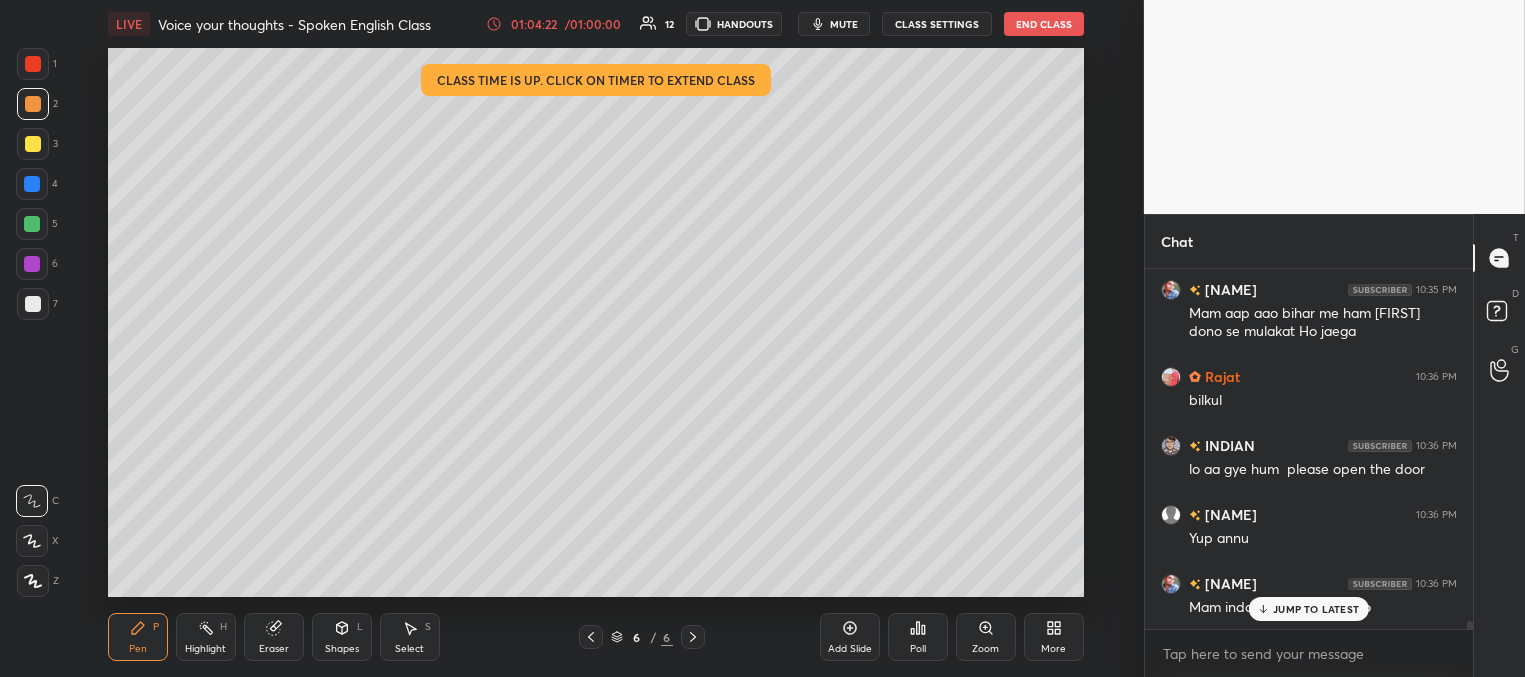 scroll, scrollTop: 16339, scrollLeft: 0, axis: vertical 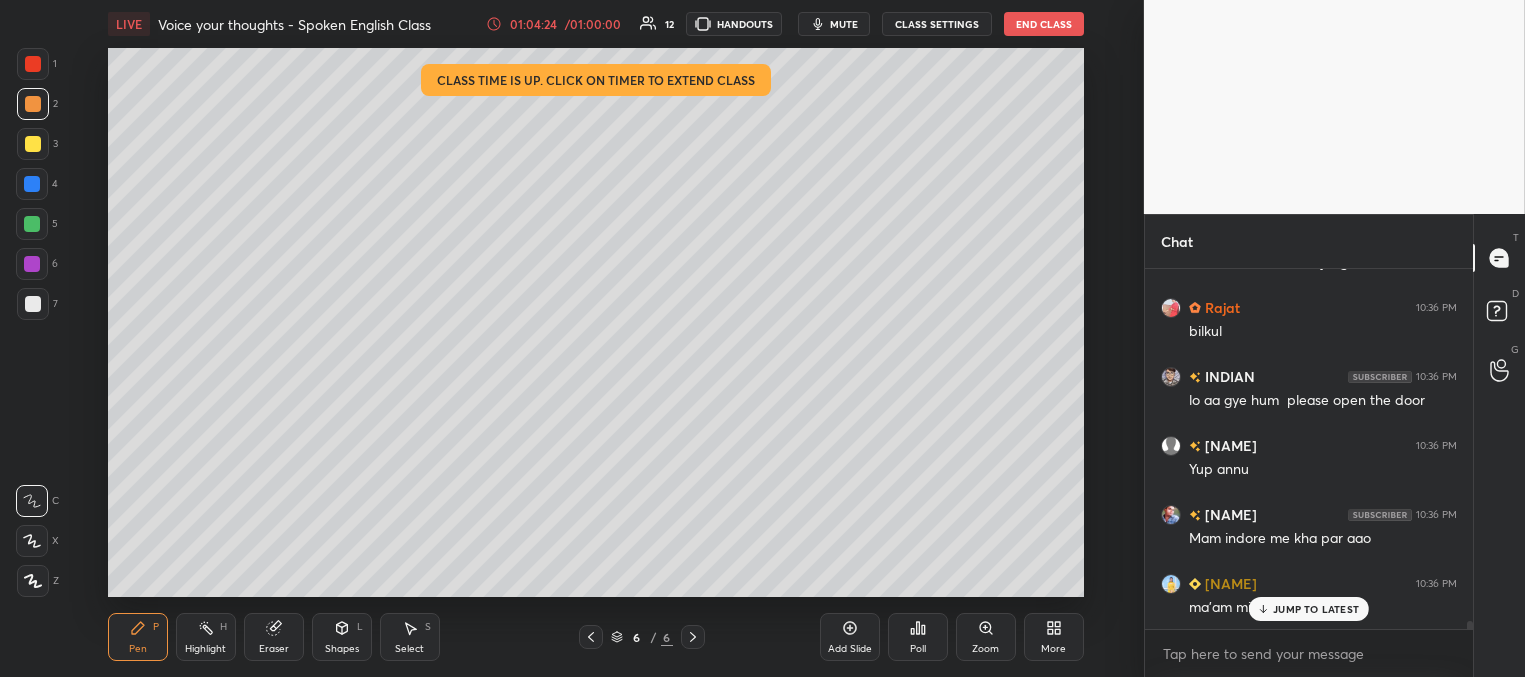 click on "JUMP TO LATEST" at bounding box center (1316, 609) 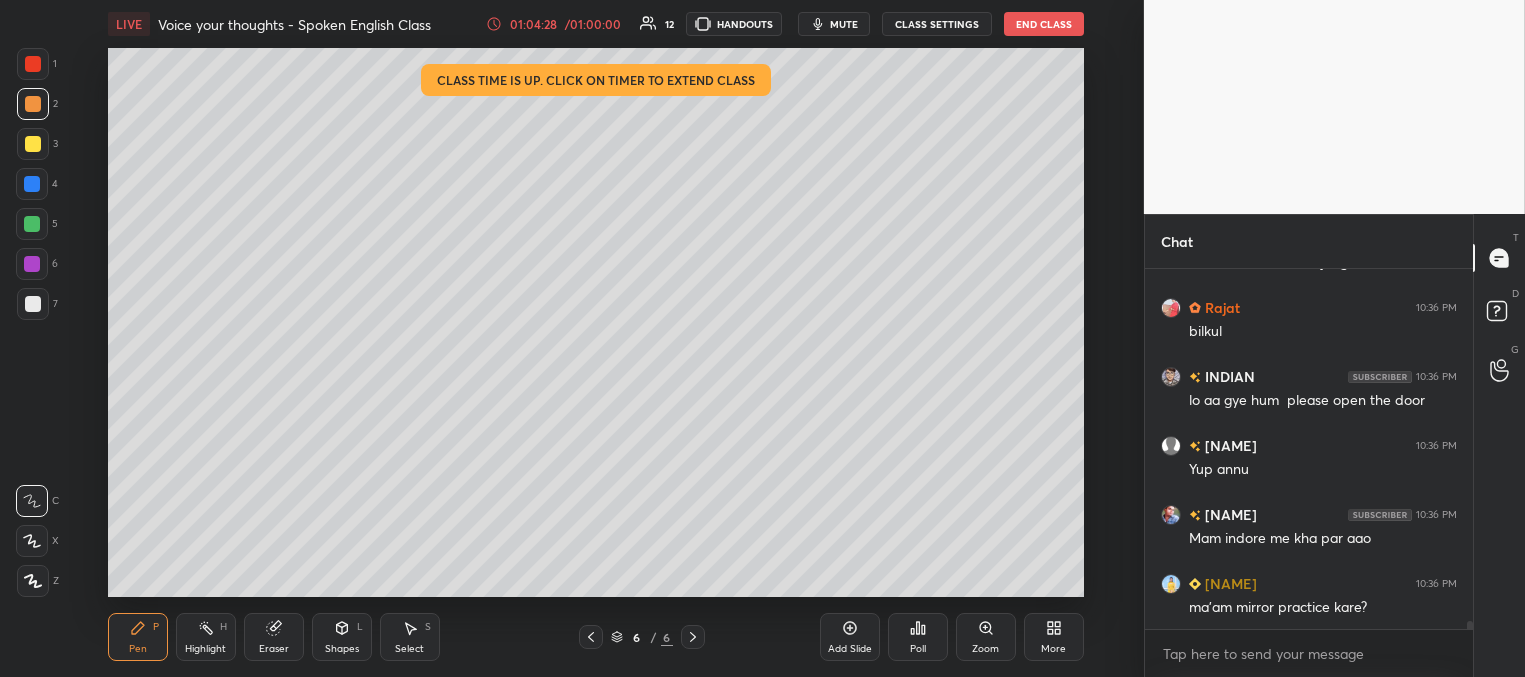 scroll, scrollTop: 16408, scrollLeft: 0, axis: vertical 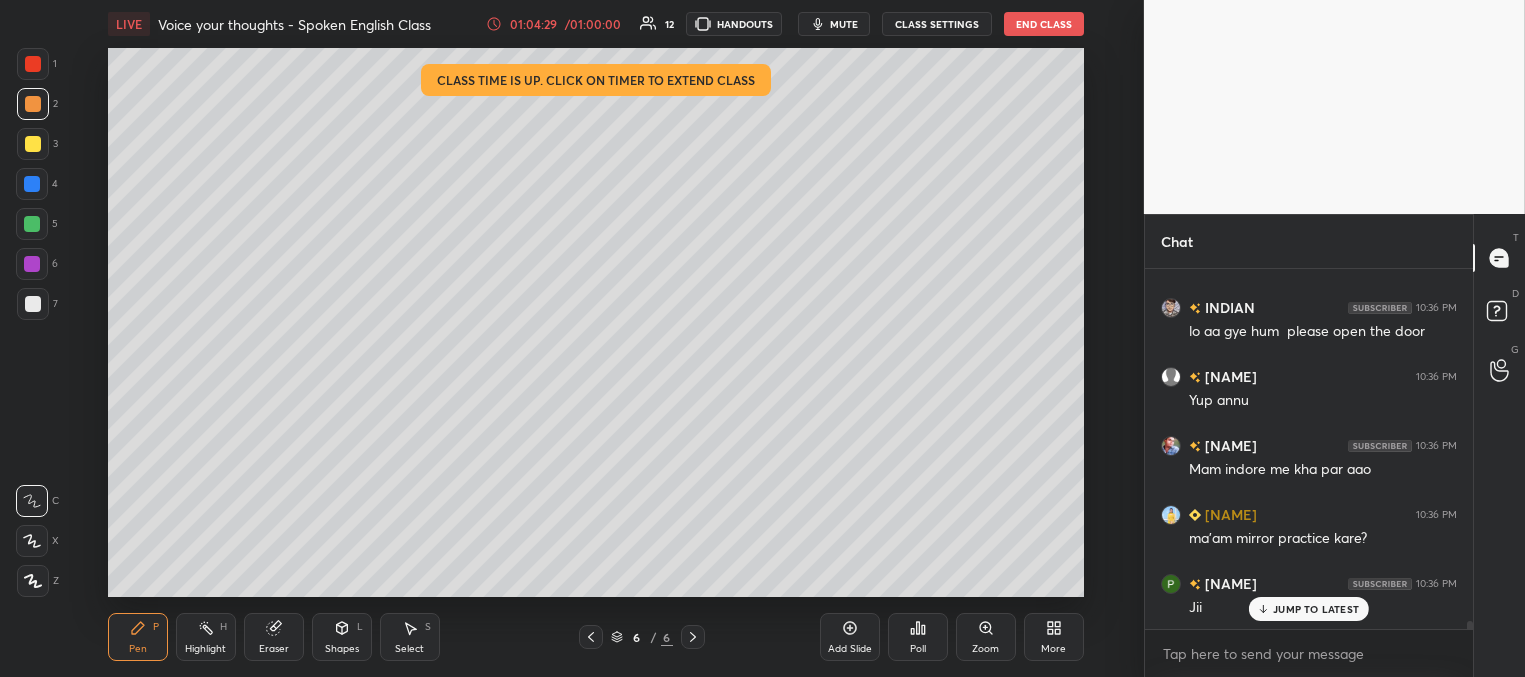 click on "JUMP TO LATEST" at bounding box center [1316, 609] 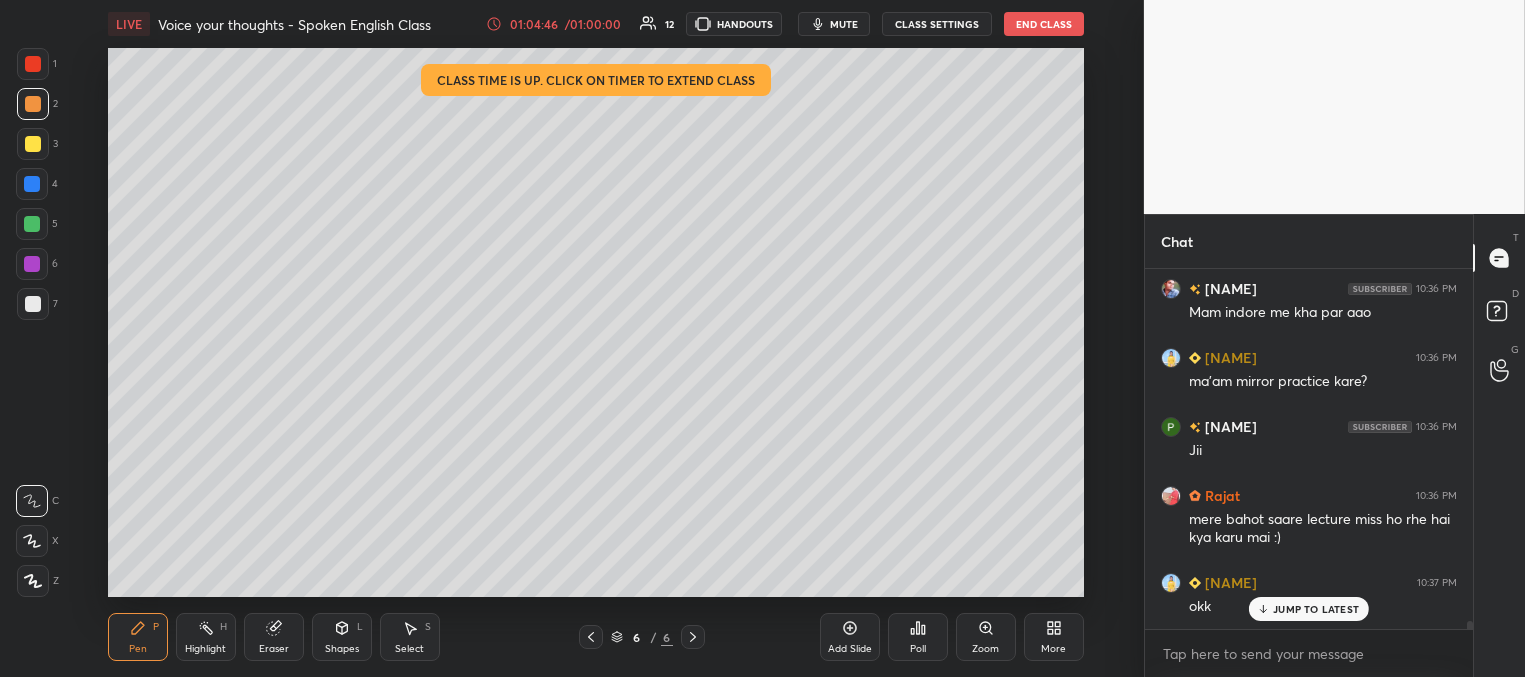 scroll, scrollTop: 16651, scrollLeft: 0, axis: vertical 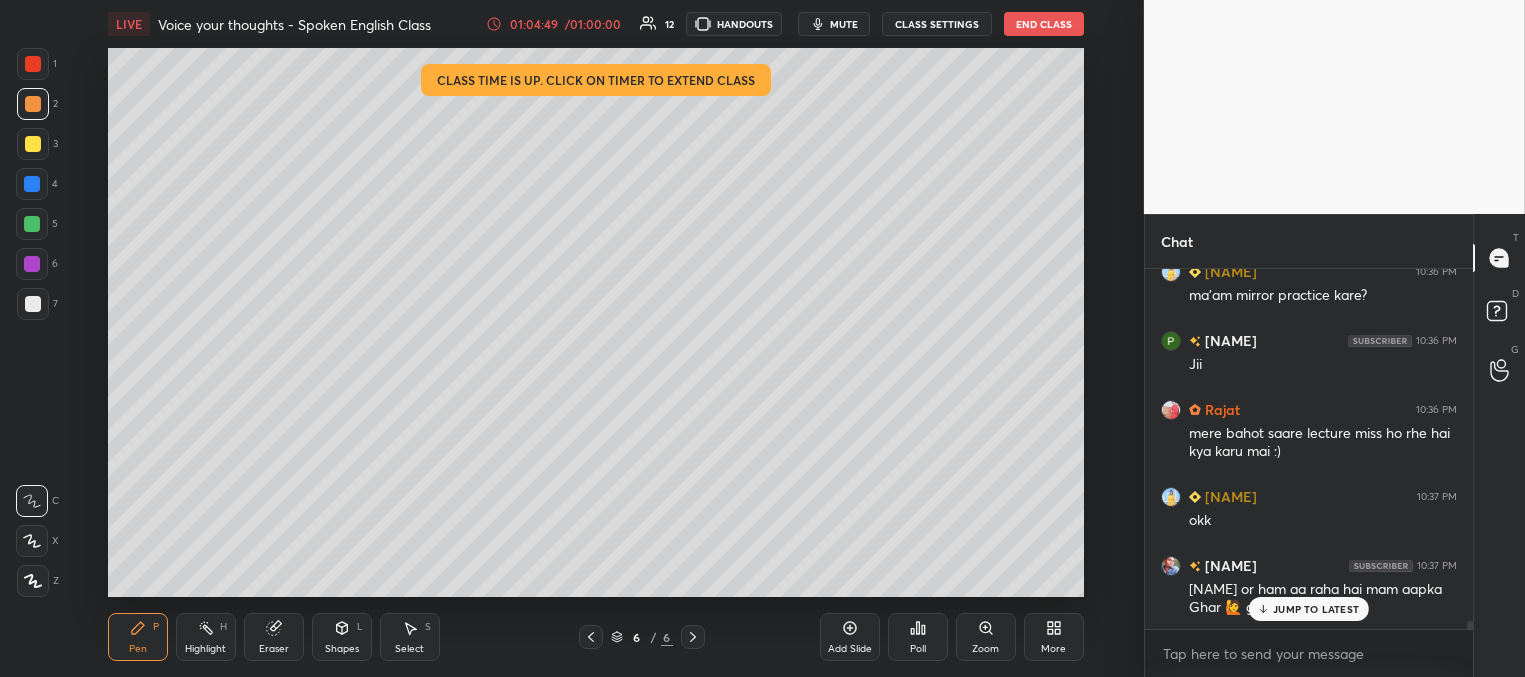 click on "JUMP TO LATEST" at bounding box center [1316, 609] 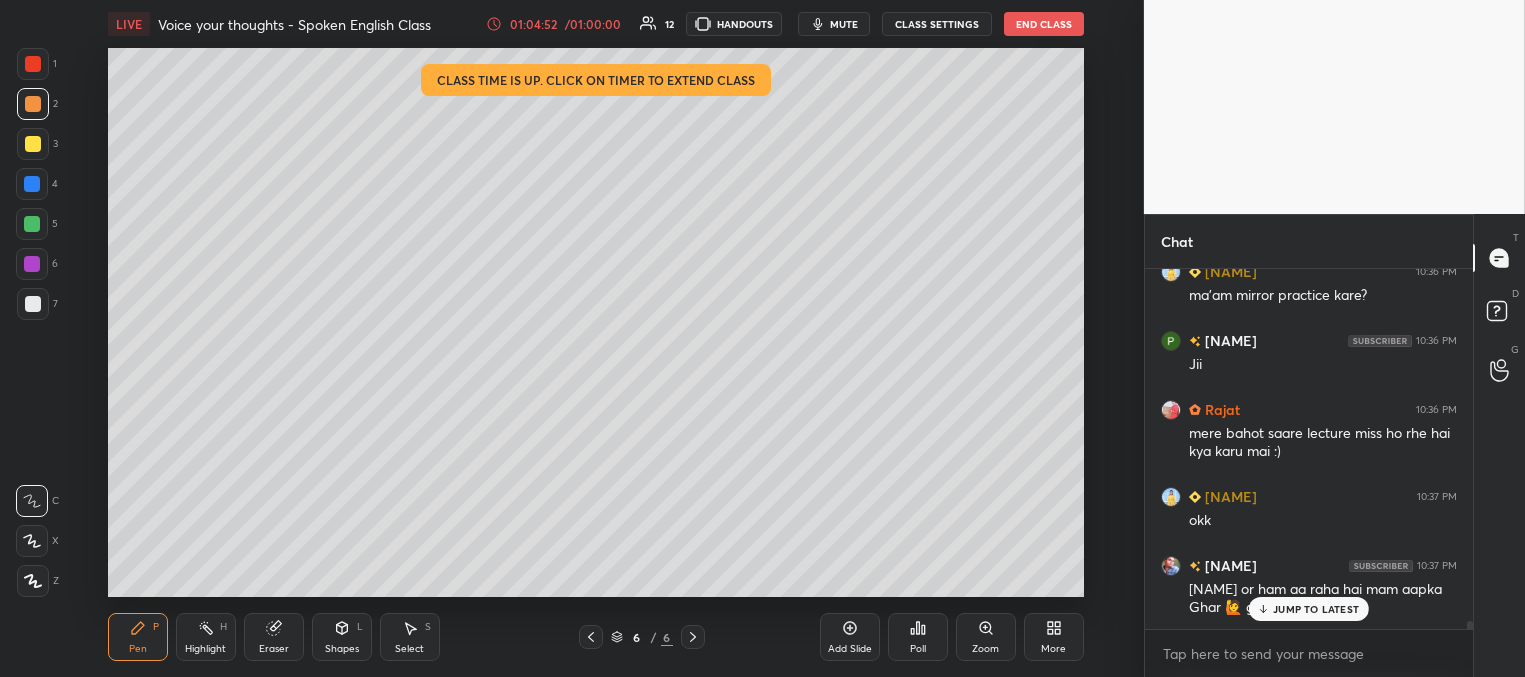 scroll, scrollTop: 16720, scrollLeft: 0, axis: vertical 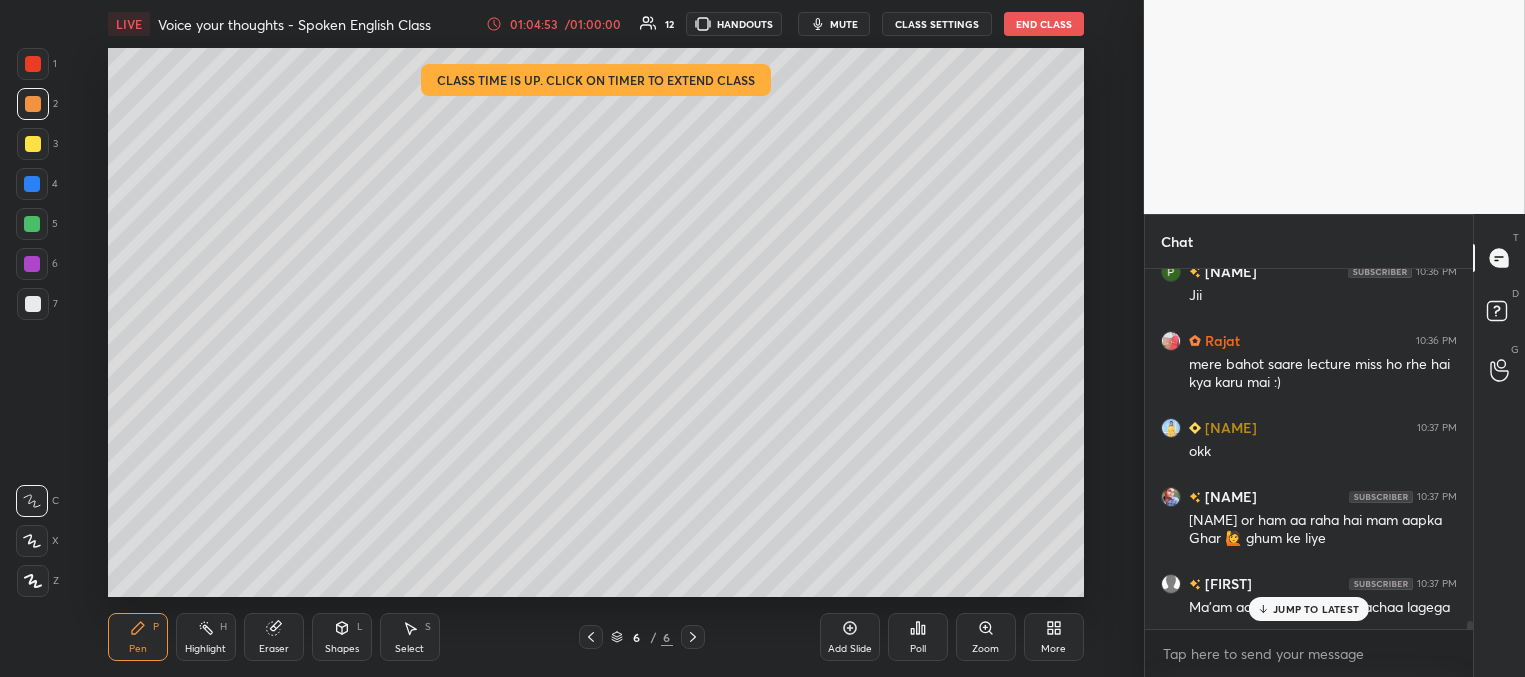 click on "JUMP TO LATEST" at bounding box center (1309, 609) 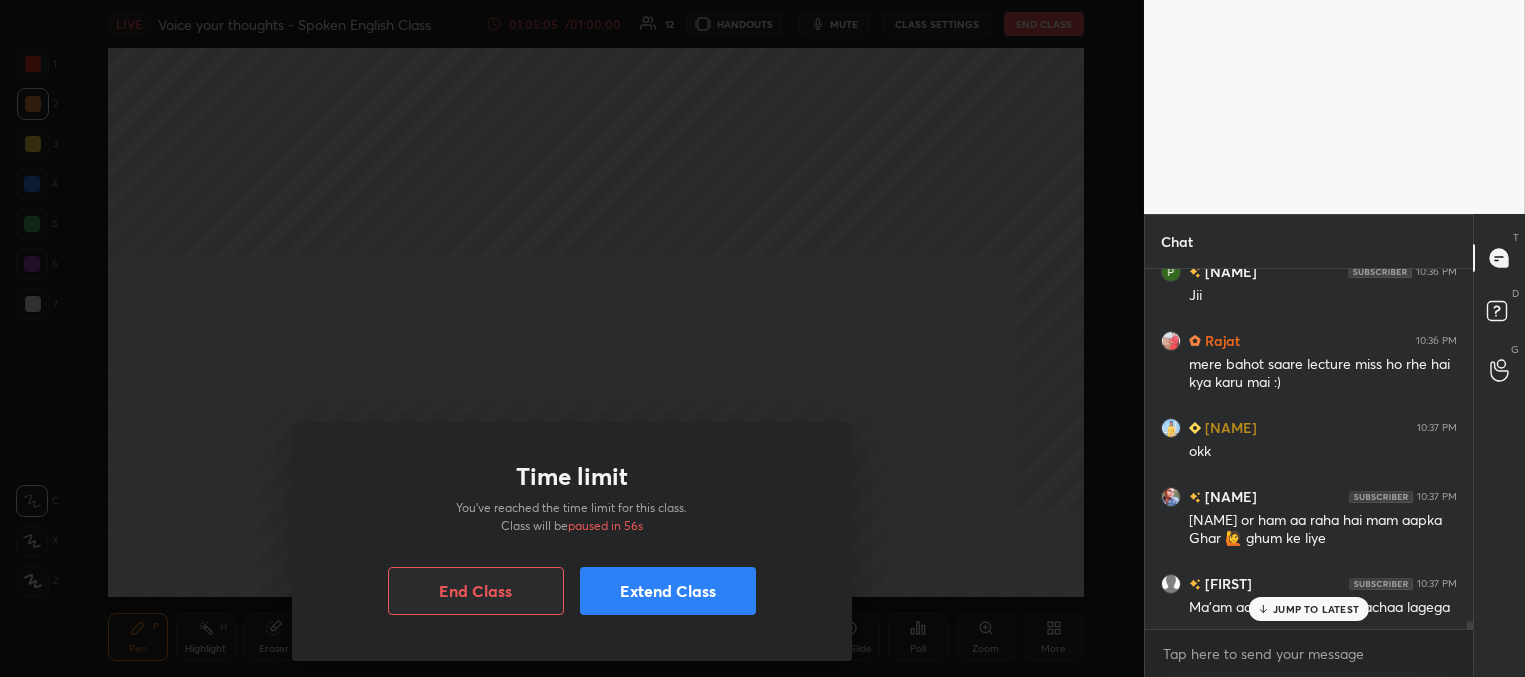 scroll, scrollTop: 16789, scrollLeft: 0, axis: vertical 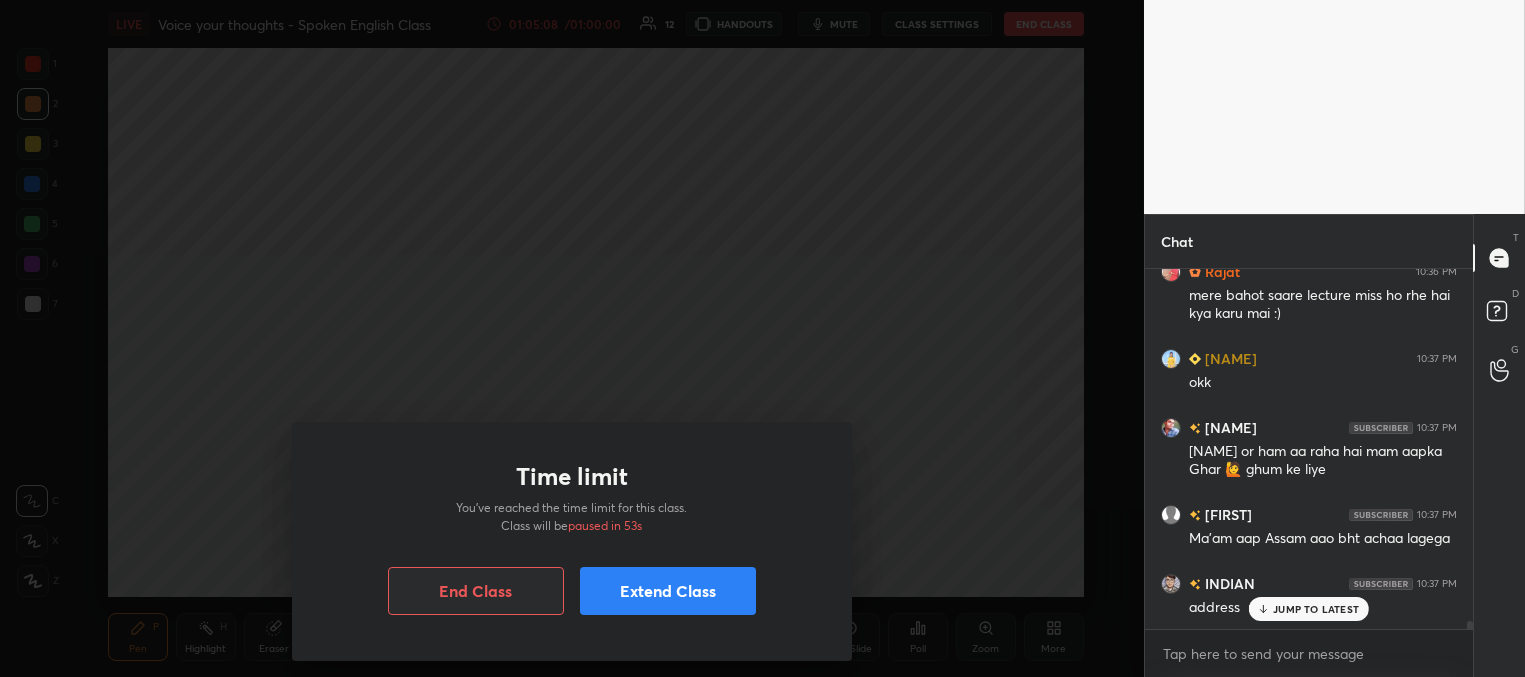 click on "JUMP TO LATEST" at bounding box center (1316, 609) 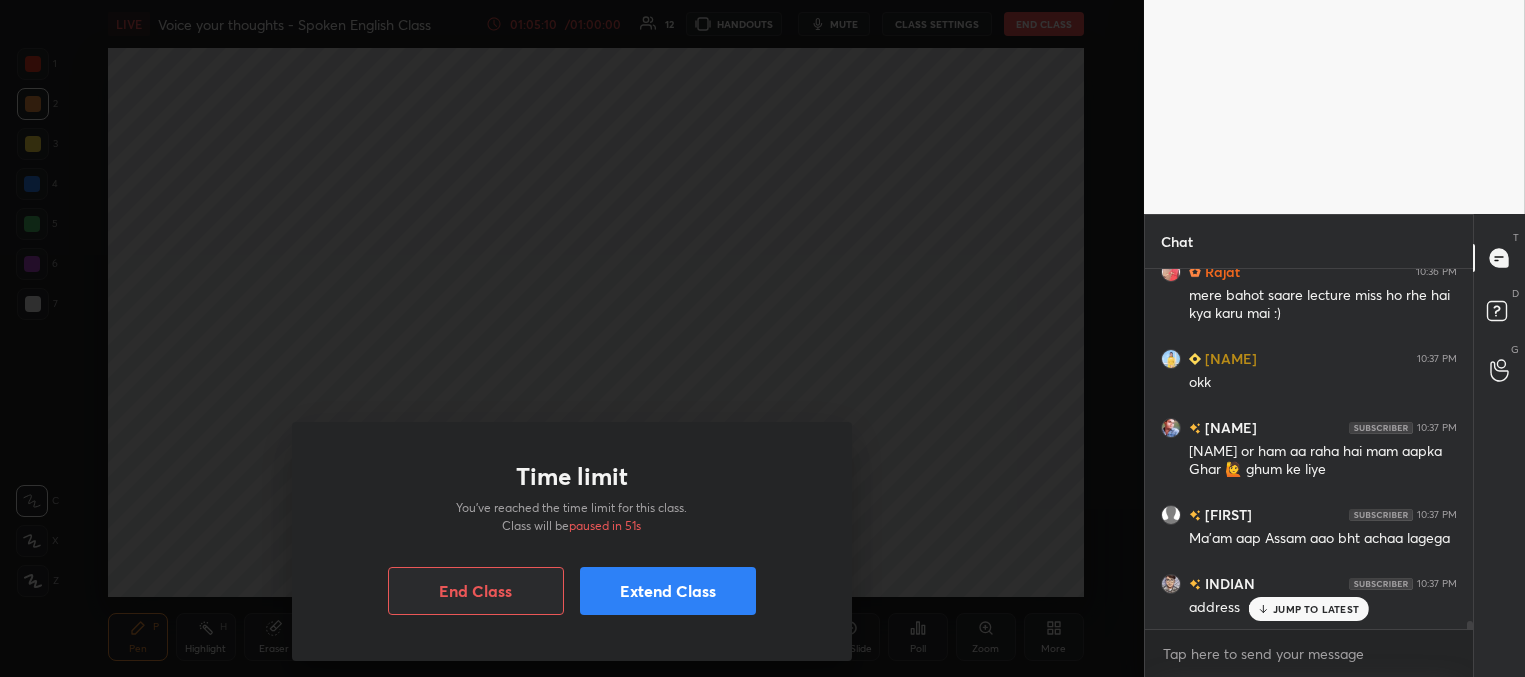 scroll, scrollTop: 16858, scrollLeft: 0, axis: vertical 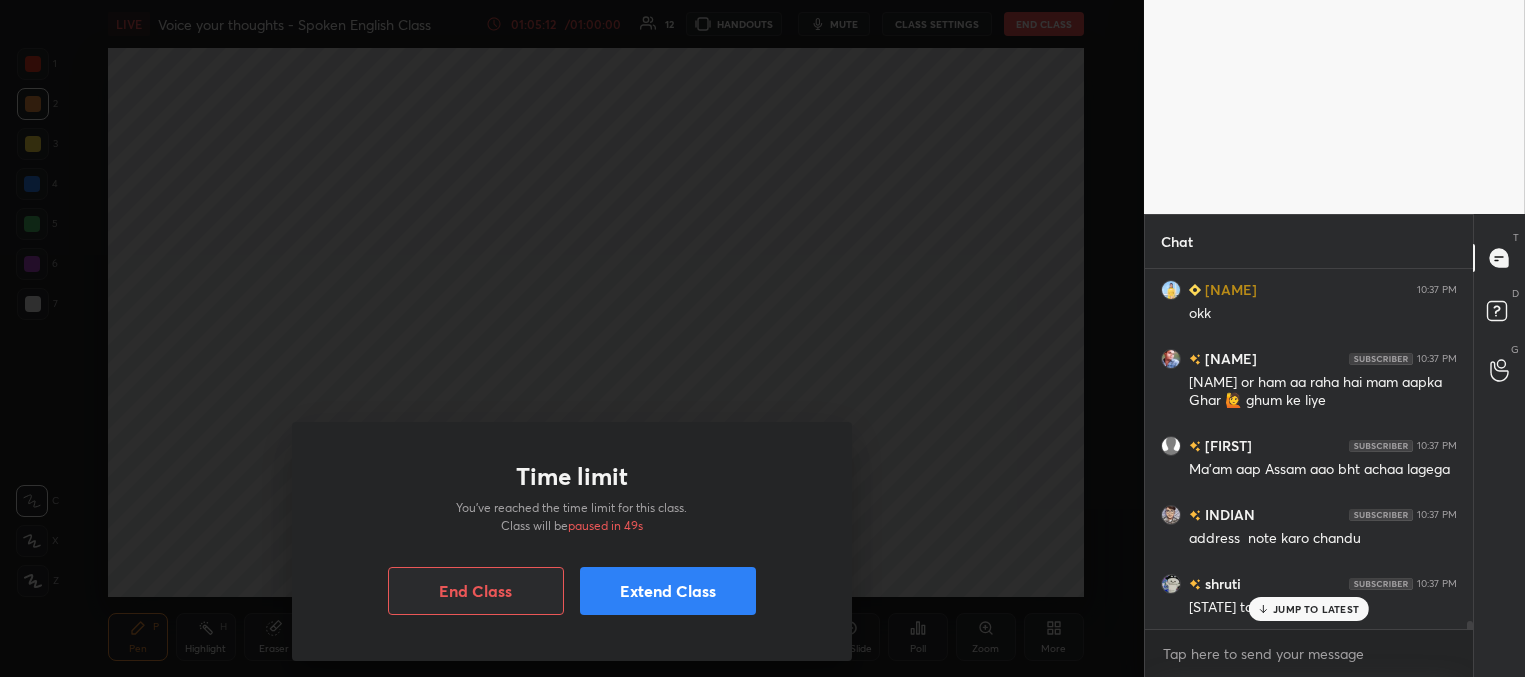 click on "JUMP TO LATEST" at bounding box center [1309, 609] 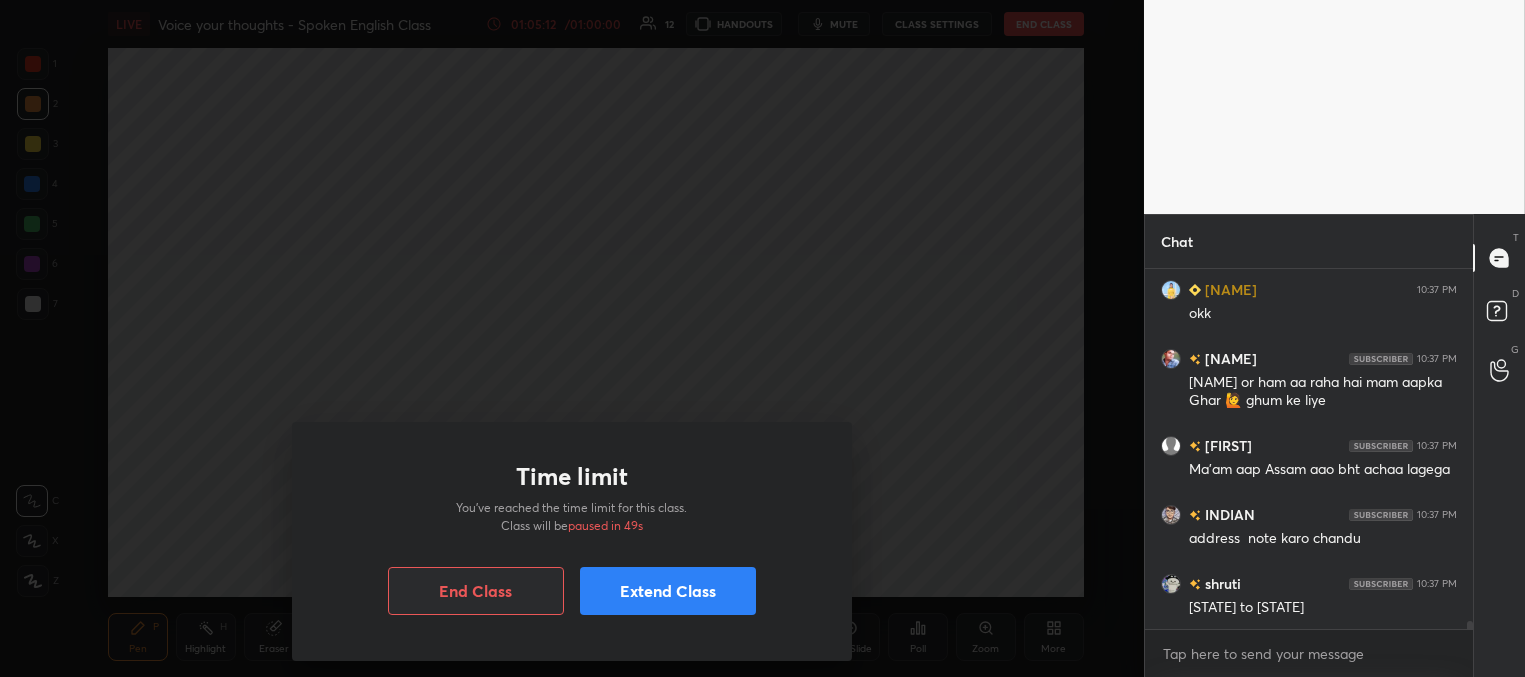 scroll, scrollTop: 16927, scrollLeft: 0, axis: vertical 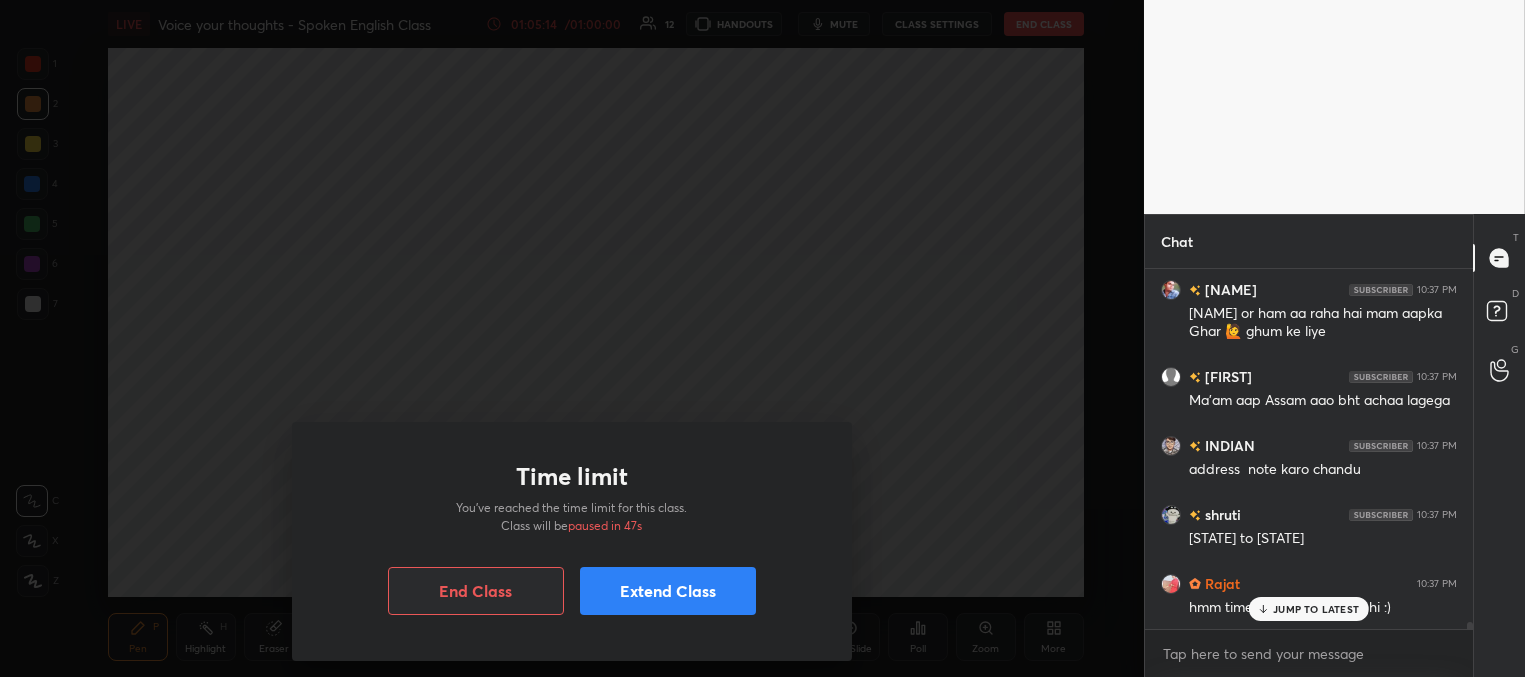 click on "JUMP TO LATEST" at bounding box center [1316, 609] 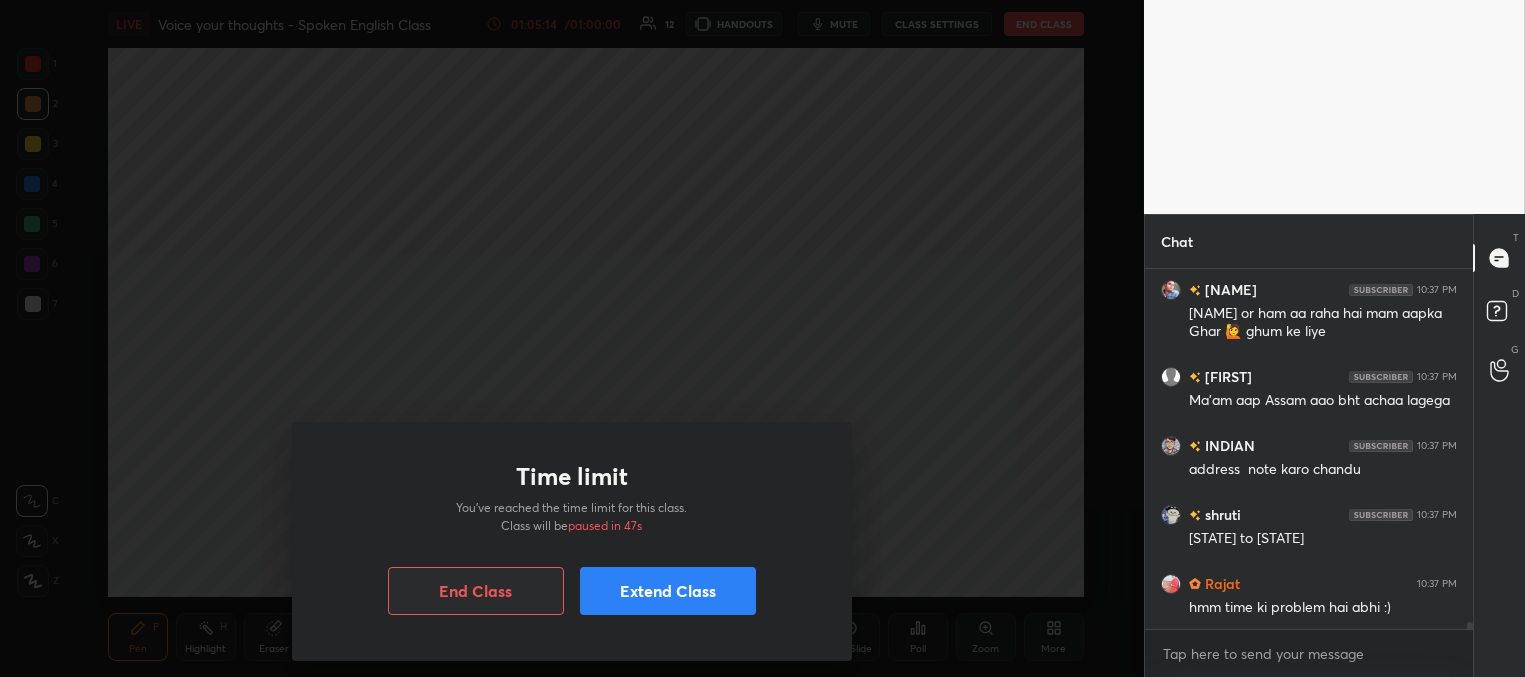 scroll, scrollTop: 16996, scrollLeft: 0, axis: vertical 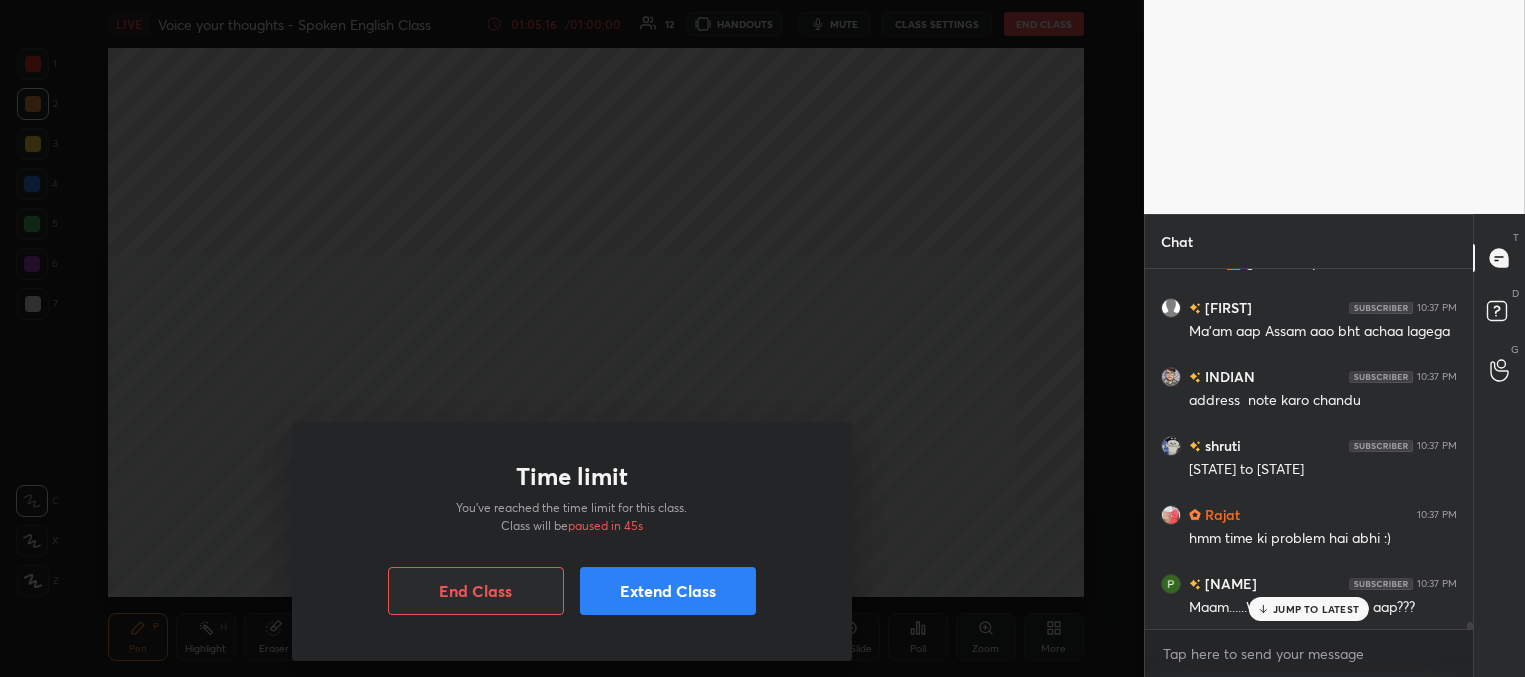 click on "JUMP TO LATEST" at bounding box center (1309, 609) 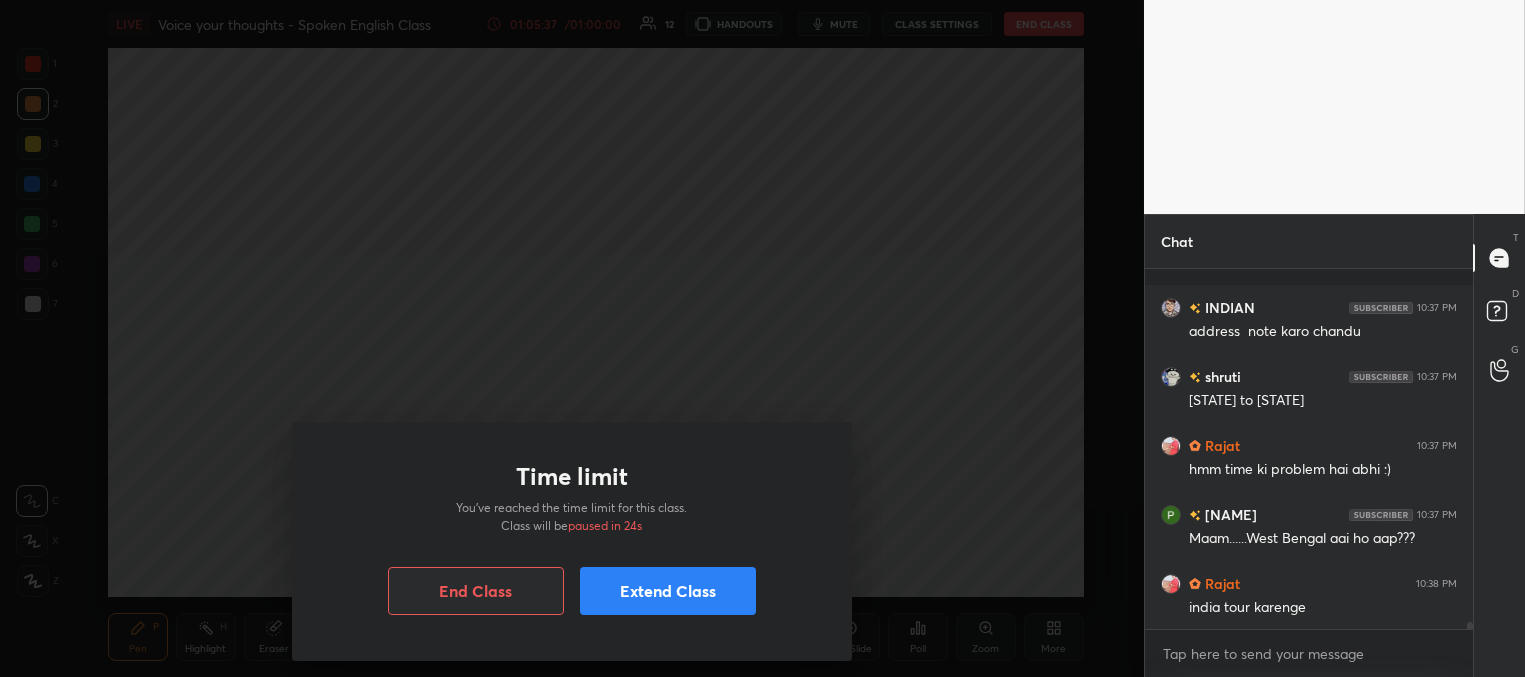 scroll, scrollTop: 17152, scrollLeft: 0, axis: vertical 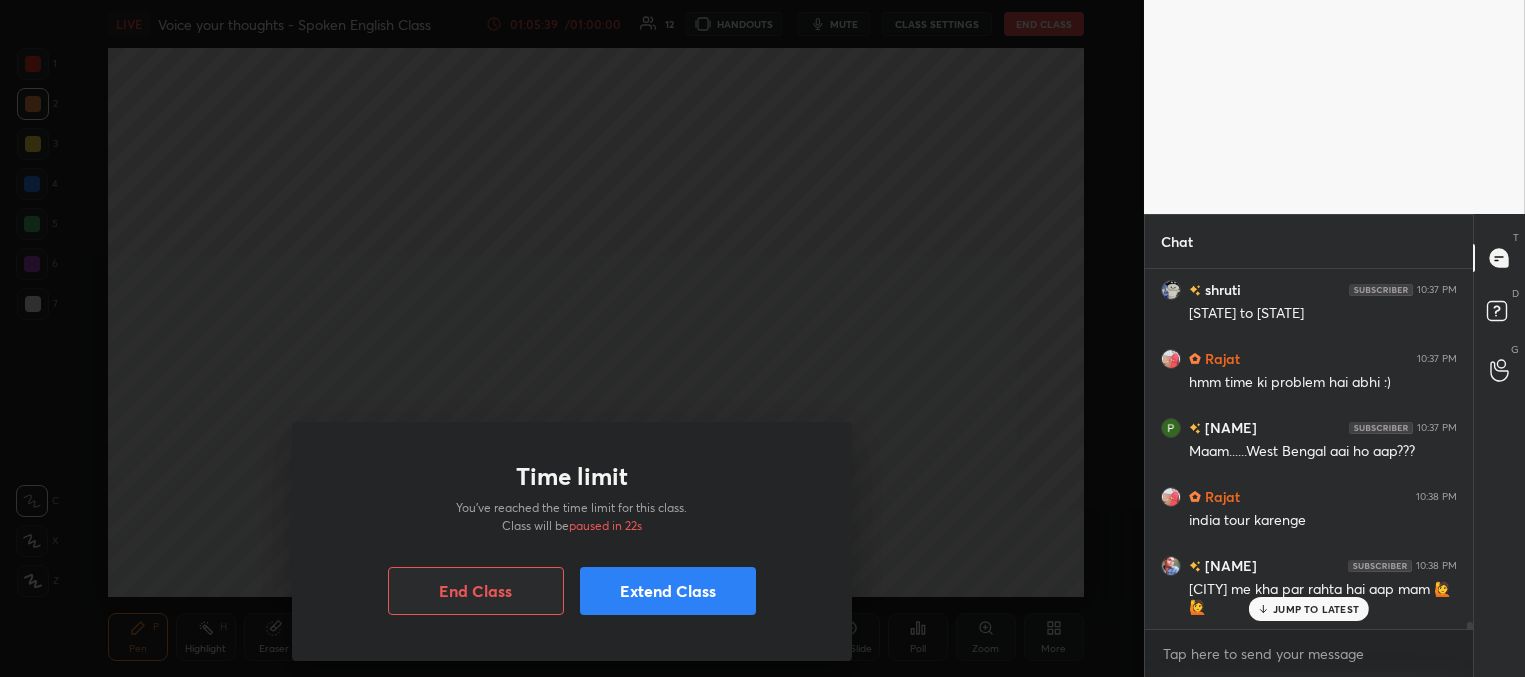click on "JUMP TO LATEST" at bounding box center (1316, 609) 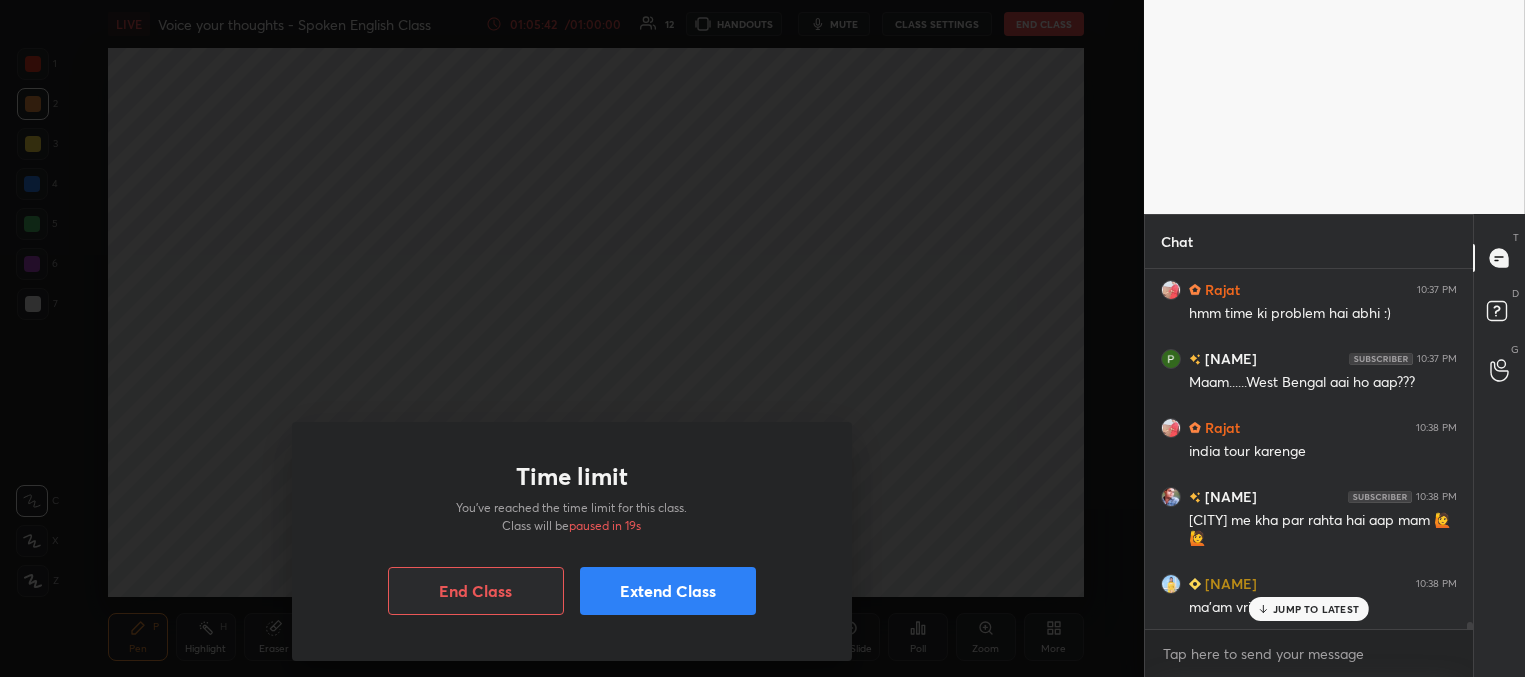 scroll, scrollTop: 17290, scrollLeft: 0, axis: vertical 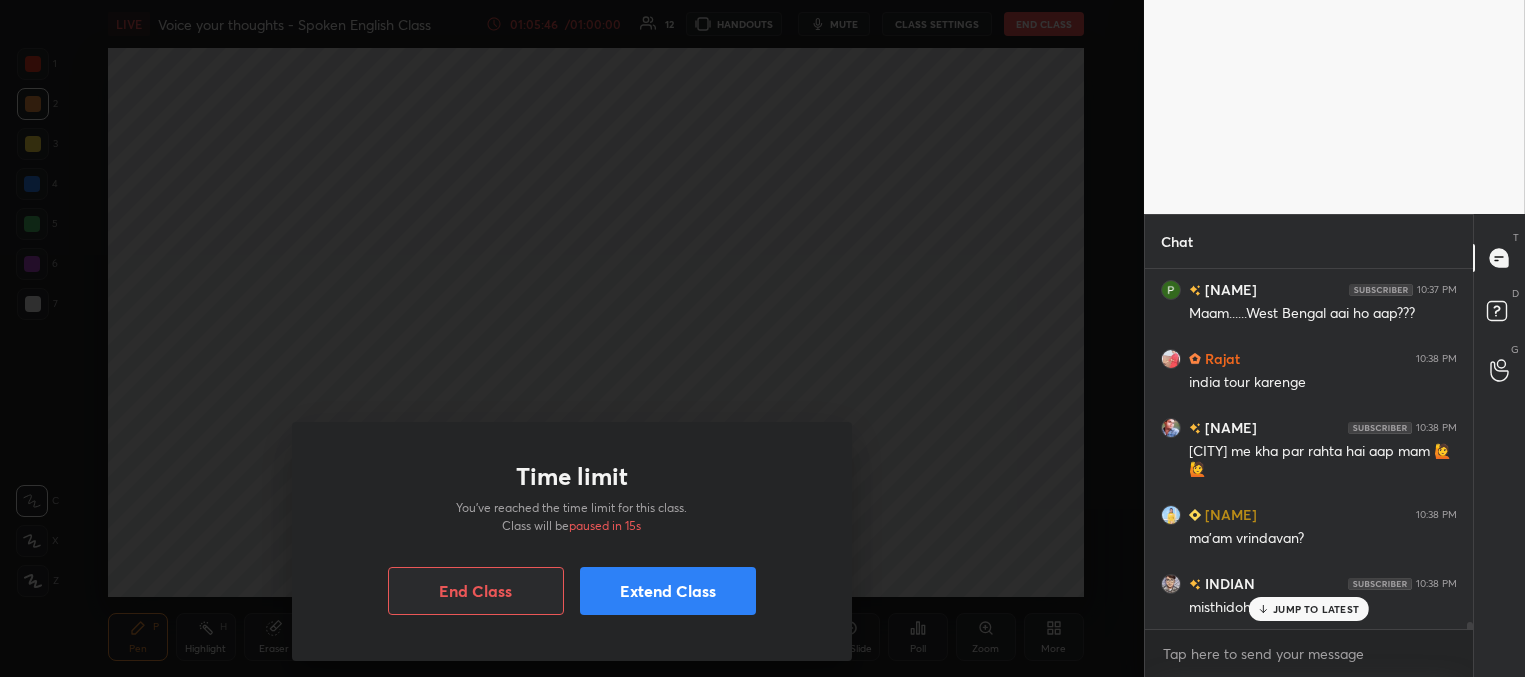 click on "JUMP TO LATEST" at bounding box center [1316, 609] 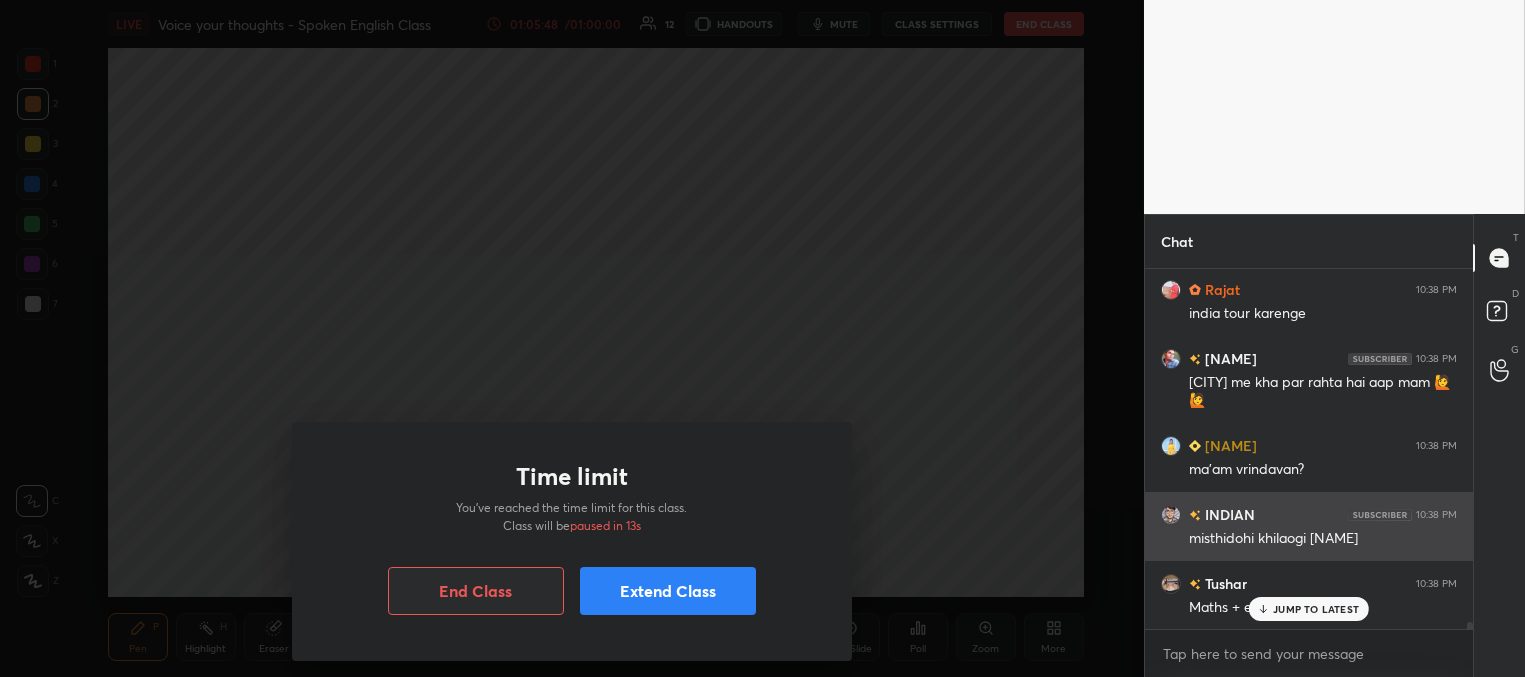 scroll, scrollTop: 17428, scrollLeft: 0, axis: vertical 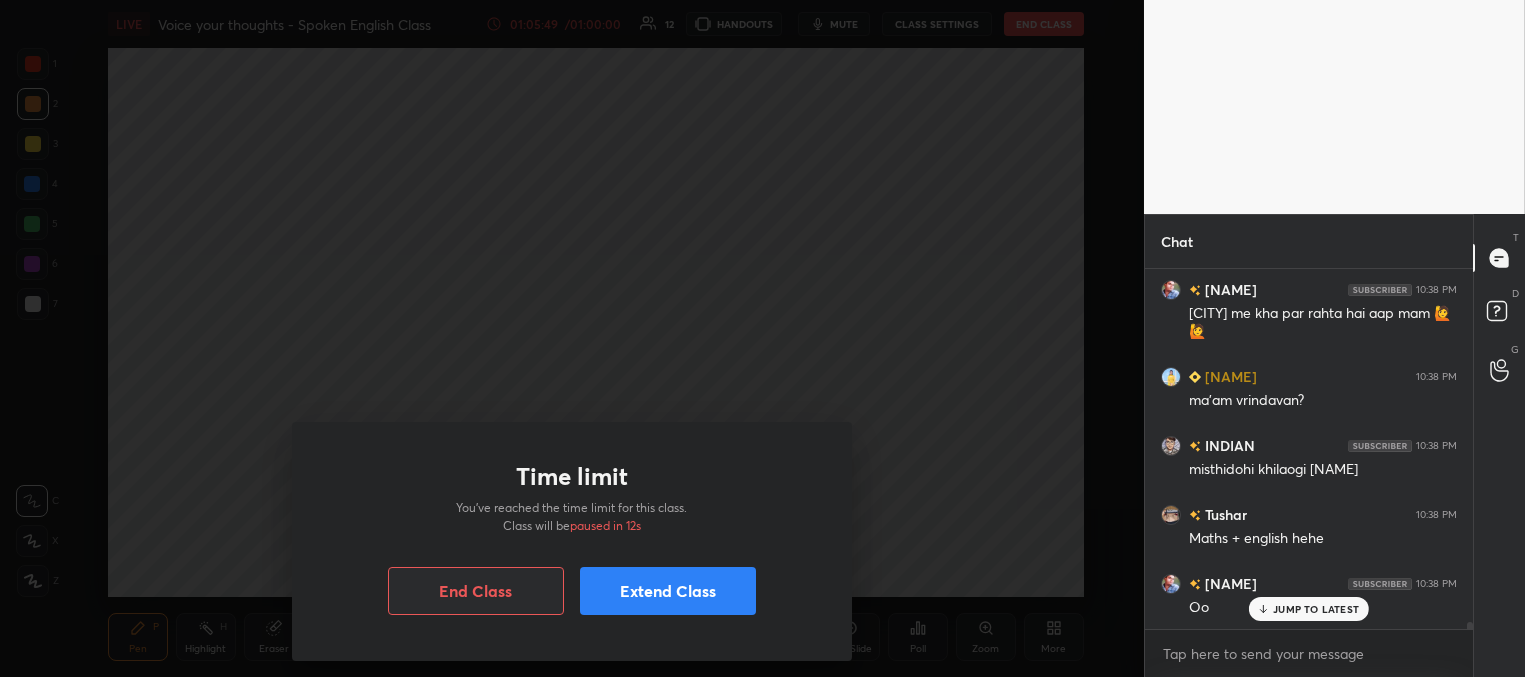 click on "JUMP TO LATEST" at bounding box center (1316, 609) 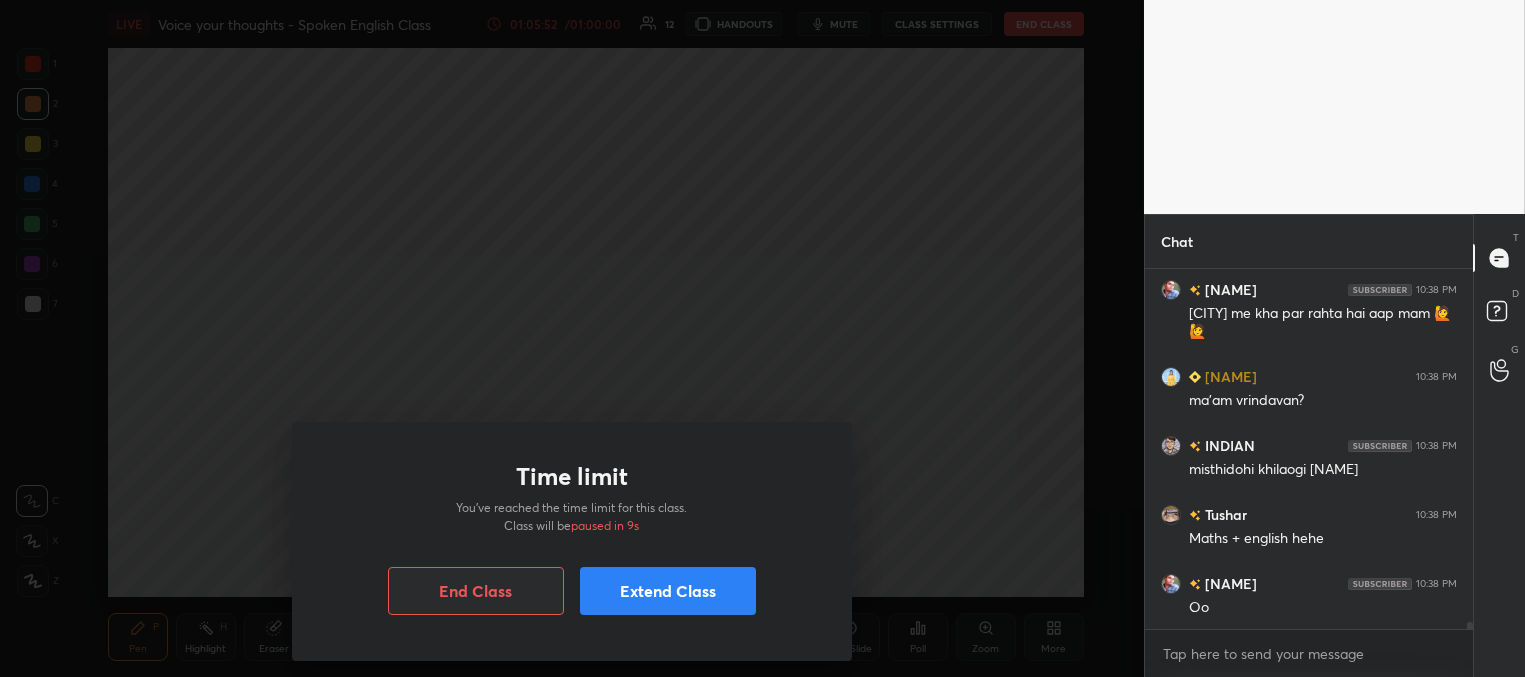 click on "Extend Class" at bounding box center [668, 591] 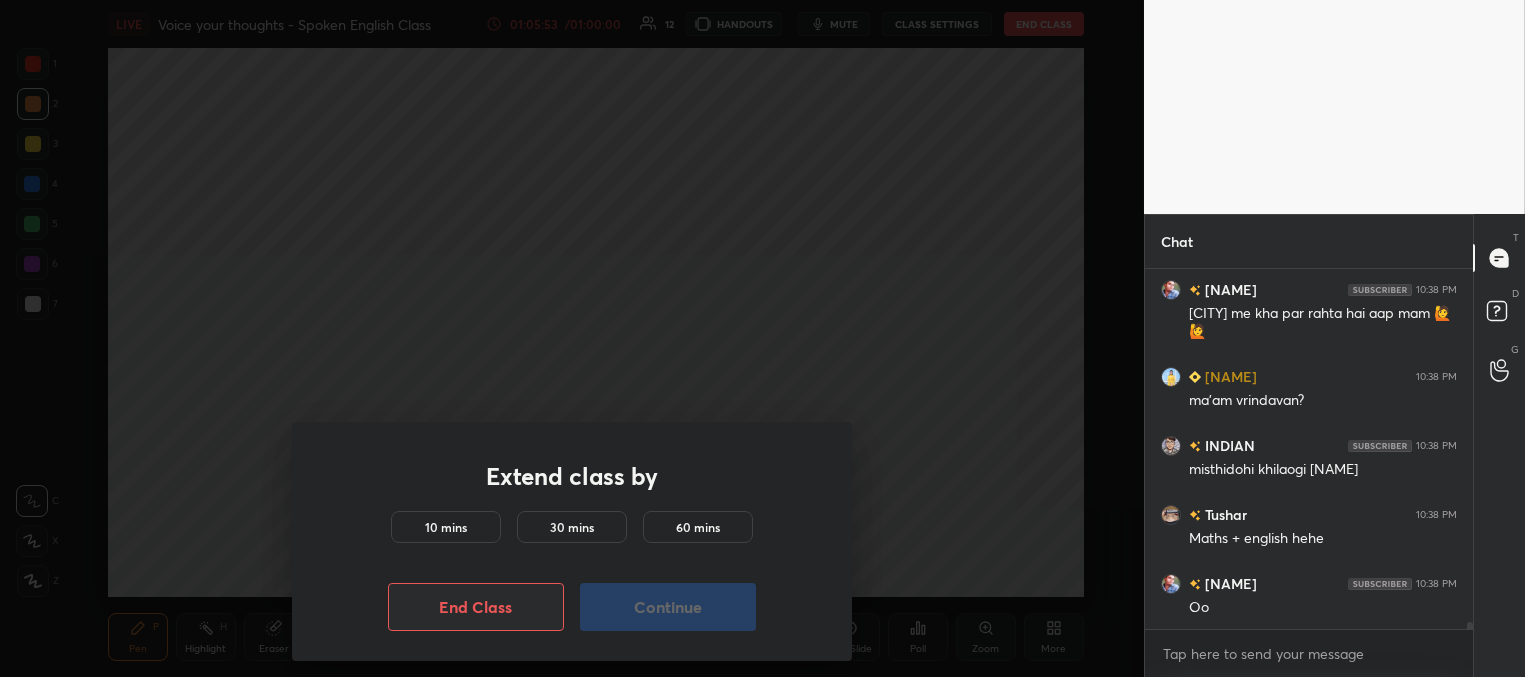 click on "10 mins" at bounding box center (446, 527) 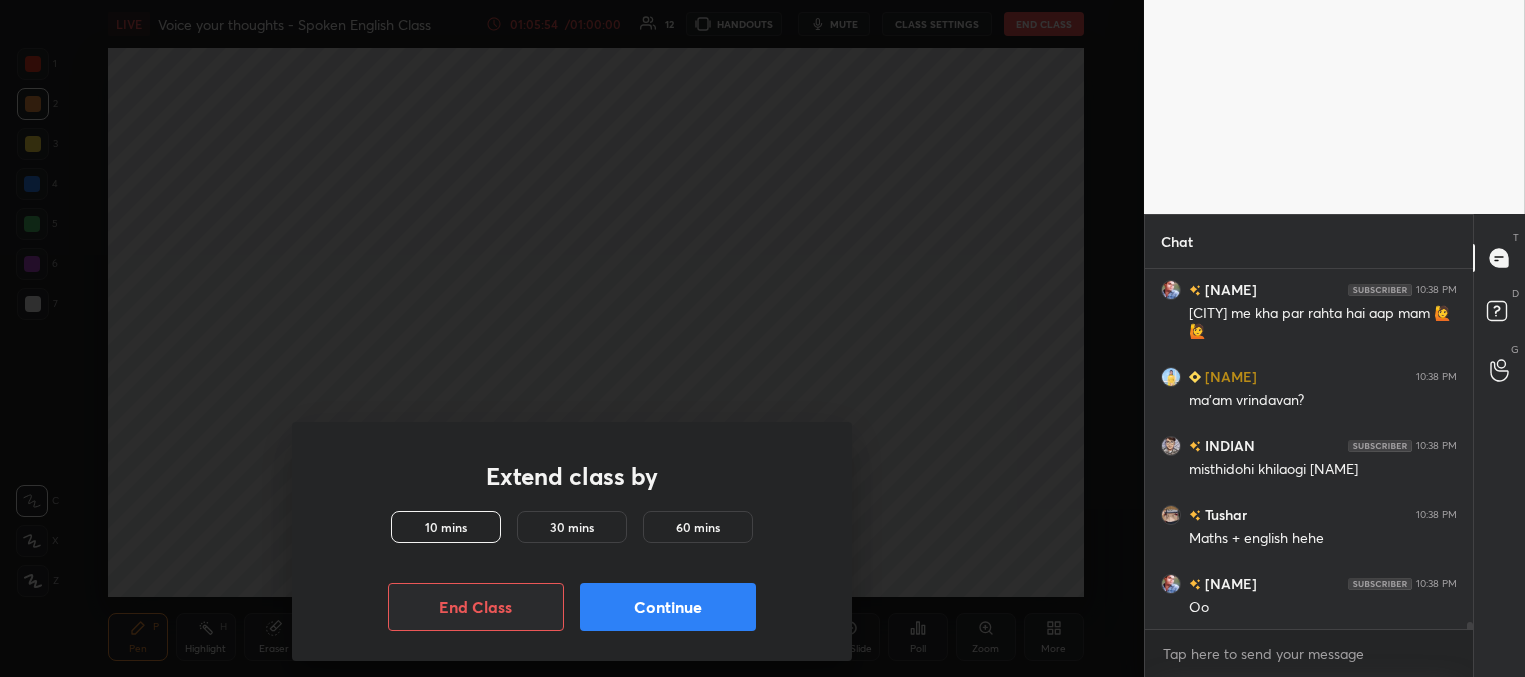 click on "Continue" at bounding box center [668, 607] 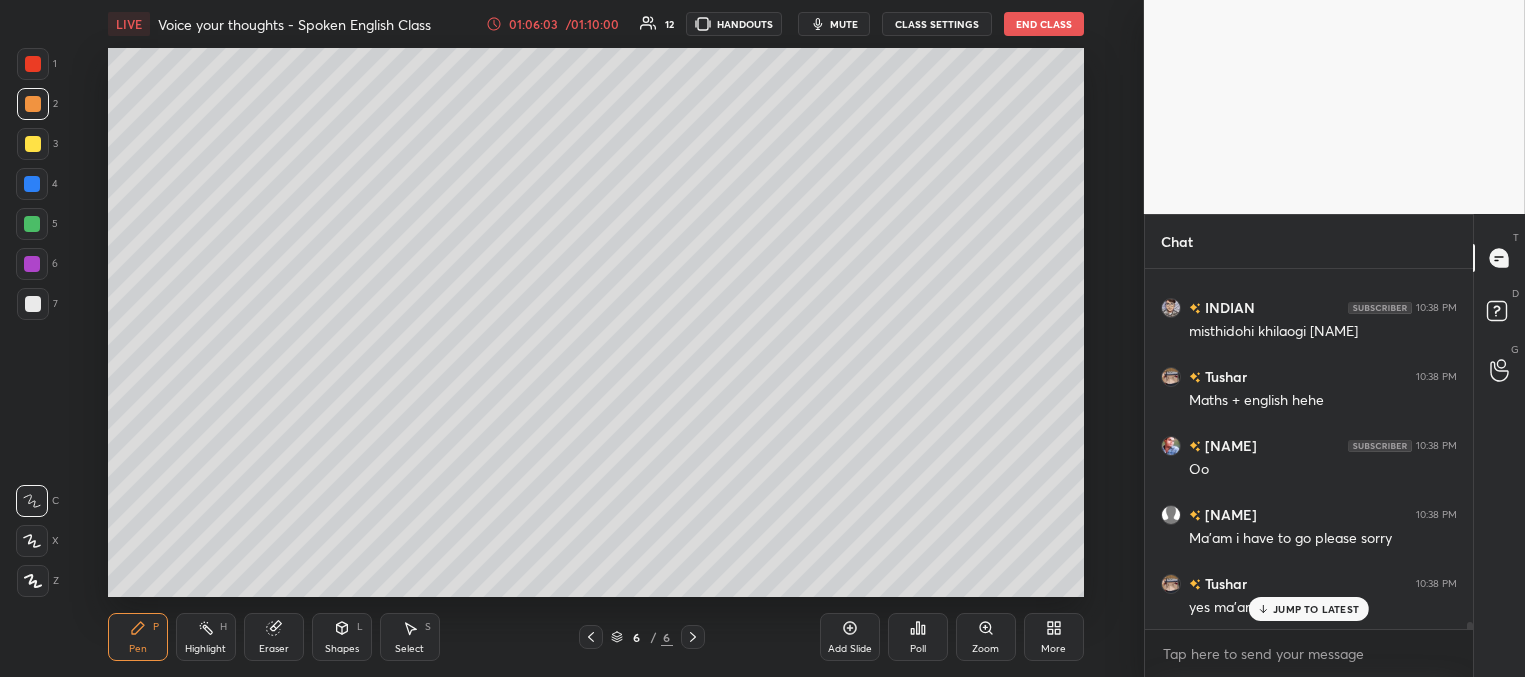 scroll, scrollTop: 17635, scrollLeft: 0, axis: vertical 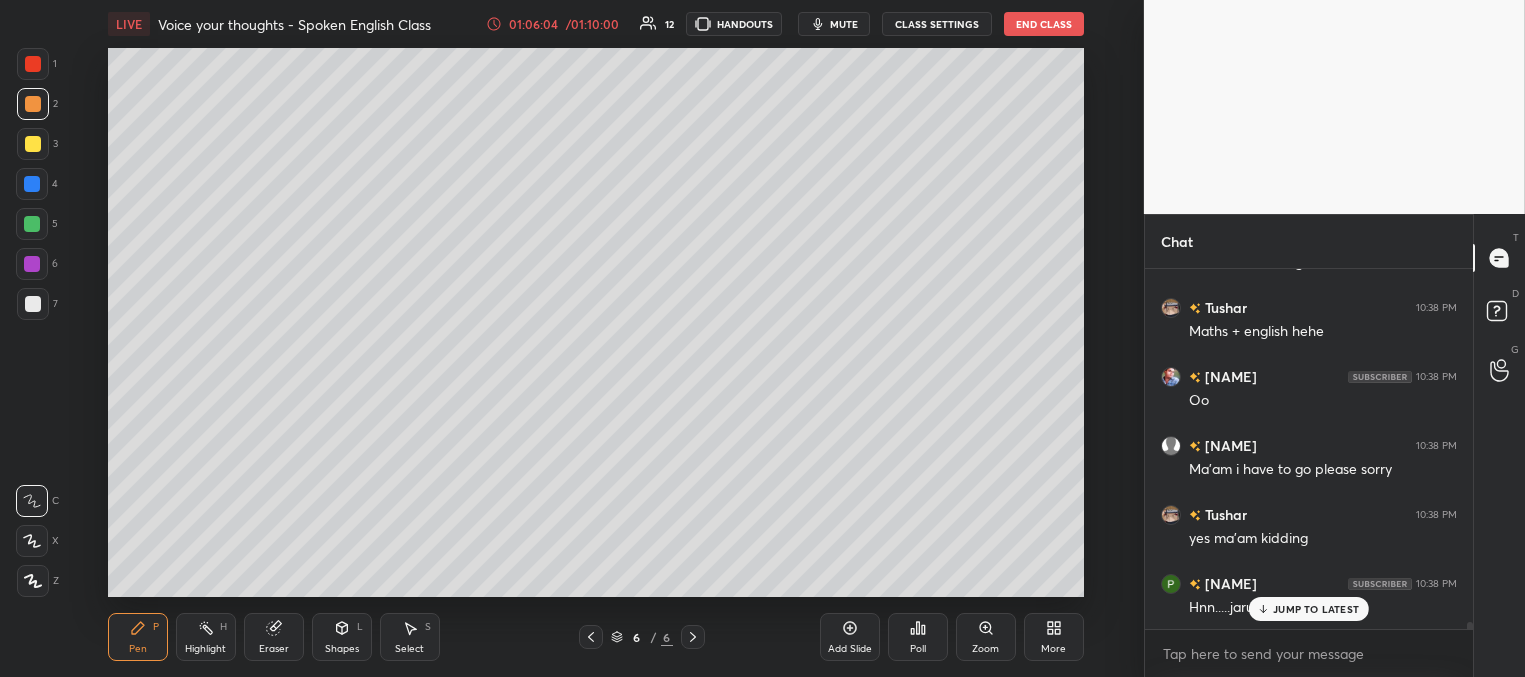 click on "JUMP TO LATEST" at bounding box center (1316, 609) 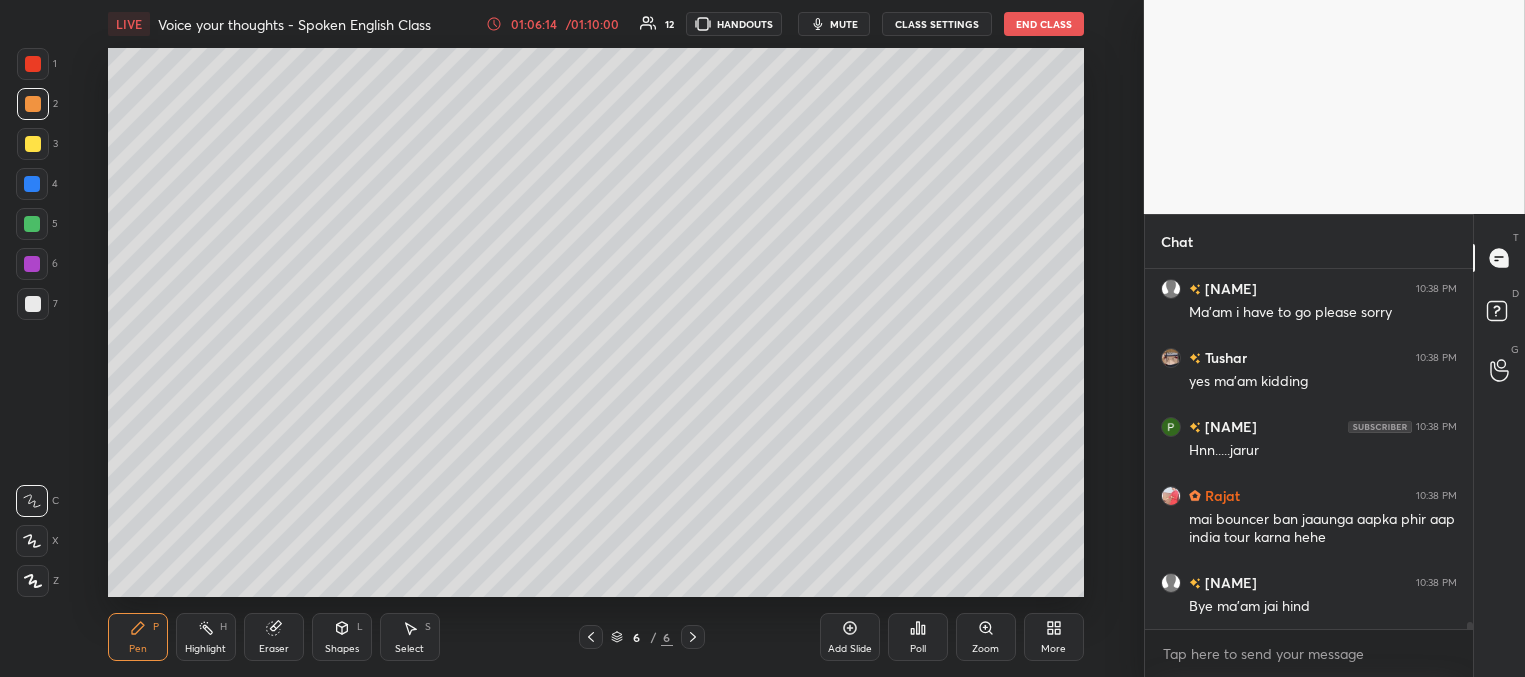 scroll, scrollTop: 17878, scrollLeft: 0, axis: vertical 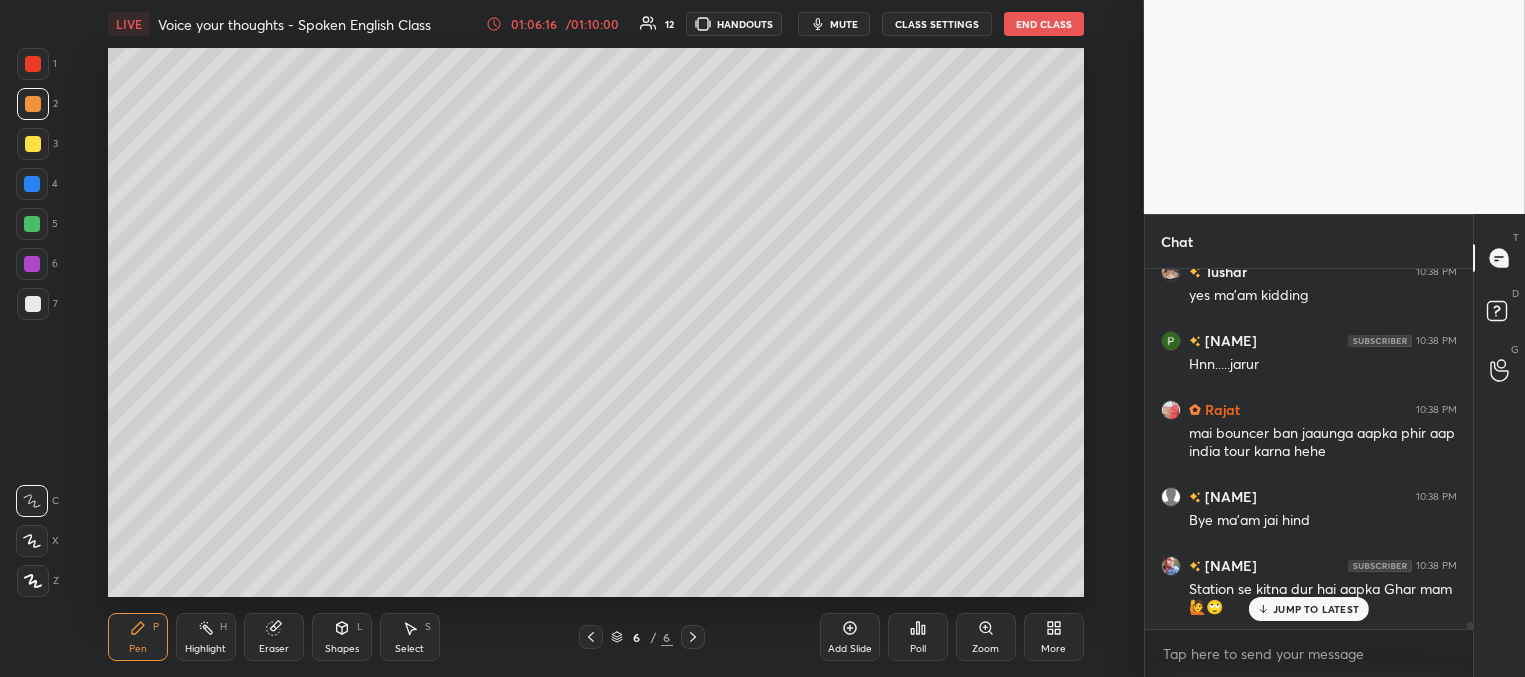 click on "JUMP TO LATEST" at bounding box center (1316, 609) 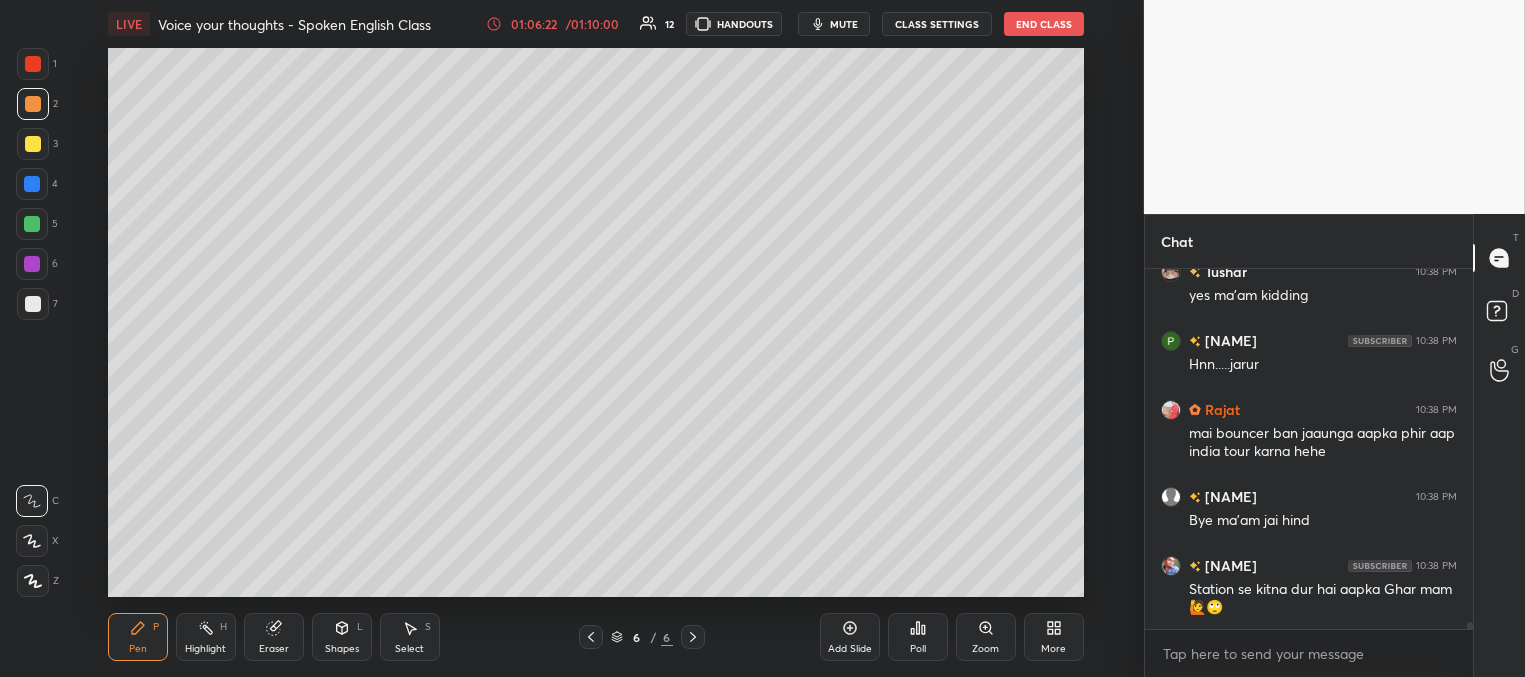scroll, scrollTop: 17947, scrollLeft: 0, axis: vertical 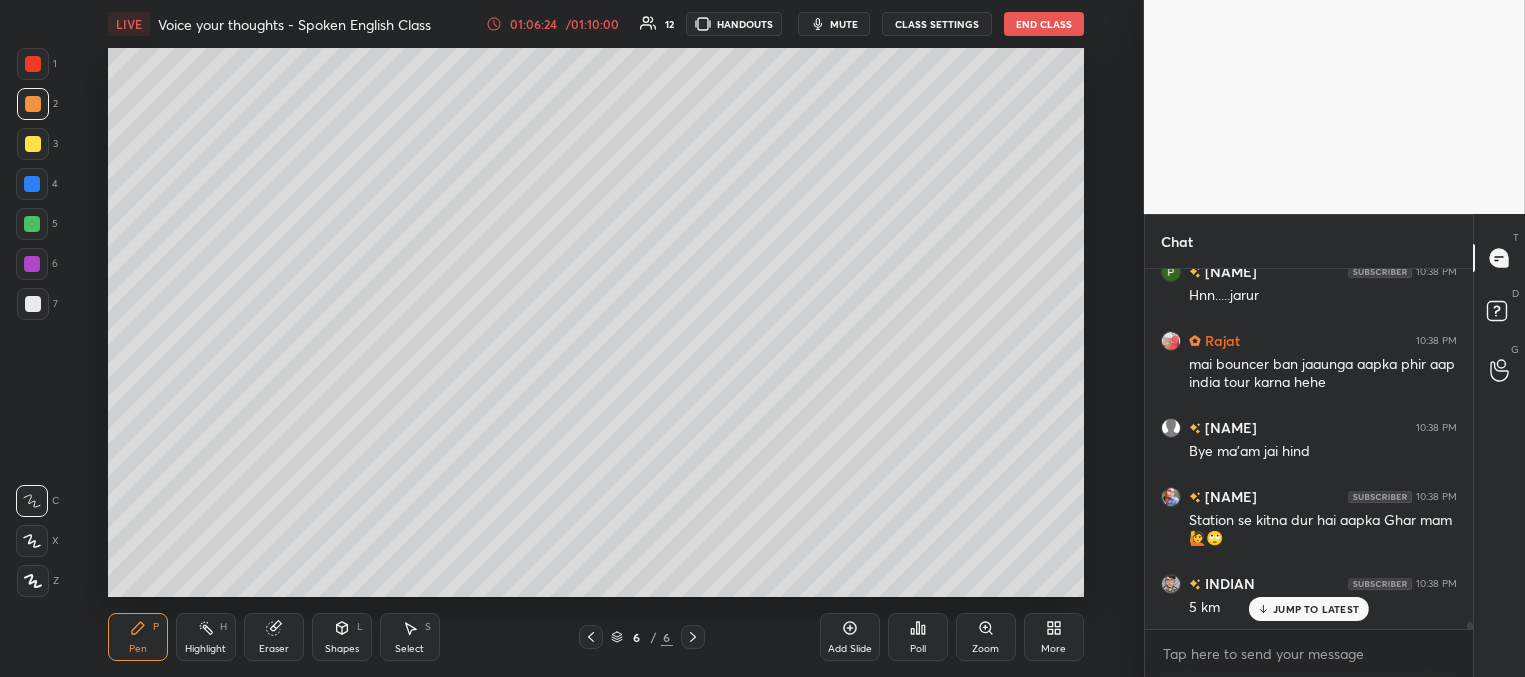 click on "JUMP TO LATEST" at bounding box center (1316, 609) 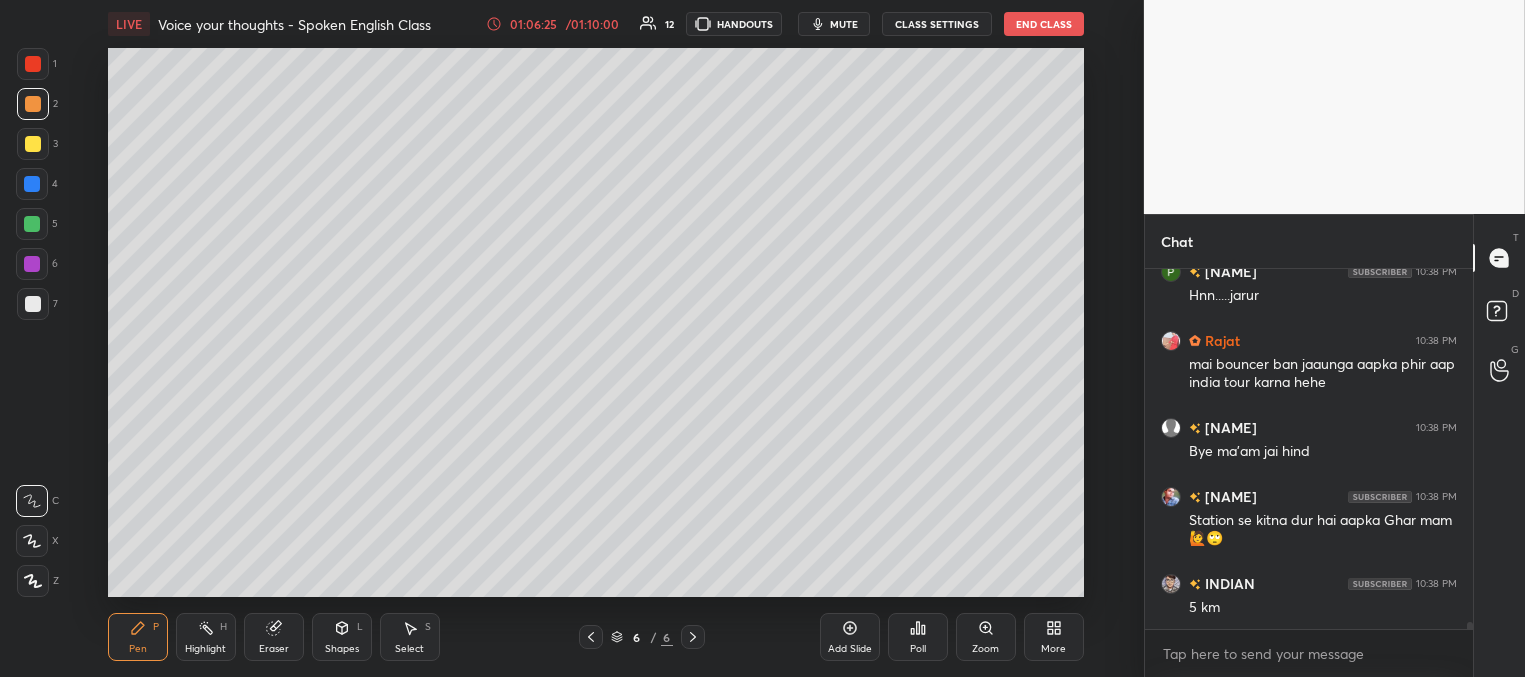 scroll, scrollTop: 18016, scrollLeft: 0, axis: vertical 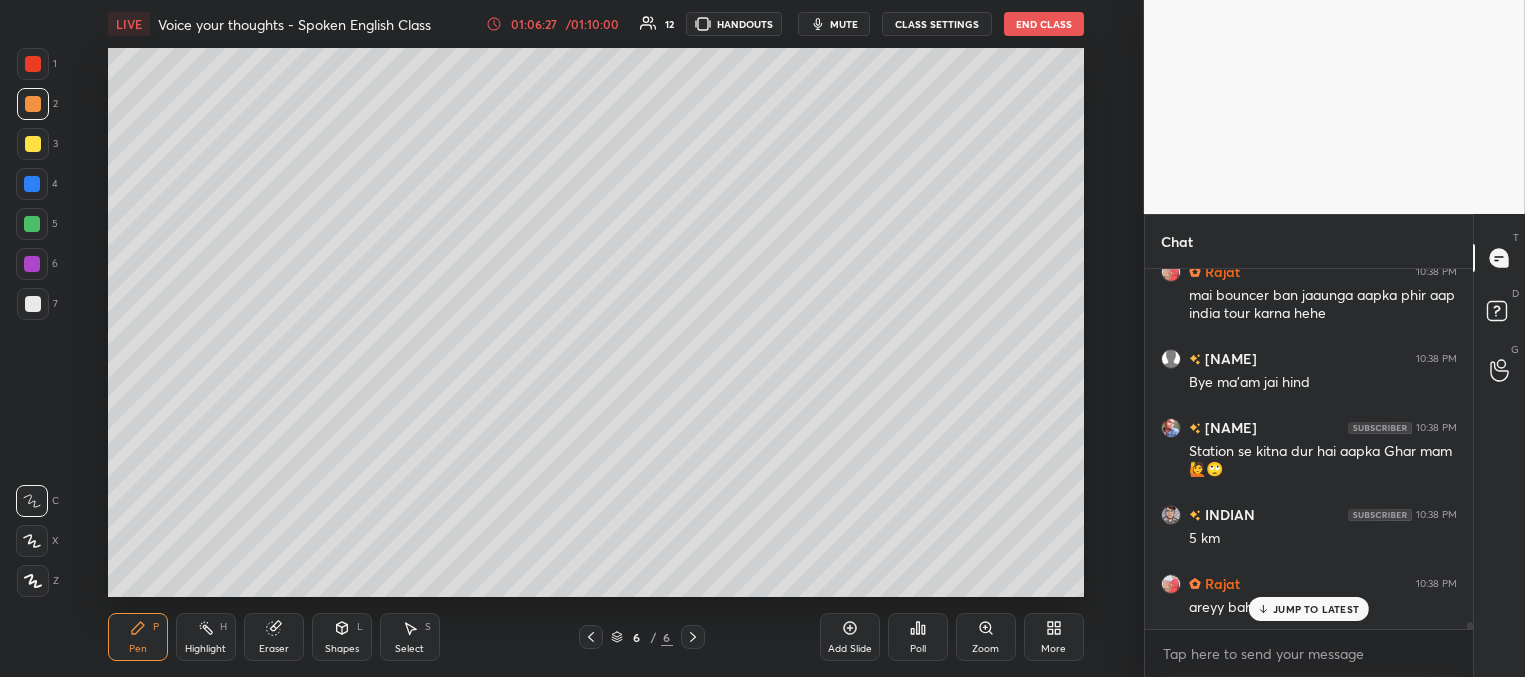 click on "JUMP TO LATEST" at bounding box center [1316, 609] 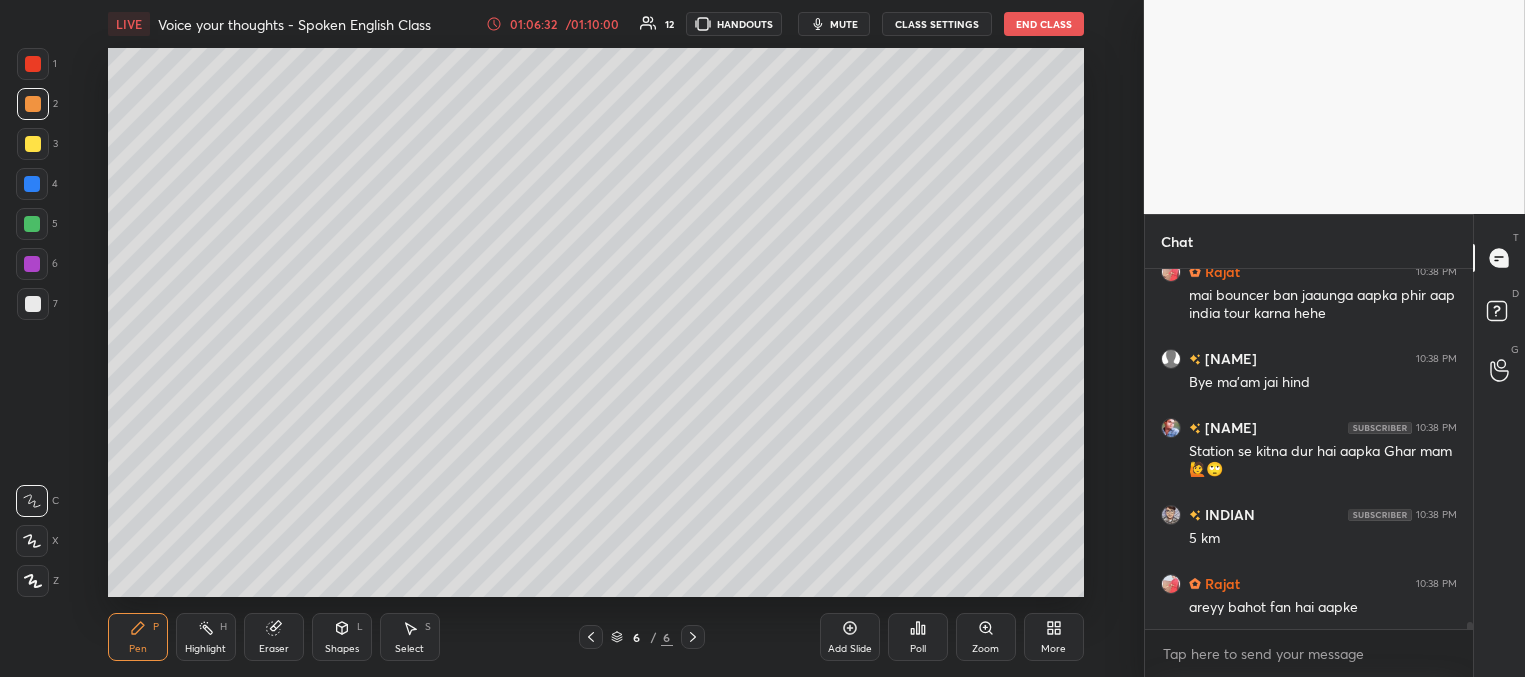 scroll, scrollTop: 18036, scrollLeft: 0, axis: vertical 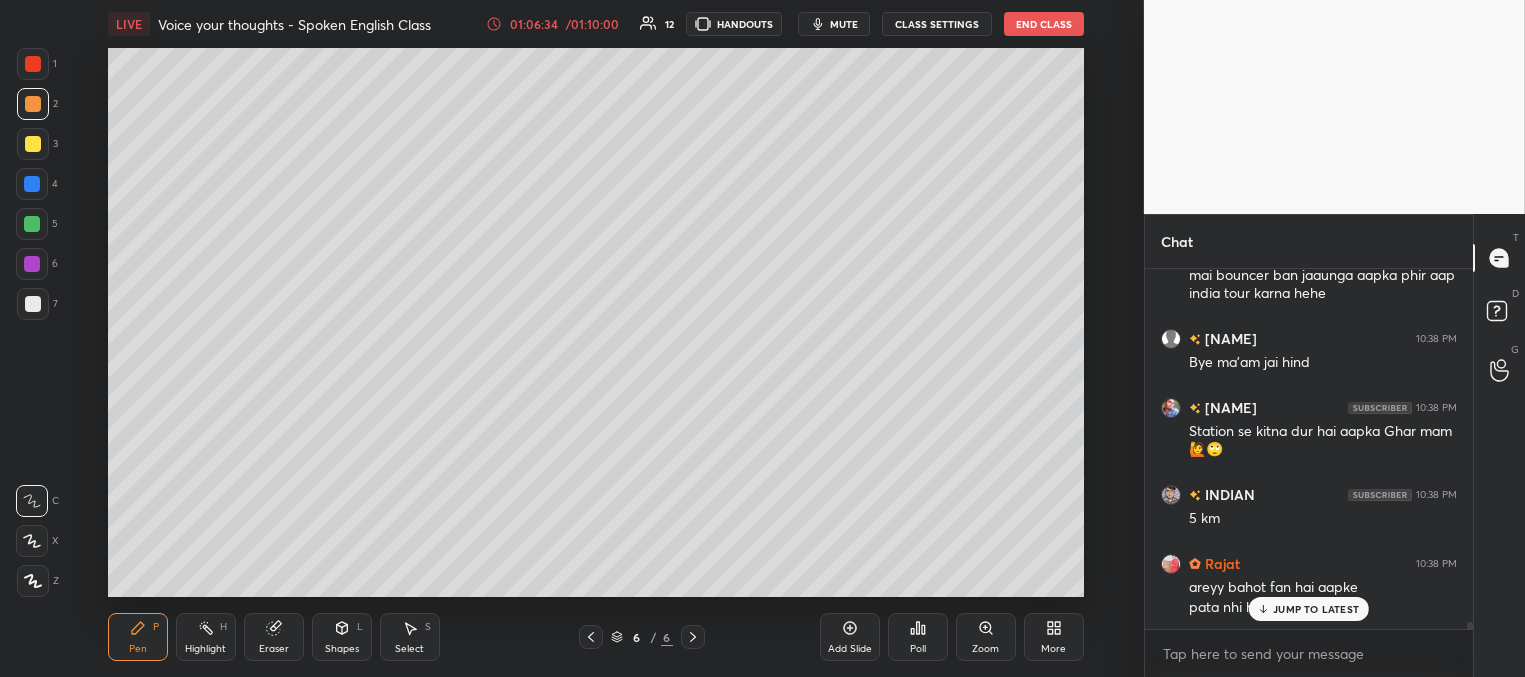 click on "JUMP TO LATEST" at bounding box center (1316, 609) 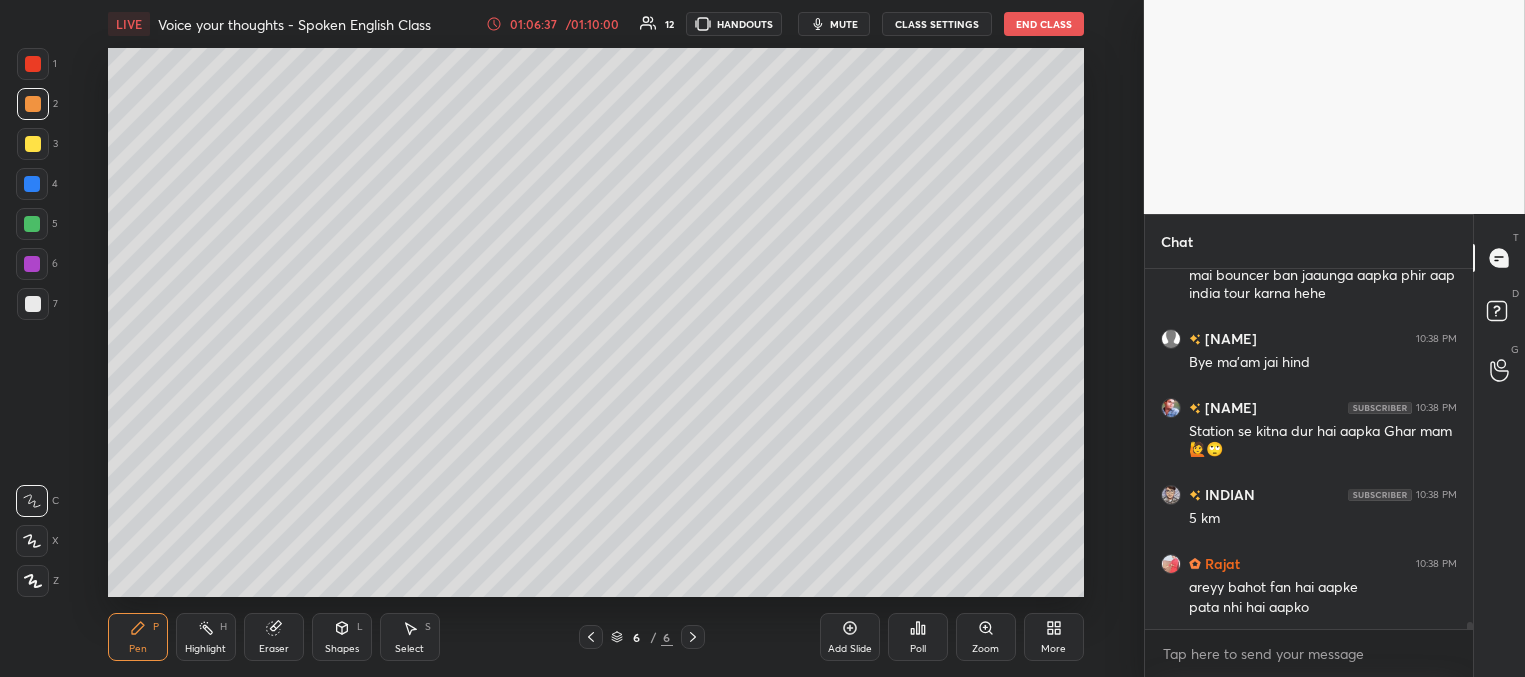 scroll, scrollTop: 18123, scrollLeft: 0, axis: vertical 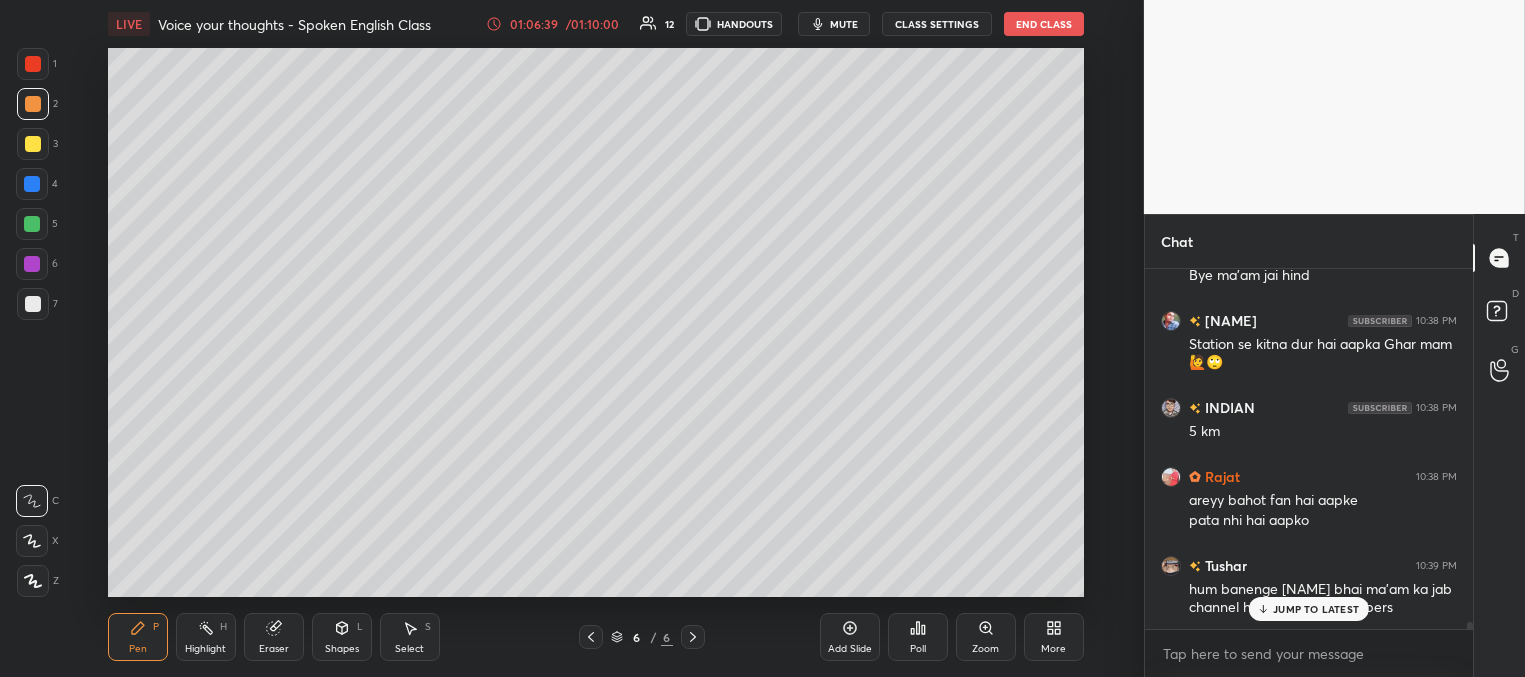 click on "JUMP TO LATEST" at bounding box center [1316, 609] 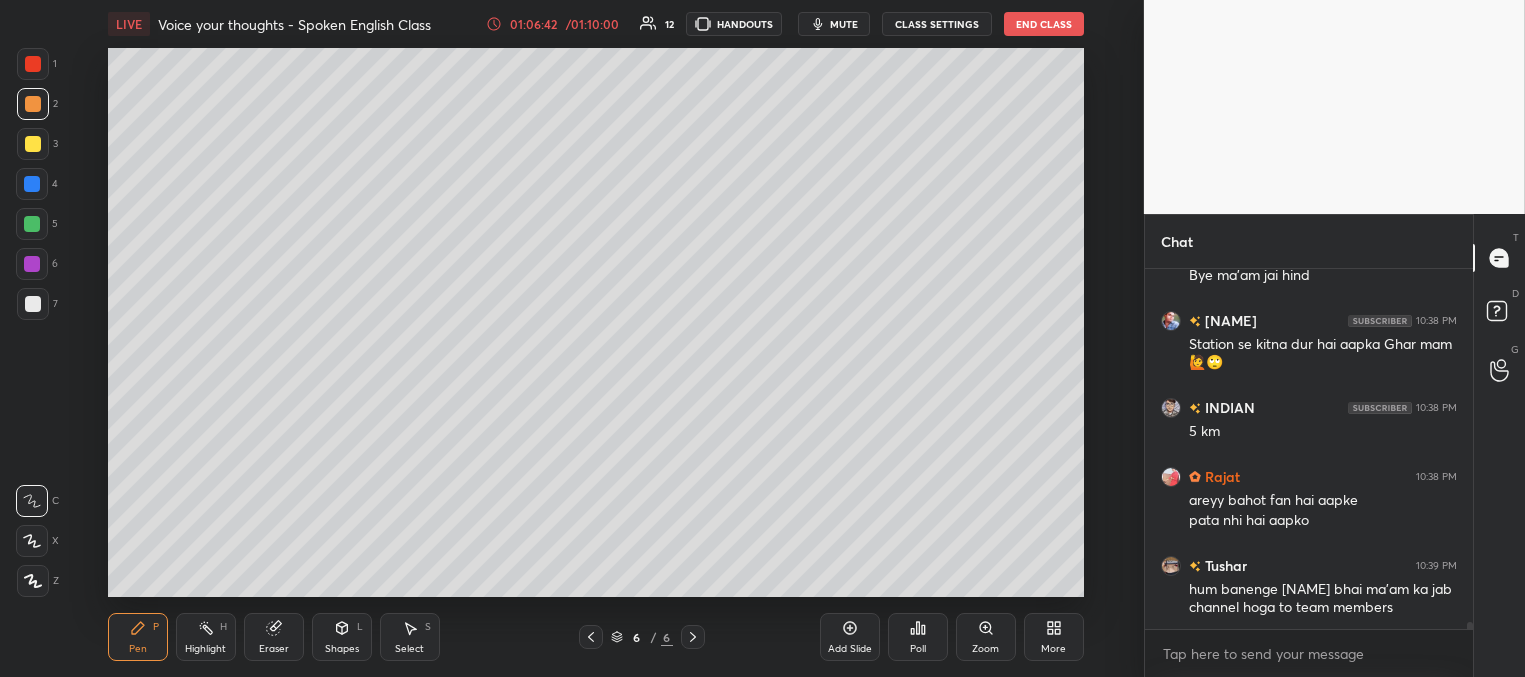 scroll, scrollTop: 18192, scrollLeft: 0, axis: vertical 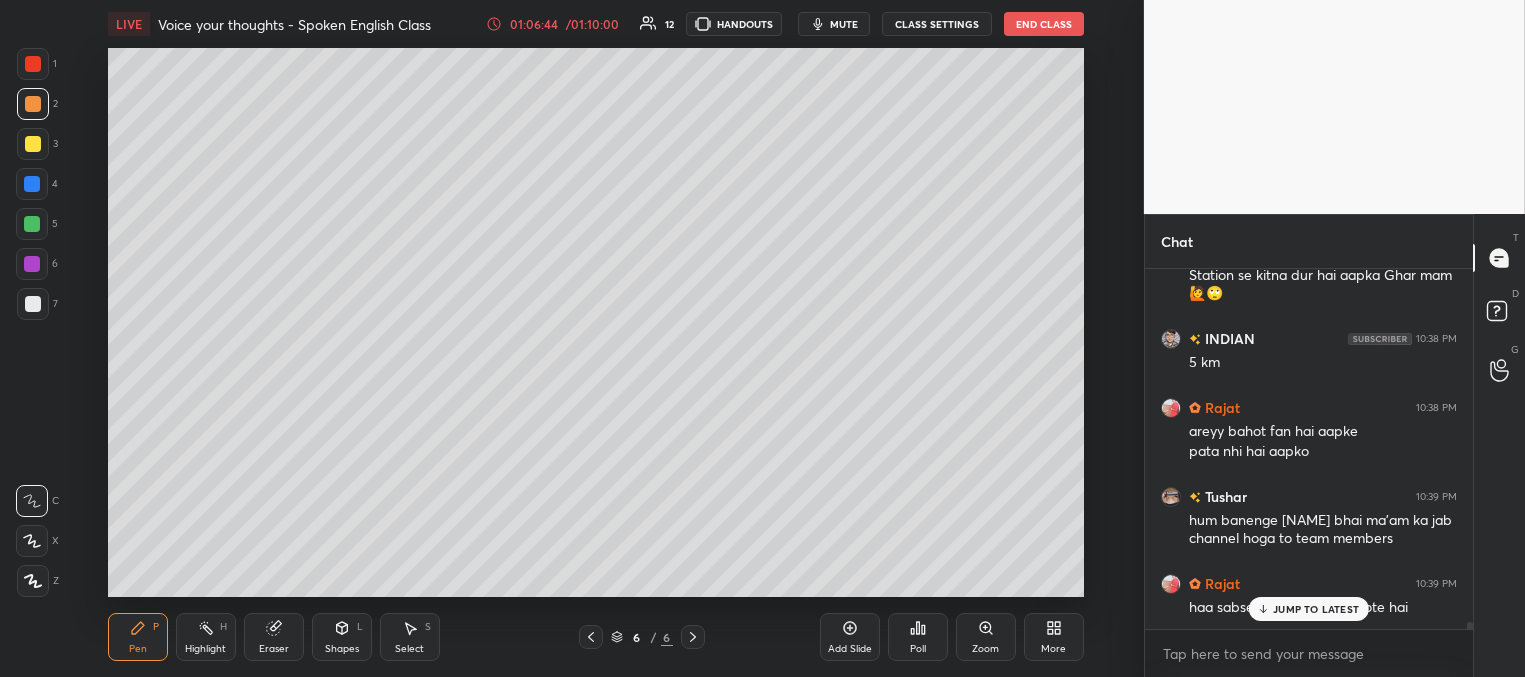 click on "JUMP TO LATEST" at bounding box center [1309, 609] 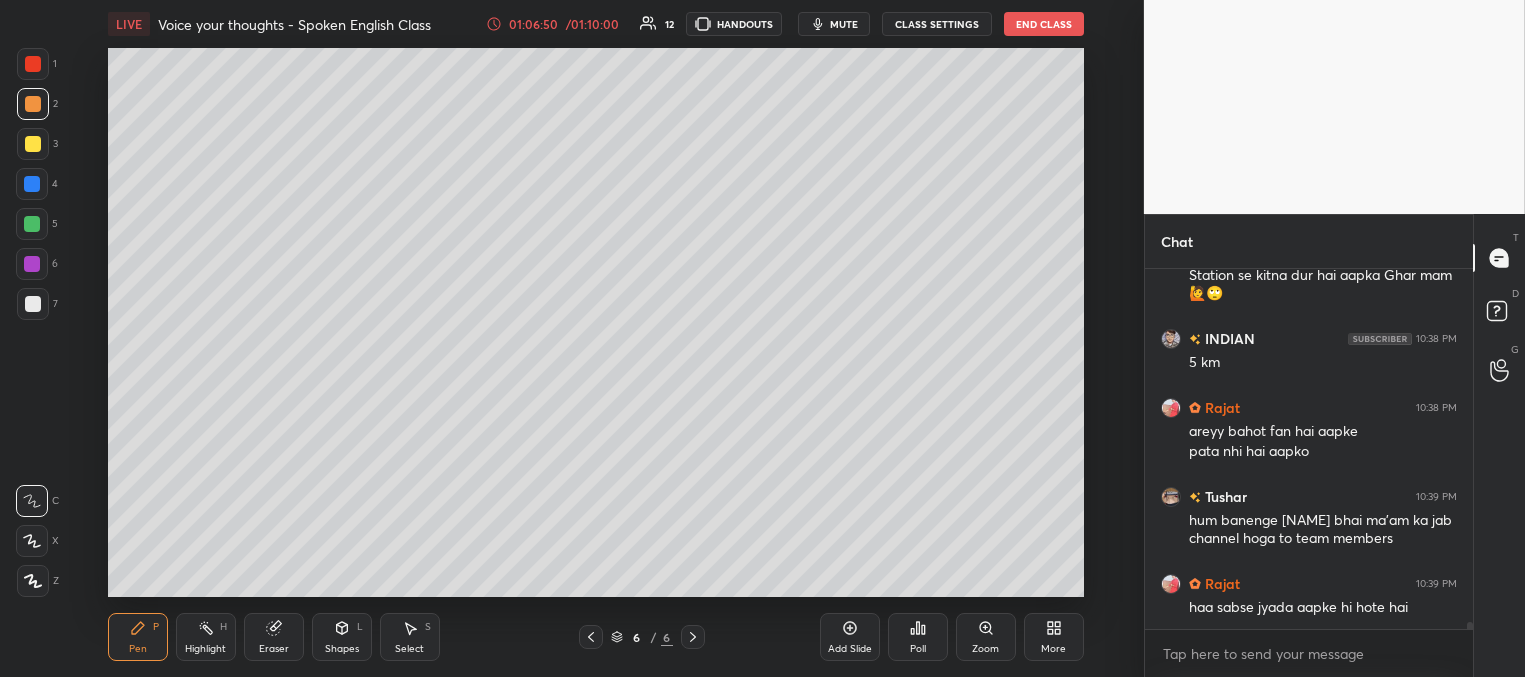 scroll, scrollTop: 18212, scrollLeft: 0, axis: vertical 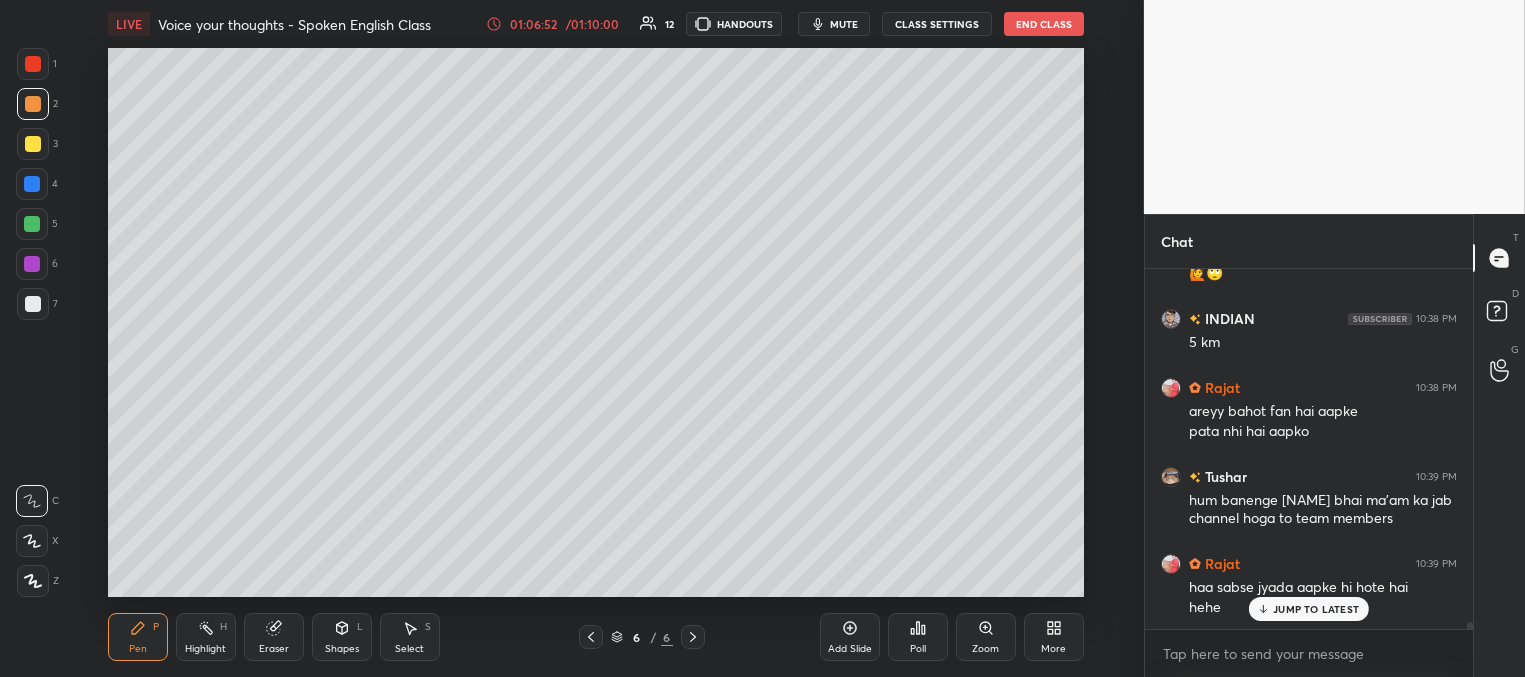 click on "JUMP TO LATEST" at bounding box center [1316, 609] 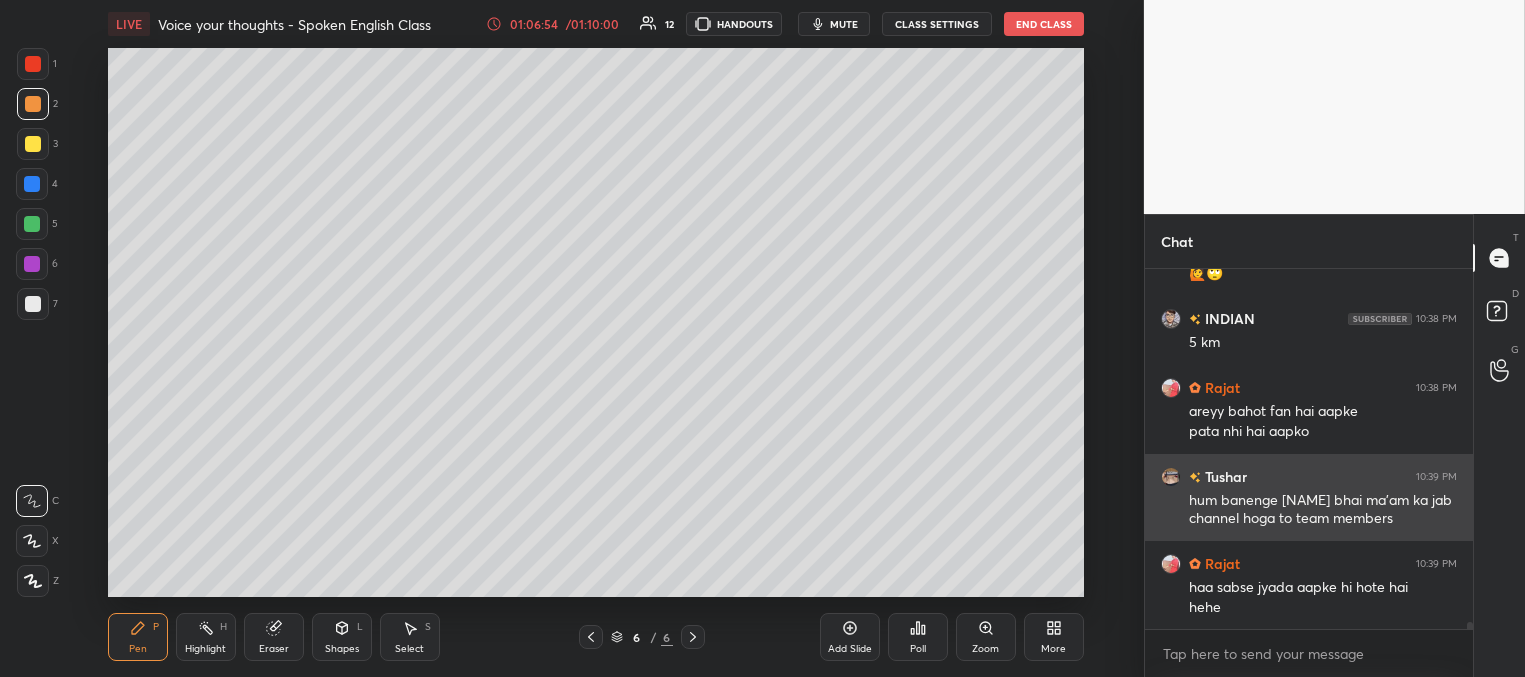 scroll, scrollTop: 18281, scrollLeft: 0, axis: vertical 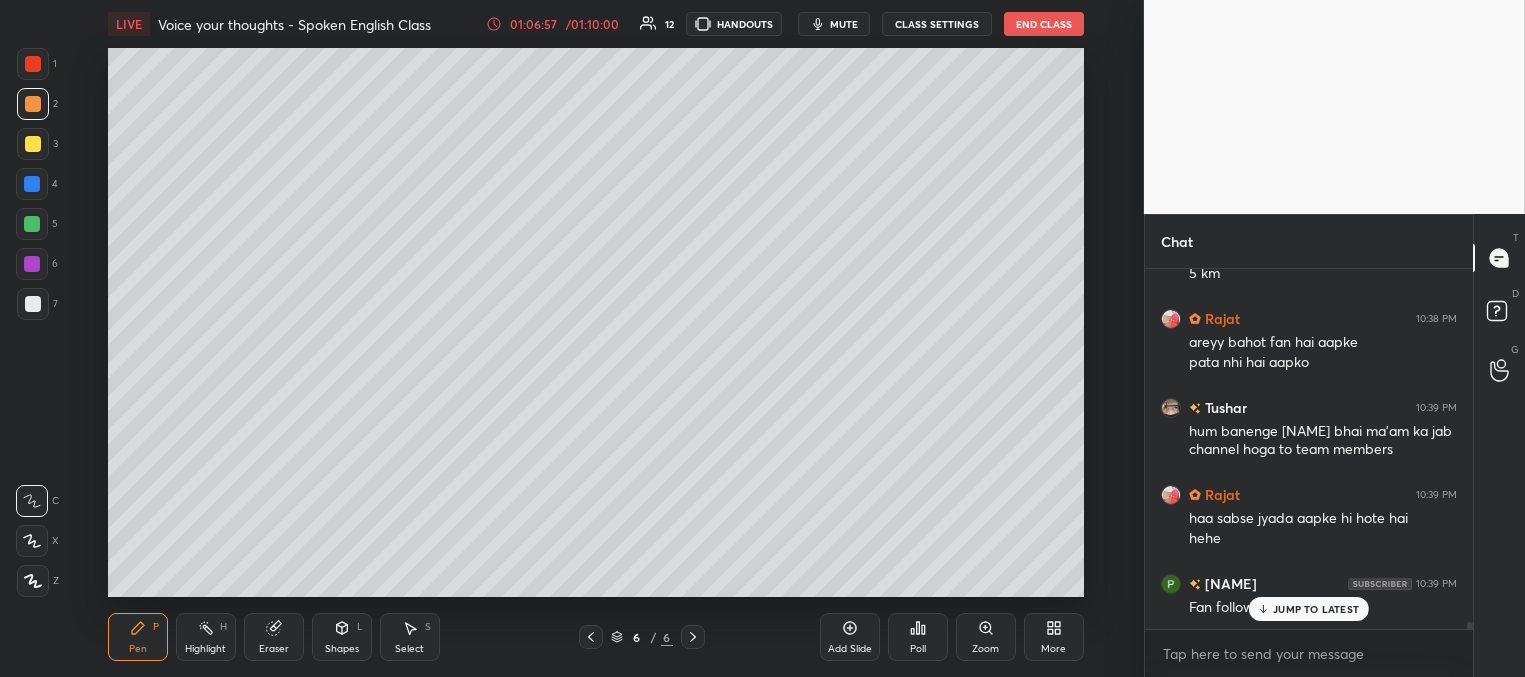 click on "JUMP TO LATEST" at bounding box center (1316, 609) 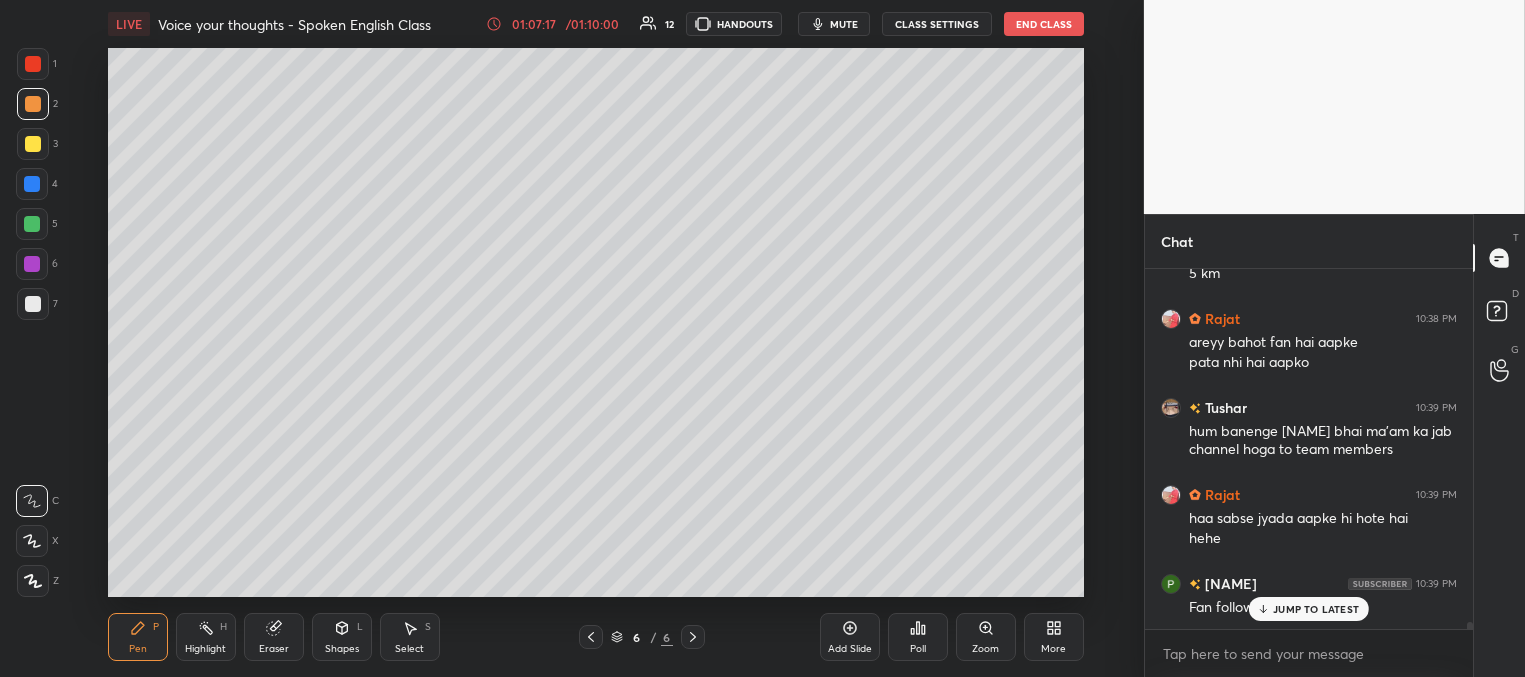 scroll, scrollTop: 18386, scrollLeft: 0, axis: vertical 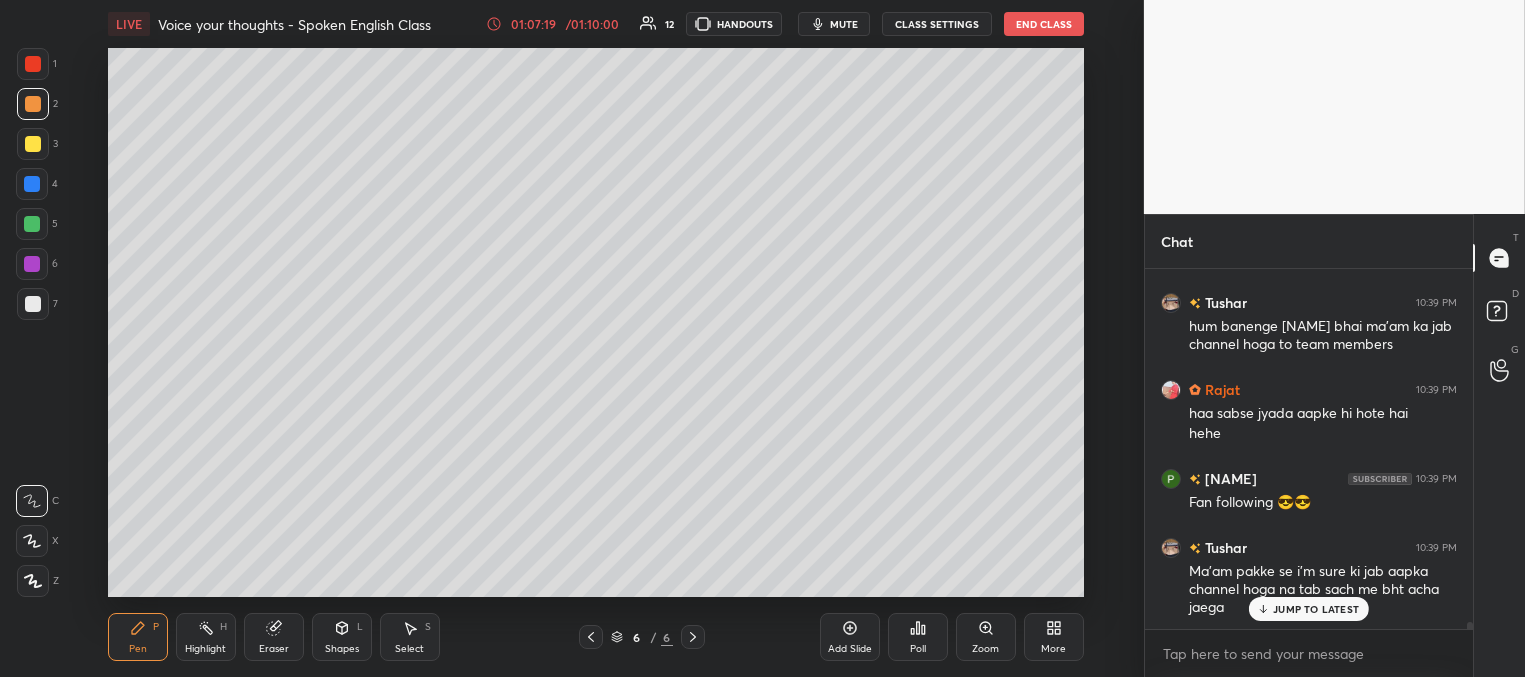 click on "JUMP TO LATEST" at bounding box center (1316, 609) 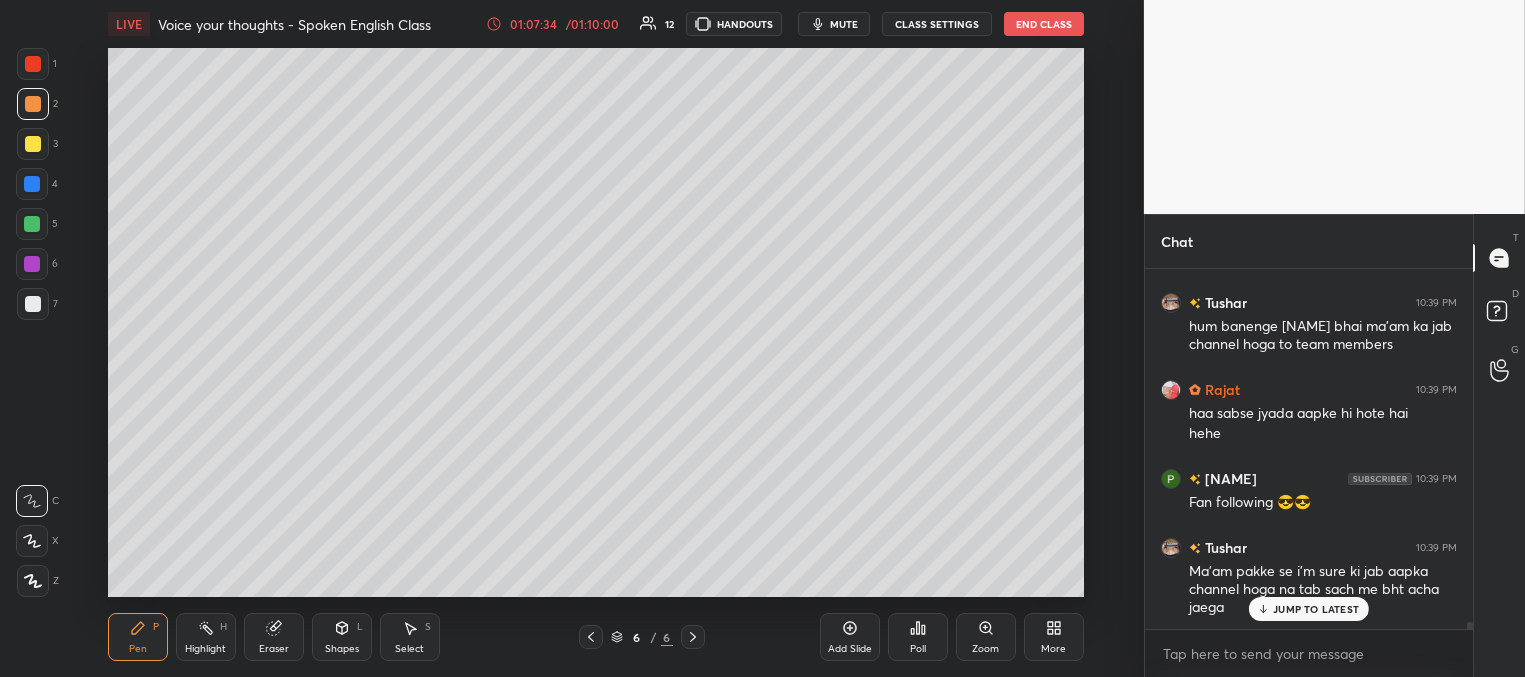scroll, scrollTop: 18473, scrollLeft: 0, axis: vertical 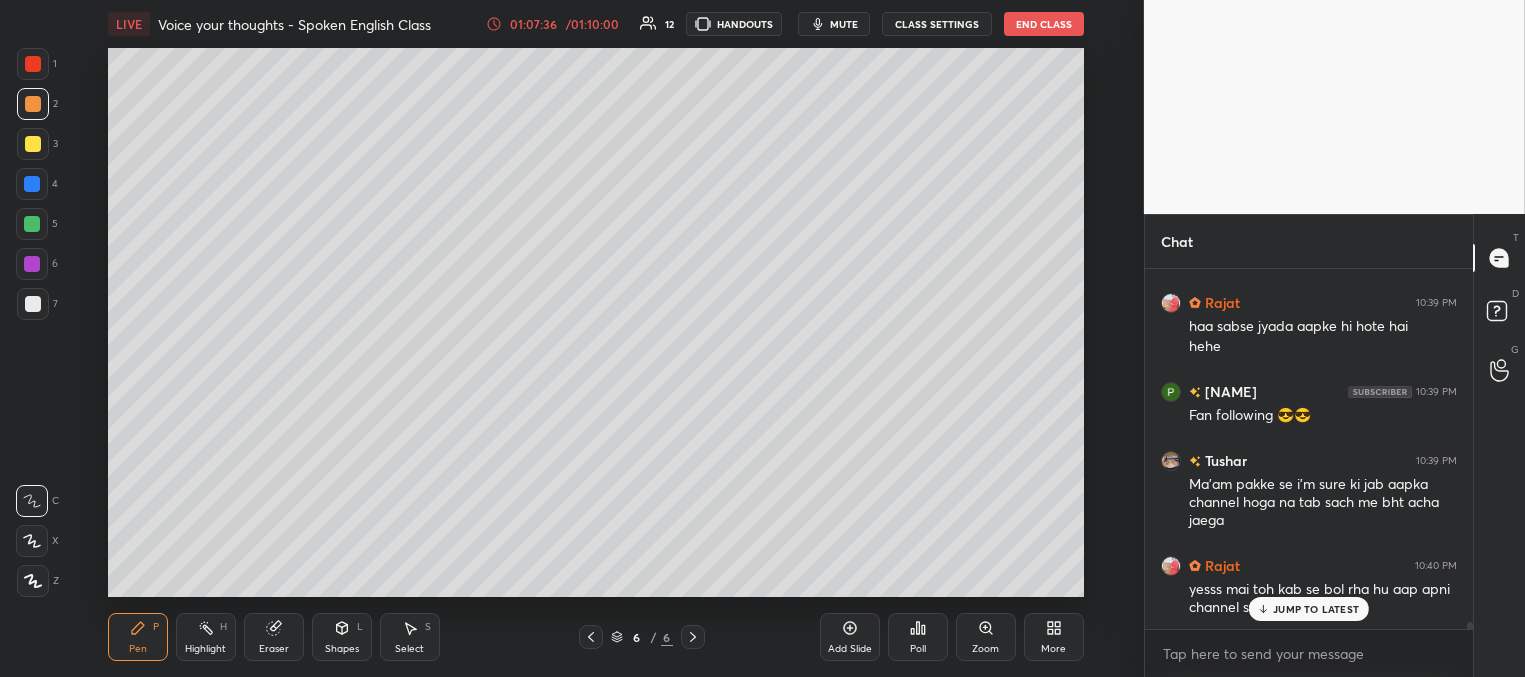 click on "JUMP TO LATEST" at bounding box center [1316, 609] 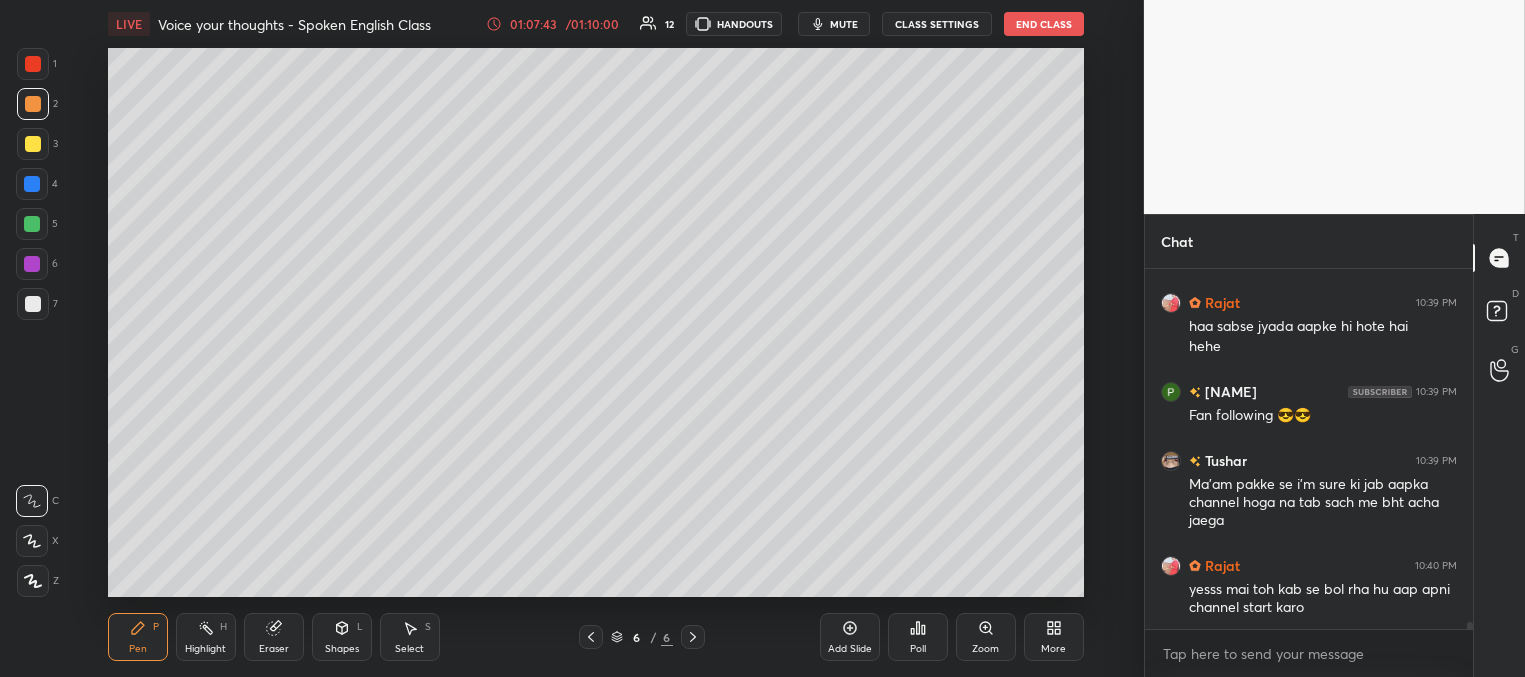 scroll, scrollTop: 18560, scrollLeft: 0, axis: vertical 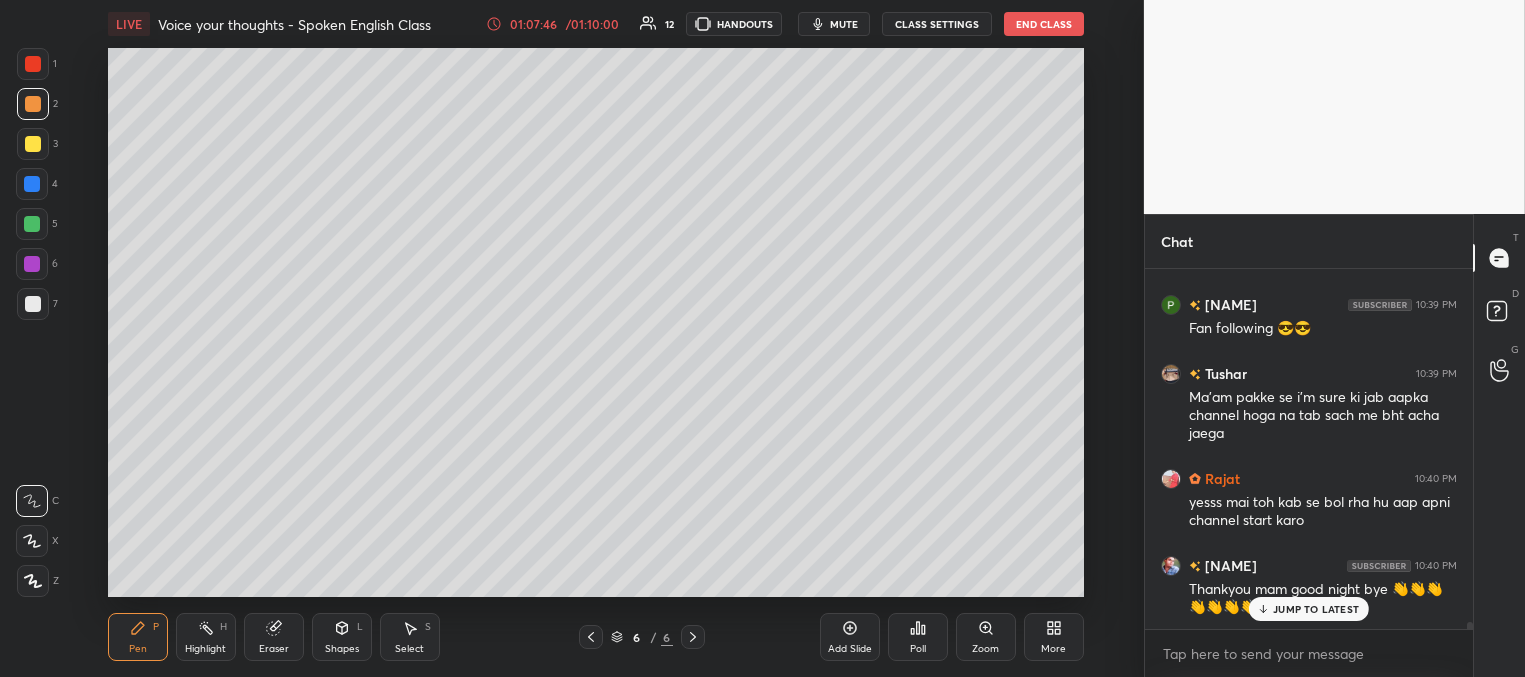 click on "JUMP TO LATEST" at bounding box center [1316, 609] 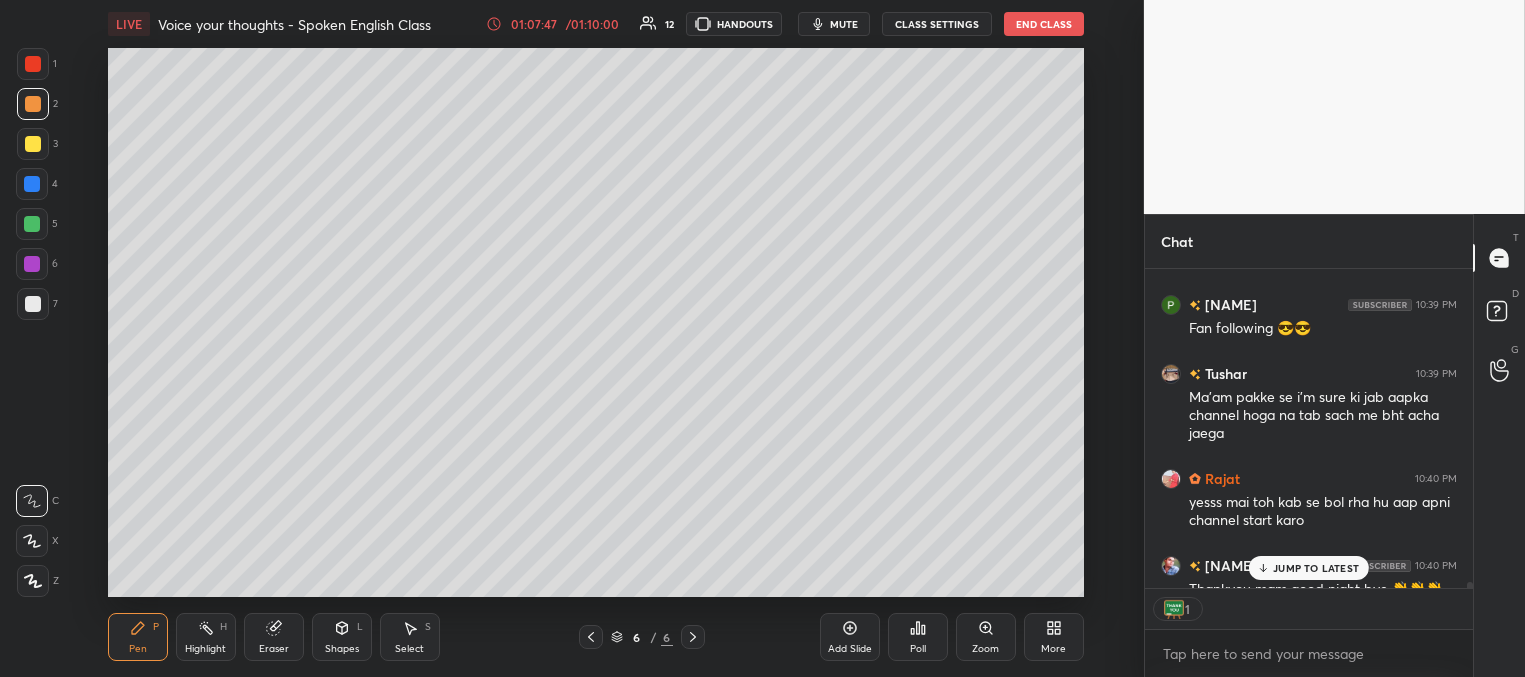 scroll, scrollTop: 312, scrollLeft: 322, axis: both 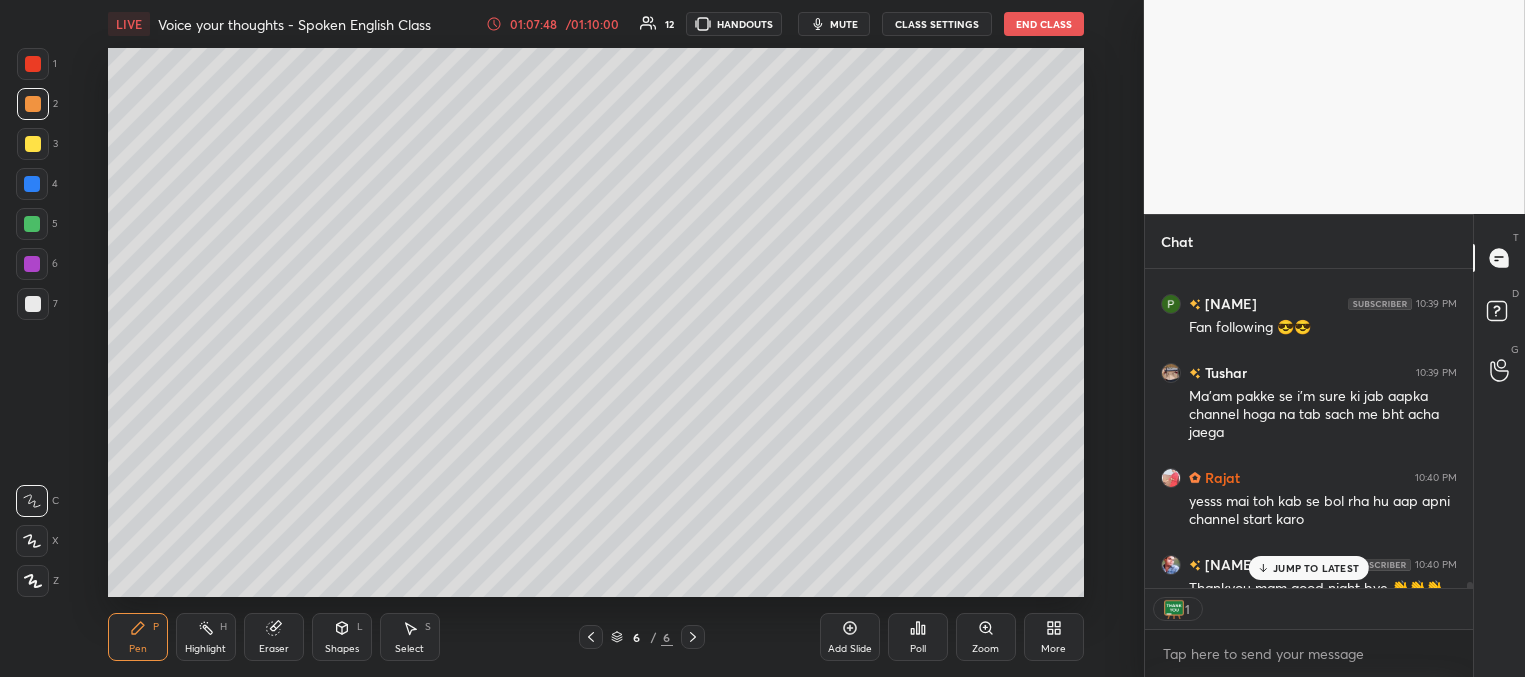 click on "JUMP TO LATEST" at bounding box center (1316, 568) 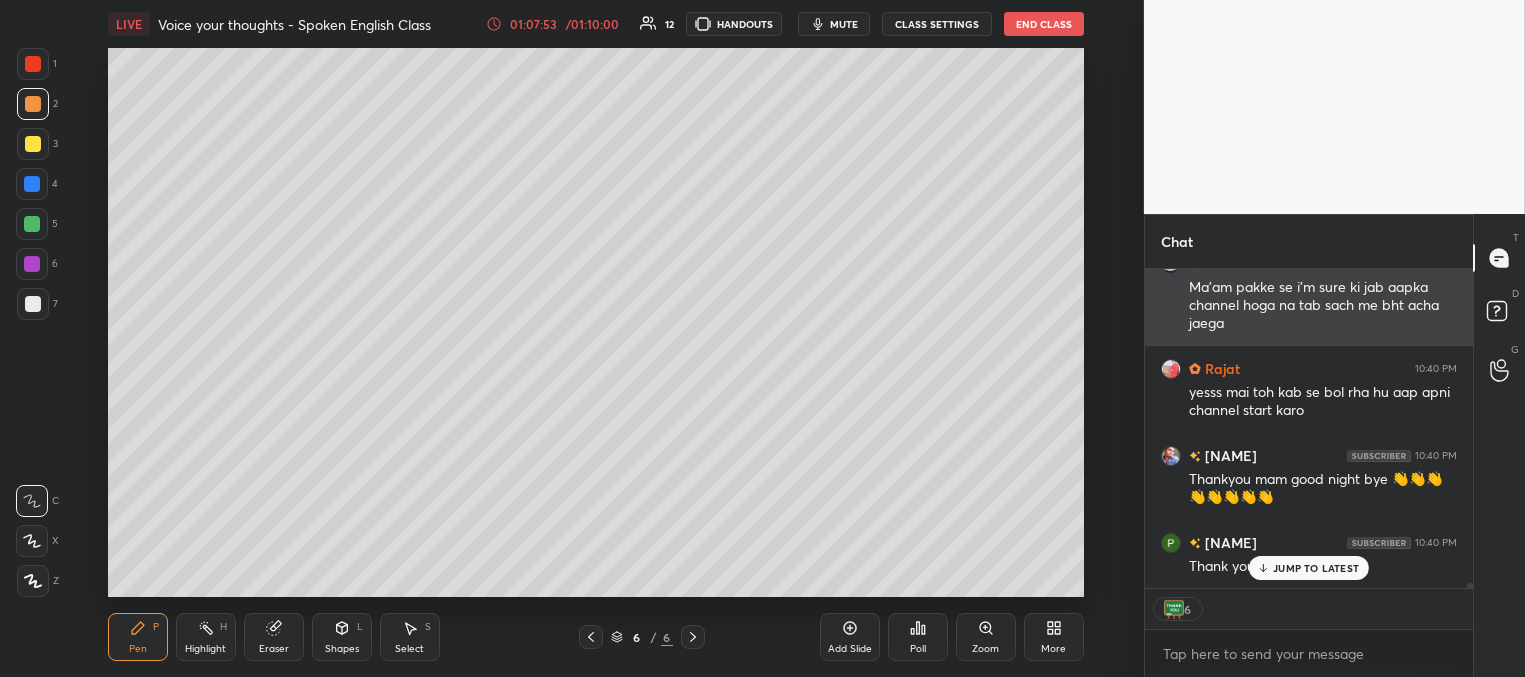 scroll, scrollTop: 18739, scrollLeft: 0, axis: vertical 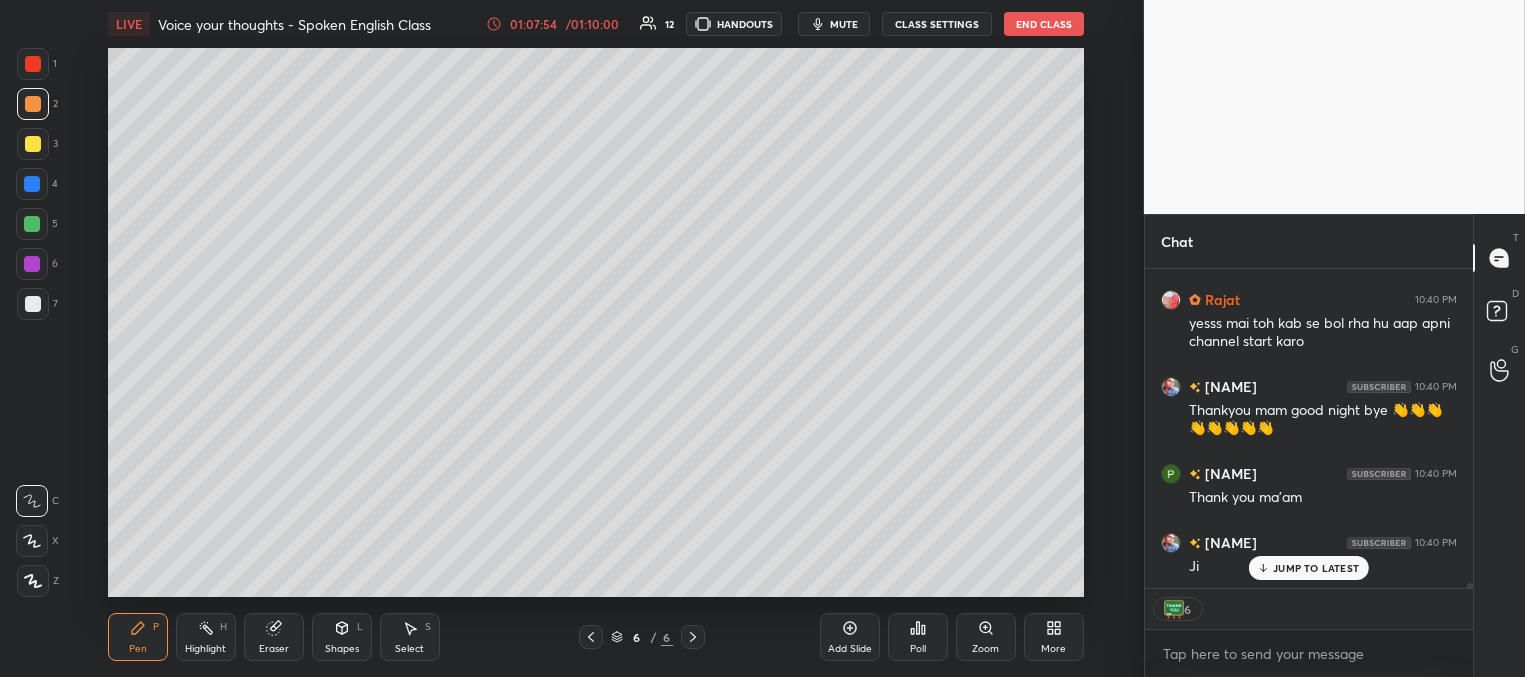 click on "[NAME] 10:38 PM yes ma'am kidding [NAME] 10:38 PM Hnn.....jarur [NAME] 10:38 PM mai bouncer ban jaaunga aapka phir aap india tour karna hehe [NAME] 10:38 PM Bye ma'am jai hind [NAME] 10:38 PM Station se kitna dur hai aapka Ghar mam 🙋🙄 INDIAN 10:38 PM 5 km [NAME] 10:38 PM areyy bahot fan hai aapke pata nhi hai aapko [NAME] 10:39 PM hum banenge [NAME] bhai ma'am ka jab channel hoga to team members [NAME] 10:39 PM haa sabse jyada aapke hi hote hai hehe [NAME] 10:39 PM Fan following 😎😎 [NAME] 10:39 PM Ma'am pakke se i'm sure ki jab aapka channel hoga na tab sach me bht acha jaega [NAME] 10:40 PM yesss mai toh kab se bol rha hu aap apni channel start karo [NAME] 10:40 PM Thankyou mam good night bye 👋👋👋👋👋👋👋👋 [NAME] 10:40 PM Thank you ma'am [NAME] 10:40 PM Ji JUMP TO LATEST" at bounding box center [1309, 428] 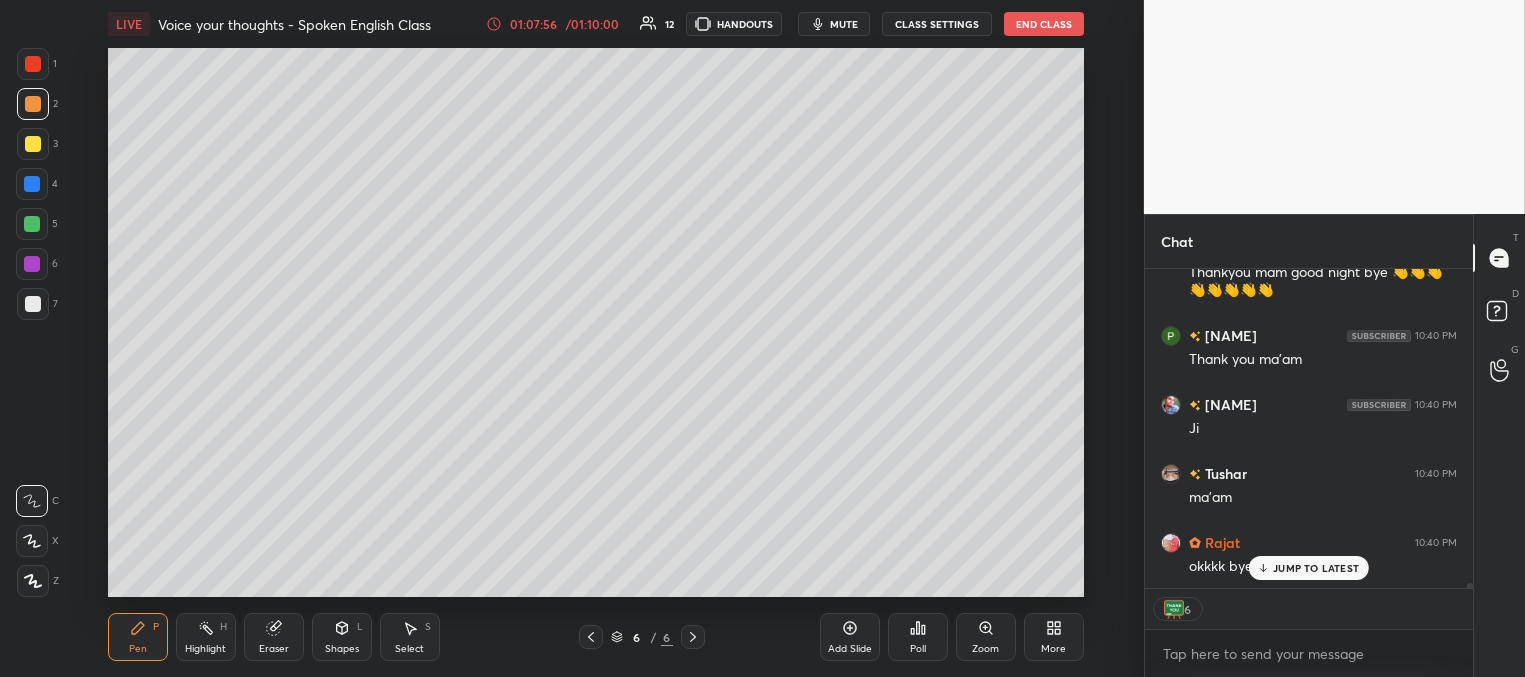 click on "End Class" at bounding box center (1044, 24) 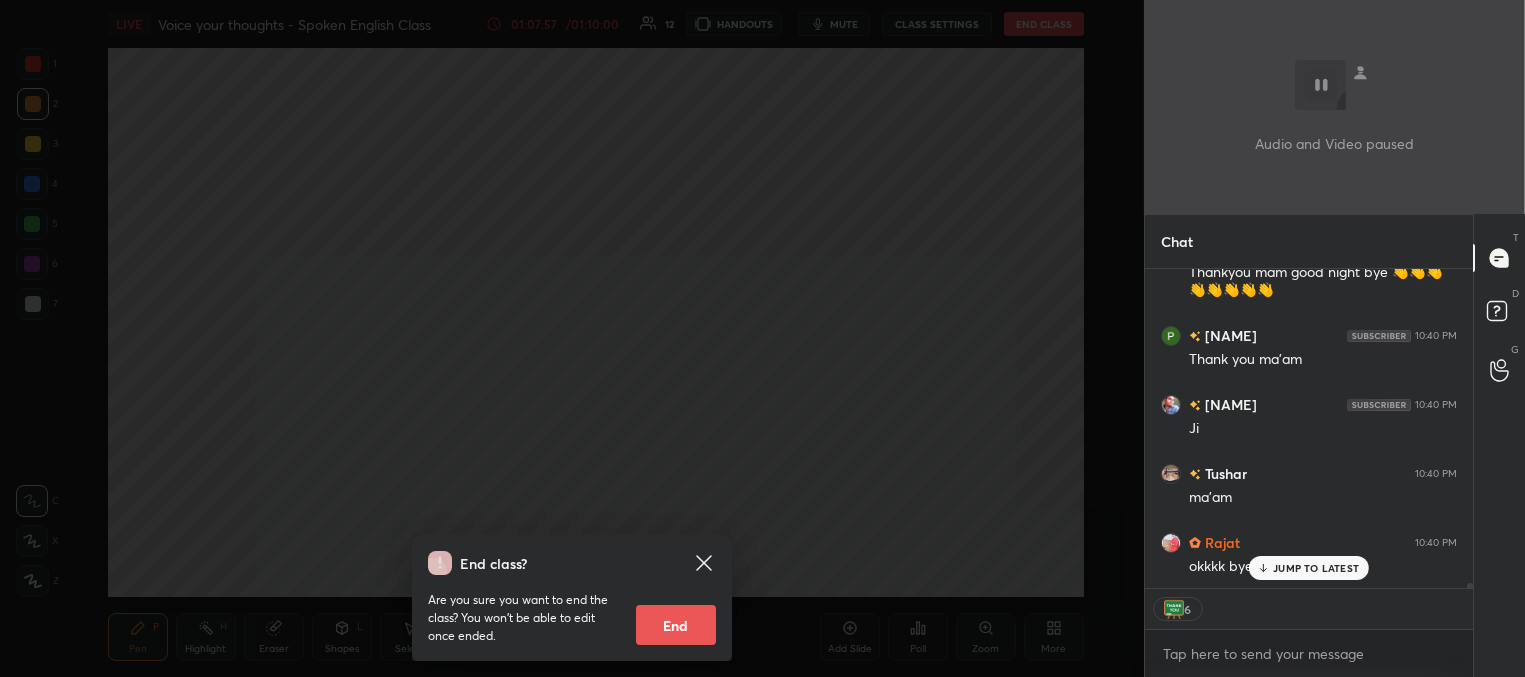 scroll, scrollTop: 18946, scrollLeft: 0, axis: vertical 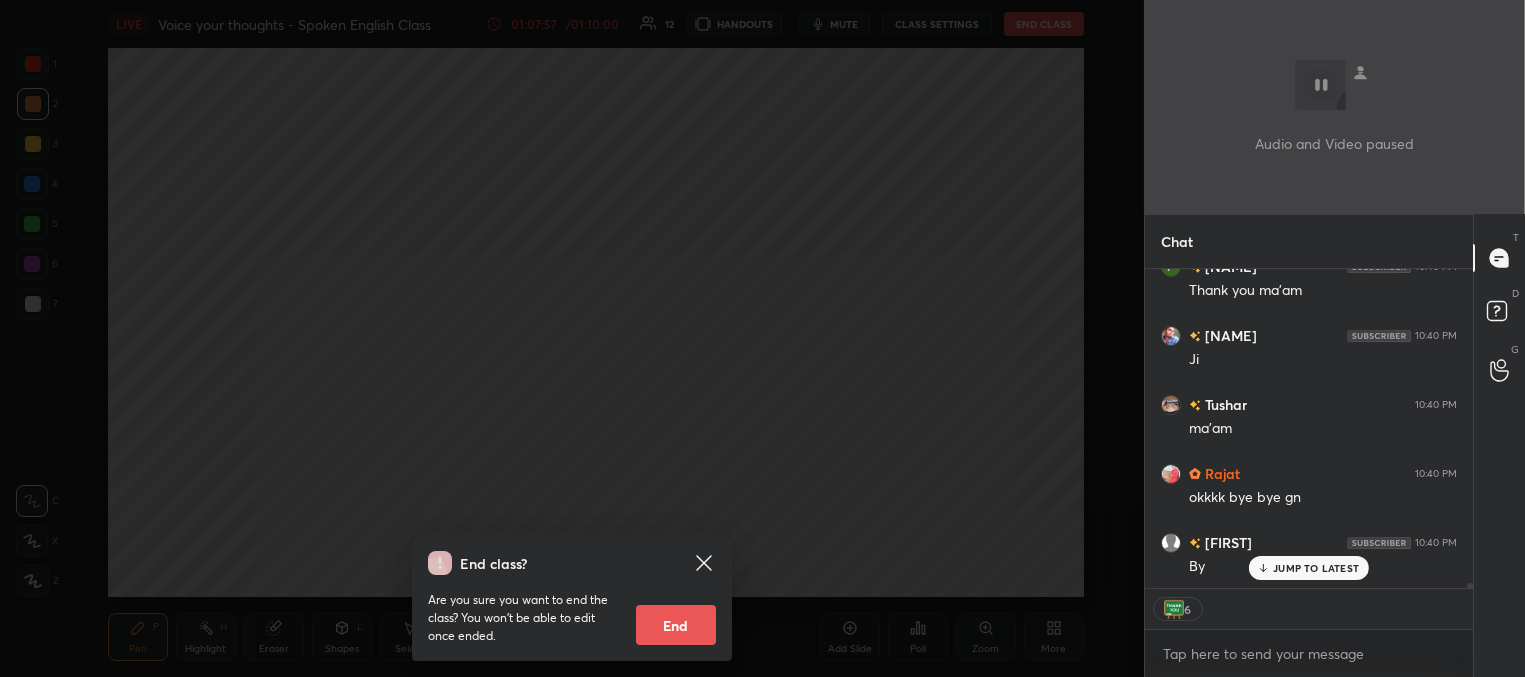 click on "End" at bounding box center (676, 625) 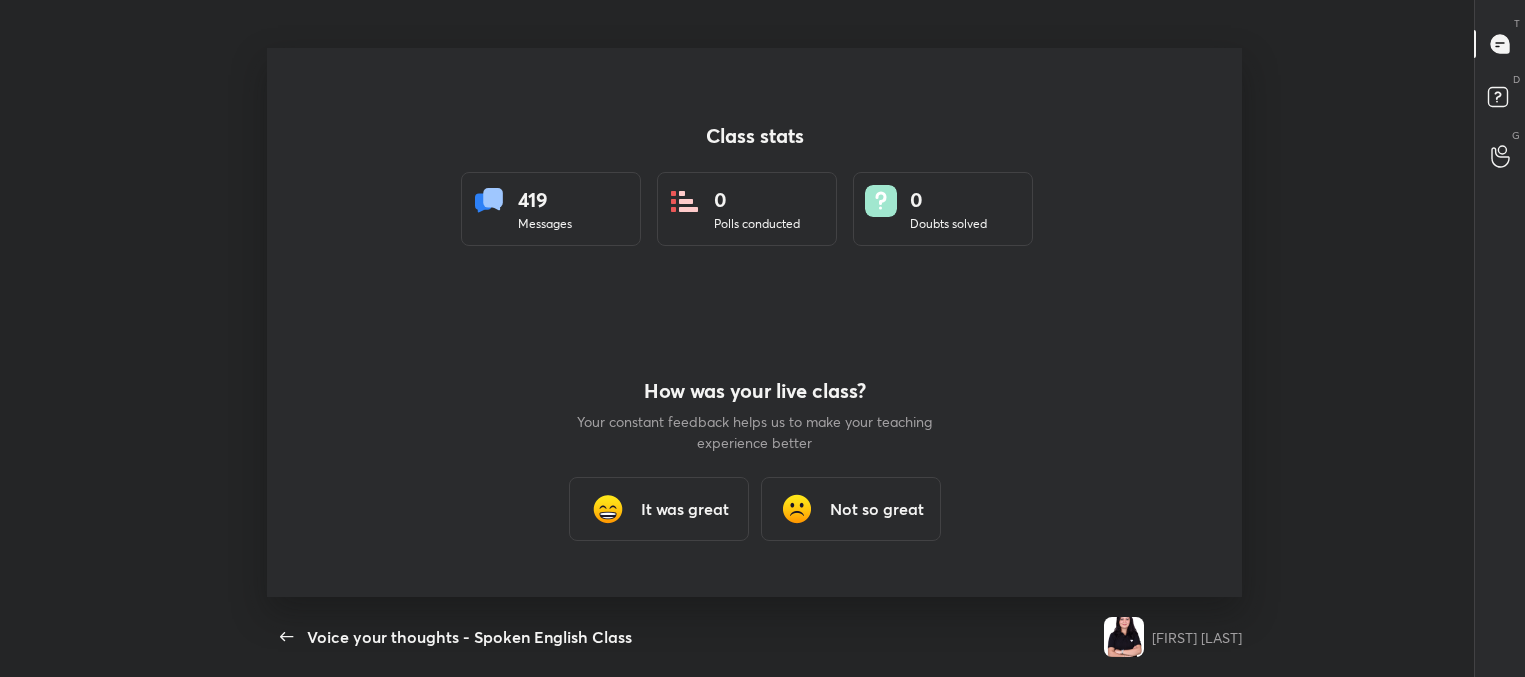 scroll, scrollTop: 99450, scrollLeft: 98756, axis: both 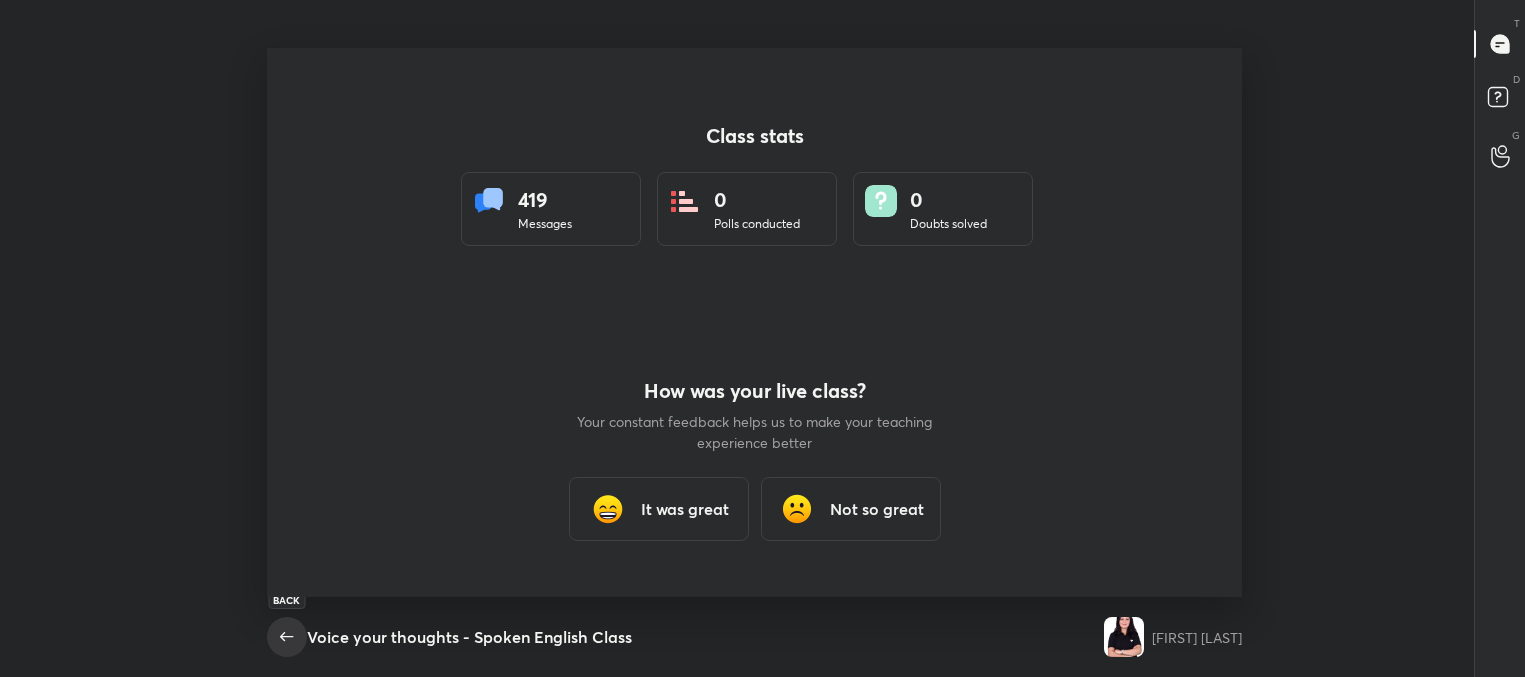 click 